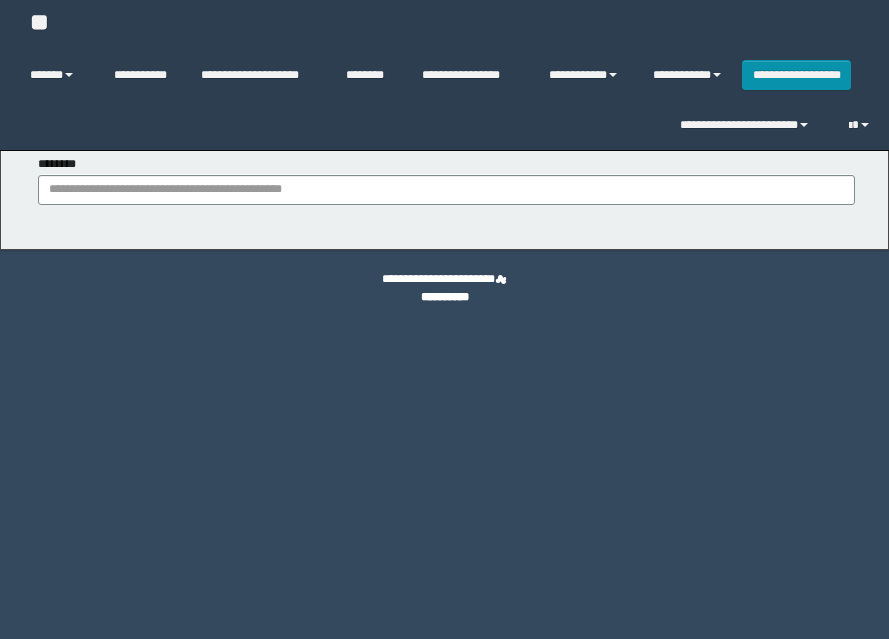 scroll, scrollTop: 0, scrollLeft: 0, axis: both 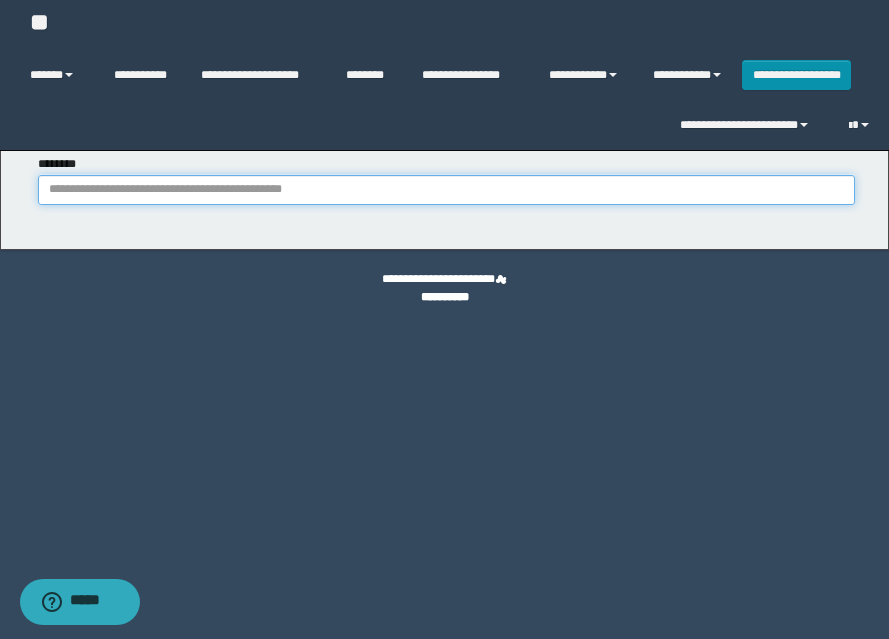 click on "********" at bounding box center [446, 190] 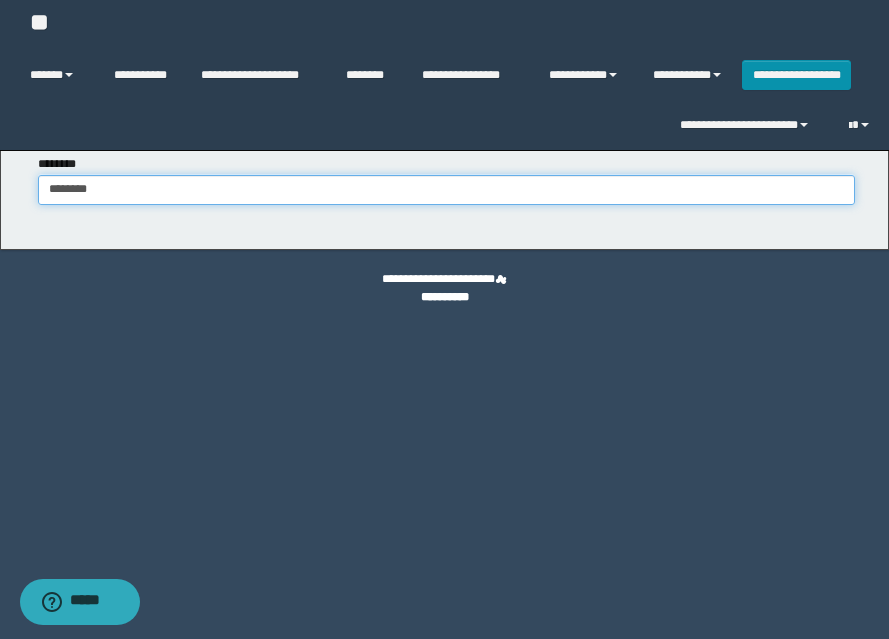 type on "********" 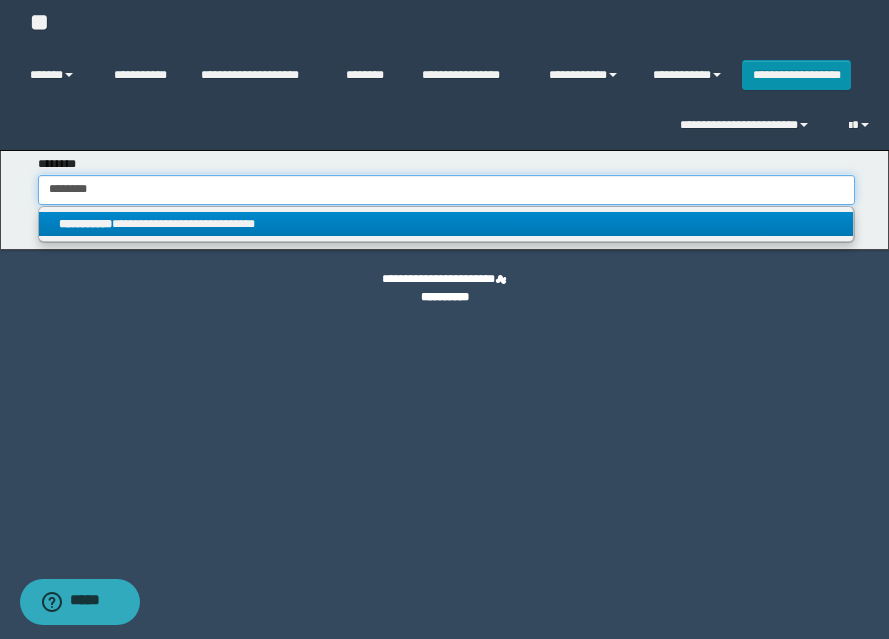 type on "********" 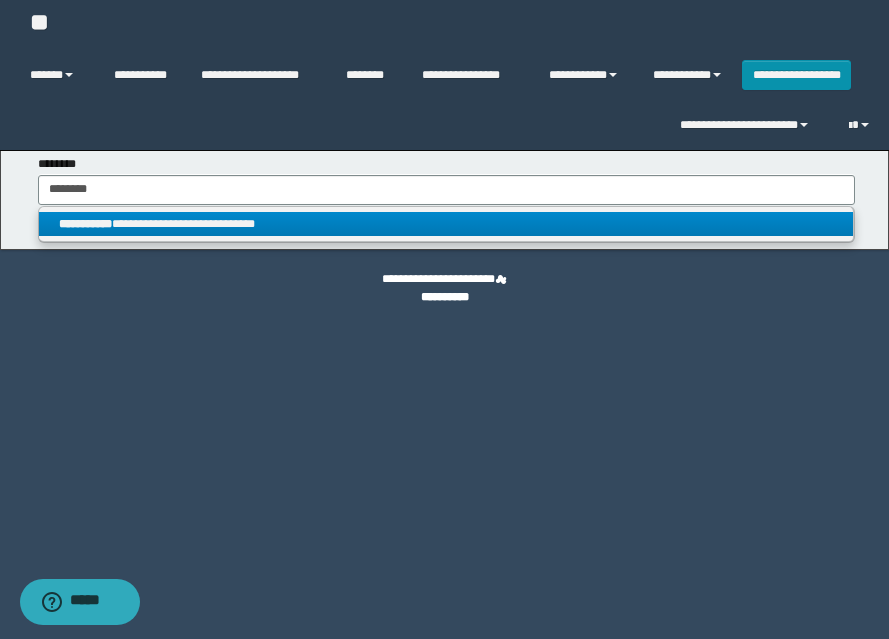 click on "**********" at bounding box center (446, 224) 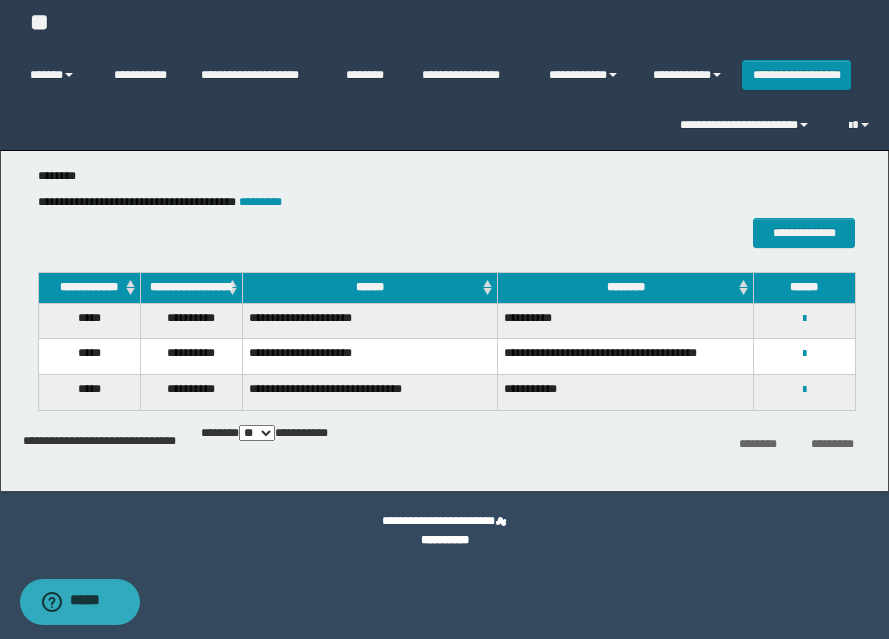 click on "*****" at bounding box center (89, 357) 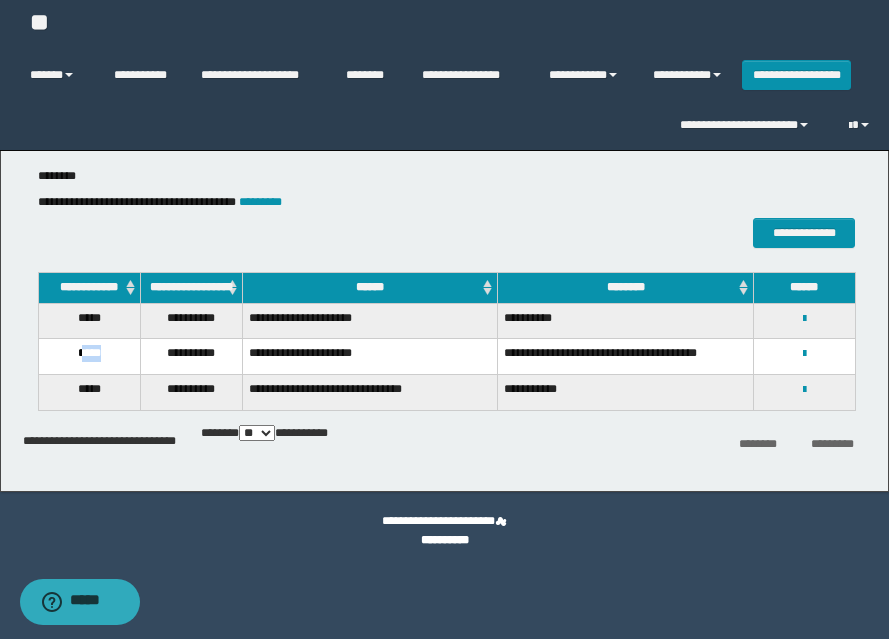 drag, startPoint x: 80, startPoint y: 363, endPoint x: 103, endPoint y: 365, distance: 23.086792 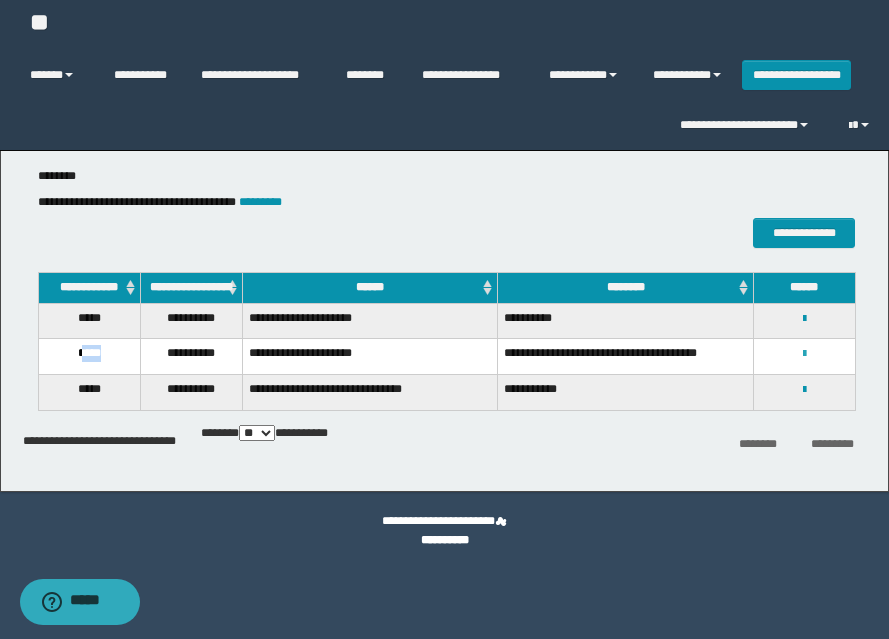 drag, startPoint x: 807, startPoint y: 365, endPoint x: 778, endPoint y: 374, distance: 30.364452 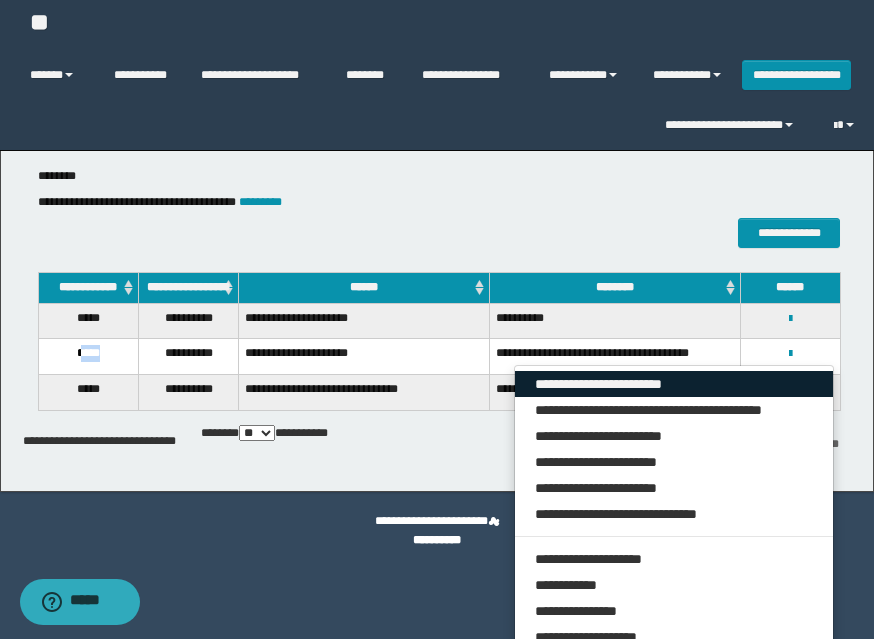 click on "**********" 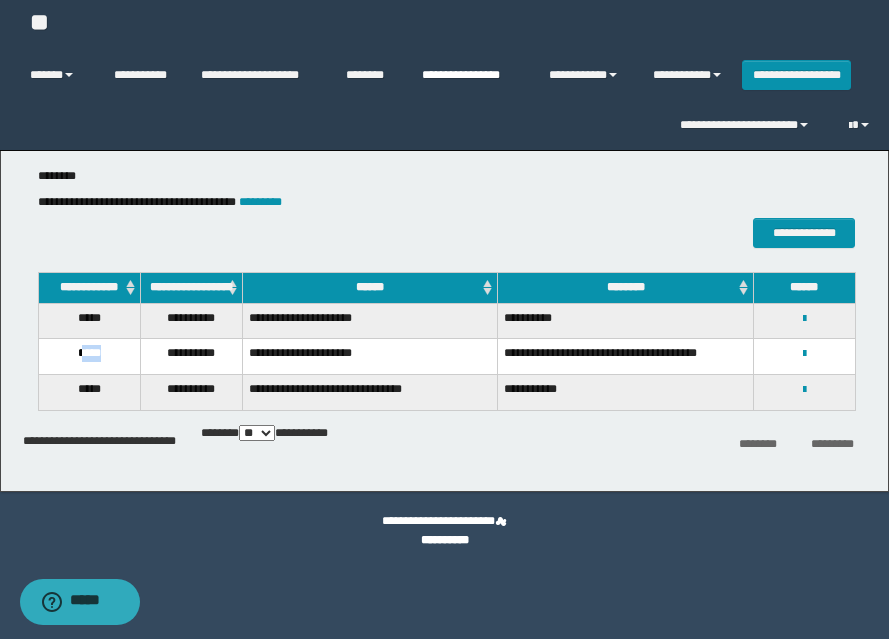 click on "**********" 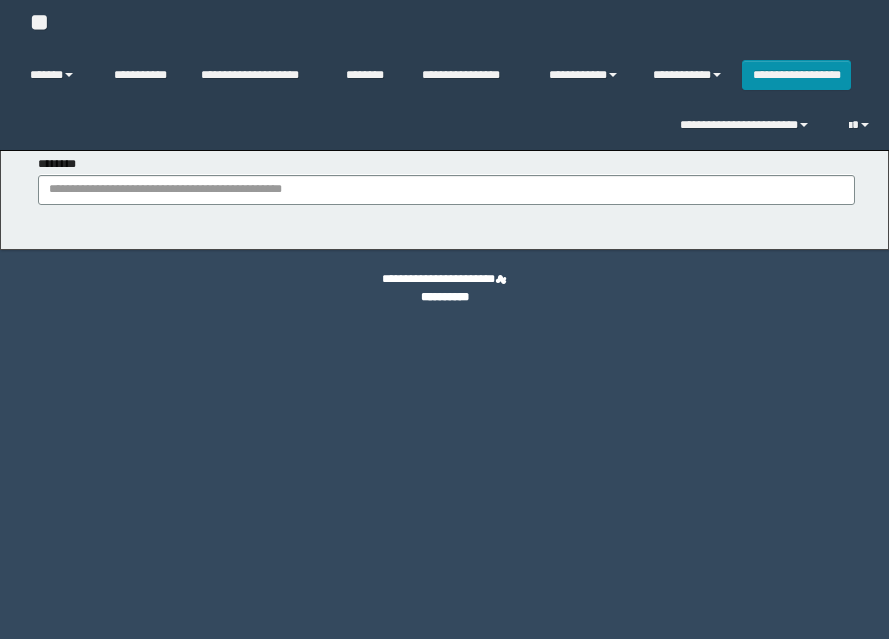 scroll, scrollTop: 0, scrollLeft: 0, axis: both 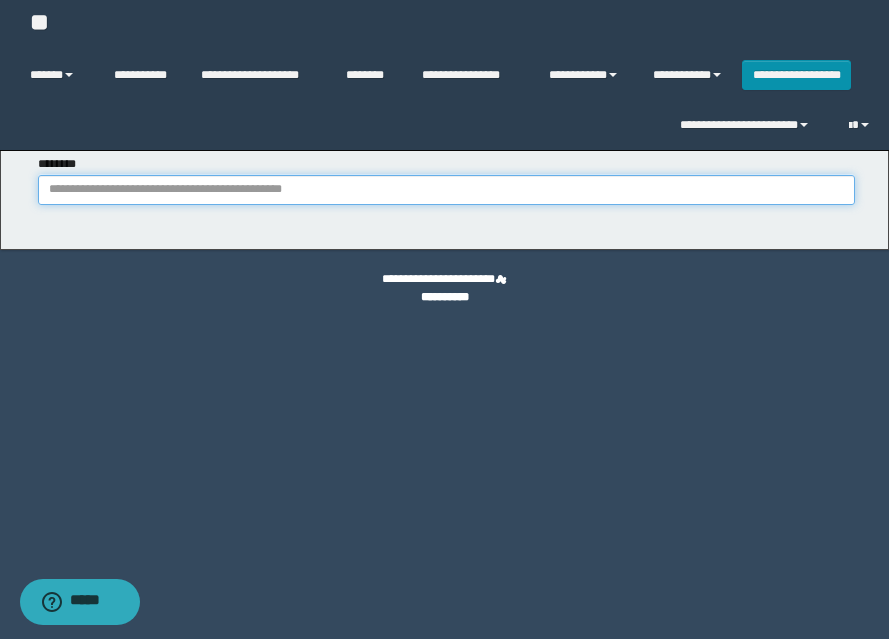 click on "********" at bounding box center (446, 190) 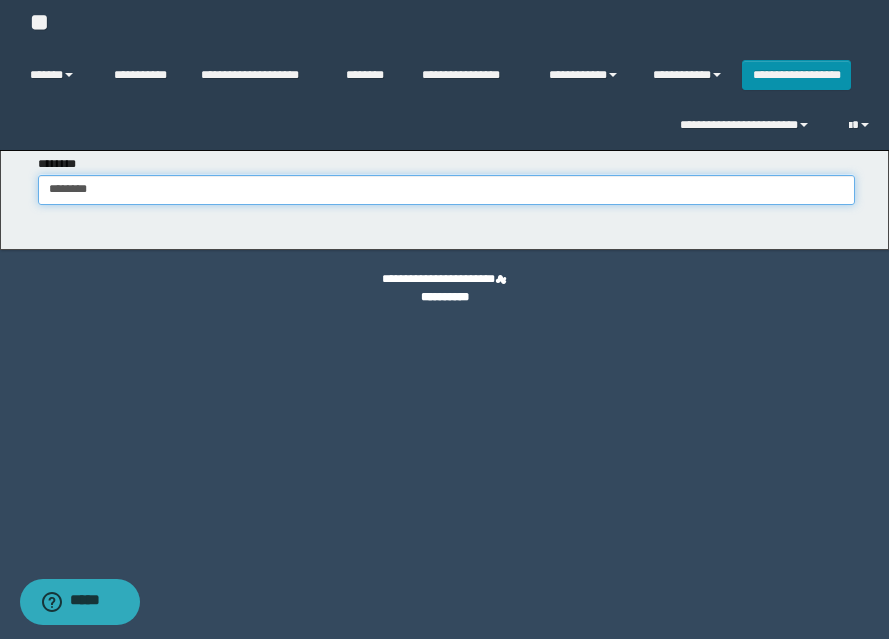 type on "********" 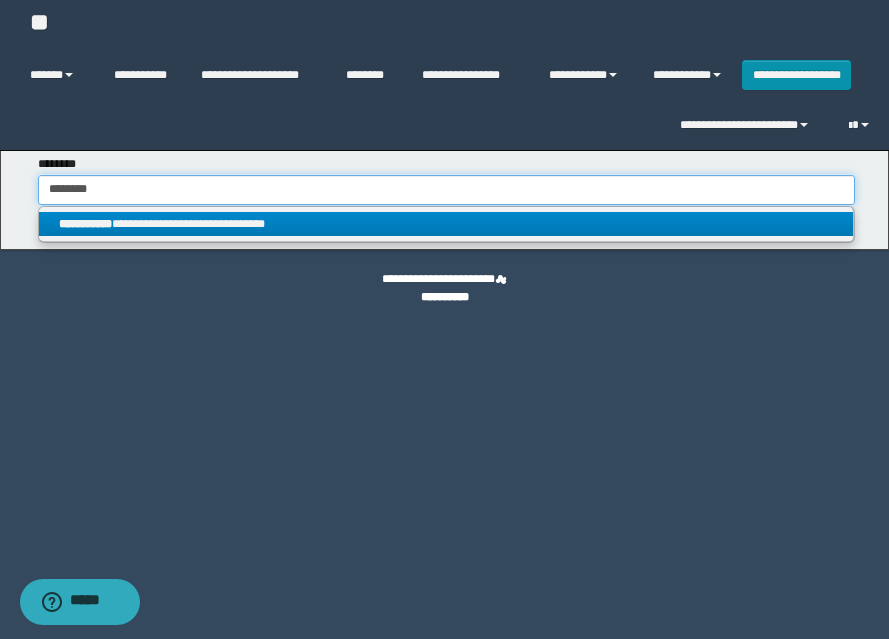 type on "********" 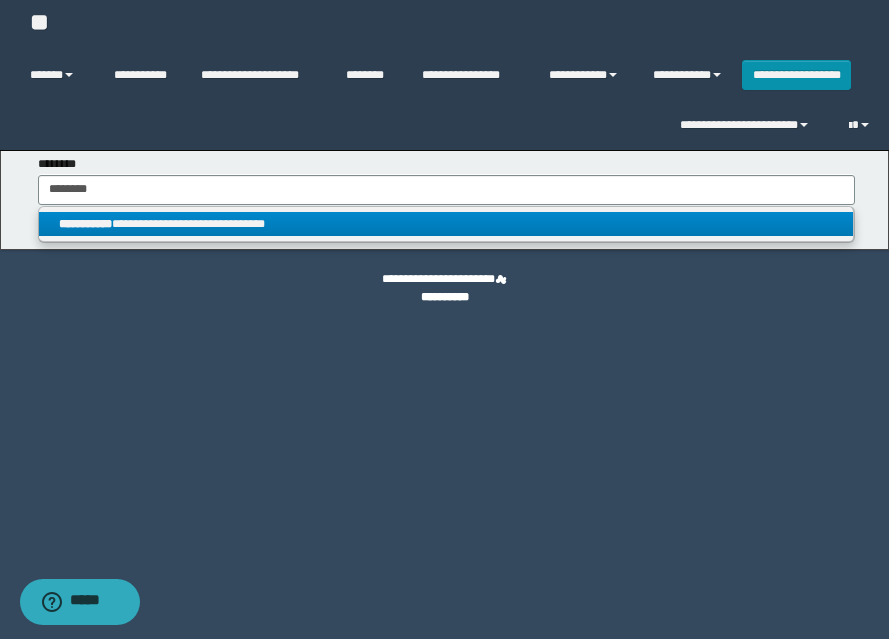 click on "**********" at bounding box center (446, 224) 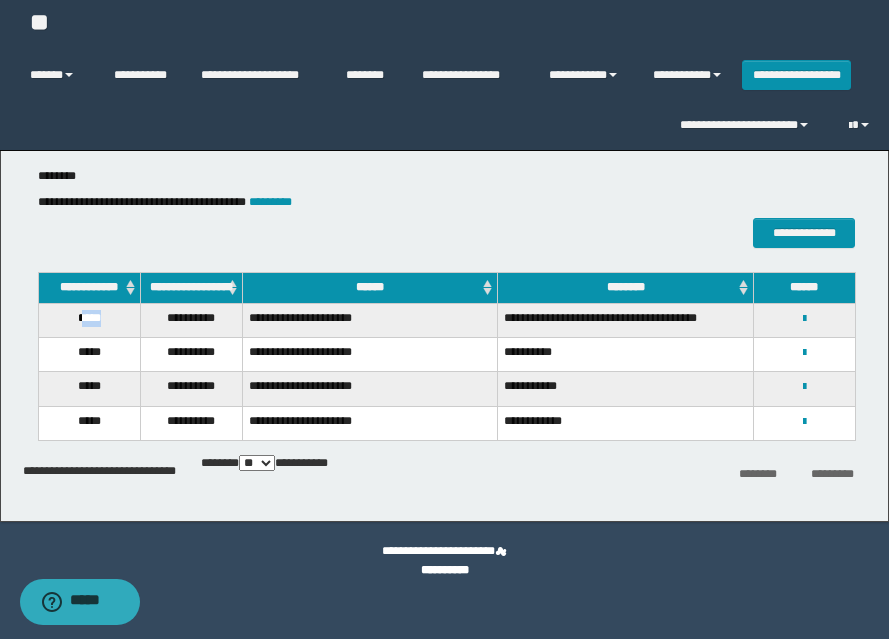 drag, startPoint x: 78, startPoint y: 330, endPoint x: 122, endPoint y: 339, distance: 44.911022 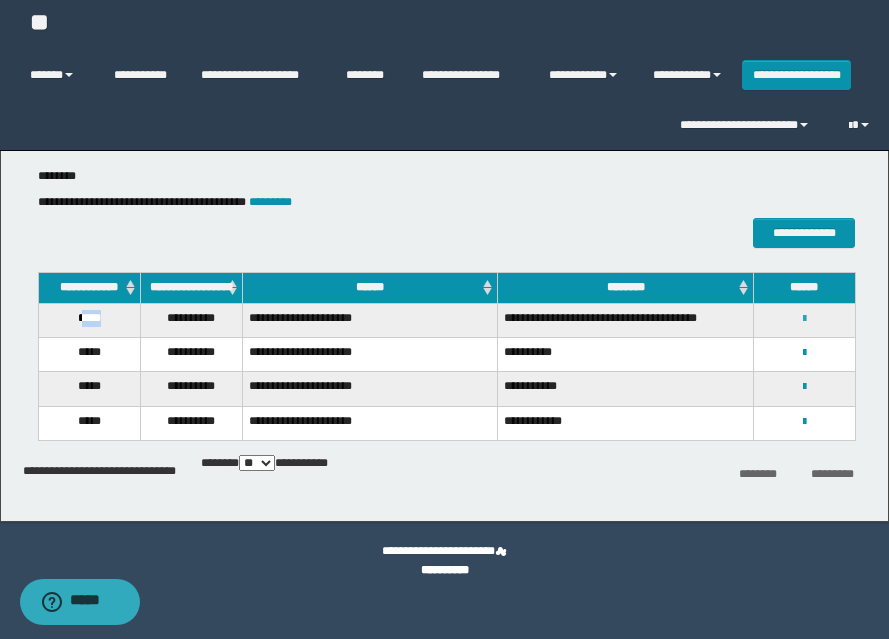 click at bounding box center (804, 319) 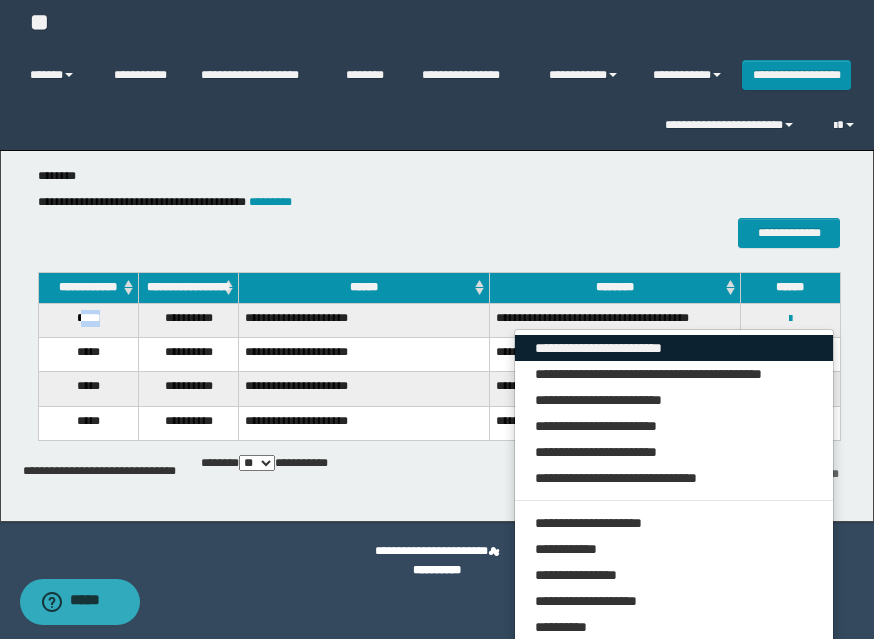 click on "**********" at bounding box center [674, 348] 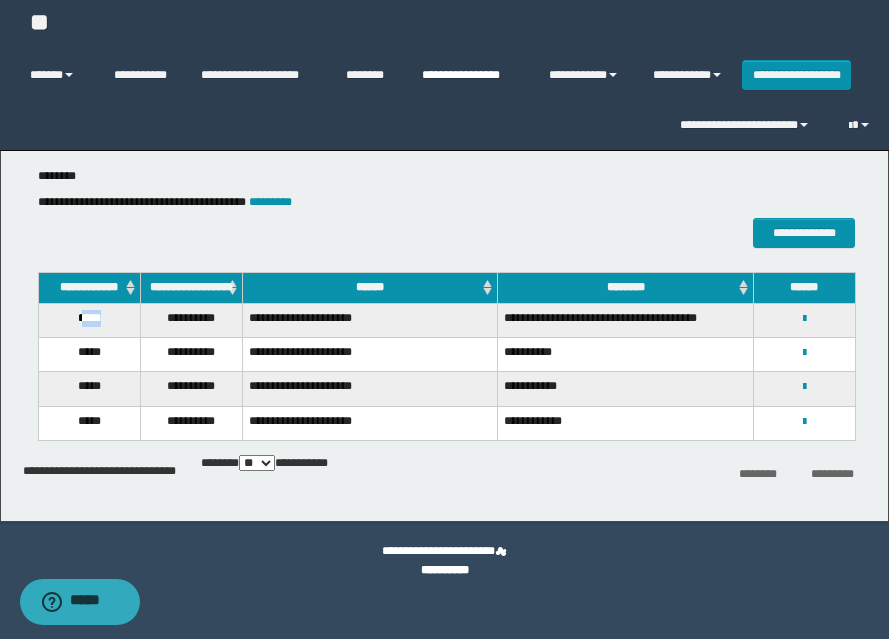 click on "**********" at bounding box center (470, 75) 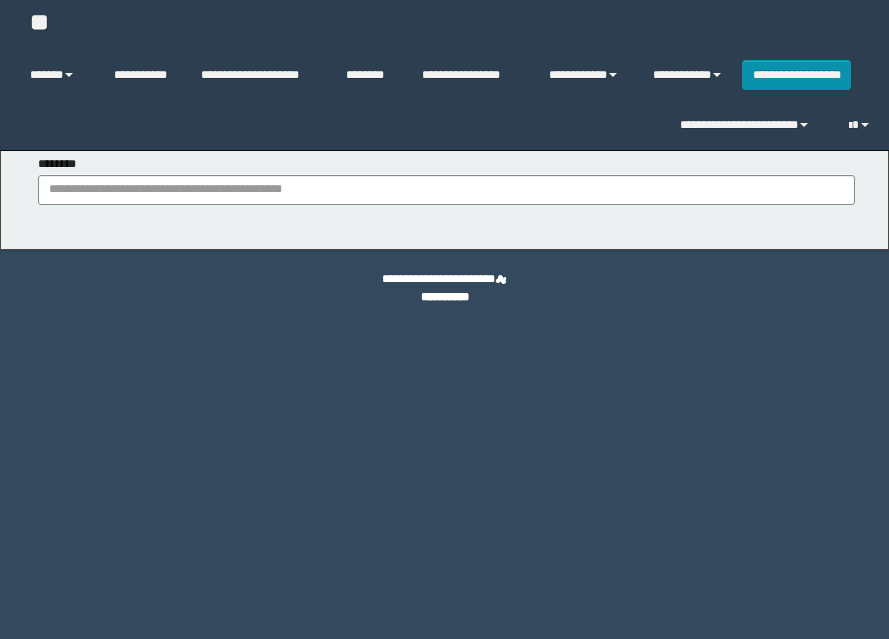 scroll, scrollTop: 0, scrollLeft: 0, axis: both 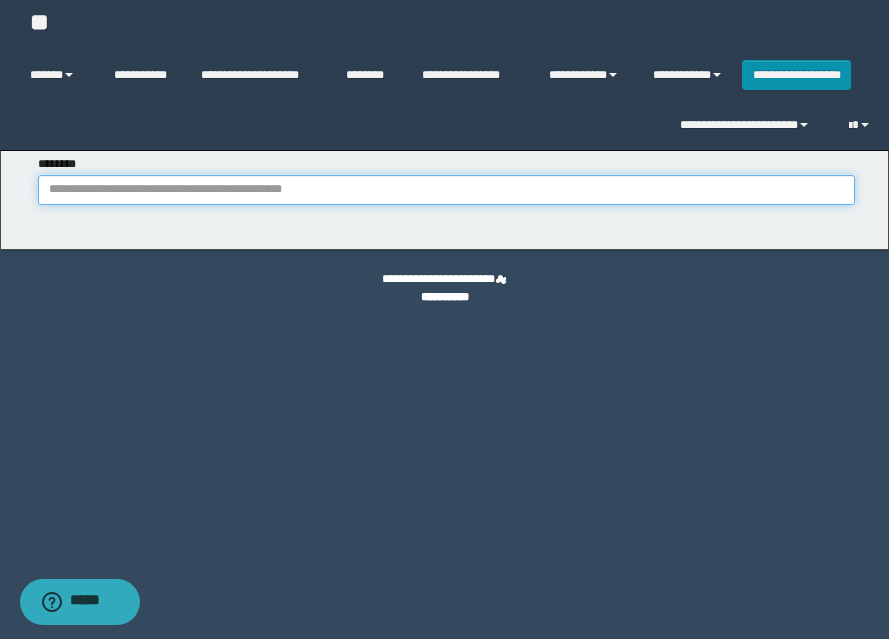 click on "********" at bounding box center [446, 190] 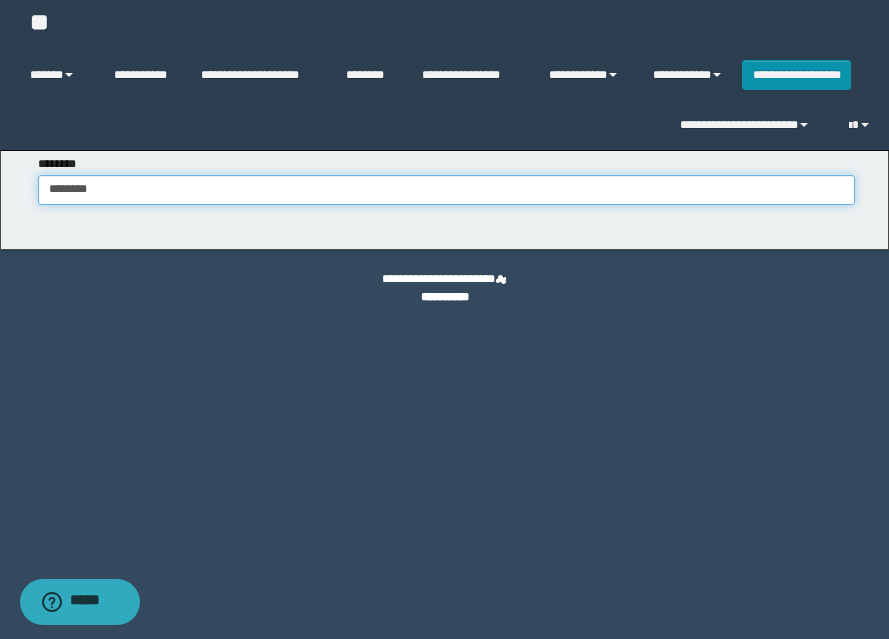 type on "********" 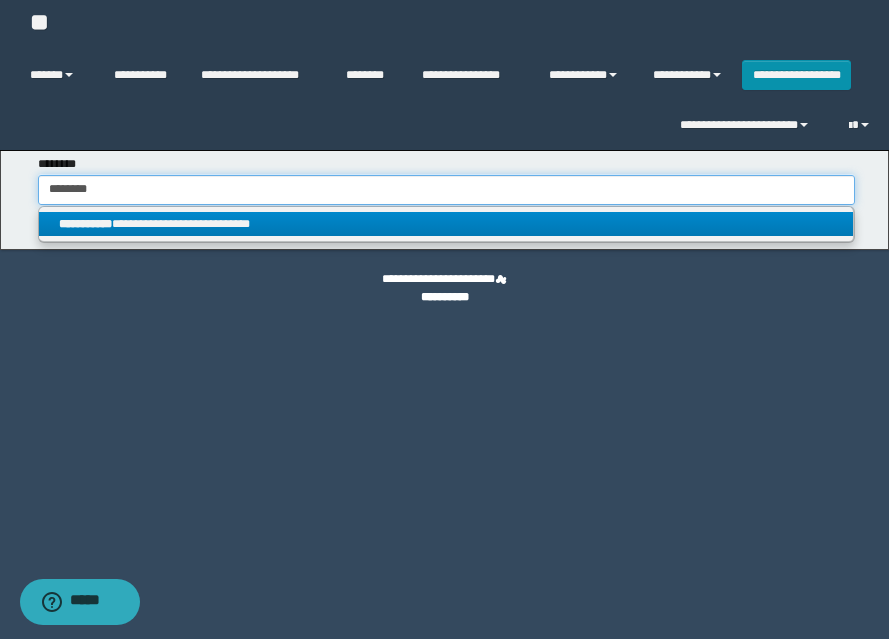 type on "********" 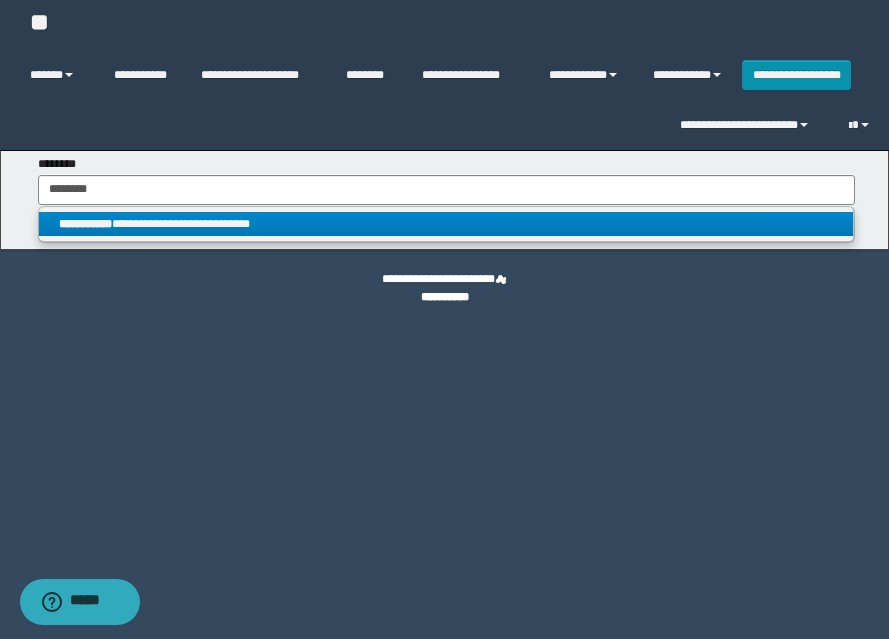 click on "**********" at bounding box center (446, 224) 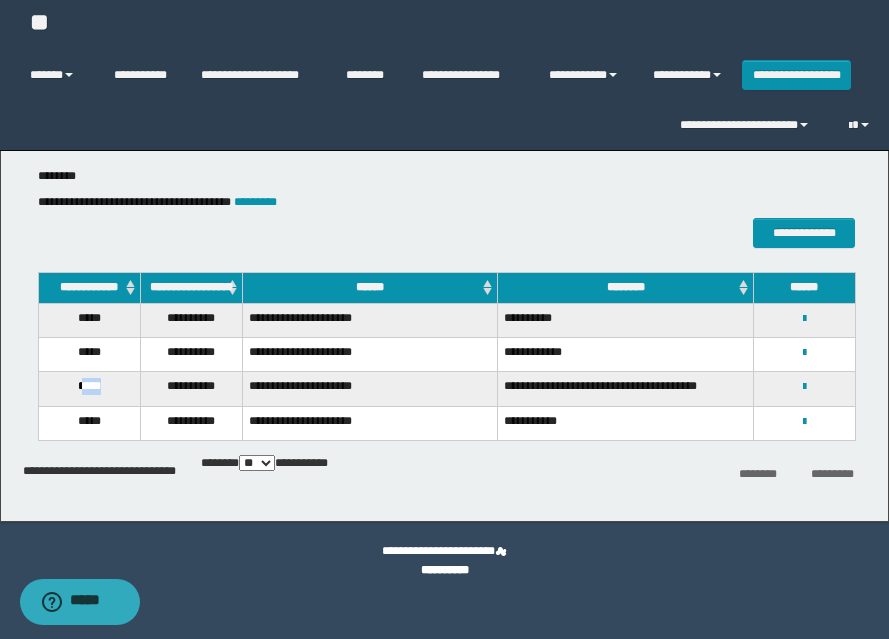 drag, startPoint x: 80, startPoint y: 397, endPoint x: 97, endPoint y: 394, distance: 17.262676 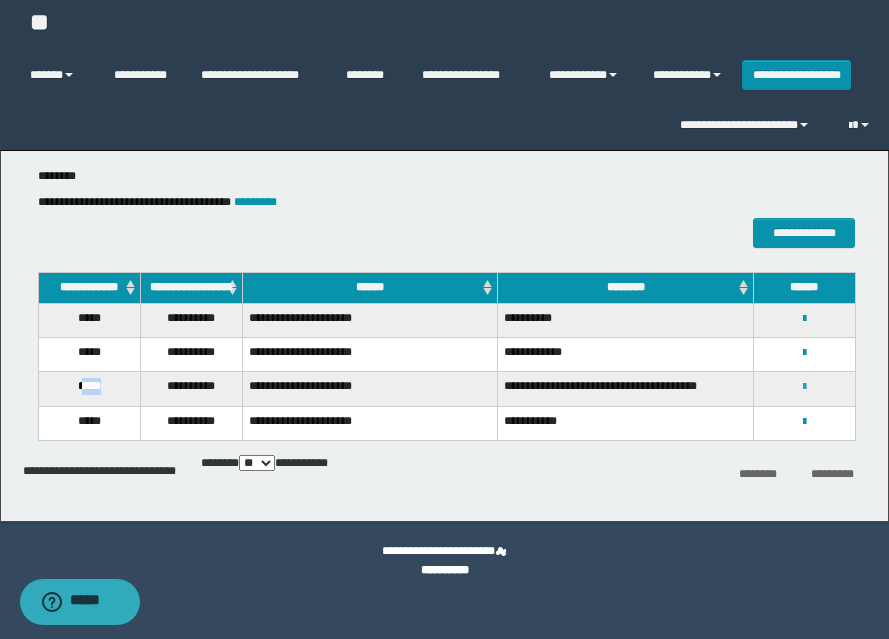 drag, startPoint x: 804, startPoint y: 397, endPoint x: 852, endPoint y: 407, distance: 49.0306 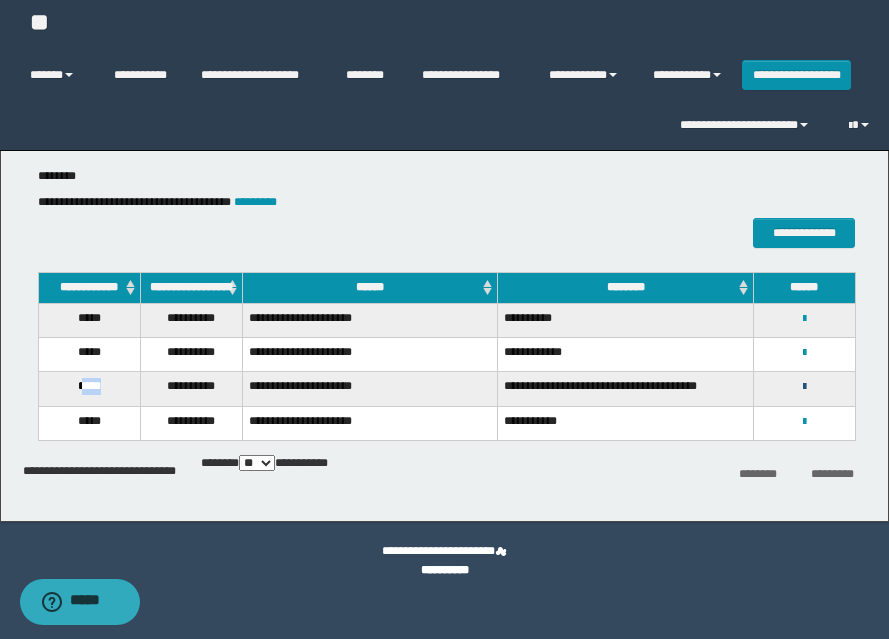 click at bounding box center [804, 387] 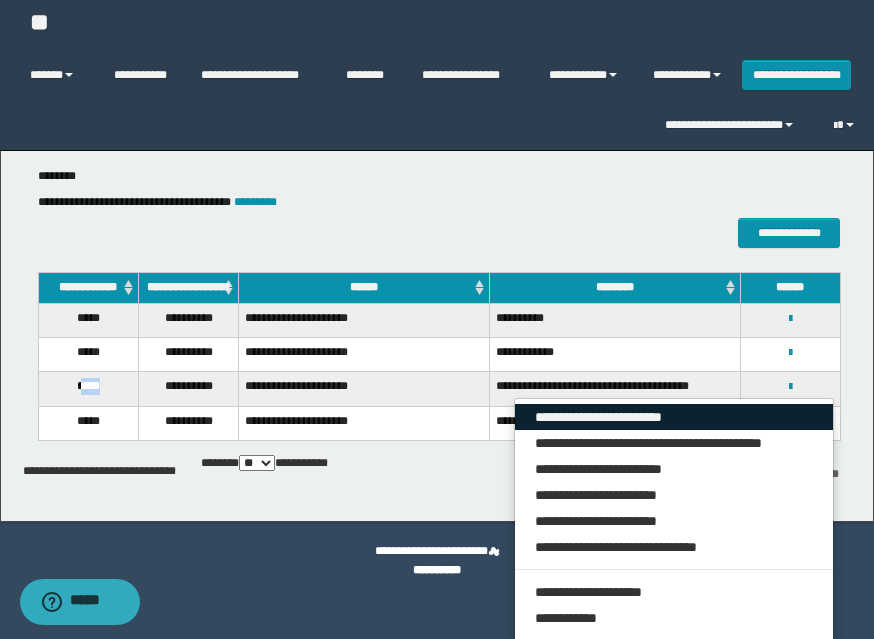 click on "**********" 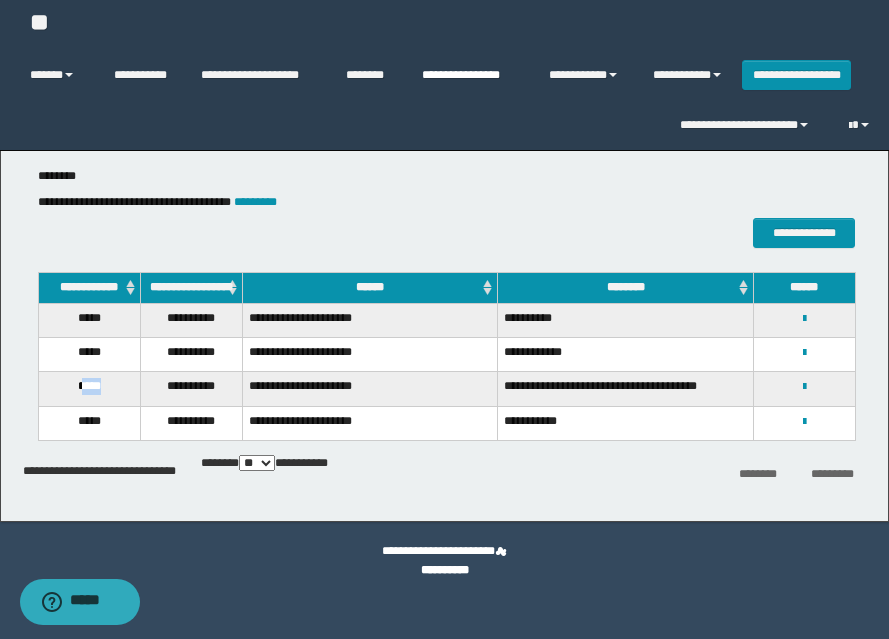 click on "**********" 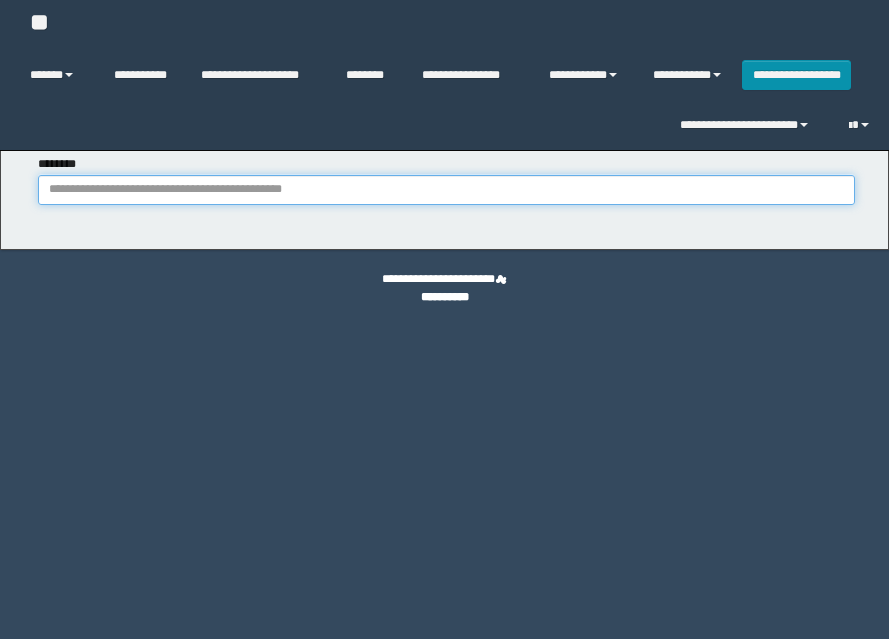 scroll, scrollTop: 0, scrollLeft: 0, axis: both 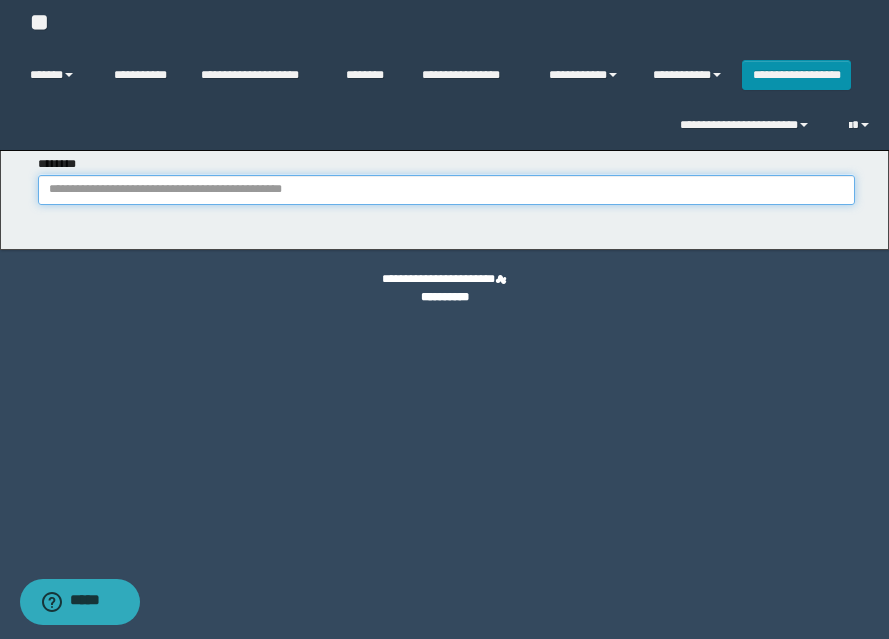 paste on "**********" 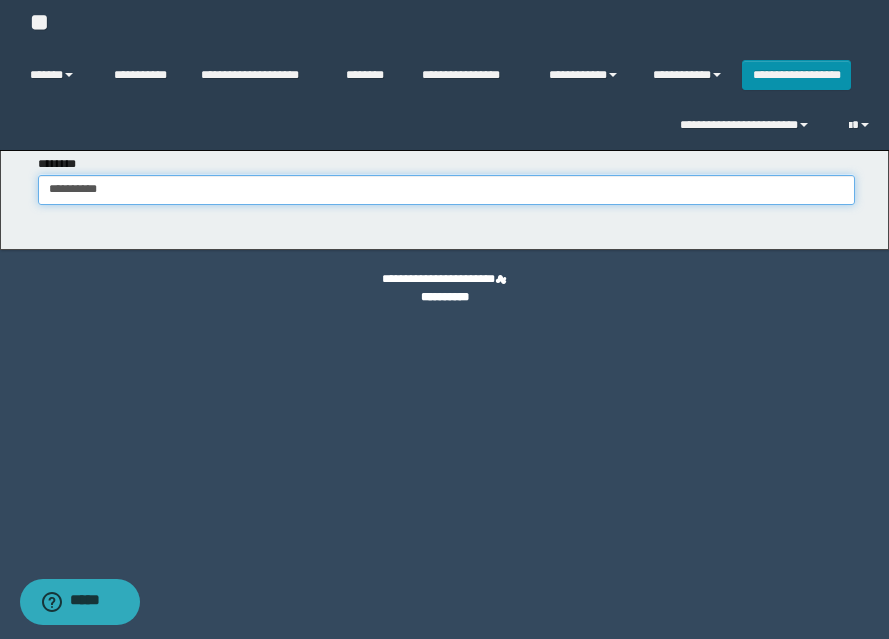 type on "**********" 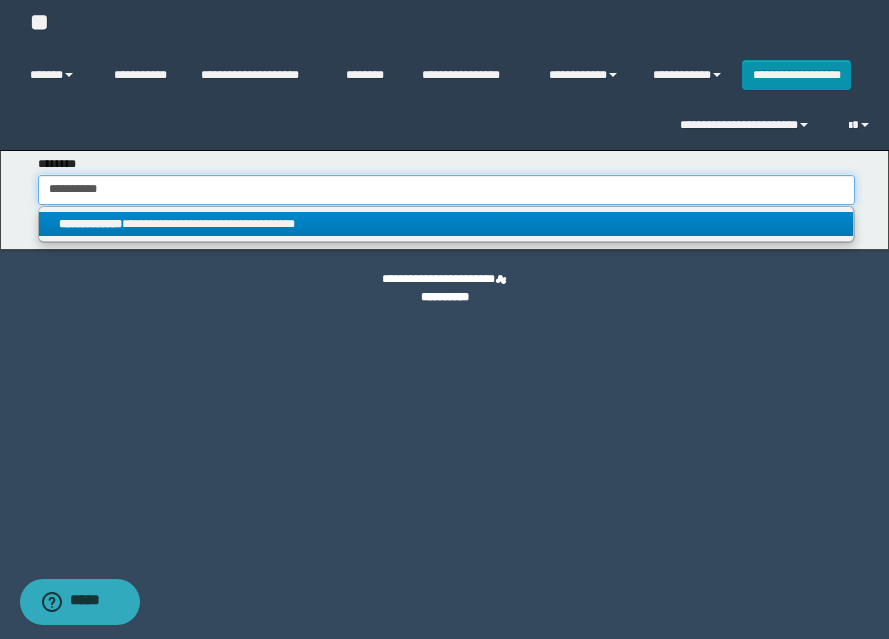 type on "**********" 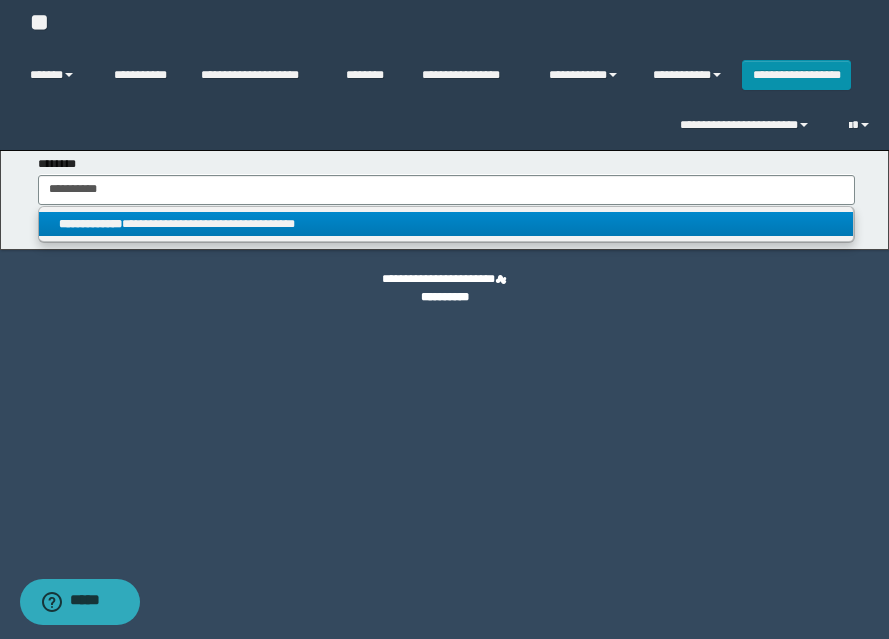 click on "**********" at bounding box center (446, 224) 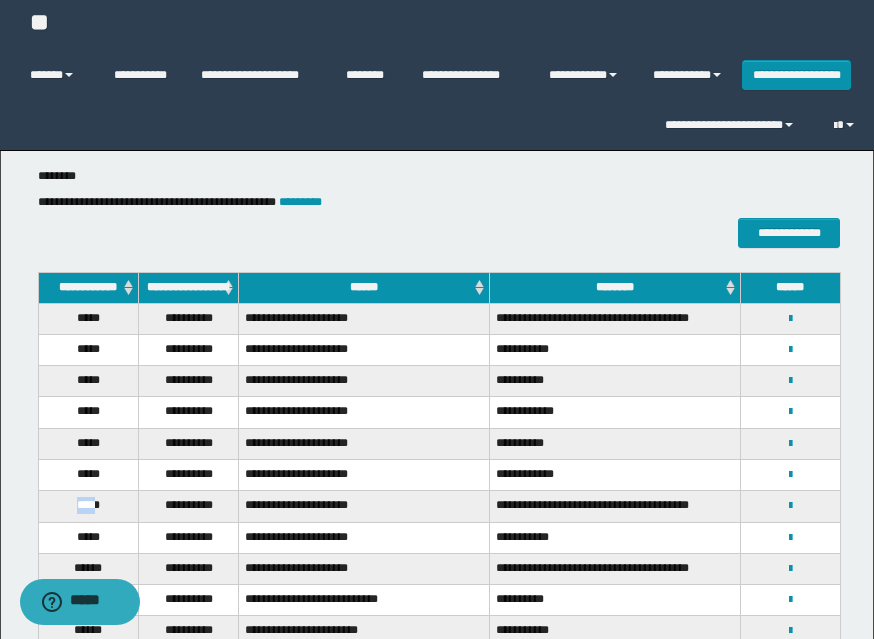 drag, startPoint x: 75, startPoint y: 517, endPoint x: 93, endPoint y: 516, distance: 18.027756 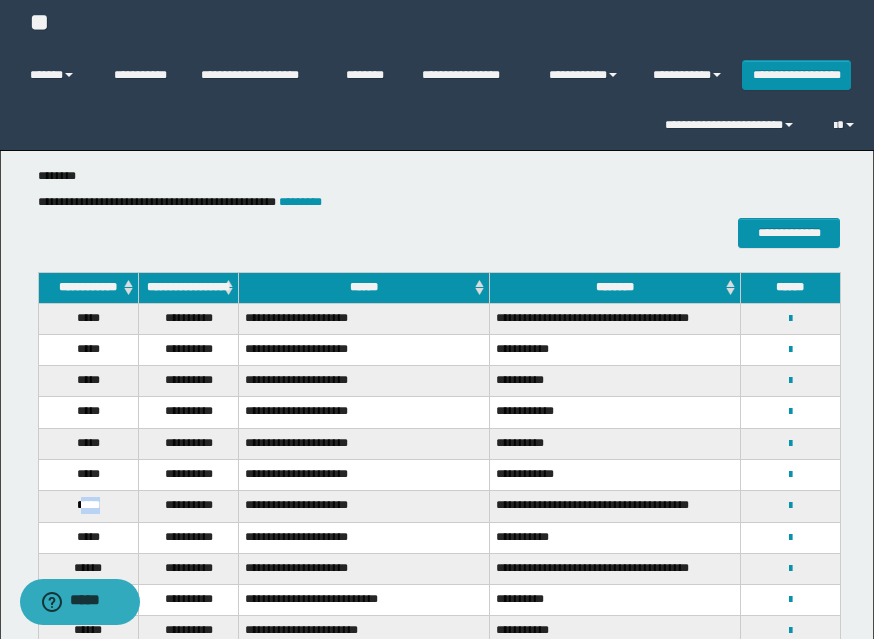 drag, startPoint x: 76, startPoint y: 520, endPoint x: 86, endPoint y: 514, distance: 11.661903 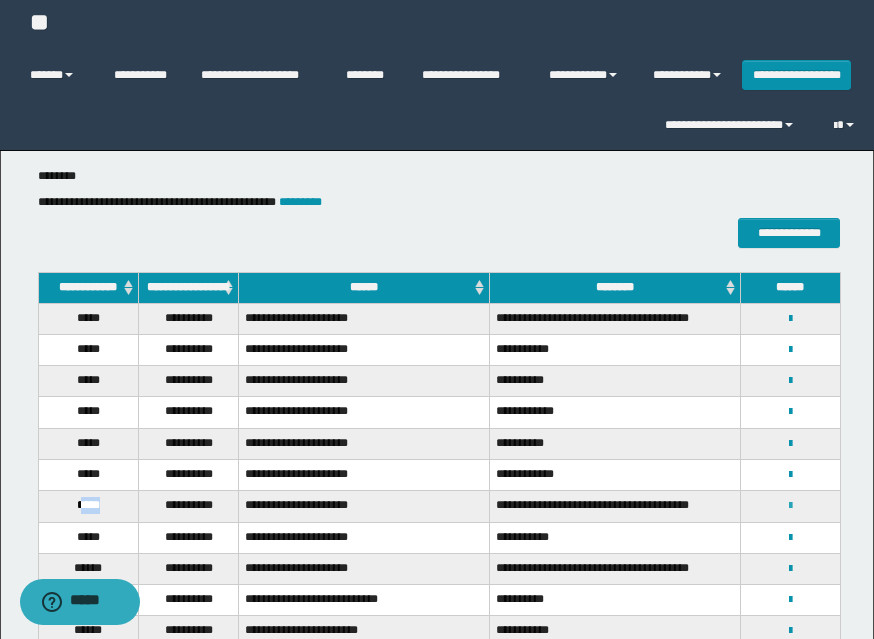 click at bounding box center (790, 506) 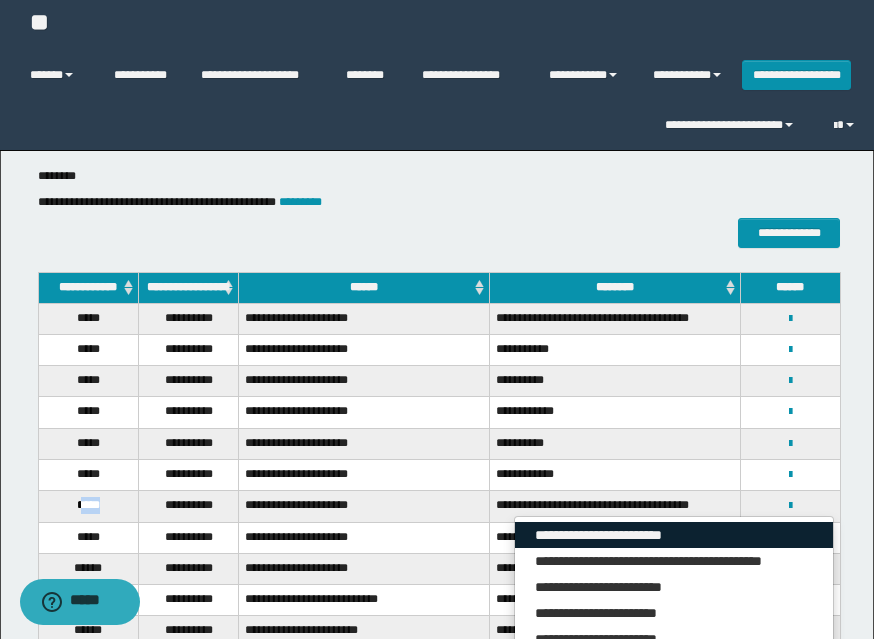 click on "**********" at bounding box center [674, 535] 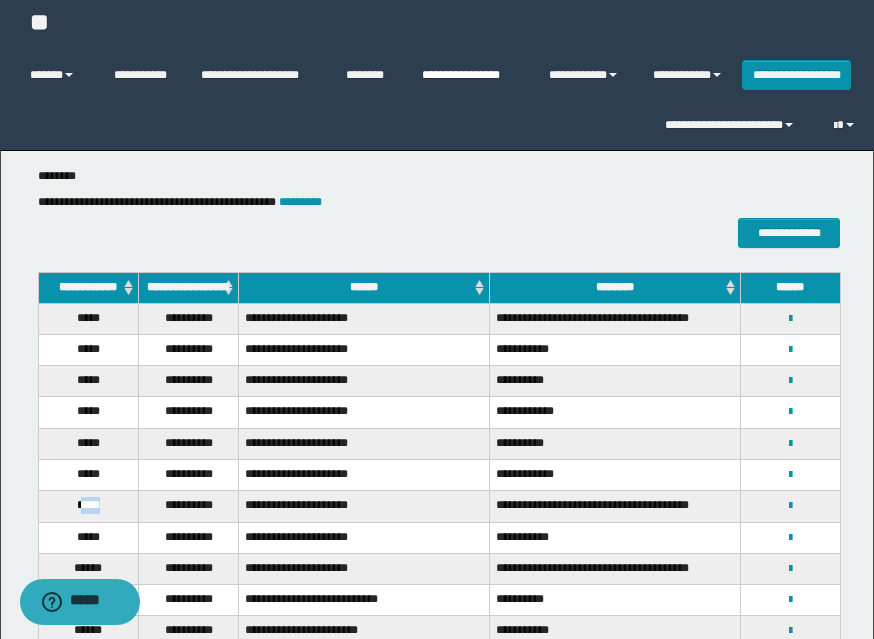 click on "**********" at bounding box center [470, 75] 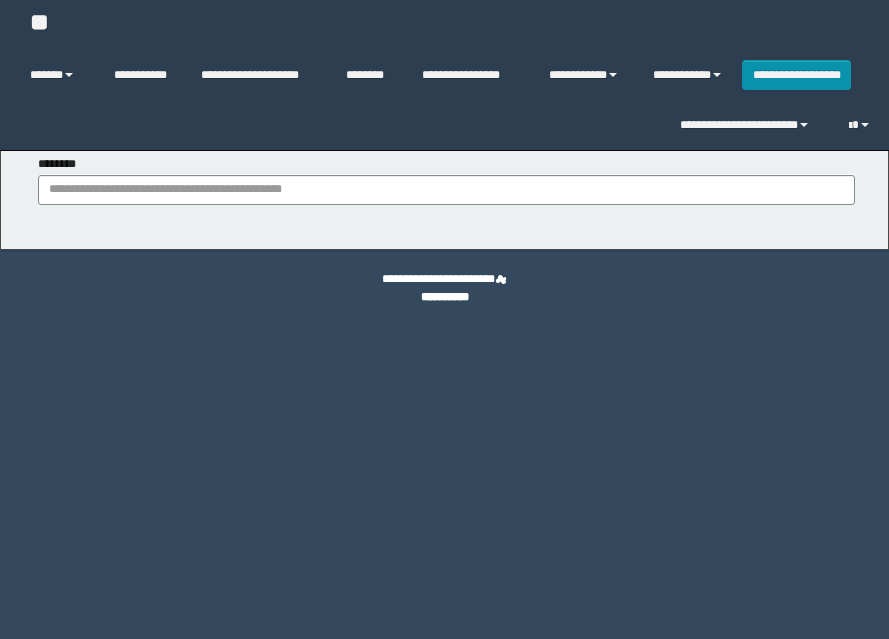 scroll, scrollTop: 0, scrollLeft: 0, axis: both 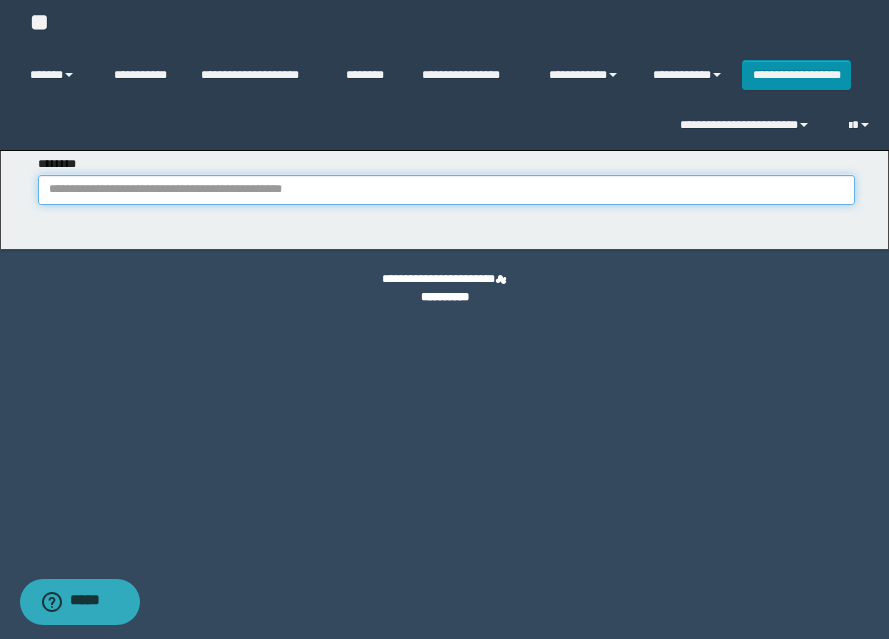 click on "********" at bounding box center [446, 190] 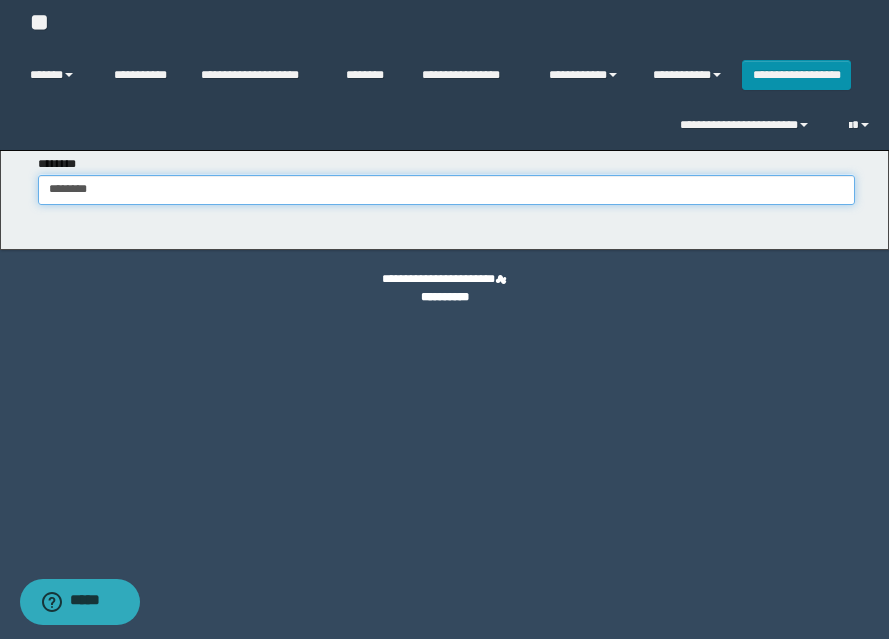 type on "********" 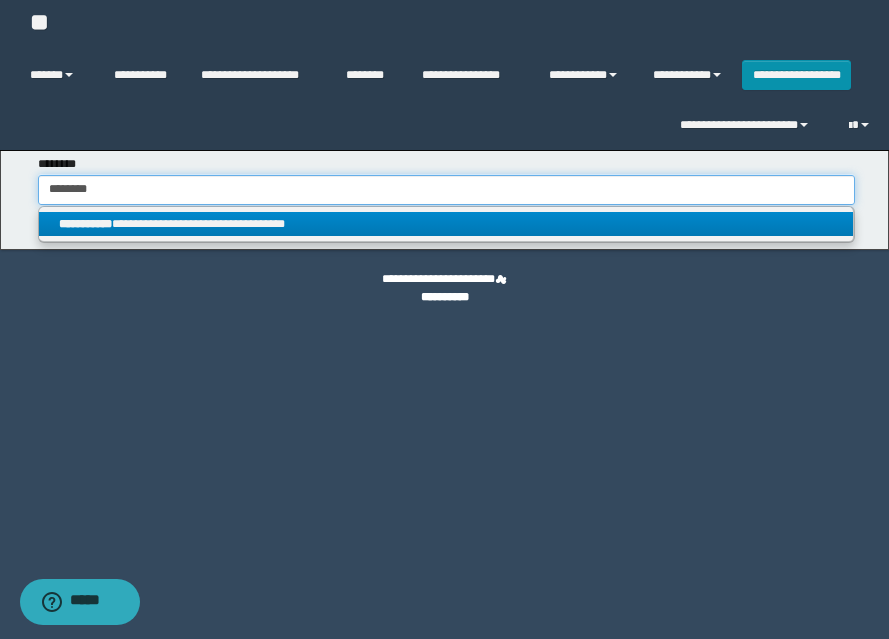 type on "********" 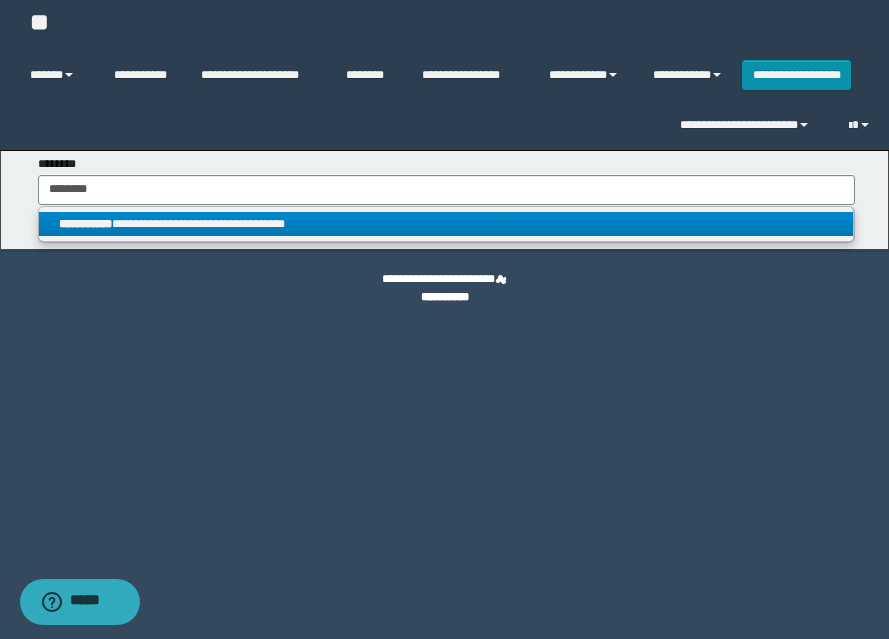 click on "**********" at bounding box center [446, 224] 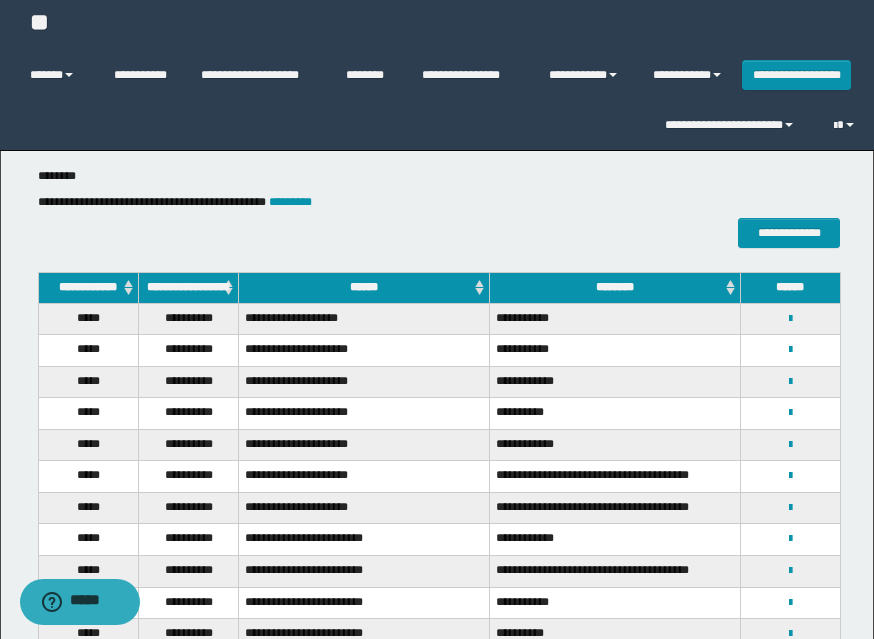 click on "**********" at bounding box center (364, 477) 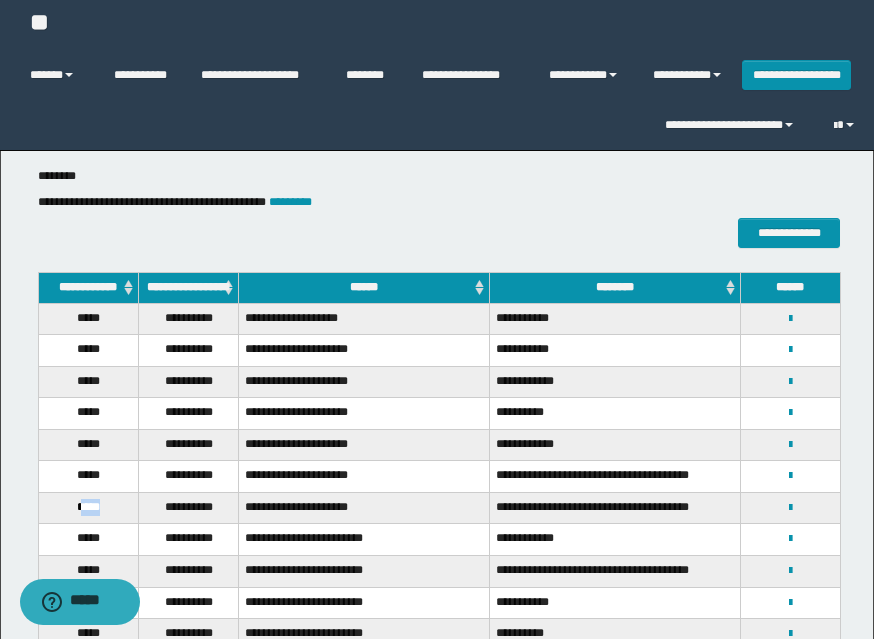 click on "*****" at bounding box center [88, 508] 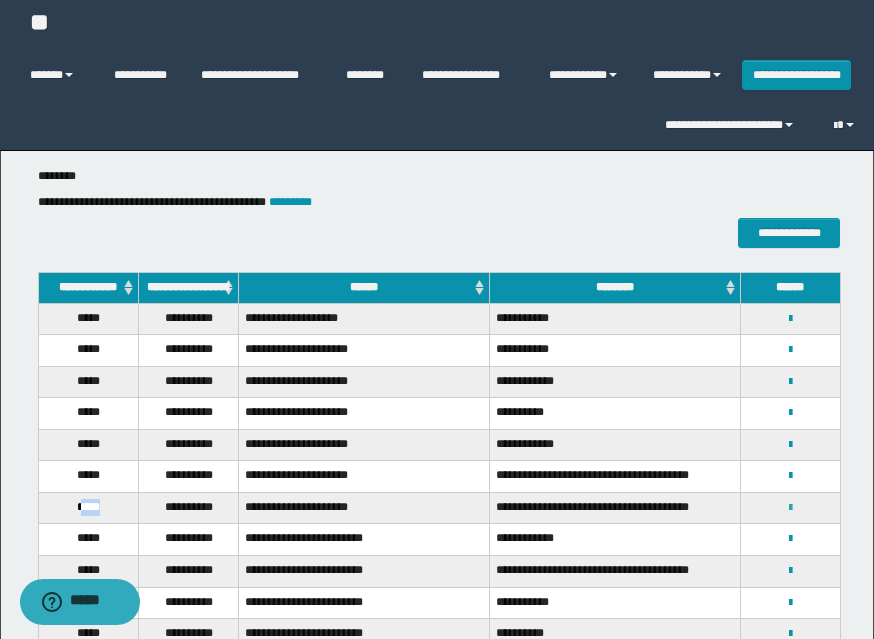 click at bounding box center [790, 508] 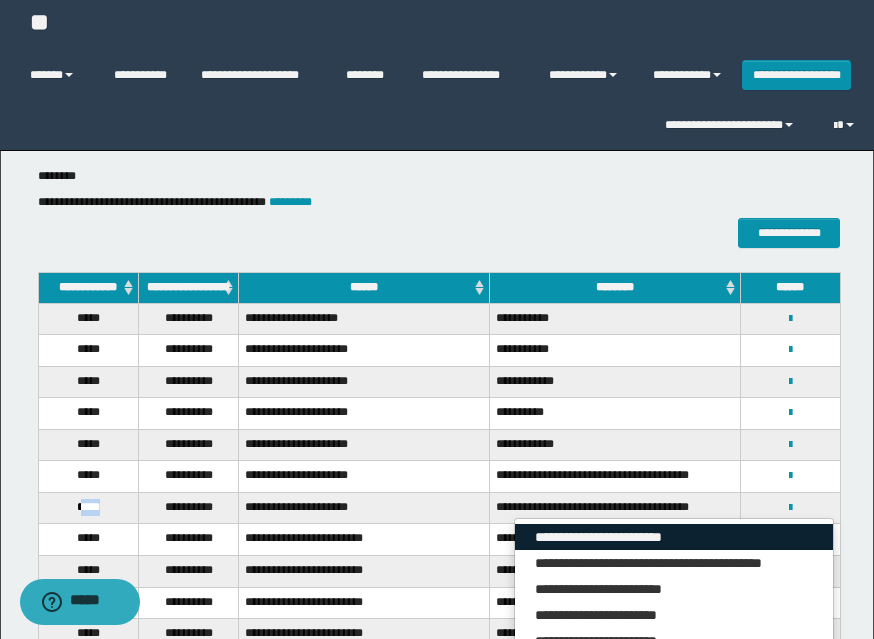 click on "**********" at bounding box center (674, 537) 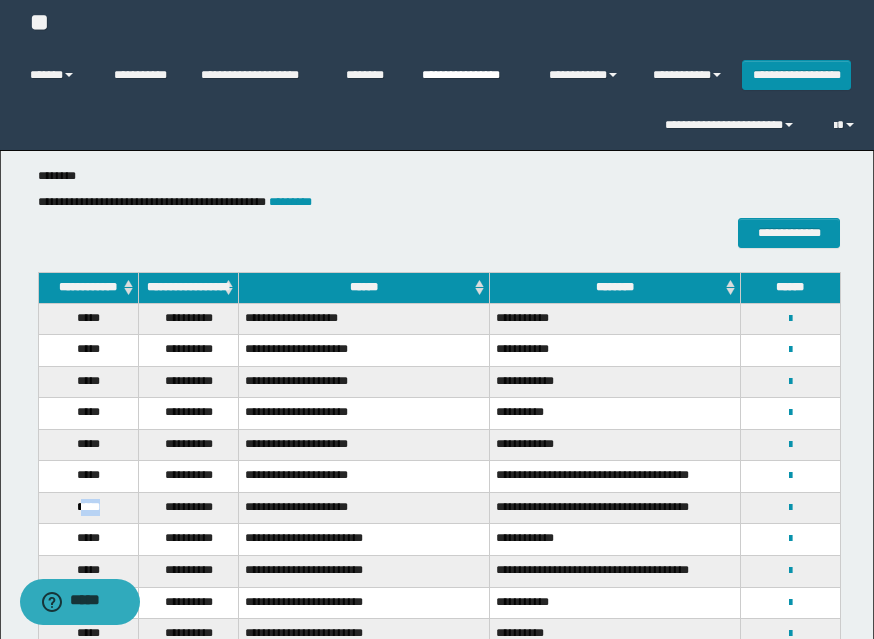 click on "**********" at bounding box center [470, 75] 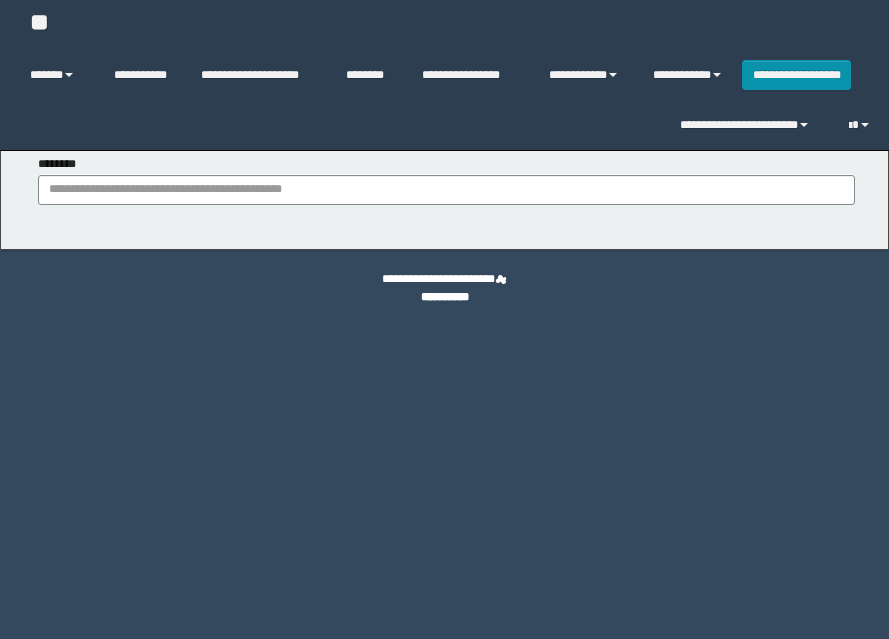 scroll, scrollTop: 0, scrollLeft: 0, axis: both 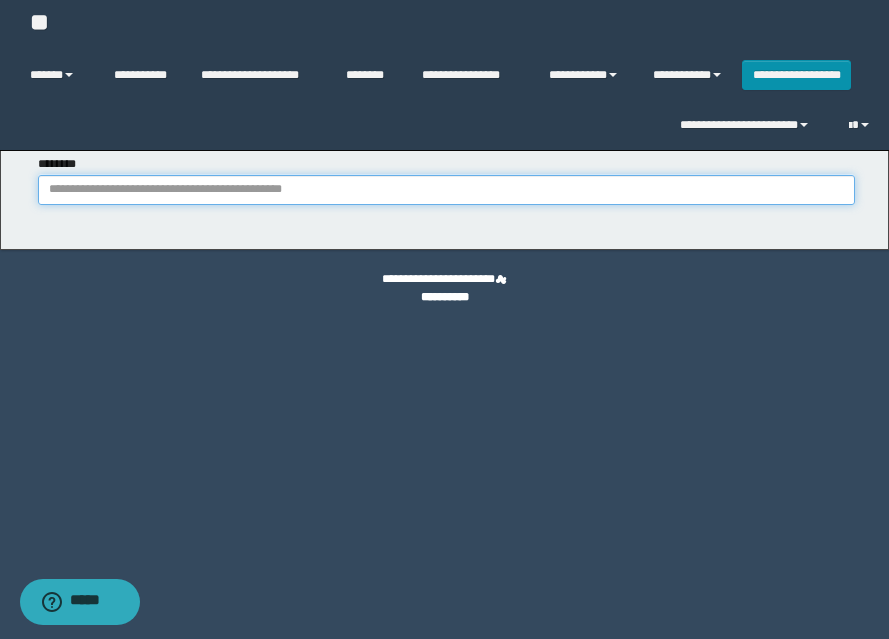 click on "********" at bounding box center [446, 190] 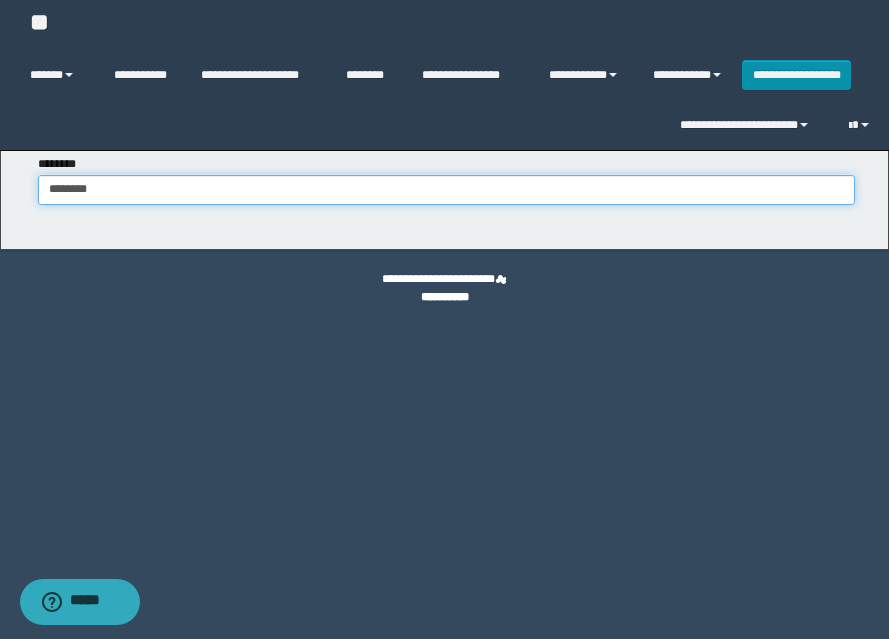 type on "********" 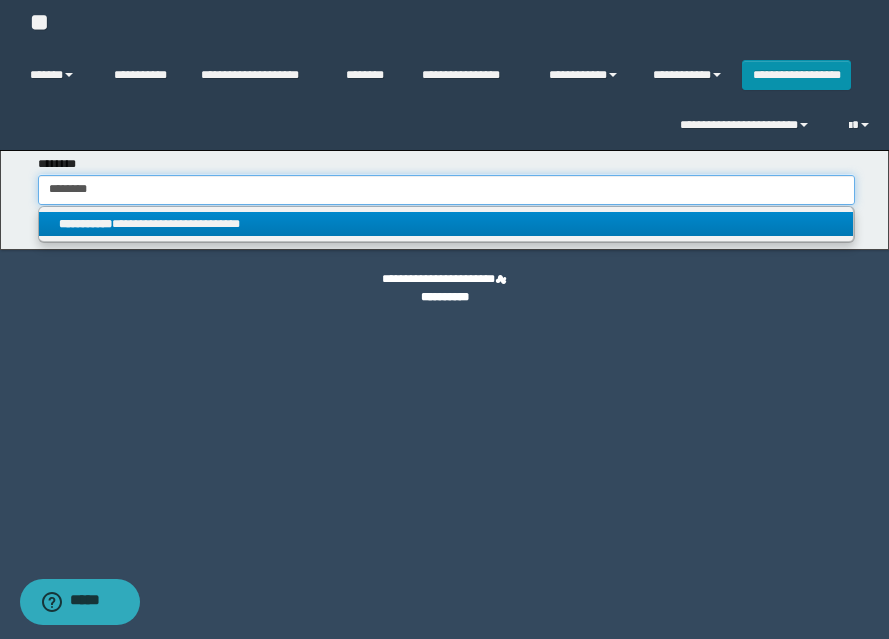 type on "********" 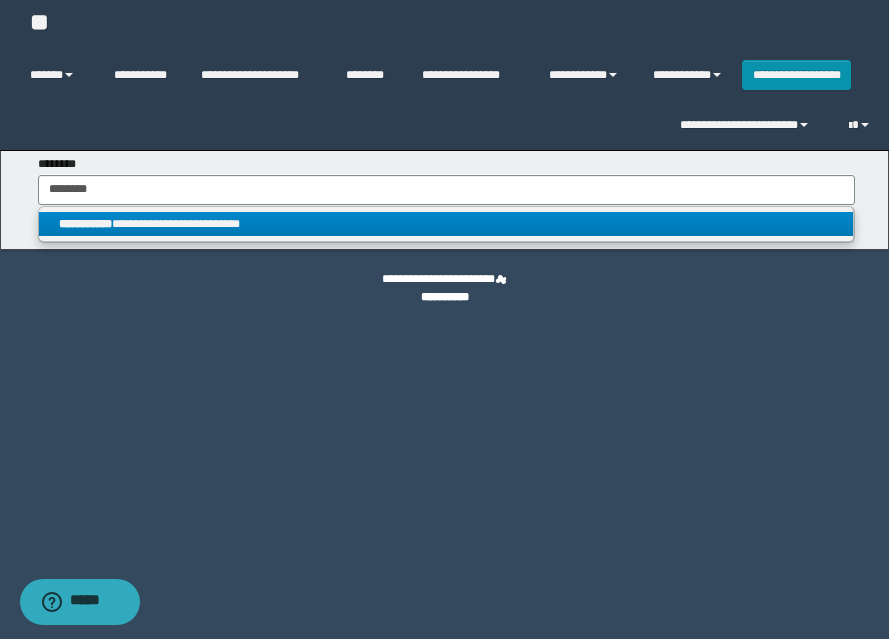 click on "**********" at bounding box center (446, 224) 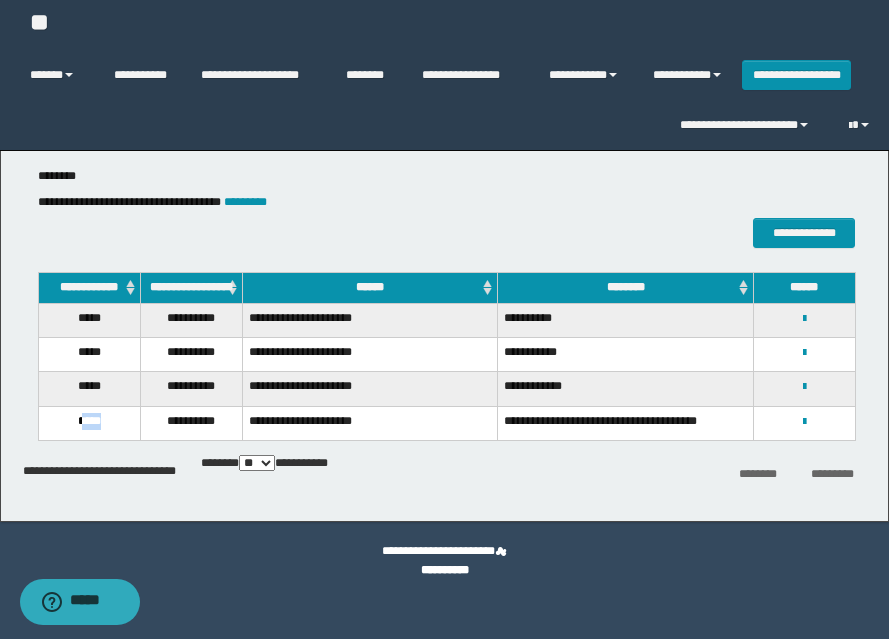 drag, startPoint x: 80, startPoint y: 423, endPoint x: 131, endPoint y: 423, distance: 51 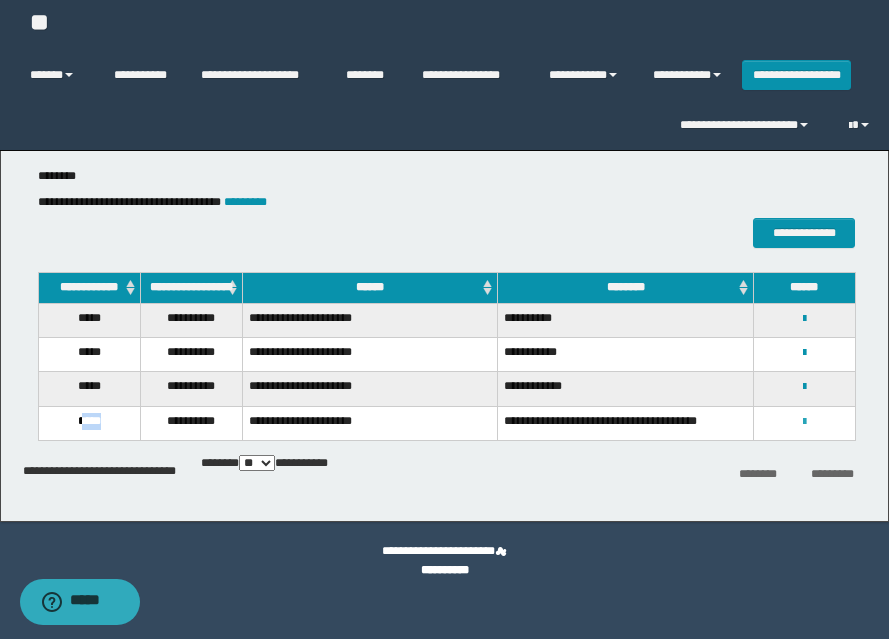 click at bounding box center (804, 422) 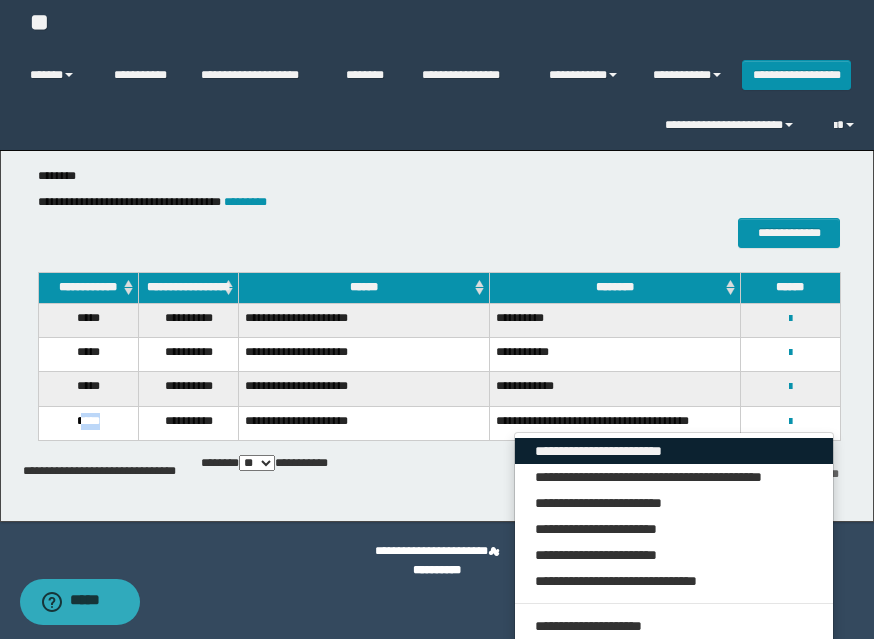 drag, startPoint x: 783, startPoint y: 447, endPoint x: 736, endPoint y: 429, distance: 50.32892 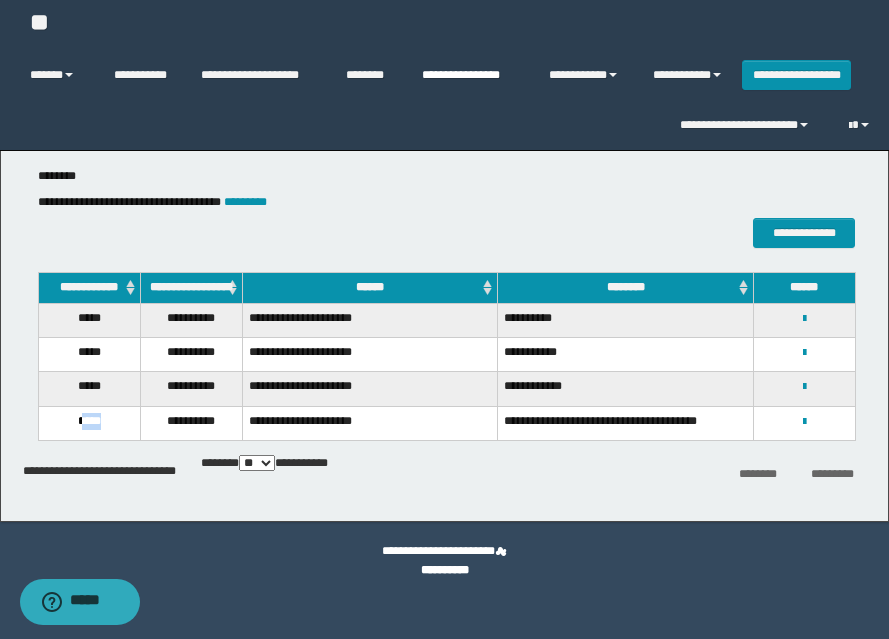 click on "**********" at bounding box center (470, 75) 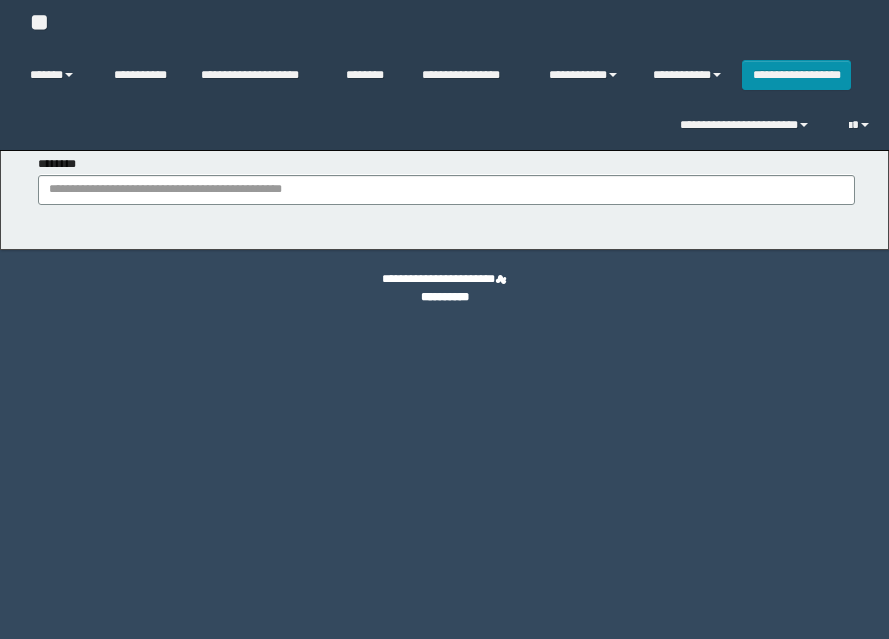 scroll, scrollTop: 0, scrollLeft: 0, axis: both 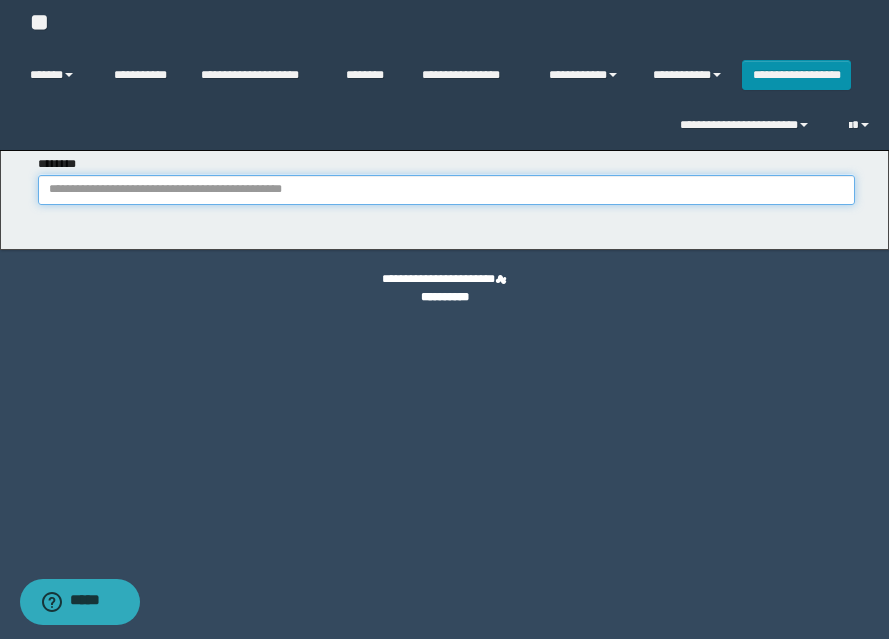 click on "********" at bounding box center (446, 190) 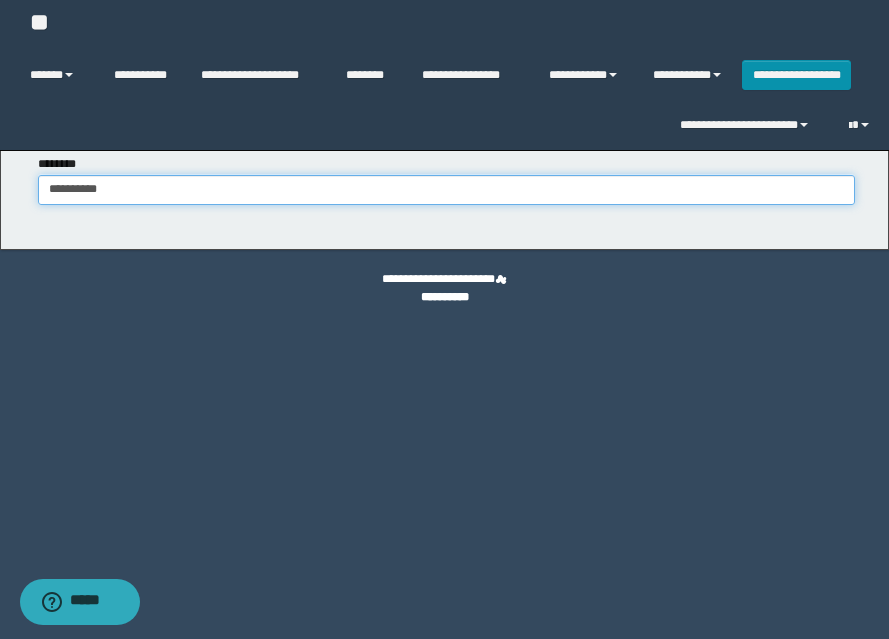 type on "**********" 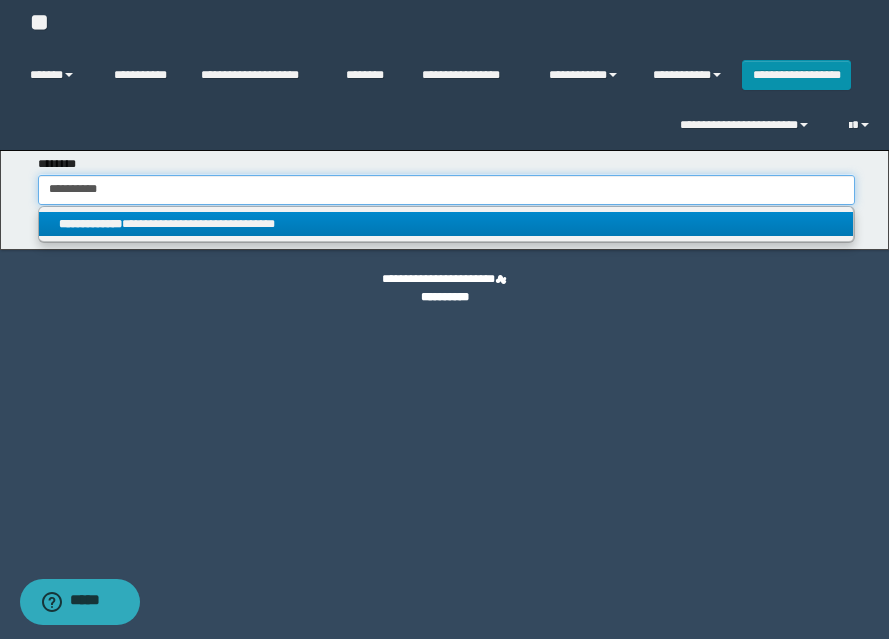 type on "**********" 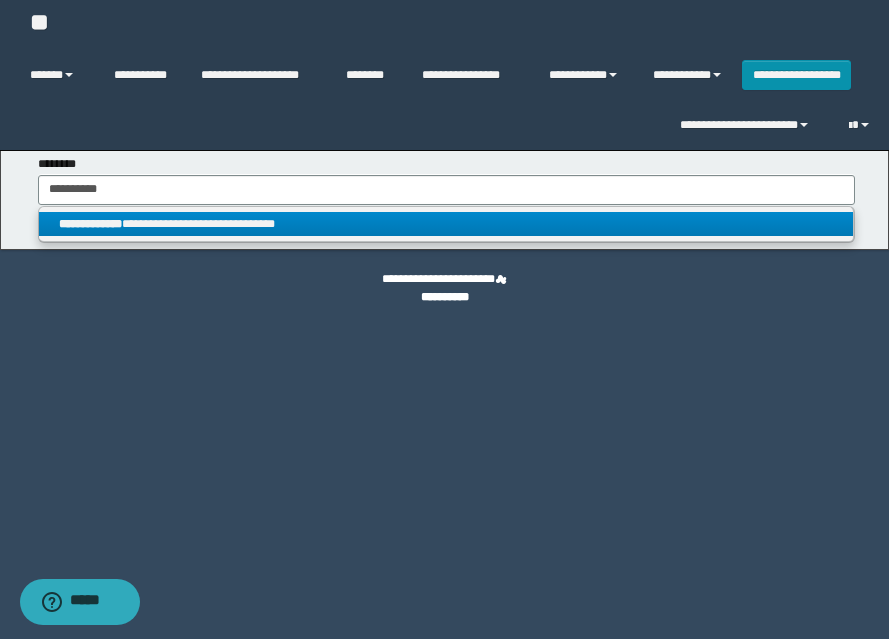 click on "**********" at bounding box center (446, 224) 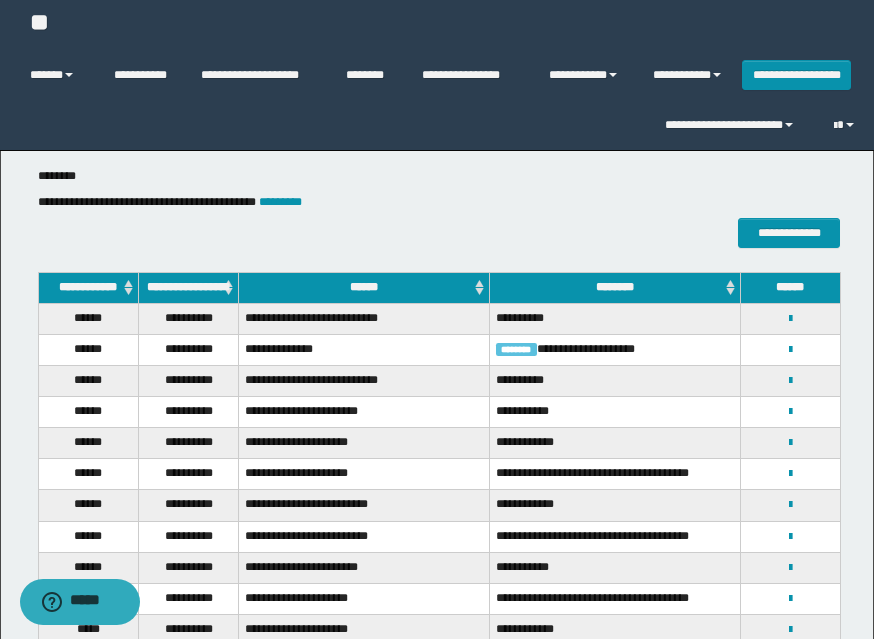click on "**********" at bounding box center (364, 443) 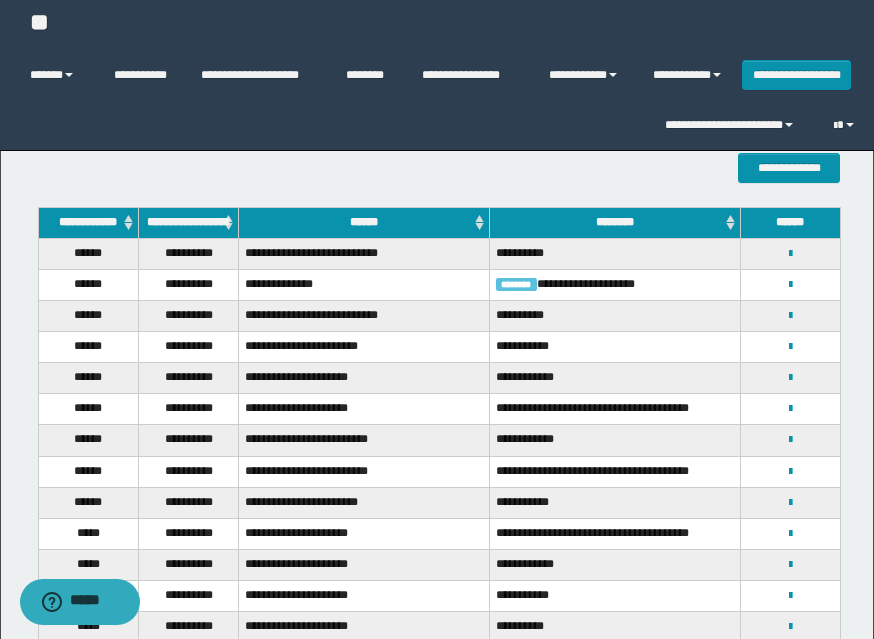 scroll, scrollTop: 200, scrollLeft: 0, axis: vertical 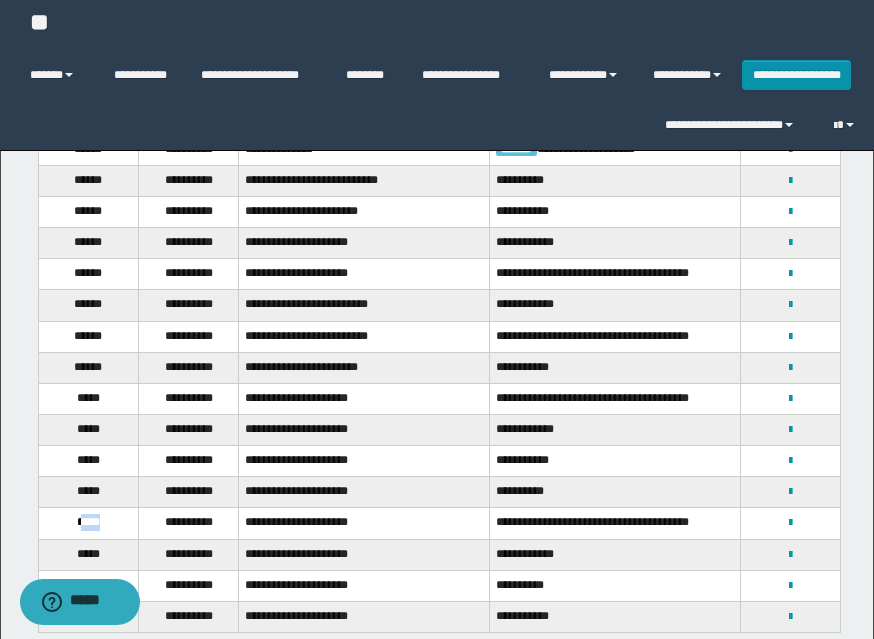 drag, startPoint x: 79, startPoint y: 529, endPoint x: 107, endPoint y: 527, distance: 28.071337 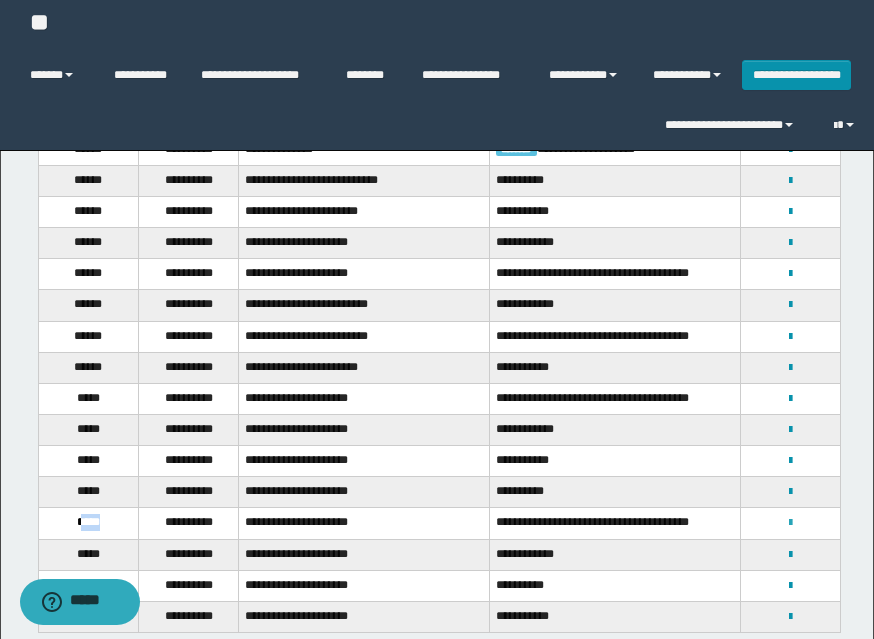 drag, startPoint x: 795, startPoint y: 527, endPoint x: 772, endPoint y: 532, distance: 23.537205 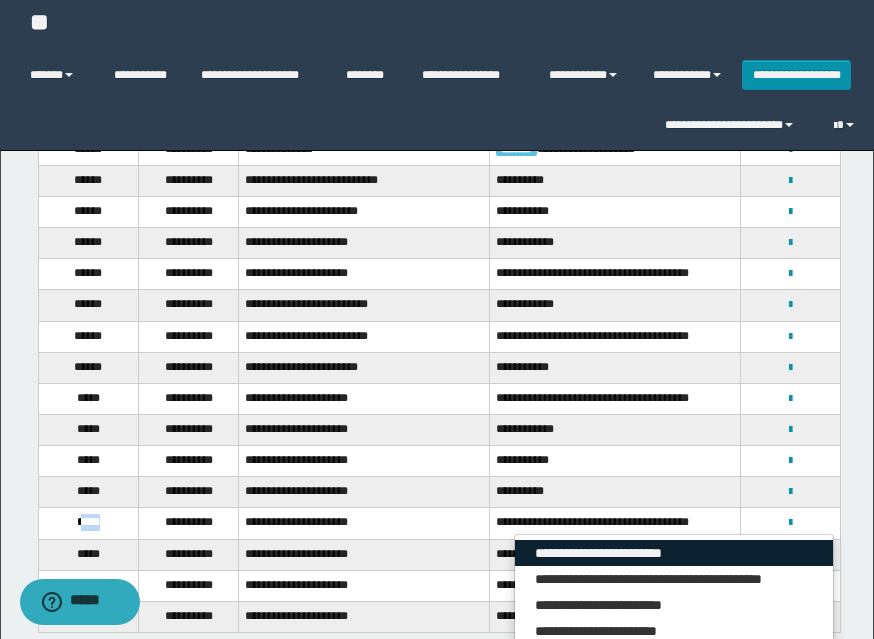 click on "**********" at bounding box center (674, 553) 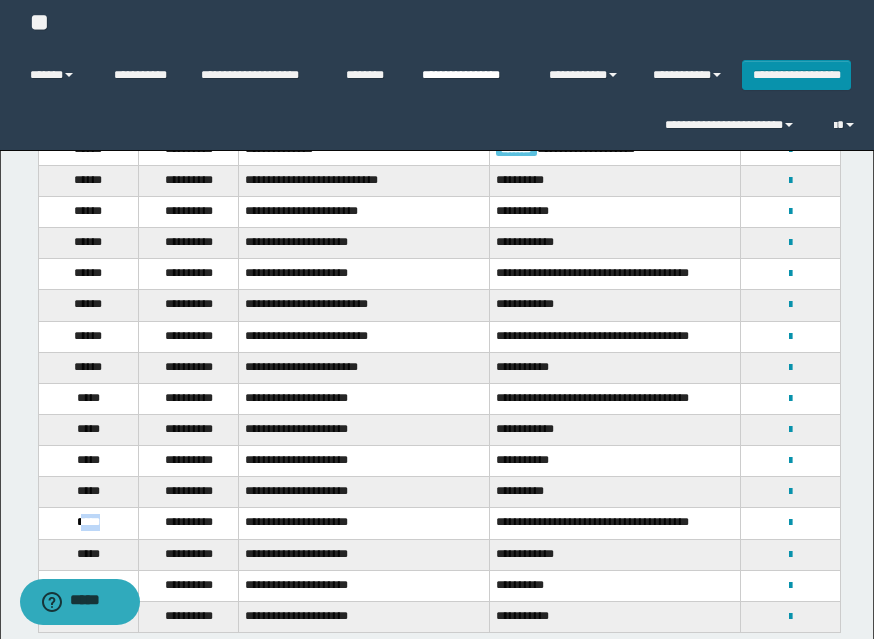 click on "**********" at bounding box center (470, 75) 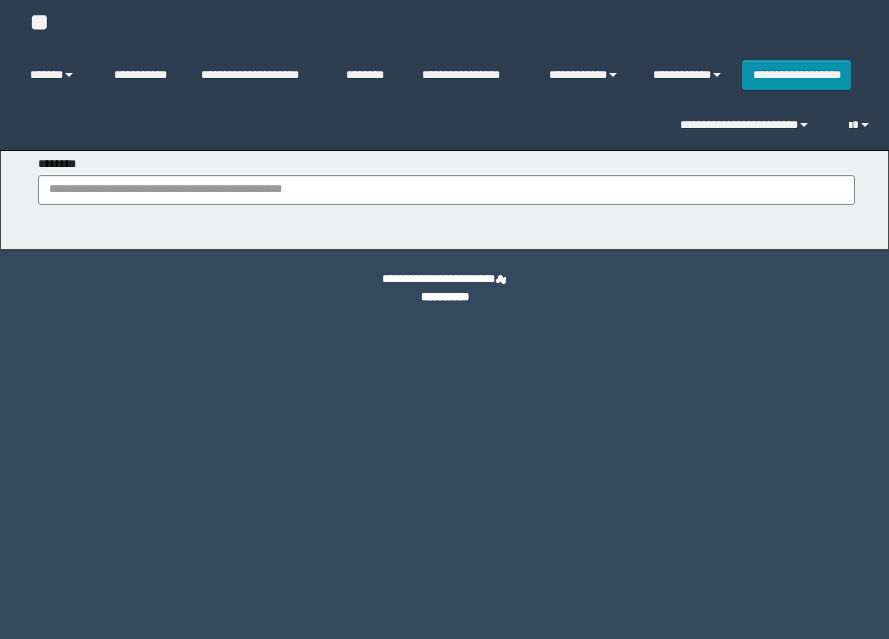 scroll, scrollTop: 0, scrollLeft: 0, axis: both 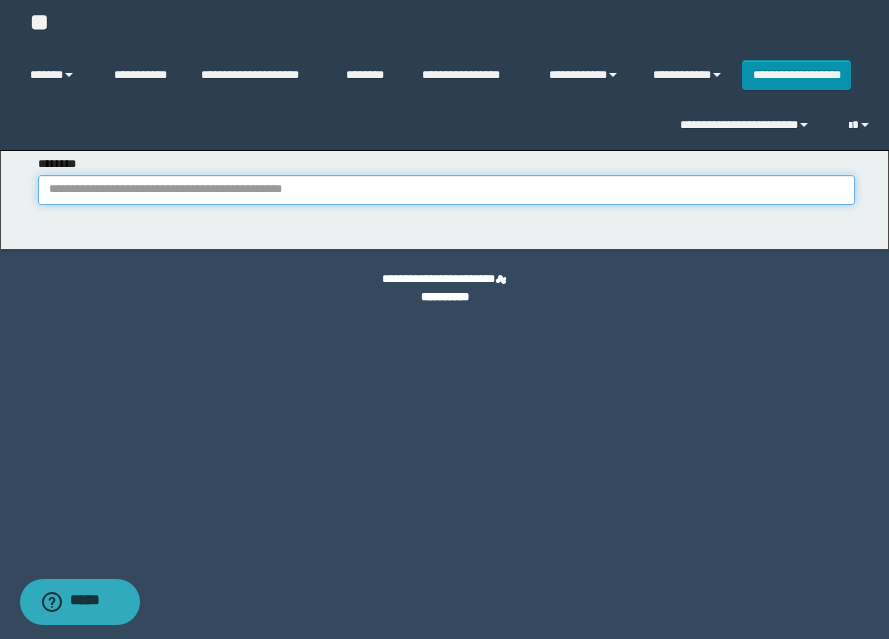 click on "********" at bounding box center (446, 190) 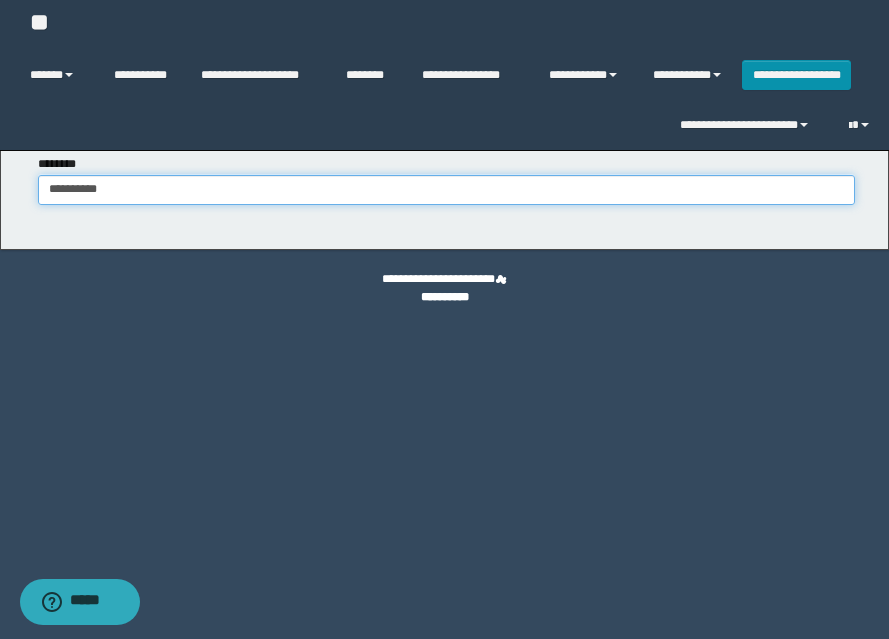 type on "**********" 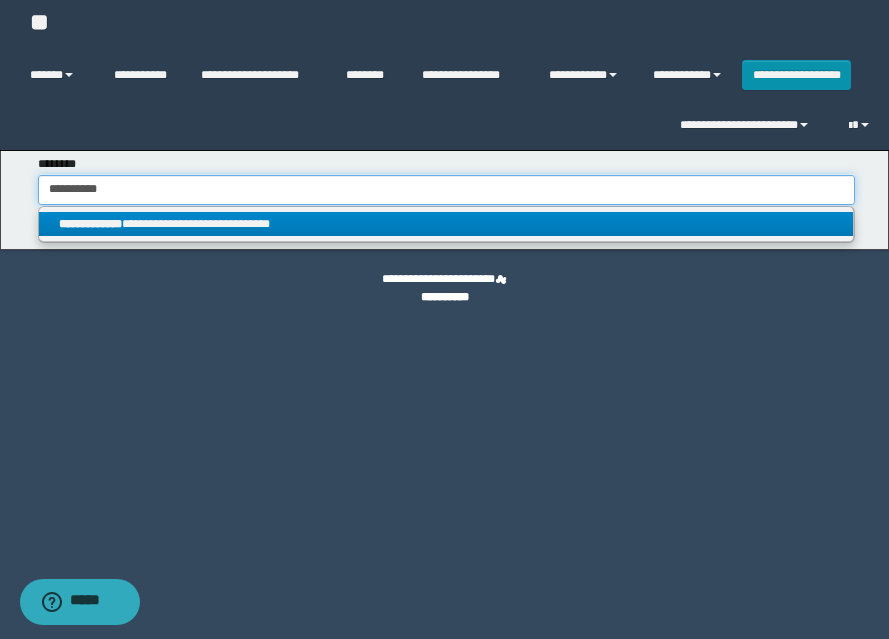 type on "**********" 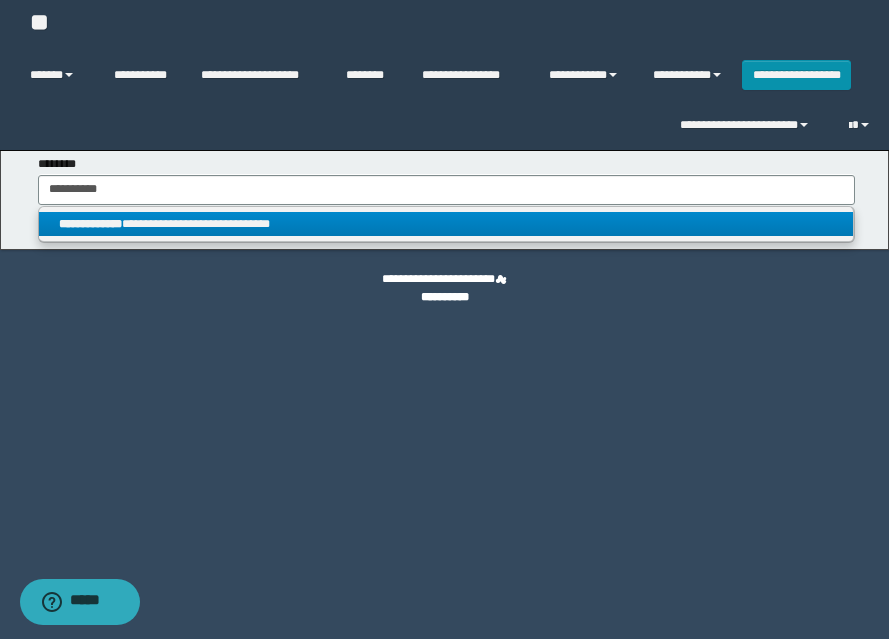 click on "**********" at bounding box center (446, 224) 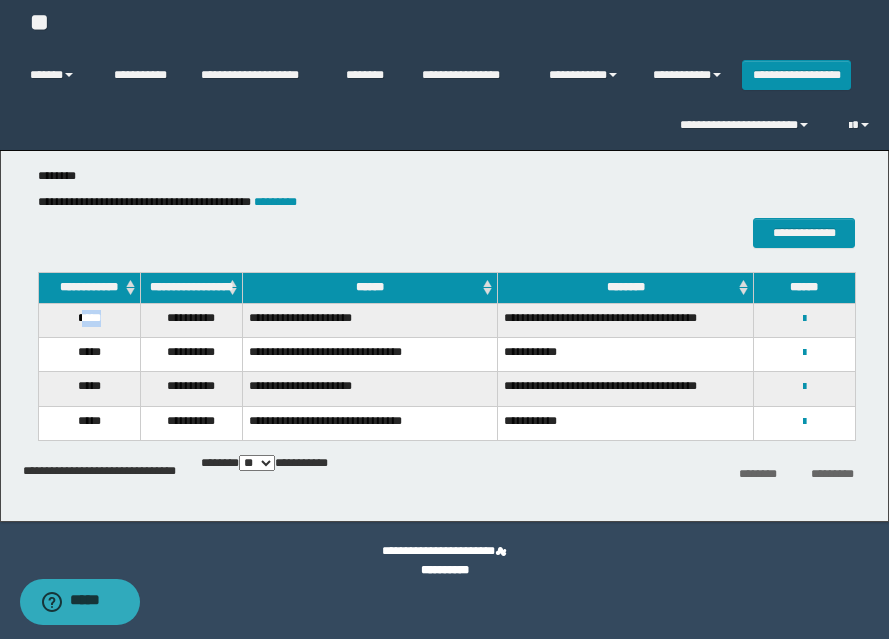 drag, startPoint x: 105, startPoint y: 330, endPoint x: 125, endPoint y: 328, distance: 20.09975 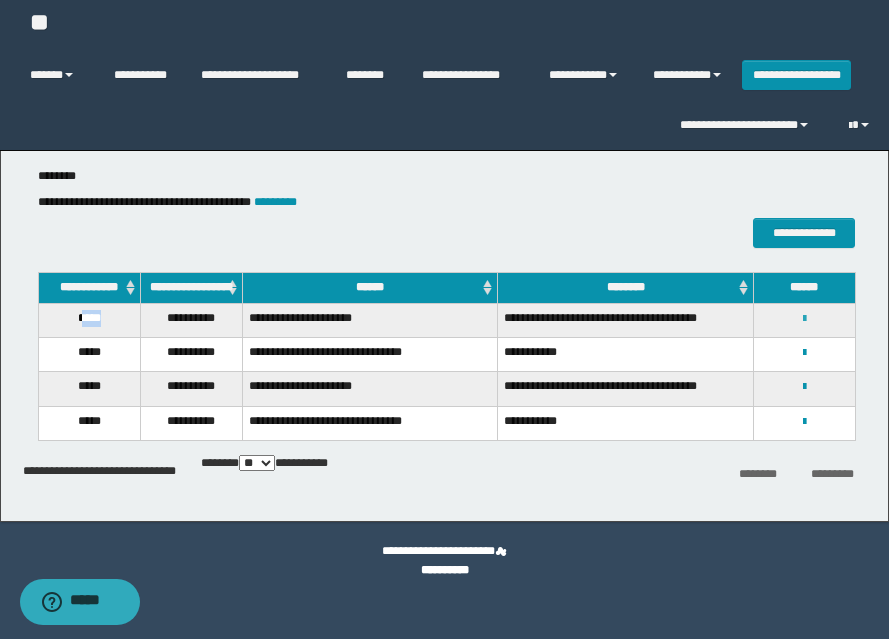 drag, startPoint x: 807, startPoint y: 333, endPoint x: 796, endPoint y: 338, distance: 12.083046 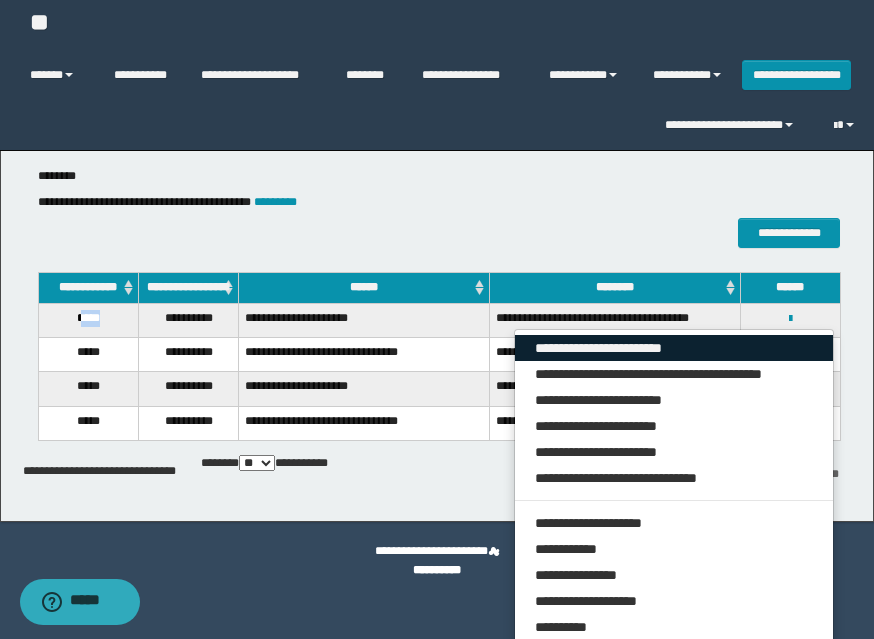 click on "**********" at bounding box center (674, 348) 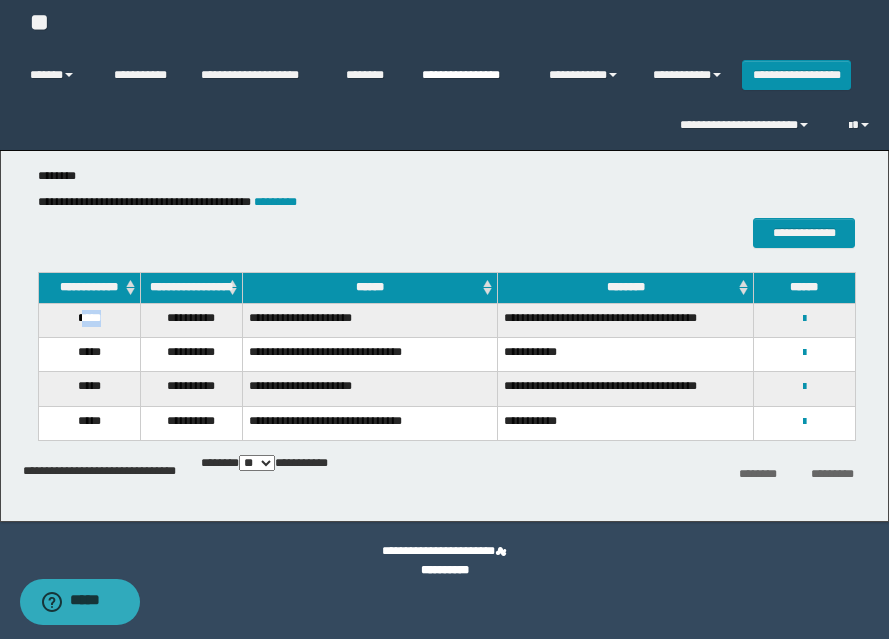 click on "**********" at bounding box center [470, 75] 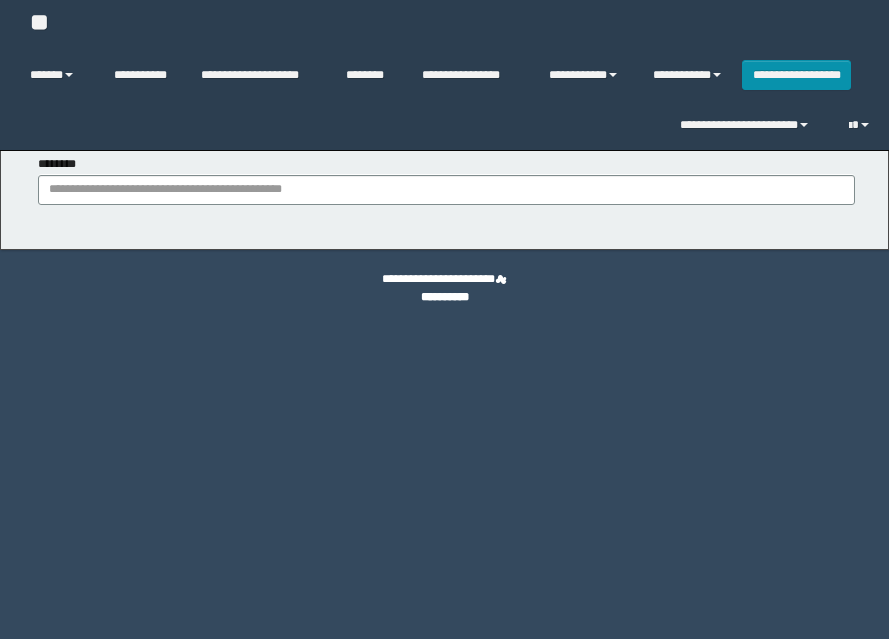 scroll, scrollTop: 0, scrollLeft: 0, axis: both 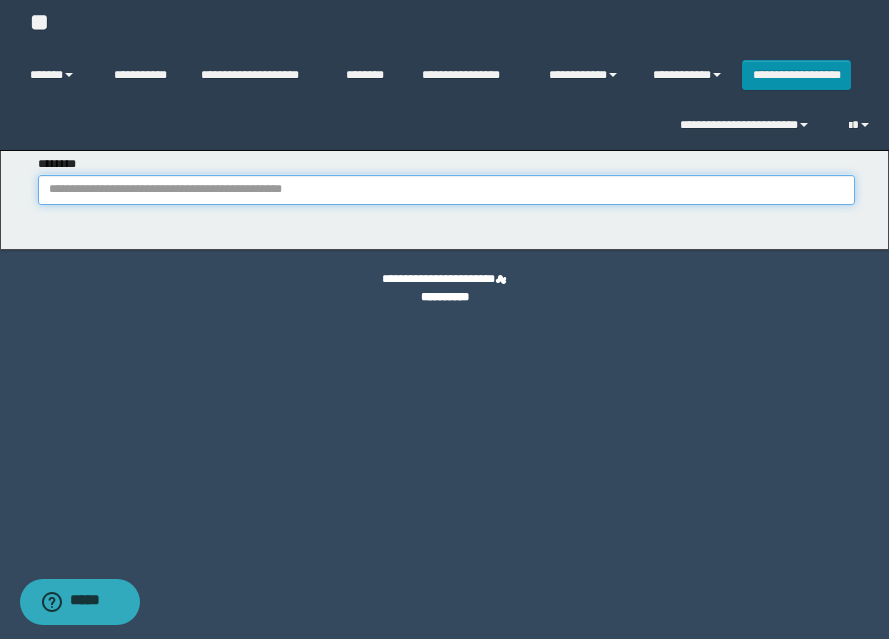 click on "********" 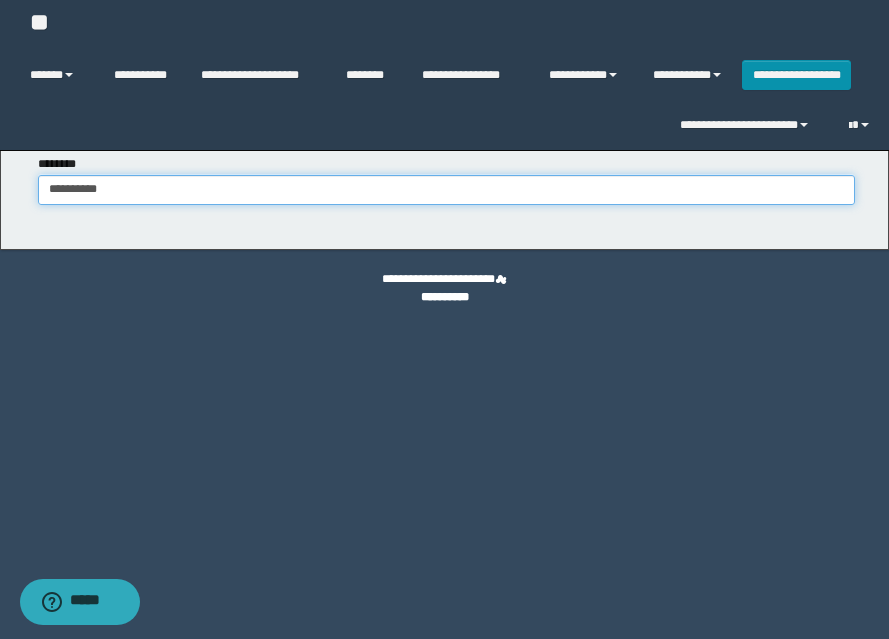 type on "**********" 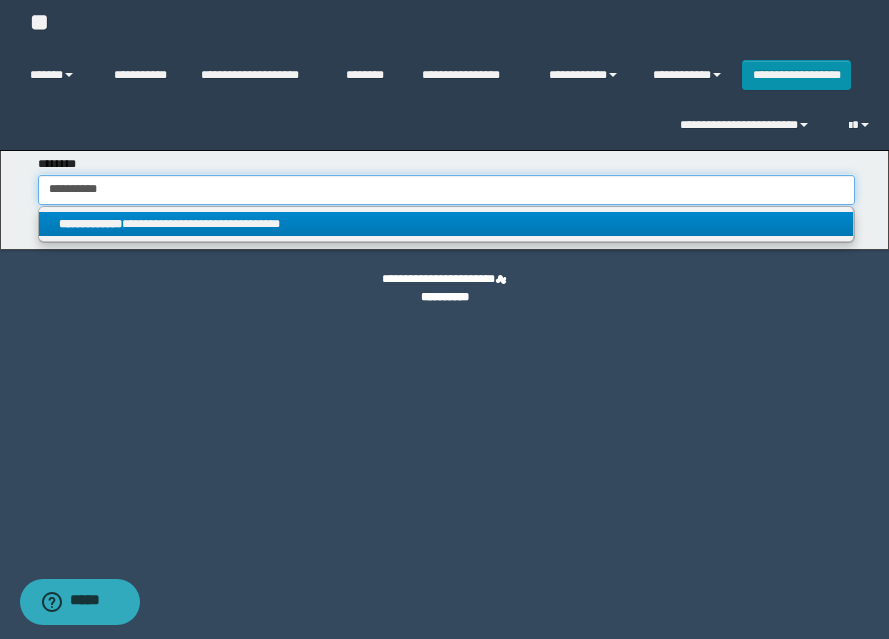 type on "**********" 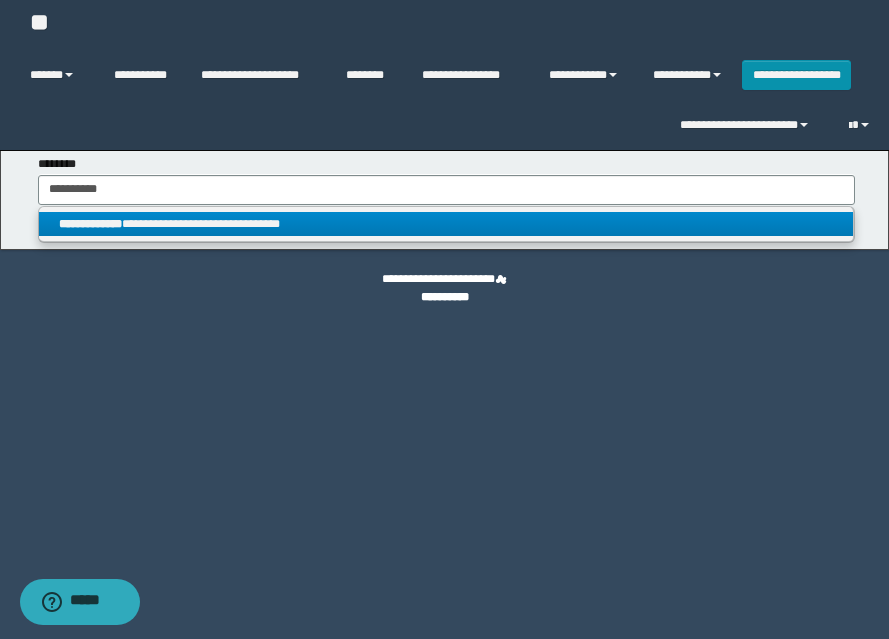 click on "**********" 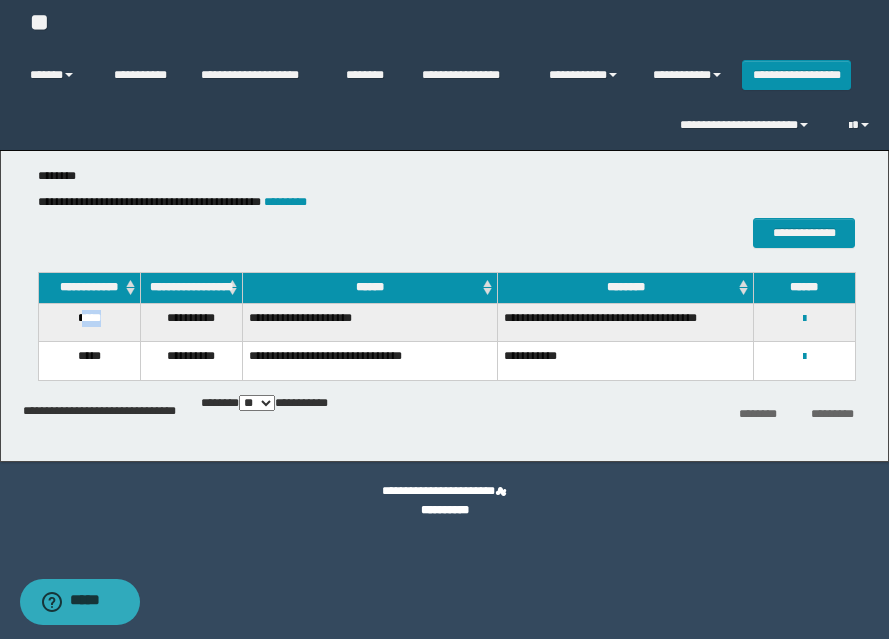 drag, startPoint x: 80, startPoint y: 333, endPoint x: 120, endPoint y: 335, distance: 40.04997 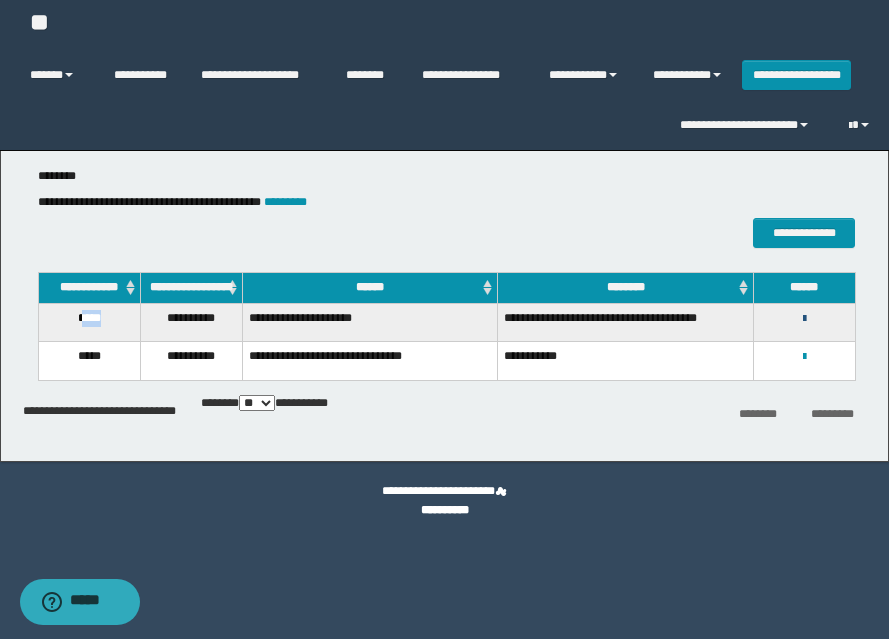 drag, startPoint x: 804, startPoint y: 336, endPoint x: 744, endPoint y: 359, distance: 64.25729 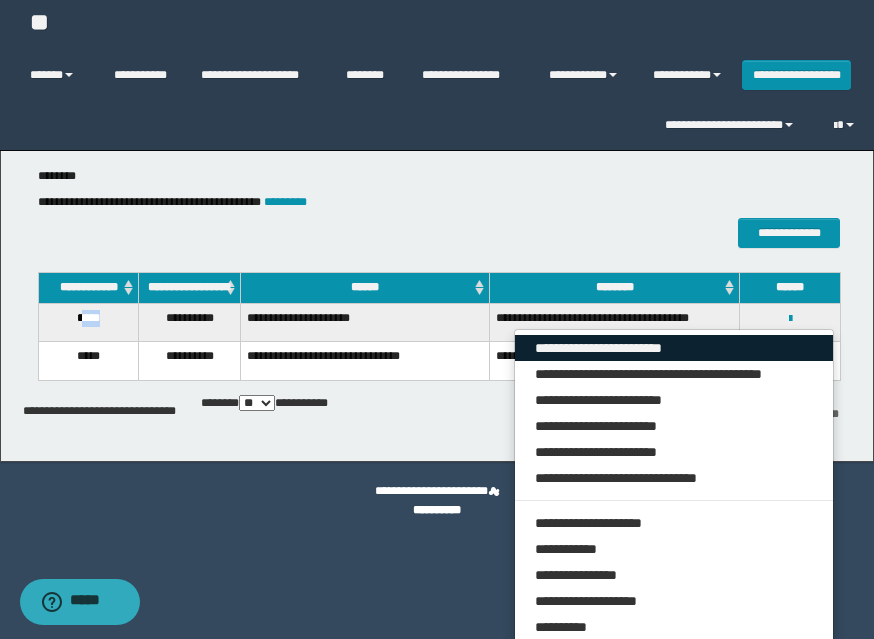 drag, startPoint x: 730, startPoint y: 367, endPoint x: 490, endPoint y: 348, distance: 240.75092 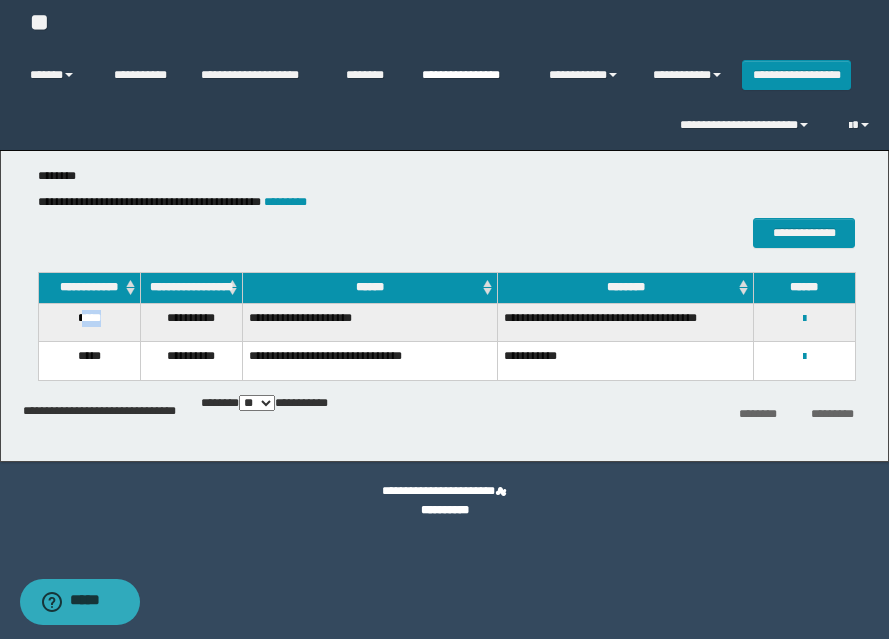 click on "**********" 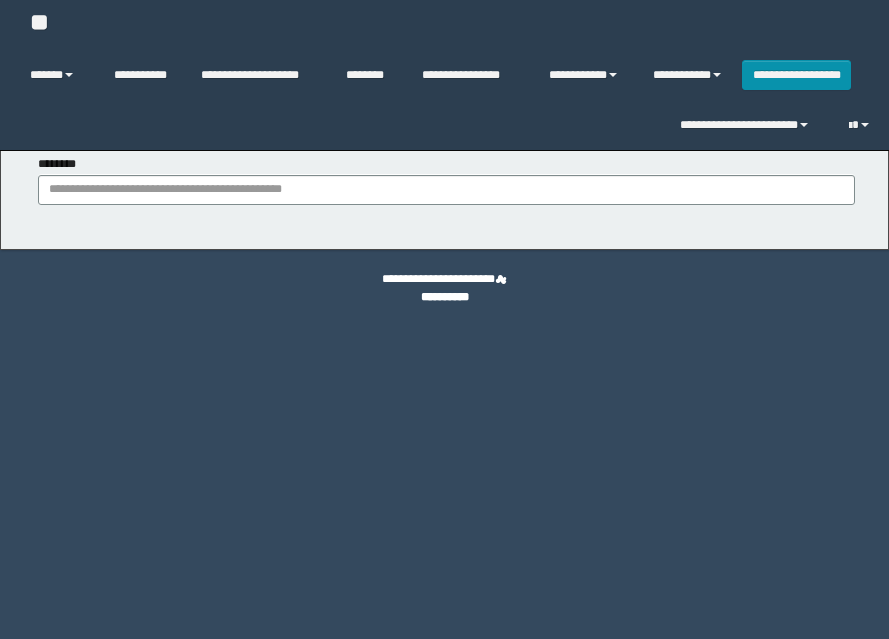 scroll, scrollTop: 0, scrollLeft: 0, axis: both 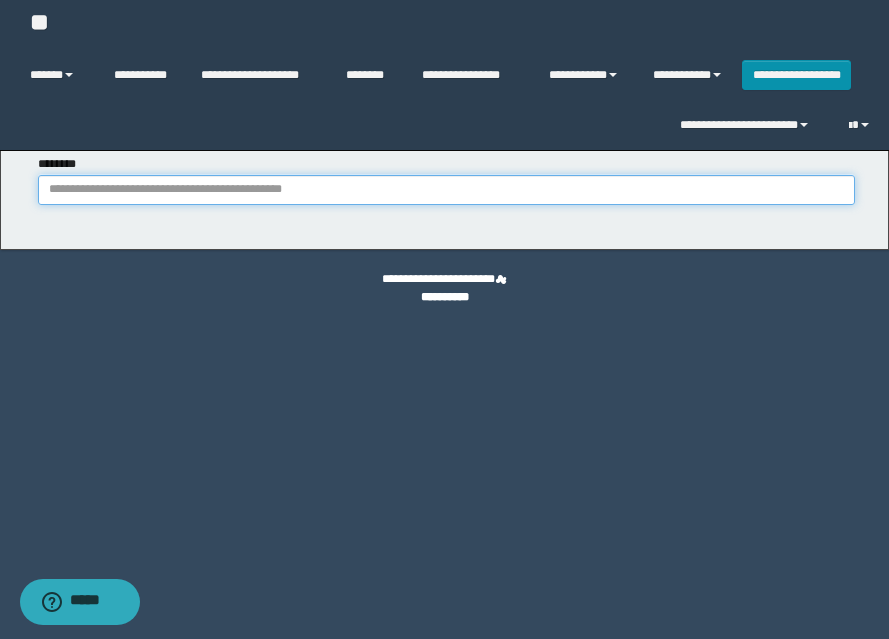 click on "********" at bounding box center (446, 190) 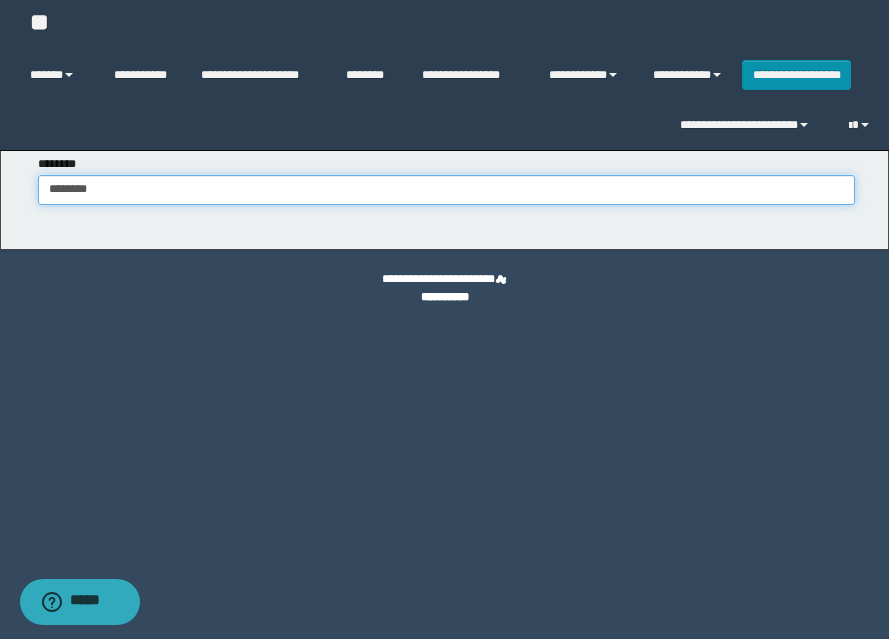 type on "********" 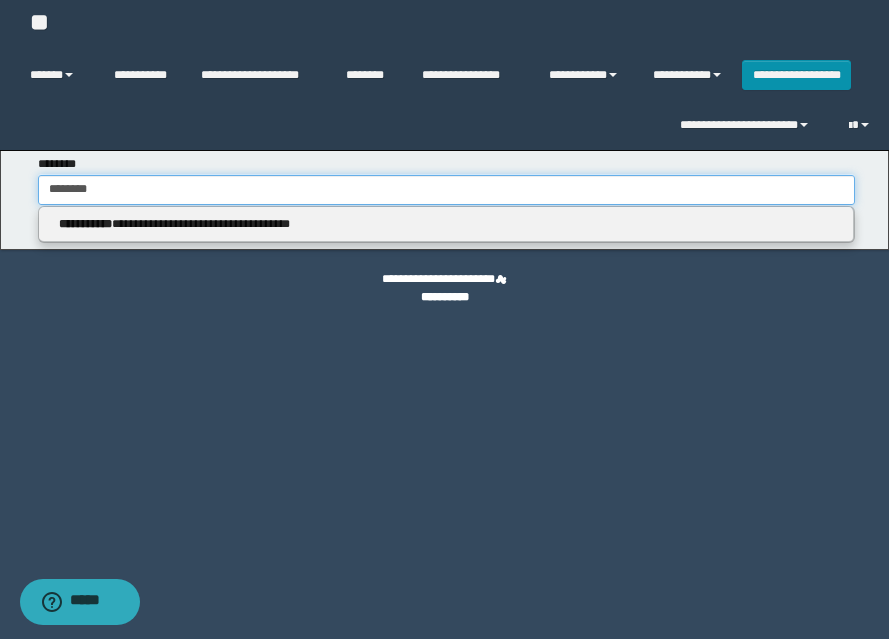 type 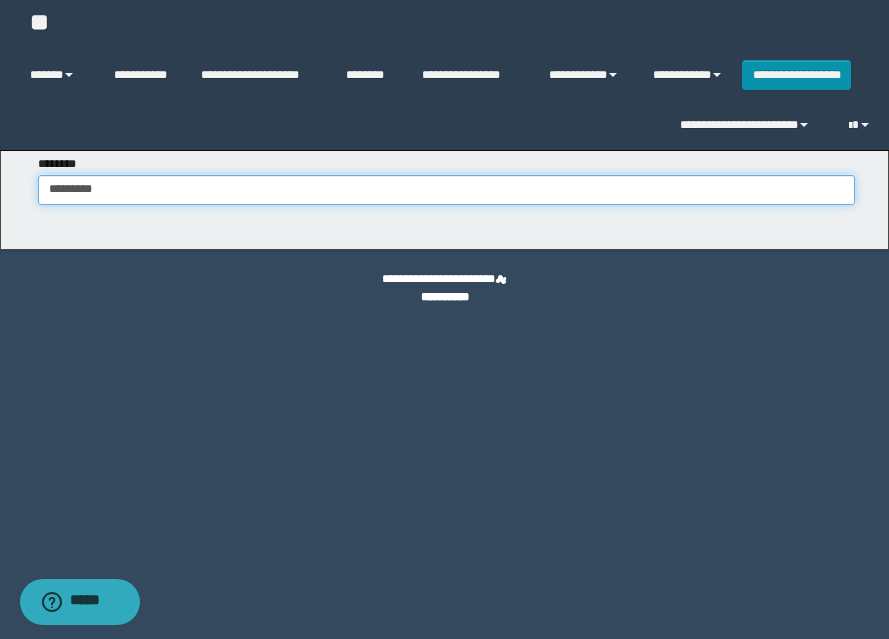 type on "********" 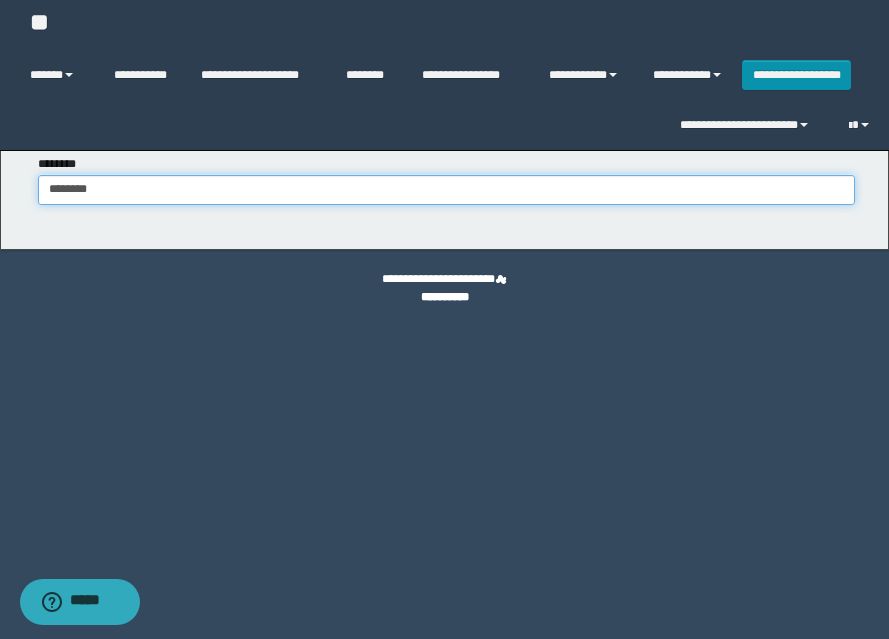 type on "********" 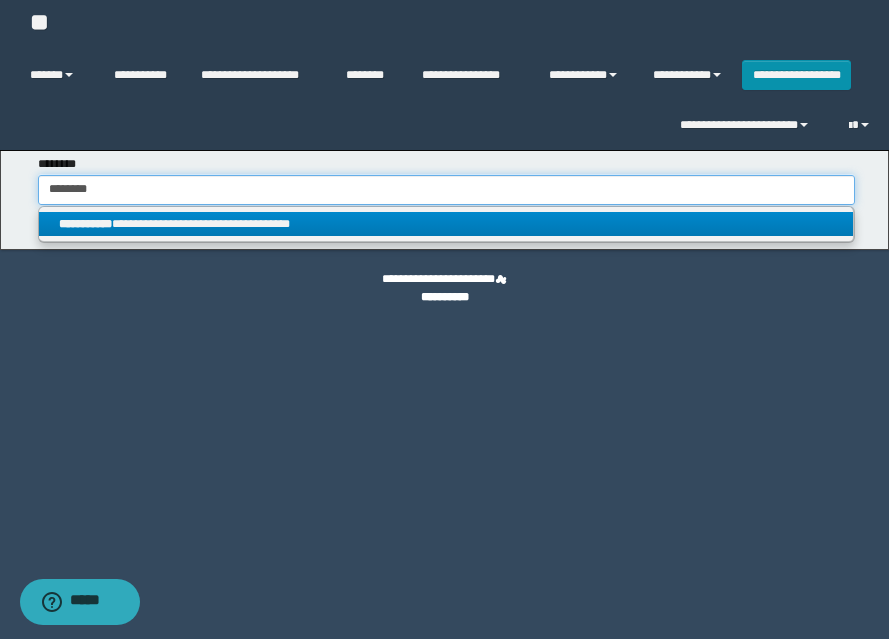 type on "********" 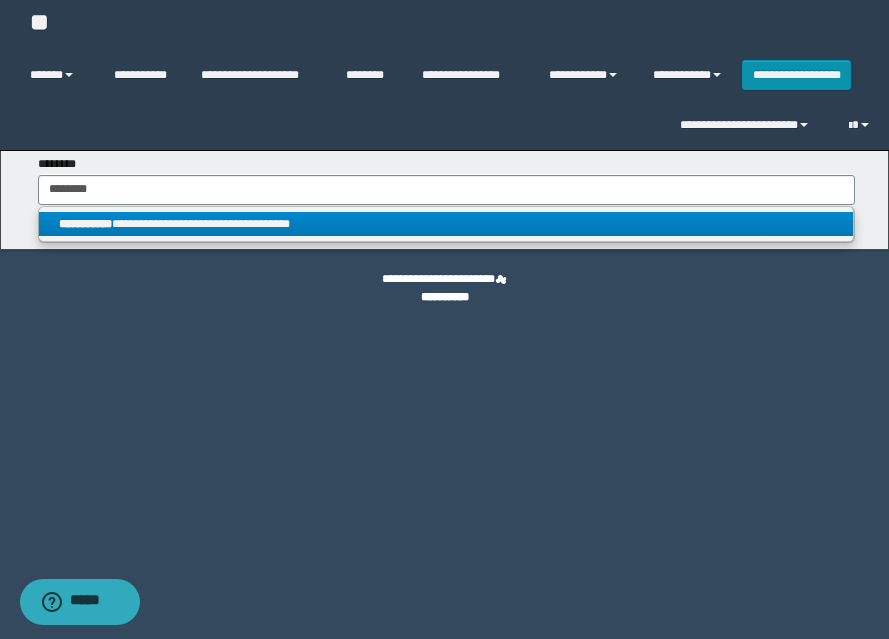 click on "**********" at bounding box center [446, 224] 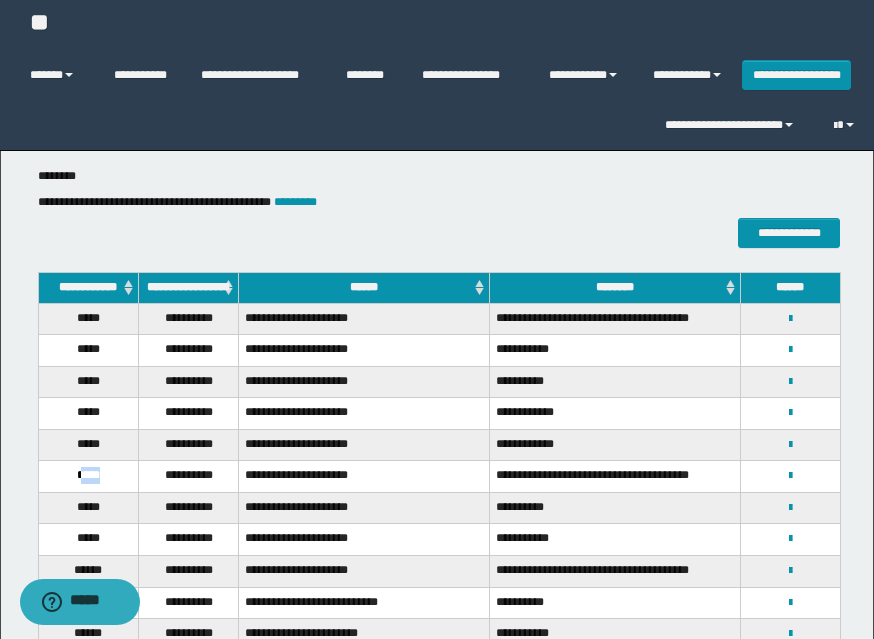 drag, startPoint x: 79, startPoint y: 485, endPoint x: 114, endPoint y: 484, distance: 35.014282 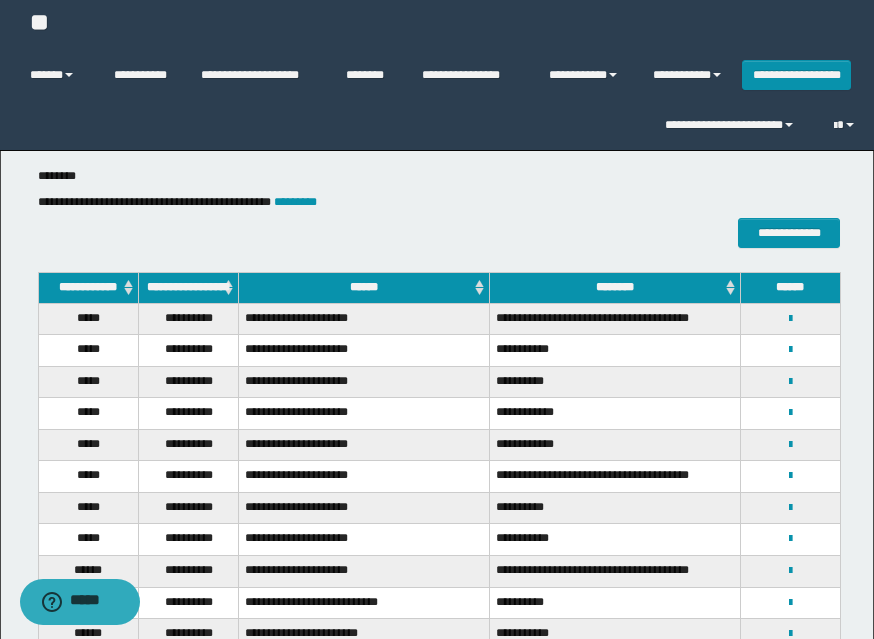click on "**********" at bounding box center (790, 475) 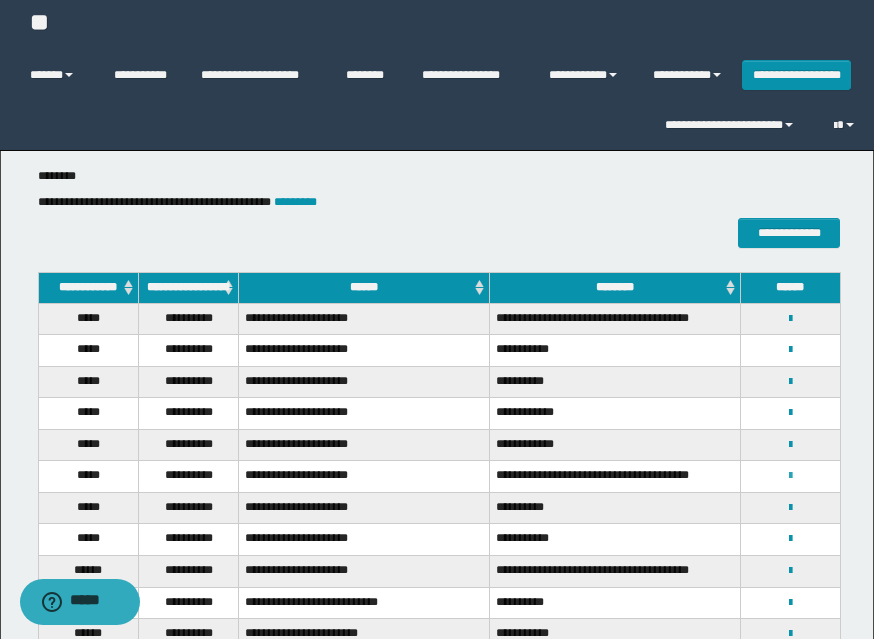 drag, startPoint x: 789, startPoint y: 483, endPoint x: 769, endPoint y: 500, distance: 26.24881 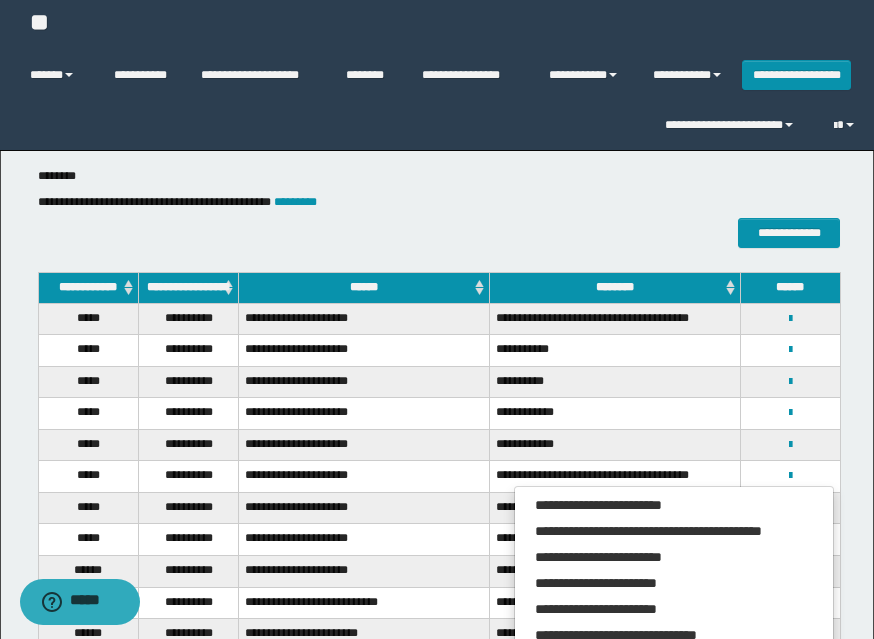 click on "**********" at bounding box center (674, 683) 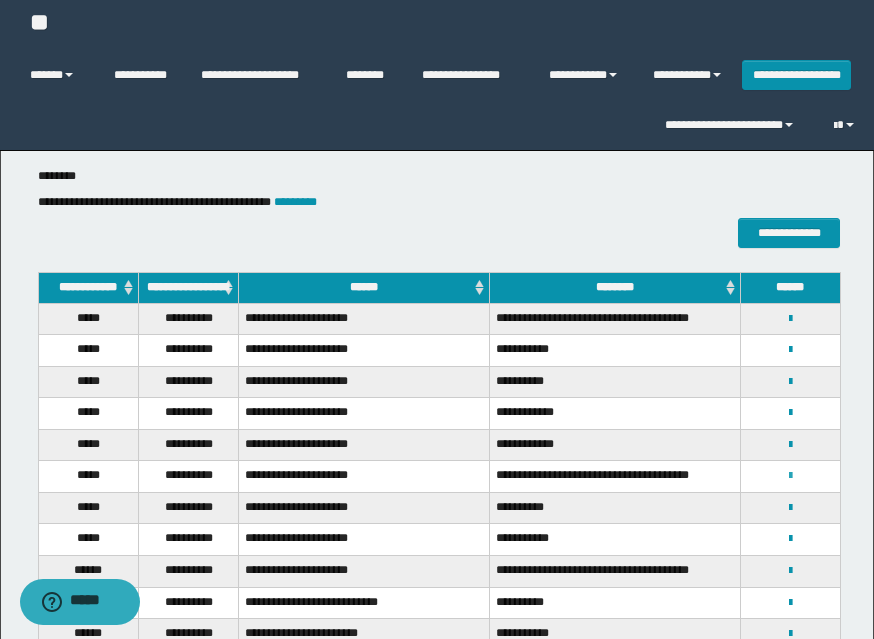 click at bounding box center [790, 476] 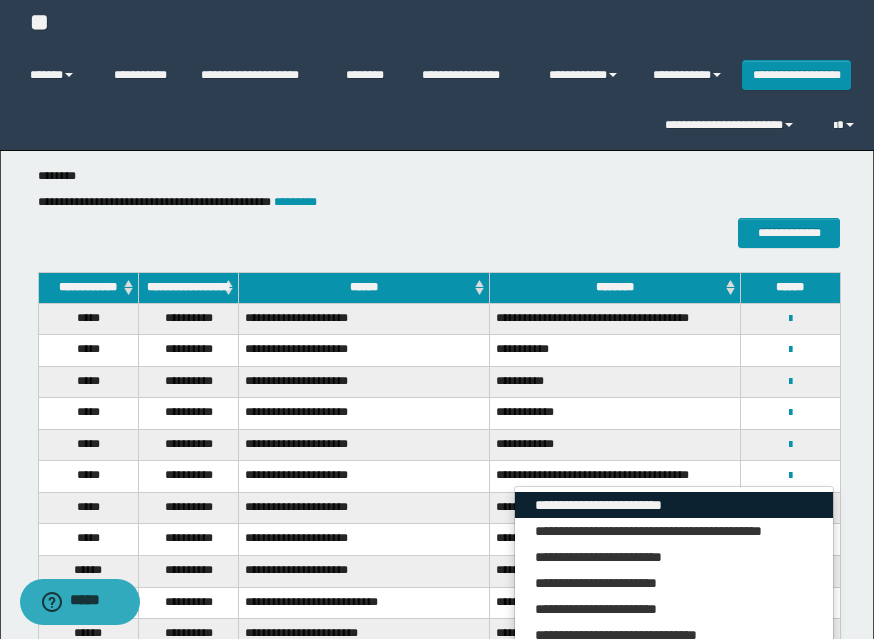 click on "**********" at bounding box center (674, 505) 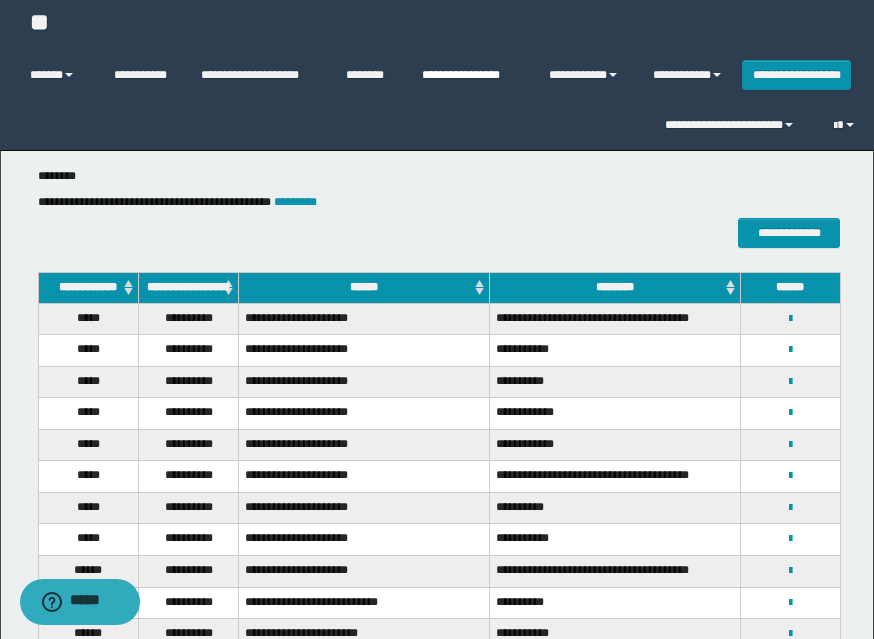 click on "**********" at bounding box center (470, 75) 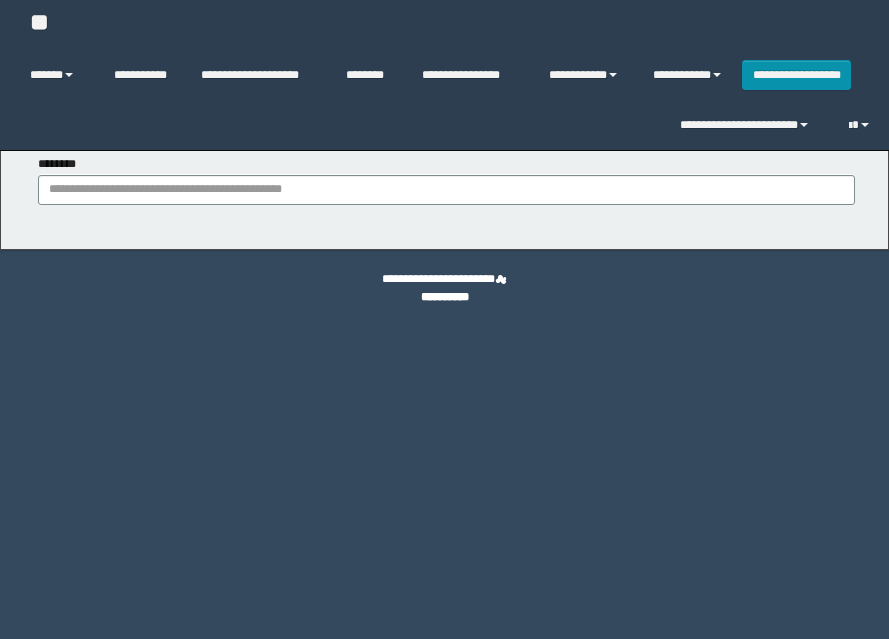 scroll, scrollTop: 0, scrollLeft: 0, axis: both 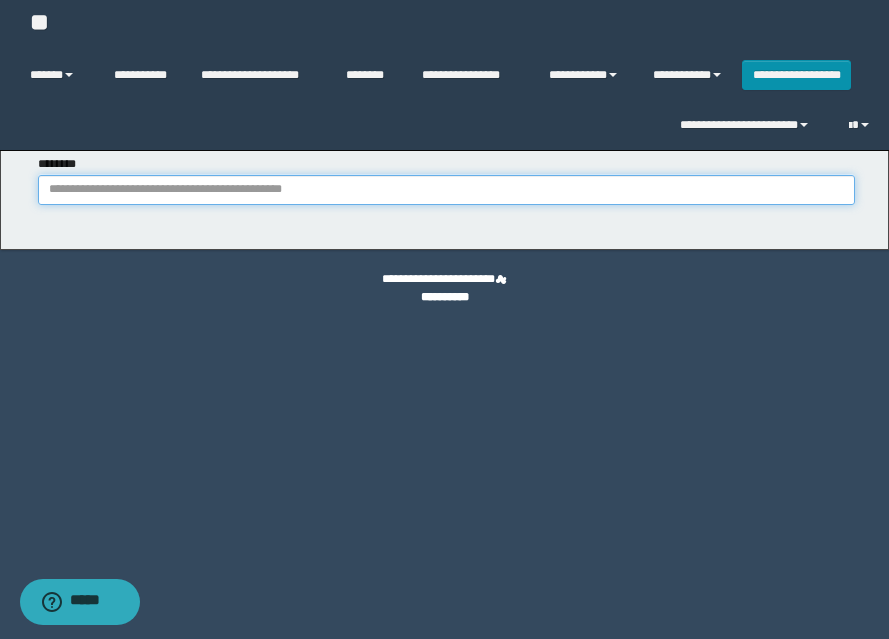 click on "********" at bounding box center (446, 190) 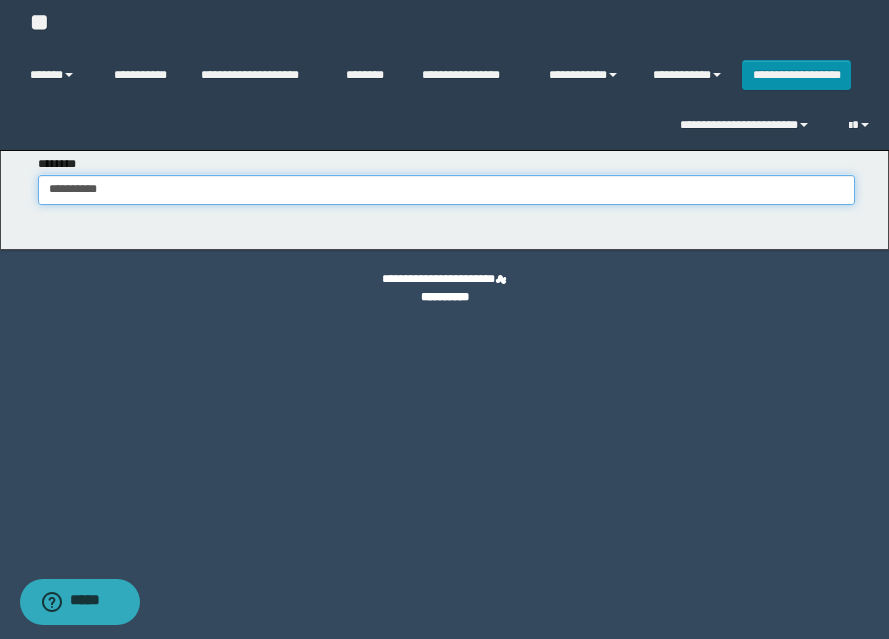 type on "**********" 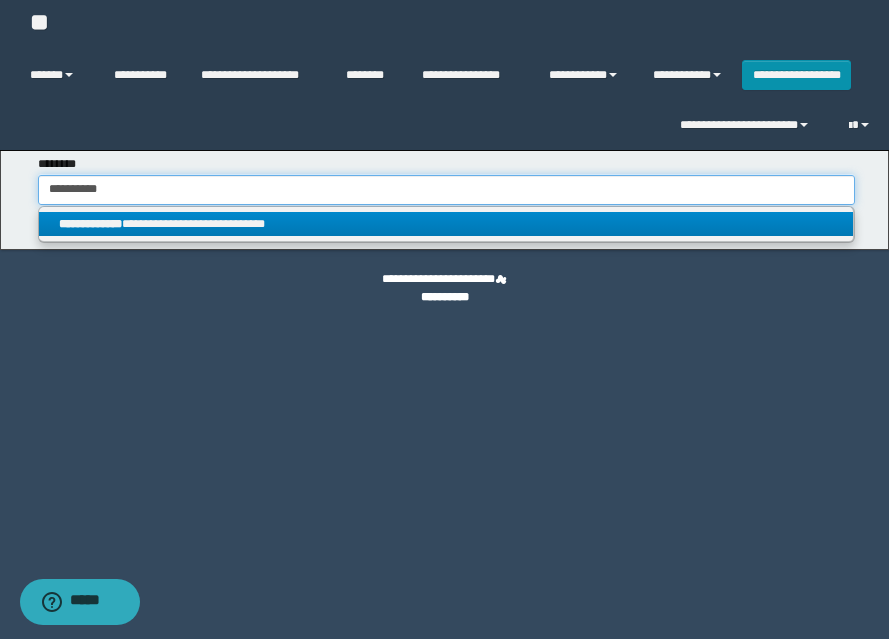 type on "**********" 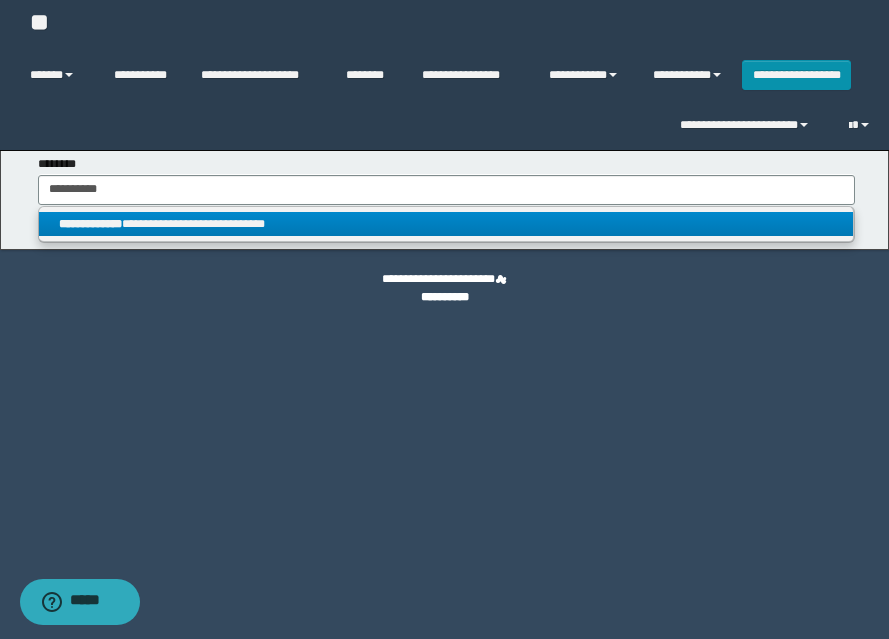click on "**********" at bounding box center (446, 224) 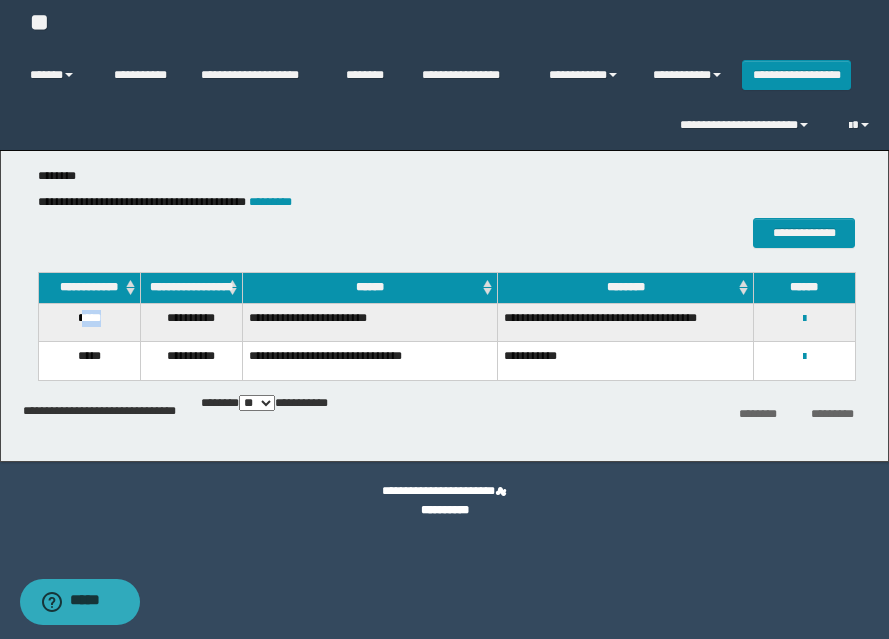 drag, startPoint x: 79, startPoint y: 335, endPoint x: 109, endPoint y: 335, distance: 30 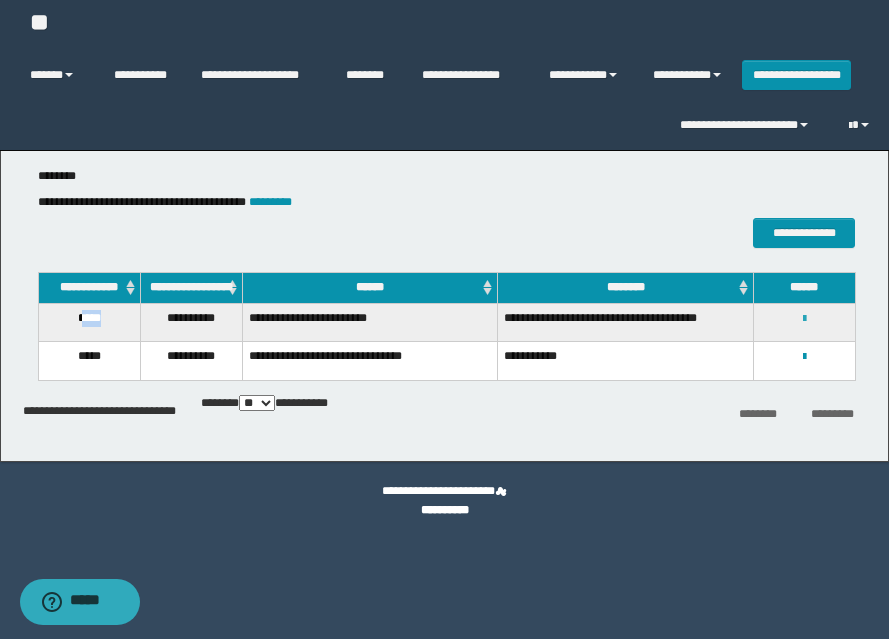 click at bounding box center [804, 319] 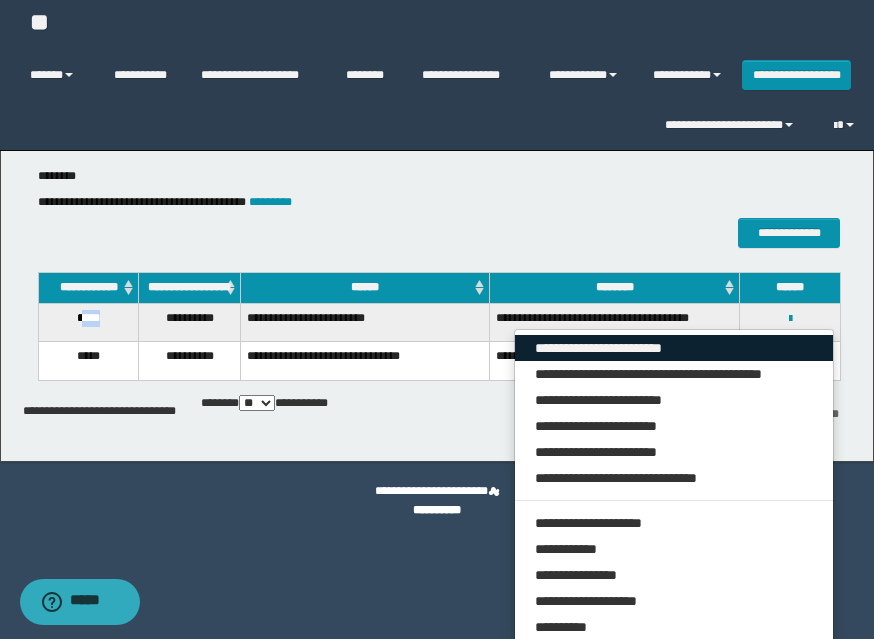 click on "**********" at bounding box center [674, 348] 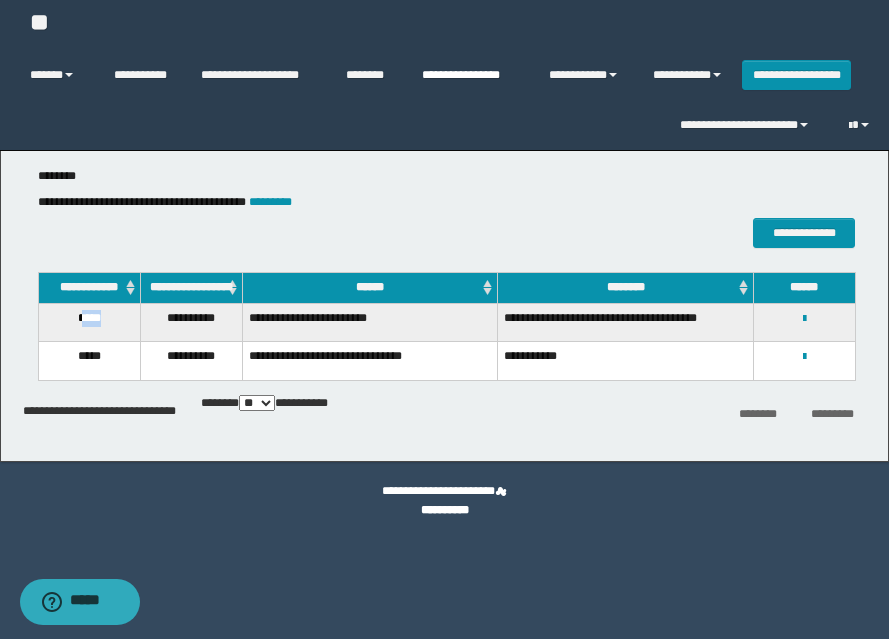 click on "**********" at bounding box center (470, 75) 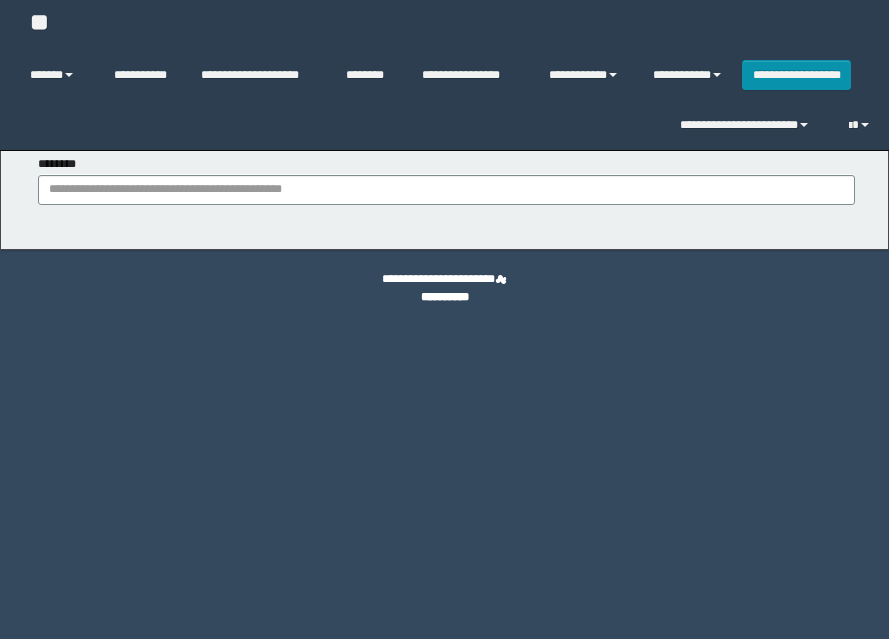 scroll, scrollTop: 0, scrollLeft: 0, axis: both 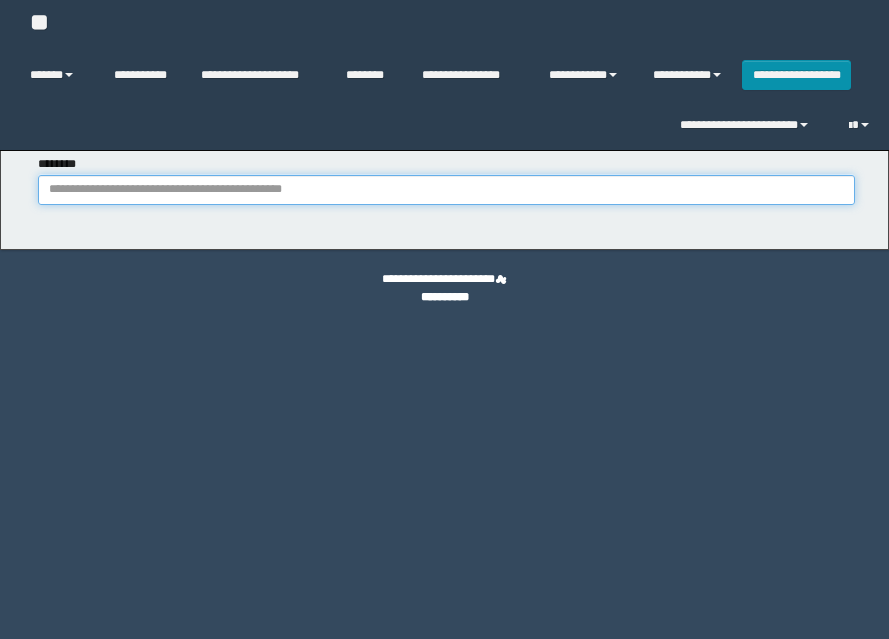 click on "********" at bounding box center (446, 190) 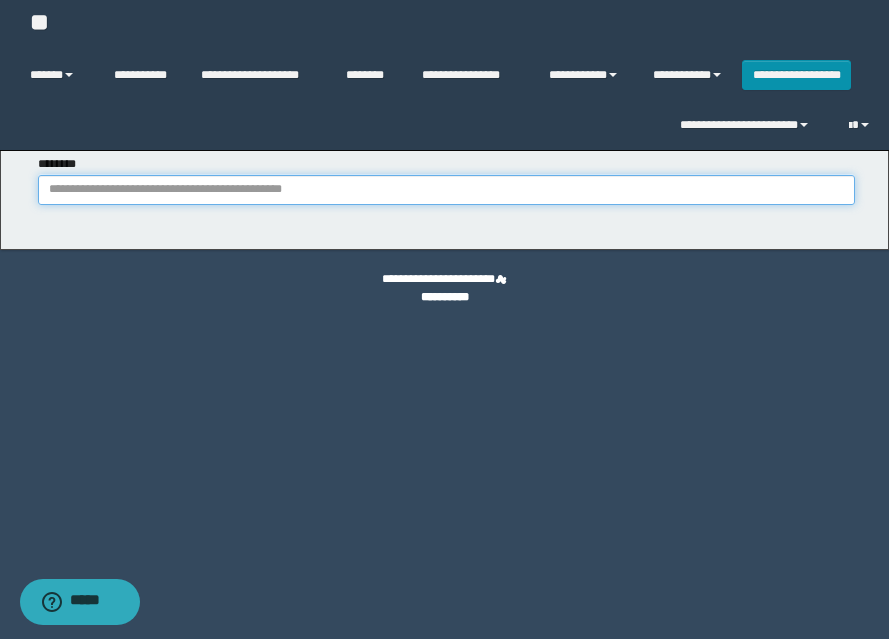 paste on "********" 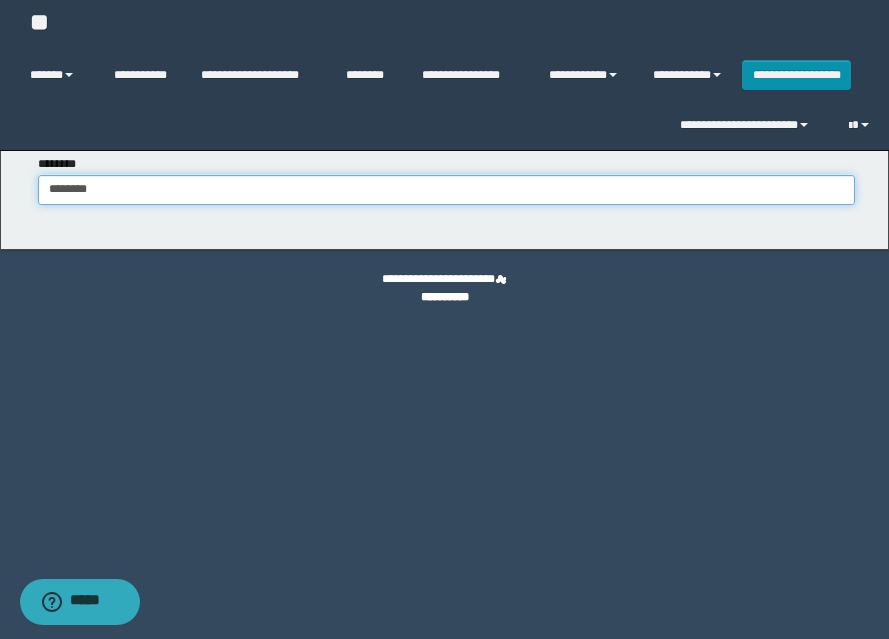 type on "********" 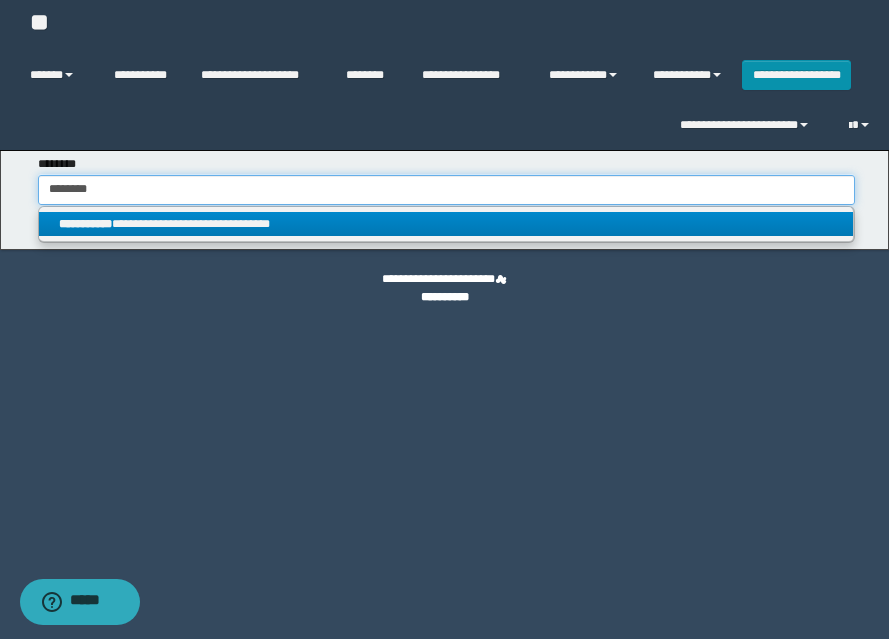 type on "********" 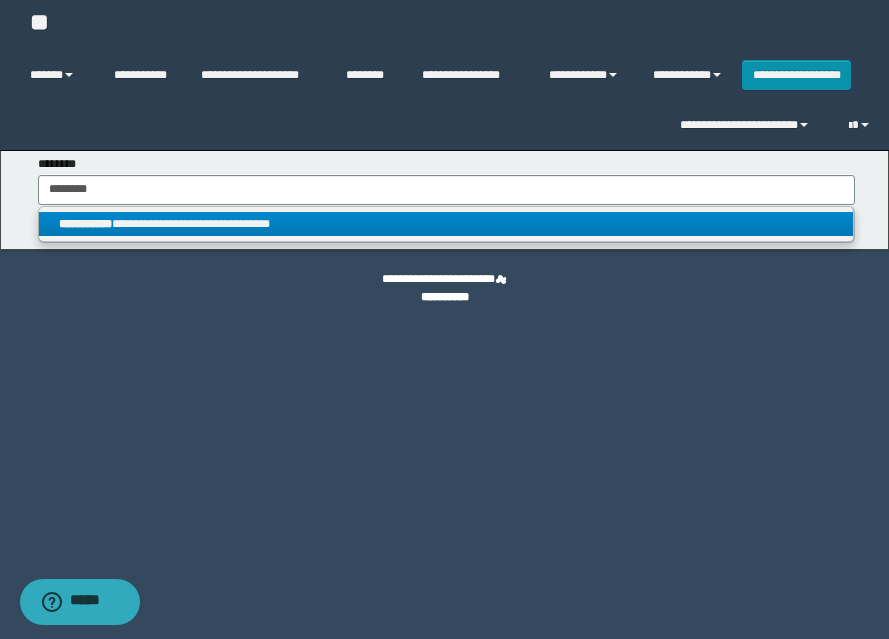 click on "**********" at bounding box center [446, 224] 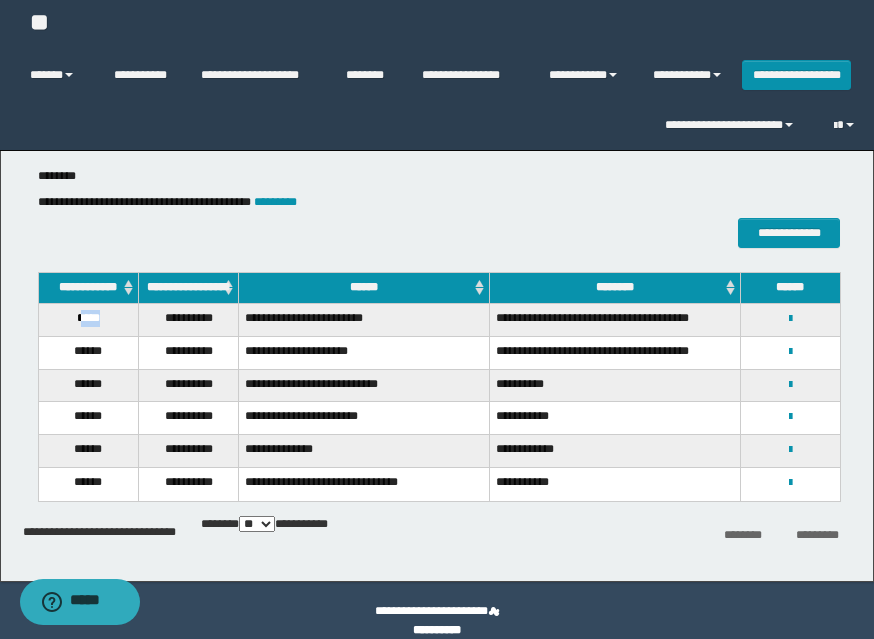 drag, startPoint x: 78, startPoint y: 334, endPoint x: 116, endPoint y: 334, distance: 38 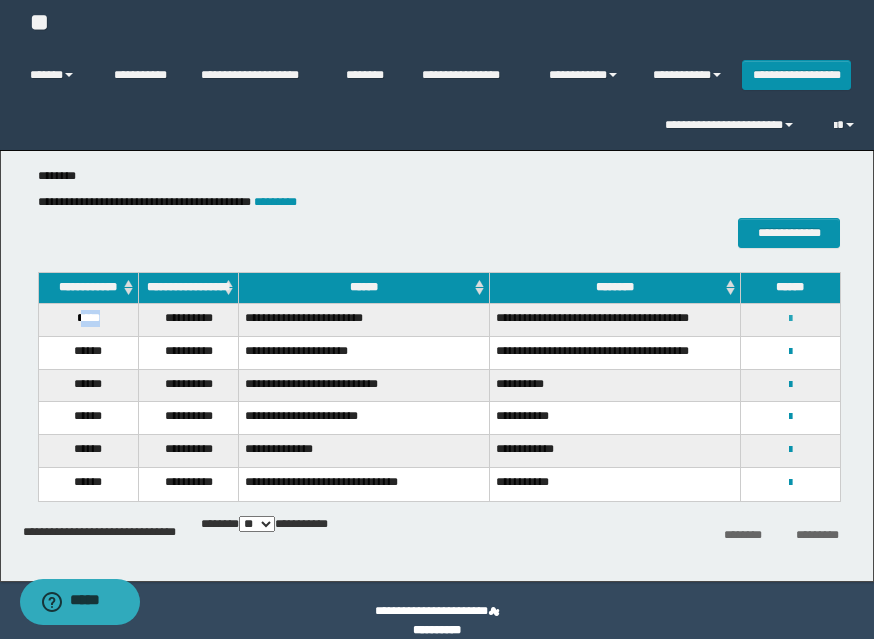 click at bounding box center (790, 319) 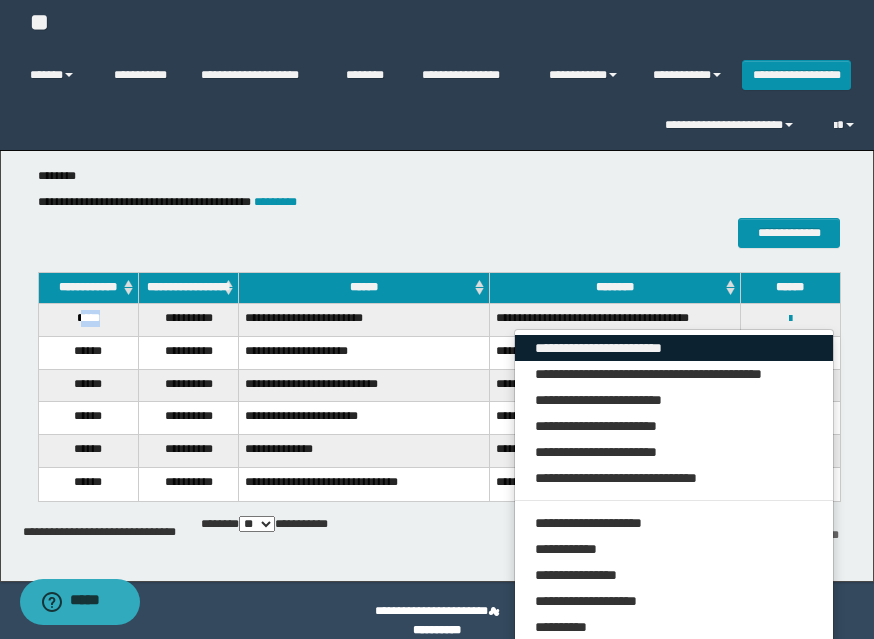 click on "**********" at bounding box center (674, 348) 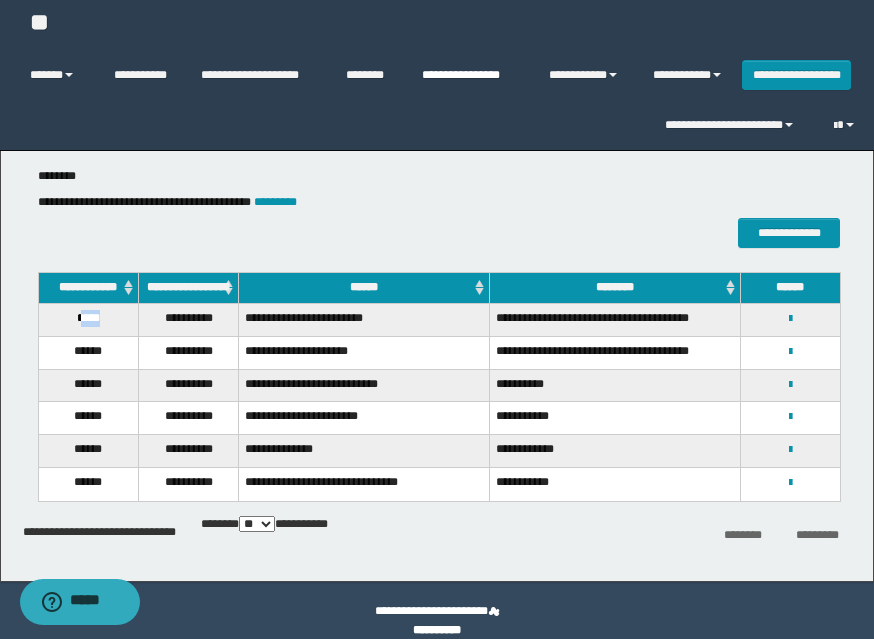 click on "**********" at bounding box center (470, 75) 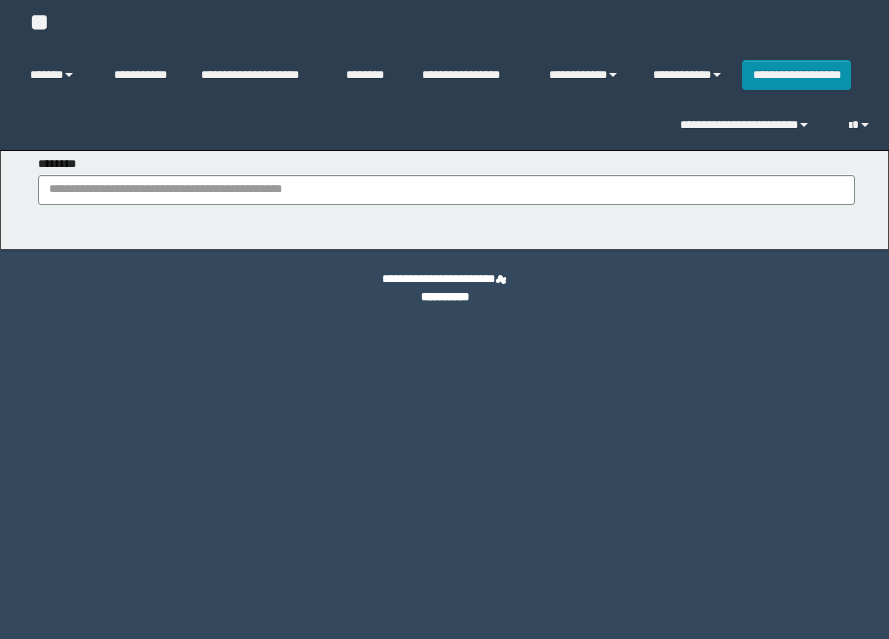 scroll, scrollTop: 0, scrollLeft: 0, axis: both 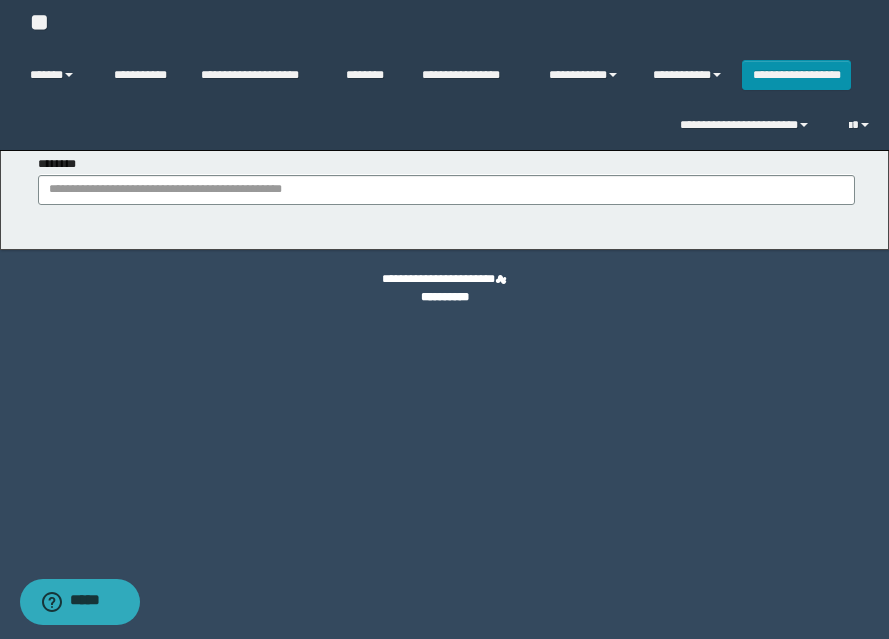 click on "********" at bounding box center (446, 179) 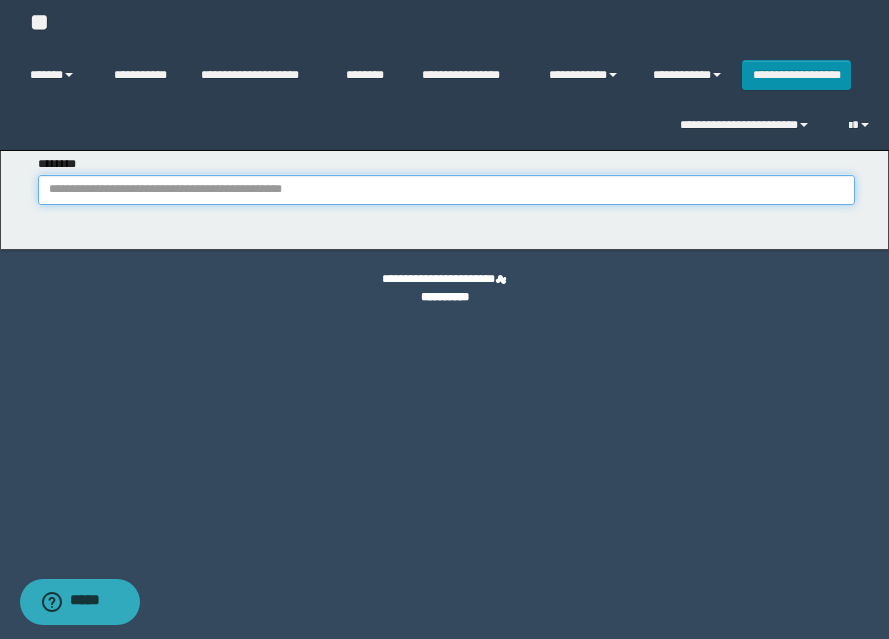 click on "********" at bounding box center [446, 190] 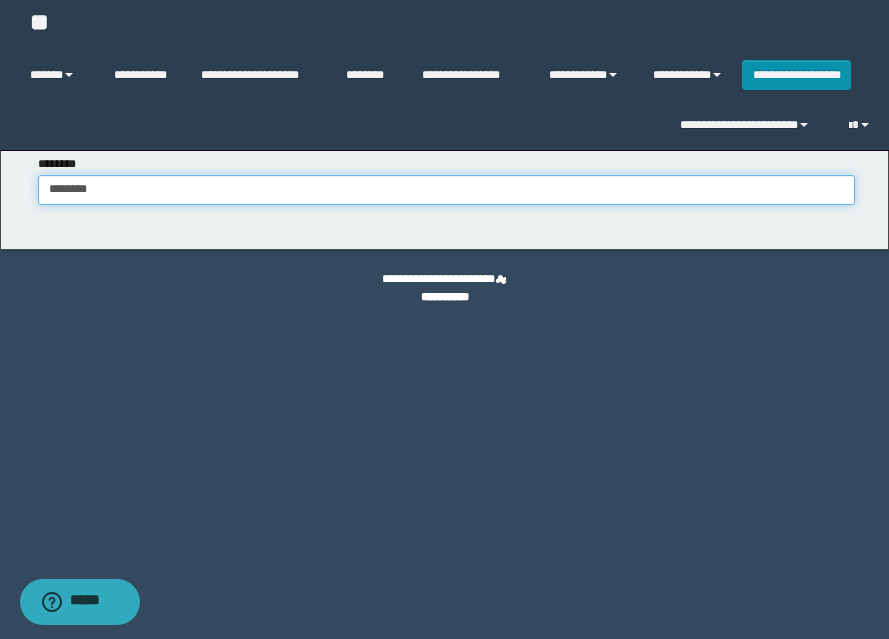 type on "********" 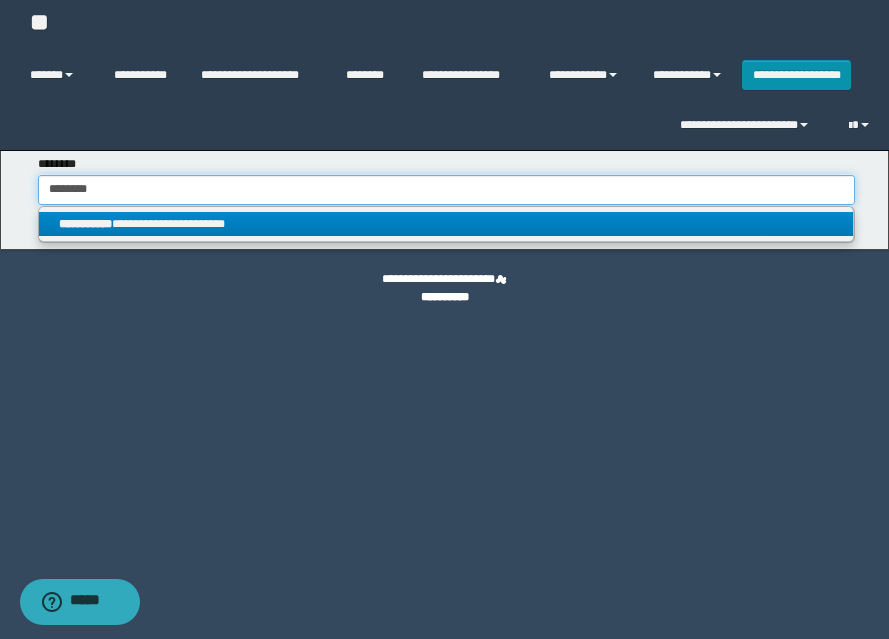 type on "********" 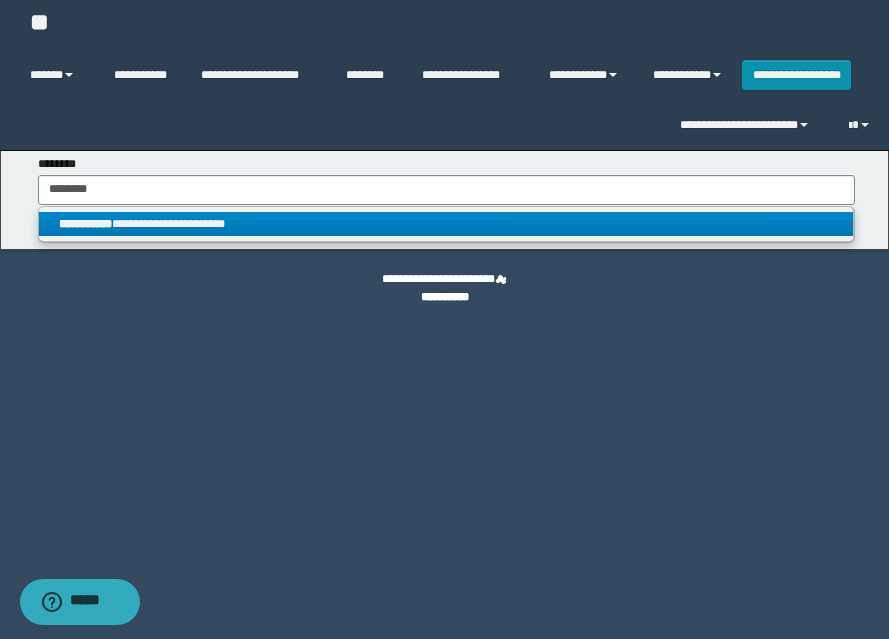click on "**********" at bounding box center [446, 225] 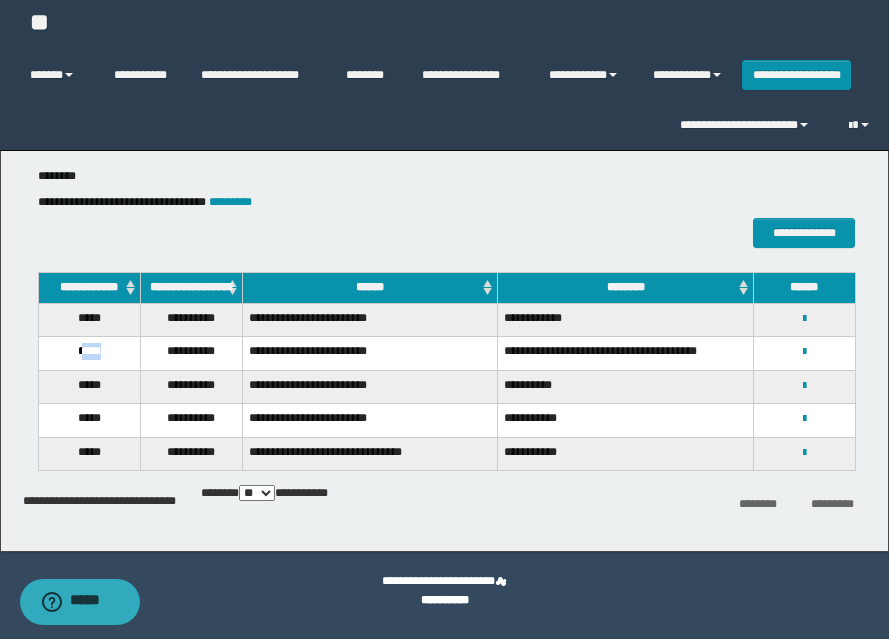 drag, startPoint x: 78, startPoint y: 364, endPoint x: 111, endPoint y: 370, distance: 33.54102 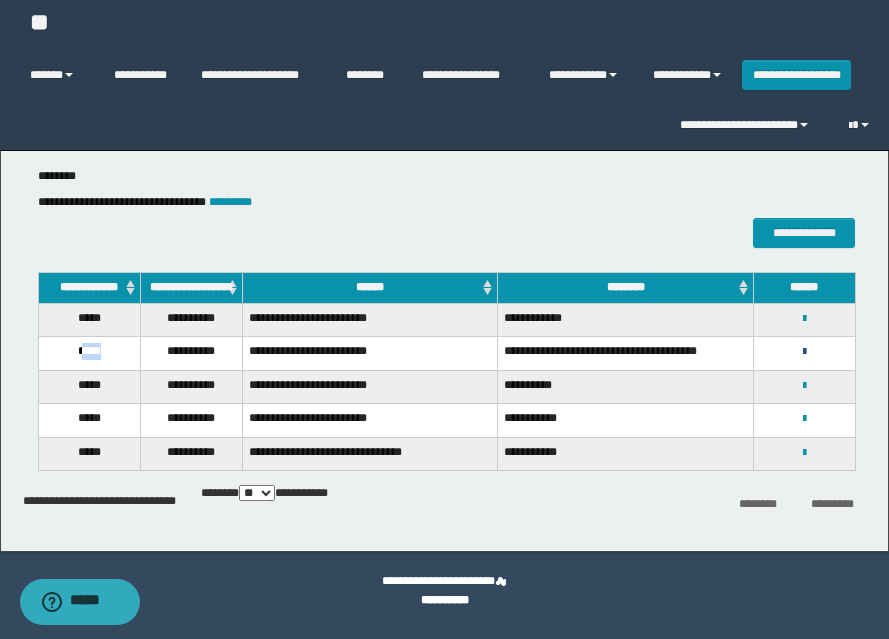 drag, startPoint x: 810, startPoint y: 358, endPoint x: 787, endPoint y: 376, distance: 29.206163 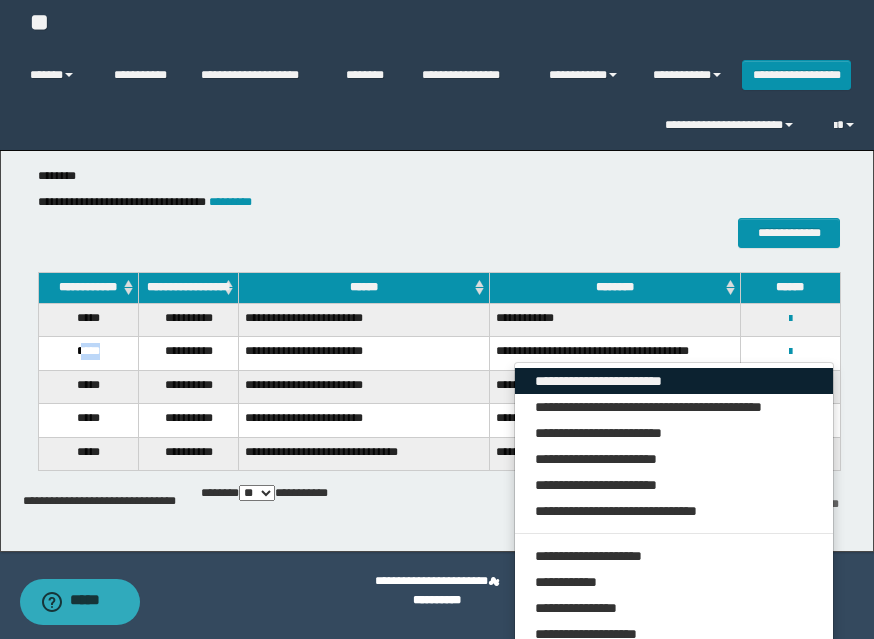 click on "**********" 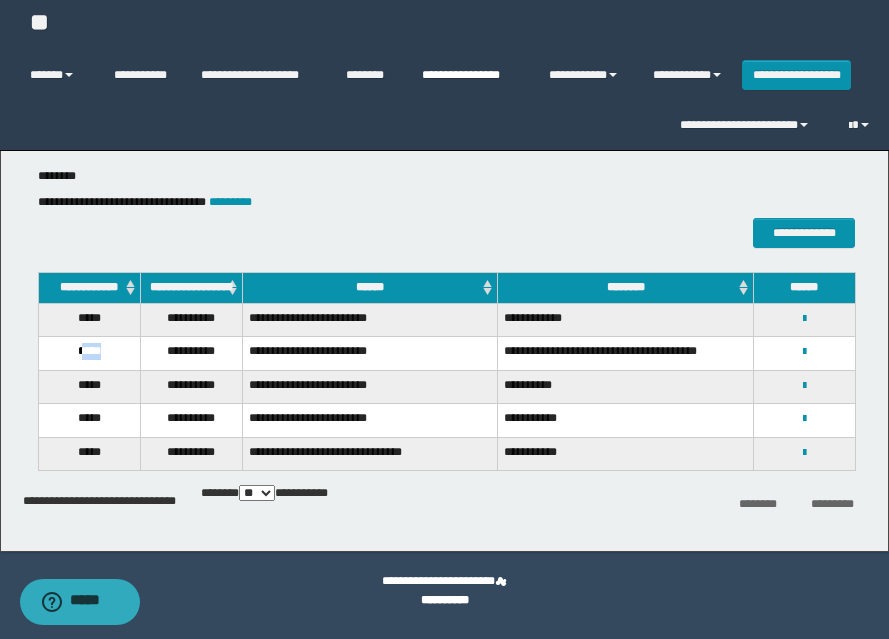 click on "**********" 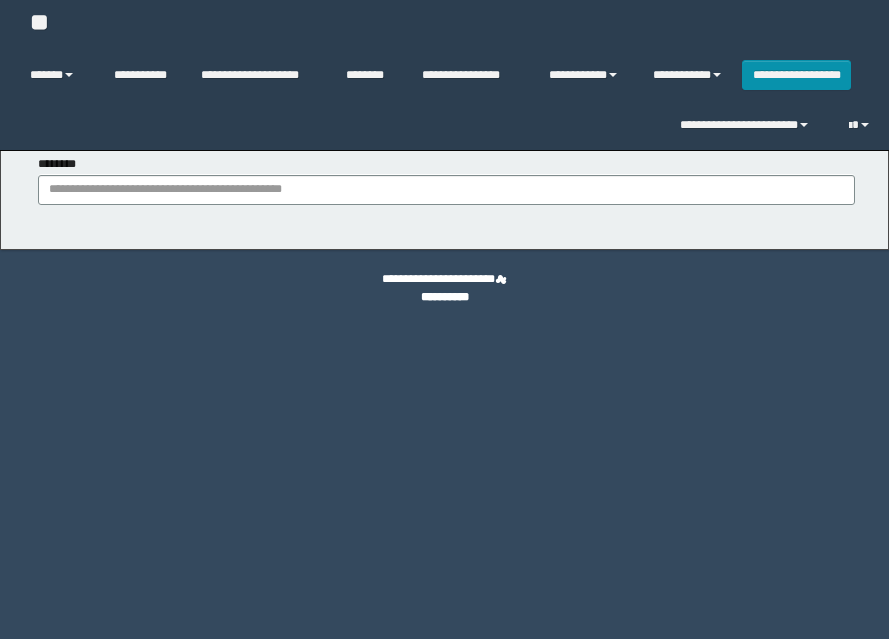 scroll, scrollTop: 0, scrollLeft: 0, axis: both 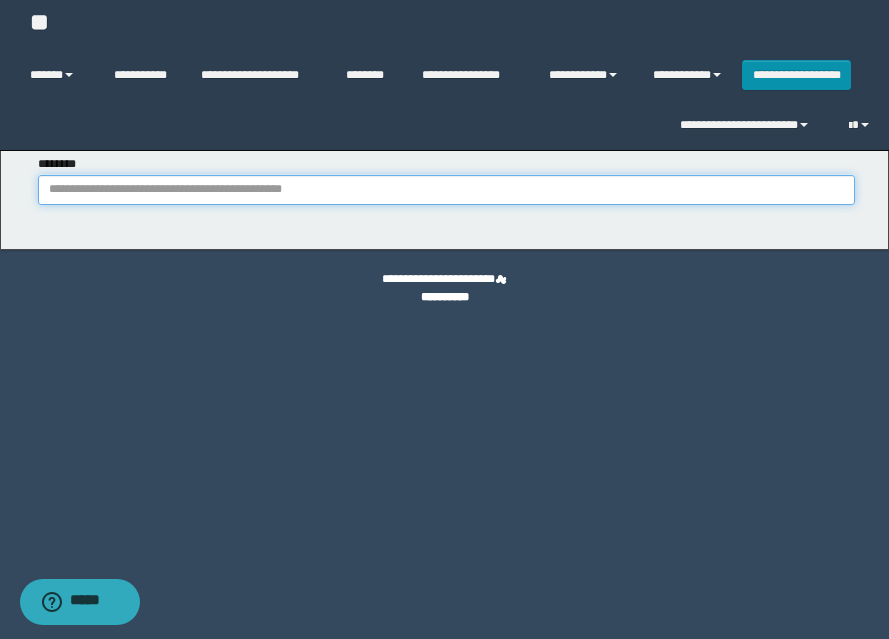 click on "********" at bounding box center (446, 190) 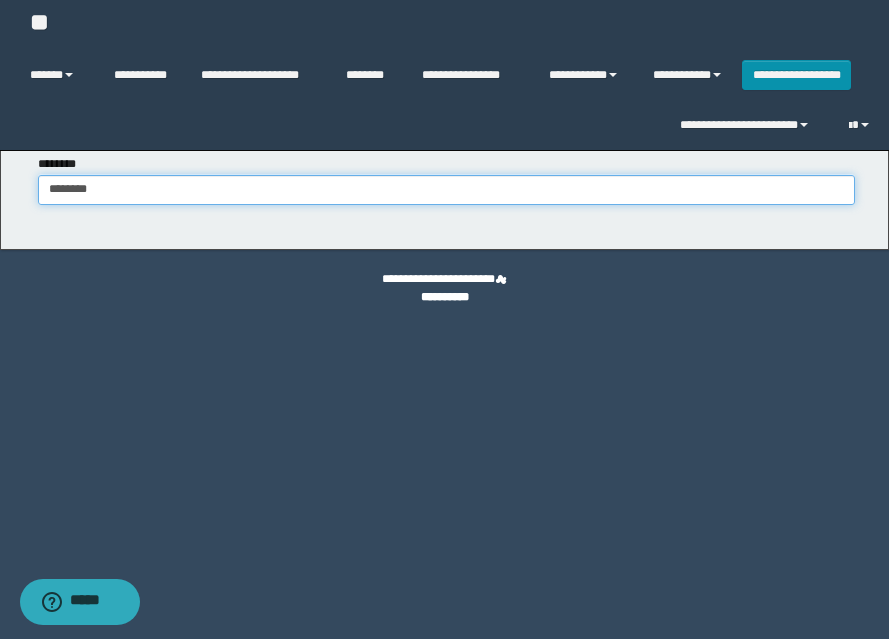 type on "********" 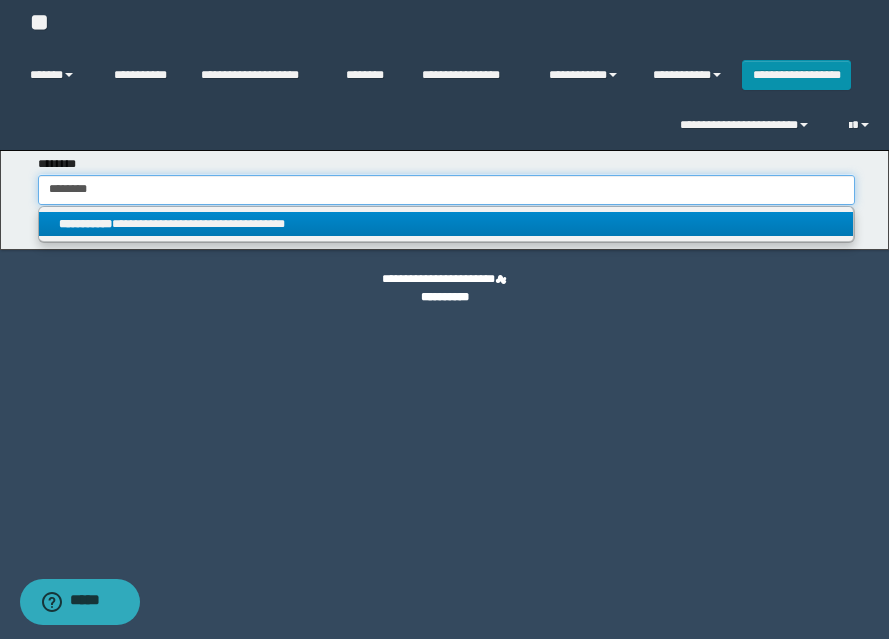 type on "********" 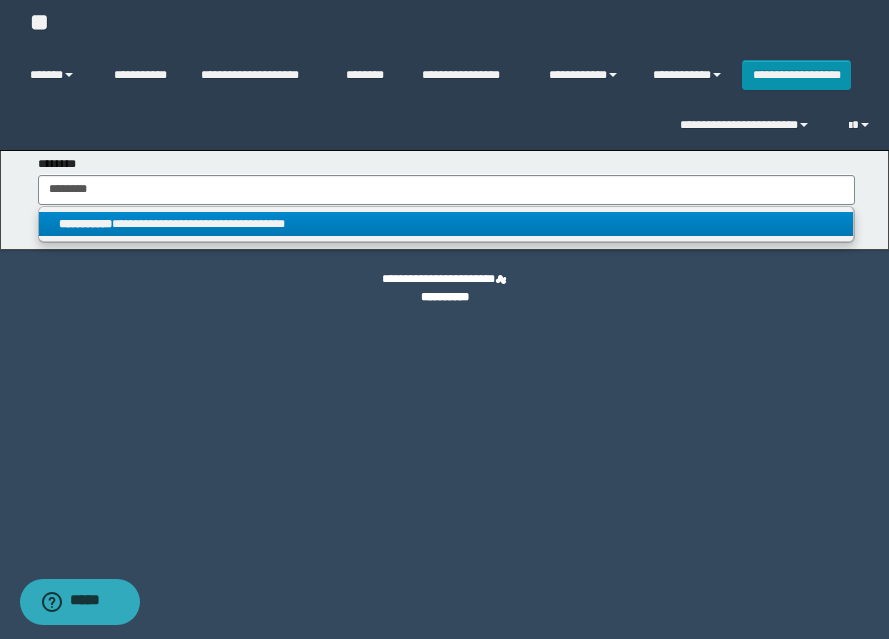 click on "**********" at bounding box center (446, 224) 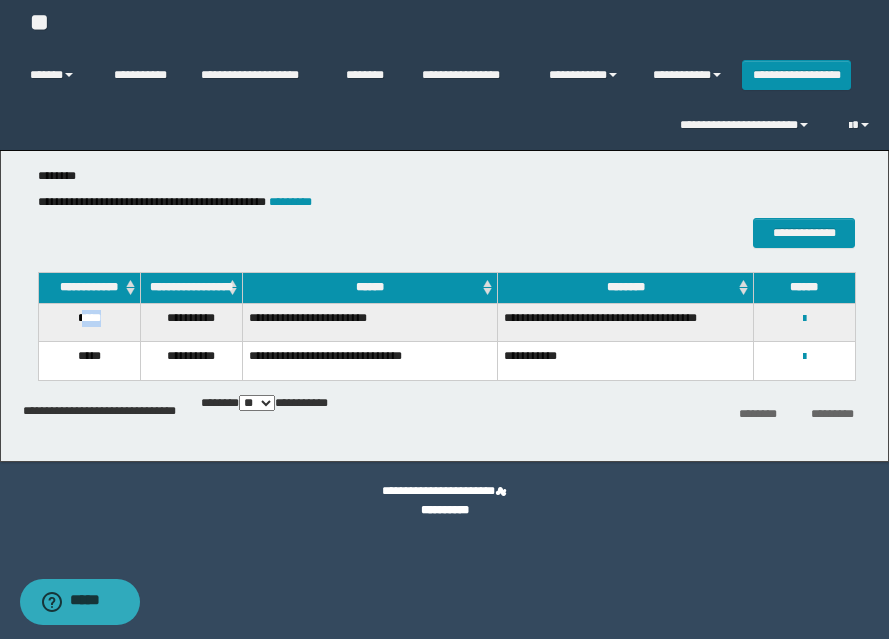 drag, startPoint x: 78, startPoint y: 335, endPoint x: 104, endPoint y: 332, distance: 26.172504 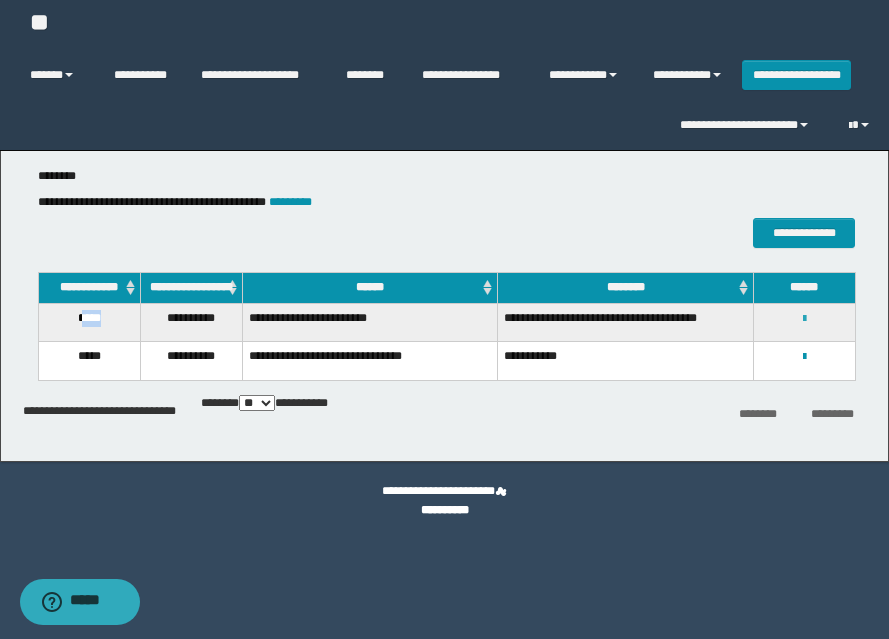 click at bounding box center (804, 319) 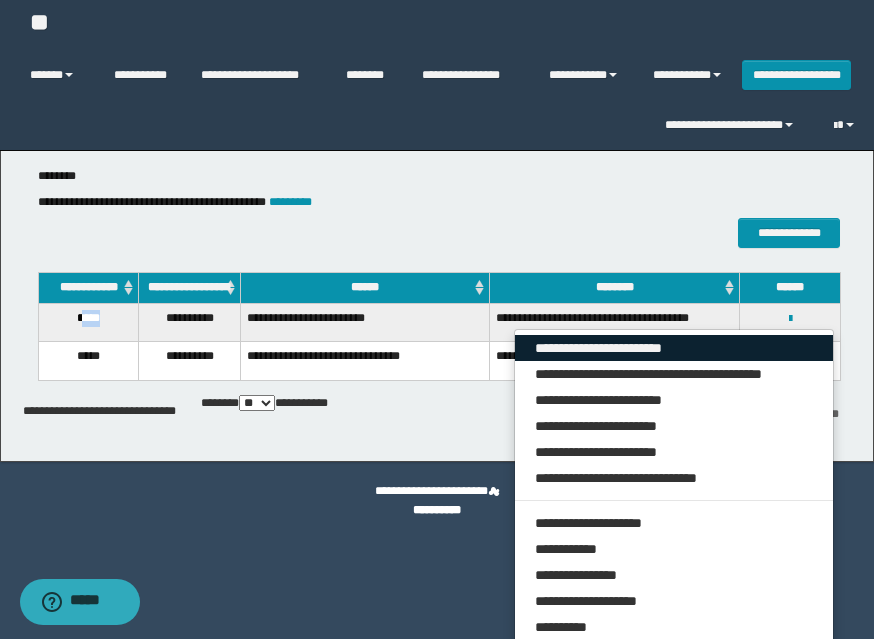 click on "**********" at bounding box center (674, 348) 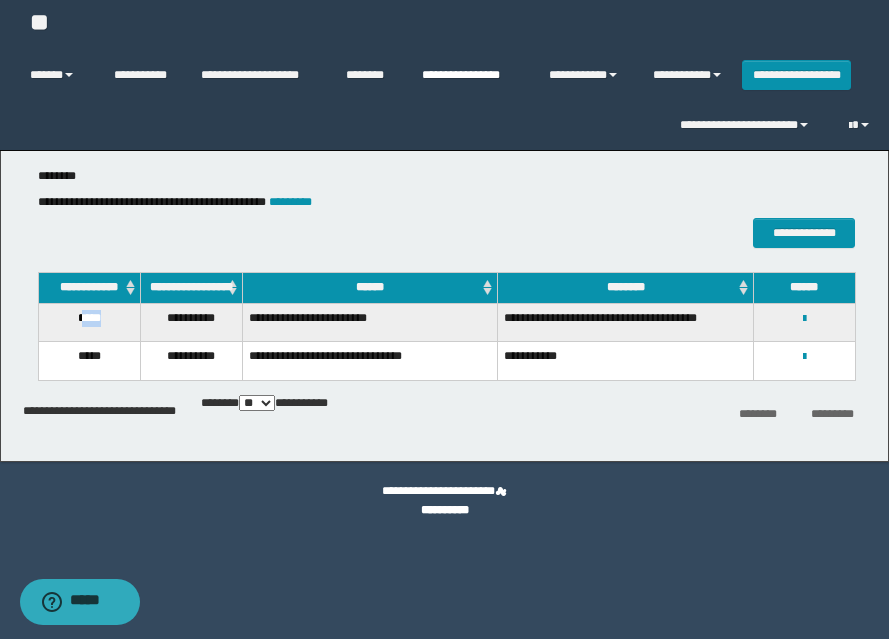 click on "**********" at bounding box center (470, 75) 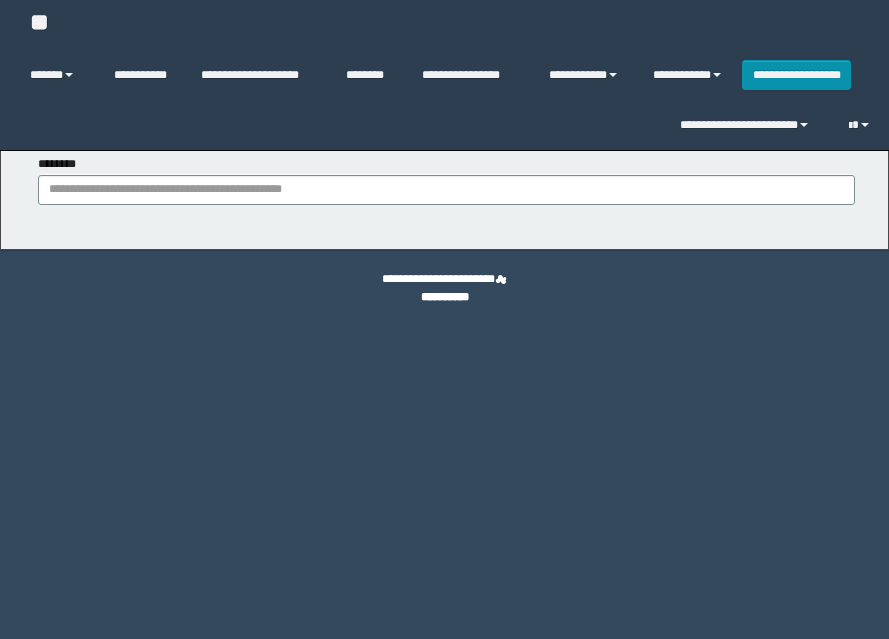 scroll, scrollTop: 0, scrollLeft: 0, axis: both 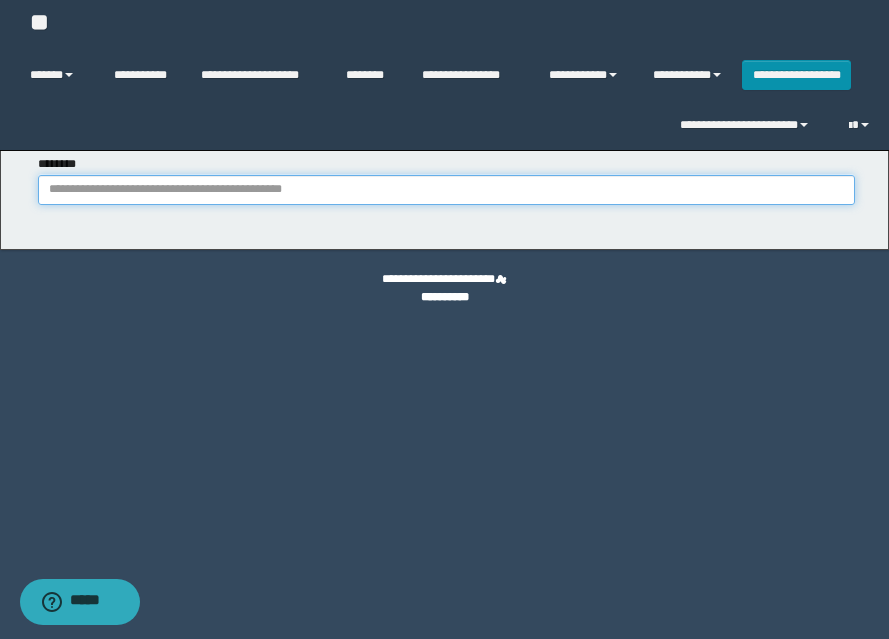 click on "********" at bounding box center [446, 190] 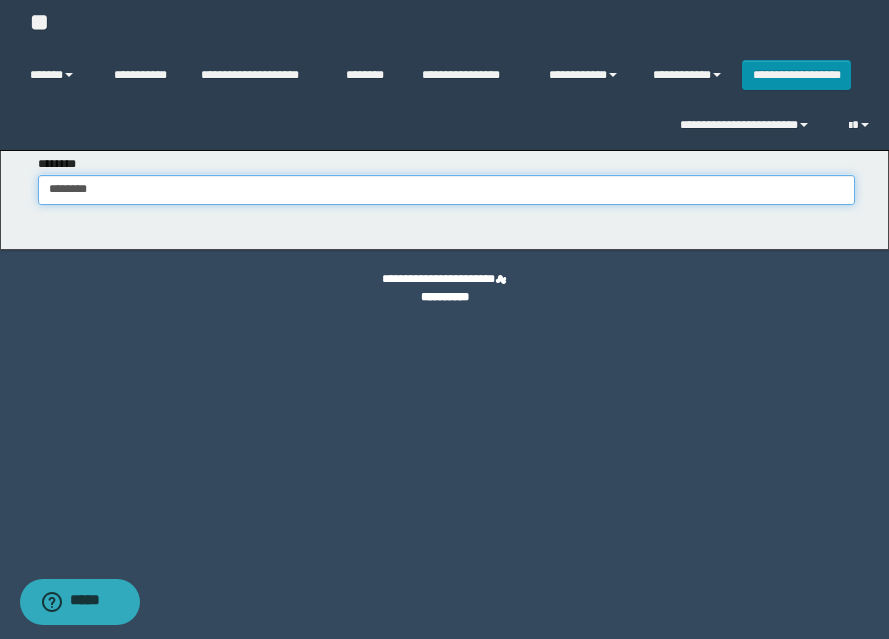 type on "********" 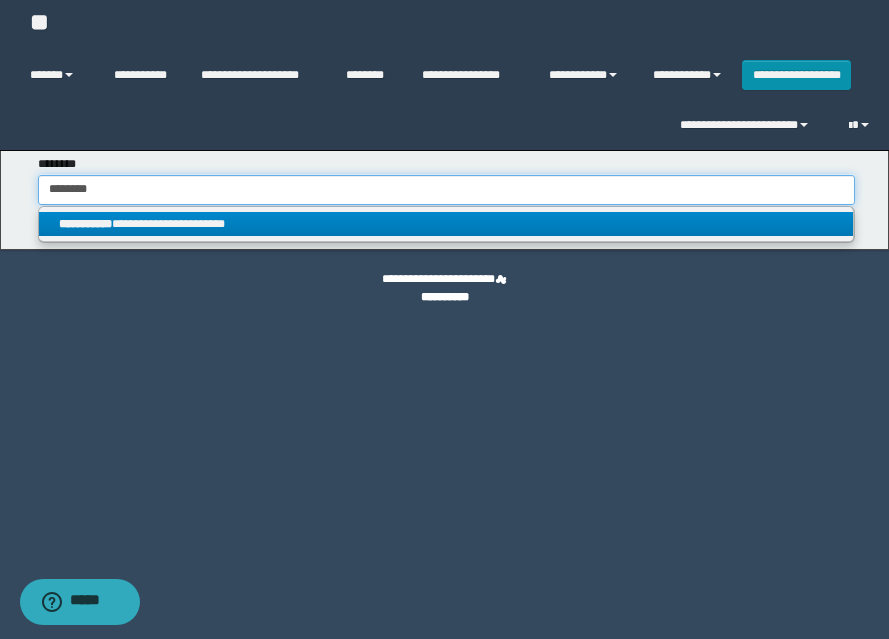 type on "********" 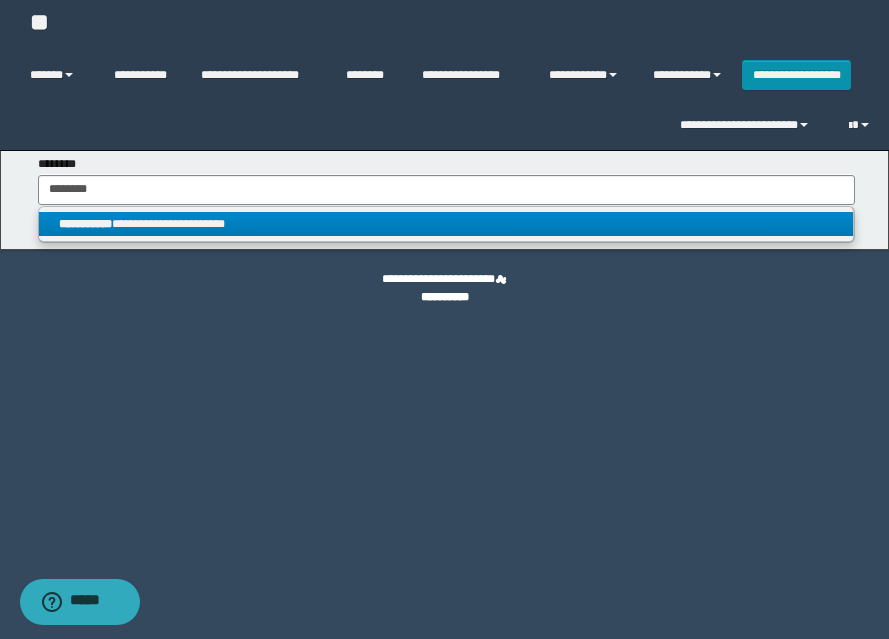 click on "**********" at bounding box center (446, 224) 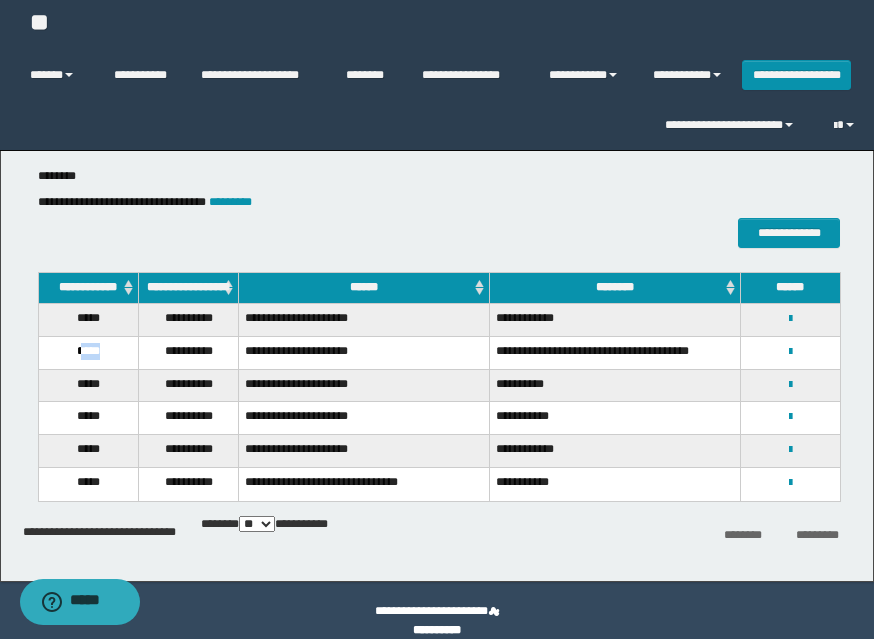 drag, startPoint x: 92, startPoint y: 364, endPoint x: 109, endPoint y: 366, distance: 17.117243 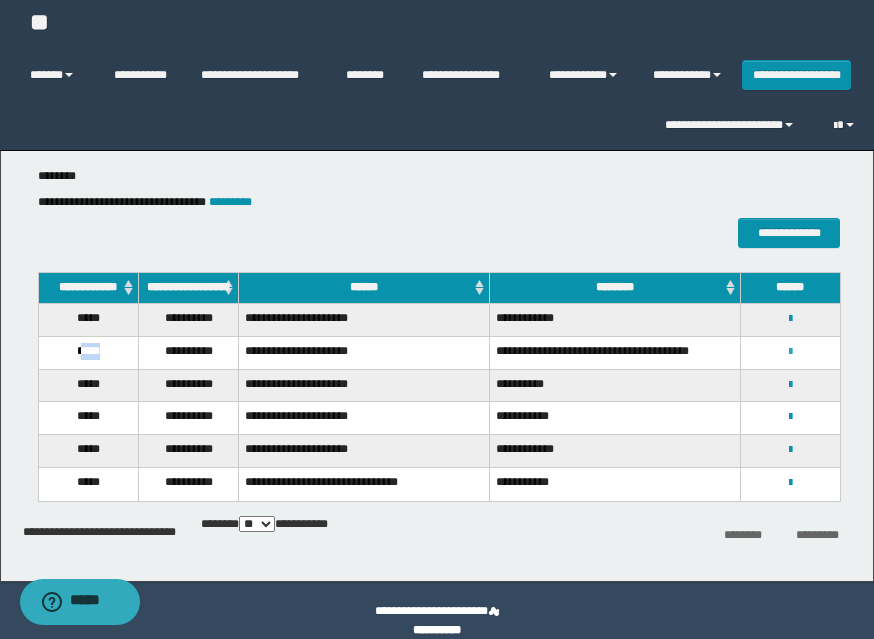 click at bounding box center (790, 352) 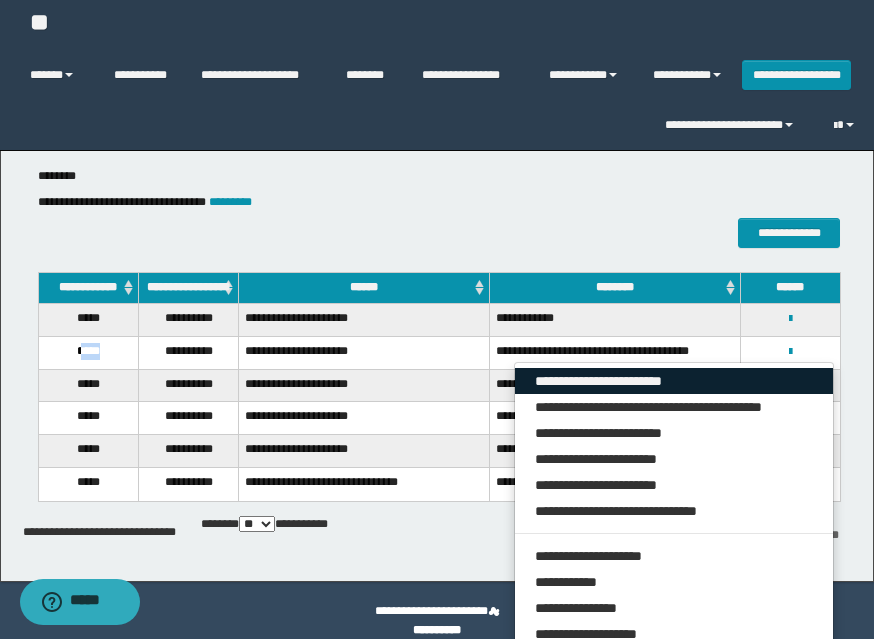 click on "**********" at bounding box center [674, 381] 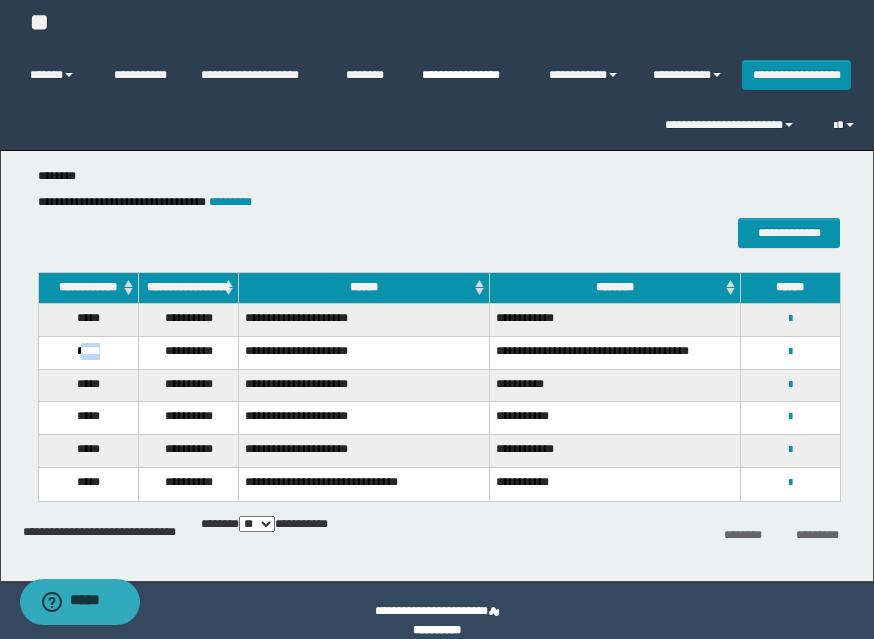 click on "**********" at bounding box center [470, 75] 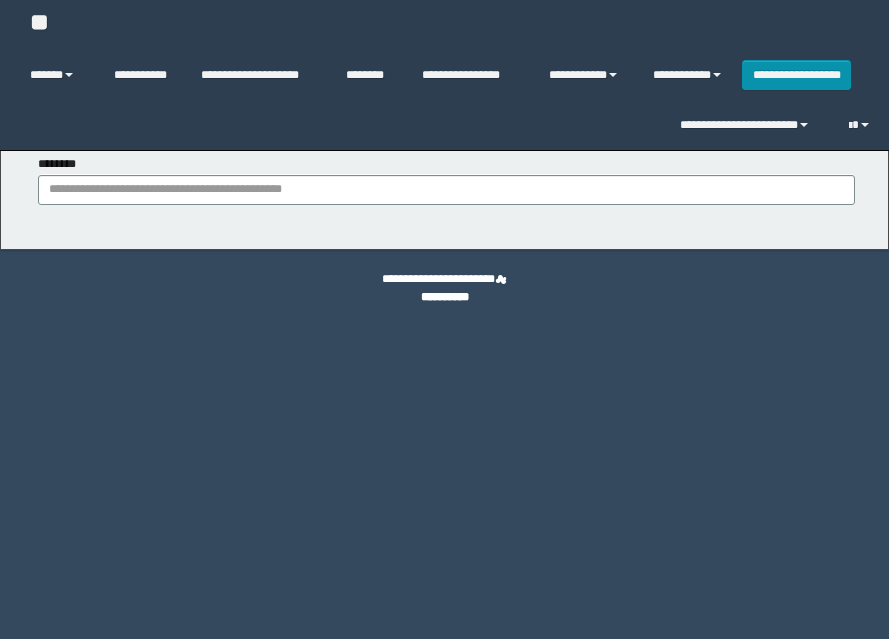 scroll, scrollTop: 0, scrollLeft: 0, axis: both 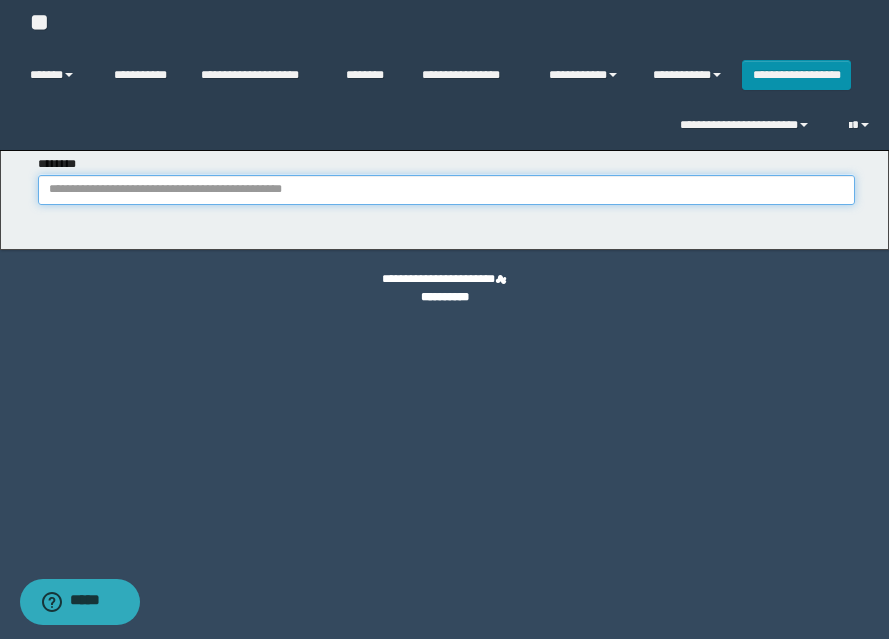 click on "********" at bounding box center (446, 190) 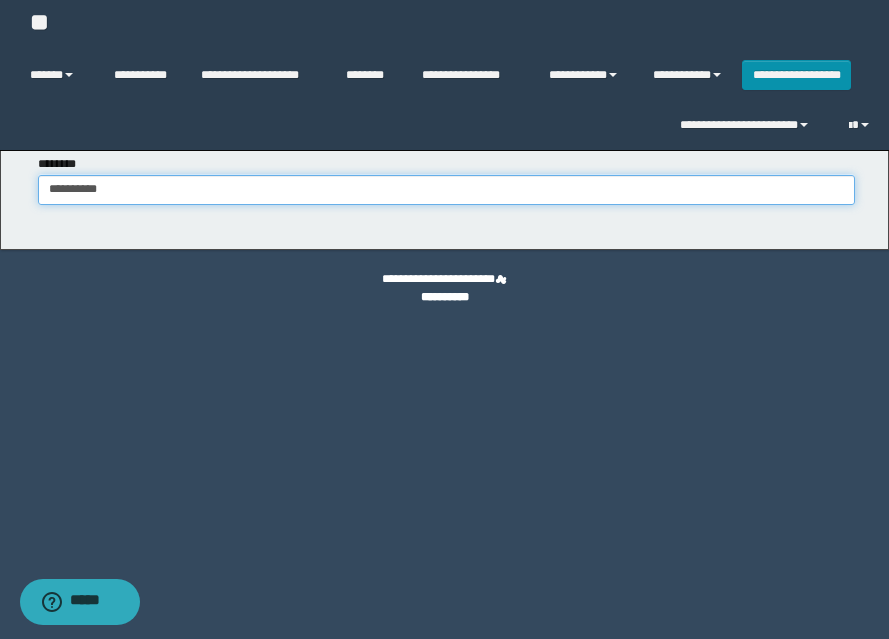 type on "**********" 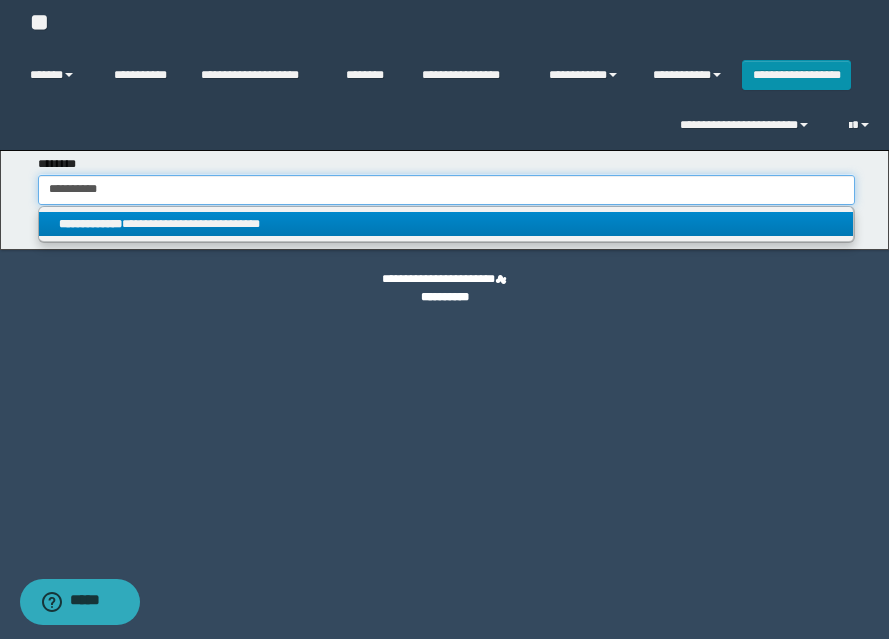 type on "**********" 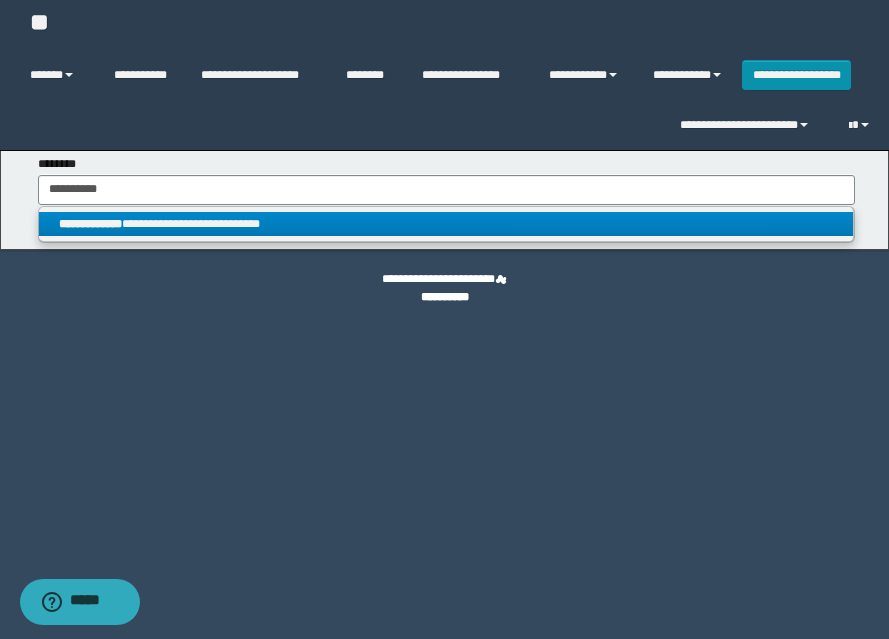 click on "**********" at bounding box center (446, 224) 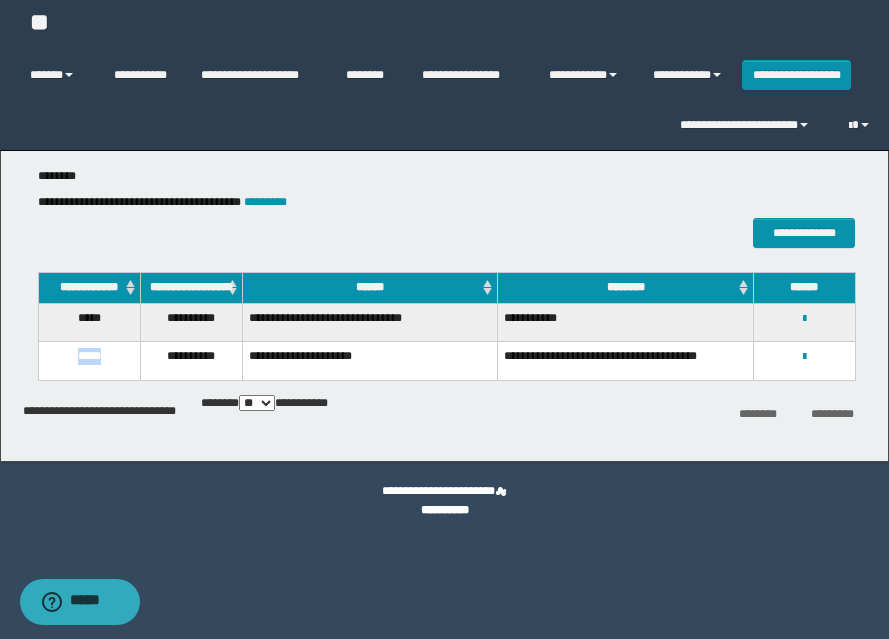 drag, startPoint x: 76, startPoint y: 365, endPoint x: 112, endPoint y: 369, distance: 36.221542 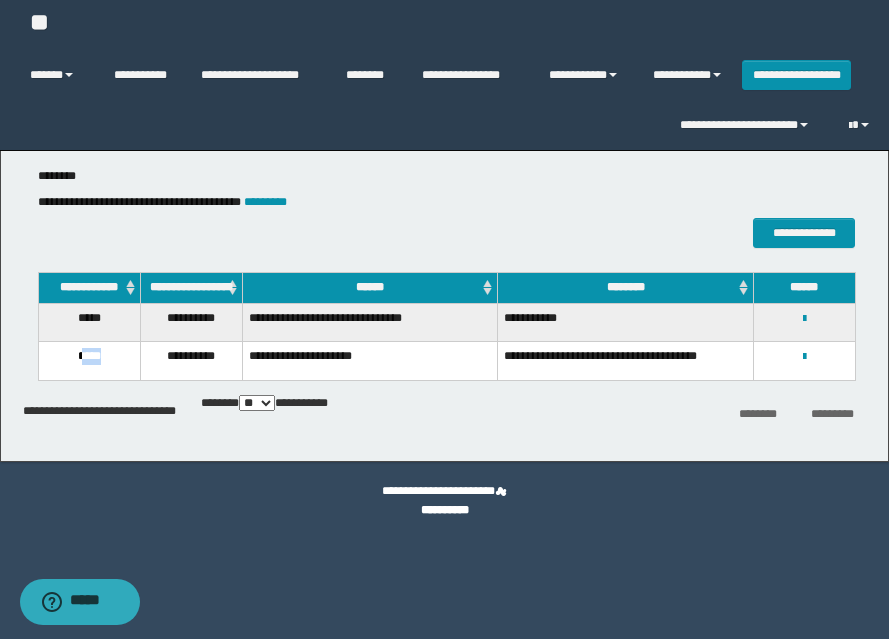 click on "*****" at bounding box center [89, 361] 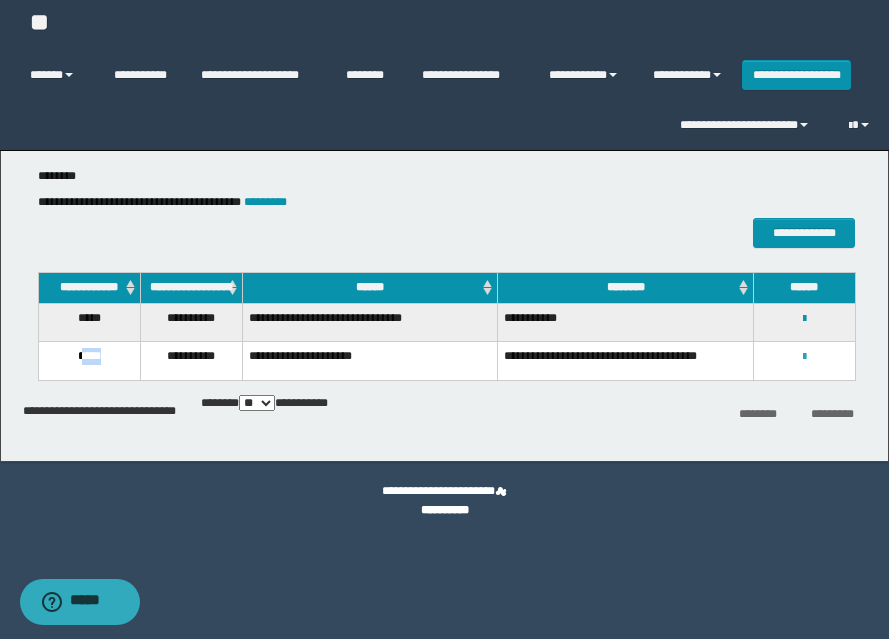 click at bounding box center (804, 357) 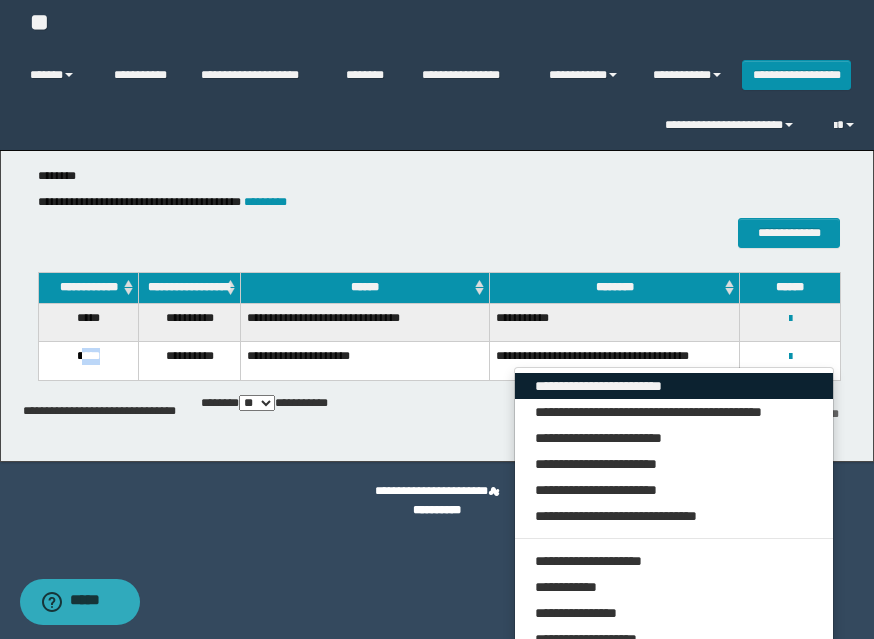 click on "**********" at bounding box center (674, 386) 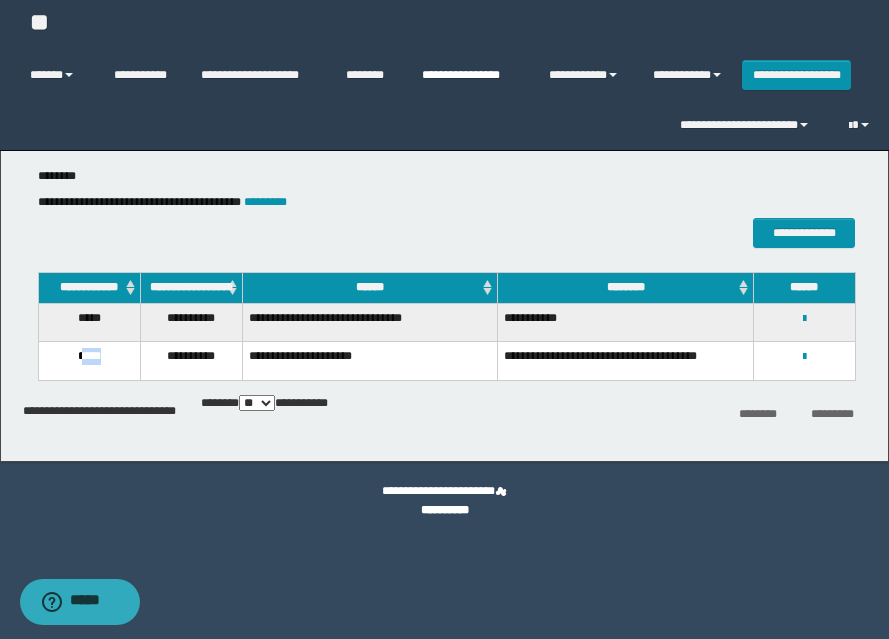 click on "**********" at bounding box center [470, 75] 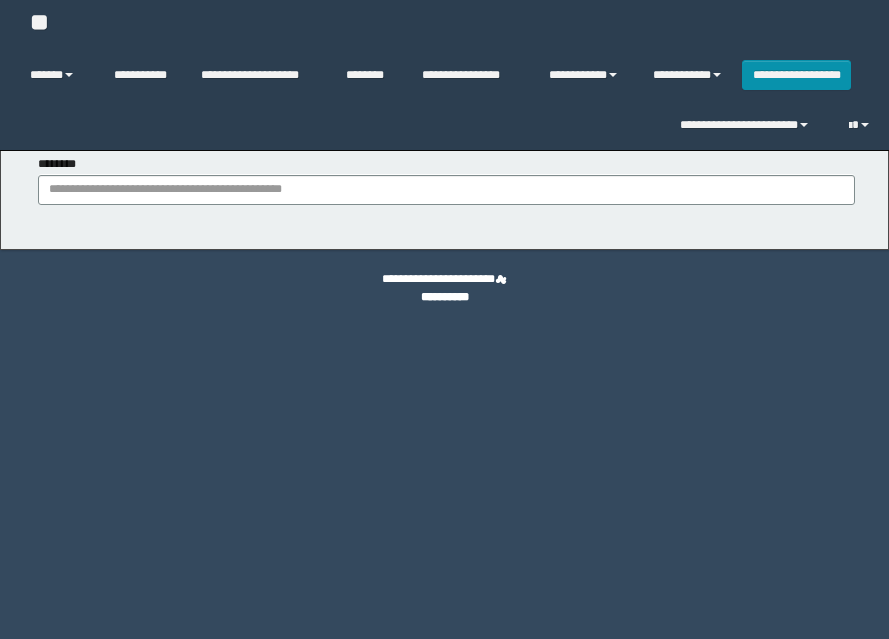 scroll, scrollTop: 0, scrollLeft: 0, axis: both 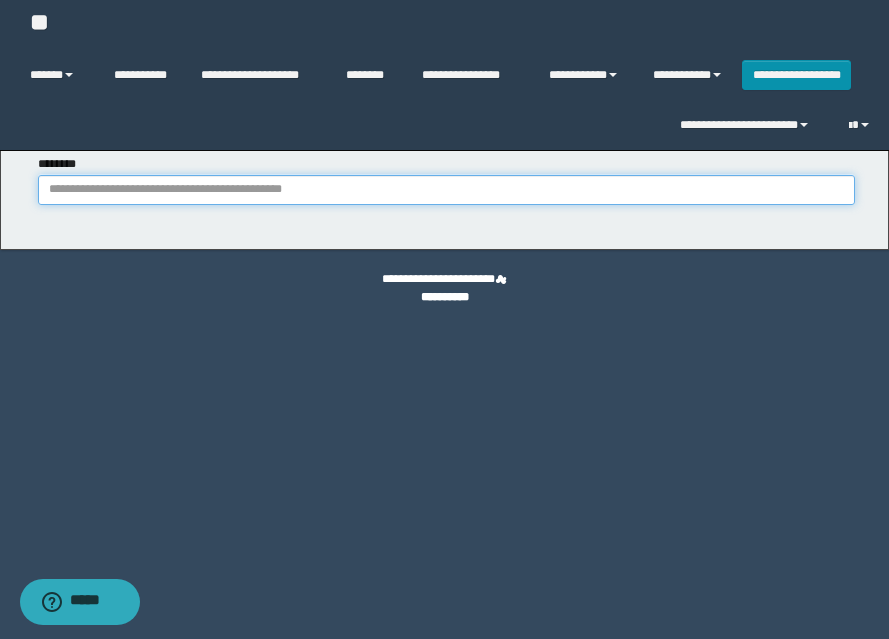 click on "********" 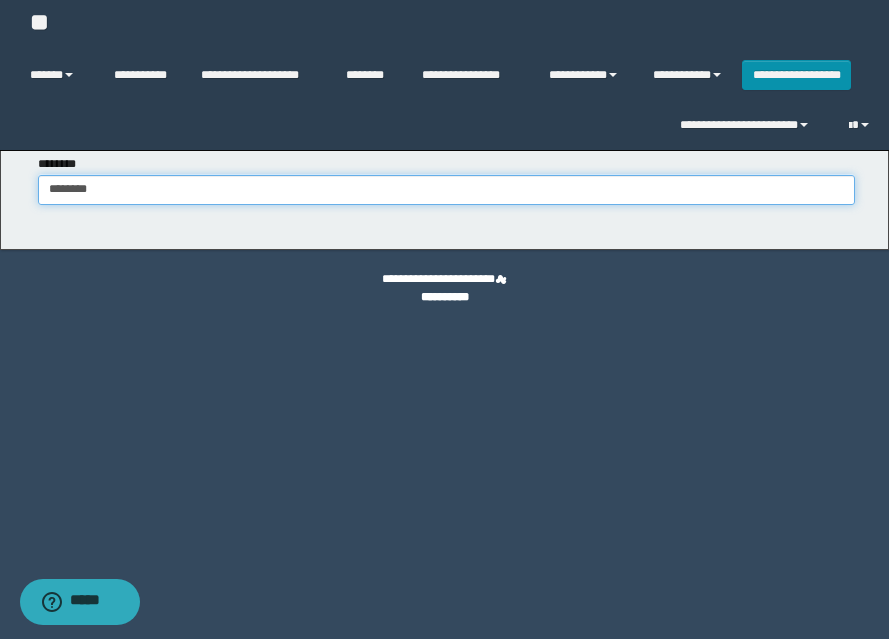 type on "********" 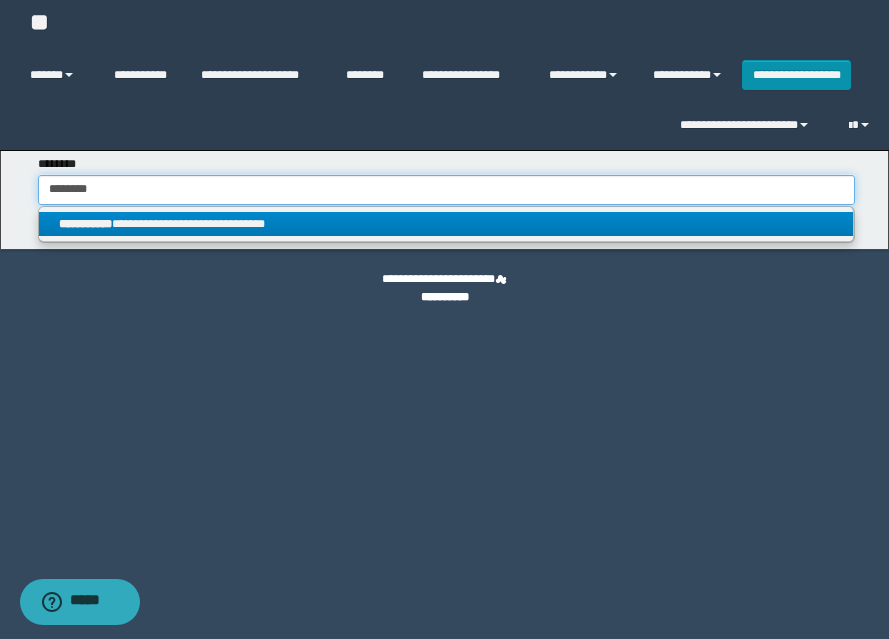 type on "********" 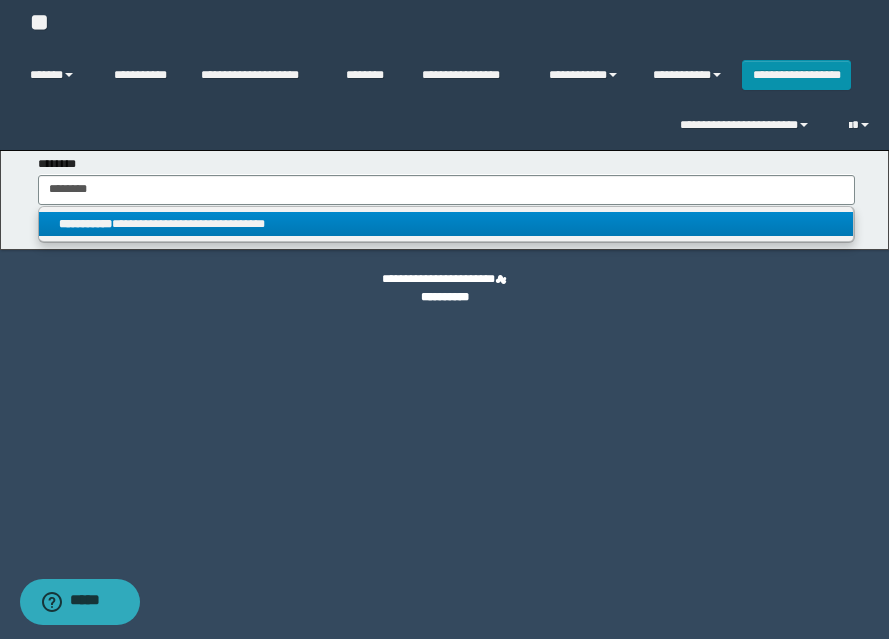 click on "**********" 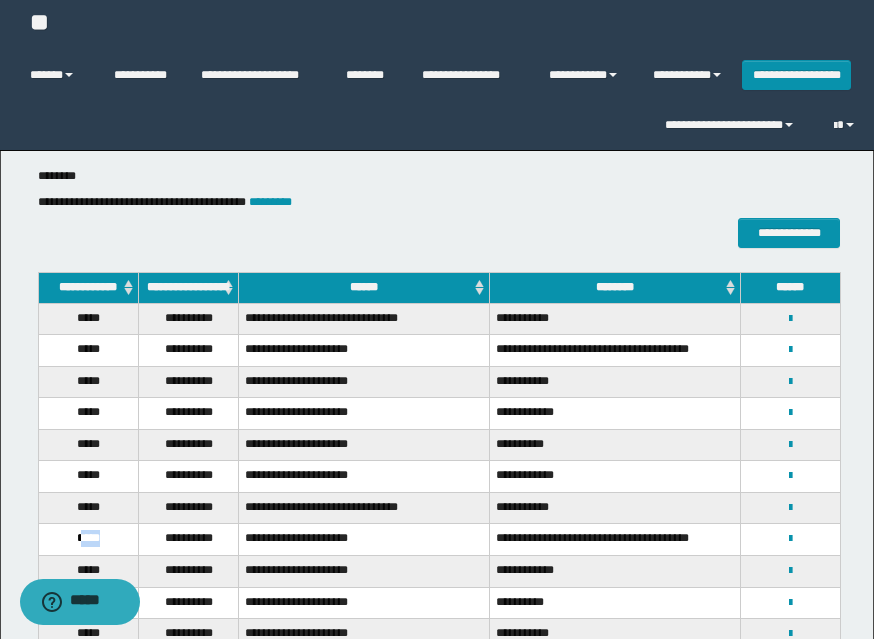drag, startPoint x: 76, startPoint y: 544, endPoint x: 104, endPoint y: 544, distance: 28 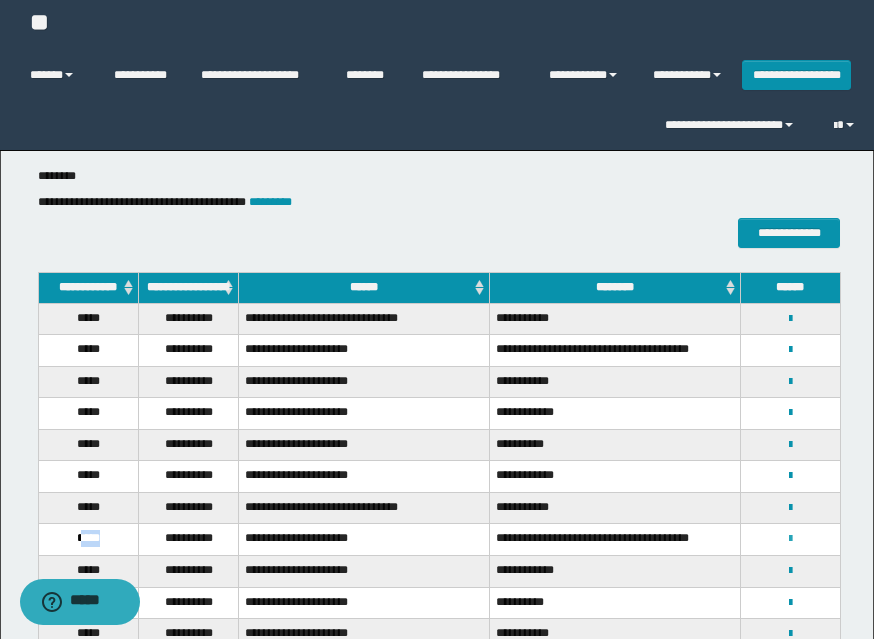 click 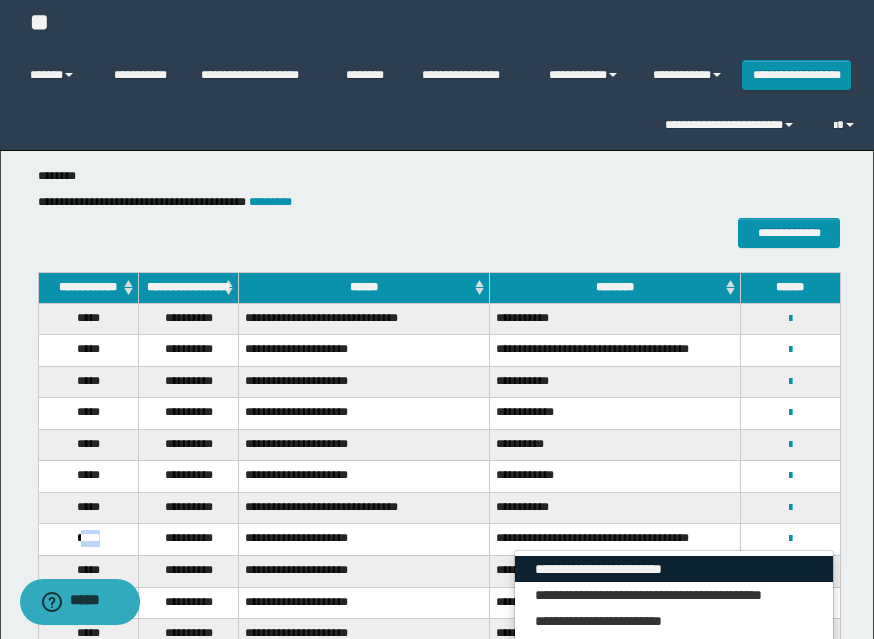 click on "**********" 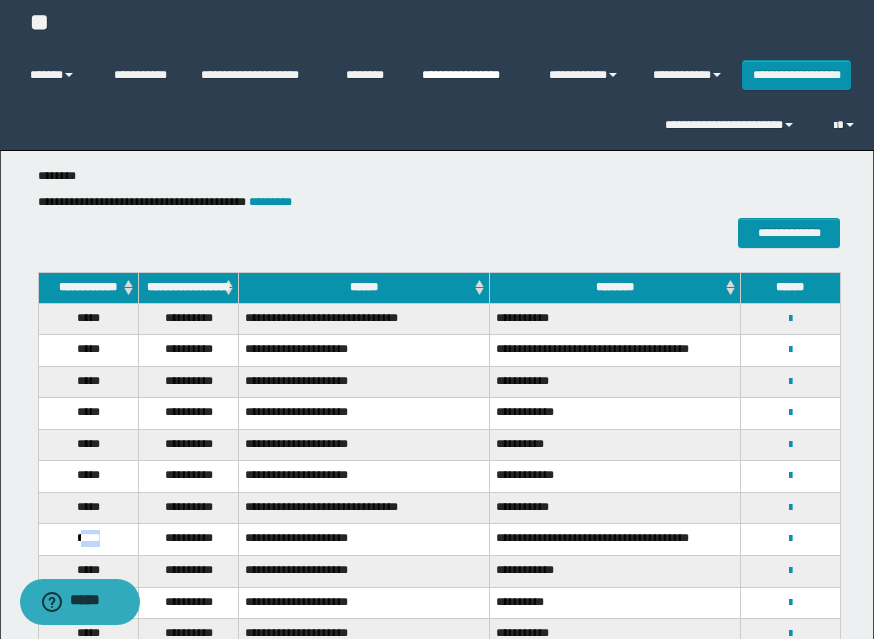 click on "**********" 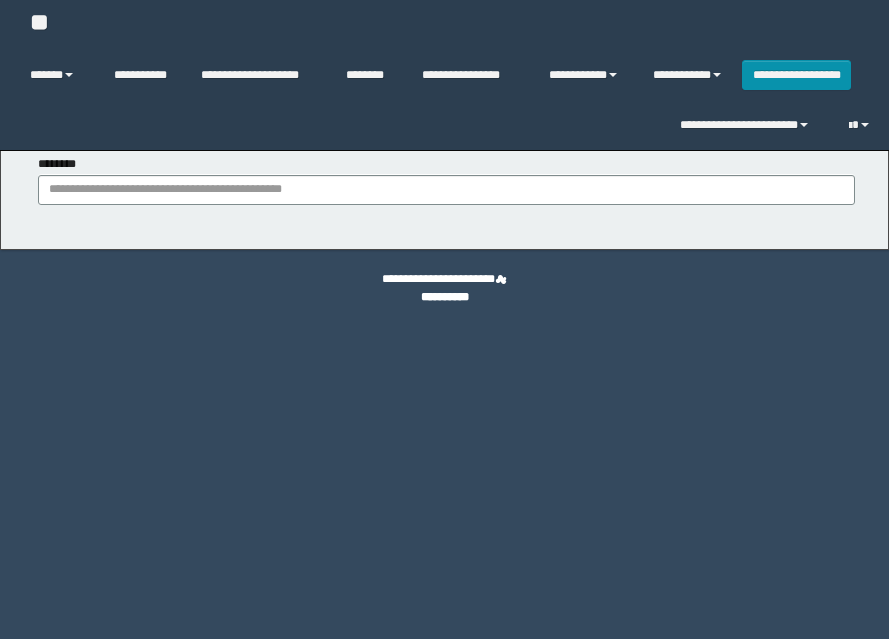 scroll, scrollTop: 0, scrollLeft: 0, axis: both 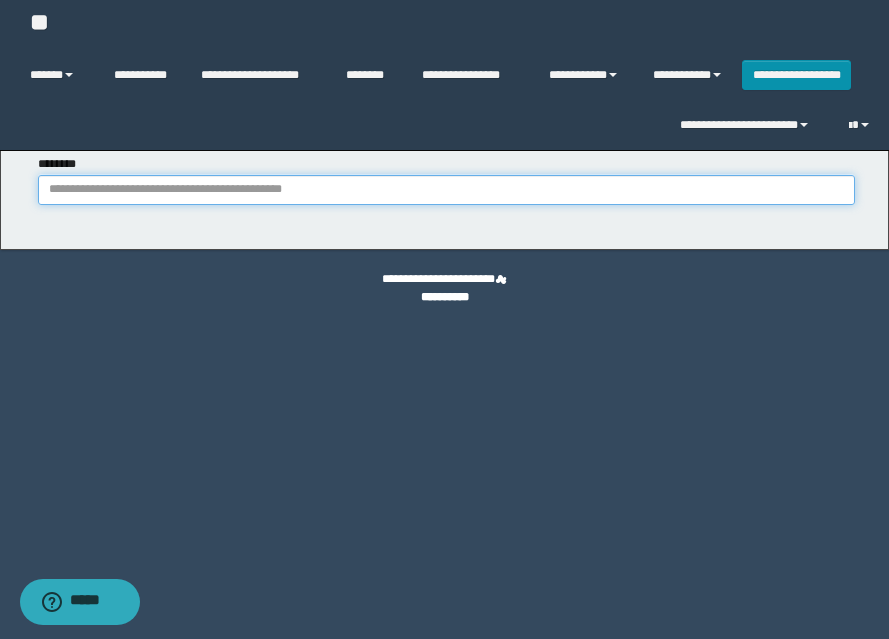 click on "********" at bounding box center (446, 190) 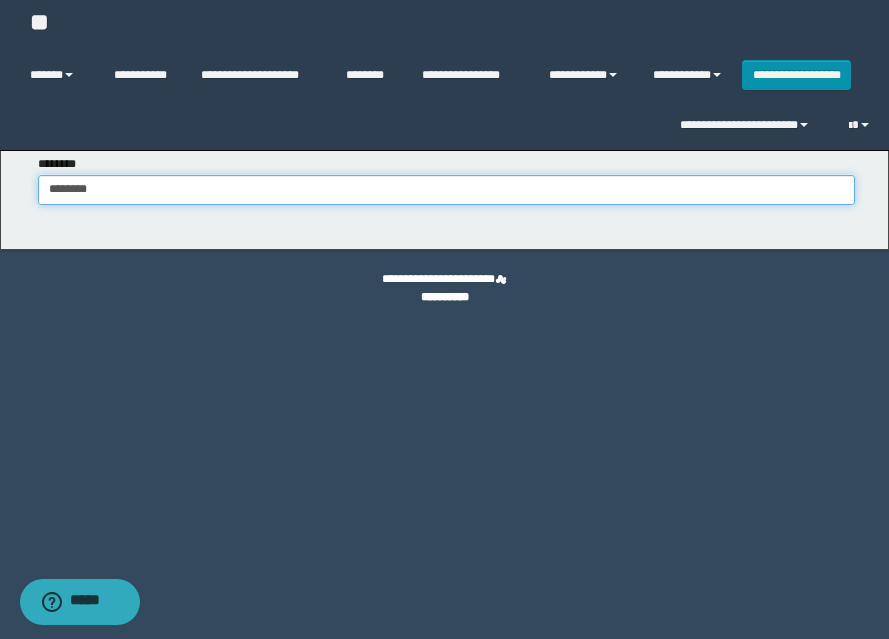 type on "********" 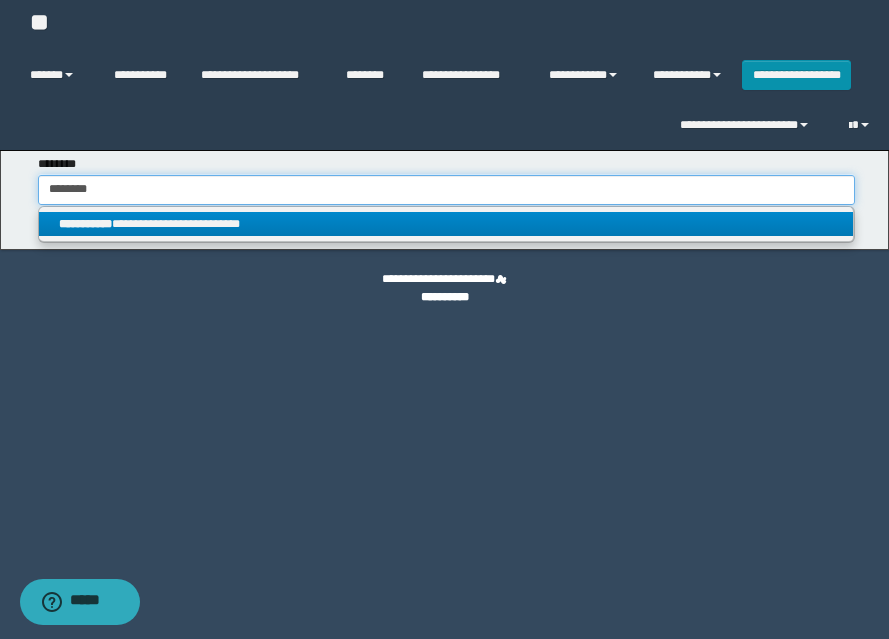 type on "********" 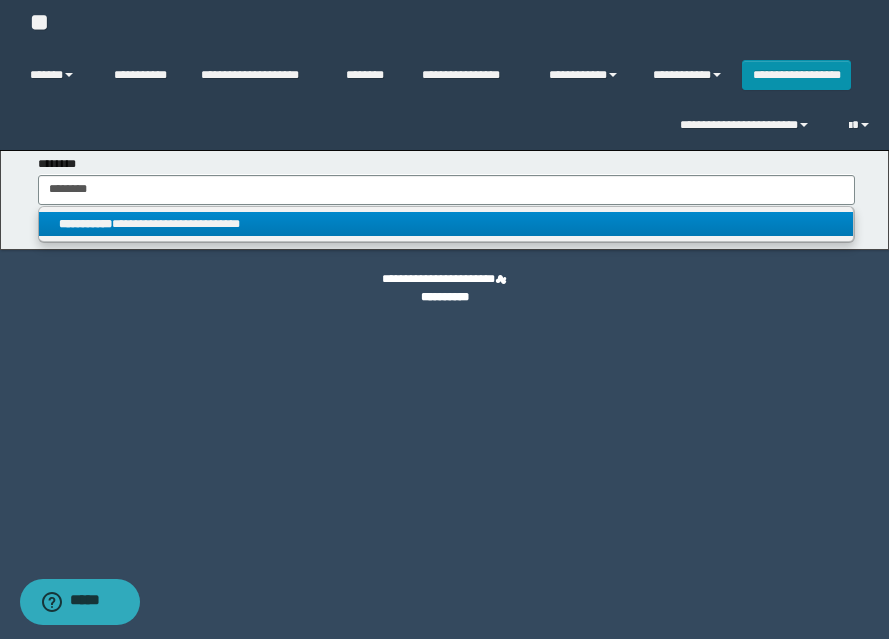click on "**********" at bounding box center [446, 224] 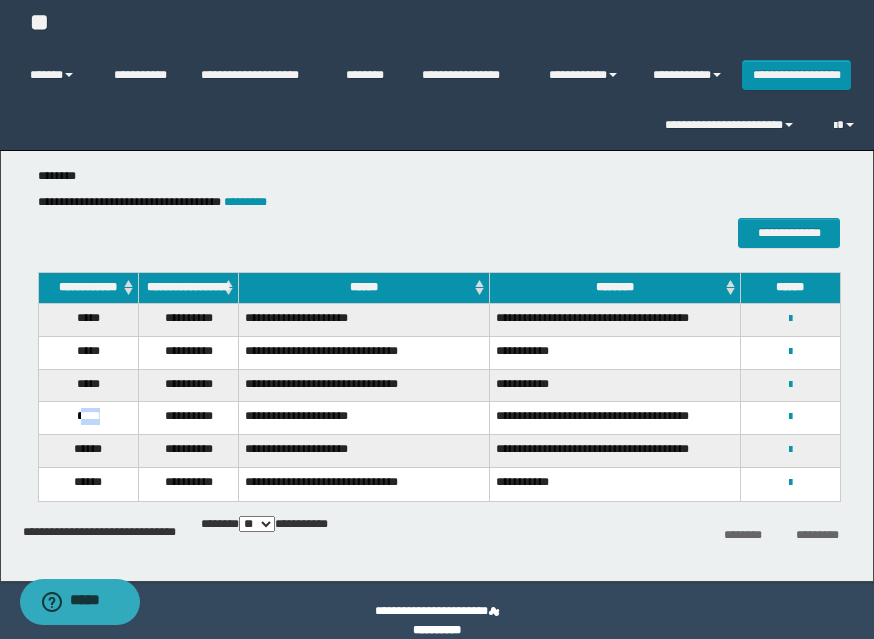 drag, startPoint x: 78, startPoint y: 423, endPoint x: 112, endPoint y: 426, distance: 34.132095 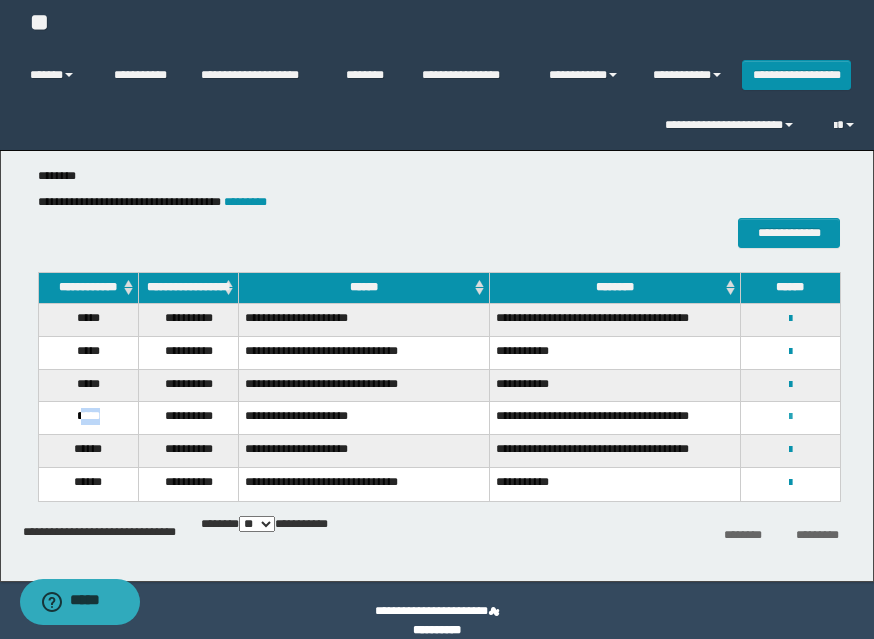 drag, startPoint x: 792, startPoint y: 423, endPoint x: 744, endPoint y: 451, distance: 55.569775 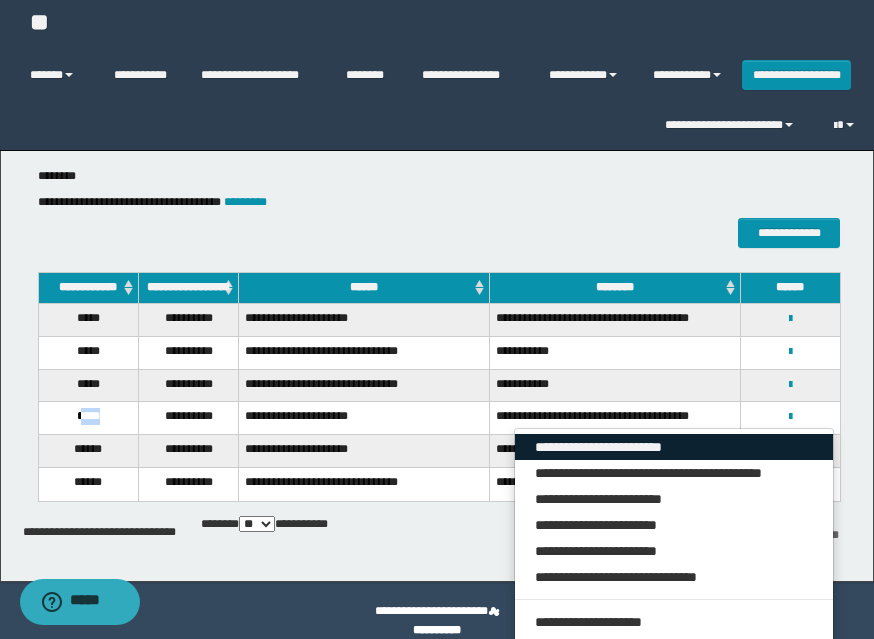 click on "**********" at bounding box center (674, 447) 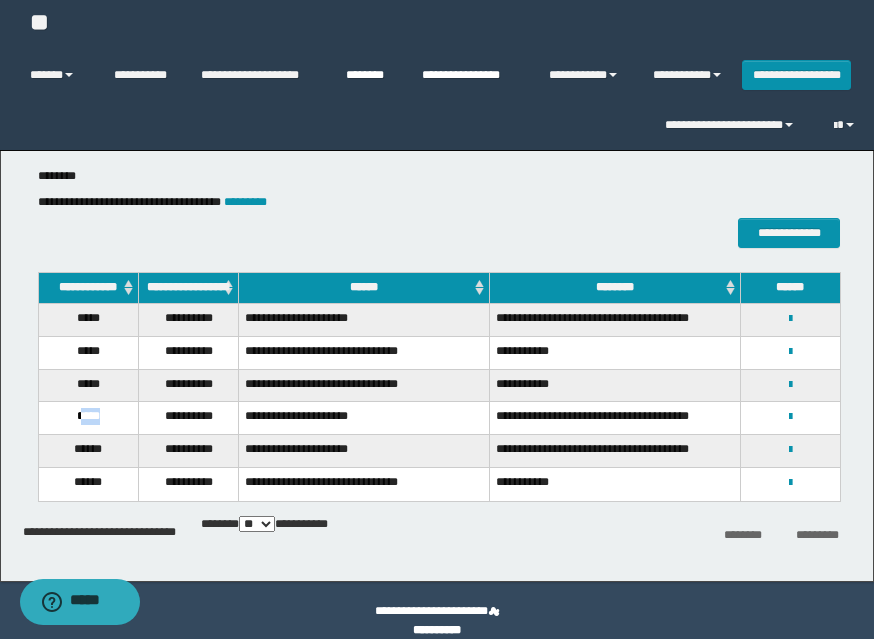 drag, startPoint x: 477, startPoint y: 74, endPoint x: 398, endPoint y: 94, distance: 81.49233 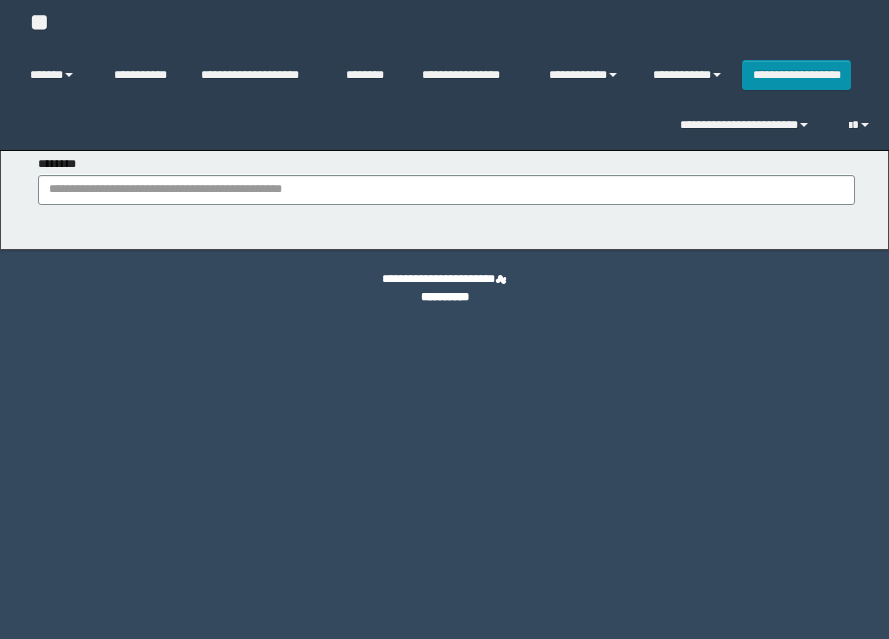 scroll, scrollTop: 0, scrollLeft: 0, axis: both 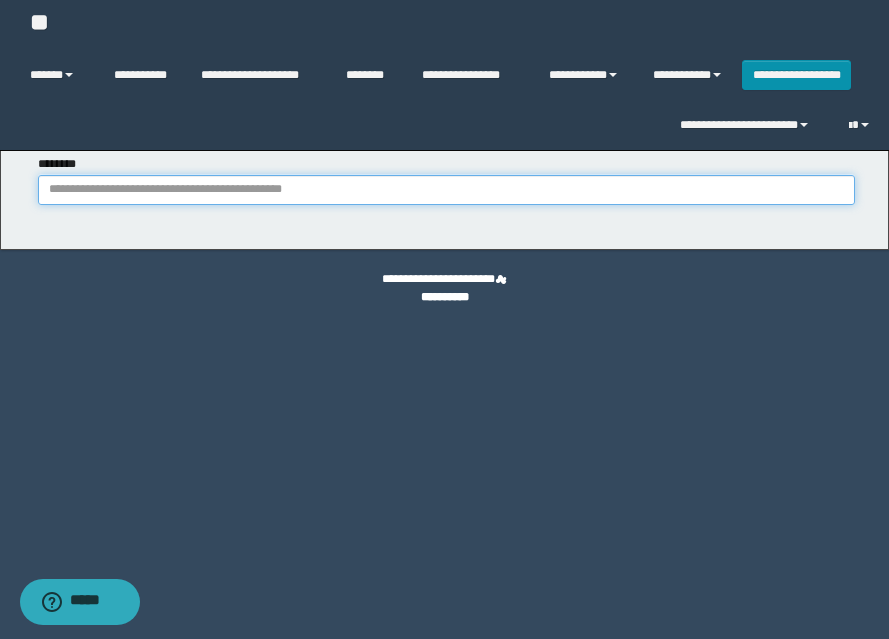click on "********" at bounding box center [446, 190] 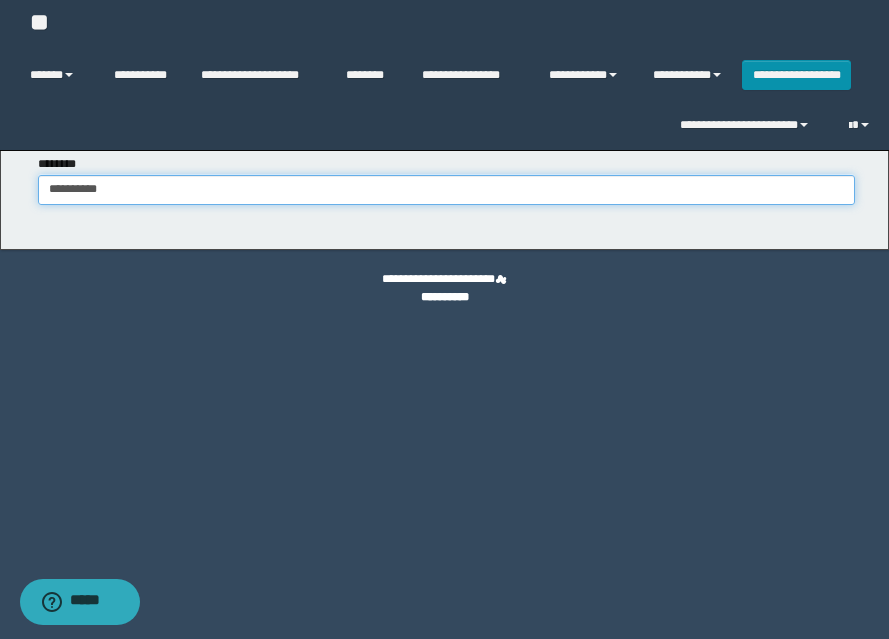 type on "**********" 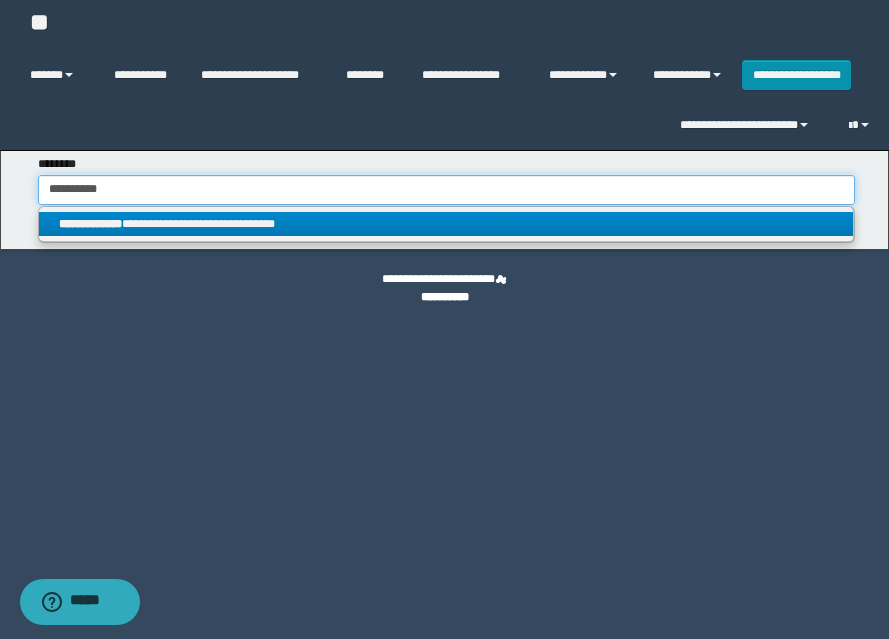 type on "**********" 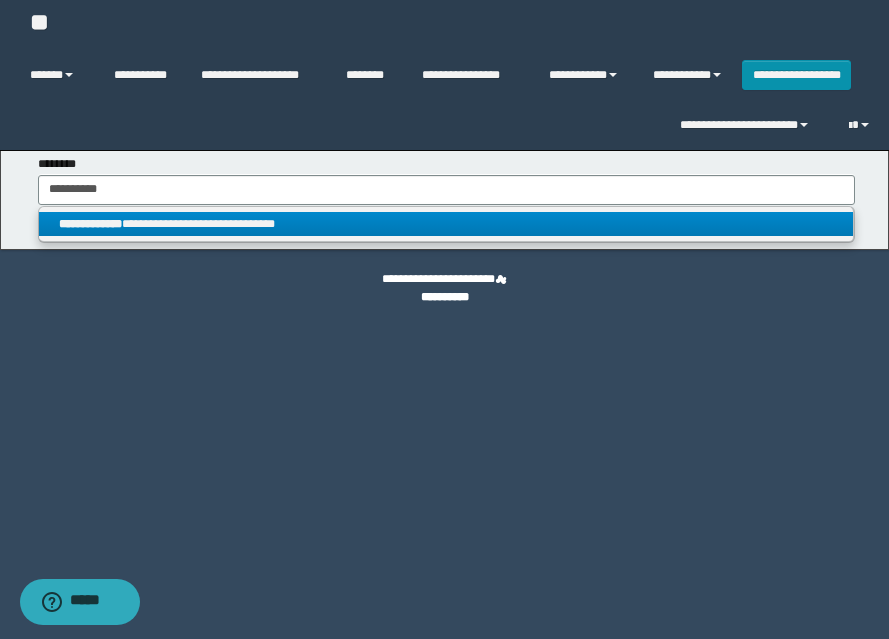 click on "**********" at bounding box center (446, 224) 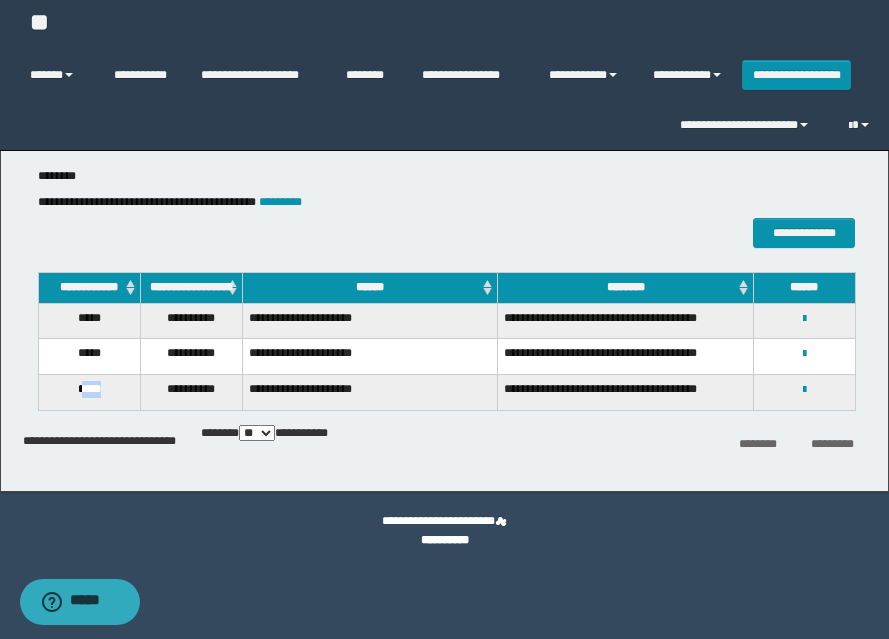 drag, startPoint x: 78, startPoint y: 397, endPoint x: 106, endPoint y: 399, distance: 28.071337 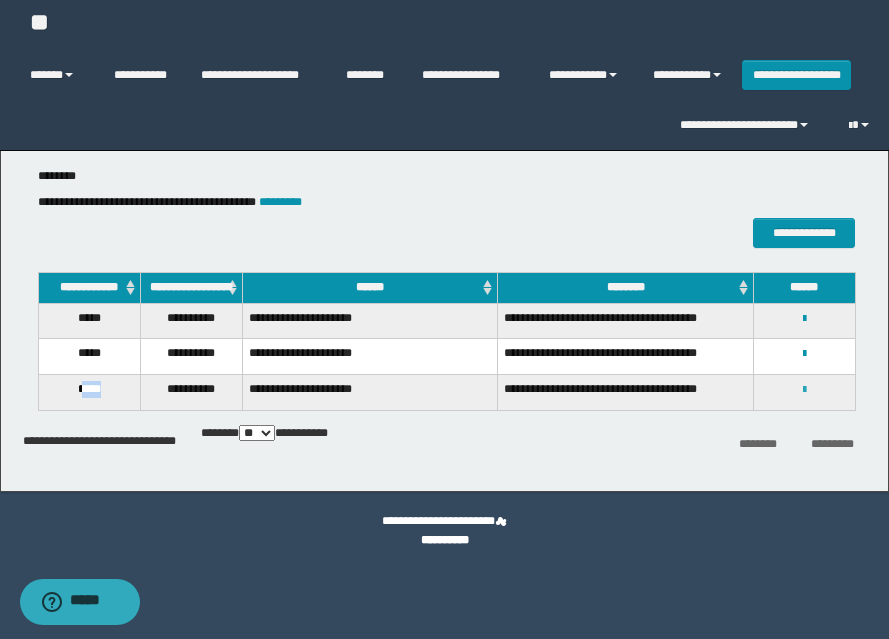 click at bounding box center (804, 390) 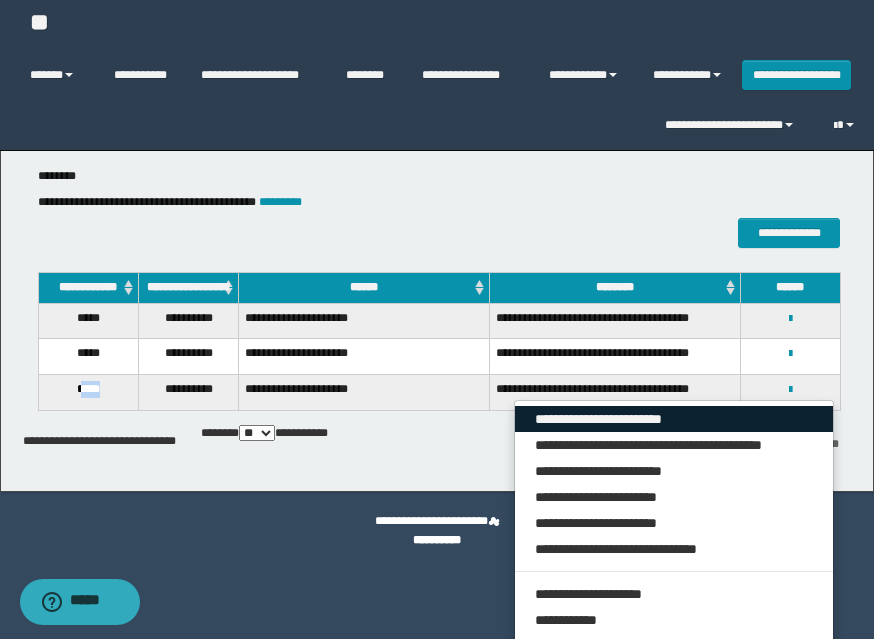 click on "**********" at bounding box center [674, 419] 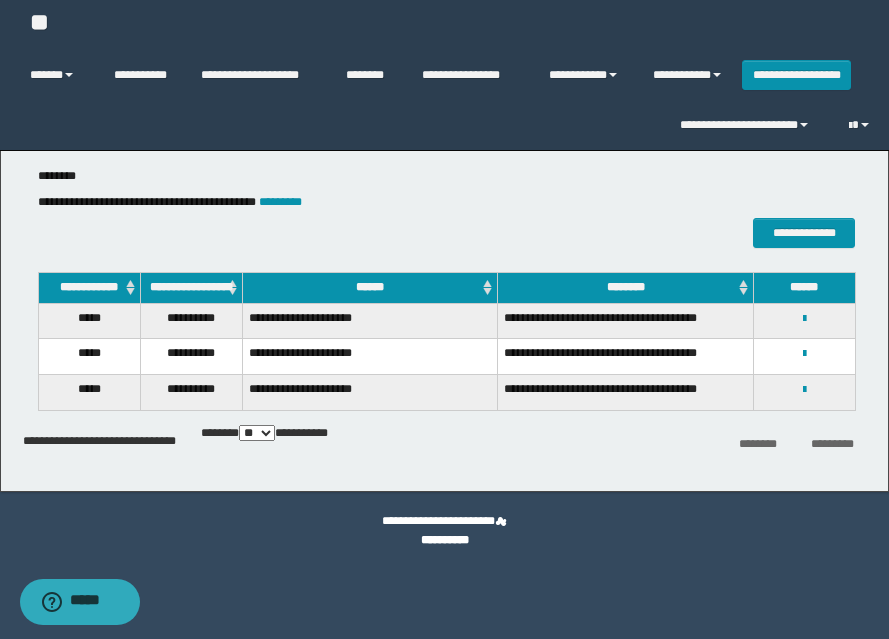 click on "**********" at bounding box center [444, 75] 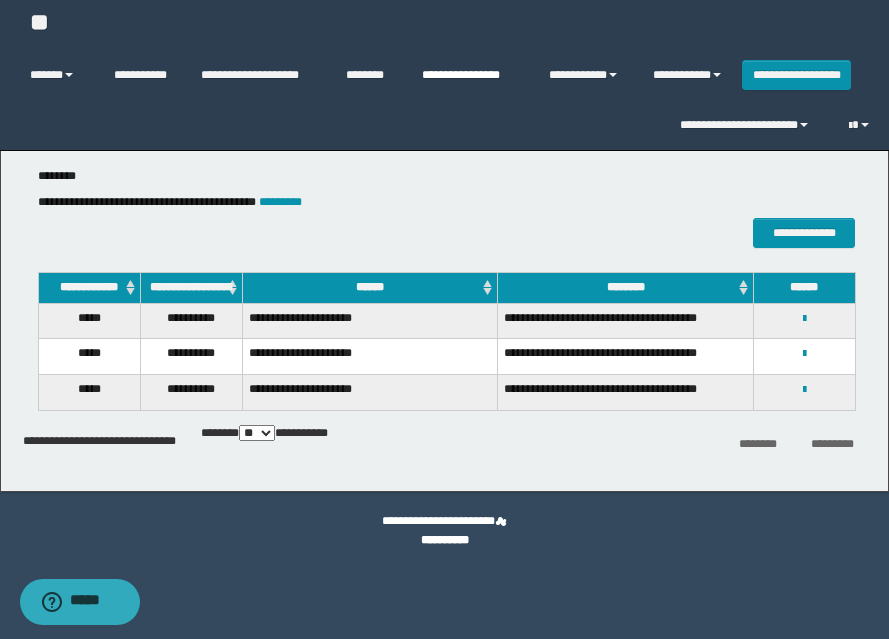 click on "**********" at bounding box center [470, 75] 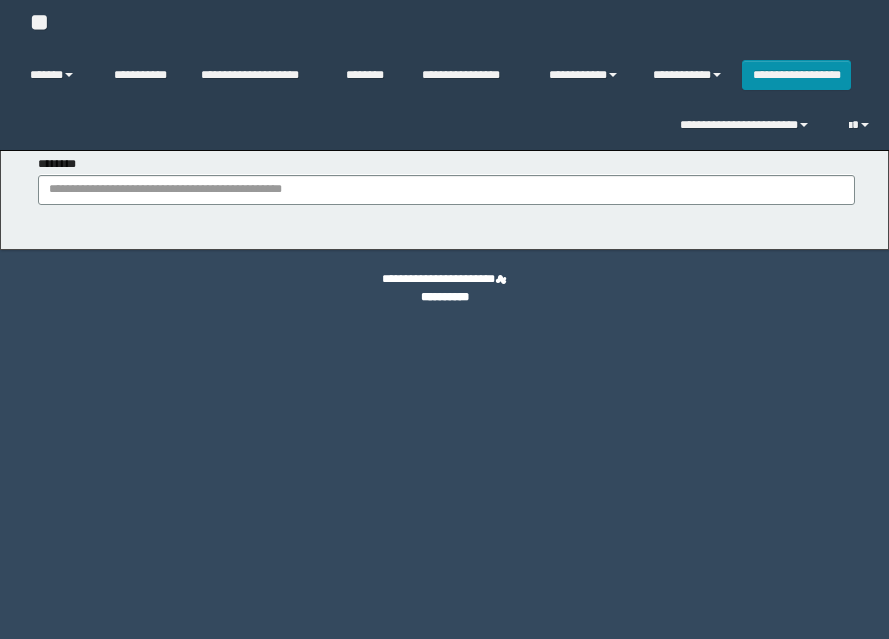 scroll, scrollTop: 0, scrollLeft: 0, axis: both 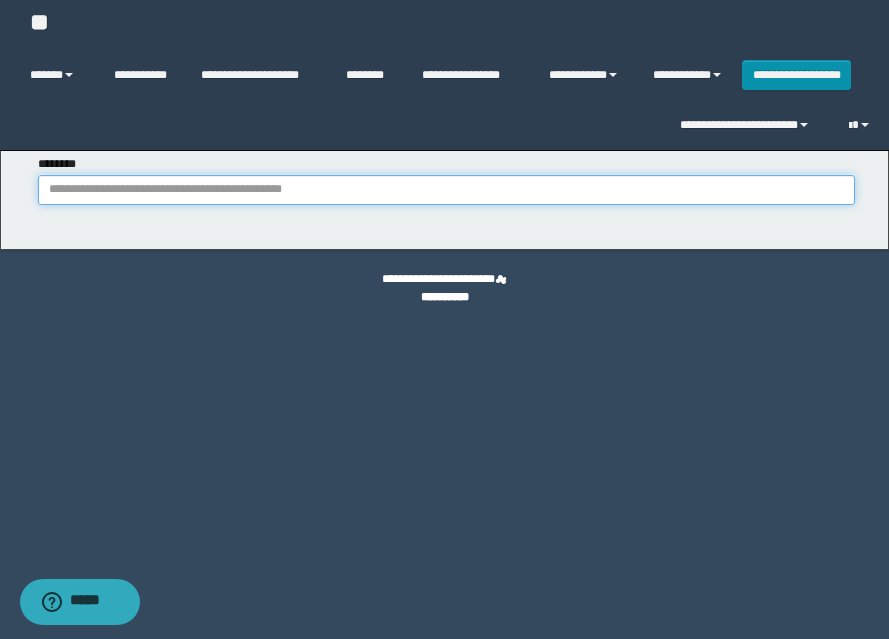 click on "********" at bounding box center [446, 190] 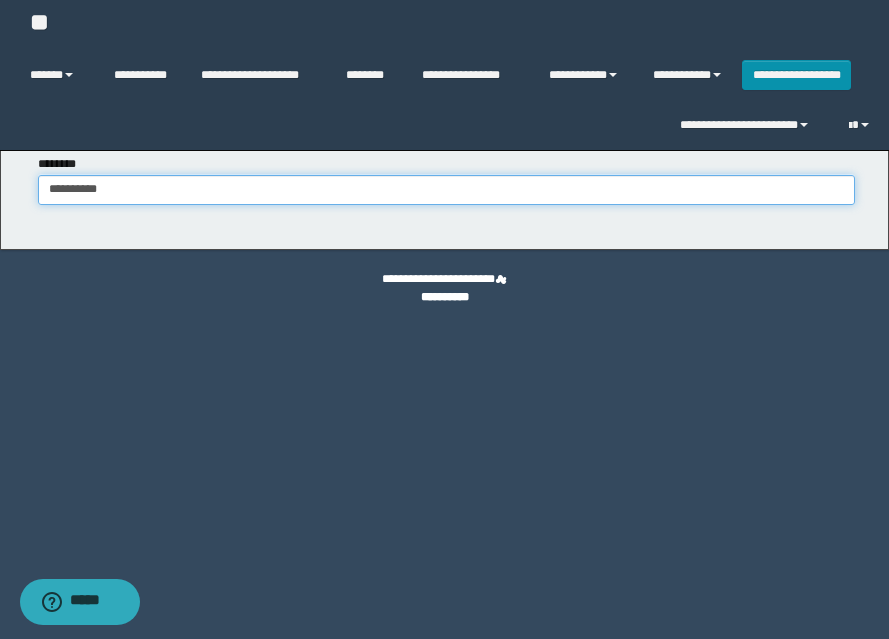 type on "**********" 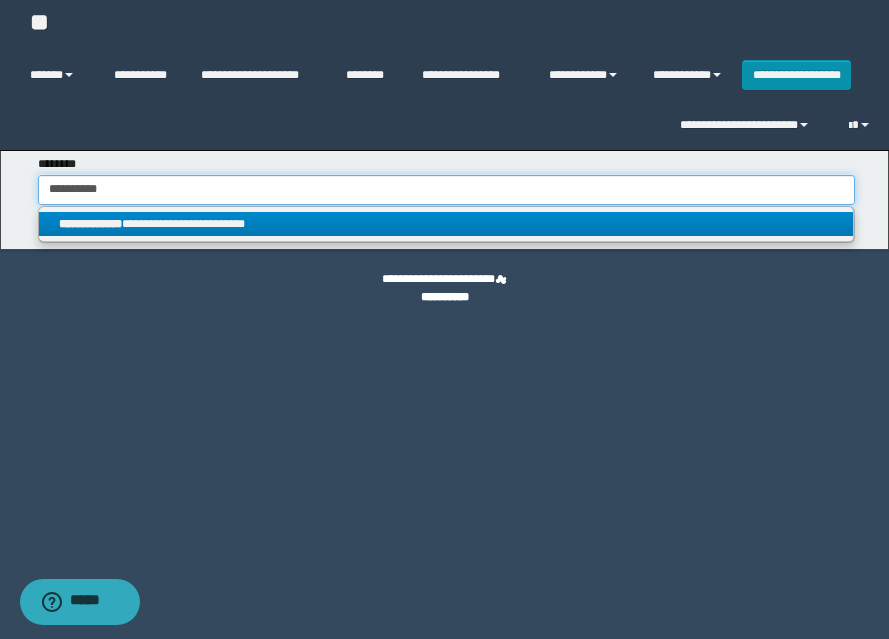 type on "**********" 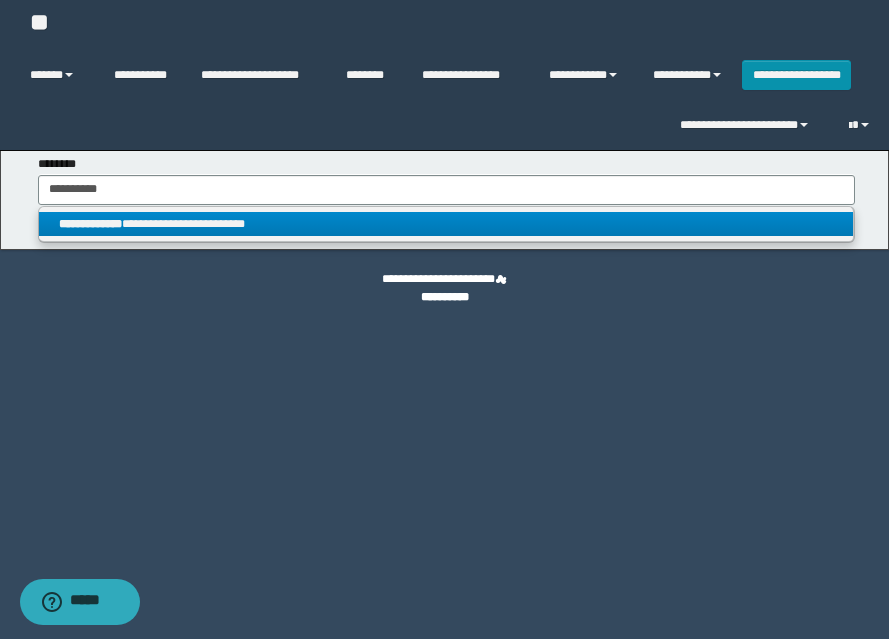 click on "**********" at bounding box center [446, 224] 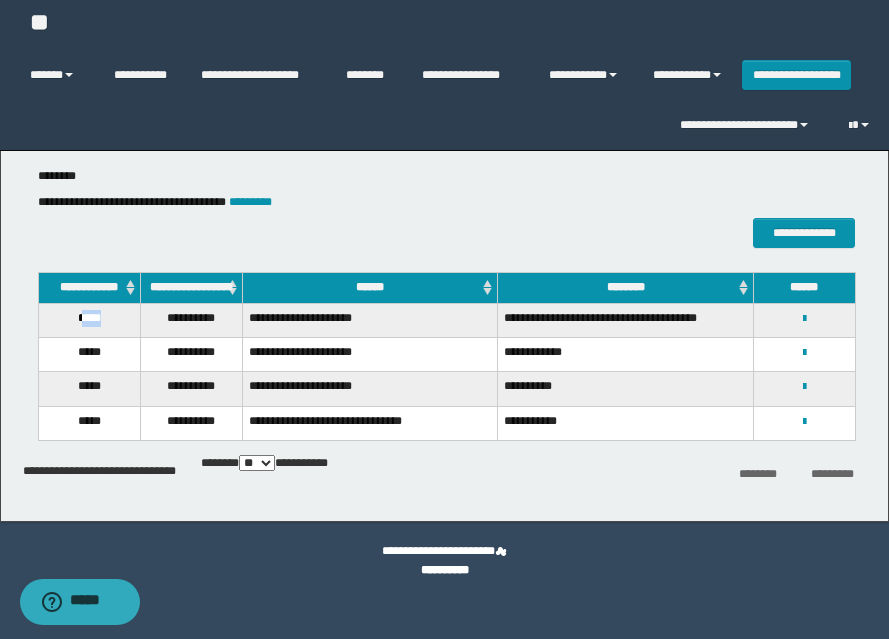 drag, startPoint x: 79, startPoint y: 333, endPoint x: 102, endPoint y: 337, distance: 23.345236 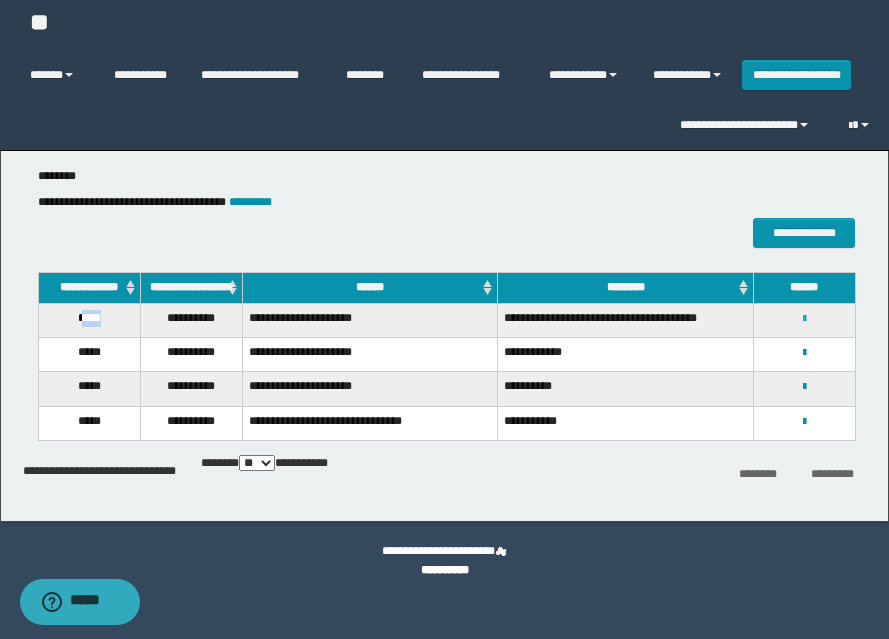 click at bounding box center [804, 319] 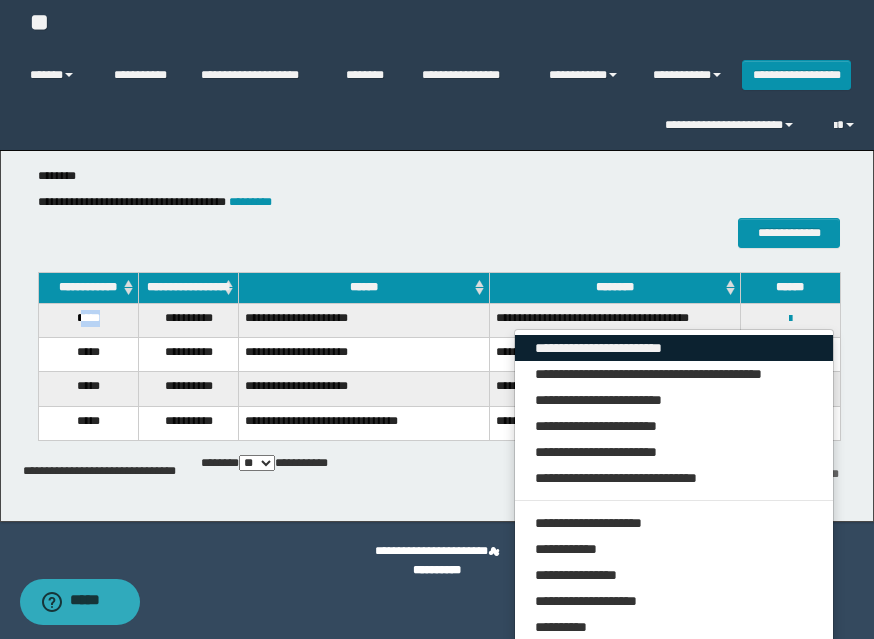 drag, startPoint x: 771, startPoint y: 356, endPoint x: 730, endPoint y: 344, distance: 42.72002 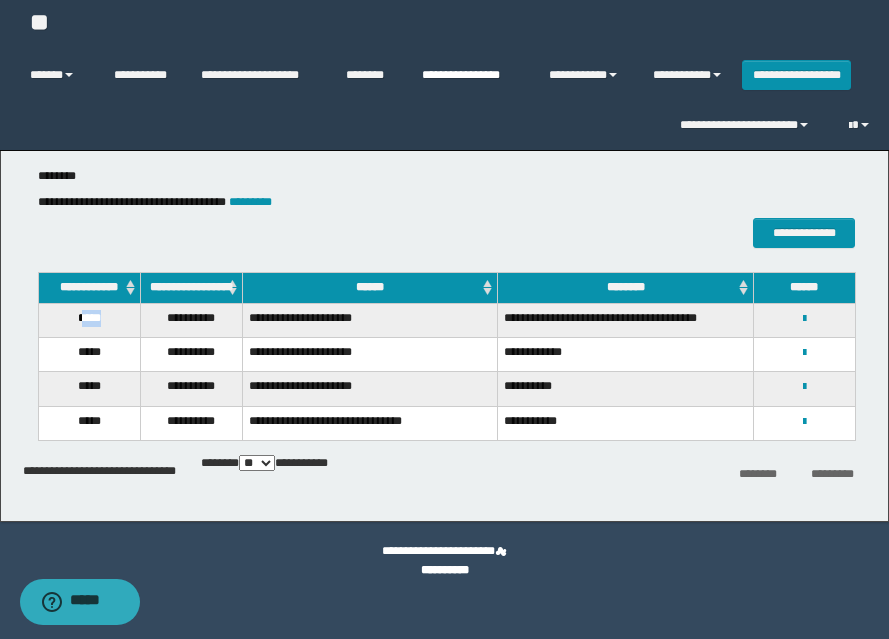 click on "**********" at bounding box center [470, 75] 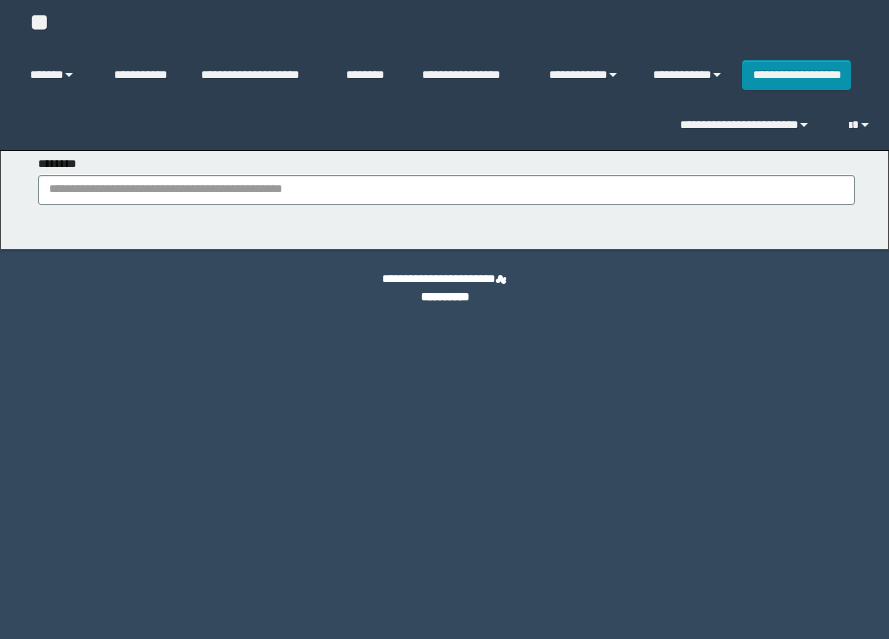 scroll, scrollTop: 0, scrollLeft: 0, axis: both 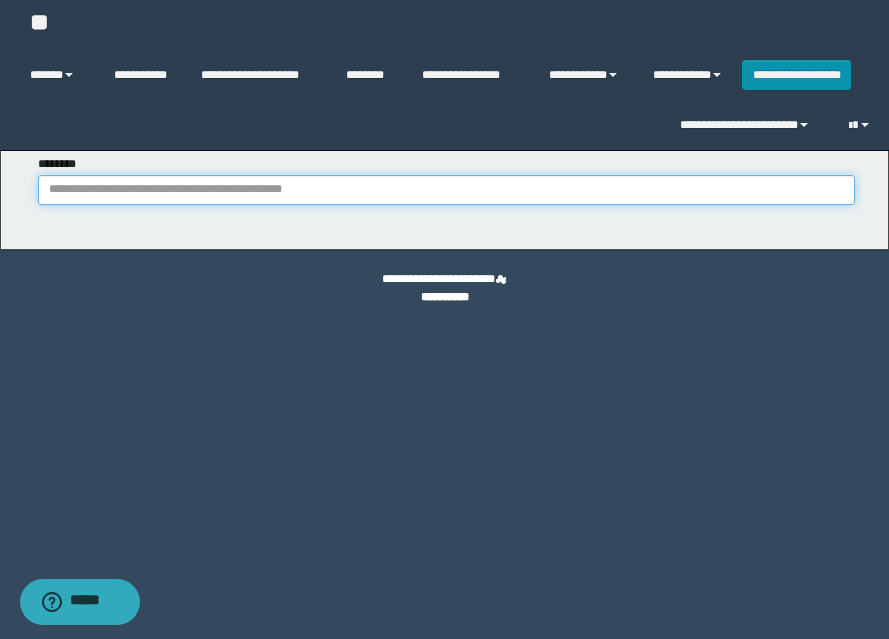 click on "********" at bounding box center [446, 190] 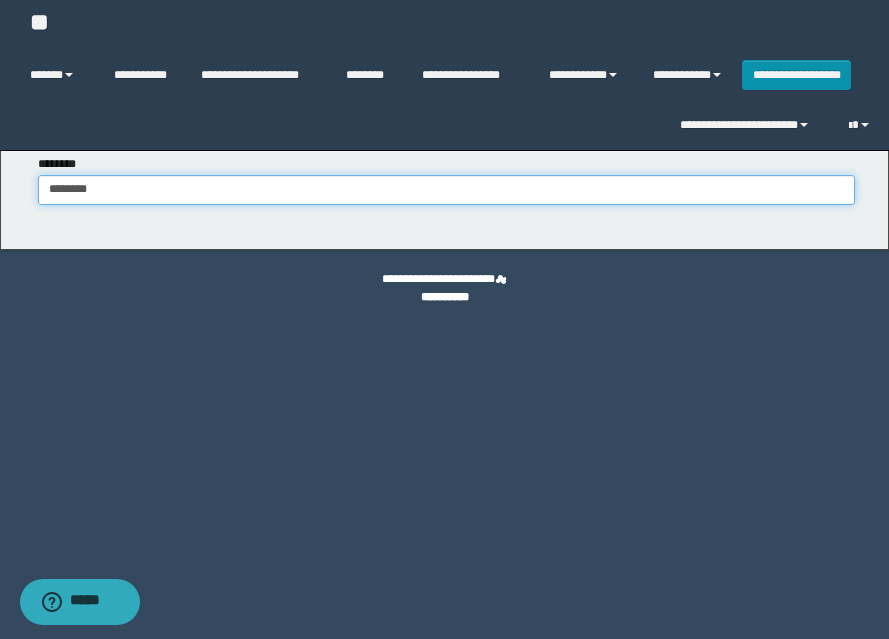 type on "********" 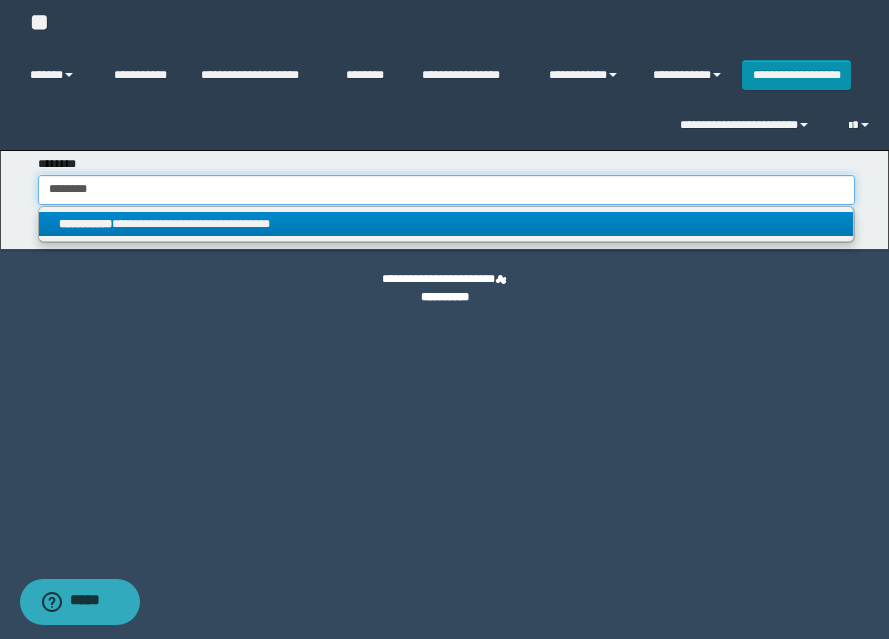 type on "********" 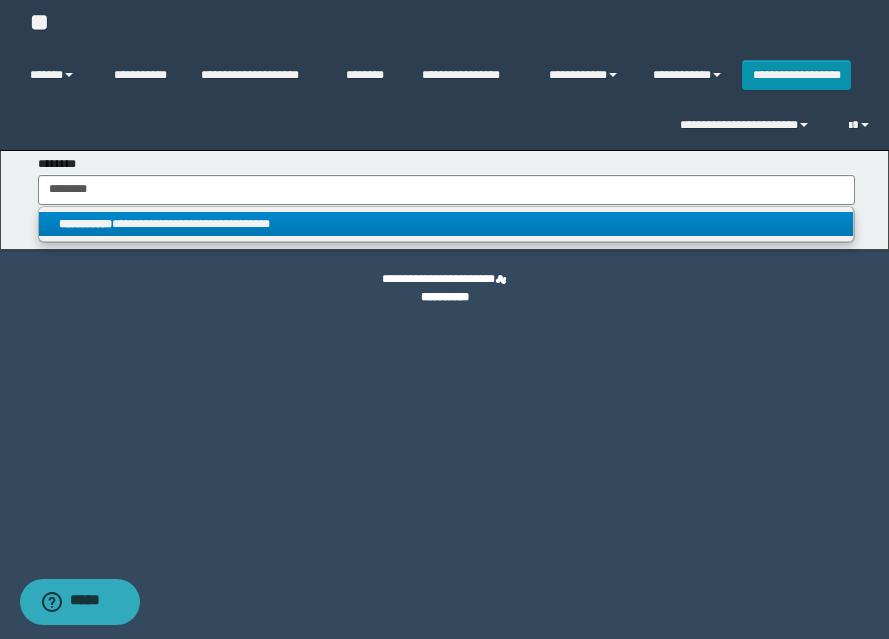 click on "**********" at bounding box center (446, 224) 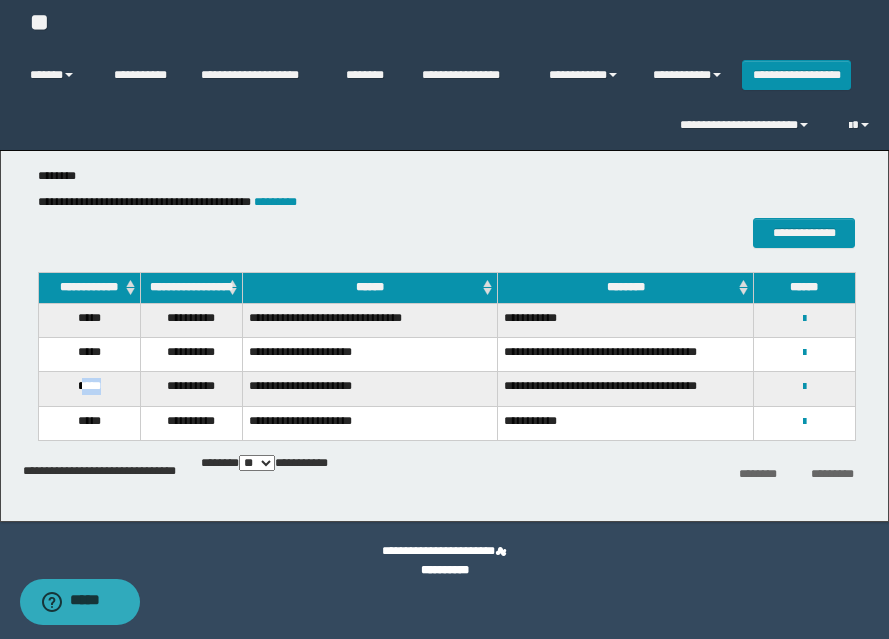 drag, startPoint x: 79, startPoint y: 394, endPoint x: 98, endPoint y: 395, distance: 19.026299 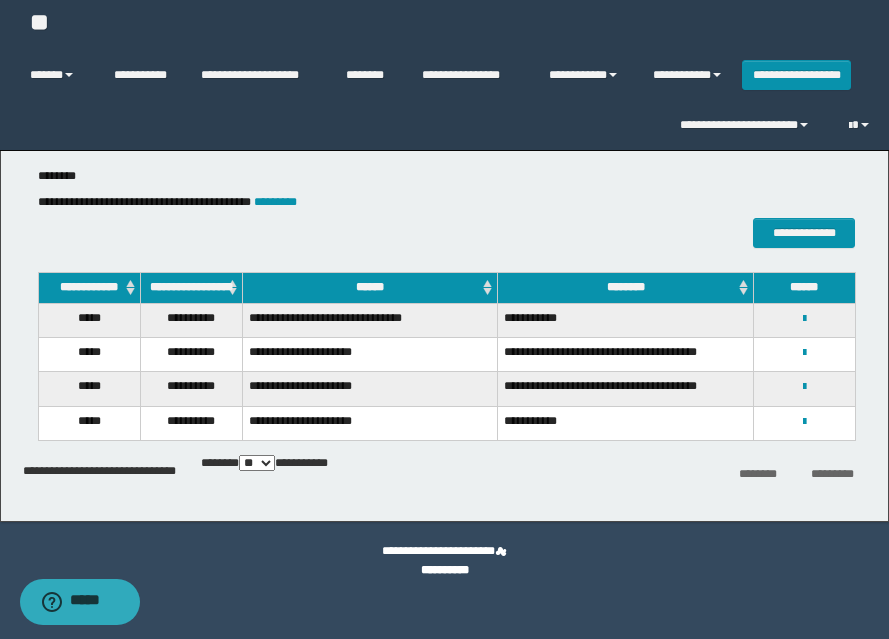 drag, startPoint x: 91, startPoint y: 395, endPoint x: 110, endPoint y: 388, distance: 20.248457 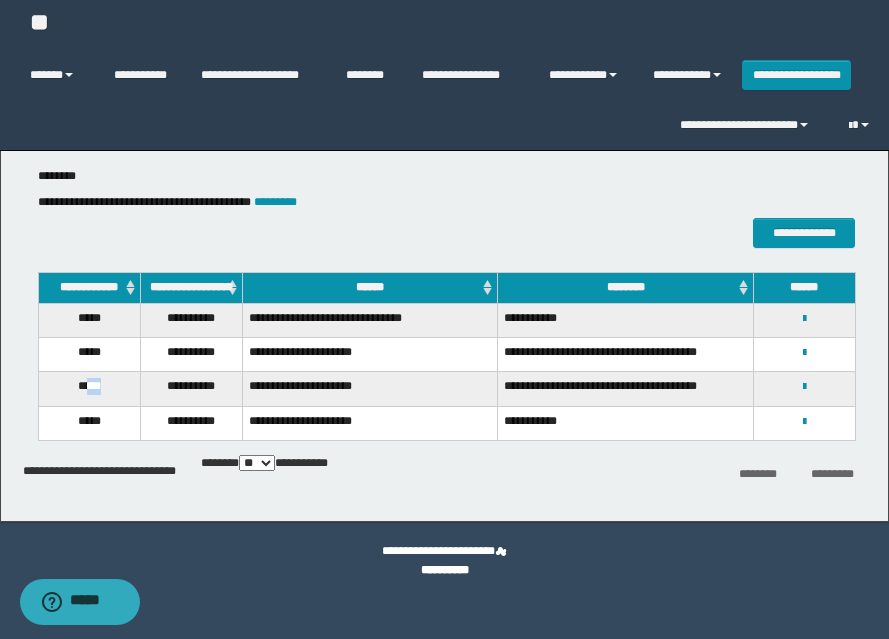 click on "*****" at bounding box center [89, 389] 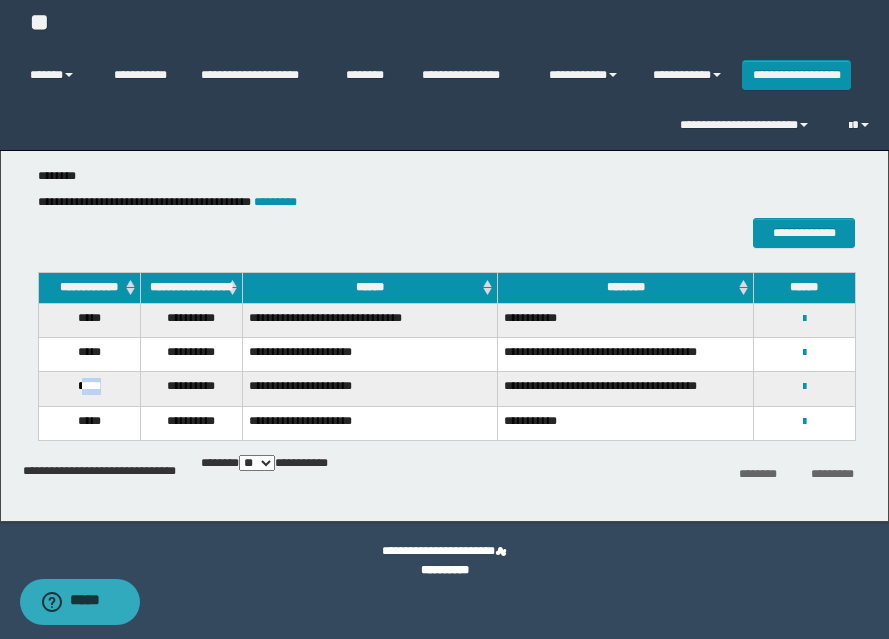 drag, startPoint x: 87, startPoint y: 394, endPoint x: 97, endPoint y: 396, distance: 10.198039 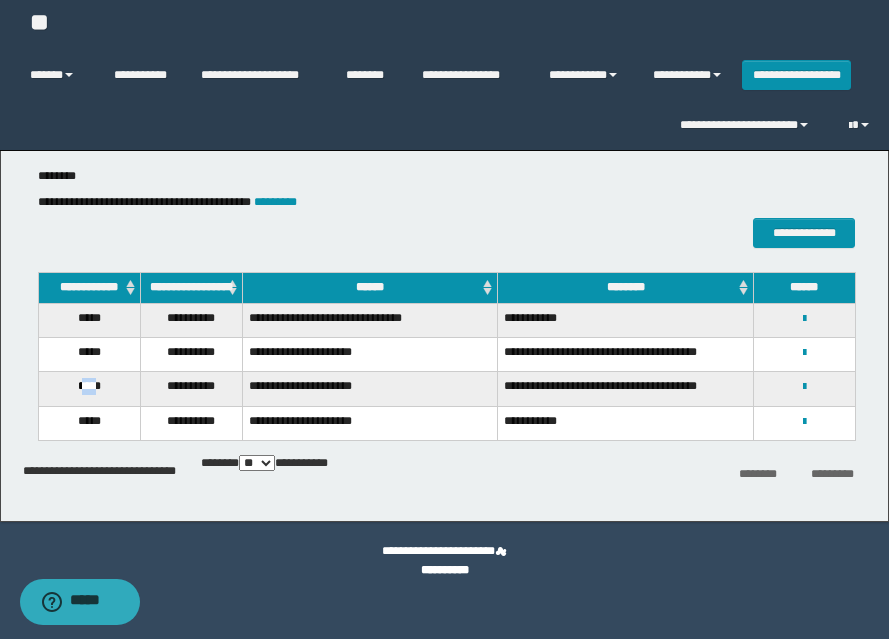click on "*****" at bounding box center (89, 389) 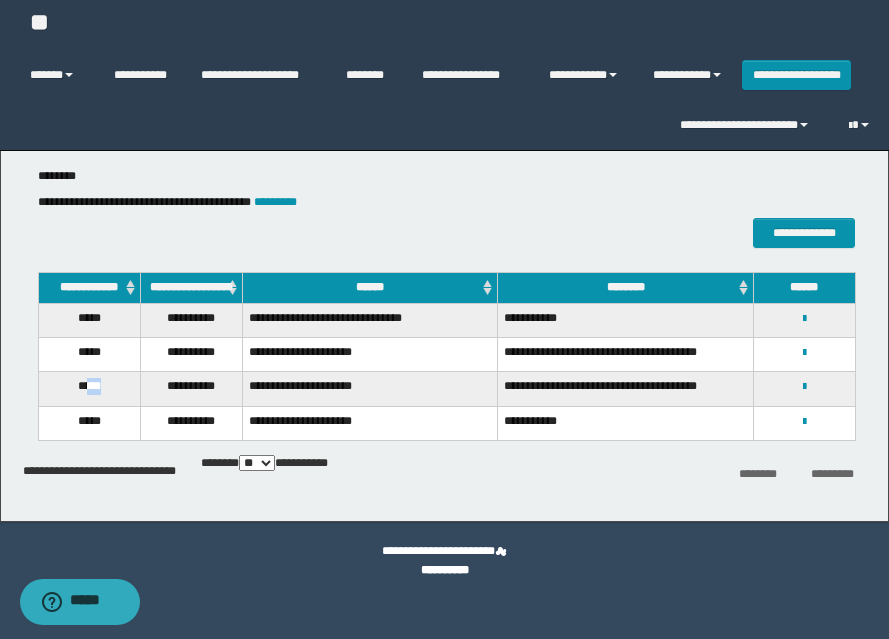 click on "*****" at bounding box center (89, 389) 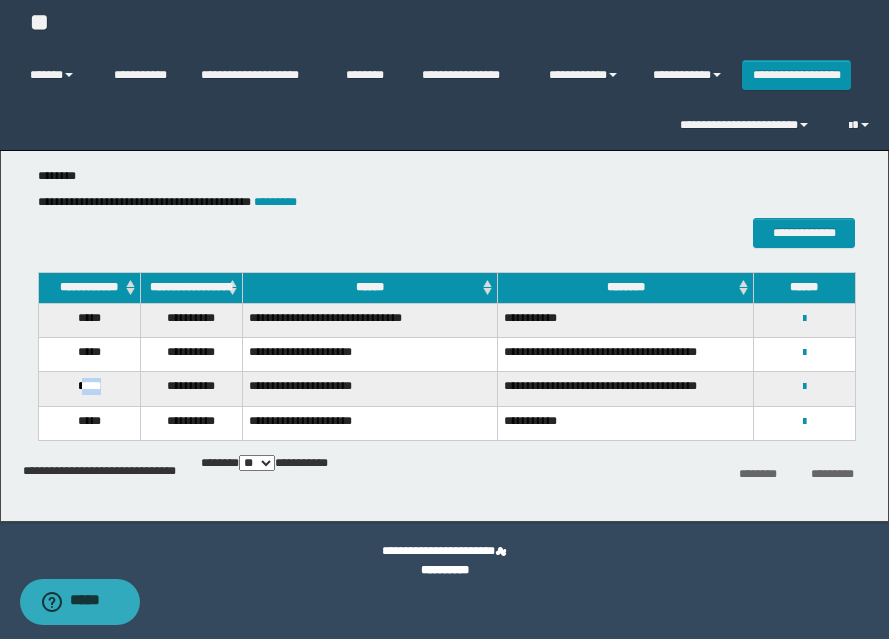 drag, startPoint x: 96, startPoint y: 396, endPoint x: 106, endPoint y: 397, distance: 10.049875 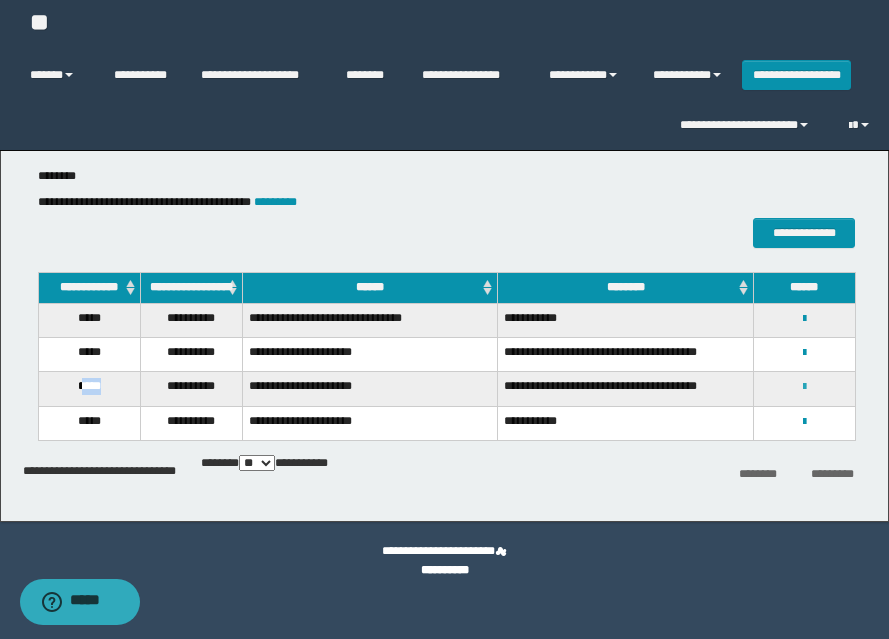 click at bounding box center (804, 387) 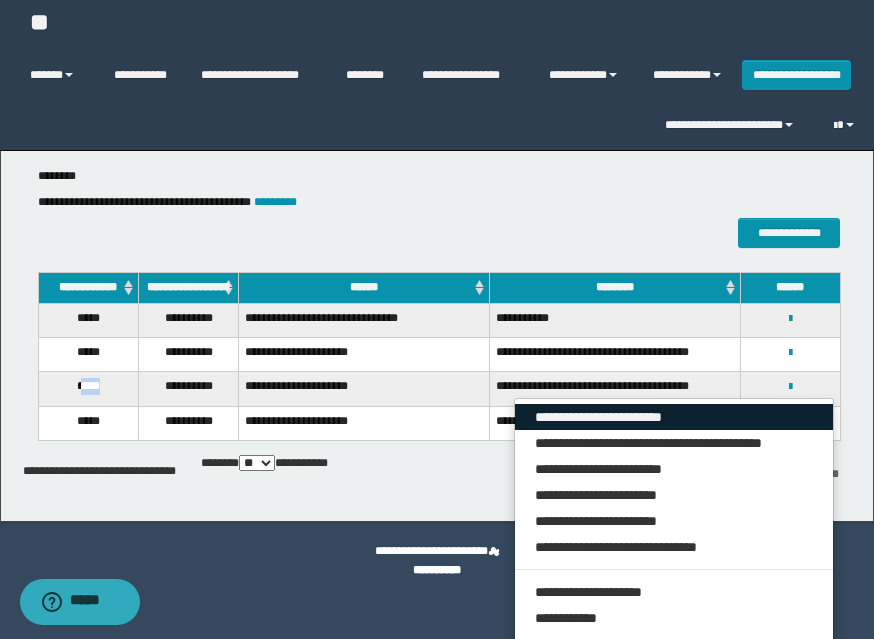 click on "**********" at bounding box center [674, 417] 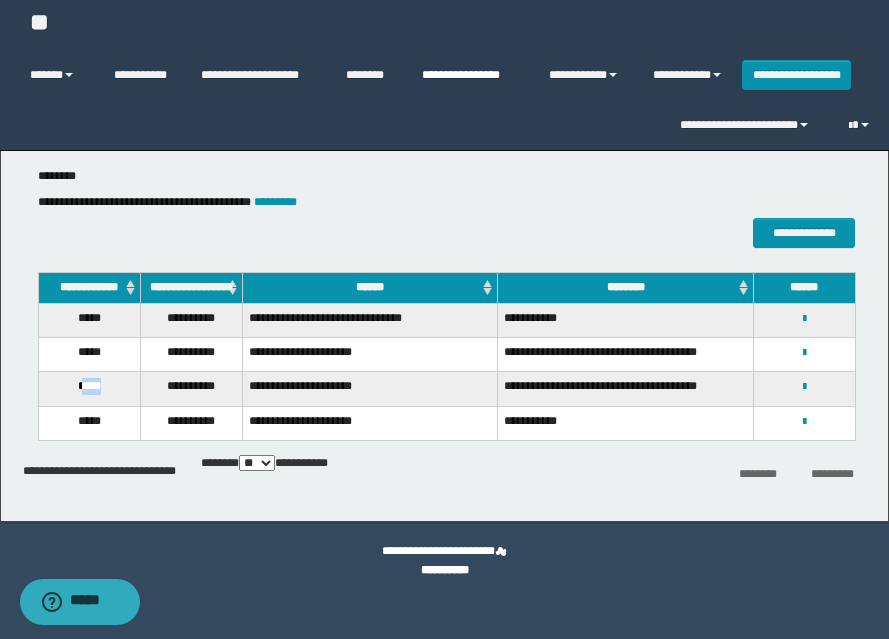 click on "**********" at bounding box center (470, 75) 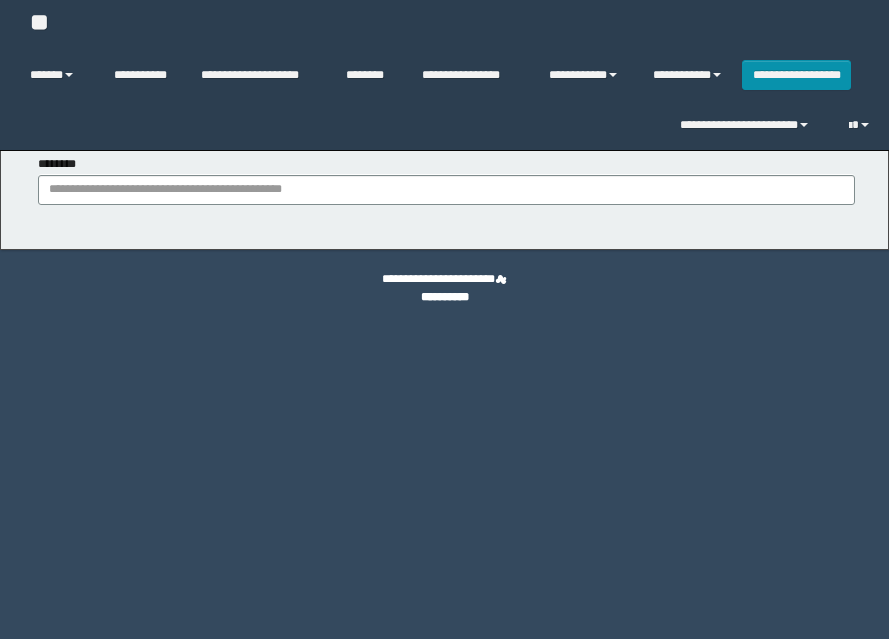 scroll, scrollTop: 0, scrollLeft: 0, axis: both 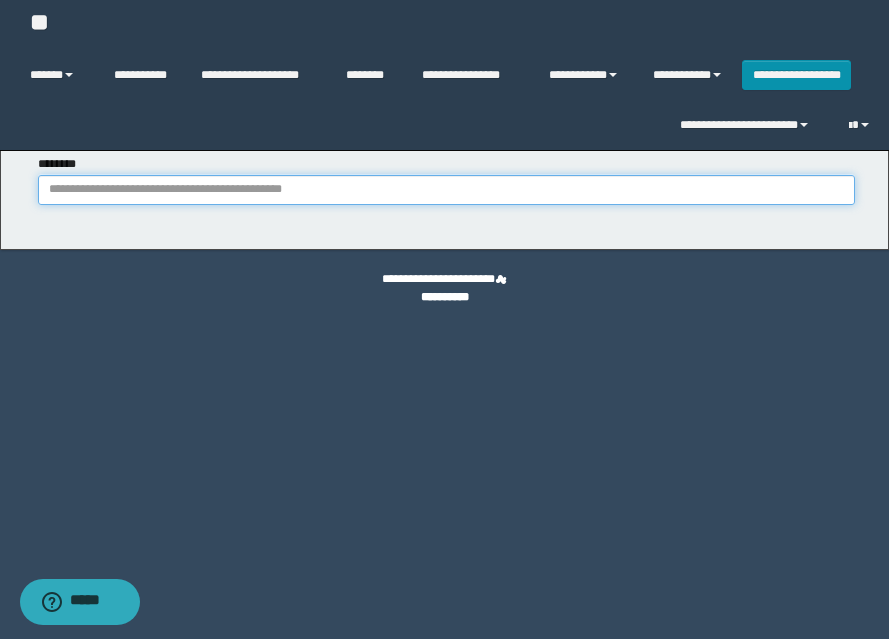 click on "********" at bounding box center (446, 190) 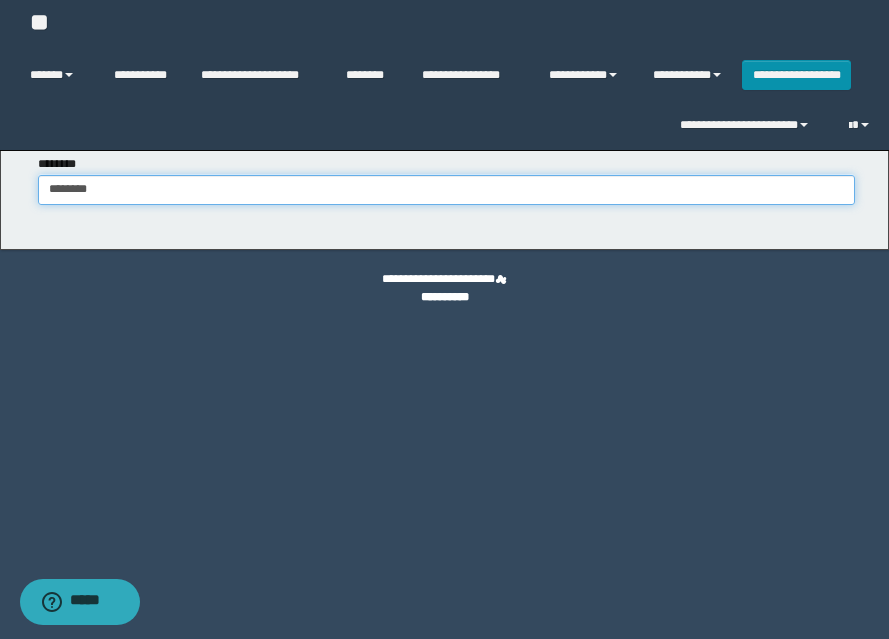 type on "********" 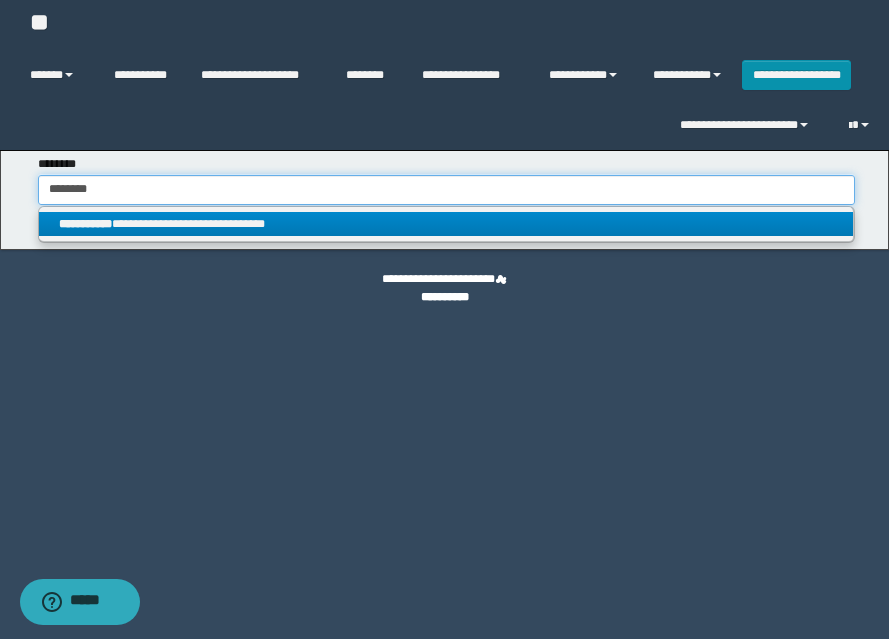 type on "********" 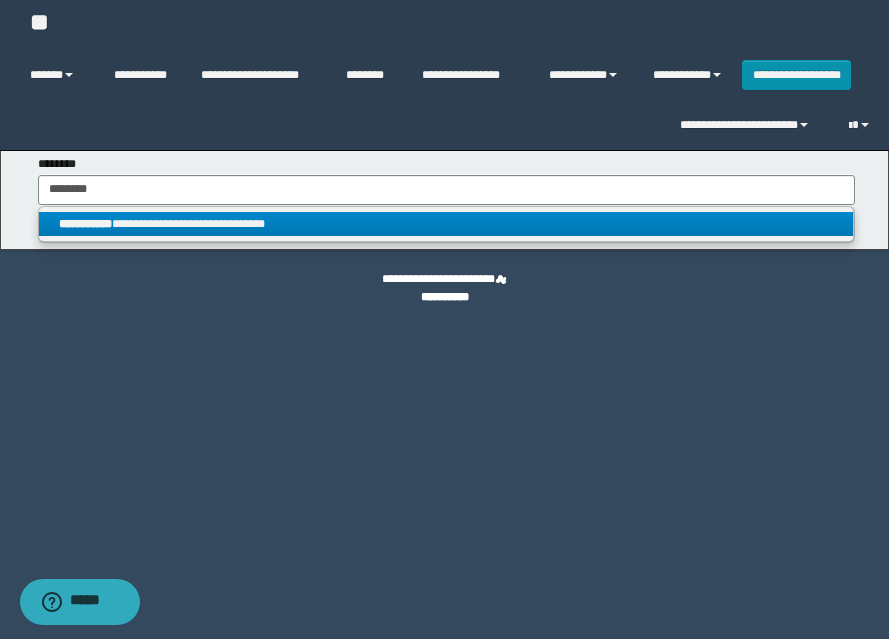 click on "**********" at bounding box center (85, 224) 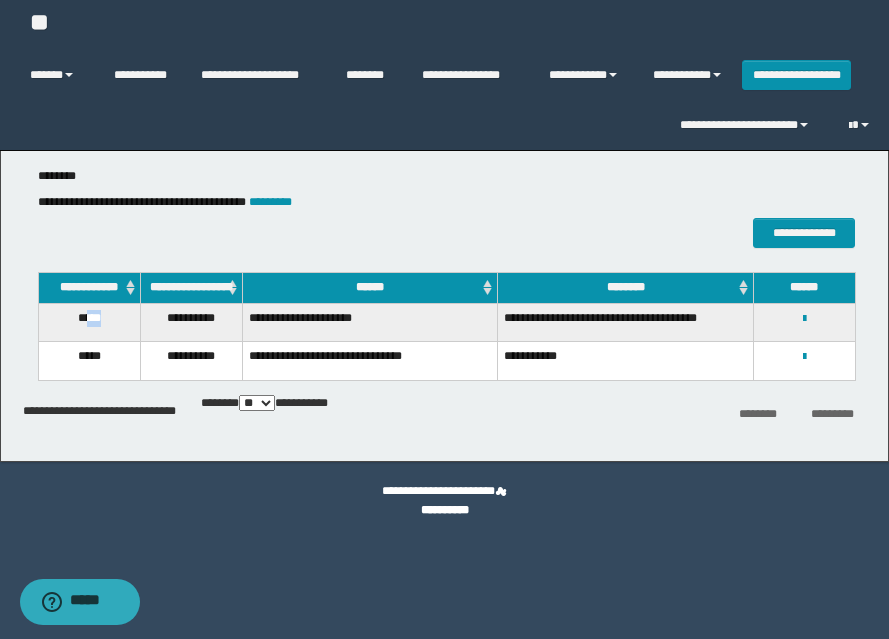 click on "*****" at bounding box center [89, 322] 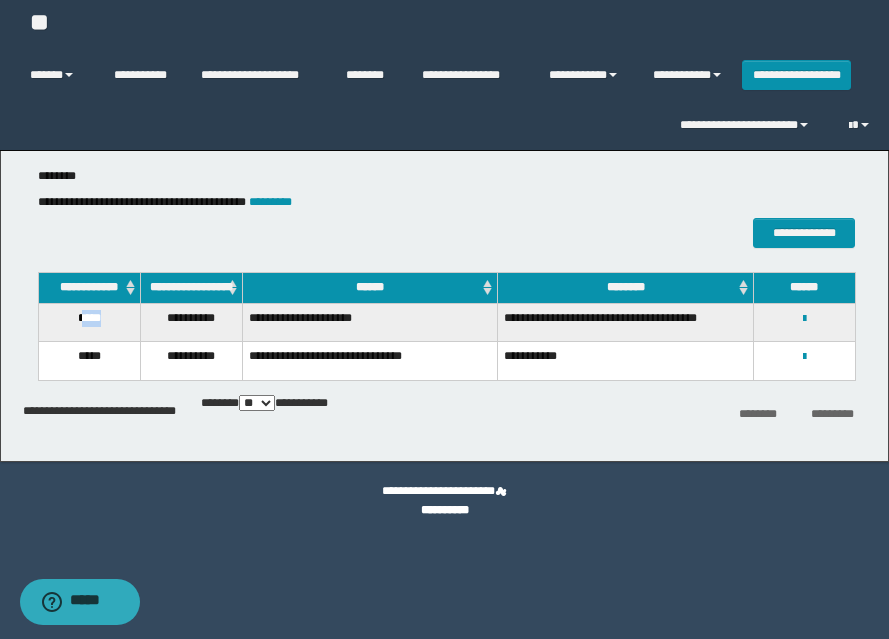 drag, startPoint x: 79, startPoint y: 336, endPoint x: 108, endPoint y: 334, distance: 29.068884 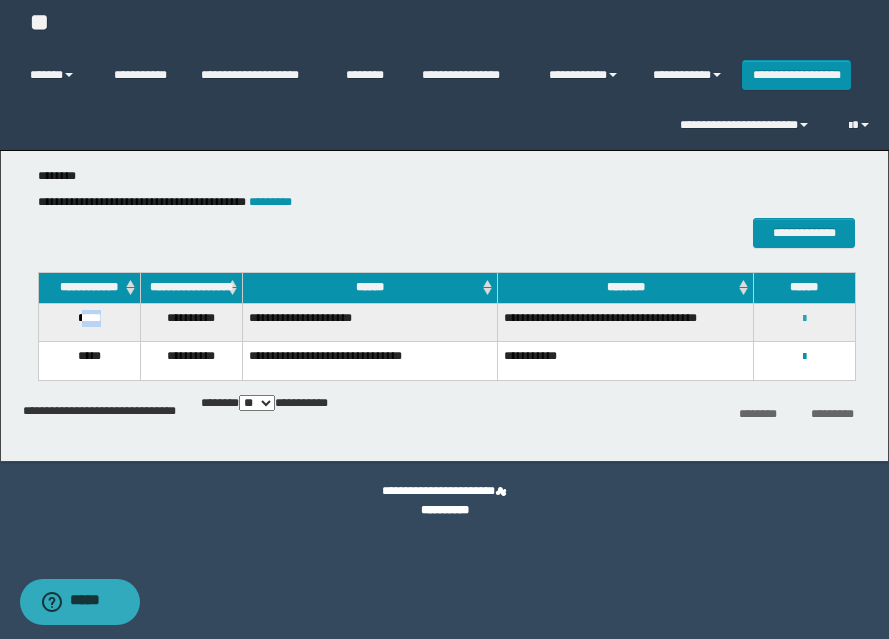 click at bounding box center (804, 319) 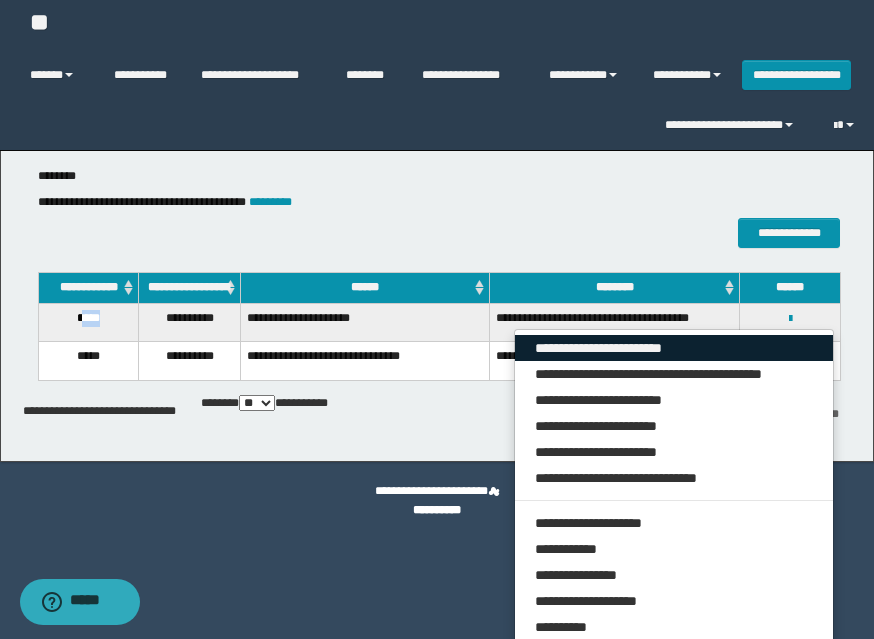 click on "**********" at bounding box center (674, 348) 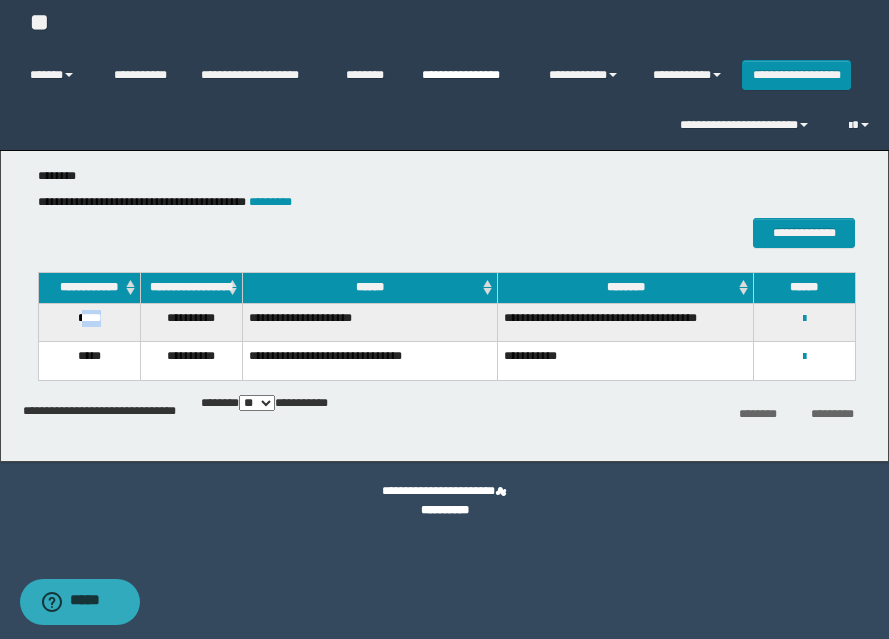 click on "**********" at bounding box center (470, 75) 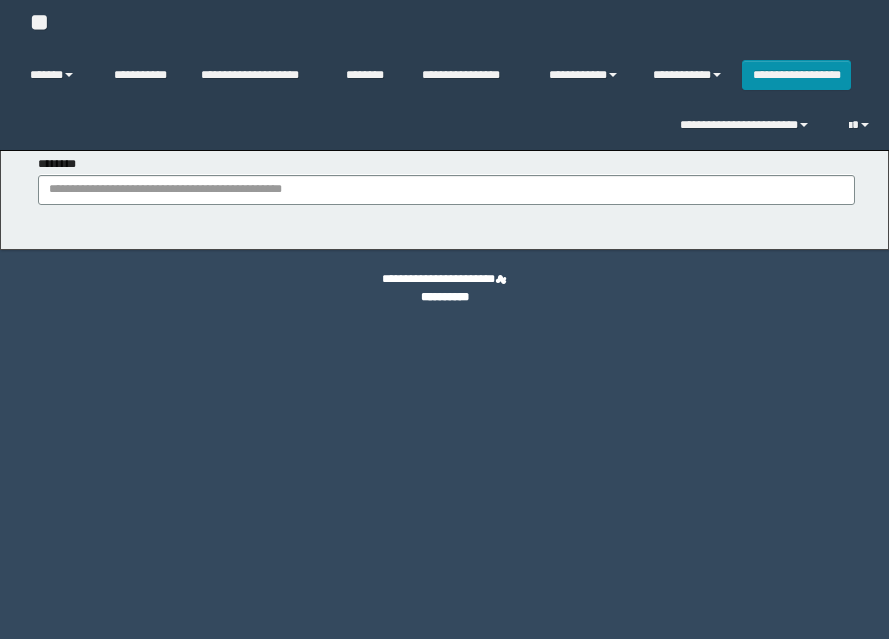 scroll, scrollTop: 0, scrollLeft: 0, axis: both 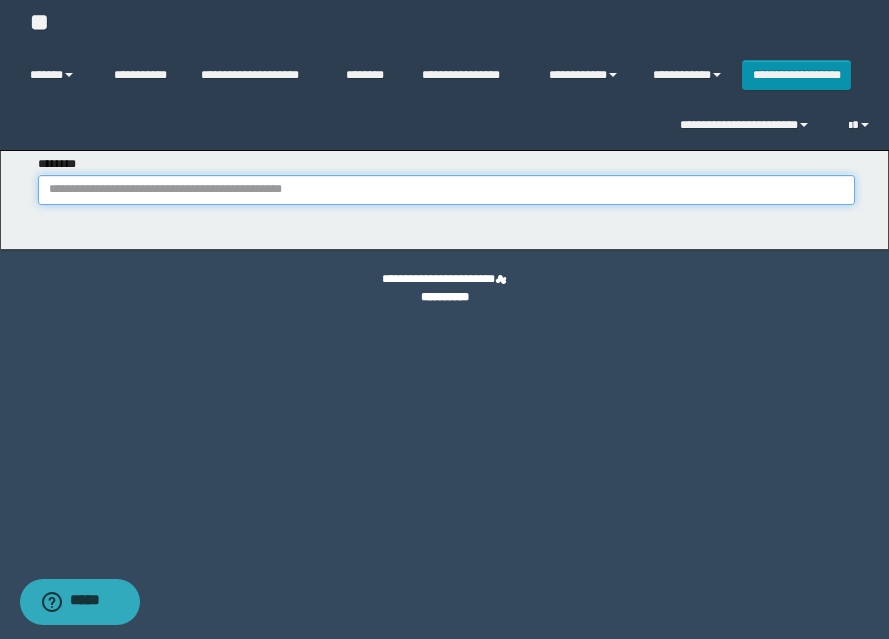 click on "********" at bounding box center (446, 190) 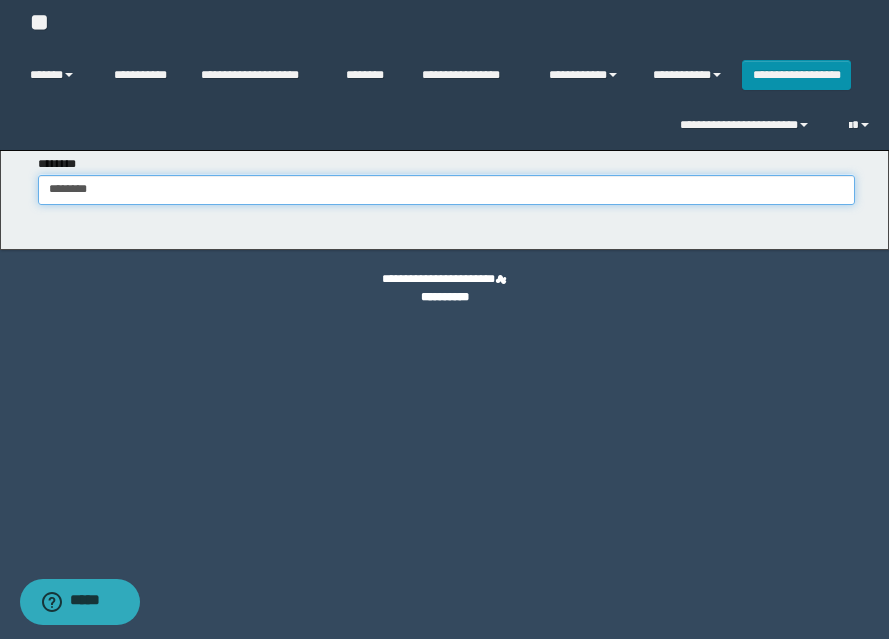 type on "********" 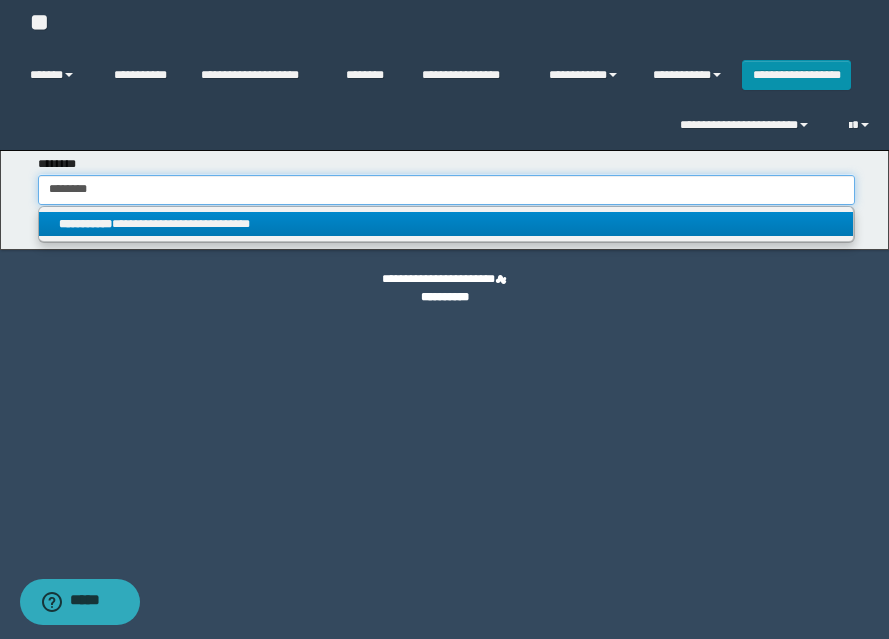 type on "********" 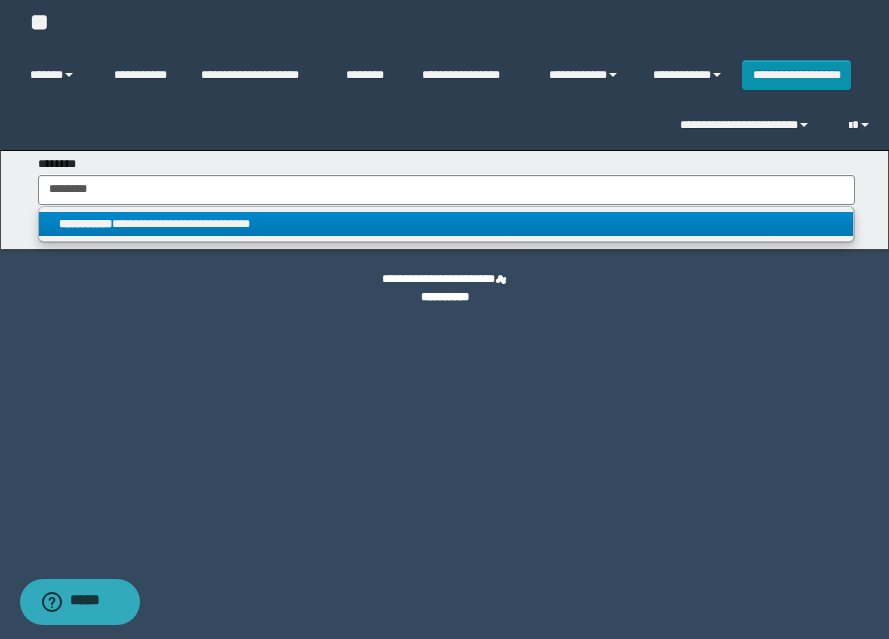 click on "**********" at bounding box center (446, 224) 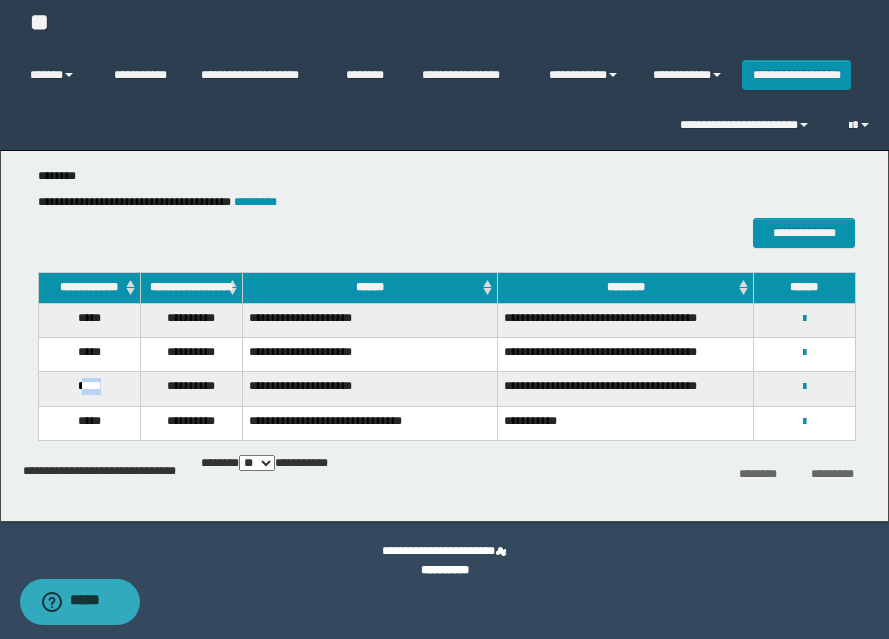 drag, startPoint x: 80, startPoint y: 396, endPoint x: 113, endPoint y: 396, distance: 33 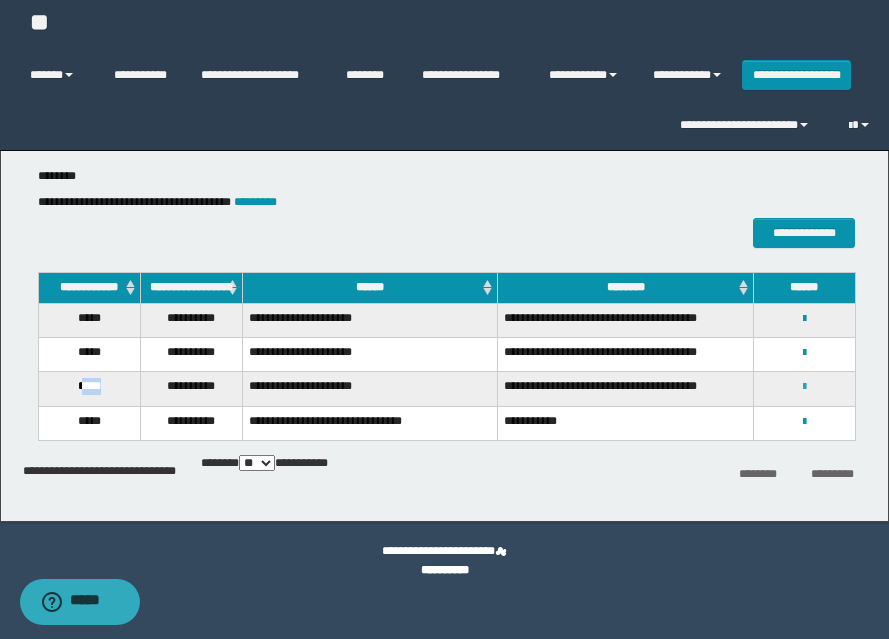 click at bounding box center (804, 387) 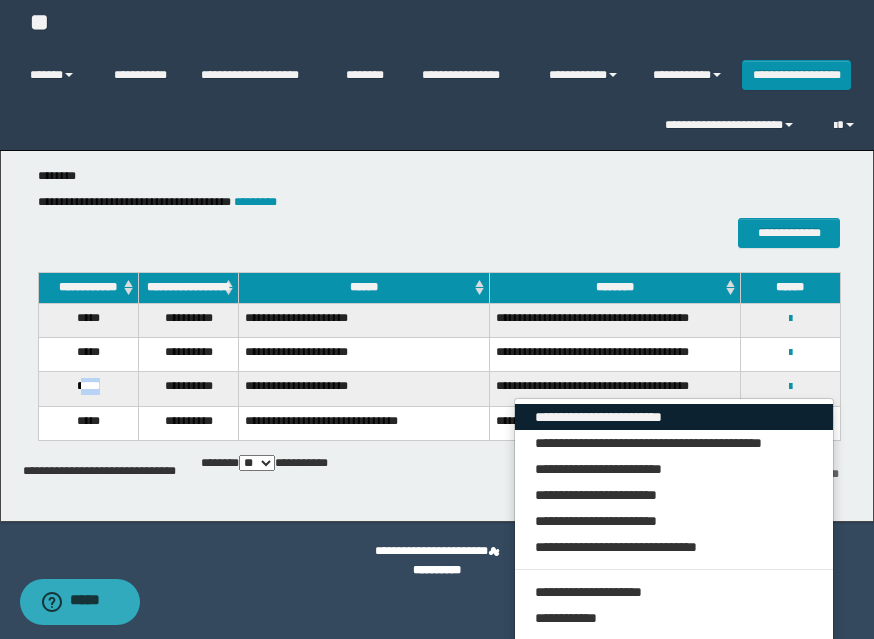 click on "**********" at bounding box center [674, 417] 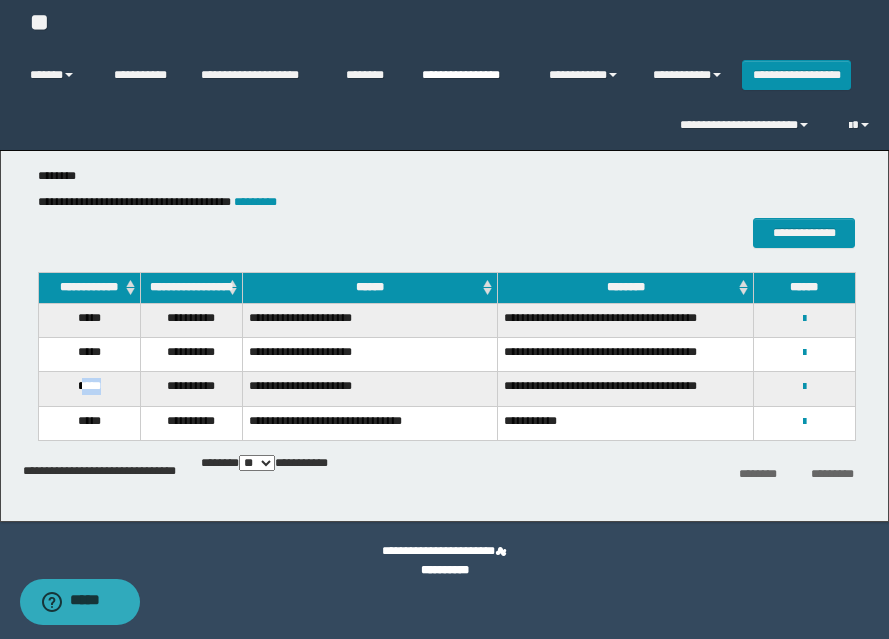 click on "**********" at bounding box center (470, 75) 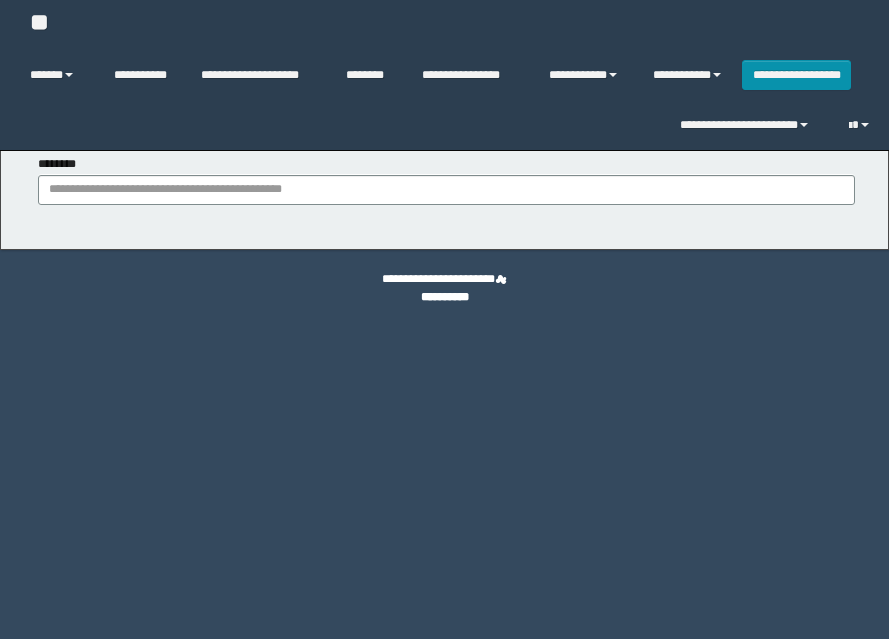scroll, scrollTop: 0, scrollLeft: 0, axis: both 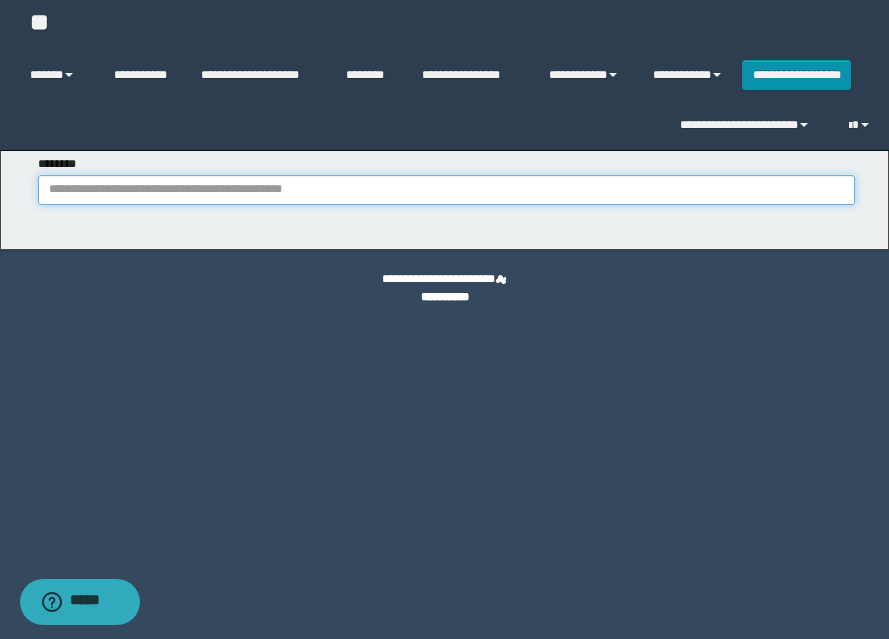 click on "********" at bounding box center [446, 190] 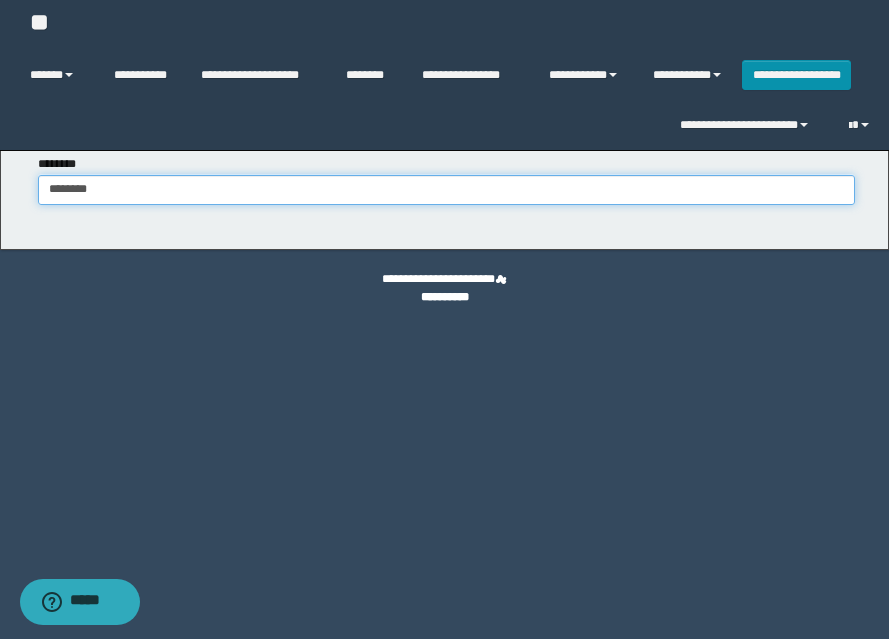 type on "********" 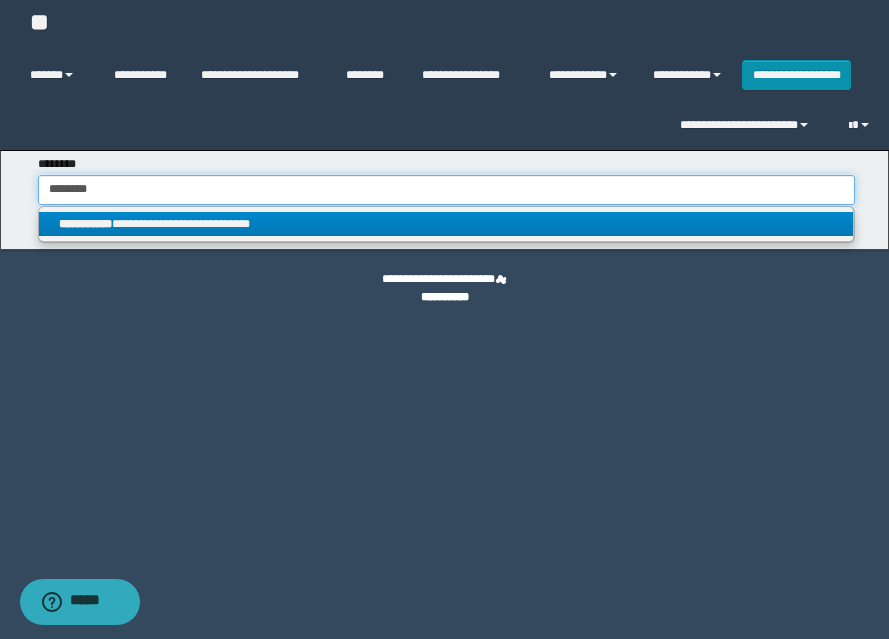 type on "********" 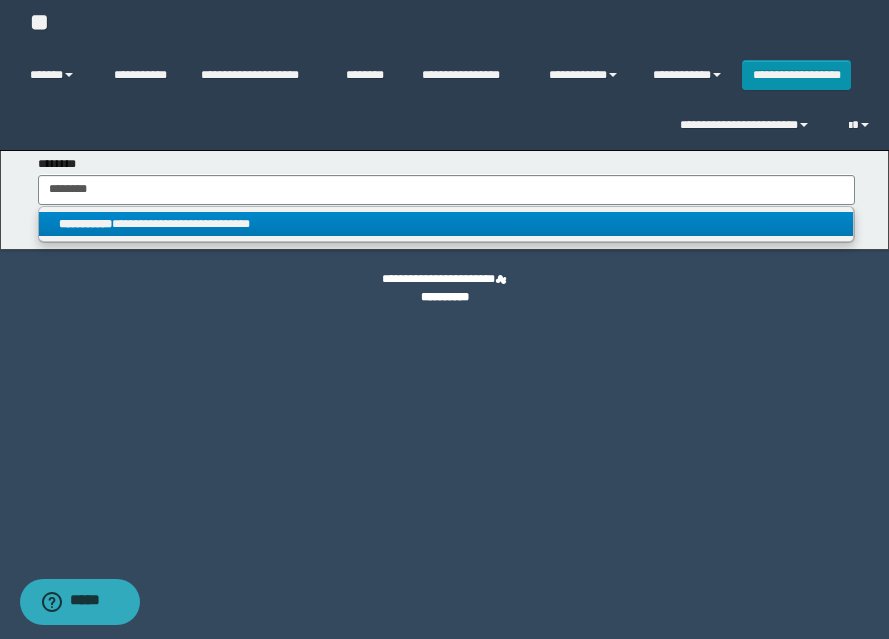 click on "**********" at bounding box center (446, 224) 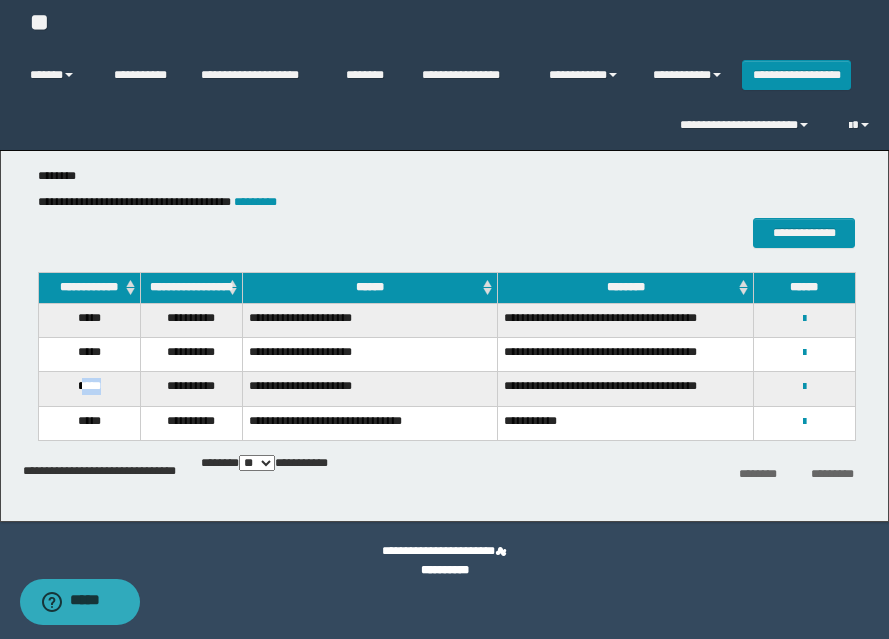 drag, startPoint x: 77, startPoint y: 395, endPoint x: 113, endPoint y: 396, distance: 36.013885 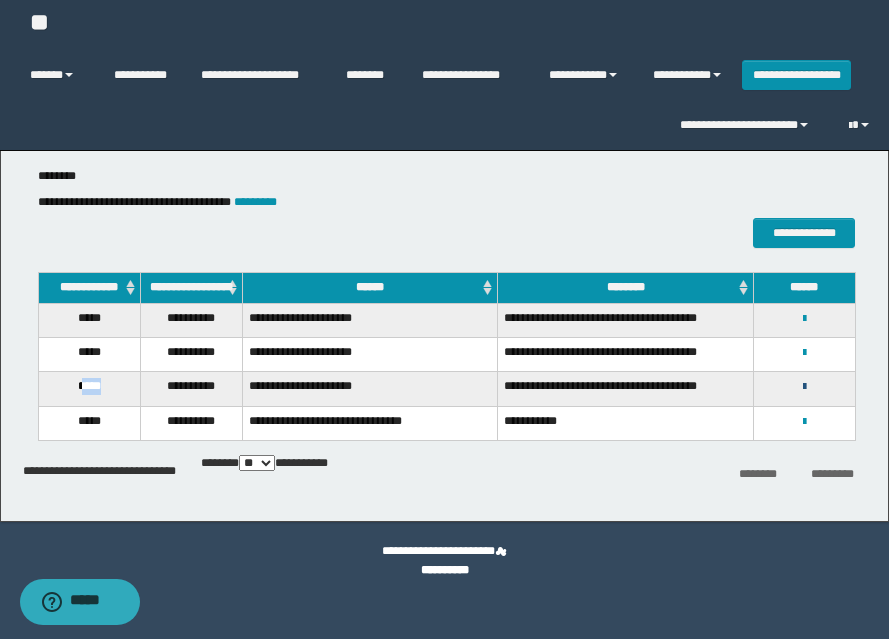 drag, startPoint x: 804, startPoint y: 392, endPoint x: 760, endPoint y: 412, distance: 48.332184 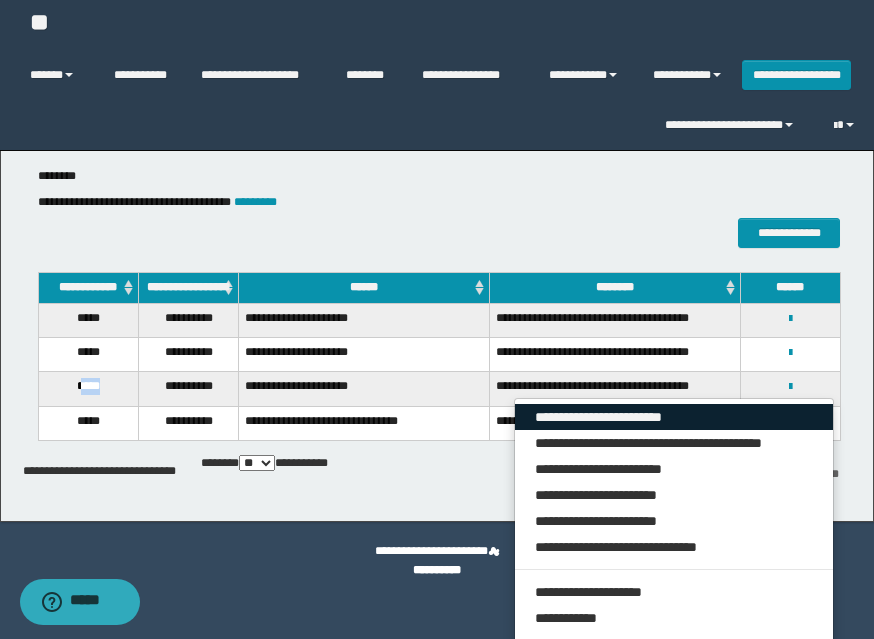 click on "**********" at bounding box center (674, 417) 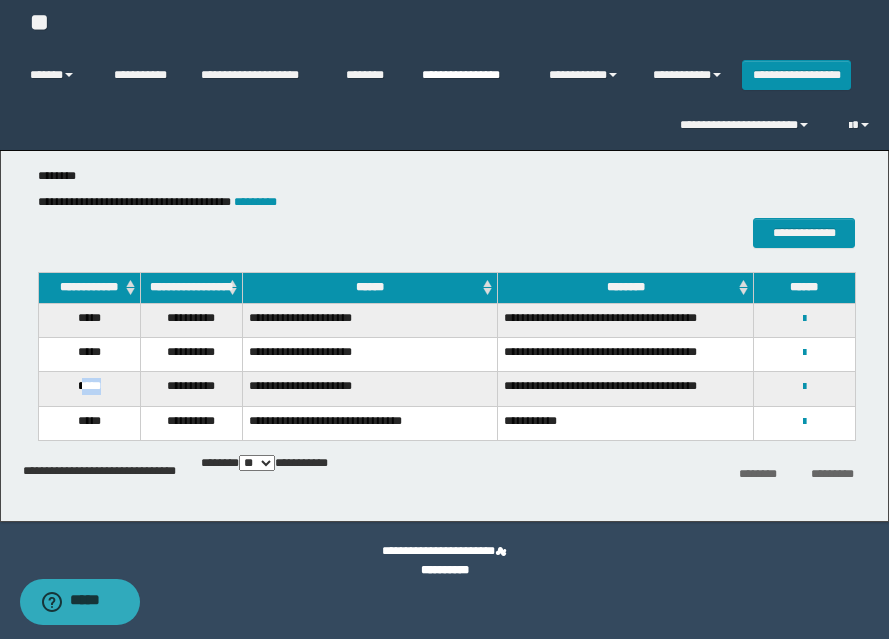 click on "**********" at bounding box center [470, 75] 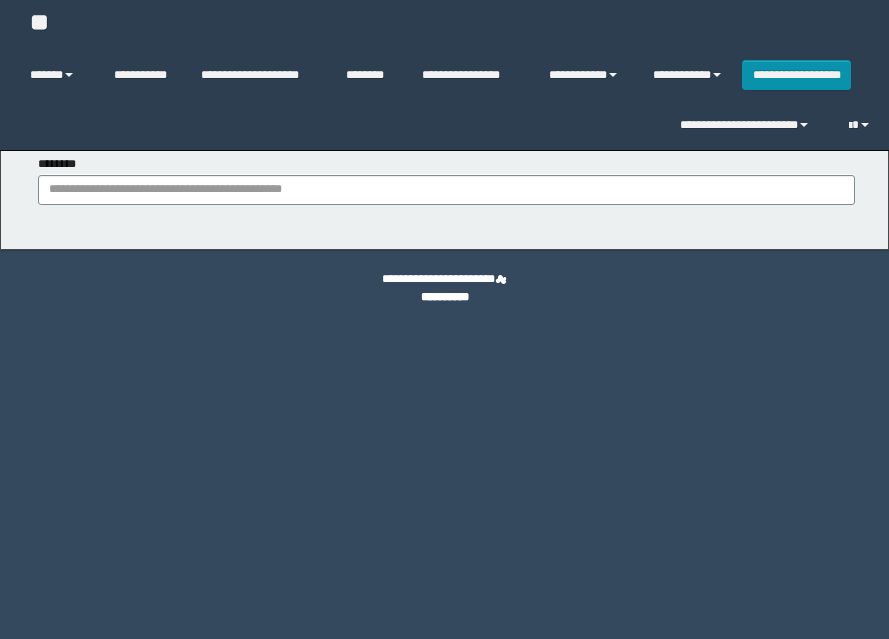 scroll, scrollTop: 0, scrollLeft: 0, axis: both 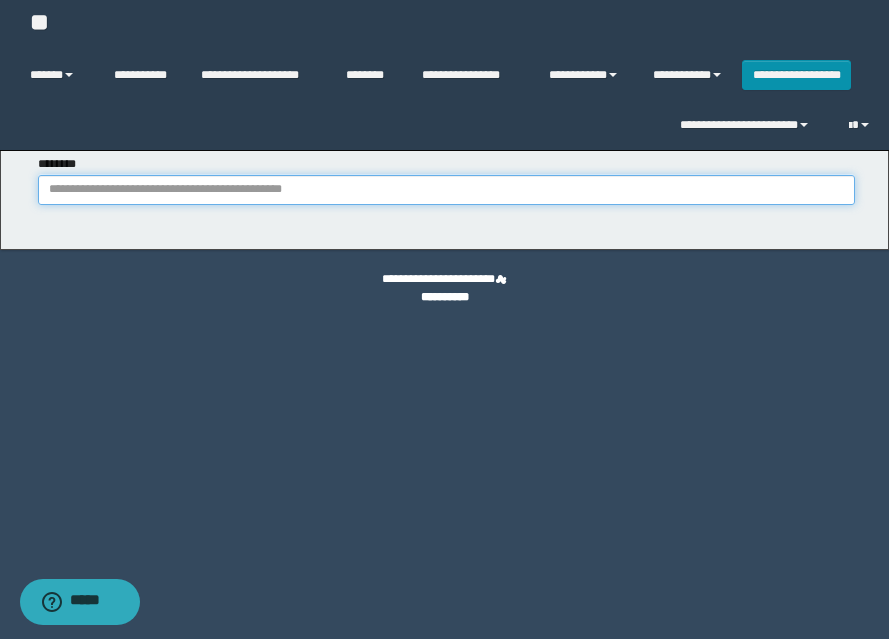 click on "********" at bounding box center [446, 190] 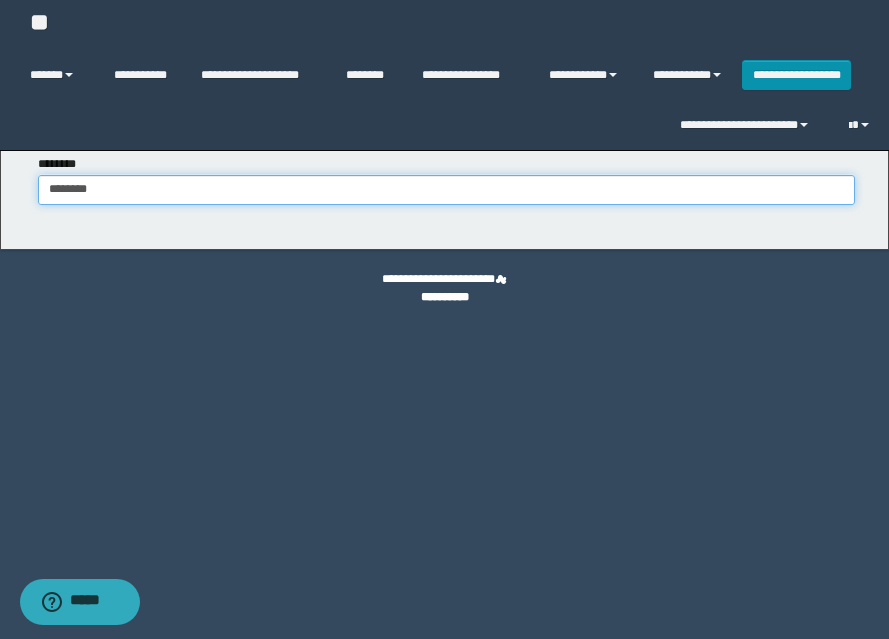 type on "********" 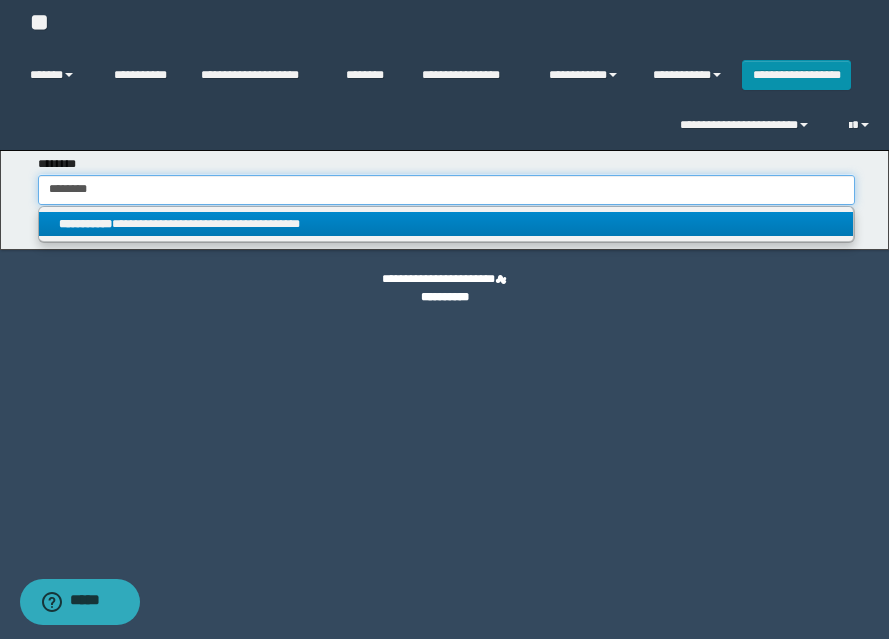 type on "********" 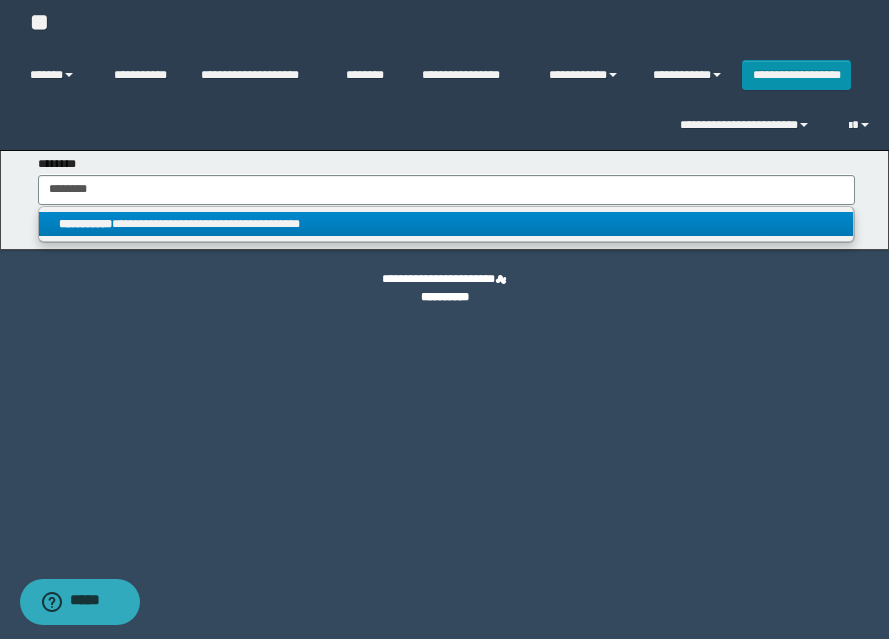 click on "**********" at bounding box center (446, 224) 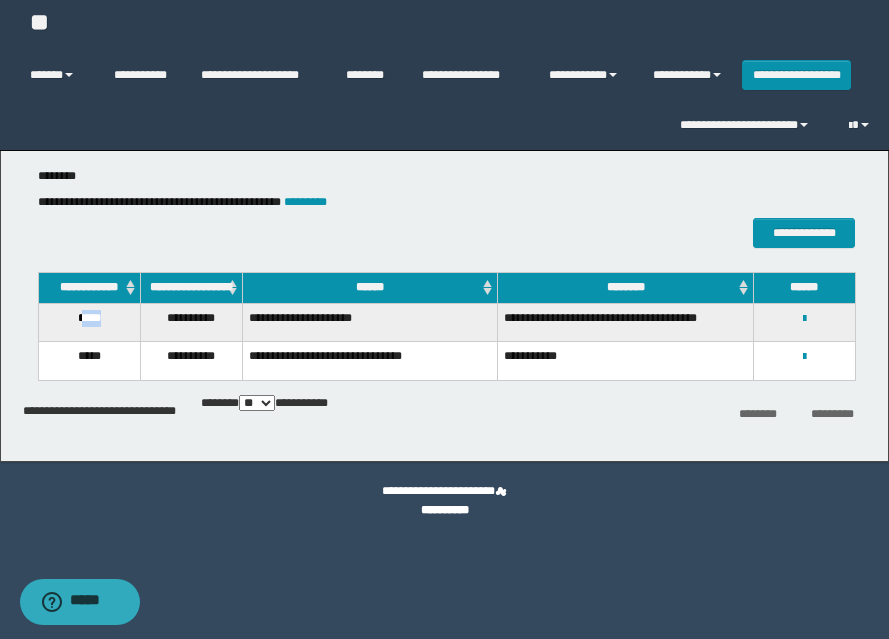 drag, startPoint x: 78, startPoint y: 338, endPoint x: 120, endPoint y: 337, distance: 42.0119 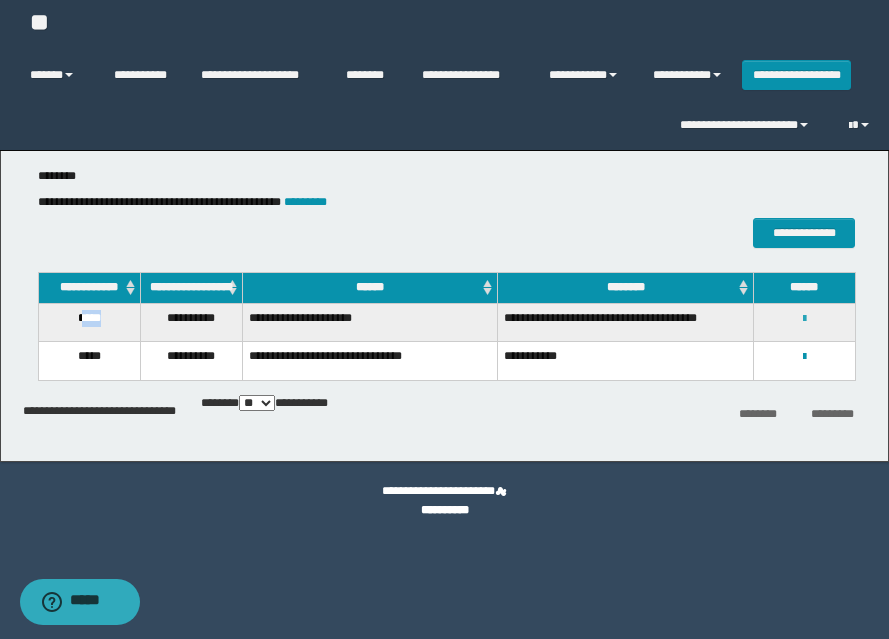 click at bounding box center [804, 319] 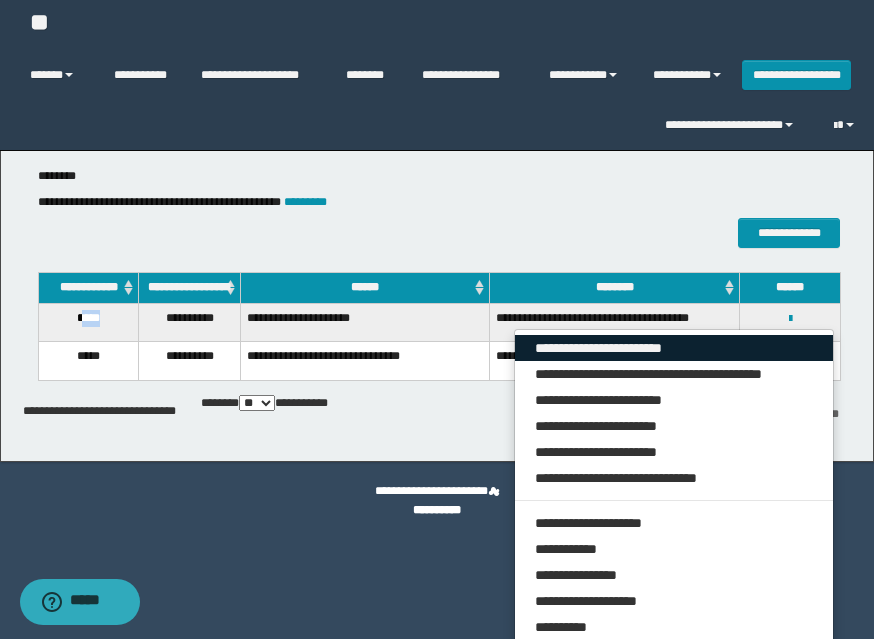 click on "**********" at bounding box center [674, 348] 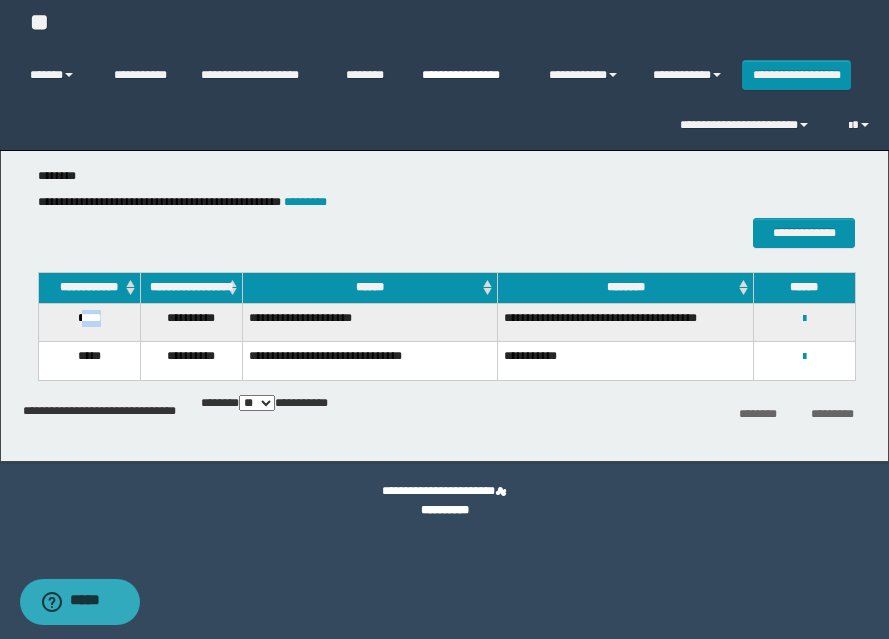 click on "**********" at bounding box center [470, 75] 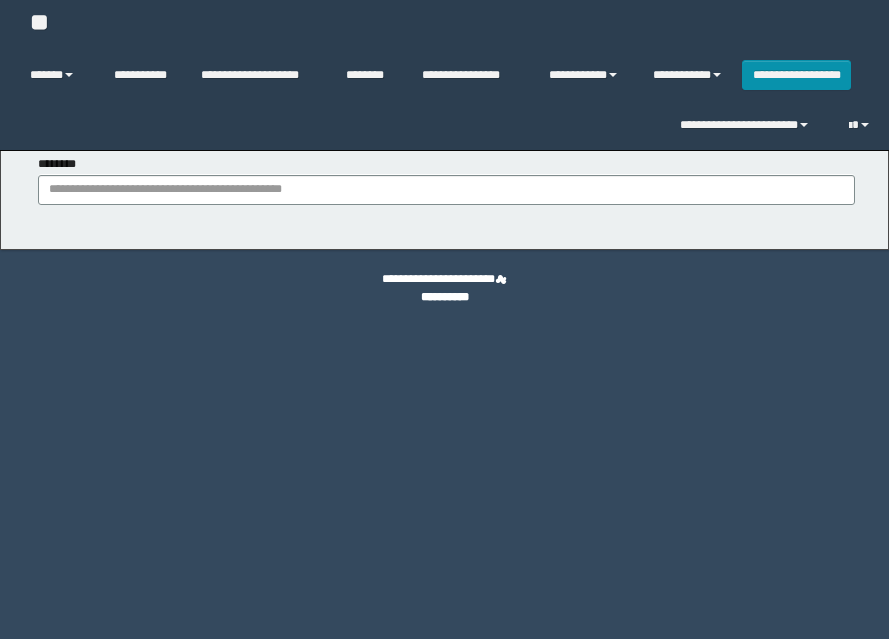 scroll, scrollTop: 0, scrollLeft: 0, axis: both 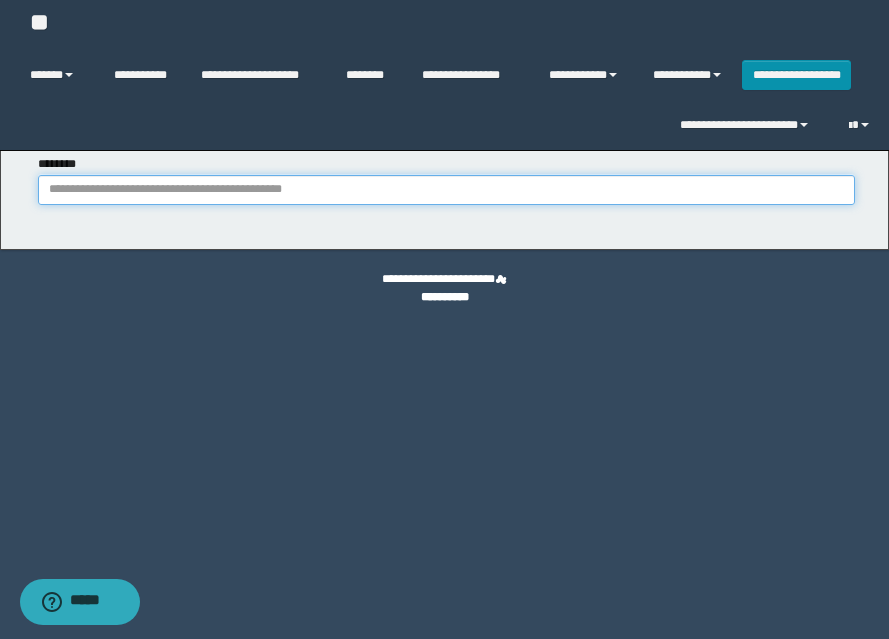click on "********" at bounding box center [446, 190] 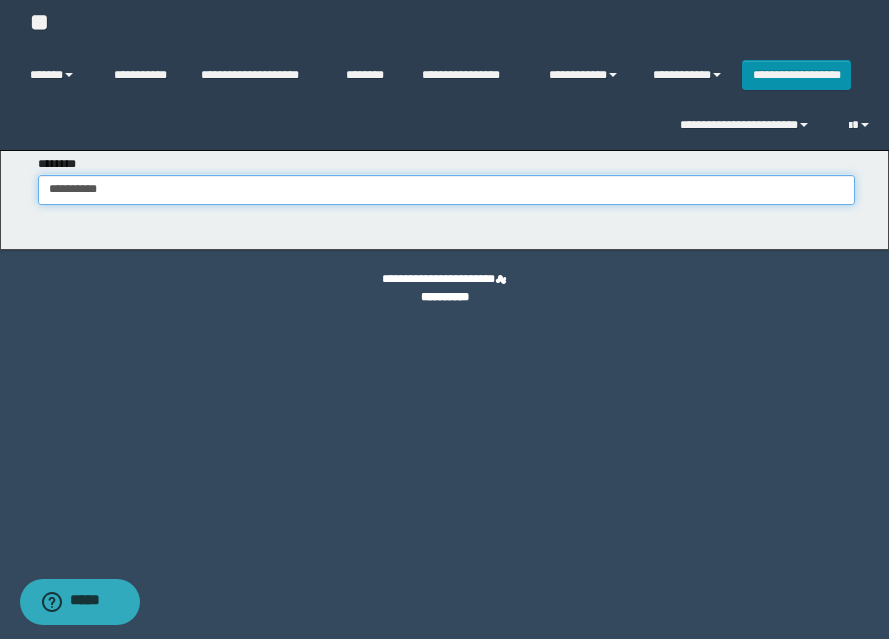 type on "**********" 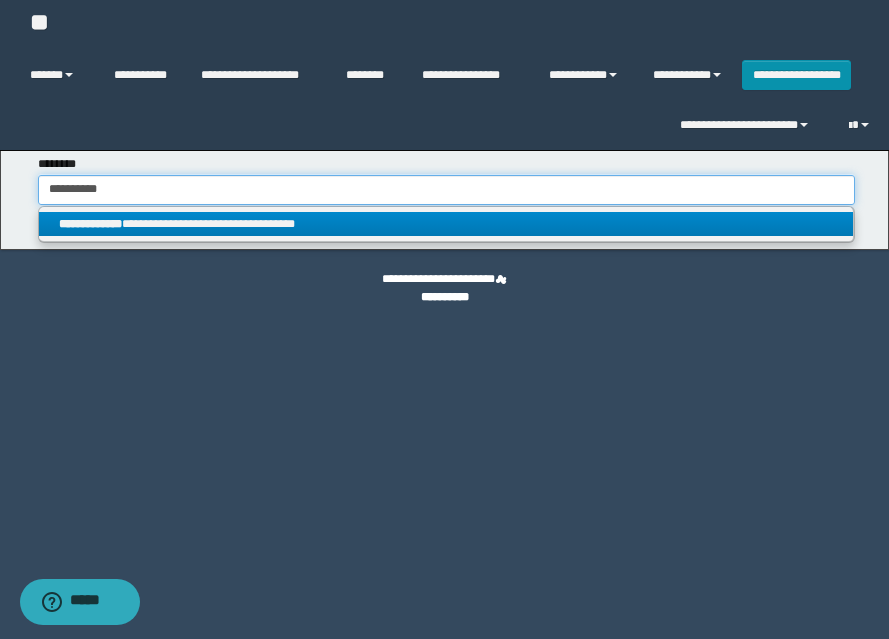 type on "**********" 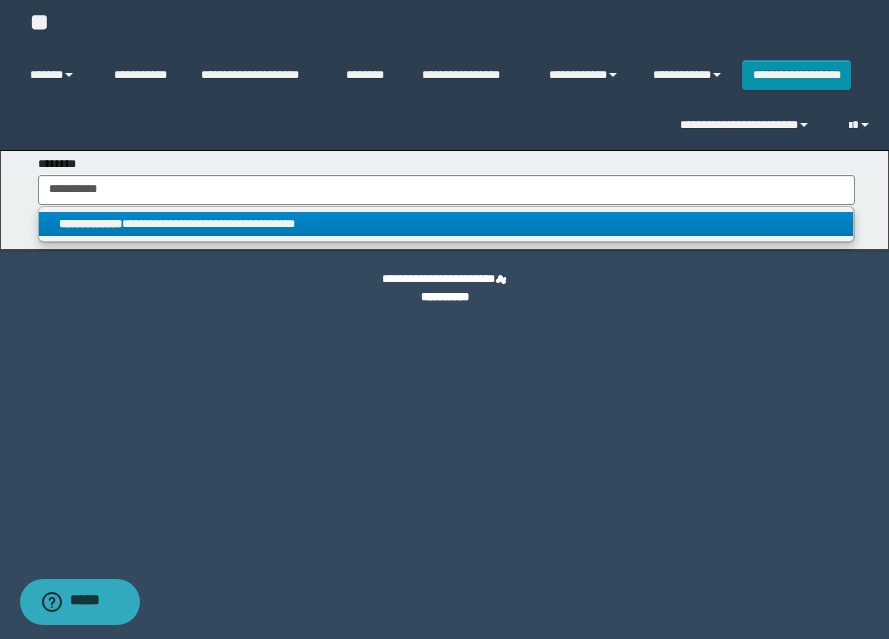 click on "**********" at bounding box center (446, 224) 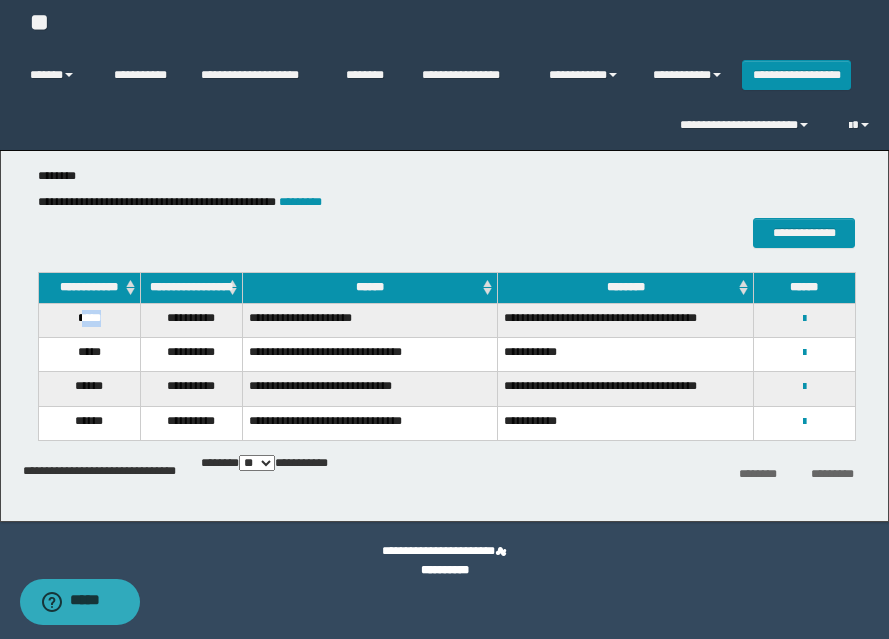 drag, startPoint x: 78, startPoint y: 334, endPoint x: 123, endPoint y: 333, distance: 45.01111 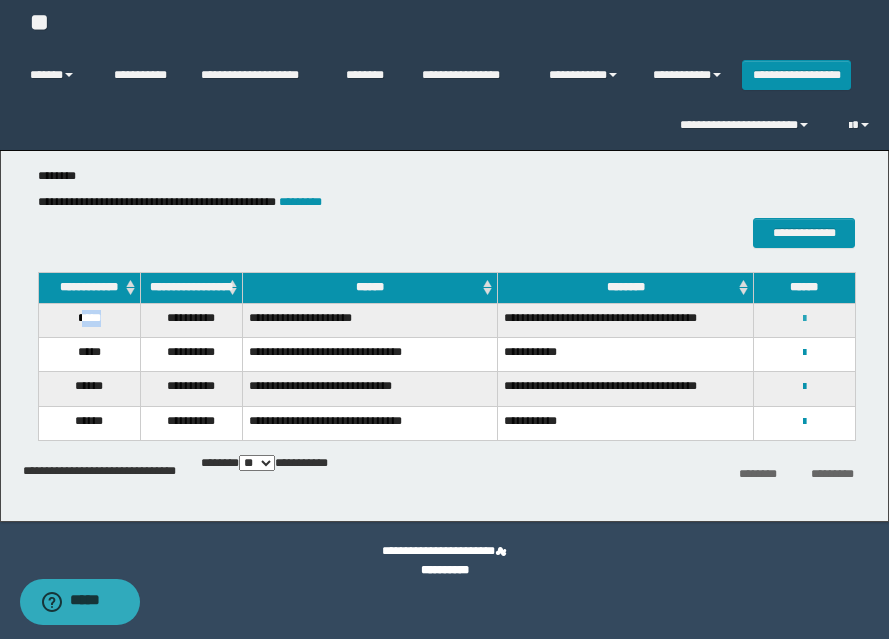 click at bounding box center (804, 319) 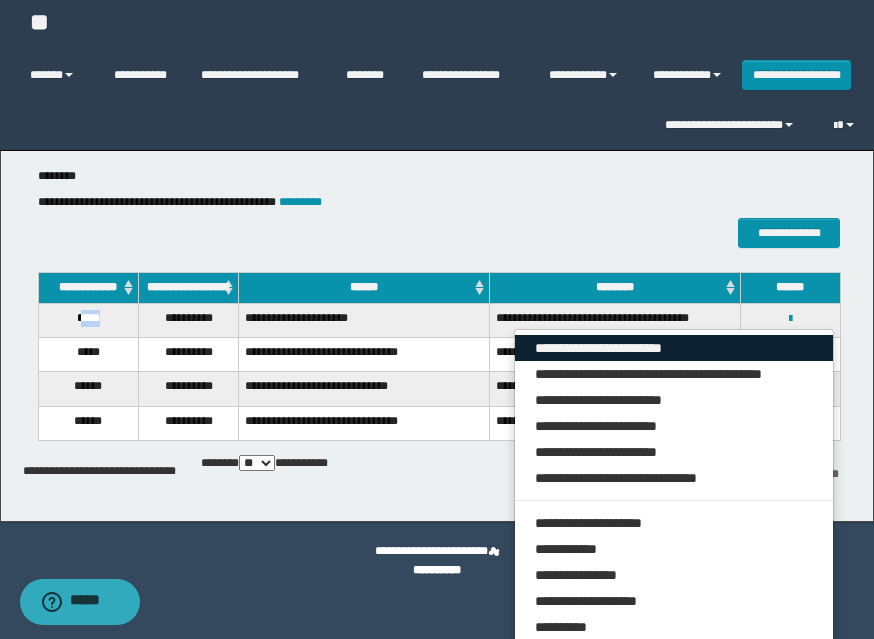 click on "**********" at bounding box center (674, 348) 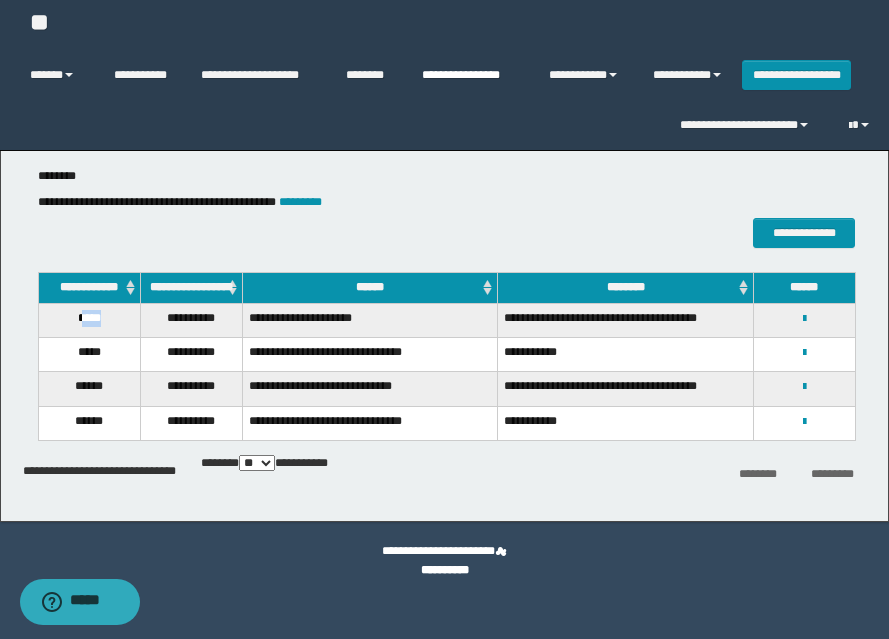 click on "**********" at bounding box center (470, 75) 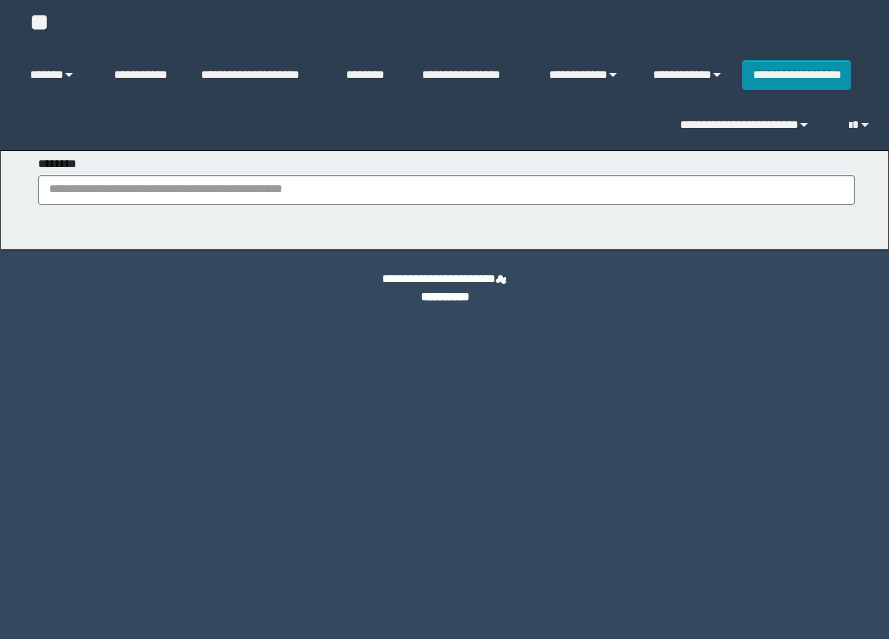 scroll, scrollTop: 0, scrollLeft: 0, axis: both 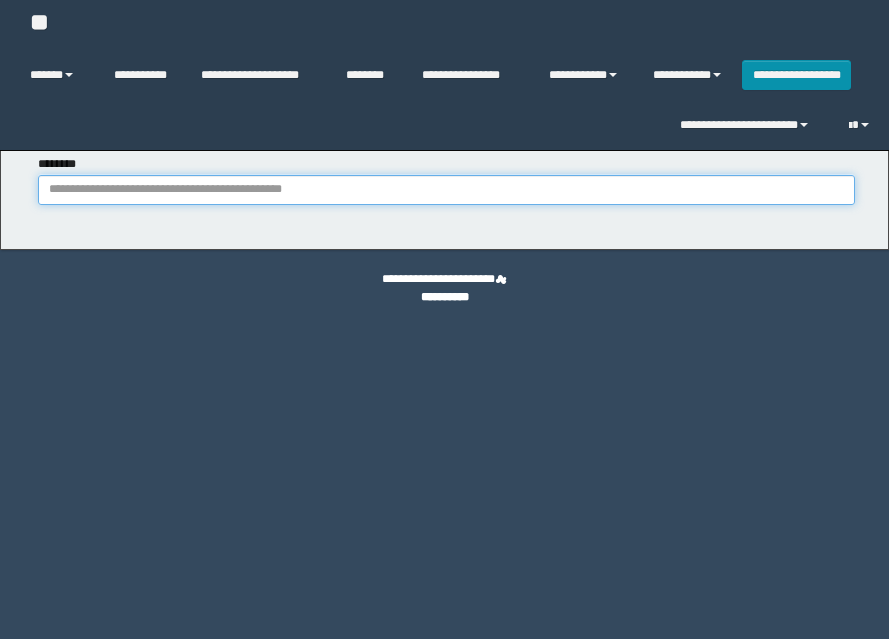 click on "********" at bounding box center (446, 190) 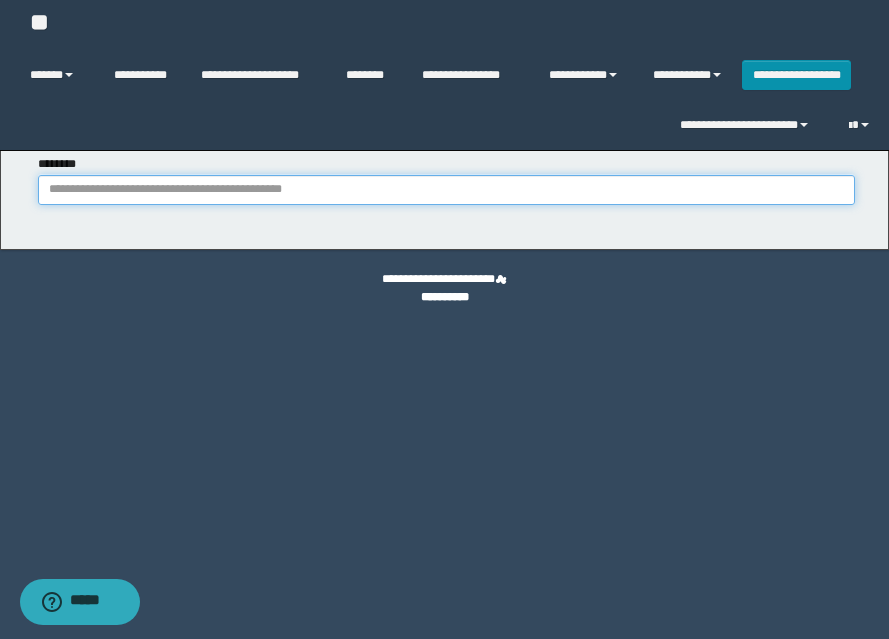 paste on "********" 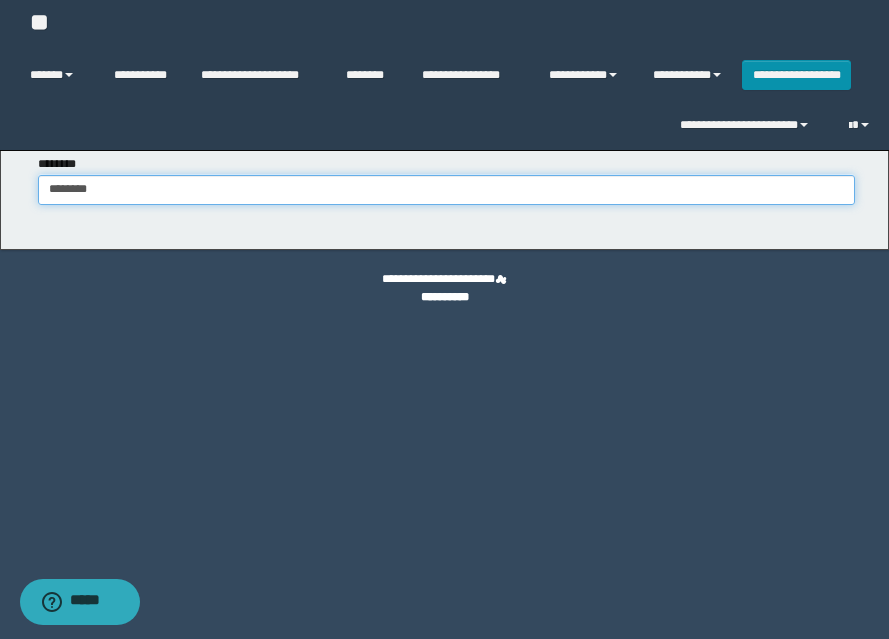 type on "********" 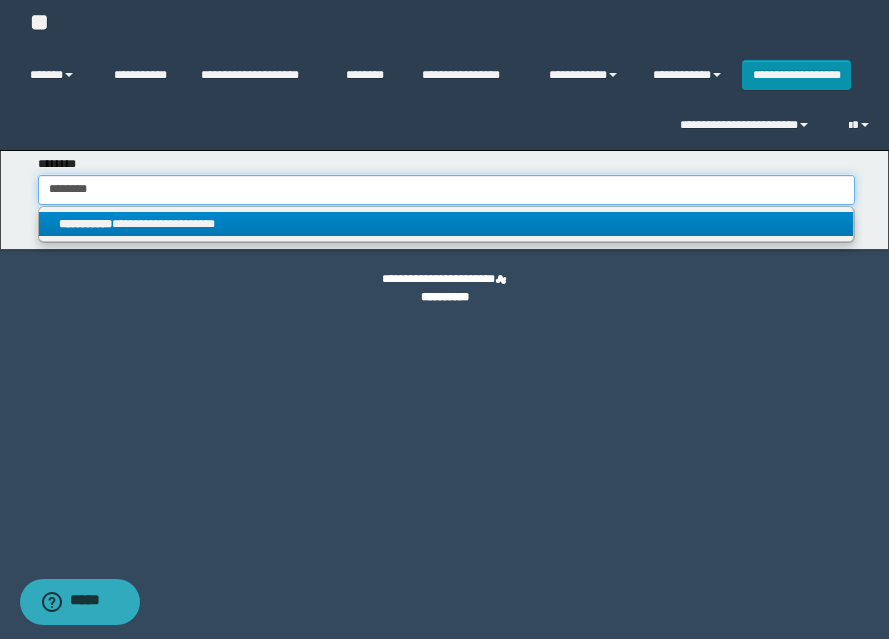 type on "********" 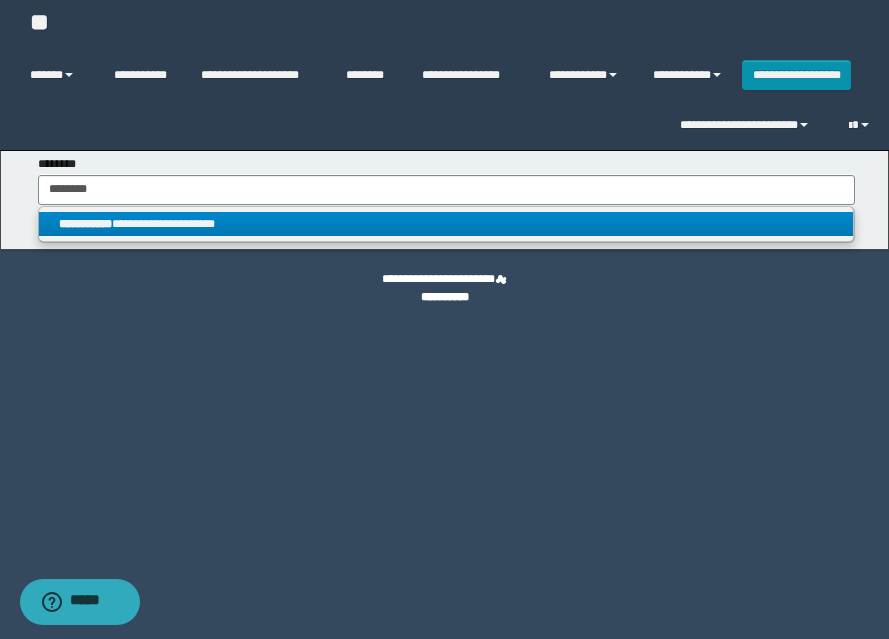 click on "**********" at bounding box center (446, 224) 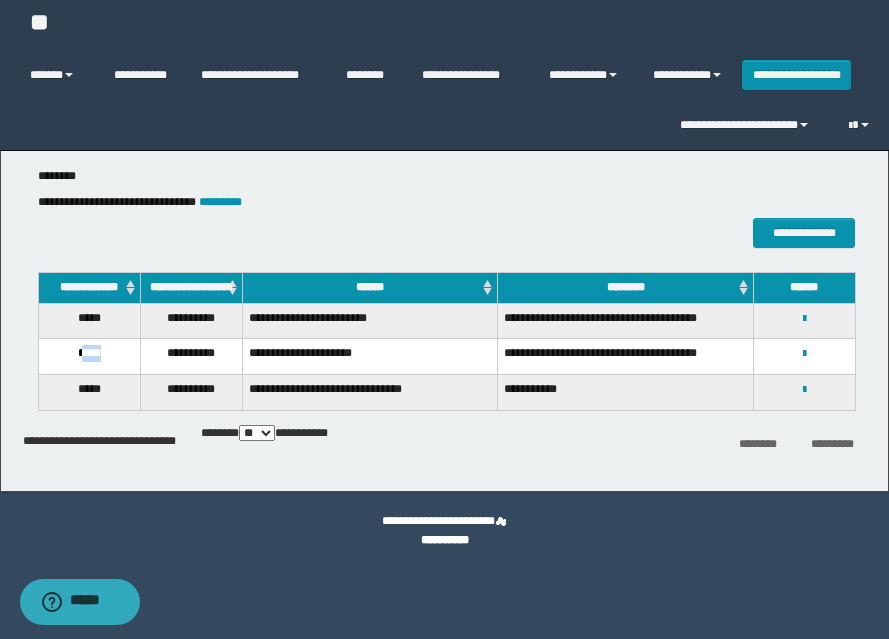 drag, startPoint x: 79, startPoint y: 365, endPoint x: 117, endPoint y: 365, distance: 38 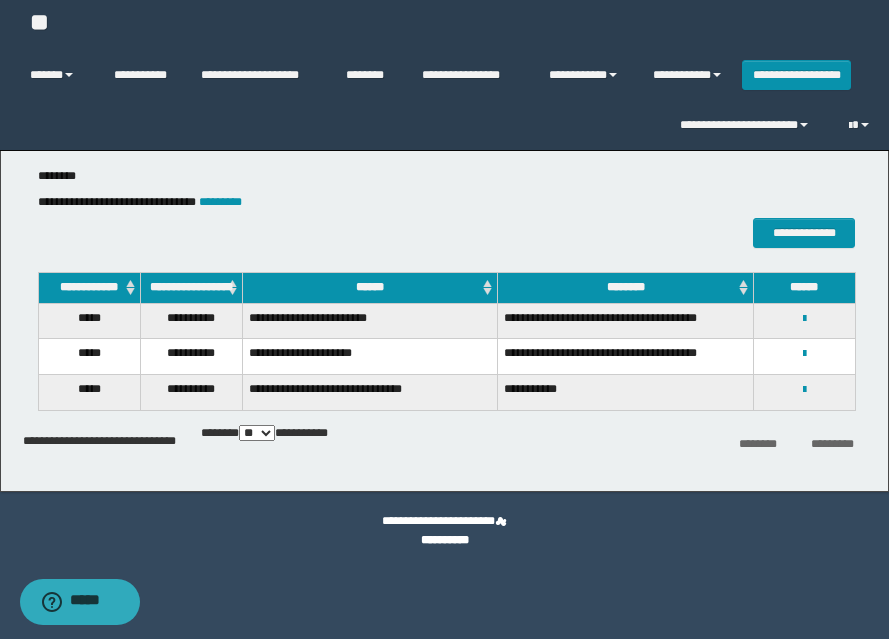 drag, startPoint x: 601, startPoint y: 402, endPoint x: 710, endPoint y: 378, distance: 111.61093 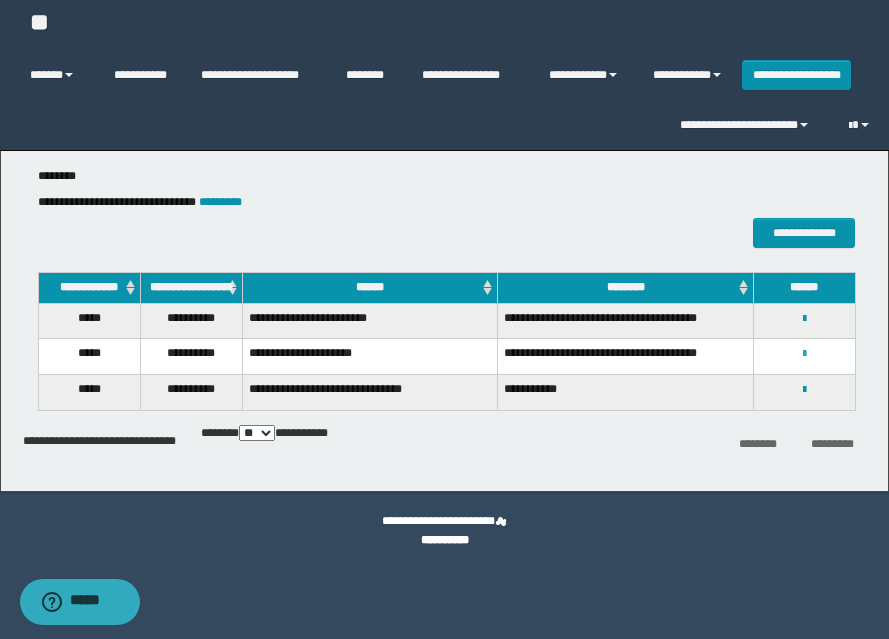 click at bounding box center (804, 354) 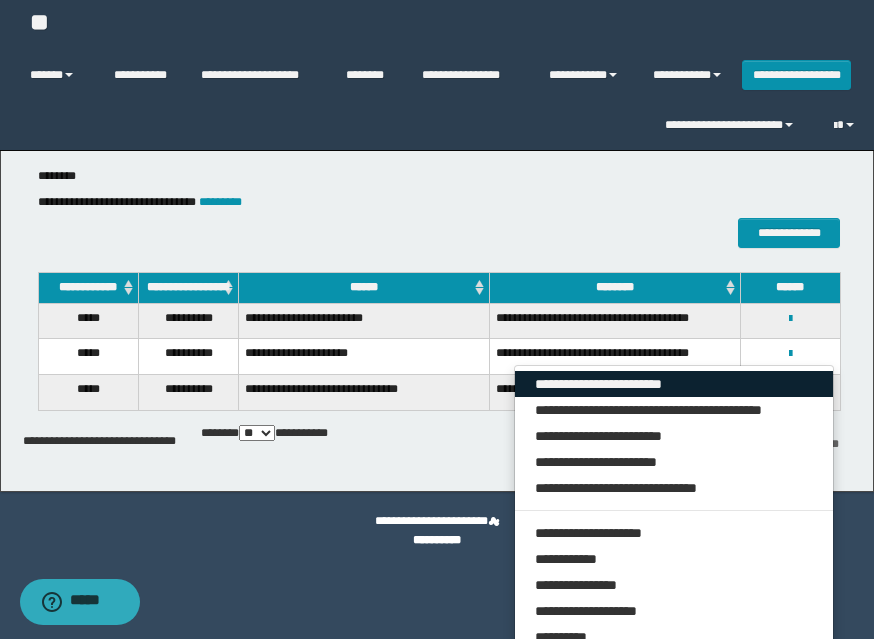 drag, startPoint x: 747, startPoint y: 394, endPoint x: 764, endPoint y: 394, distance: 17 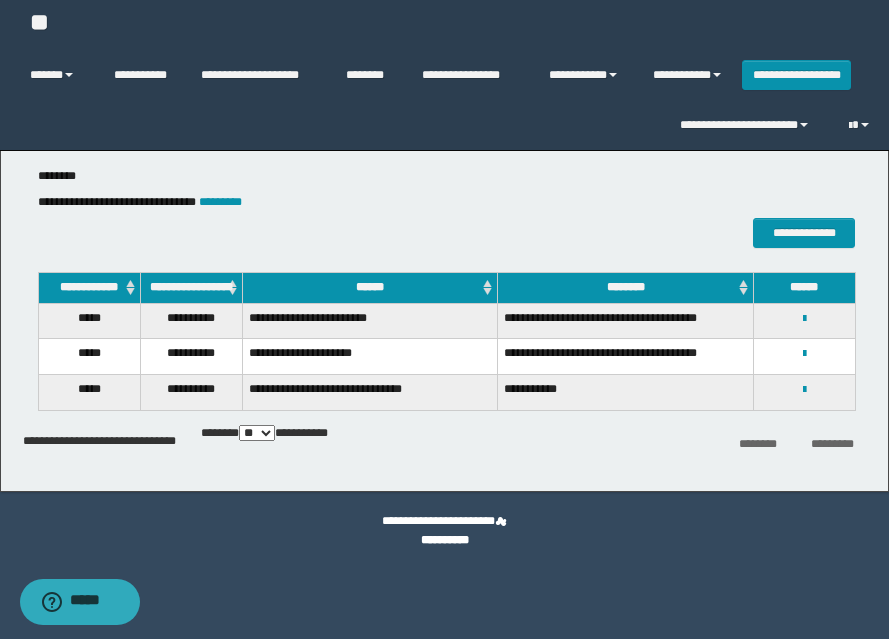 click on "**********" at bounding box center (445, 531) 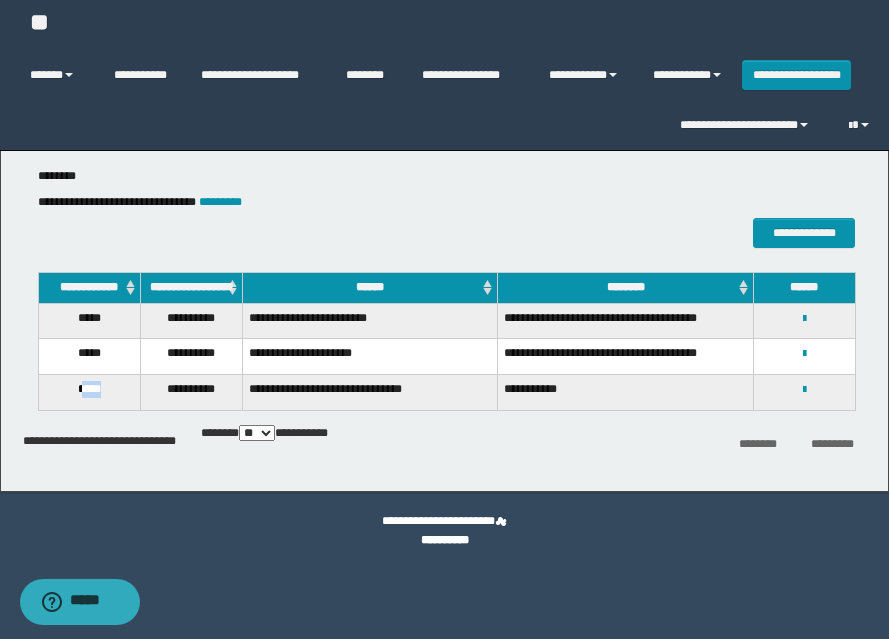drag, startPoint x: 77, startPoint y: 395, endPoint x: 118, endPoint y: 402, distance: 41.59327 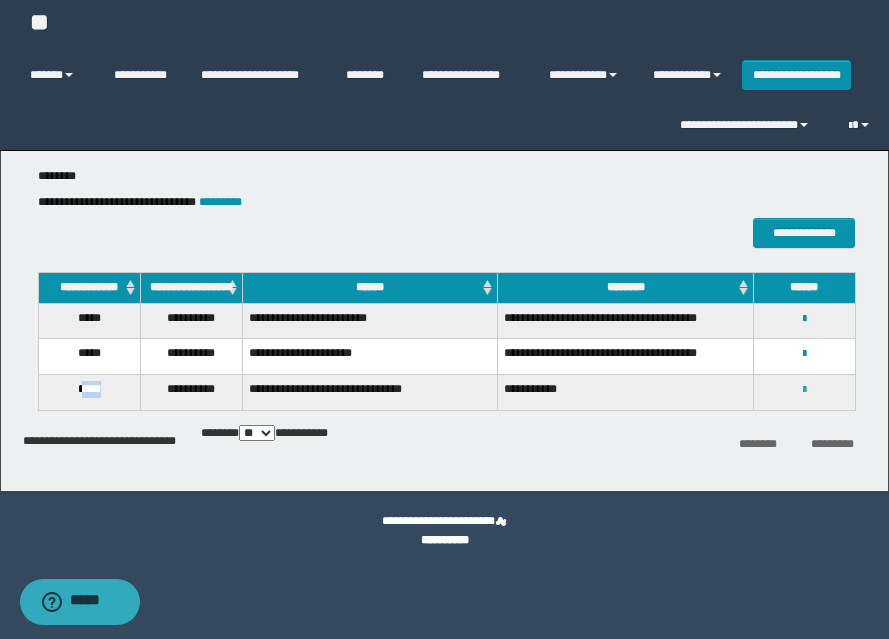 click at bounding box center [804, 390] 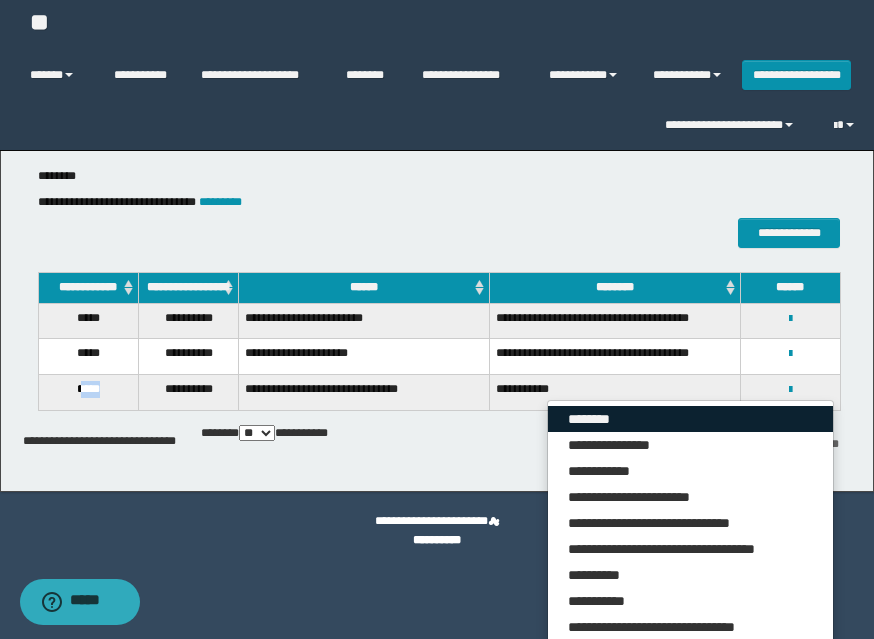 click on "********" at bounding box center (690, 419) 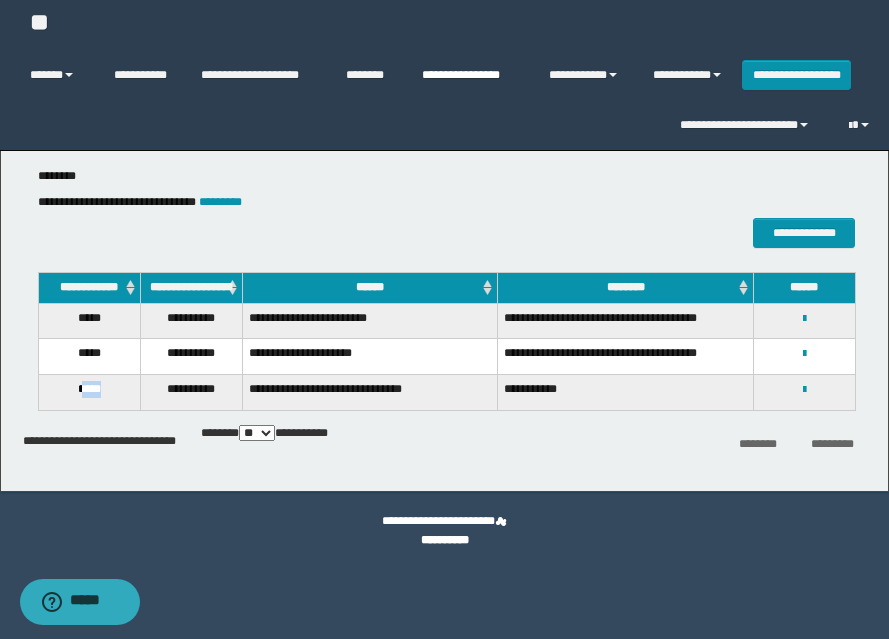 click on "**********" at bounding box center [470, 75] 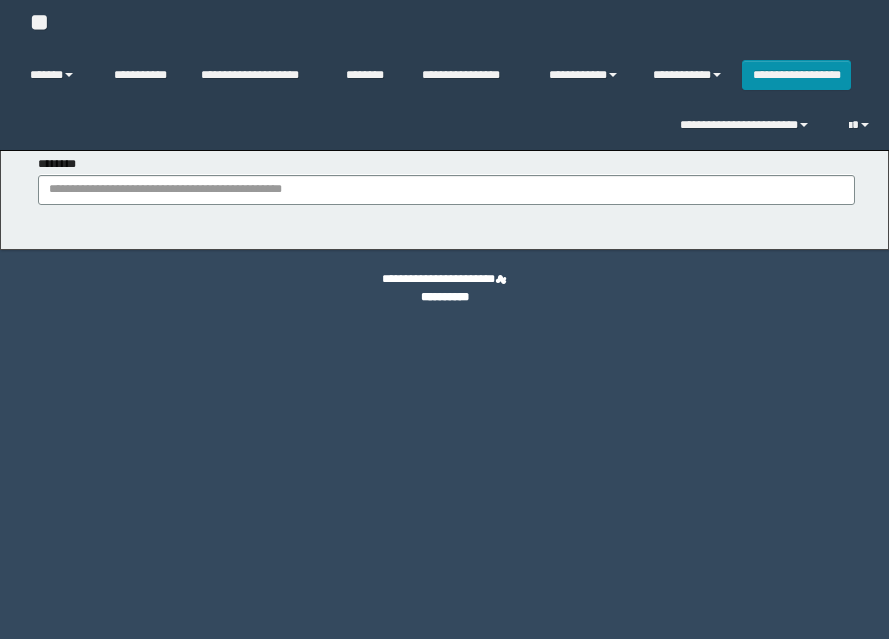scroll, scrollTop: 0, scrollLeft: 0, axis: both 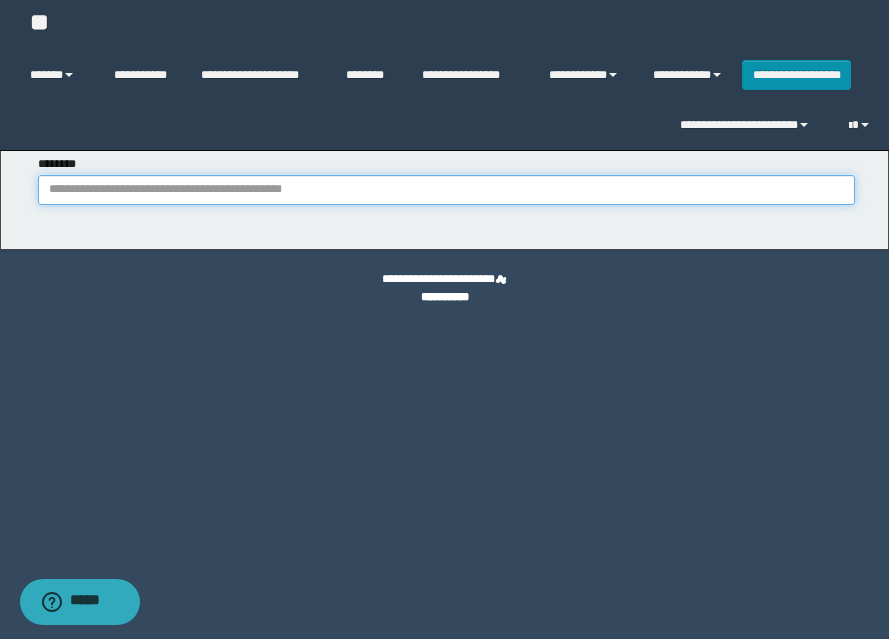 click on "********" at bounding box center (446, 190) 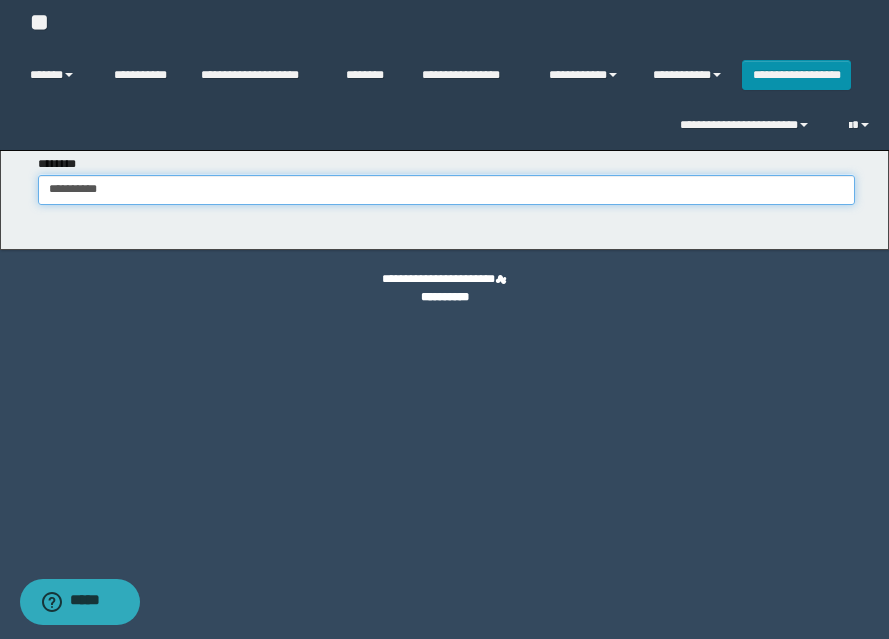 type on "**********" 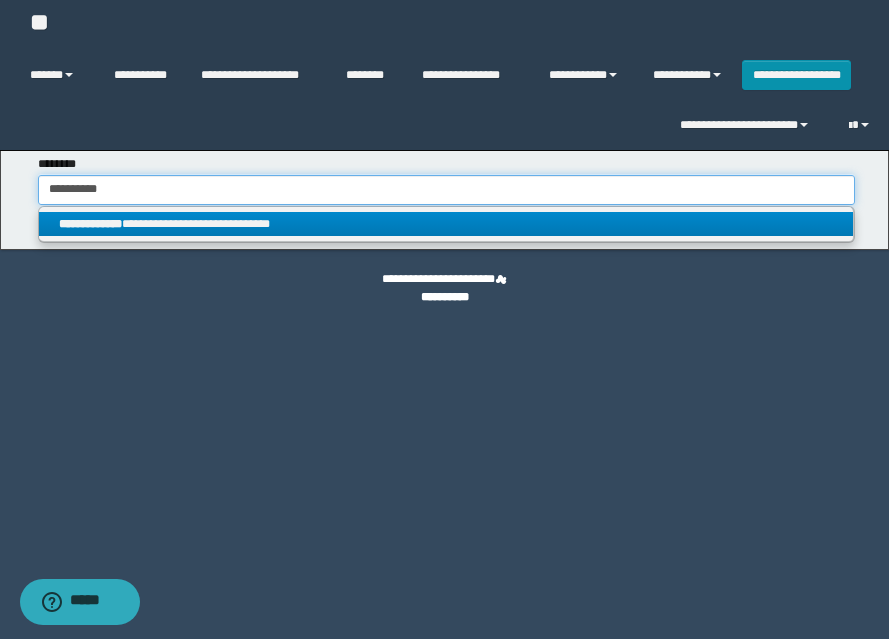 type on "**********" 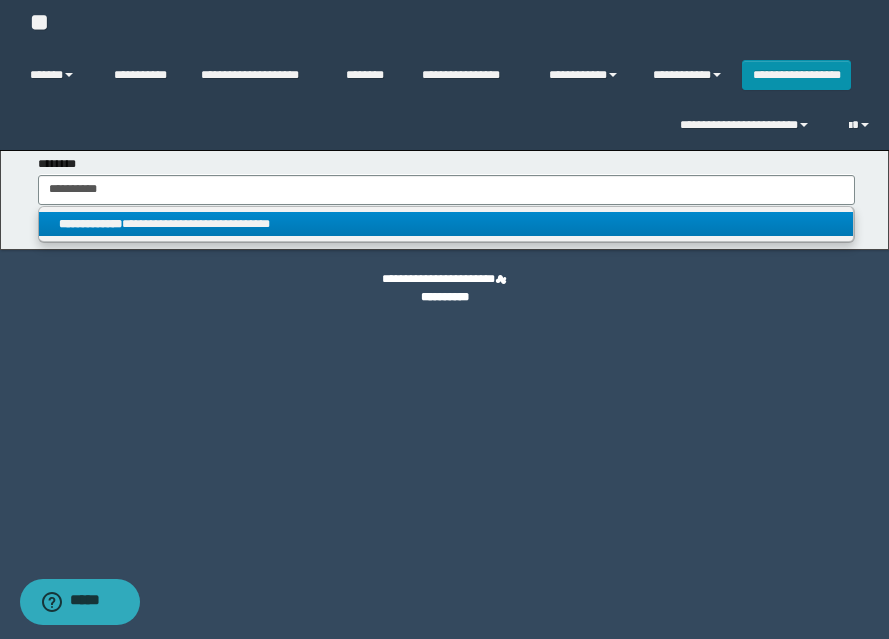 click on "**********" at bounding box center (446, 224) 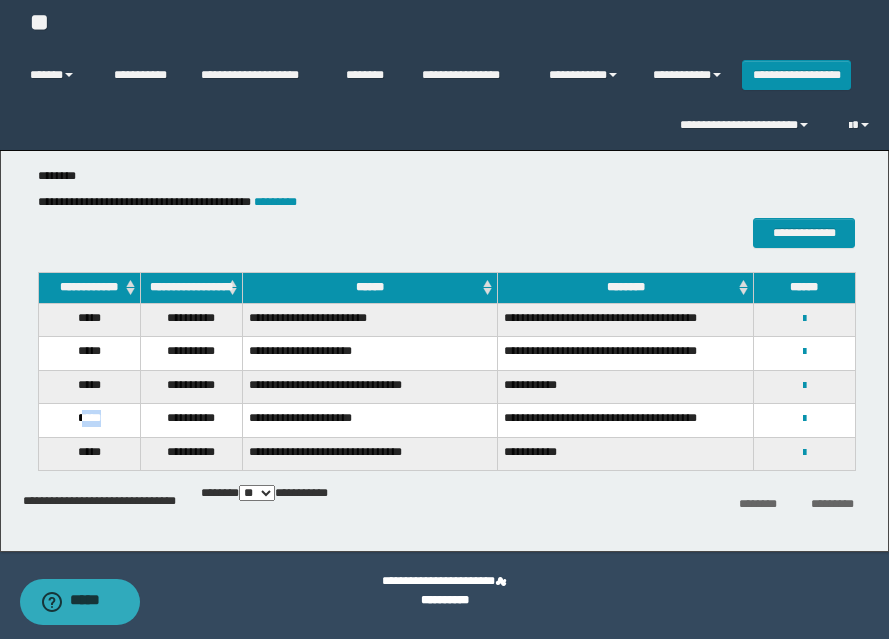 drag, startPoint x: 79, startPoint y: 423, endPoint x: 131, endPoint y: 417, distance: 52.34501 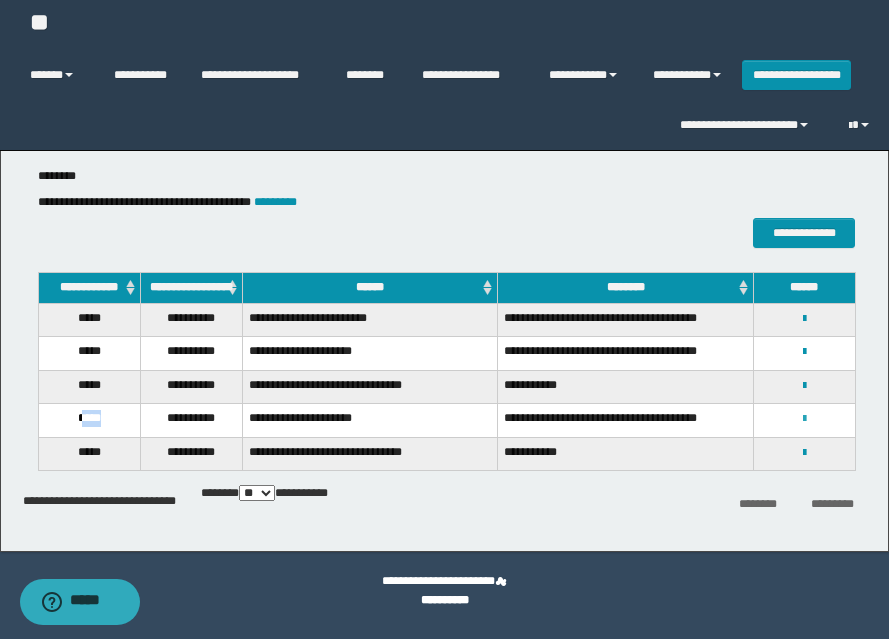 click at bounding box center [804, 419] 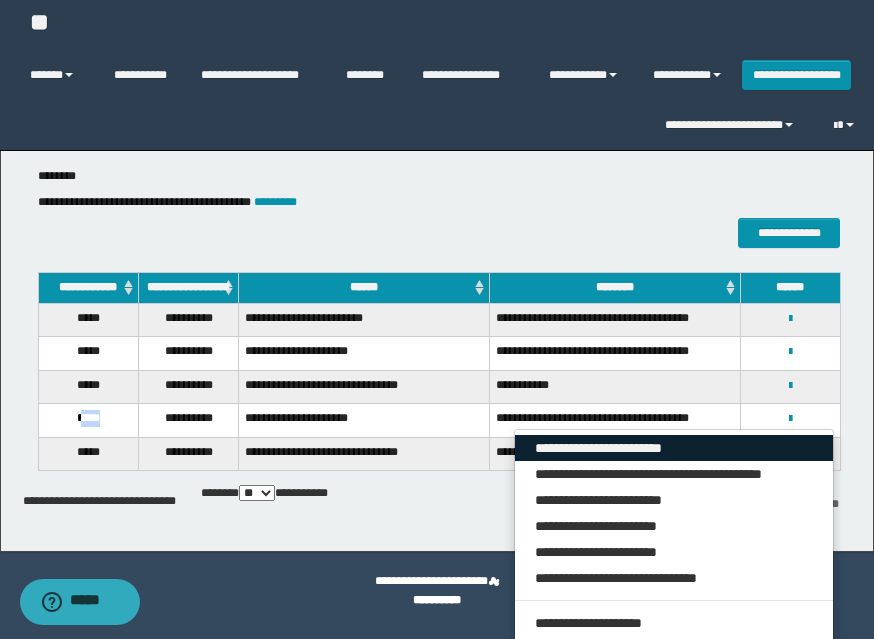 click on "**********" at bounding box center [674, 448] 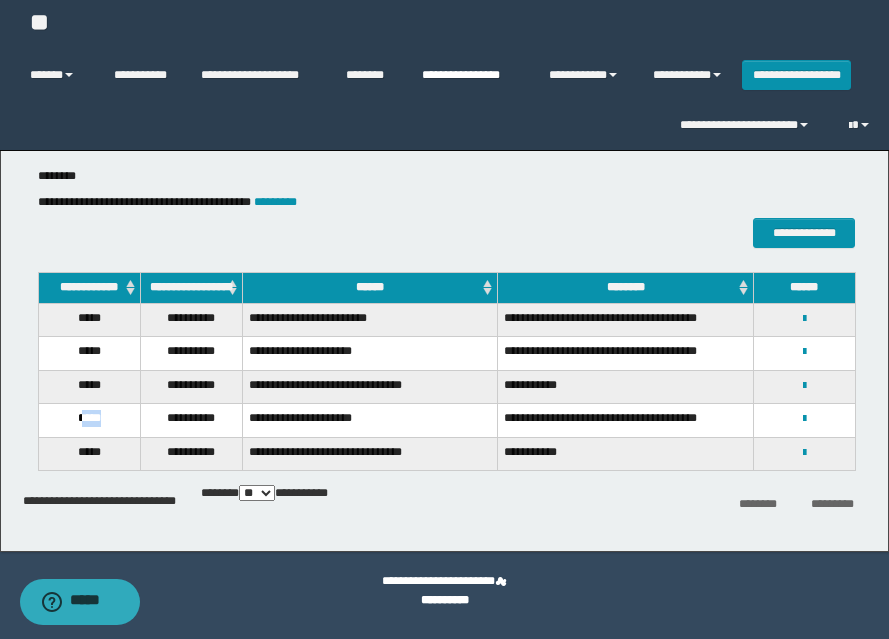 click on "**********" at bounding box center (470, 75) 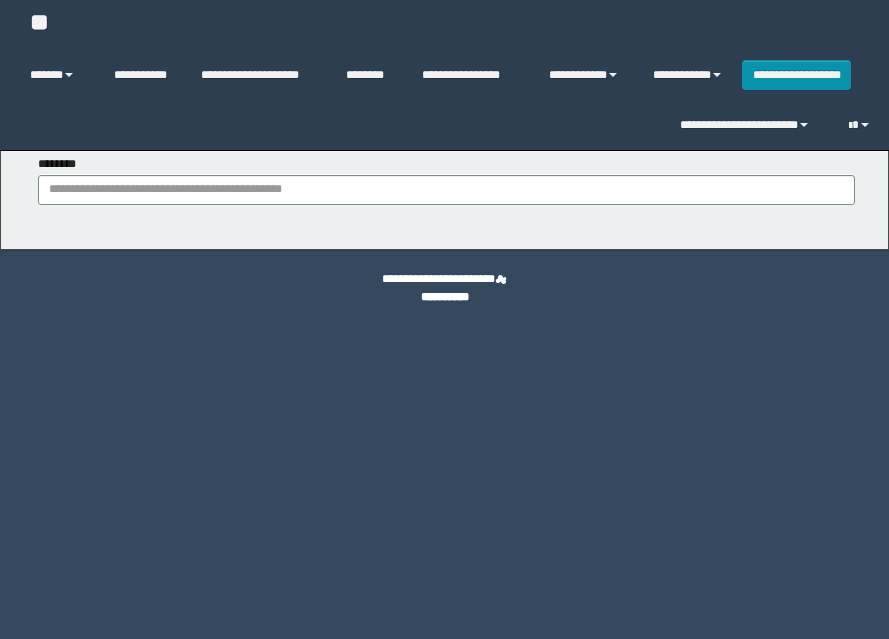scroll, scrollTop: 0, scrollLeft: 0, axis: both 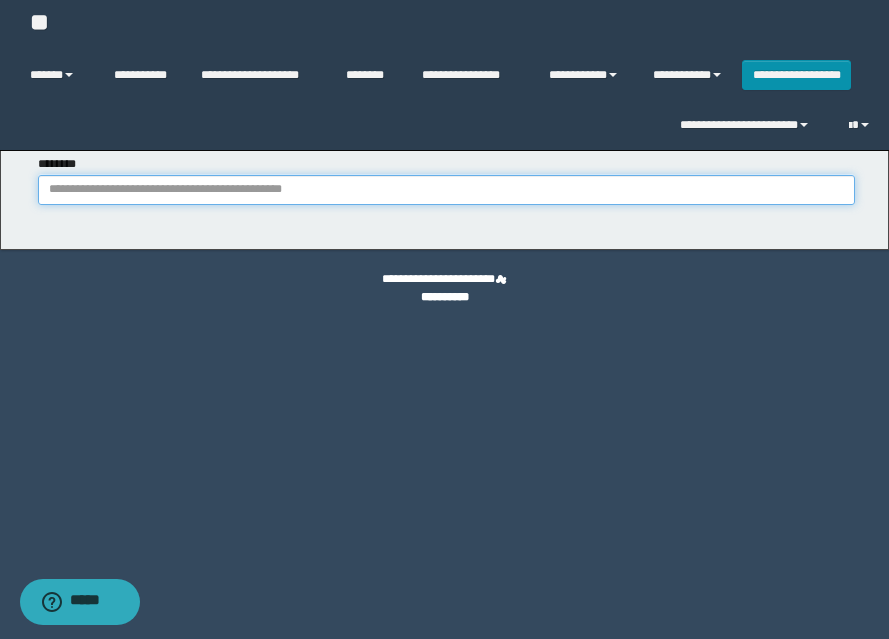 click on "********" at bounding box center [446, 190] 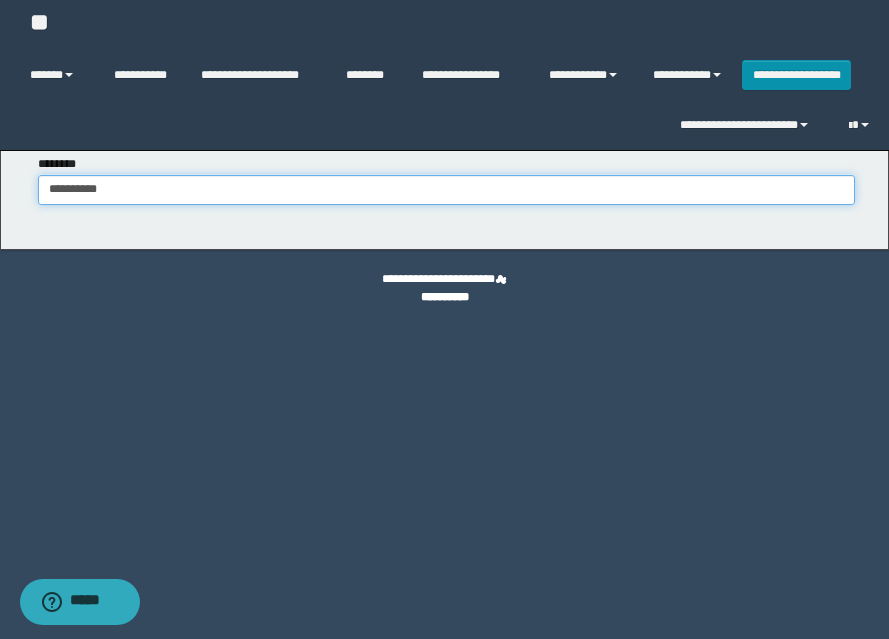 type on "**********" 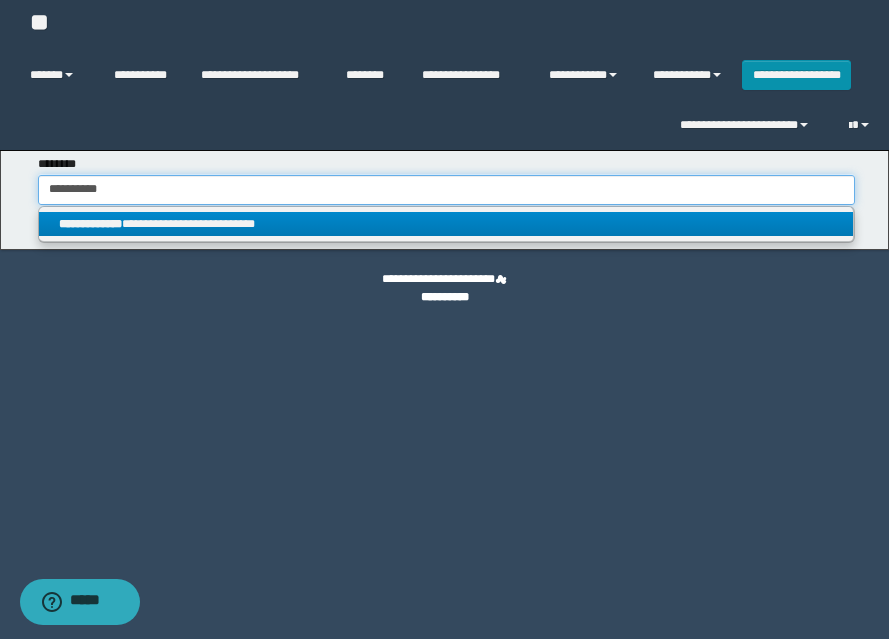 type on "**********" 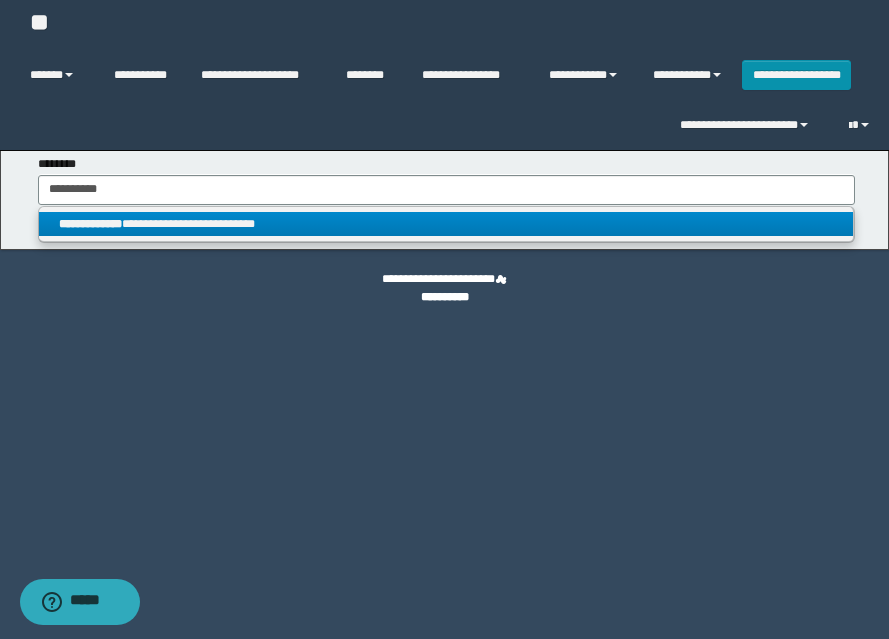 click on "**********" at bounding box center (446, 224) 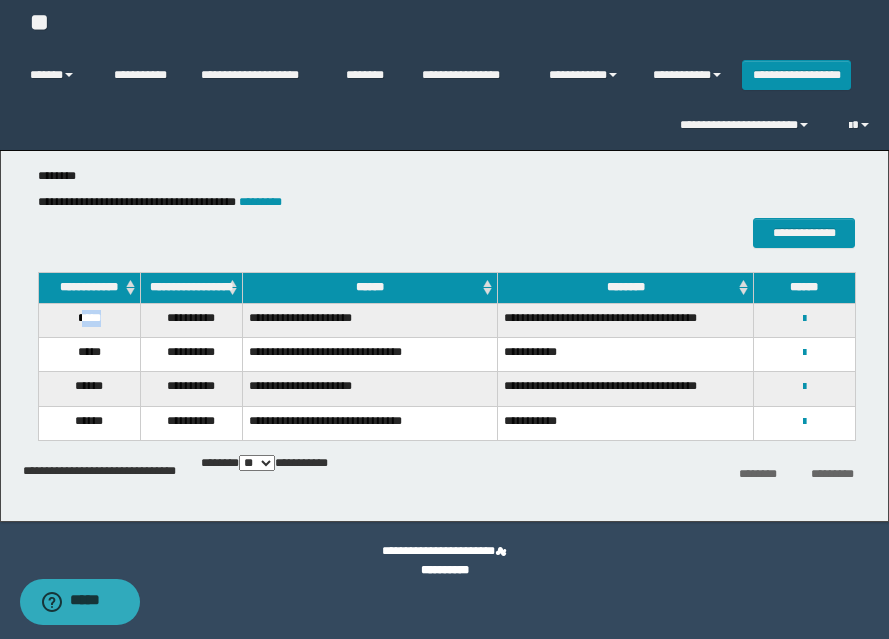 drag, startPoint x: 79, startPoint y: 335, endPoint x: 111, endPoint y: 335, distance: 32 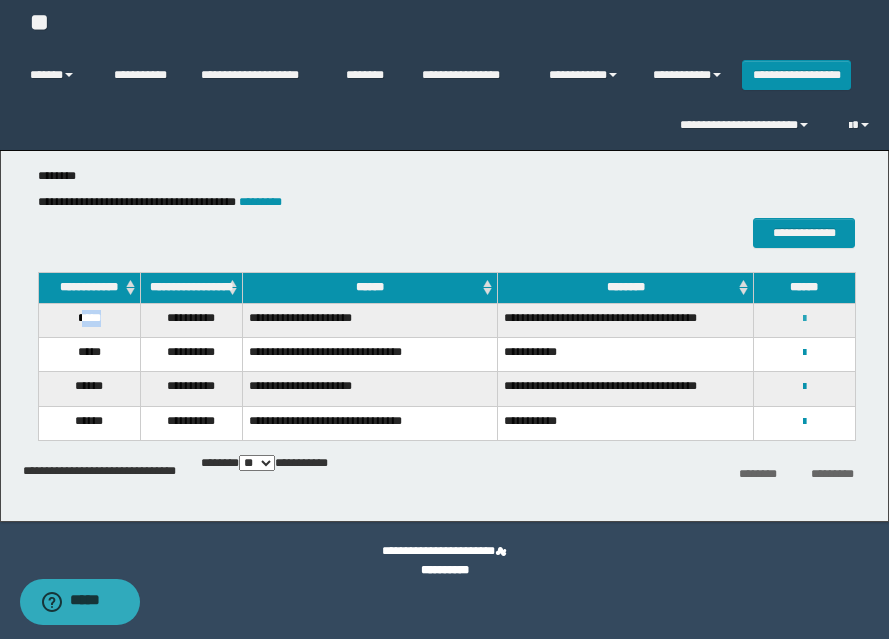 click at bounding box center (804, 319) 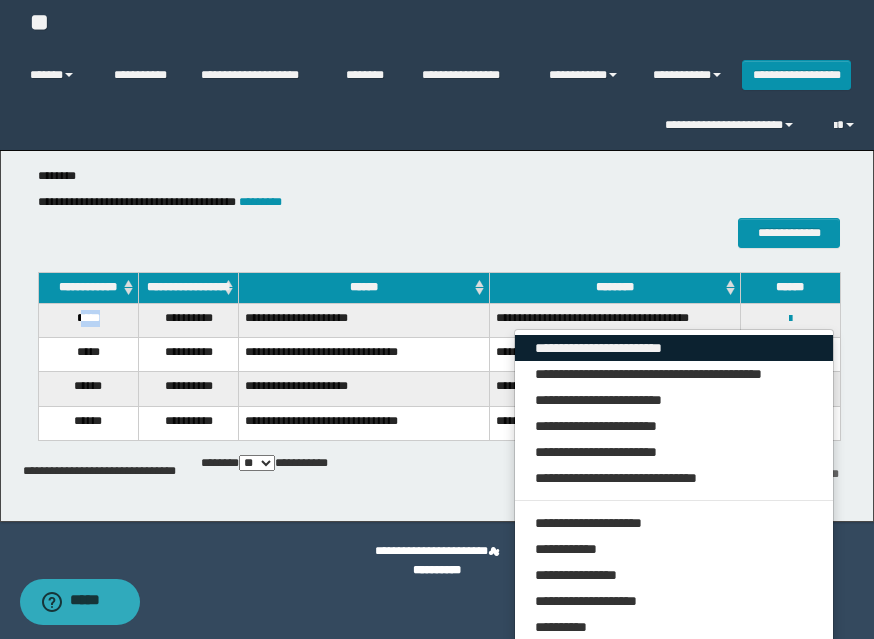 click on "**********" at bounding box center [674, 348] 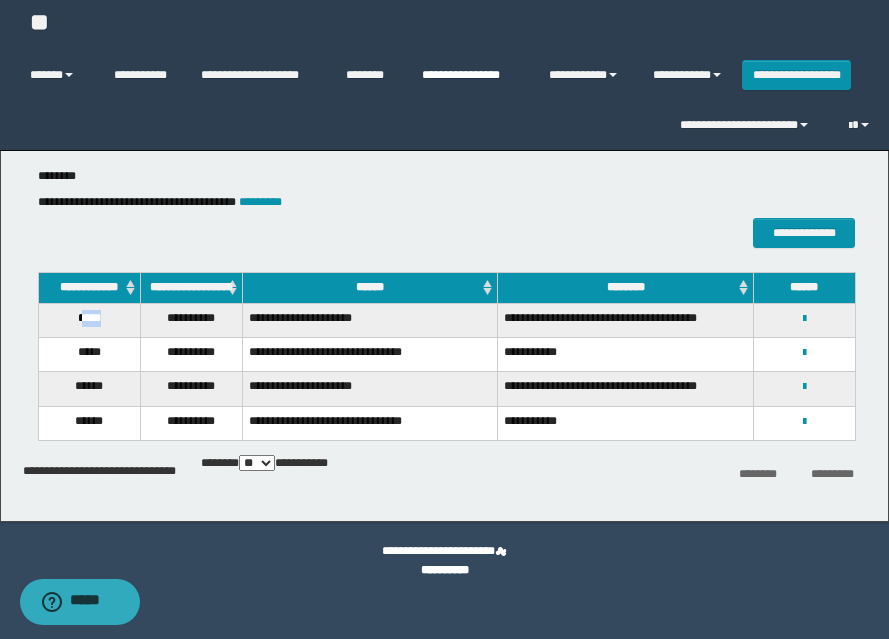 click on "**********" at bounding box center [470, 75] 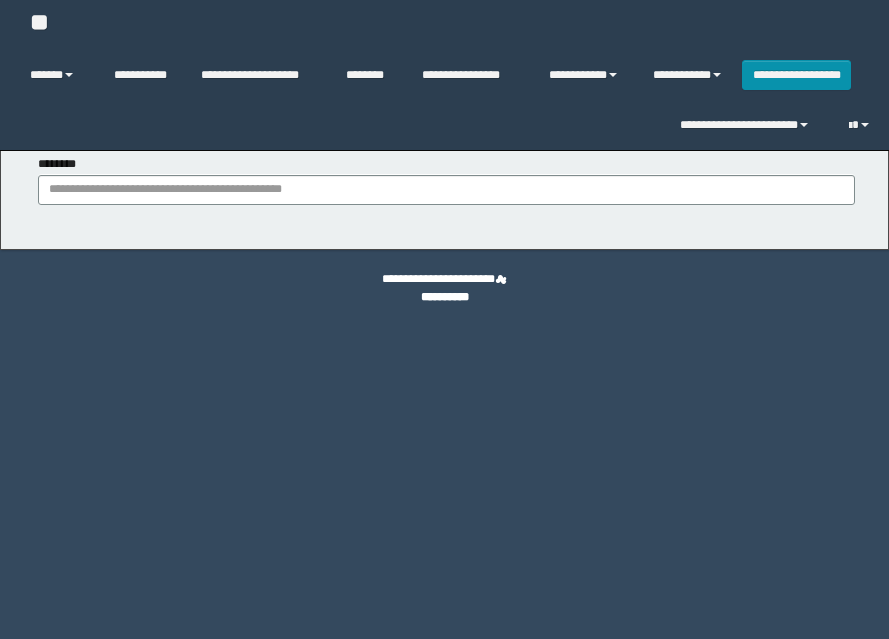 scroll, scrollTop: 0, scrollLeft: 0, axis: both 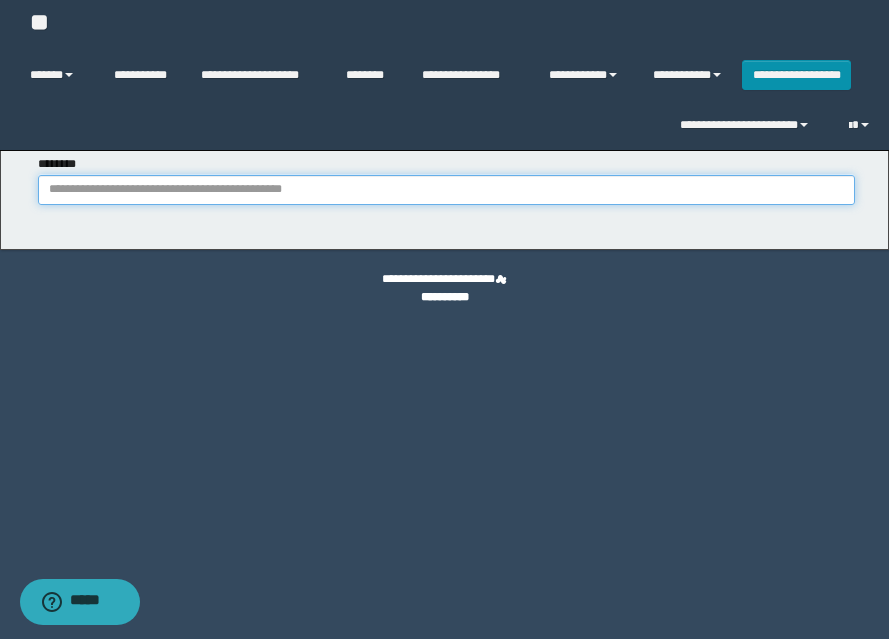 click on "********" at bounding box center [446, 190] 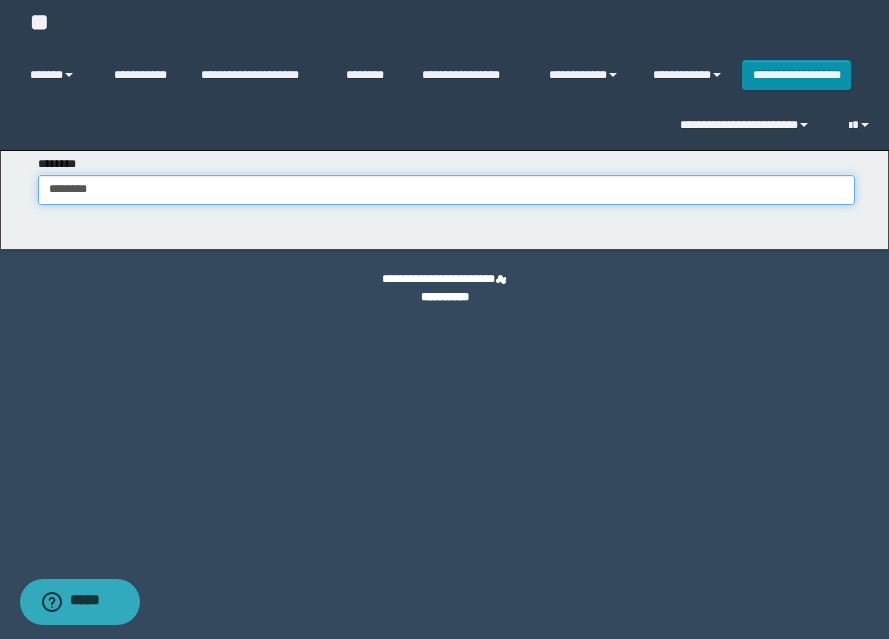 type on "********" 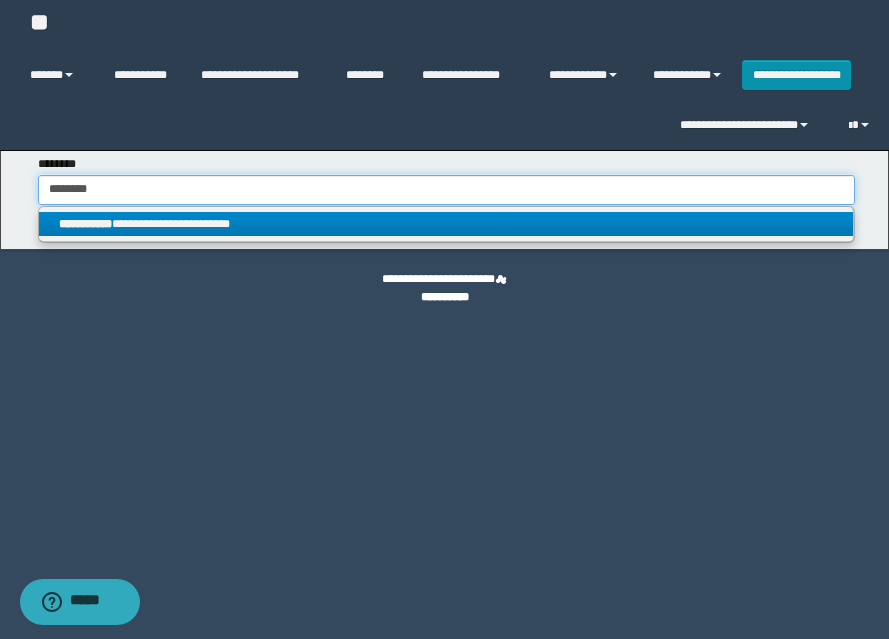 type on "********" 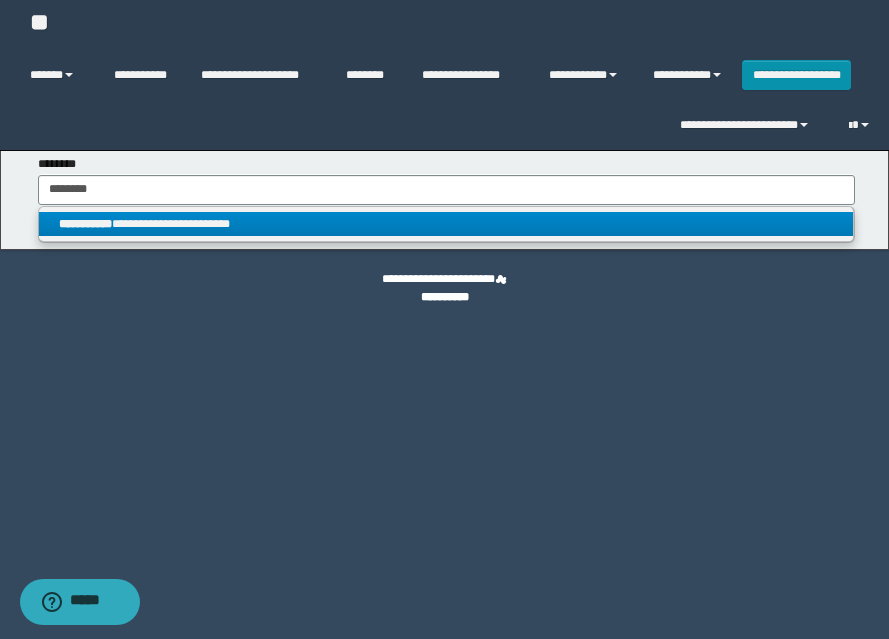 click on "**********" at bounding box center (446, 224) 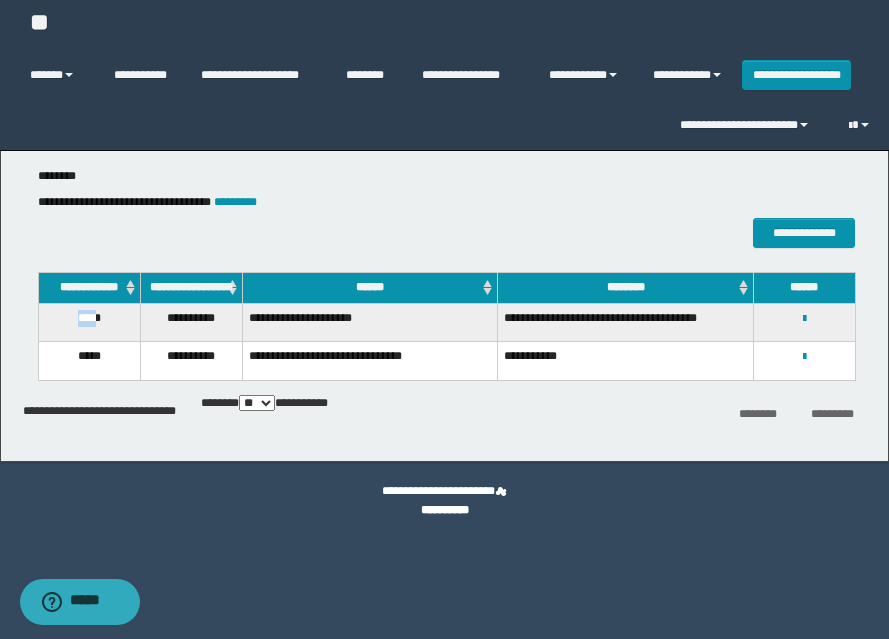 drag, startPoint x: 76, startPoint y: 335, endPoint x: 102, endPoint y: 333, distance: 26.076809 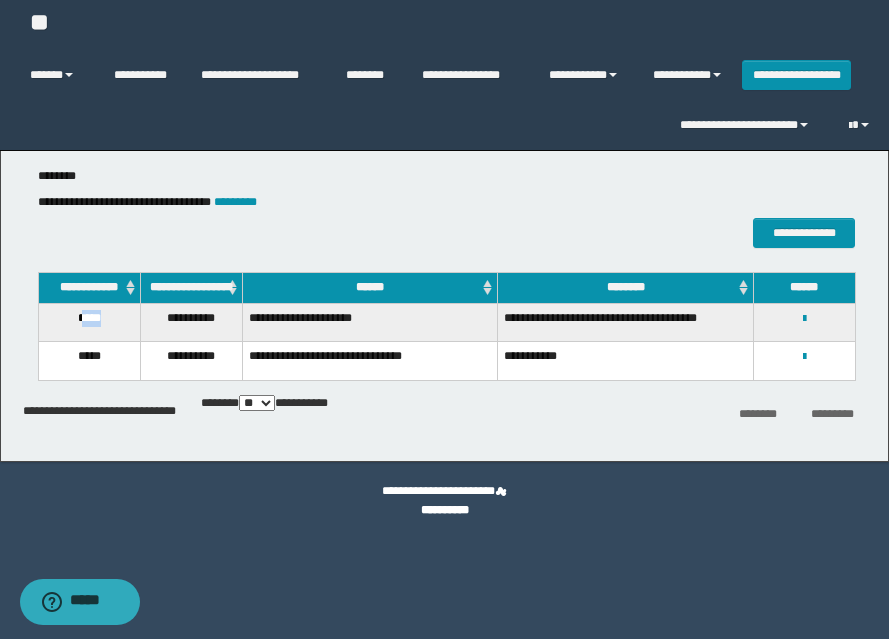 drag, startPoint x: 79, startPoint y: 334, endPoint x: 105, endPoint y: 335, distance: 26.019224 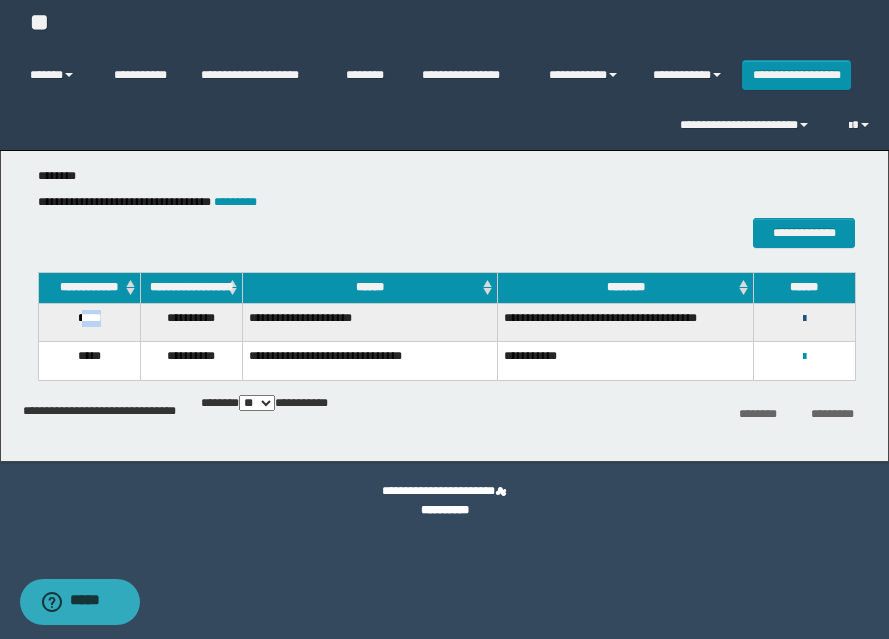 drag, startPoint x: 802, startPoint y: 329, endPoint x: 785, endPoint y: 354, distance: 30.232433 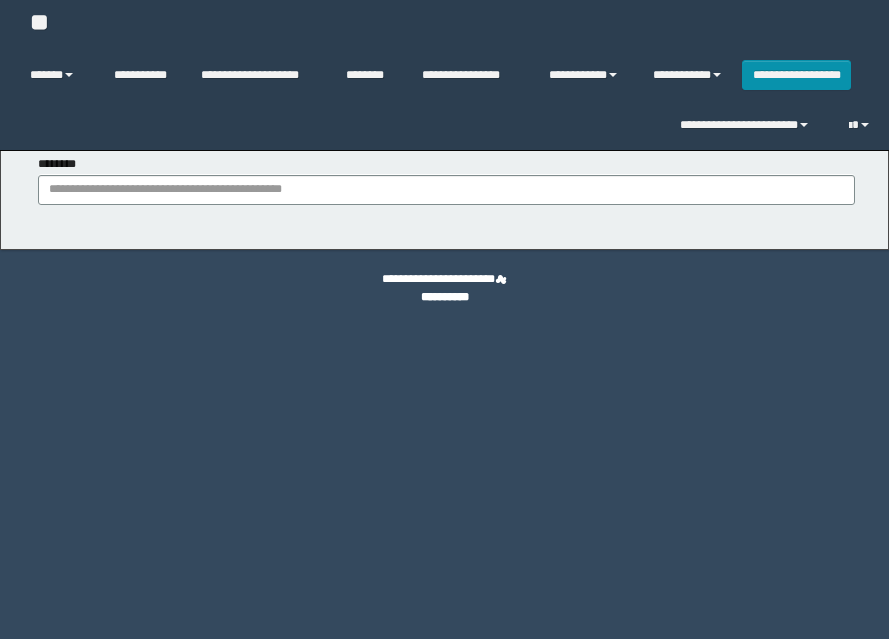 scroll, scrollTop: 0, scrollLeft: 0, axis: both 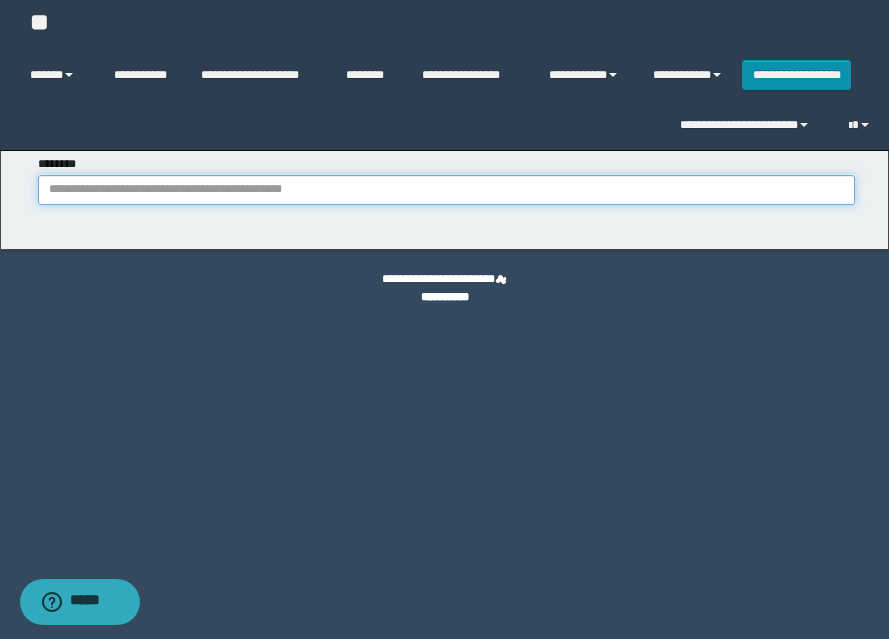click on "********" at bounding box center (446, 190) 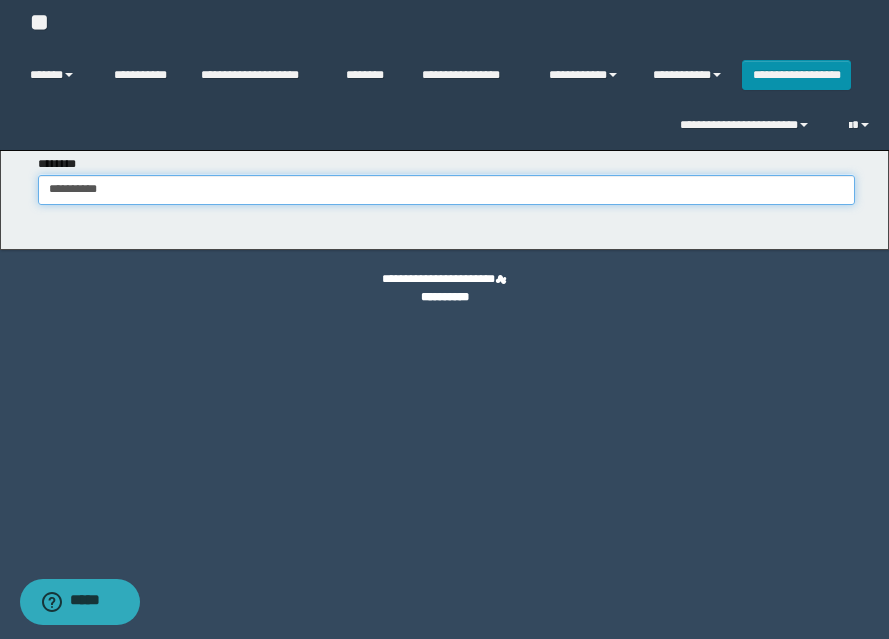 type on "**********" 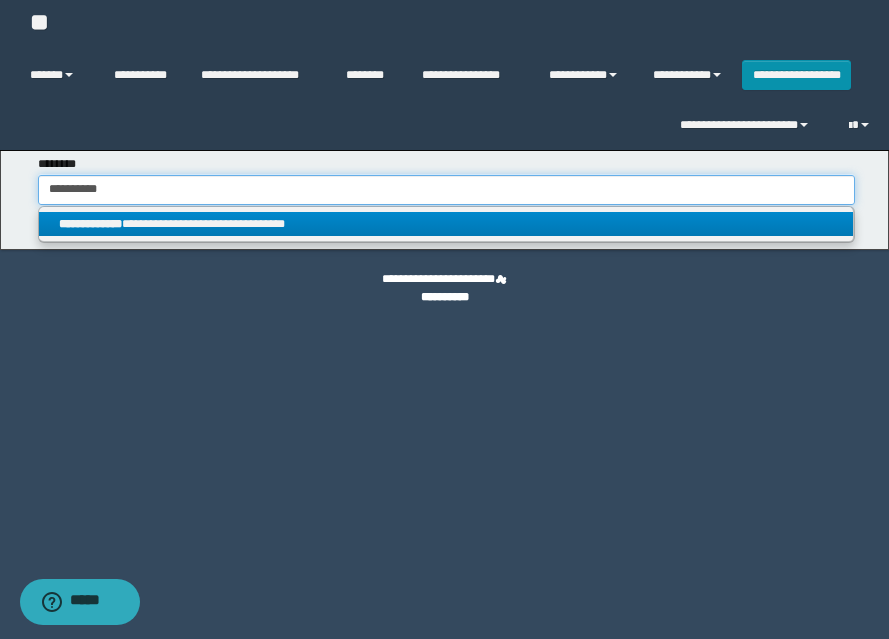 type on "**********" 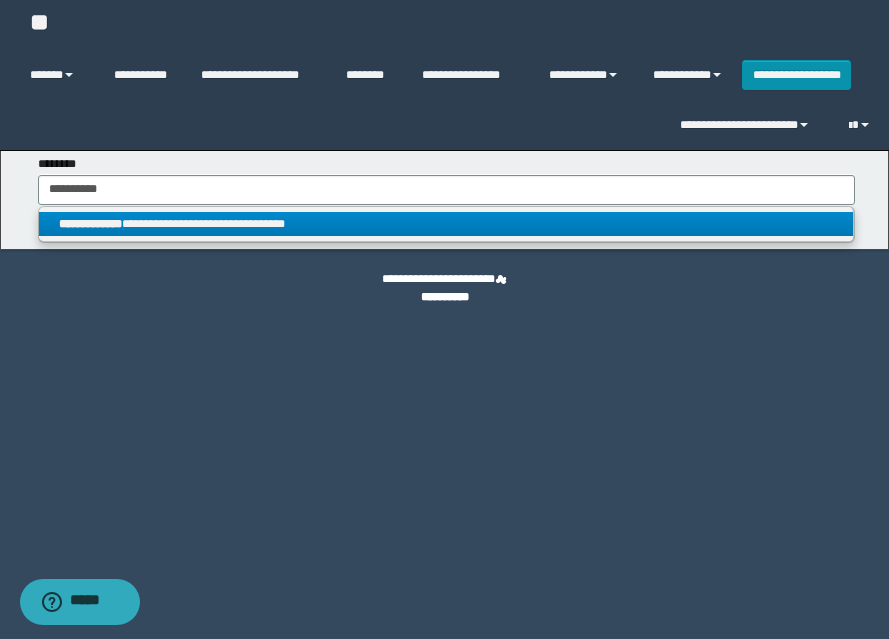 click on "**********" at bounding box center (446, 224) 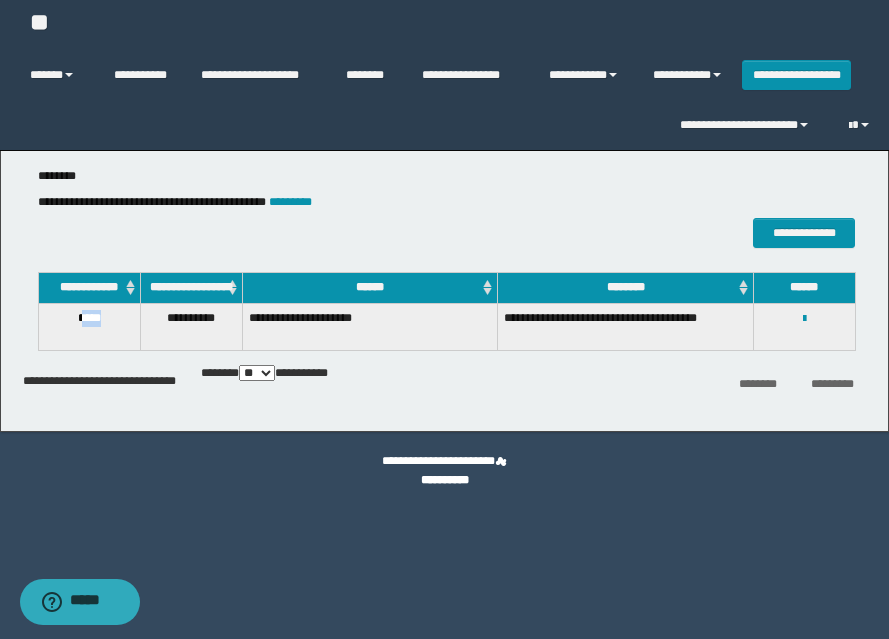 click on "*****" at bounding box center (89, 326) 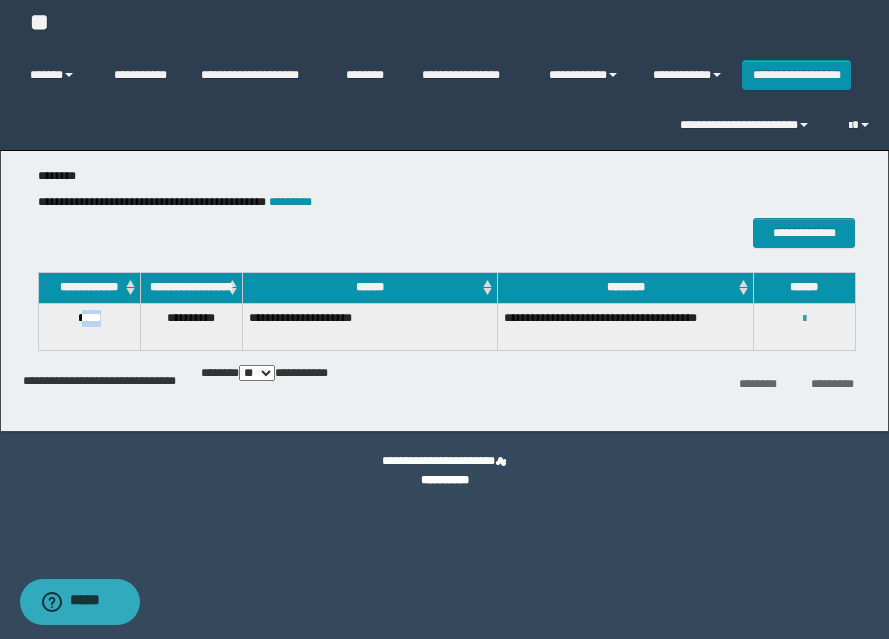 click at bounding box center (804, 319) 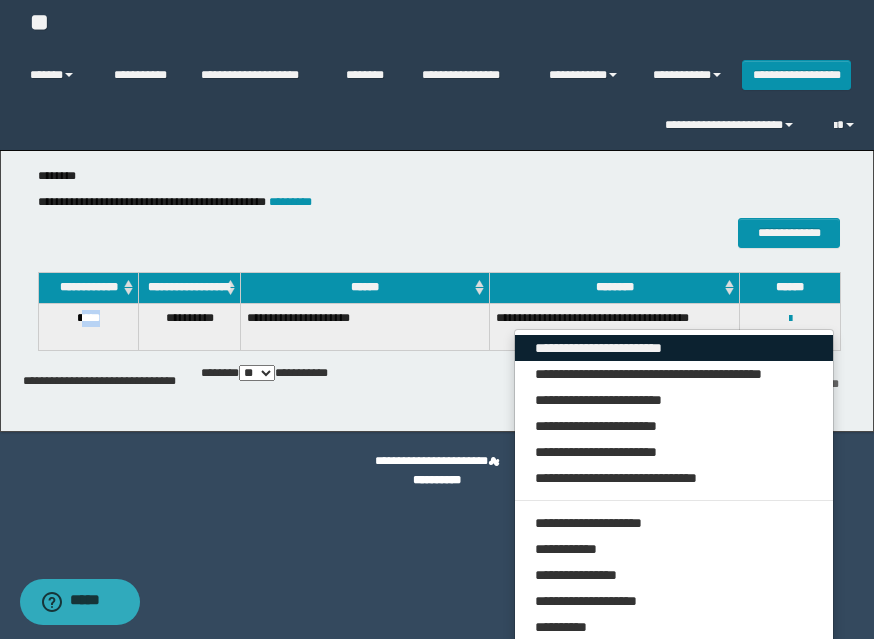 click on "**********" at bounding box center [674, 348] 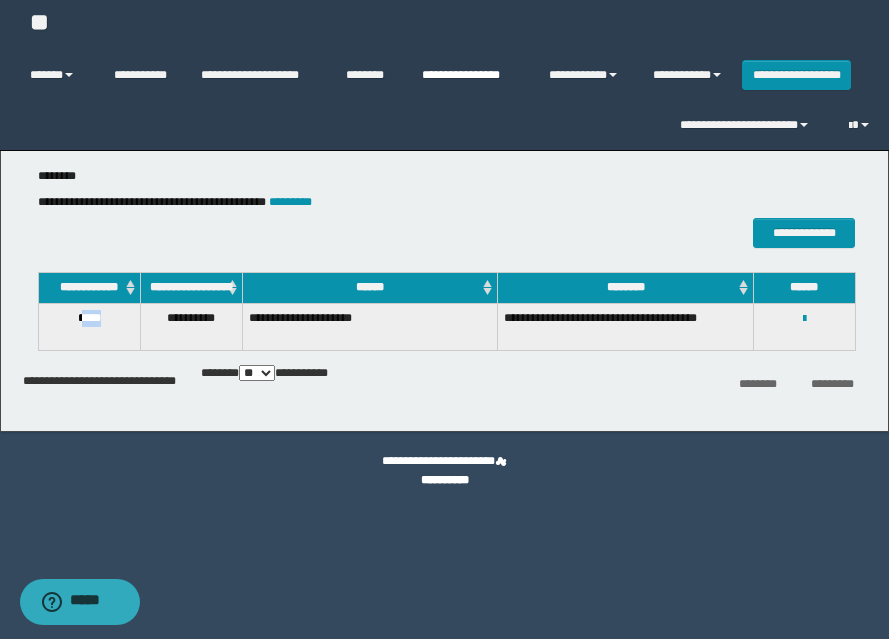 click on "**********" at bounding box center [470, 75] 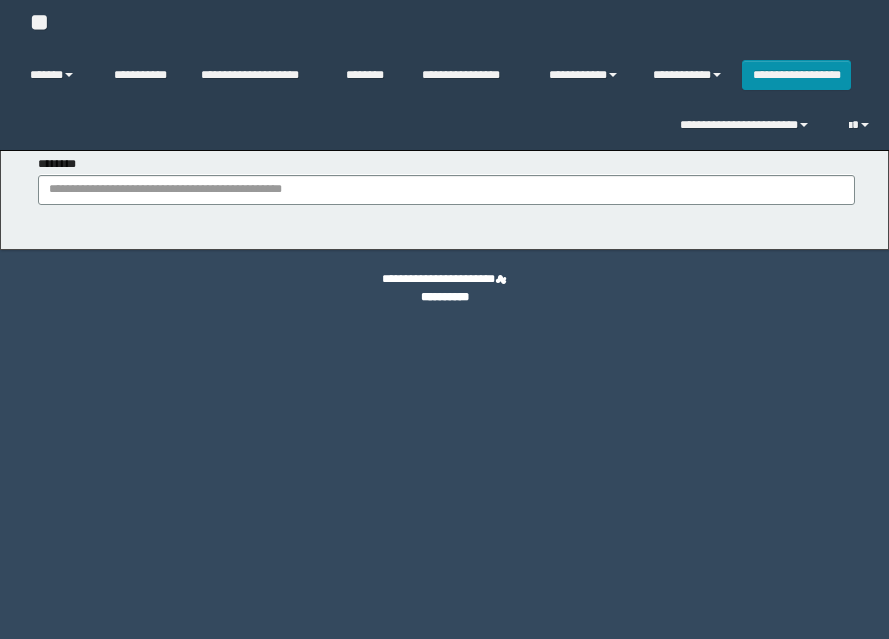 scroll, scrollTop: 0, scrollLeft: 0, axis: both 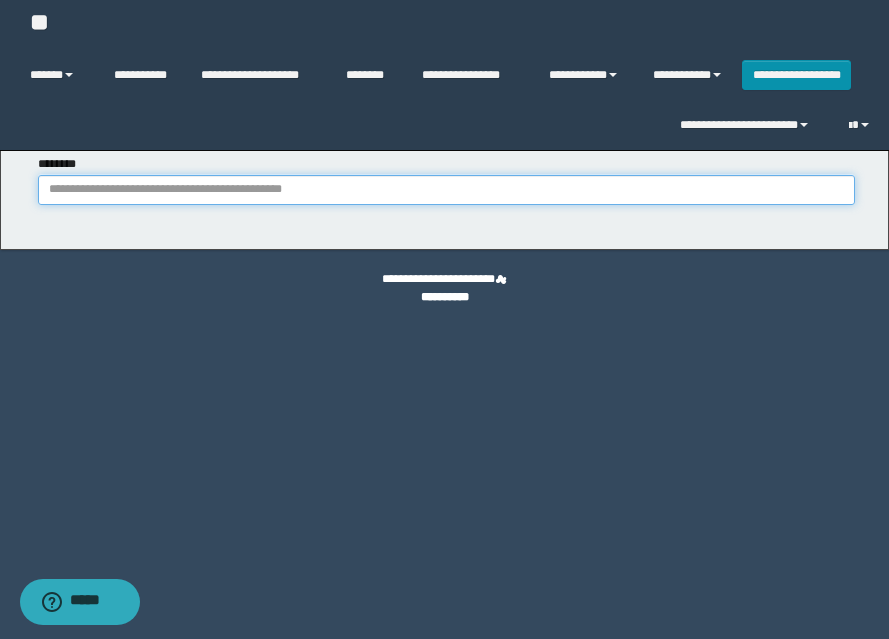 click on "********" at bounding box center (446, 190) 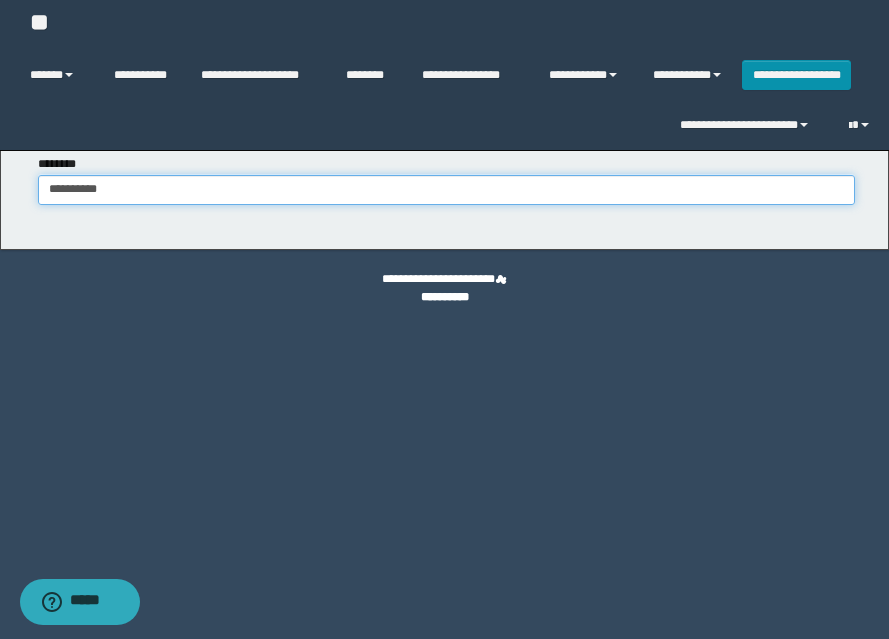 type on "**********" 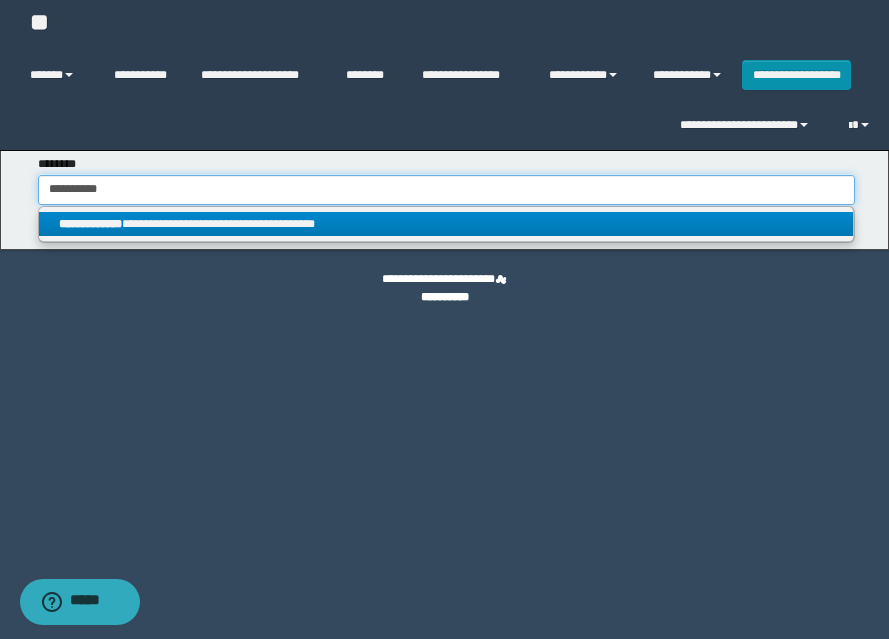 type on "**********" 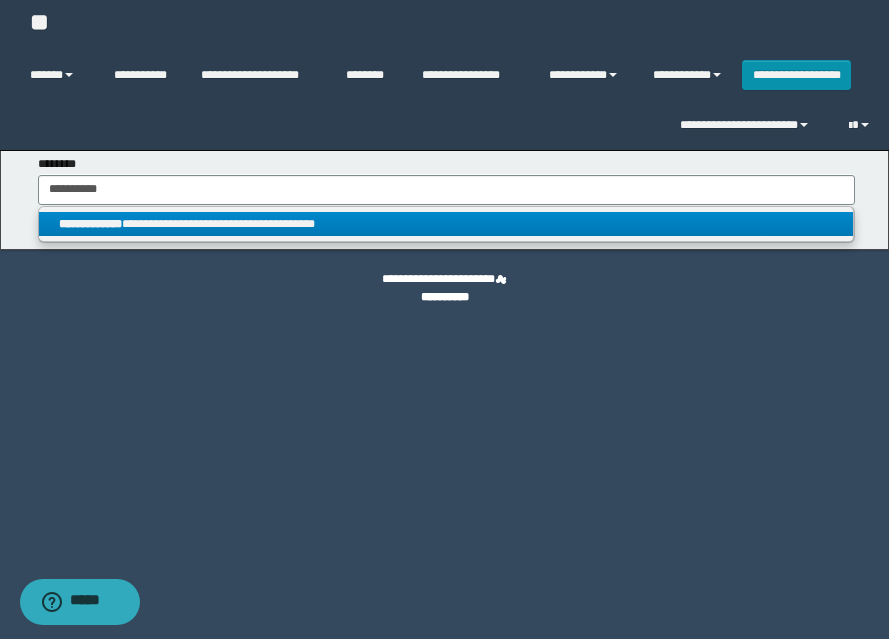 click on "**********" at bounding box center (90, 224) 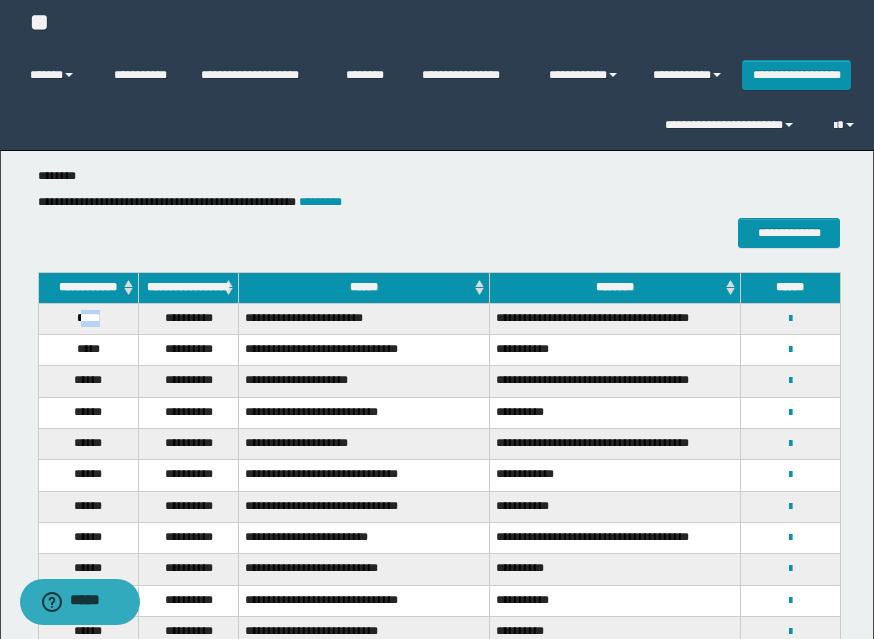 drag, startPoint x: 77, startPoint y: 334, endPoint x: 117, endPoint y: 329, distance: 40.311287 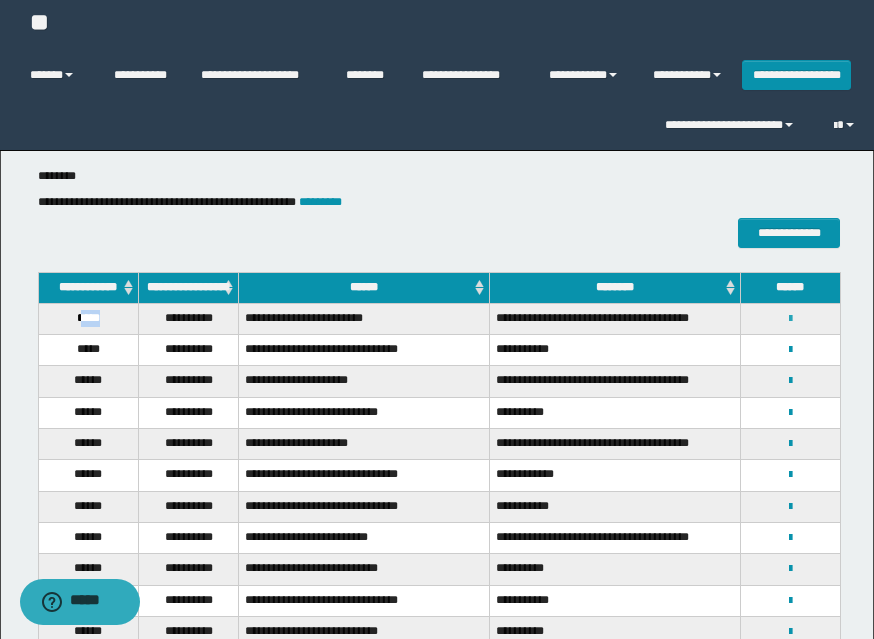 click at bounding box center [790, 319] 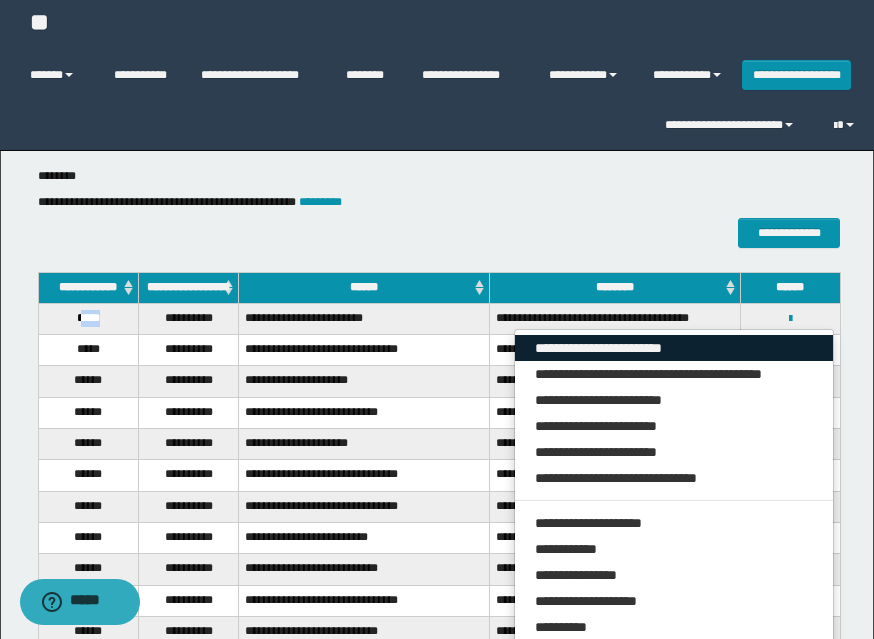 click on "**********" at bounding box center (674, 348) 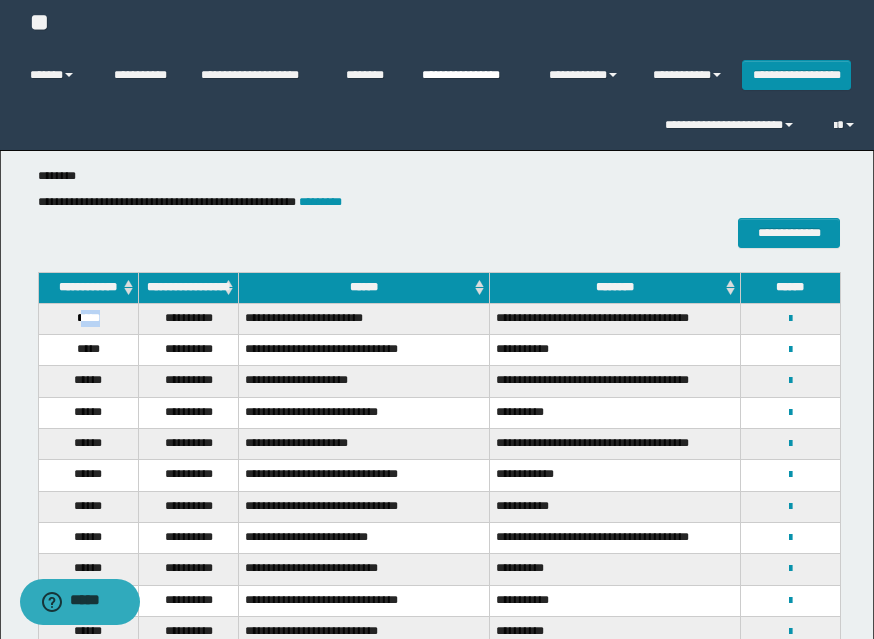 click on "**********" at bounding box center [470, 75] 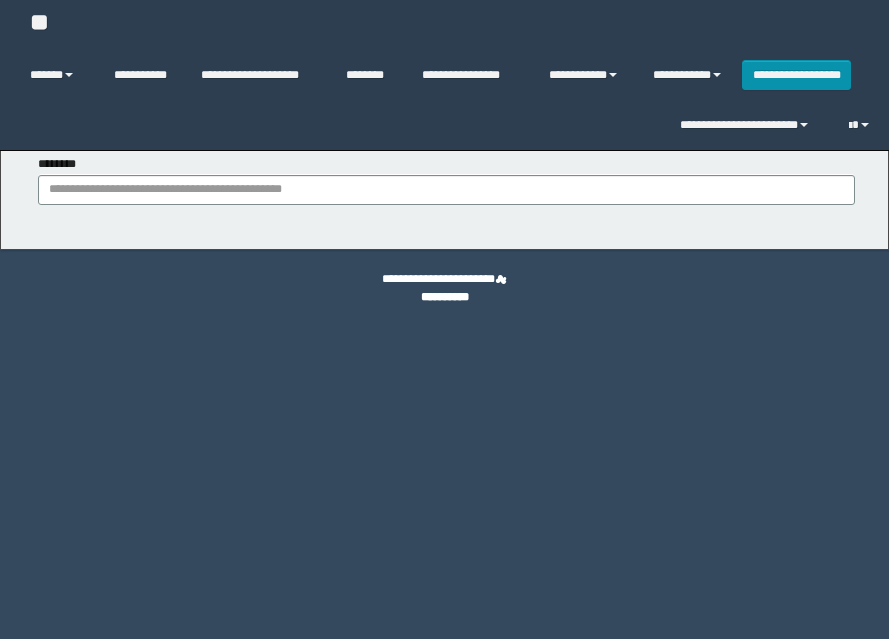 scroll, scrollTop: 0, scrollLeft: 0, axis: both 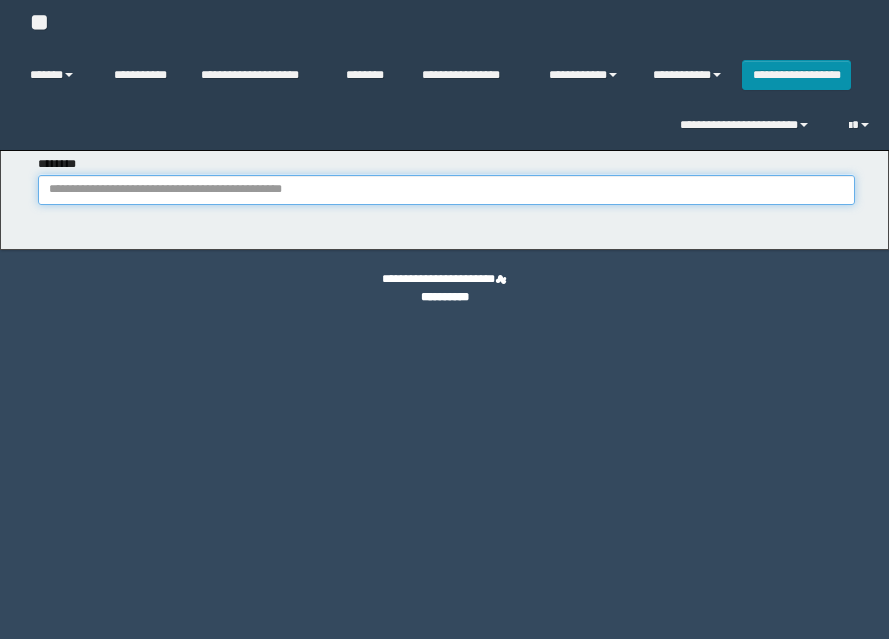 click on "********" at bounding box center [446, 190] 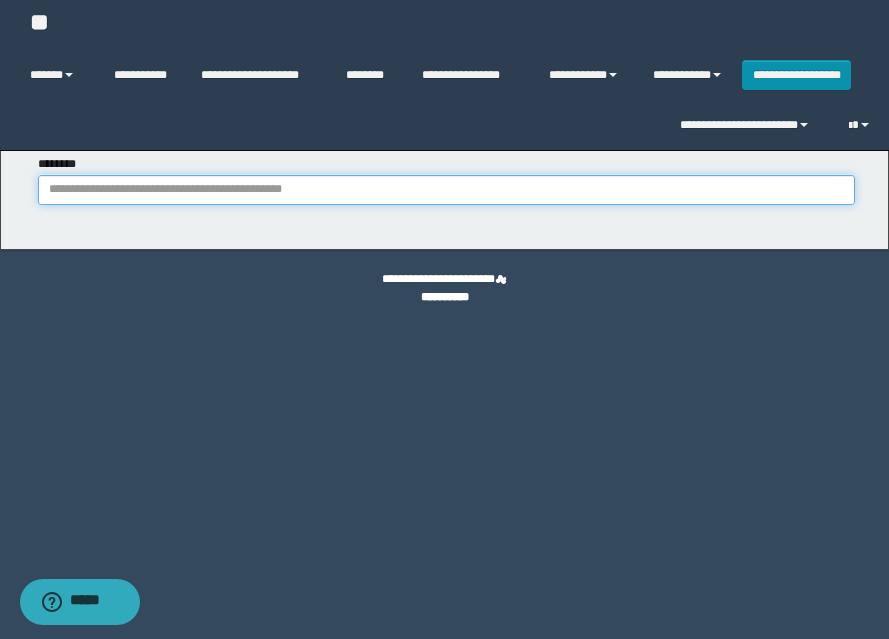 paste on "**********" 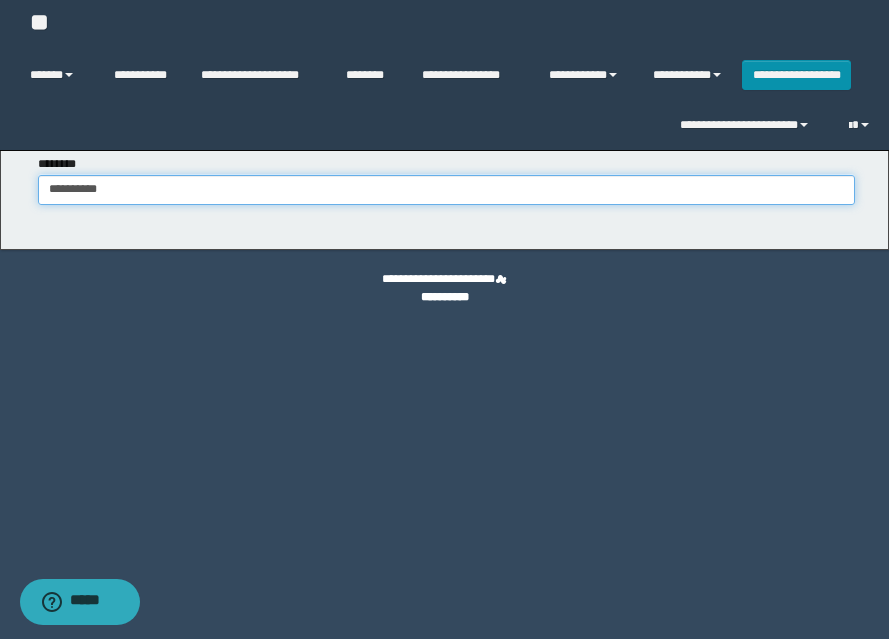 type on "**********" 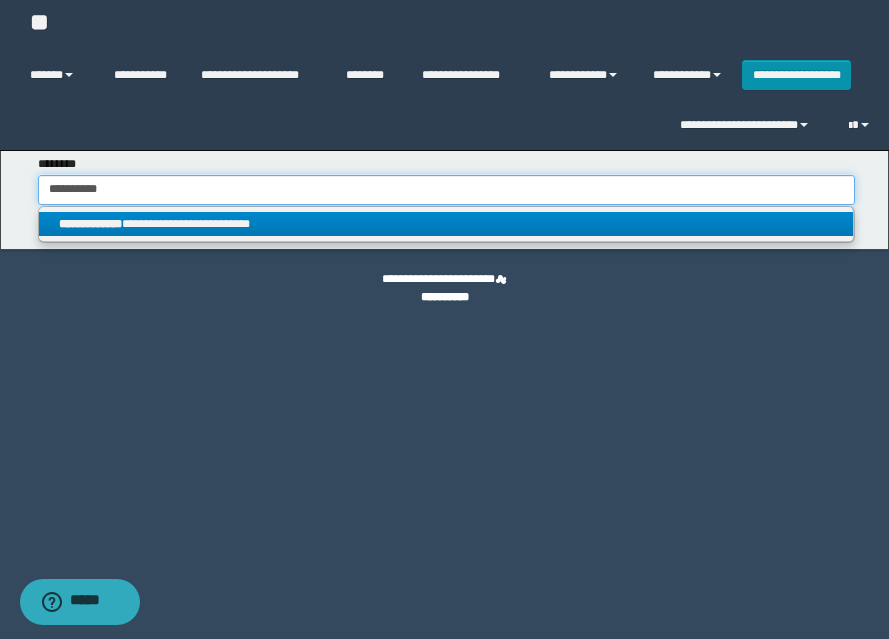 type on "**********" 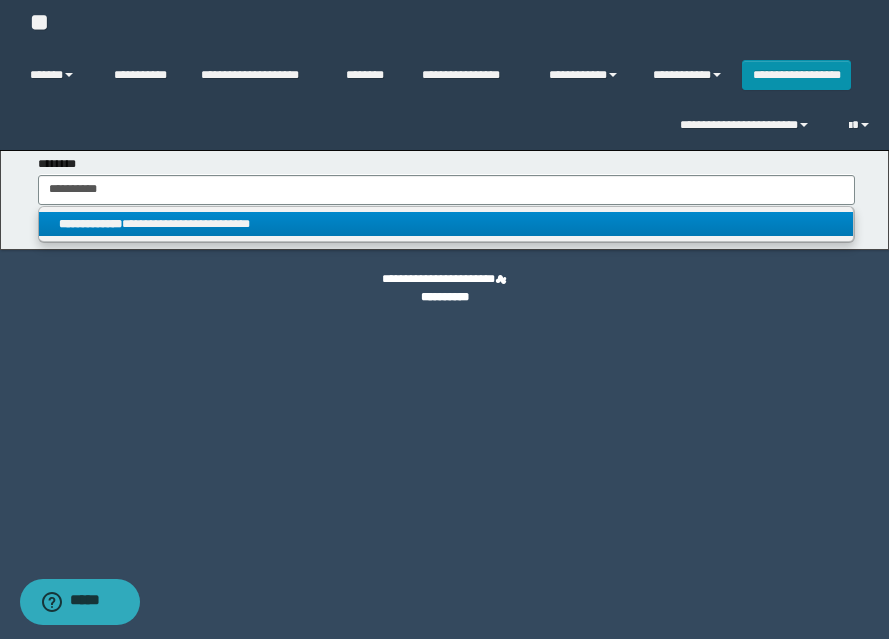 click on "**********" at bounding box center (90, 224) 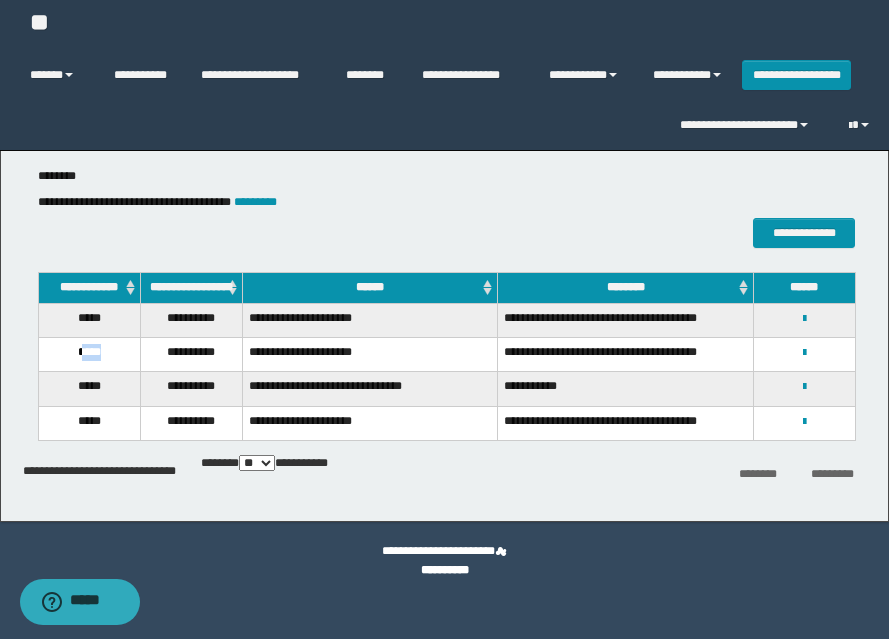 drag, startPoint x: 80, startPoint y: 363, endPoint x: 122, endPoint y: 364, distance: 42.0119 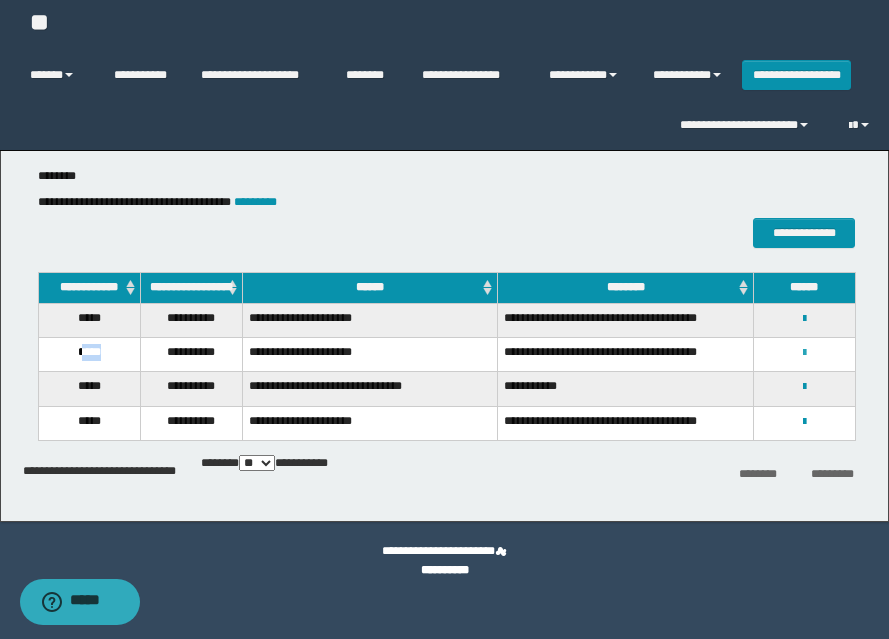 click at bounding box center (804, 353) 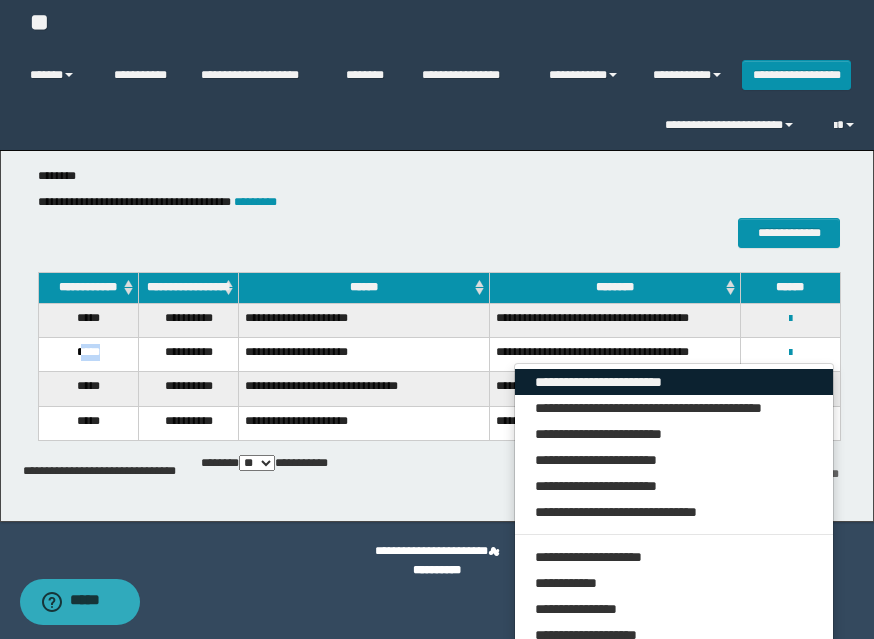 click on "**********" at bounding box center (674, 382) 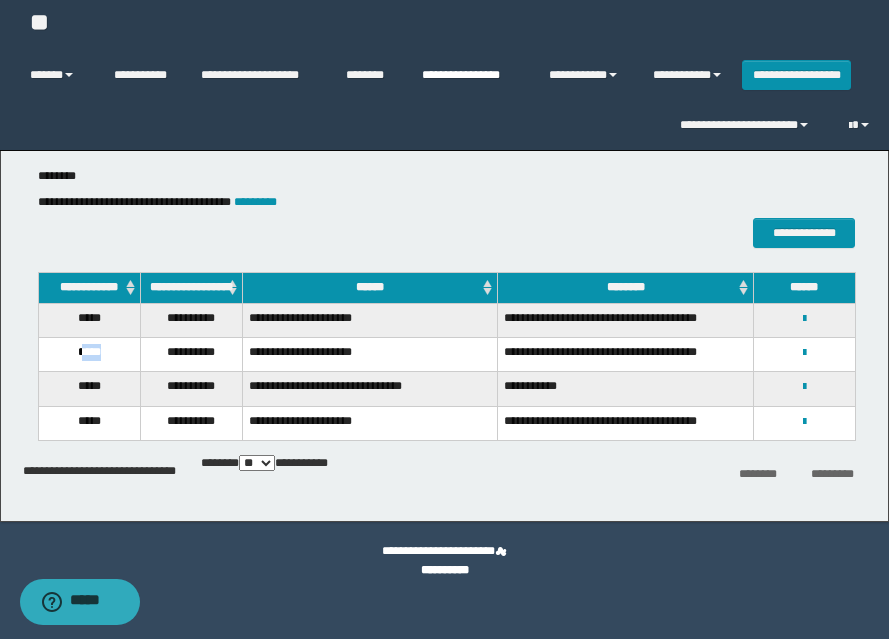 click on "**********" at bounding box center (470, 75) 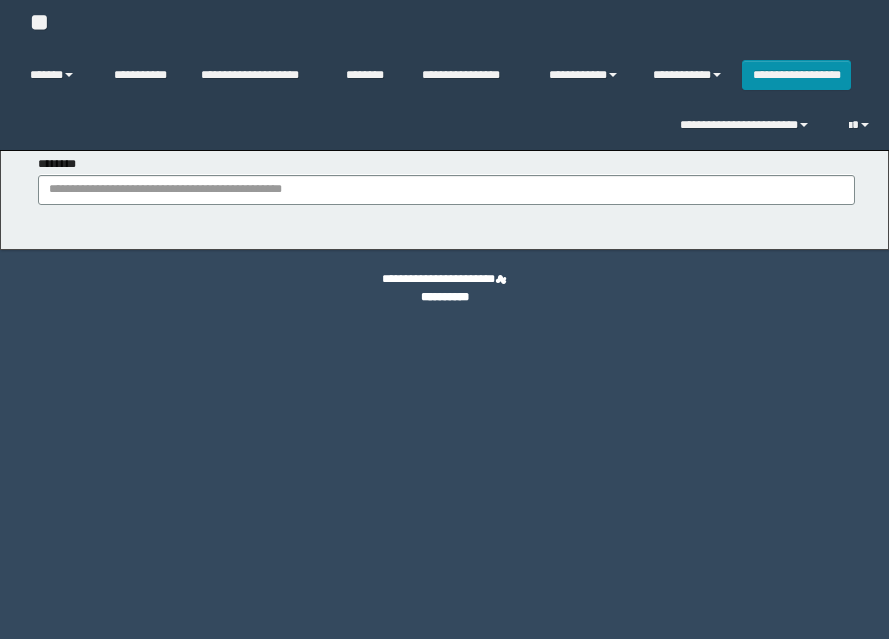 scroll, scrollTop: 0, scrollLeft: 0, axis: both 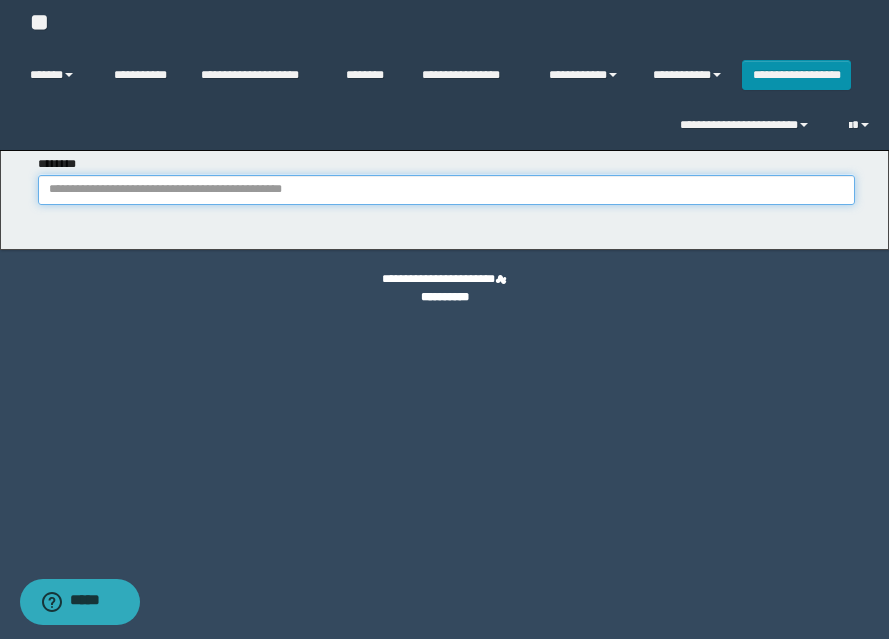 click on "********" at bounding box center [446, 190] 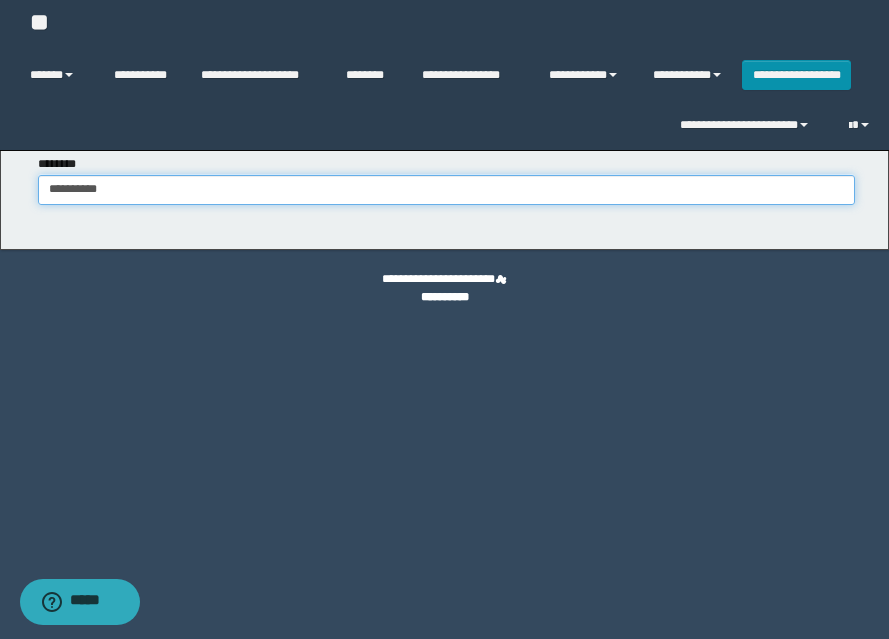 type on "**********" 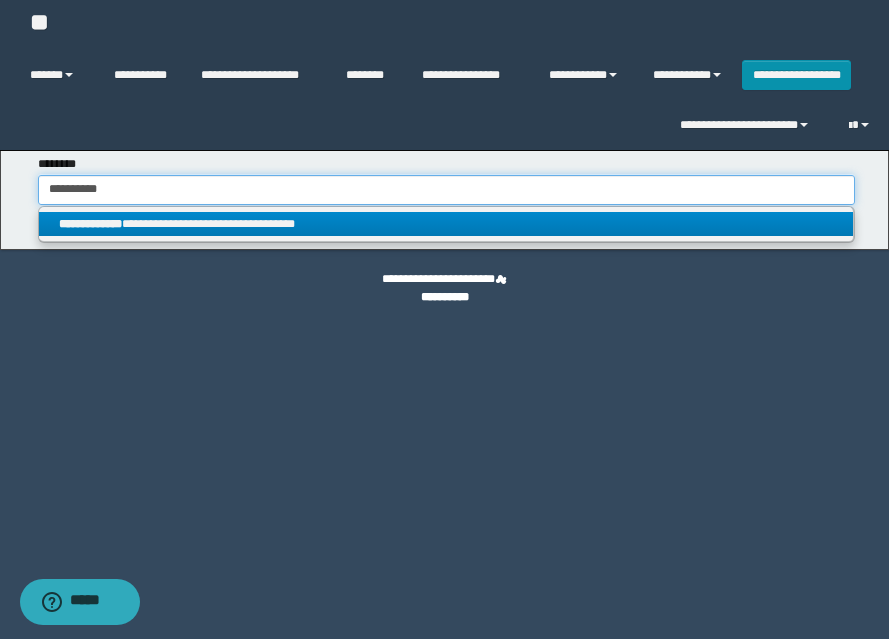 type on "**********" 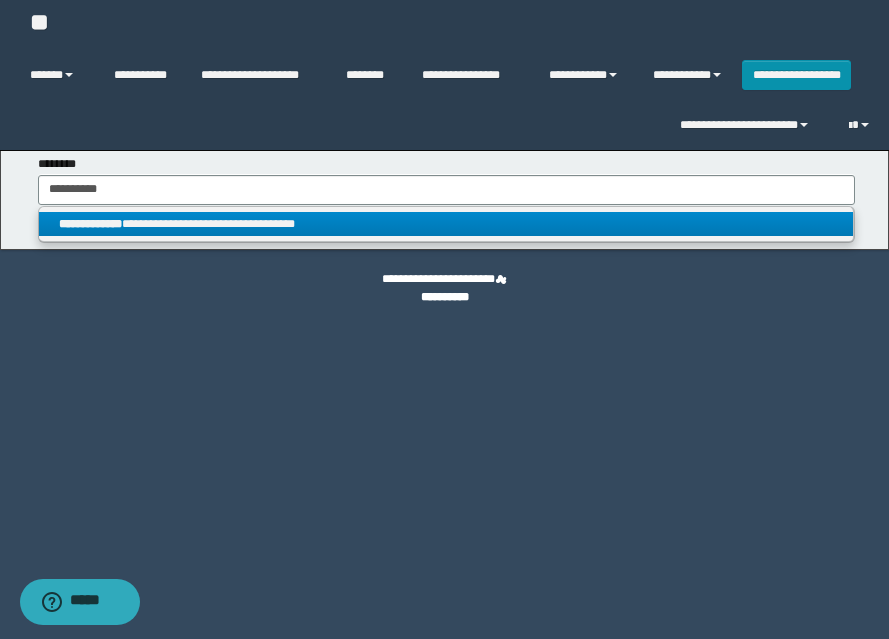 click on "**********" at bounding box center [446, 224] 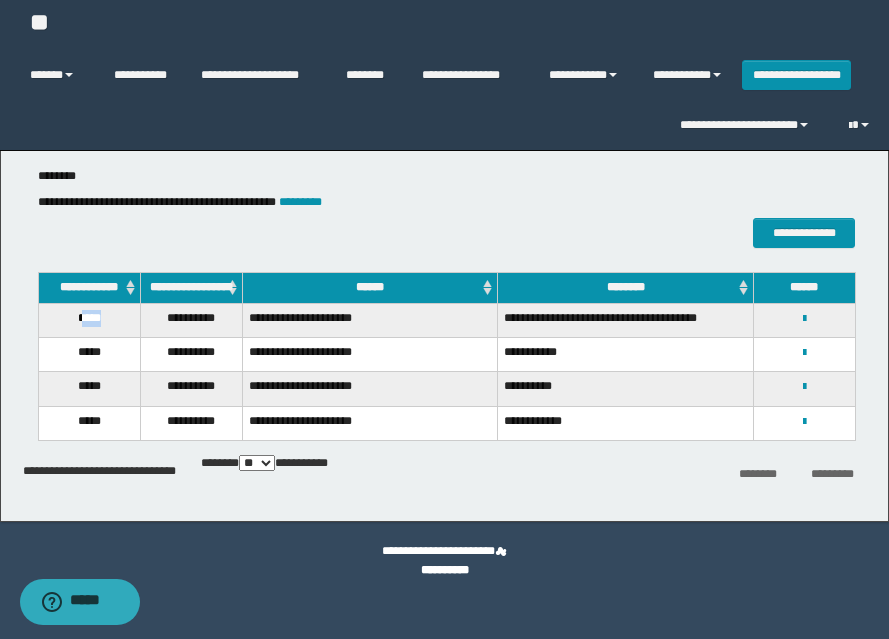 drag, startPoint x: 83, startPoint y: 335, endPoint x: 117, endPoint y: 335, distance: 34 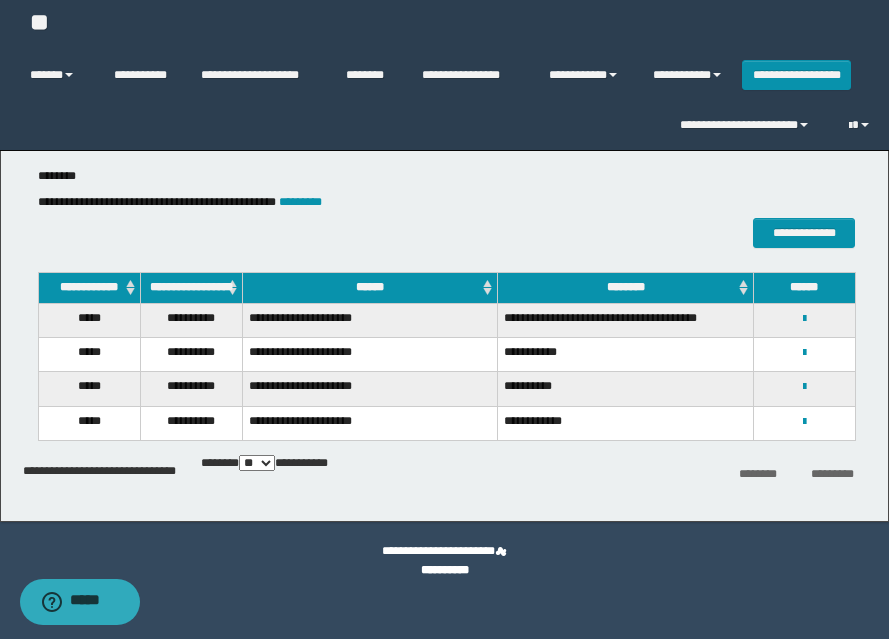 click on "**********" at bounding box center (804, 318) 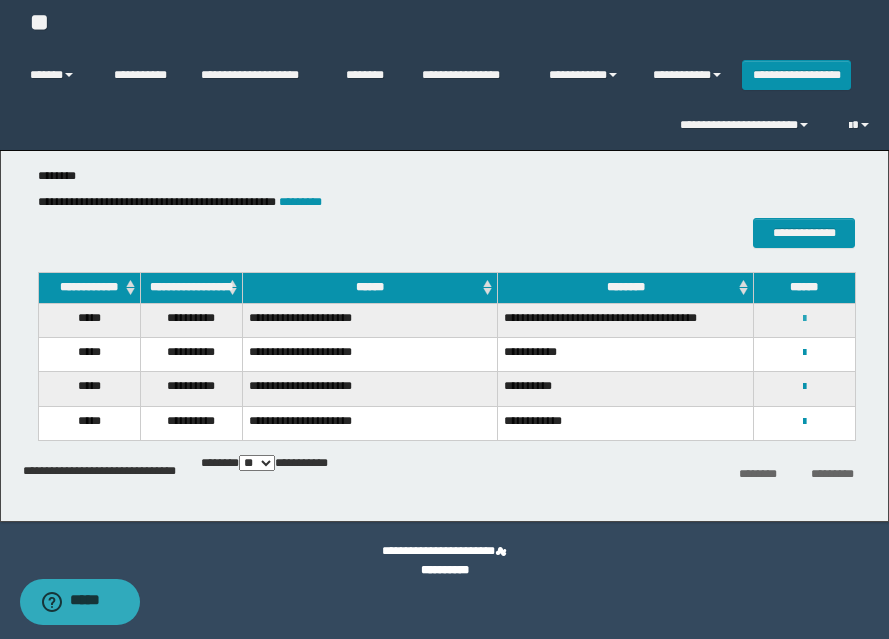 click at bounding box center (804, 319) 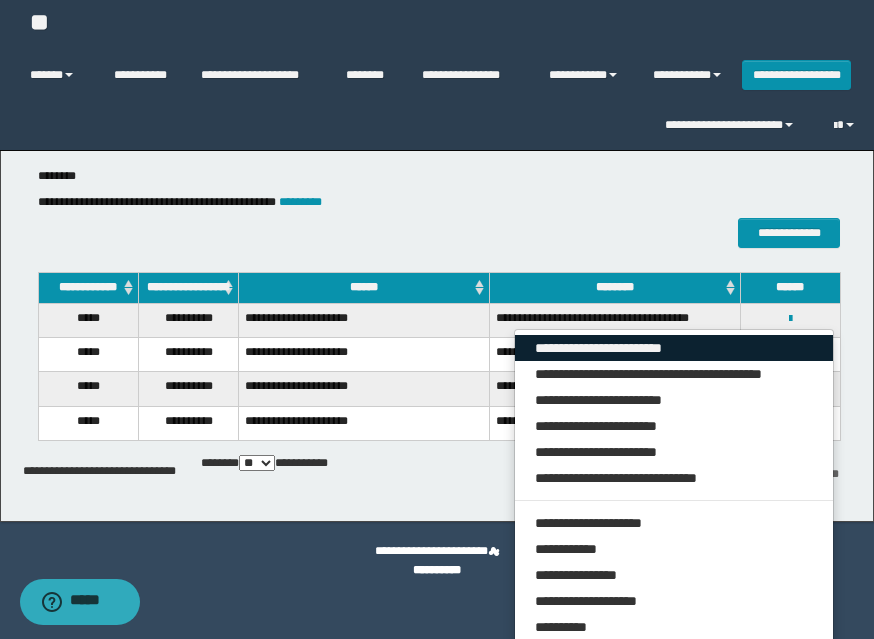 click on "**********" at bounding box center [674, 348] 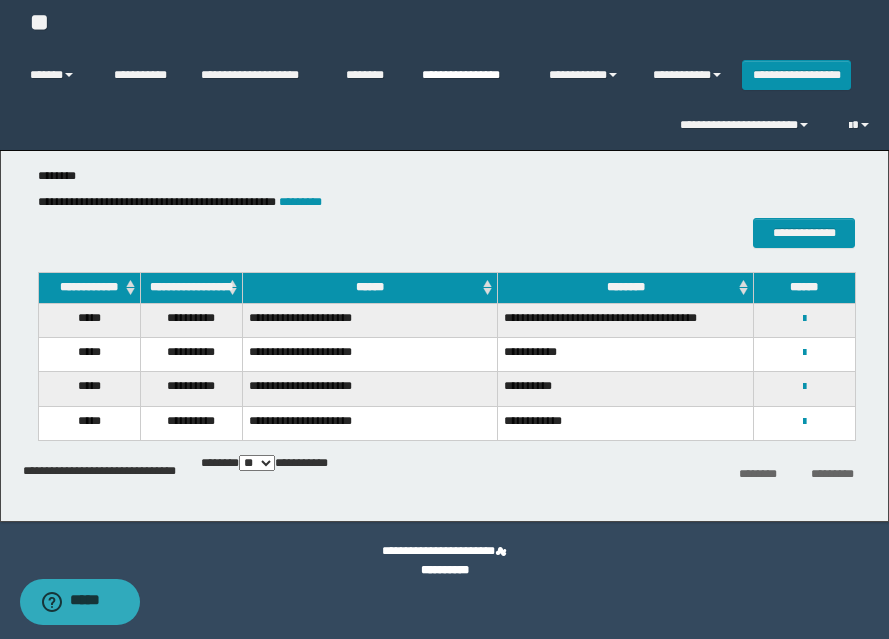 click on "**********" at bounding box center (470, 75) 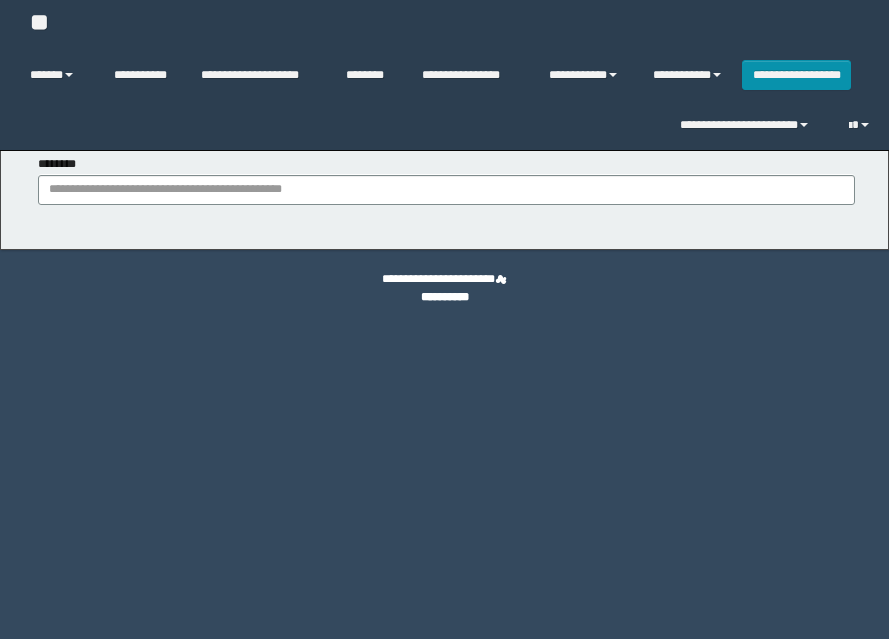 scroll, scrollTop: 0, scrollLeft: 0, axis: both 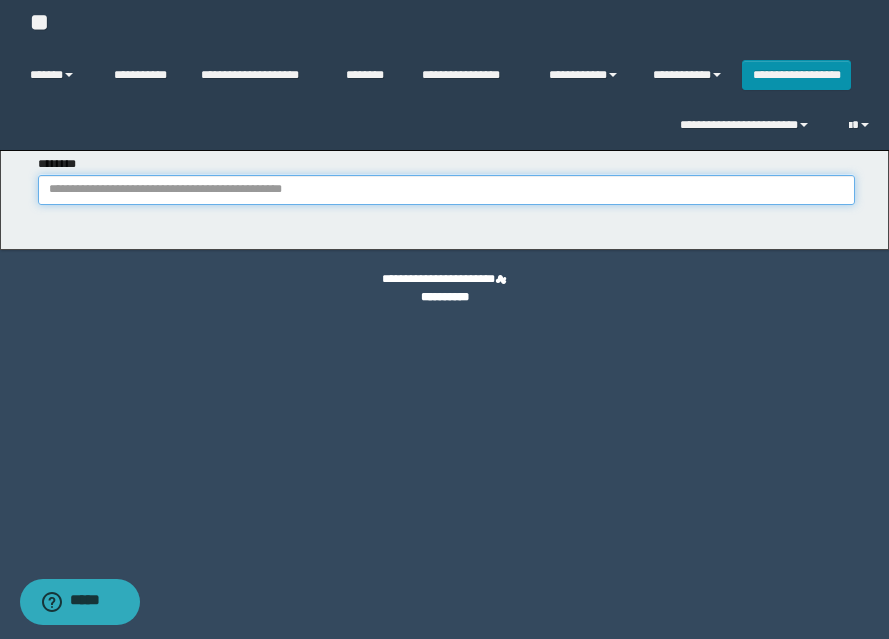 click on "********" at bounding box center [446, 190] 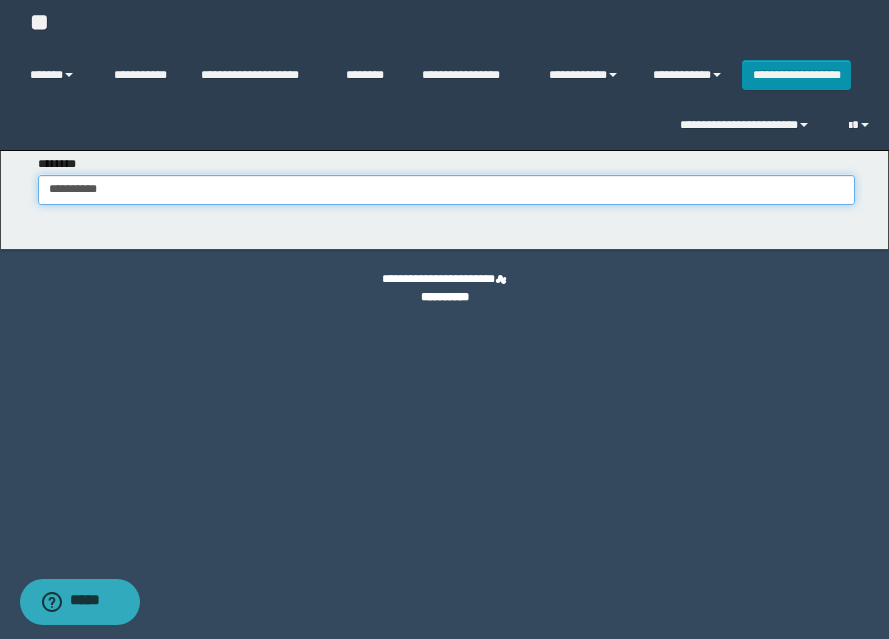 type on "**********" 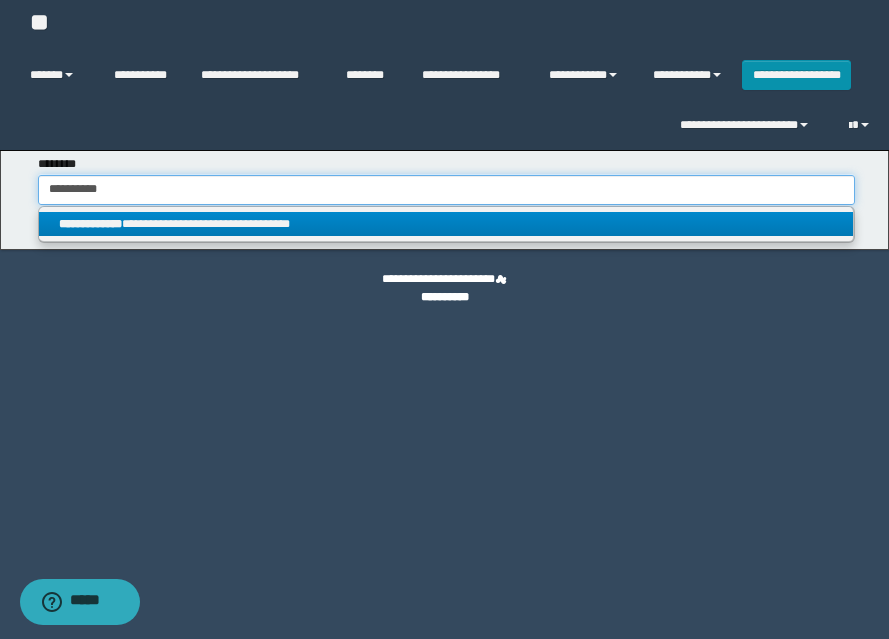 type on "**********" 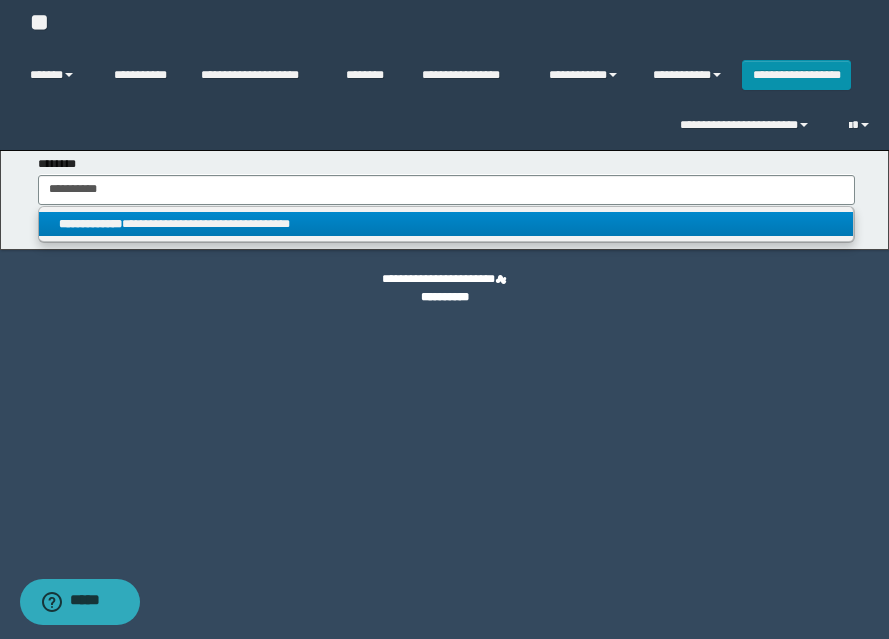 click on "**********" at bounding box center [446, 224] 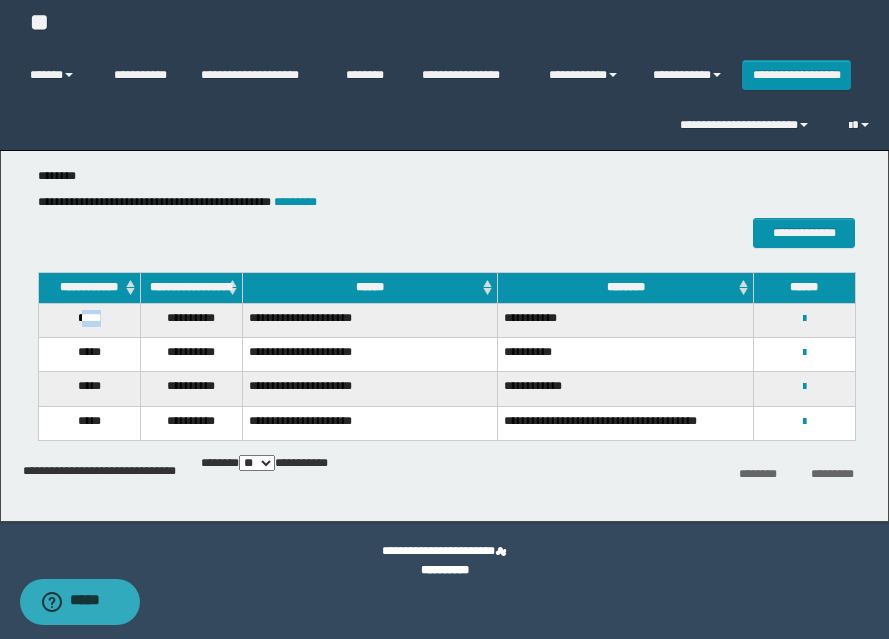 drag, startPoint x: 77, startPoint y: 336, endPoint x: 115, endPoint y: 334, distance: 38.052597 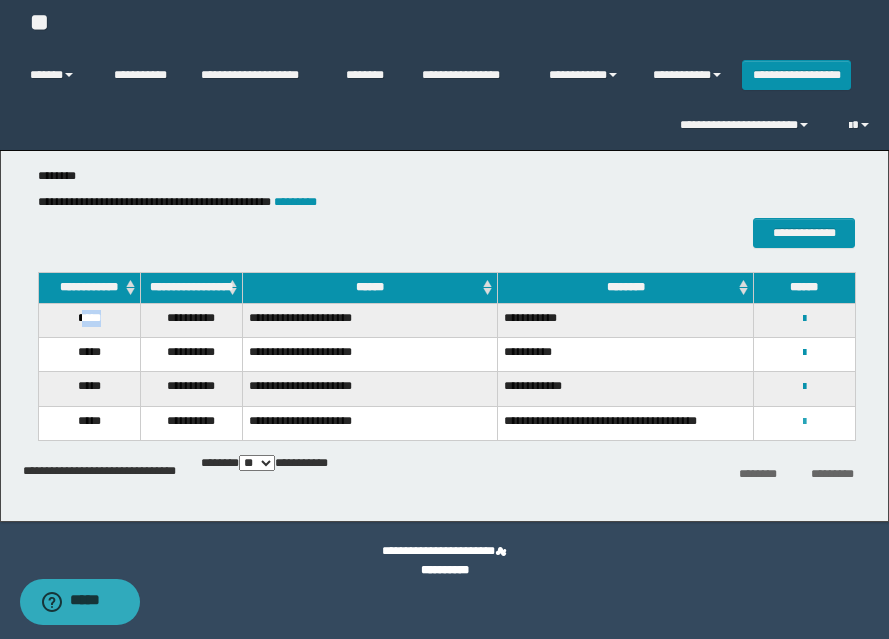 drag, startPoint x: 805, startPoint y: 425, endPoint x: 792, endPoint y: 435, distance: 16.40122 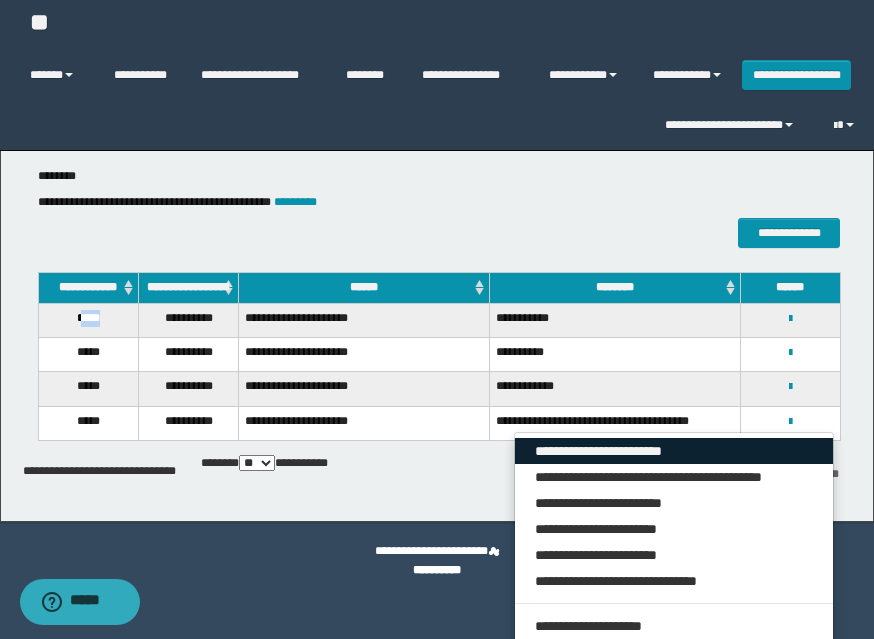 click on "**********" at bounding box center [674, 451] 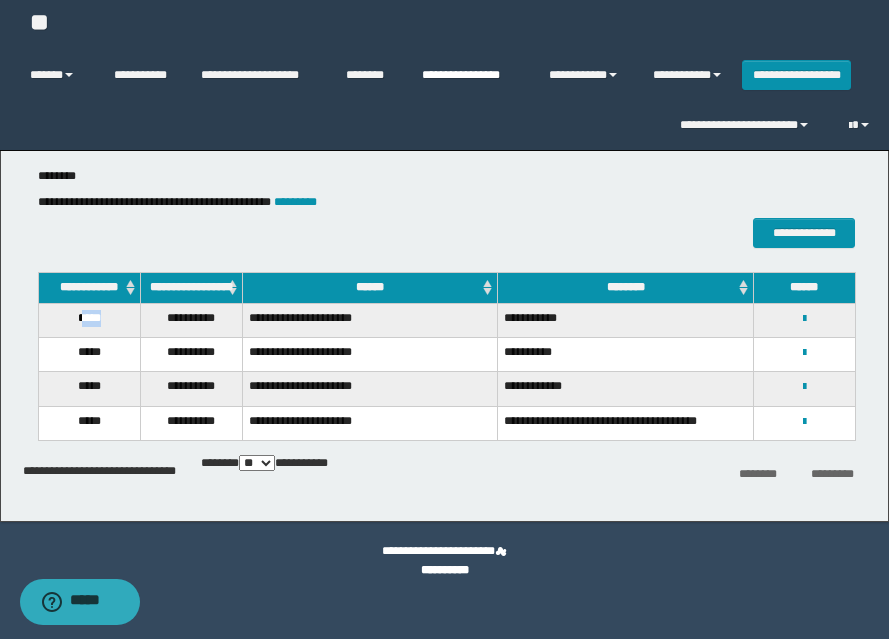 click on "**********" at bounding box center [470, 75] 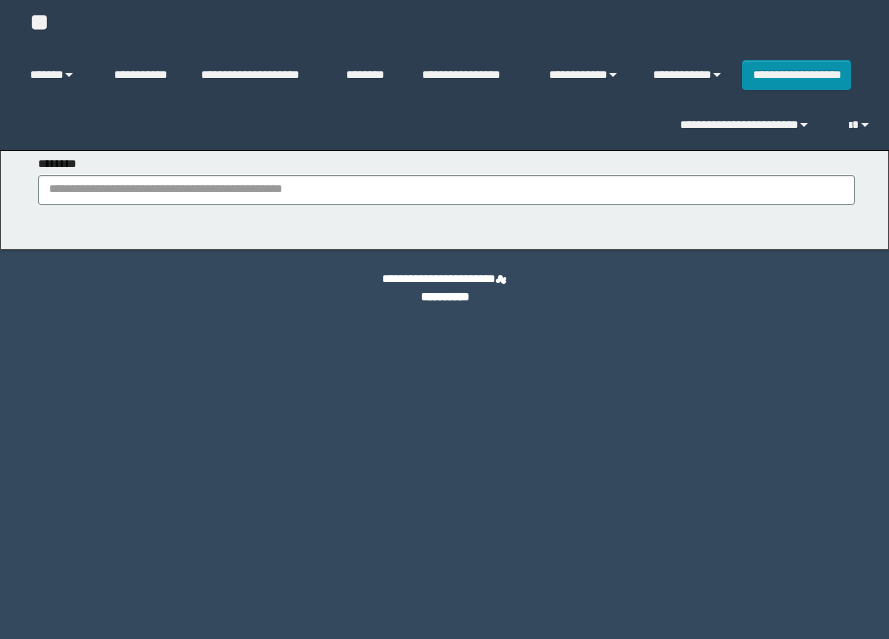 scroll, scrollTop: 0, scrollLeft: 0, axis: both 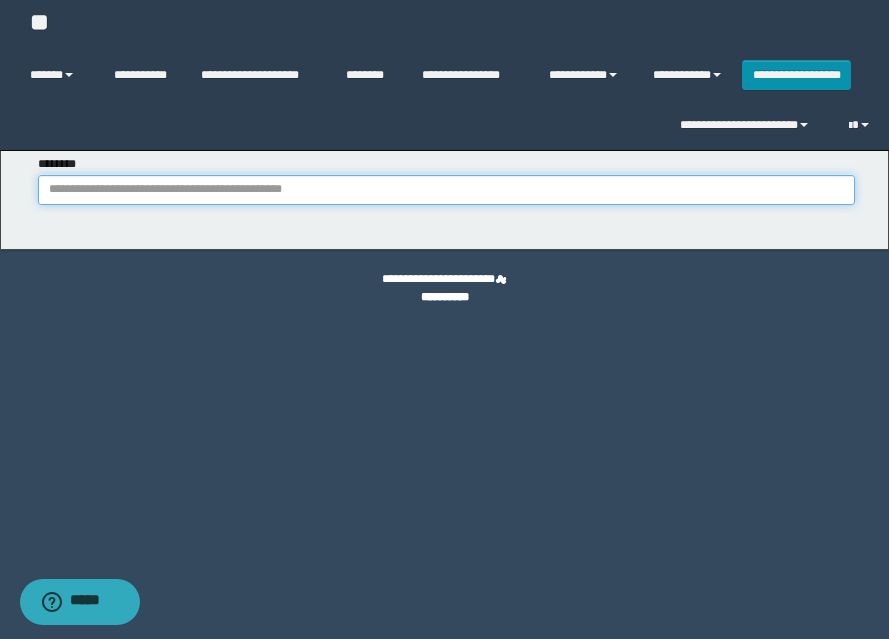 click on "********" at bounding box center [446, 190] 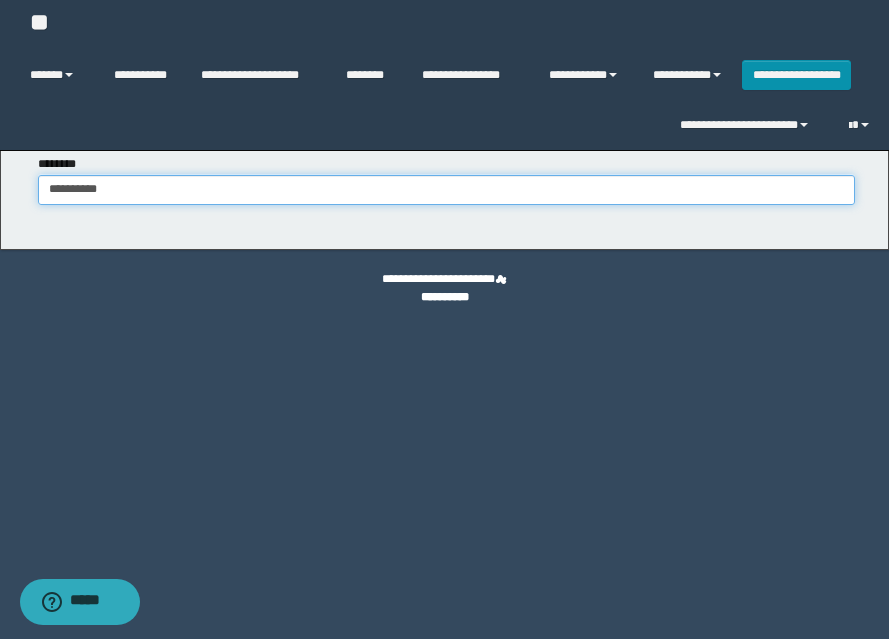 type on "**********" 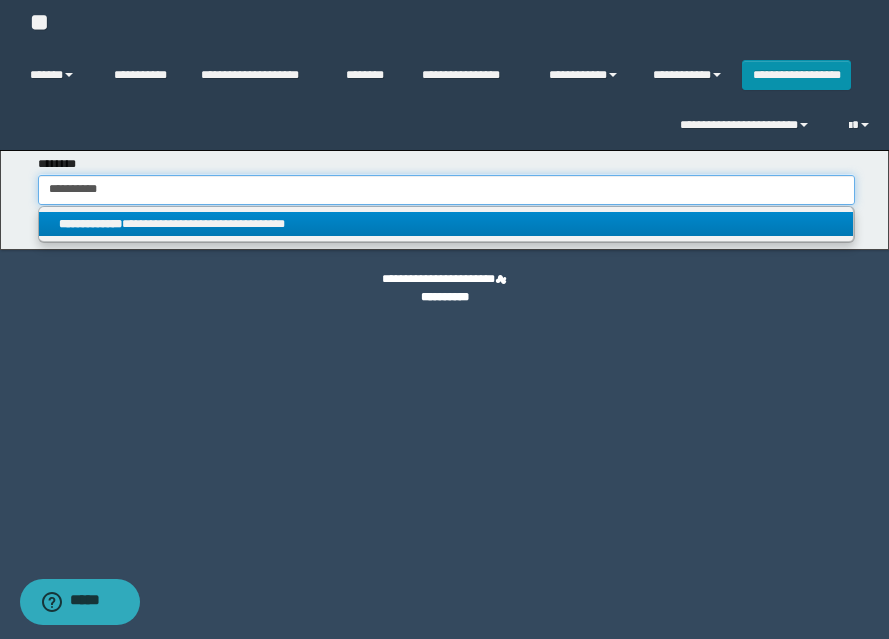 type on "**********" 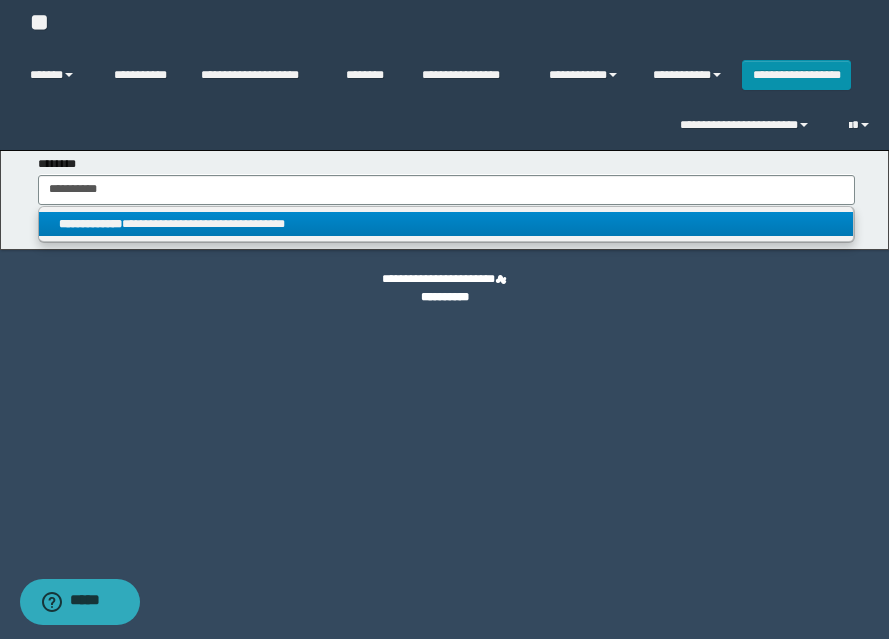 click on "**********" at bounding box center [446, 224] 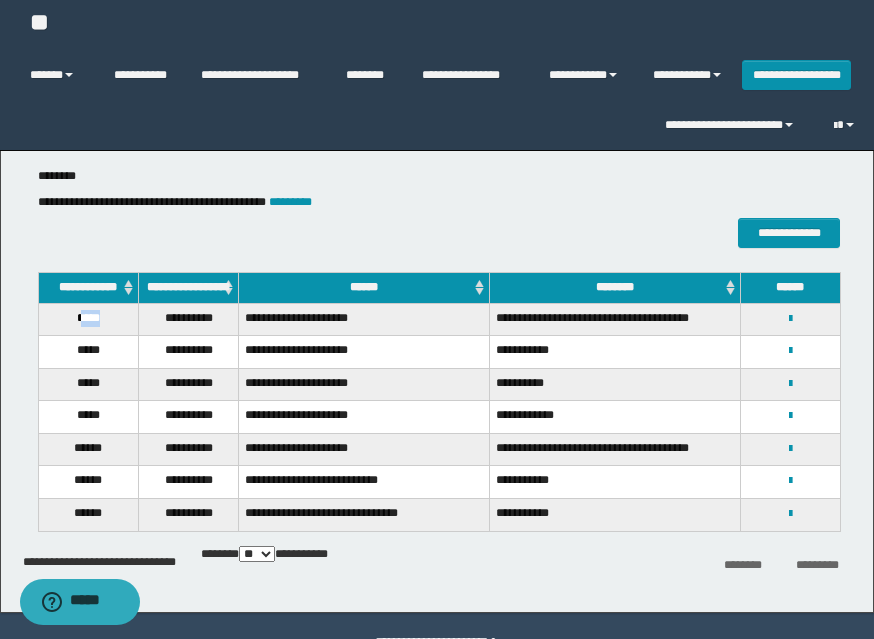 drag, startPoint x: 76, startPoint y: 338, endPoint x: 111, endPoint y: 339, distance: 35.014282 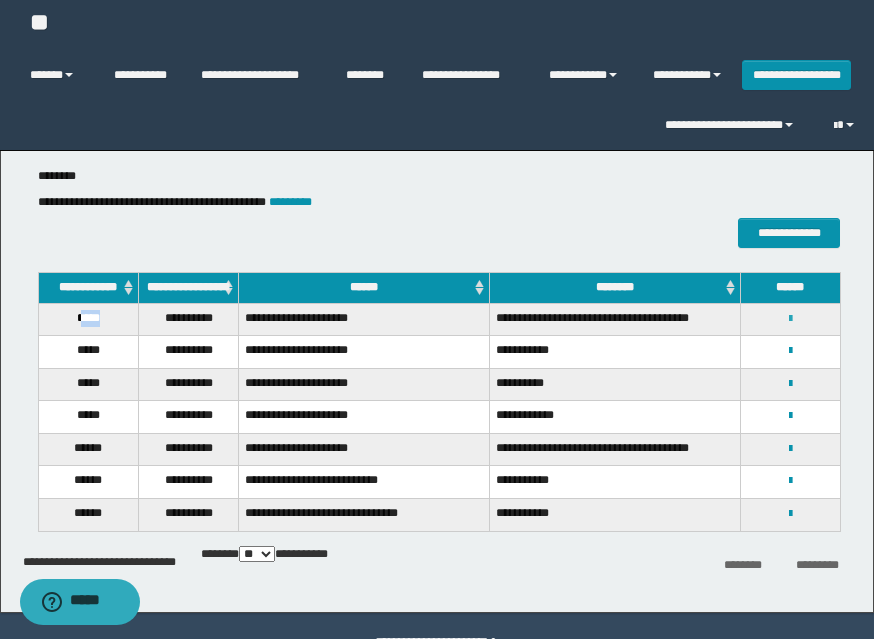 click at bounding box center [790, 319] 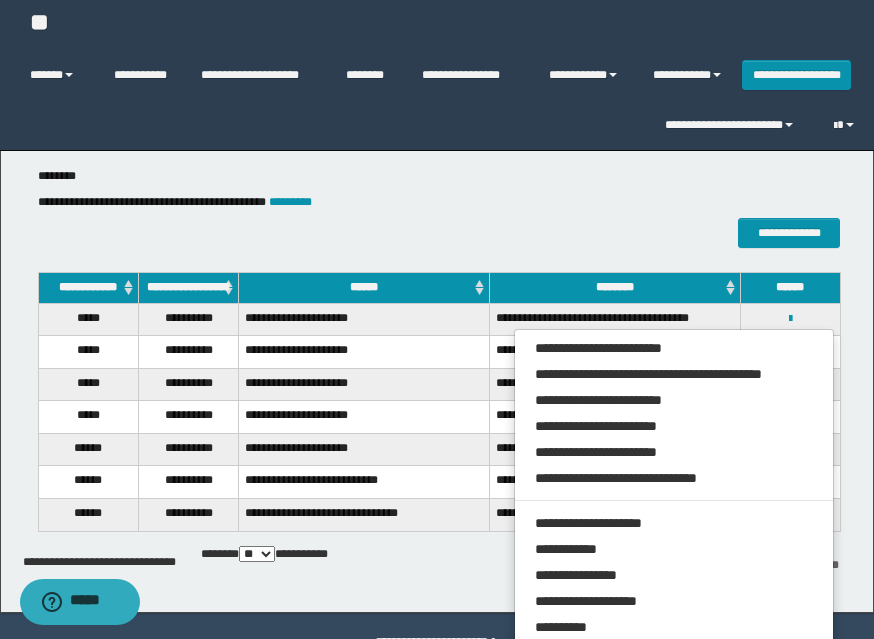 click on "**********" at bounding box center [674, 526] 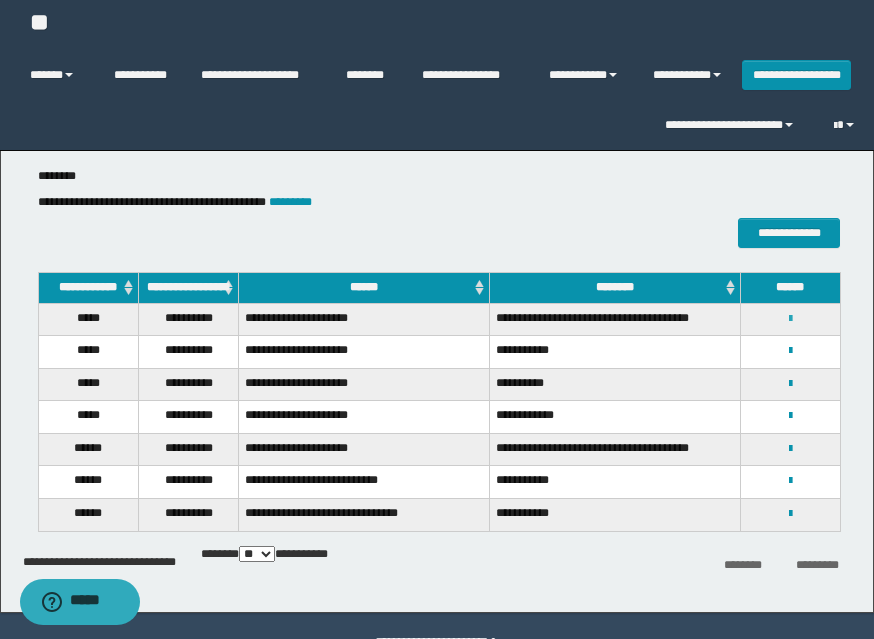 click at bounding box center [790, 319] 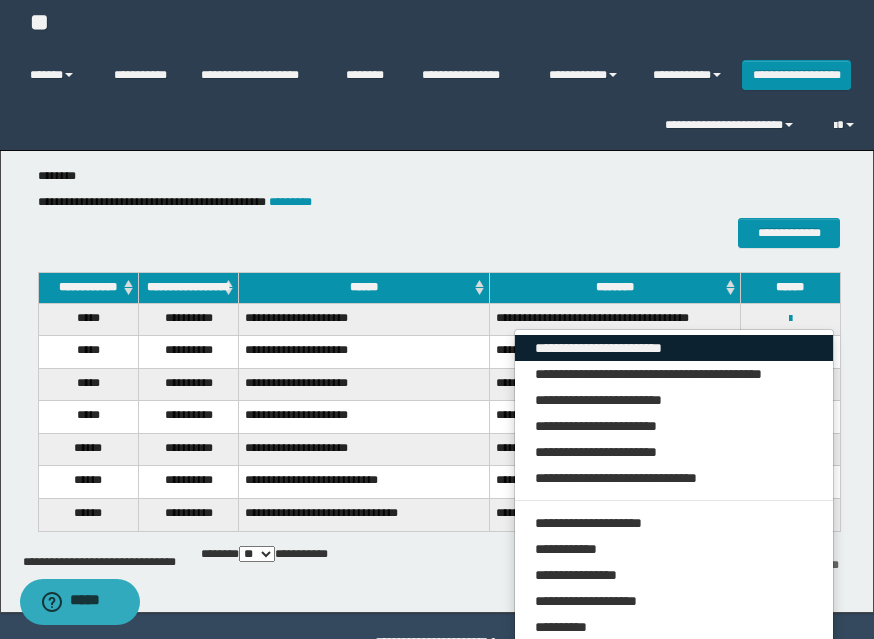click on "**********" at bounding box center (674, 348) 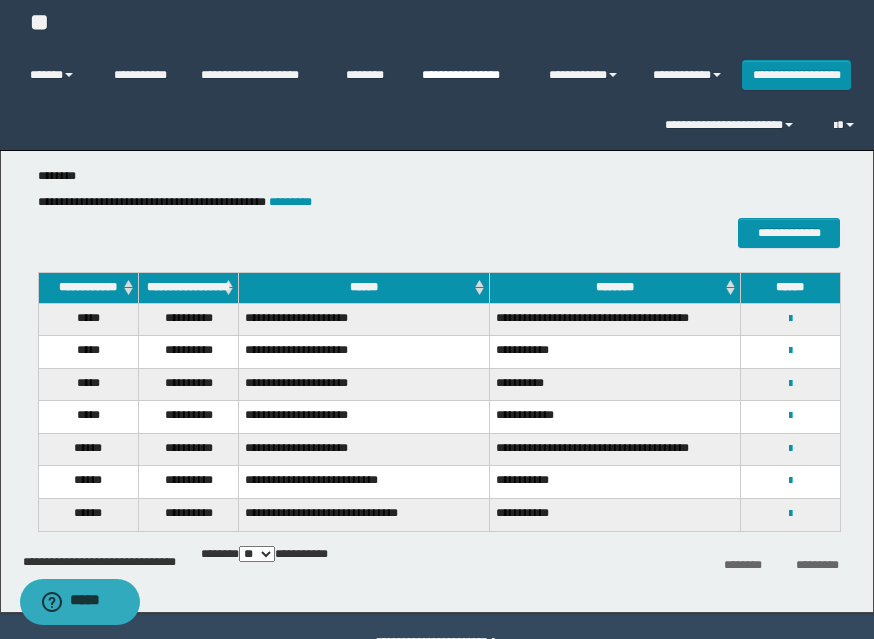 click on "**********" at bounding box center (470, 75) 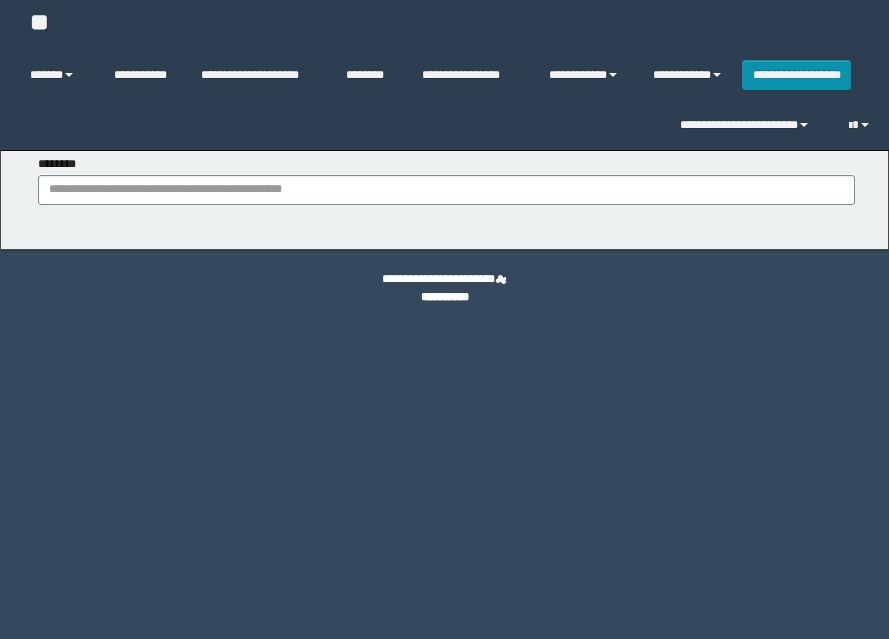 scroll, scrollTop: 0, scrollLeft: 0, axis: both 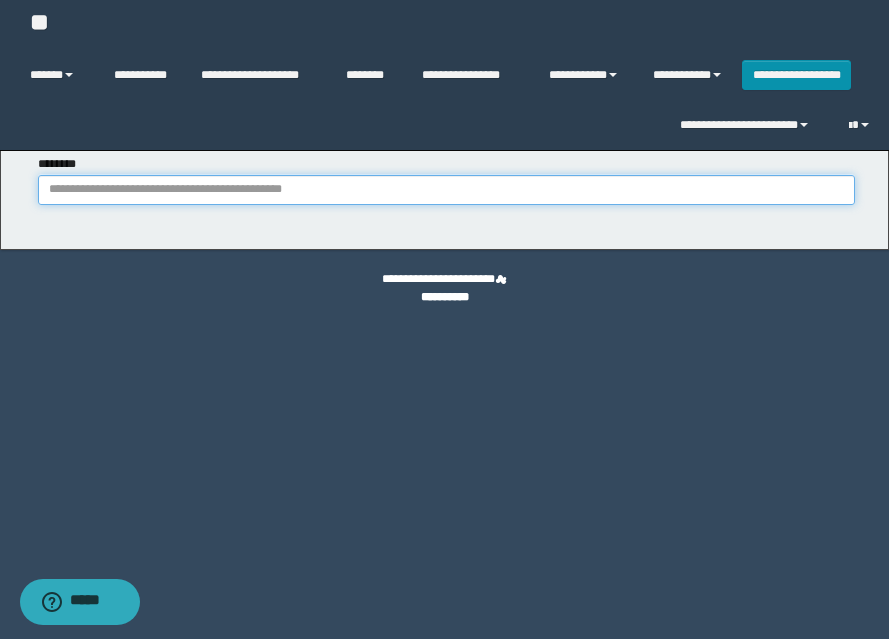 click on "********" at bounding box center (446, 190) 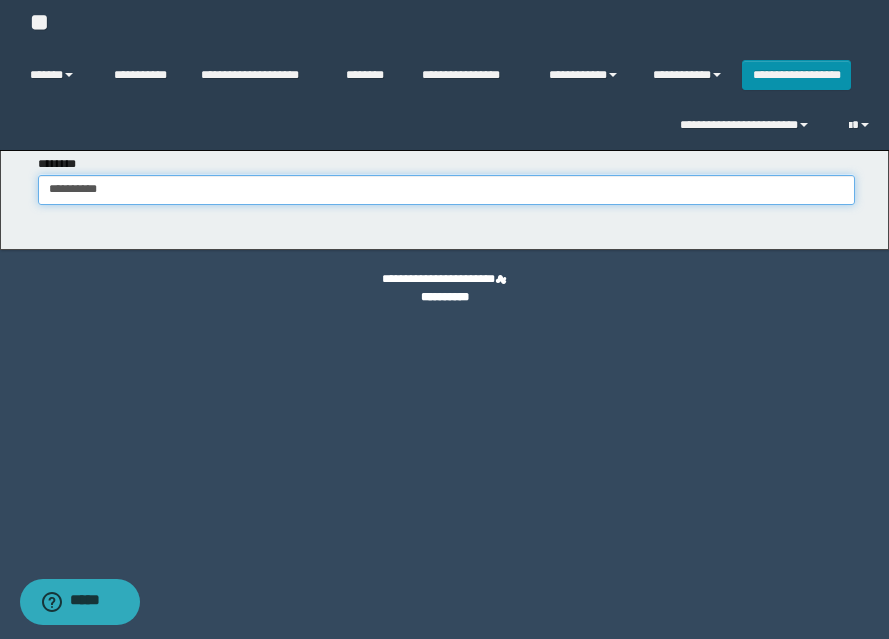 type on "**********" 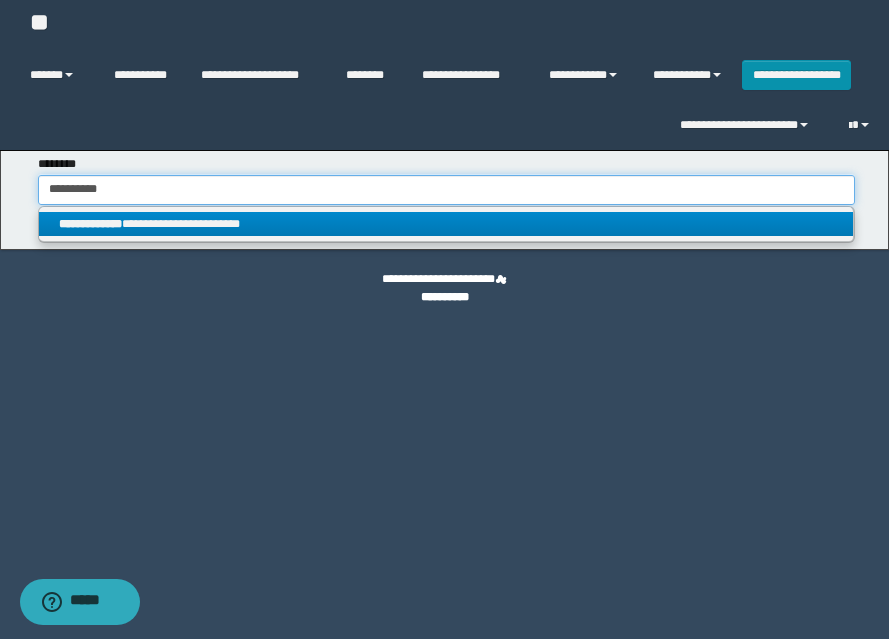 type on "**********" 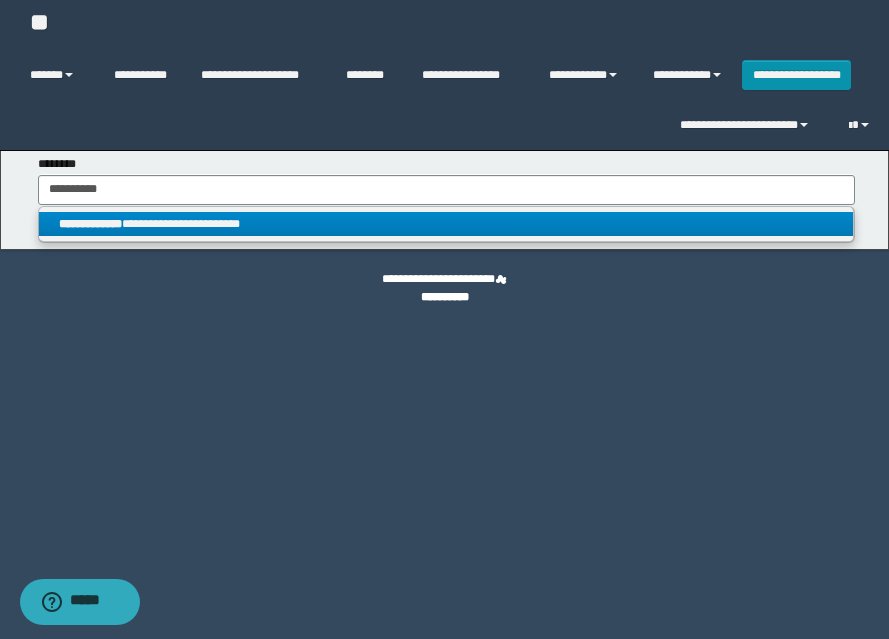 click on "**********" at bounding box center (446, 224) 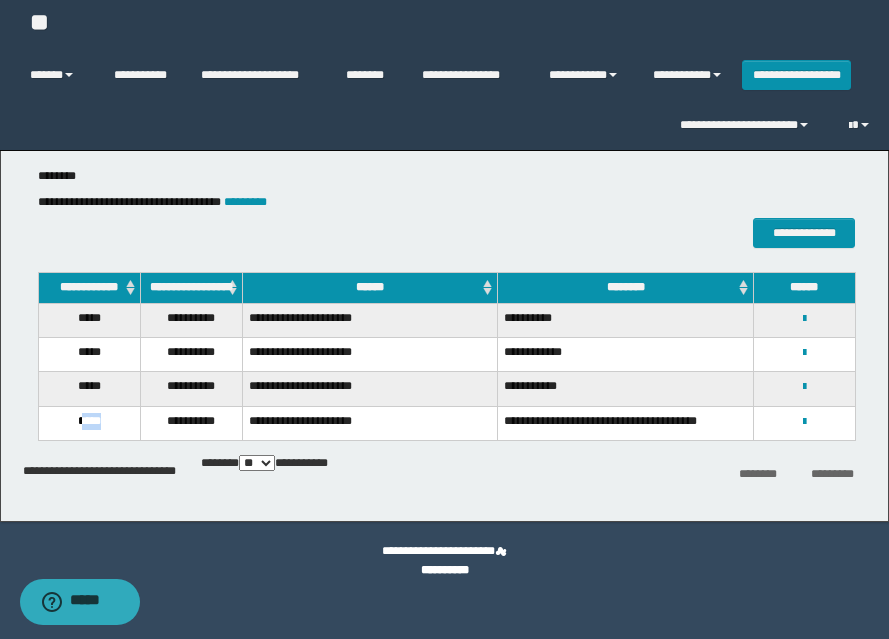 drag, startPoint x: 81, startPoint y: 427, endPoint x: 99, endPoint y: 427, distance: 18 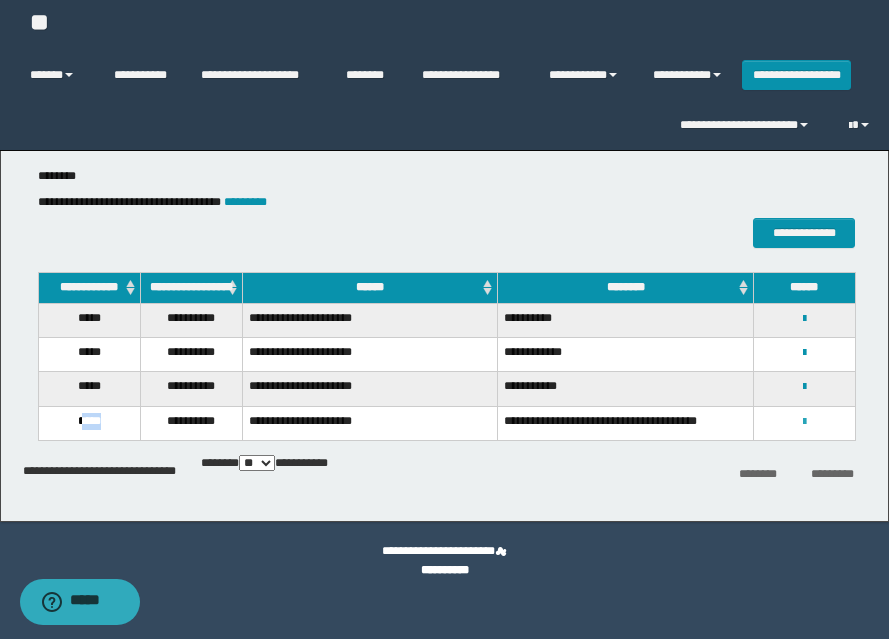 click at bounding box center (804, 422) 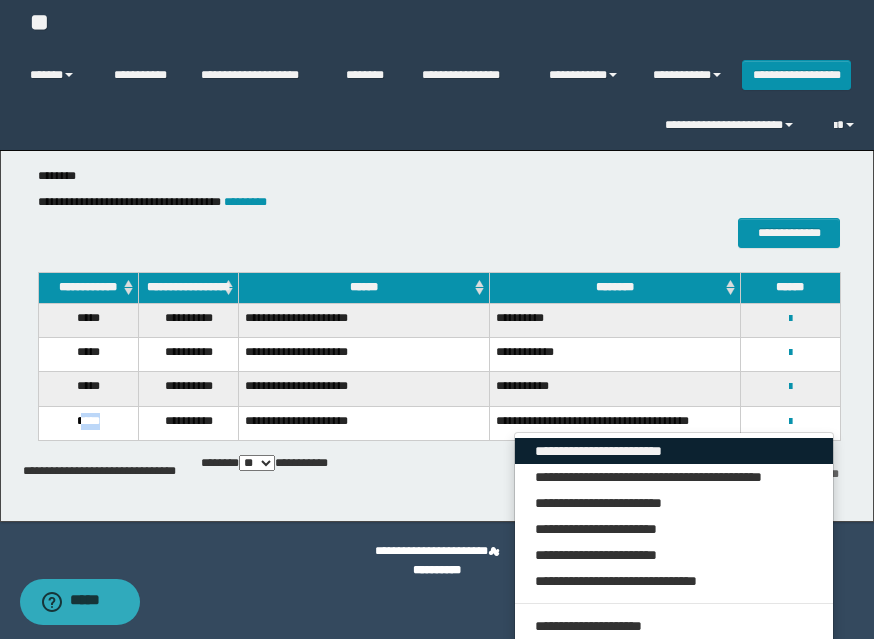 click on "**********" at bounding box center (674, 451) 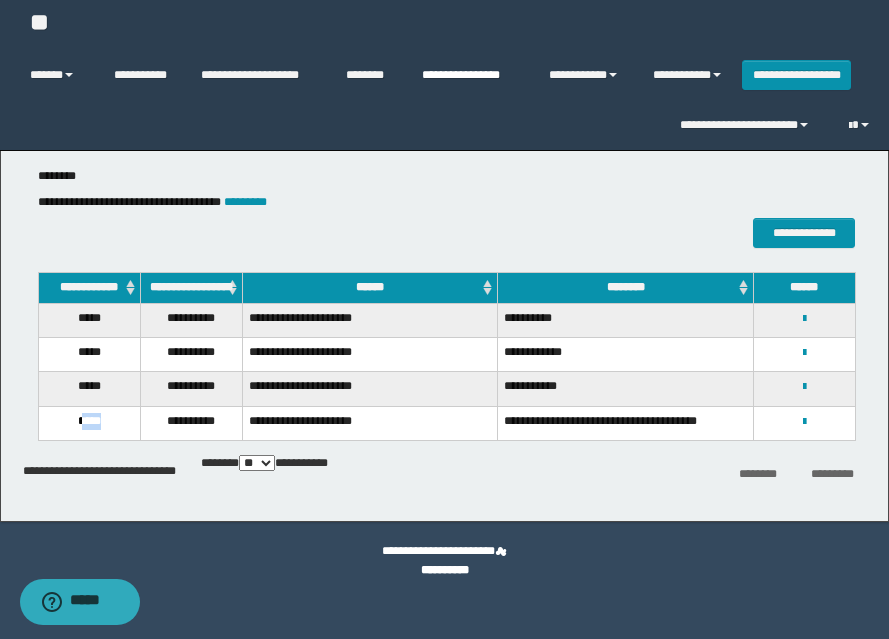 click on "**********" at bounding box center [470, 75] 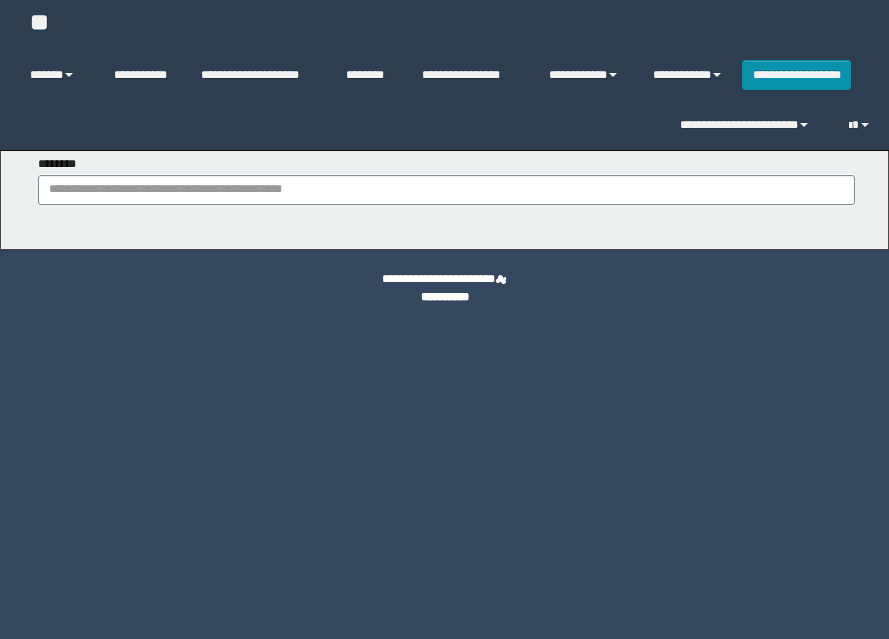 scroll, scrollTop: 0, scrollLeft: 0, axis: both 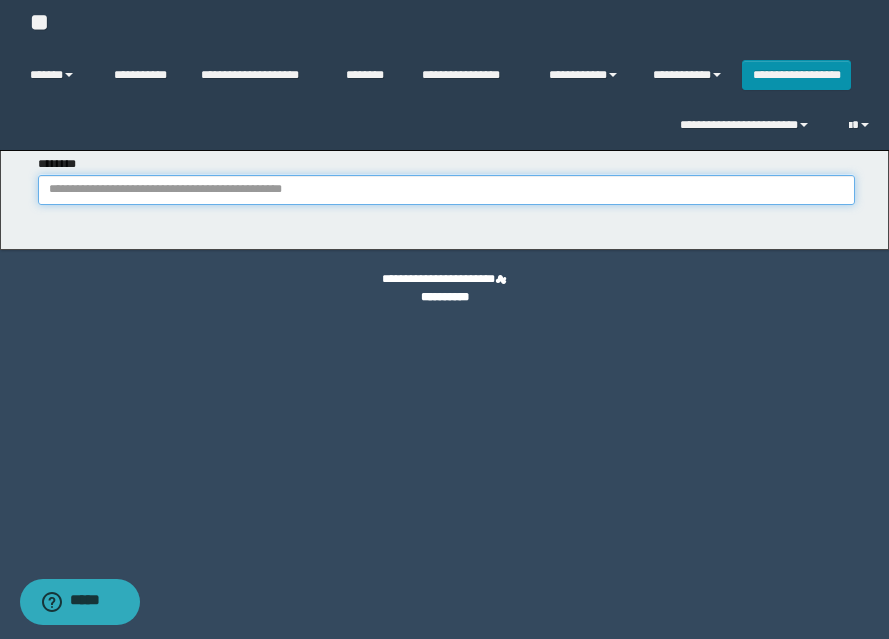 click on "********" at bounding box center [446, 190] 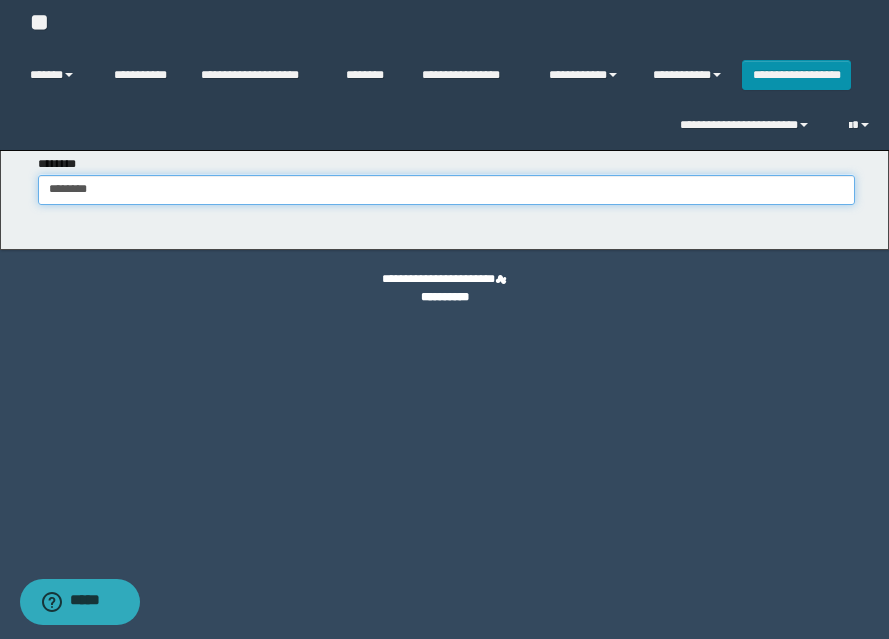 type on "********" 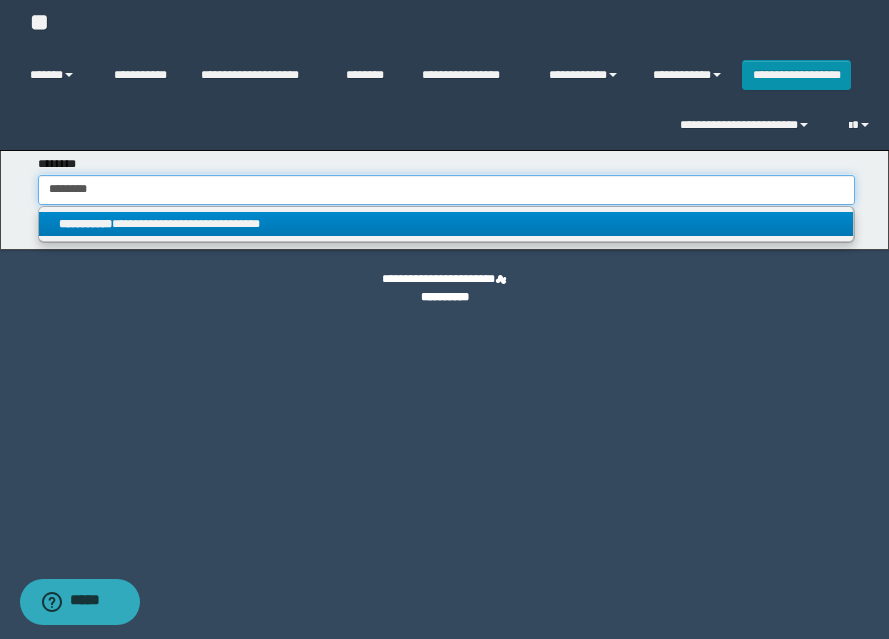 type on "********" 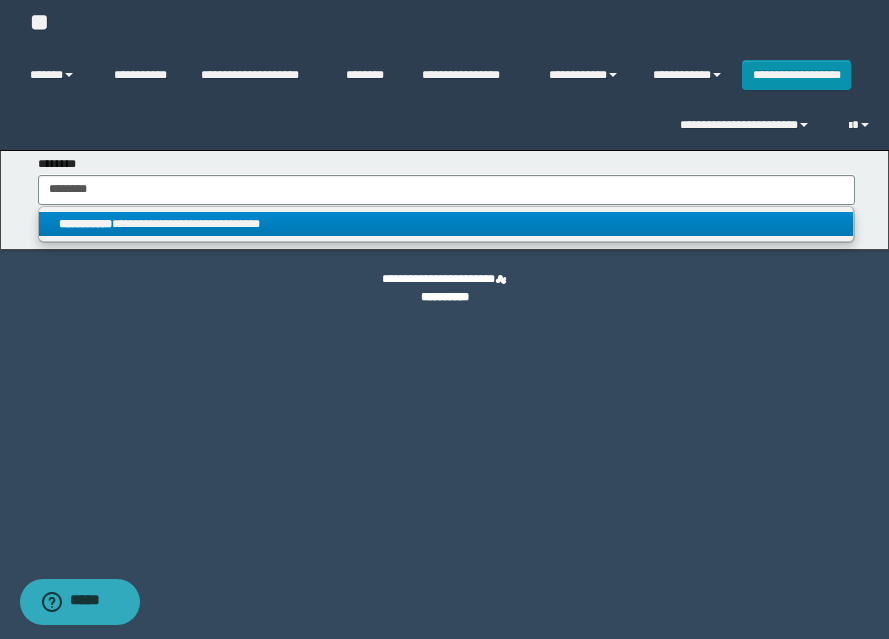 click on "**********" at bounding box center [446, 224] 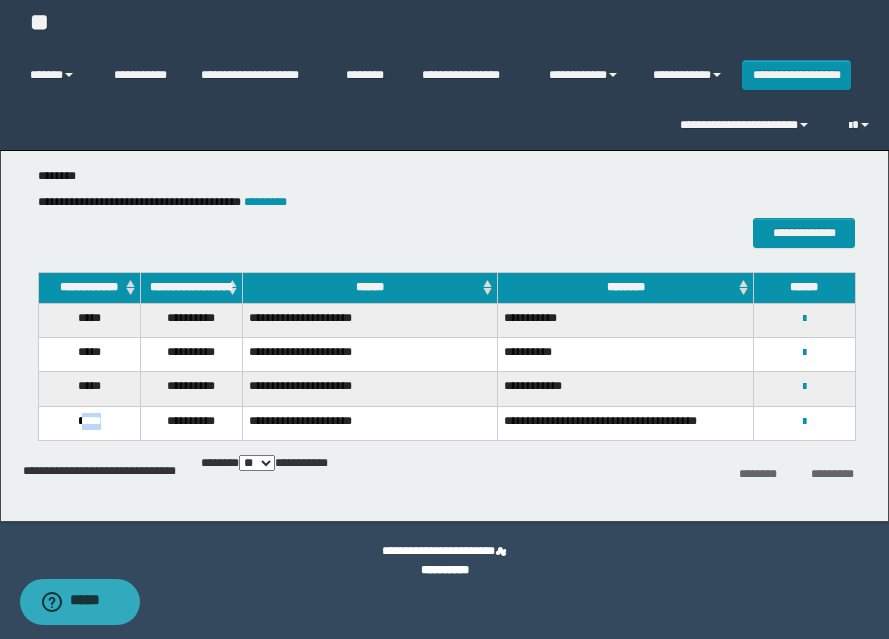 click on "*****" at bounding box center [89, 423] 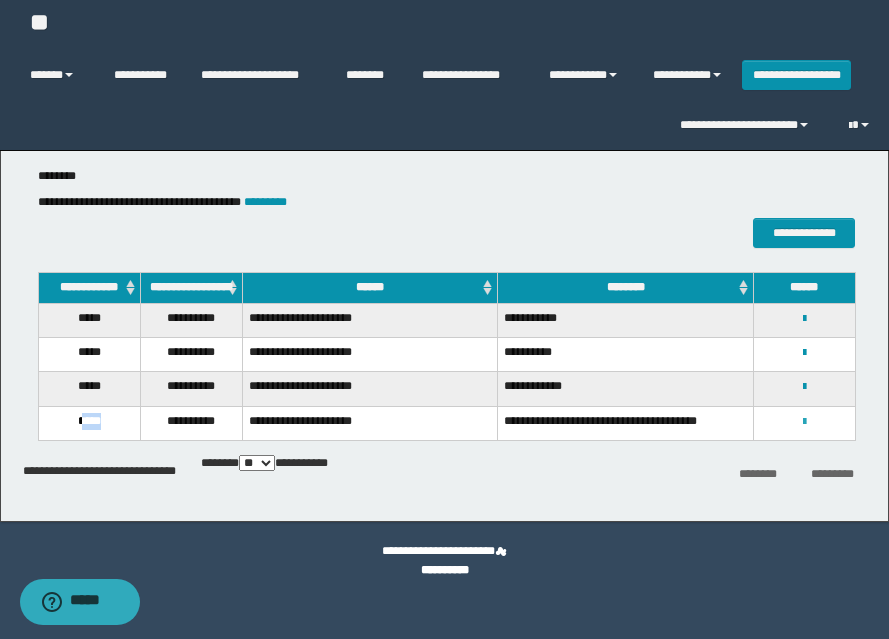 click at bounding box center [804, 422] 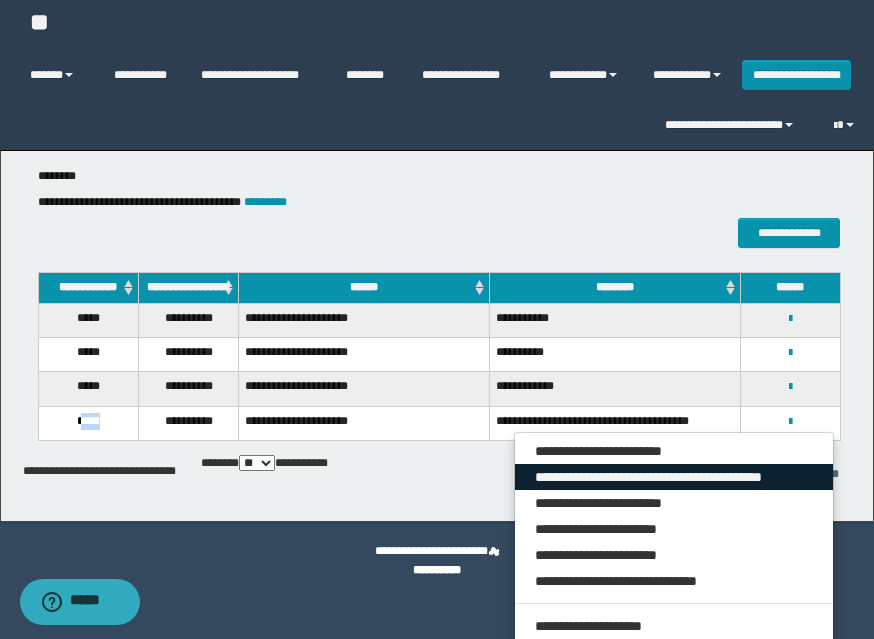 click on "**********" at bounding box center (674, 477) 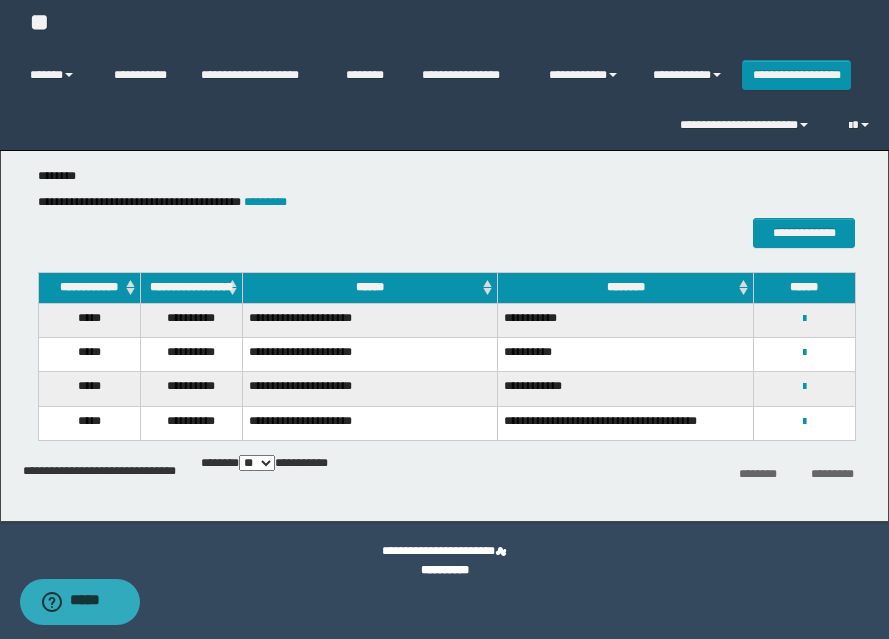 click on "**********" at bounding box center [804, 421] 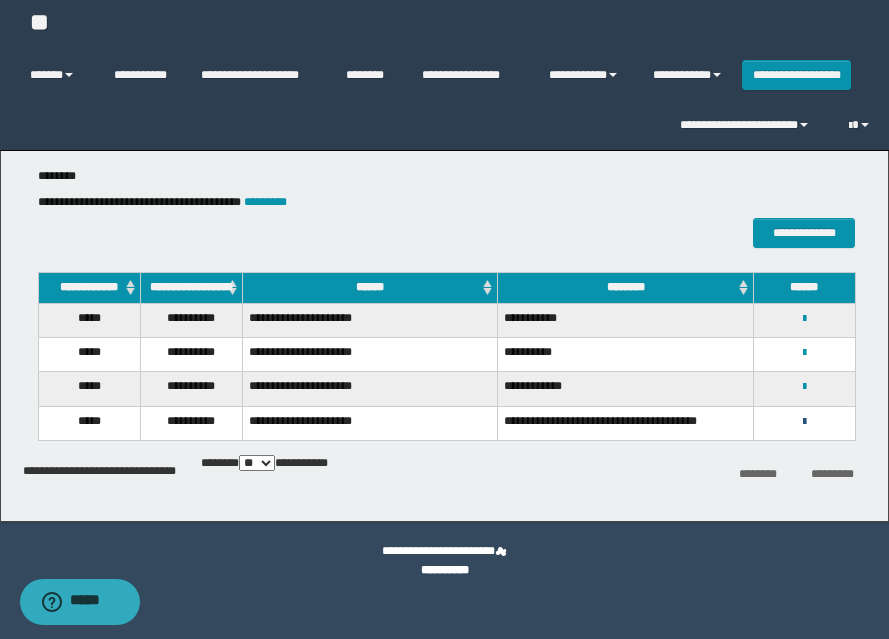 click at bounding box center (804, 422) 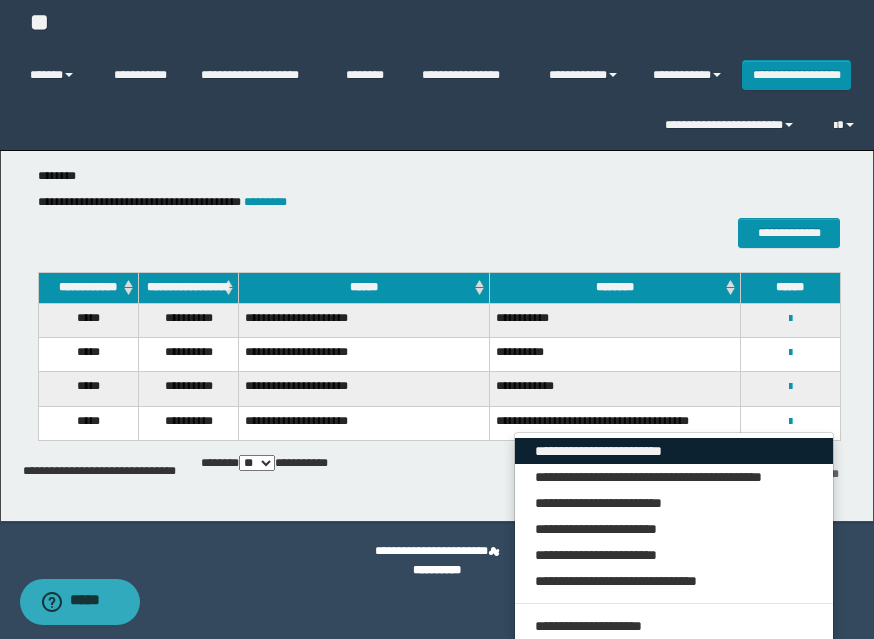 click on "**********" at bounding box center (674, 451) 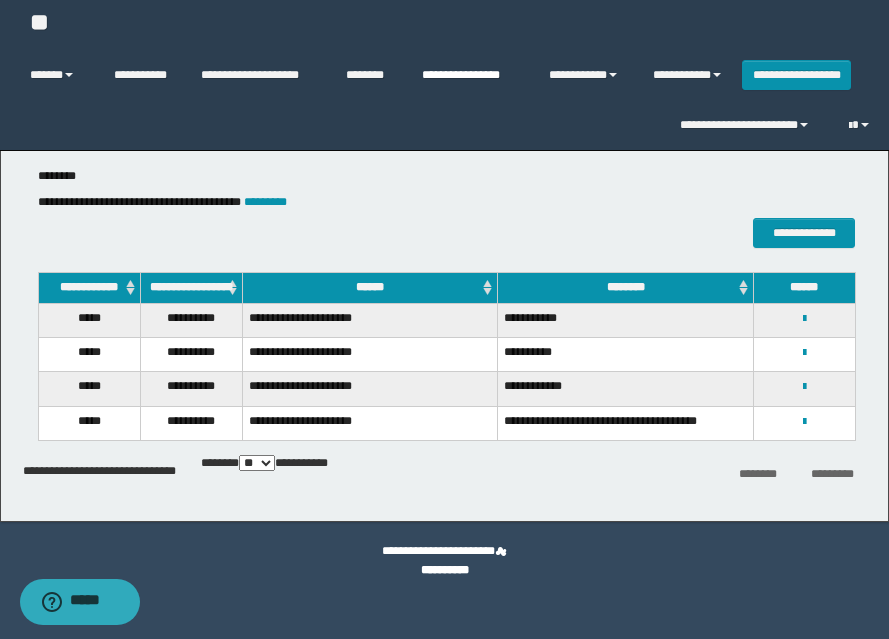 click on "**********" at bounding box center (470, 75) 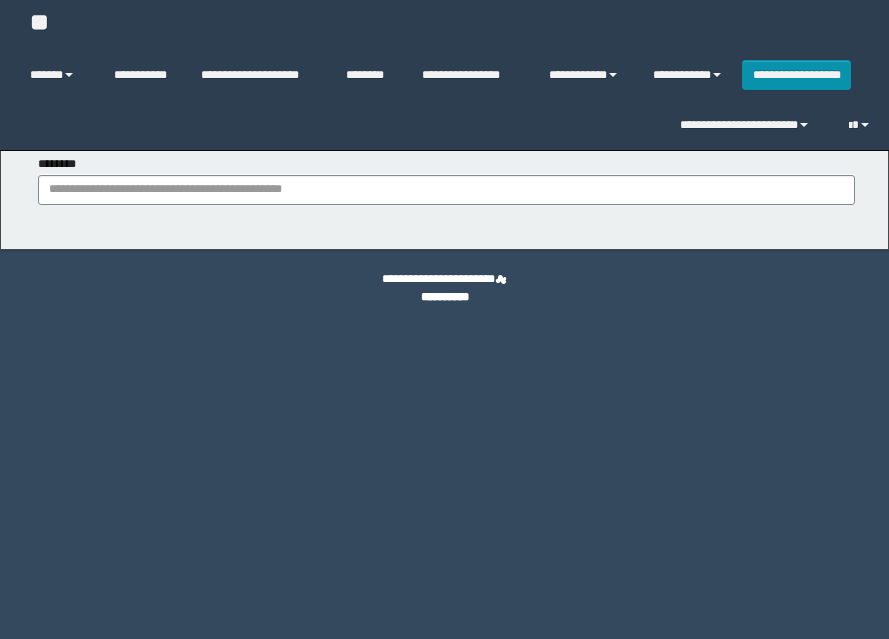 scroll, scrollTop: 0, scrollLeft: 0, axis: both 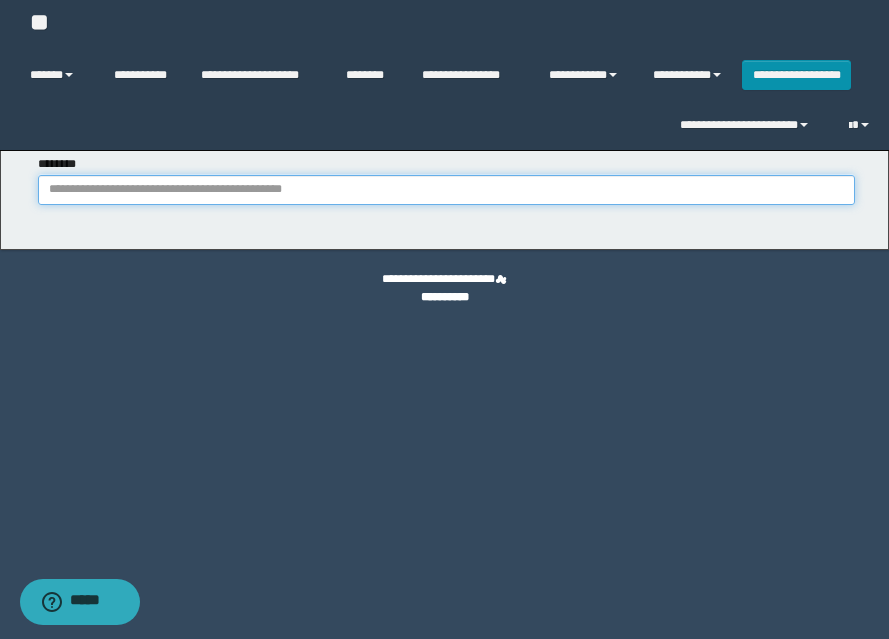 click on "********" at bounding box center [446, 190] 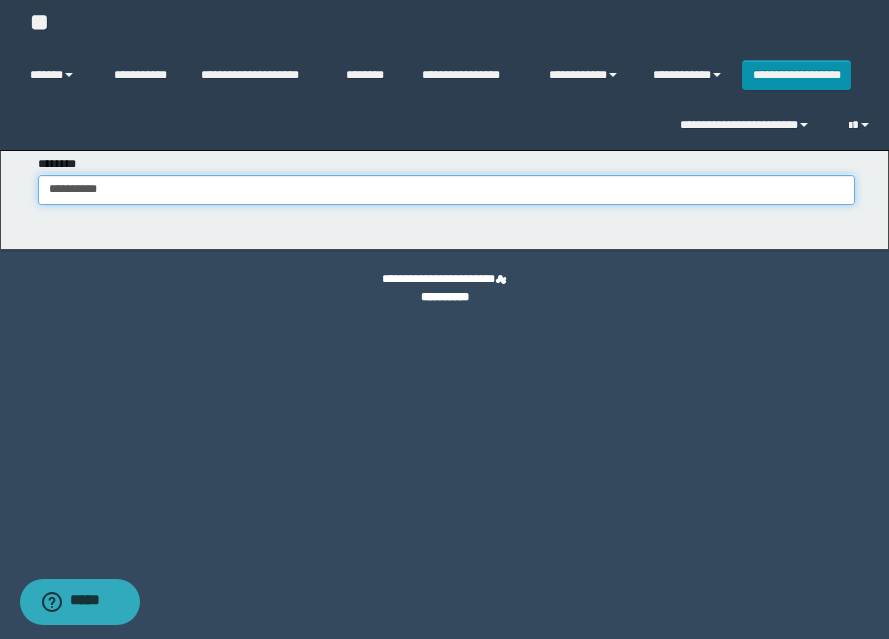 type on "**********" 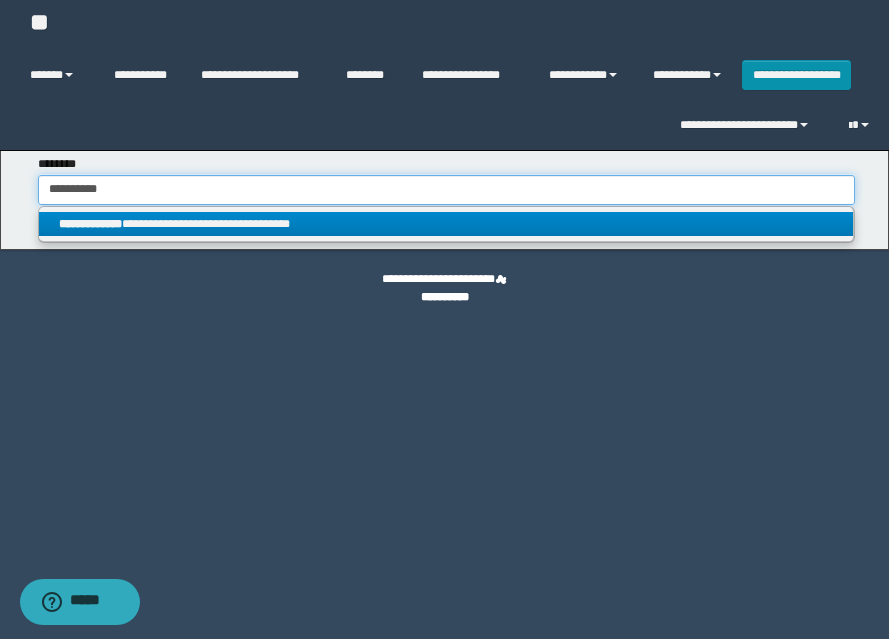 type on "**********" 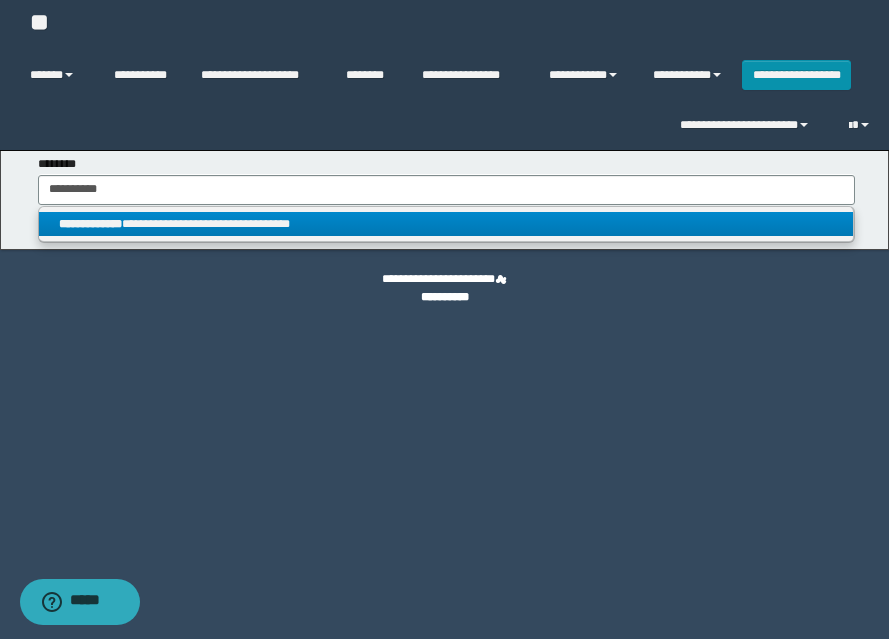 click on "**********" at bounding box center [90, 224] 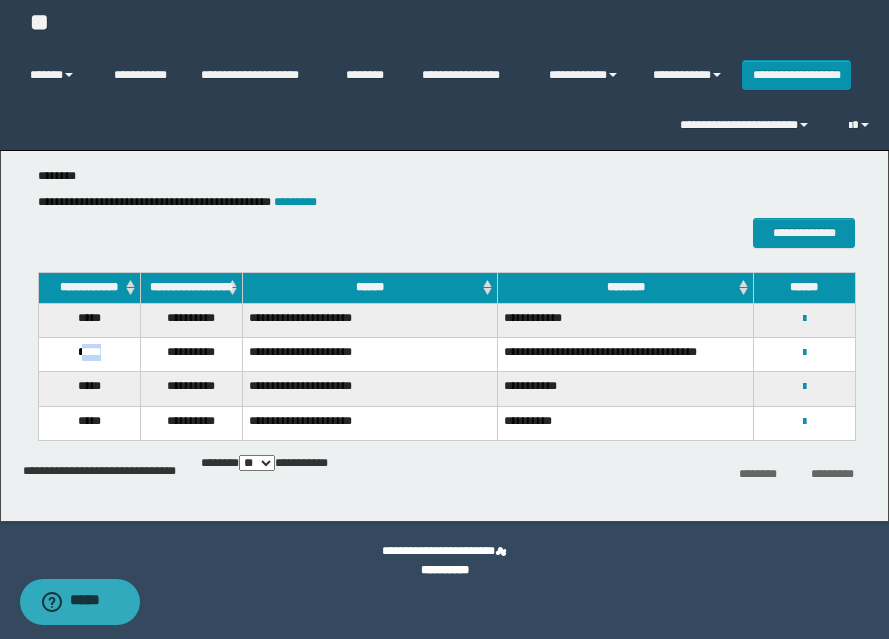 drag, startPoint x: 81, startPoint y: 361, endPoint x: 107, endPoint y: 364, distance: 26.172504 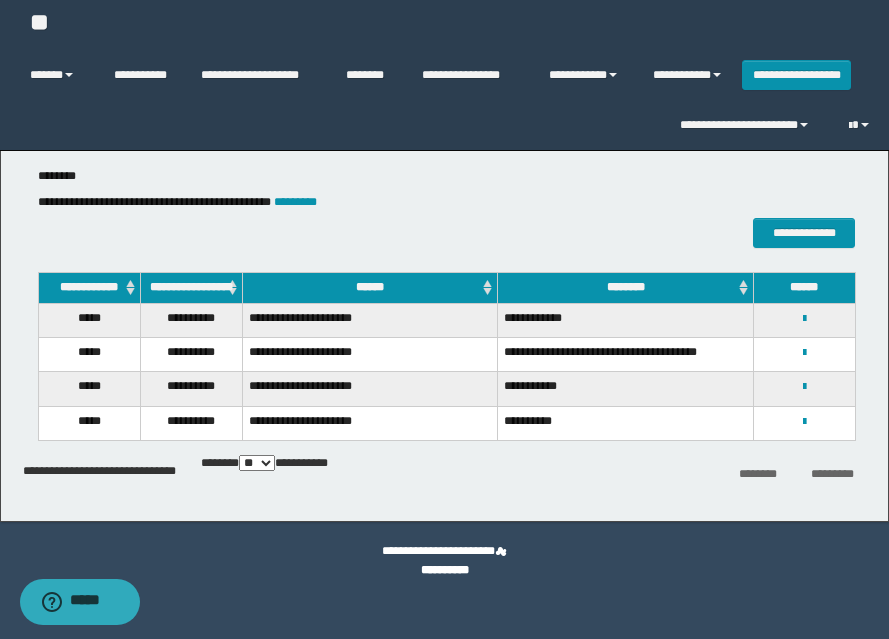 click on "**********" at bounding box center [804, 352] 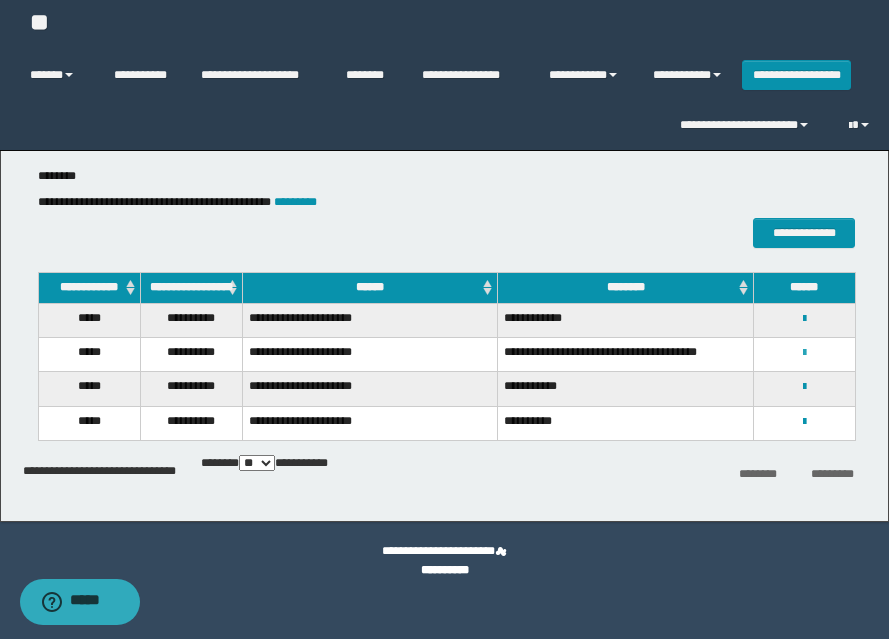 click at bounding box center [804, 353] 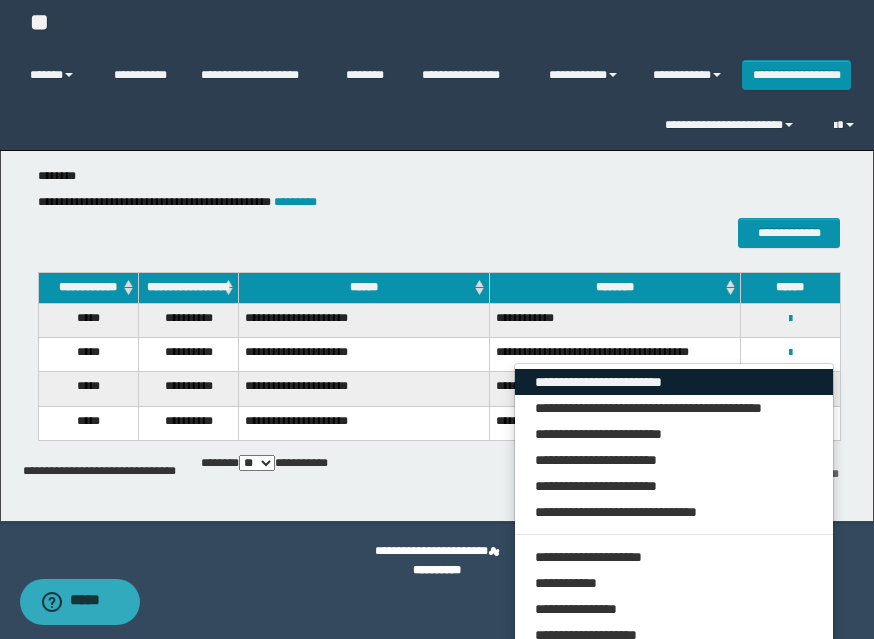 click on "**********" at bounding box center (674, 382) 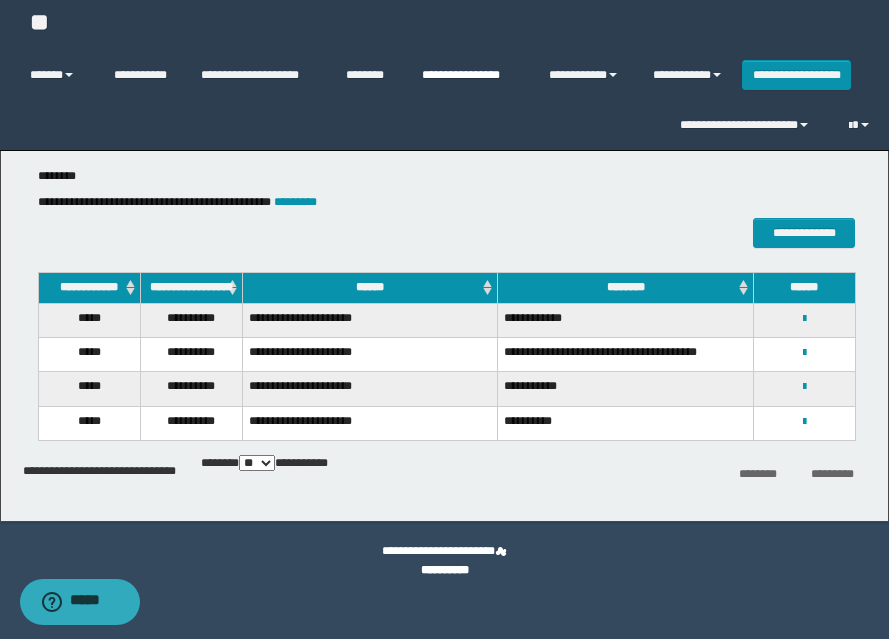 click on "**********" at bounding box center (470, 75) 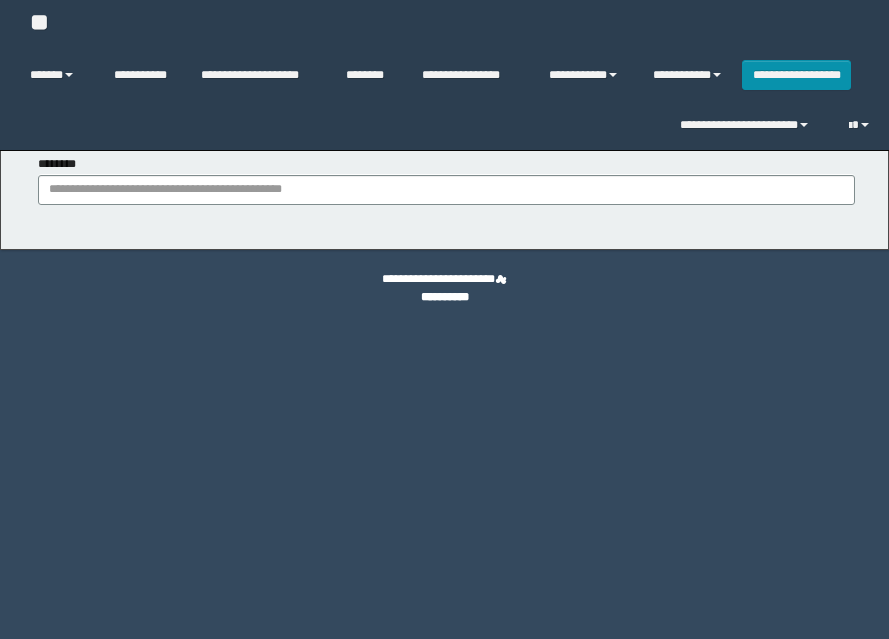 scroll, scrollTop: 0, scrollLeft: 0, axis: both 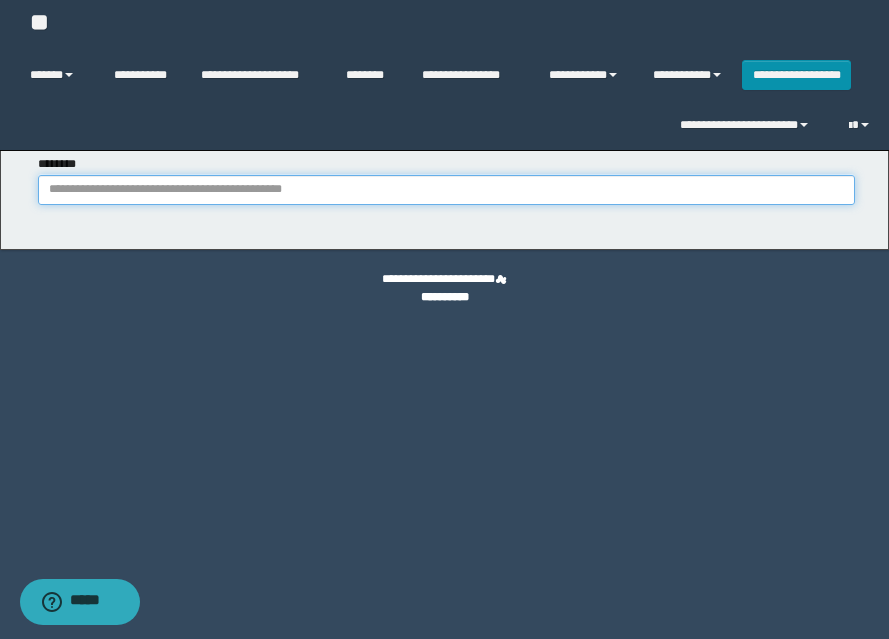 click on "********" at bounding box center (446, 190) 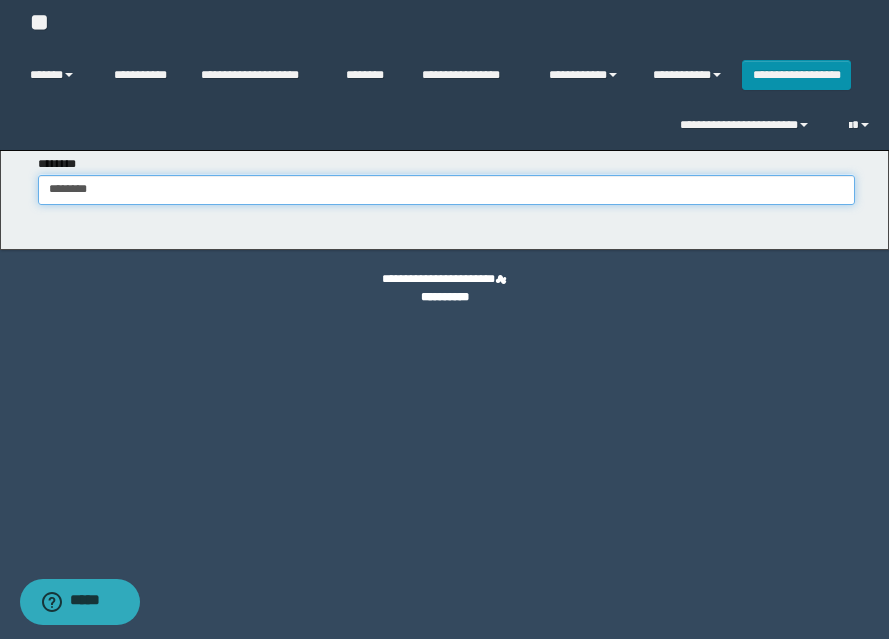 type on "********" 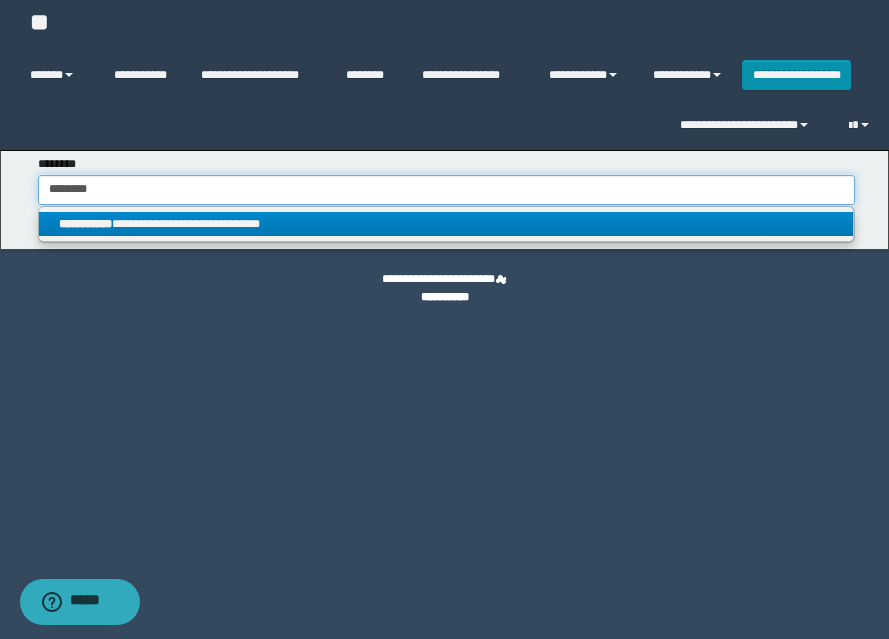 type on "********" 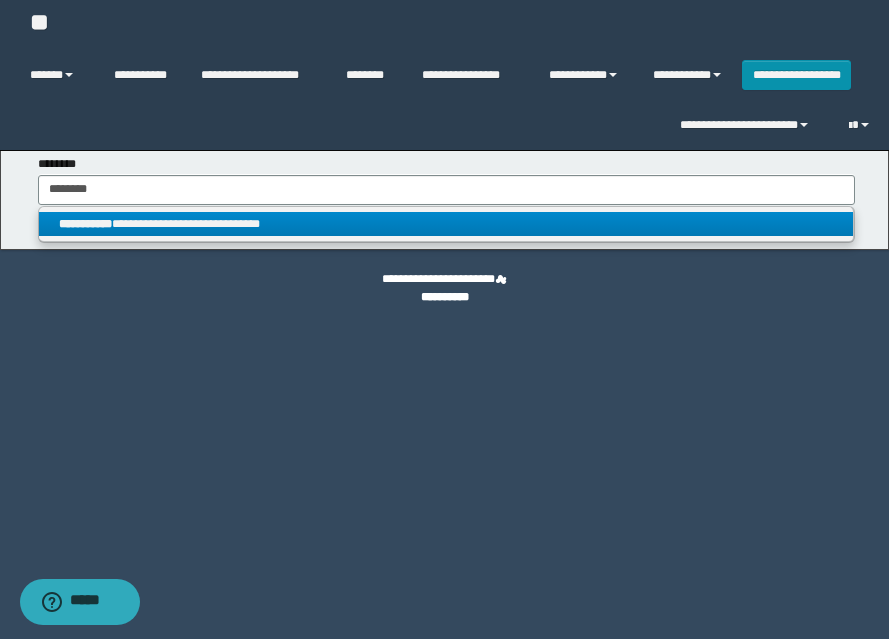click on "**********" at bounding box center (85, 224) 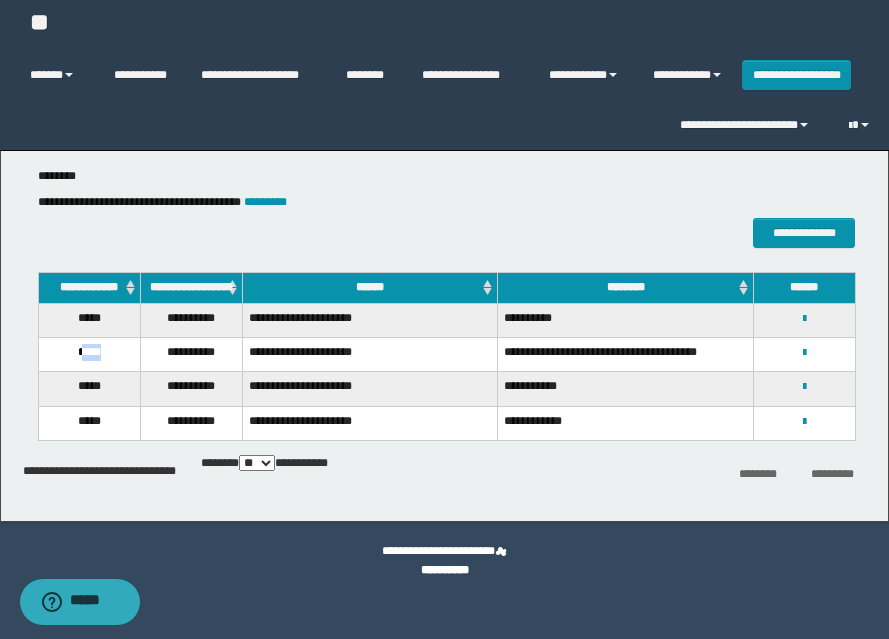 drag, startPoint x: 80, startPoint y: 364, endPoint x: 107, endPoint y: 367, distance: 27.166155 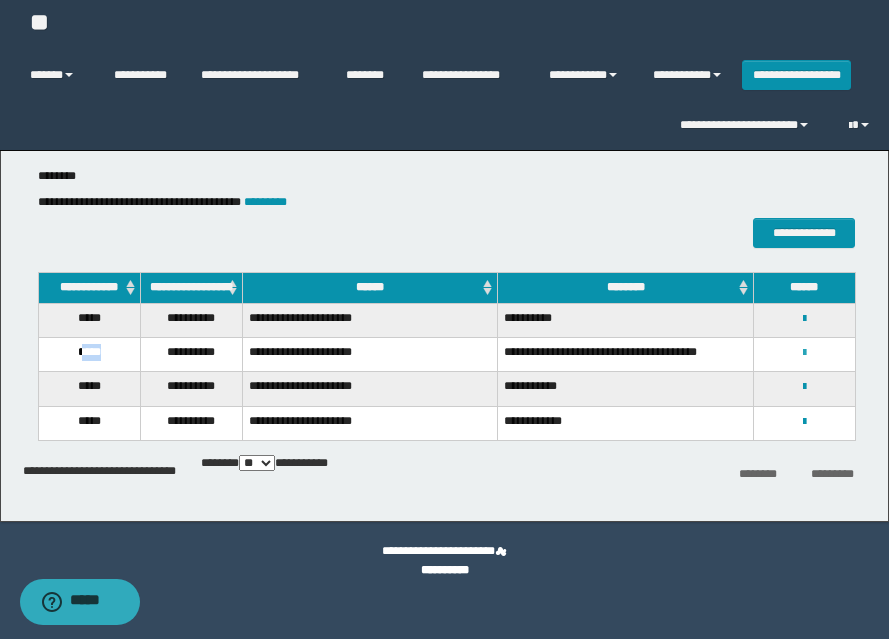 click at bounding box center [804, 353] 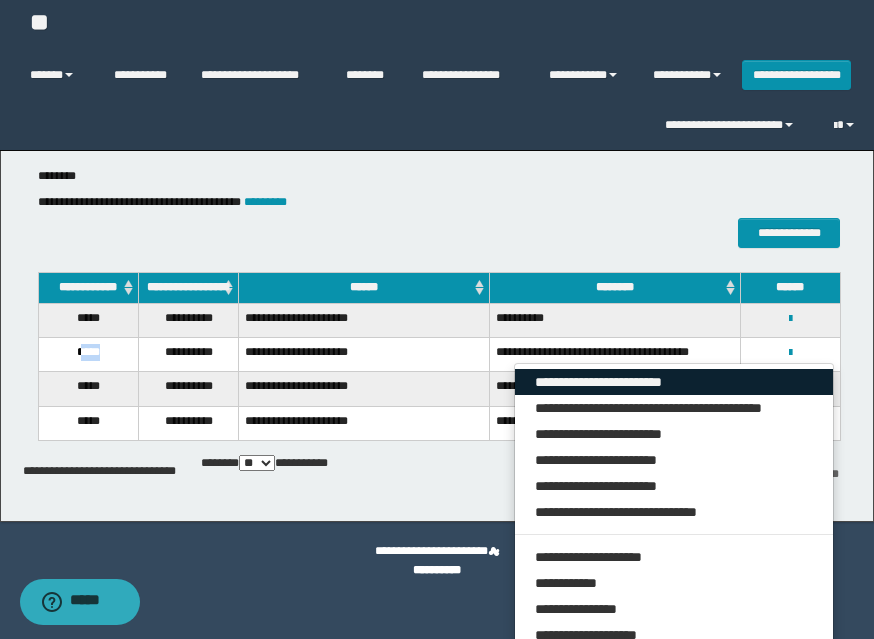 click on "**********" at bounding box center (674, 382) 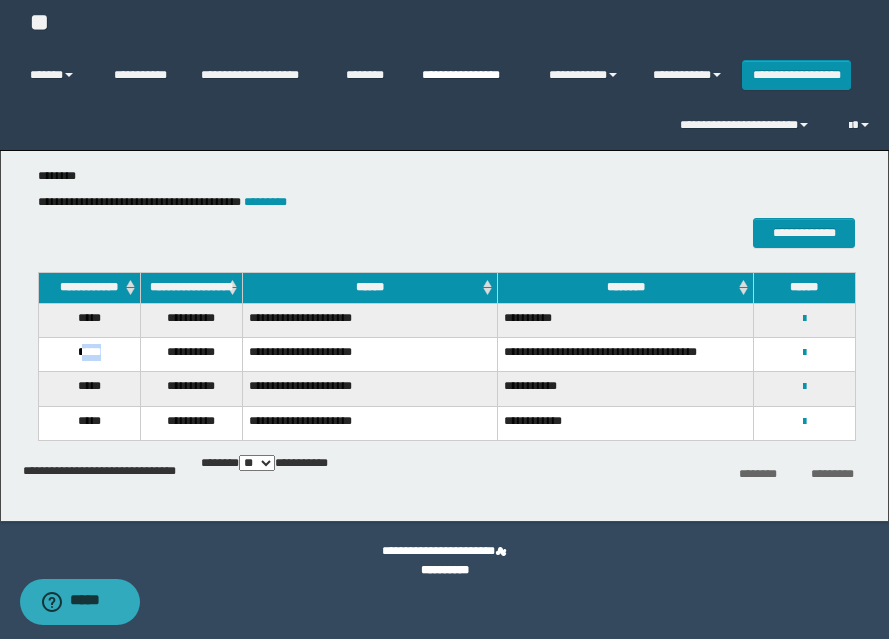 click on "**********" at bounding box center (470, 75) 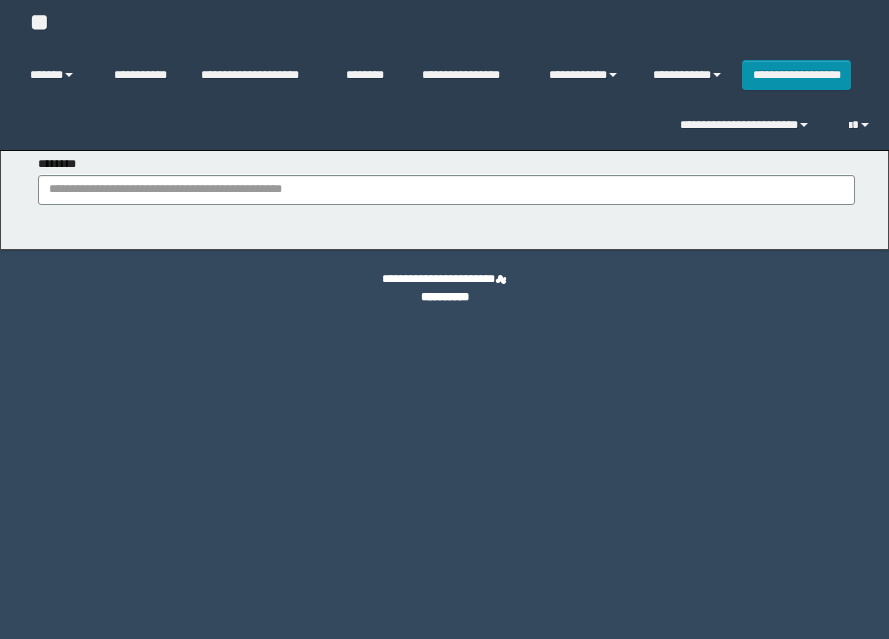 scroll, scrollTop: 0, scrollLeft: 0, axis: both 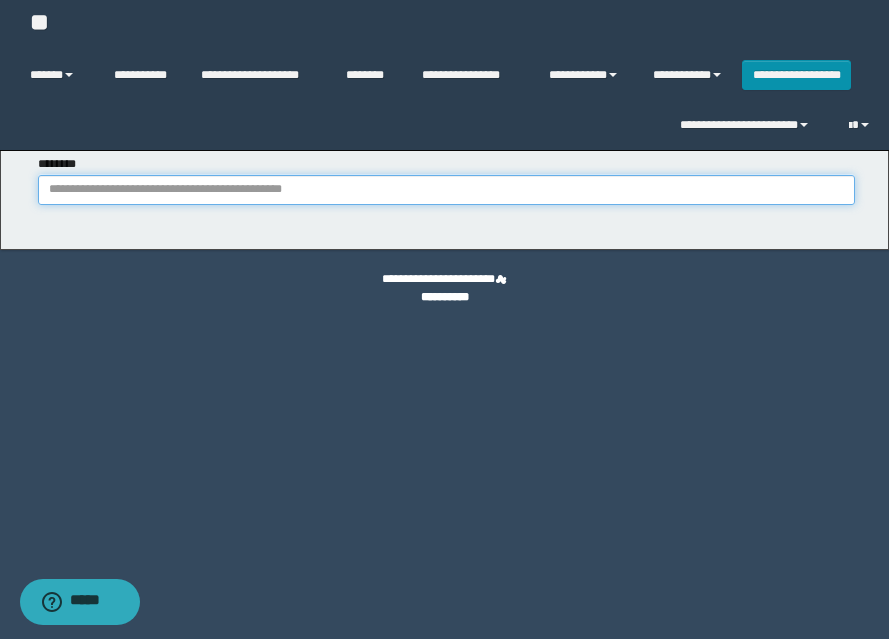click on "********" at bounding box center [446, 190] 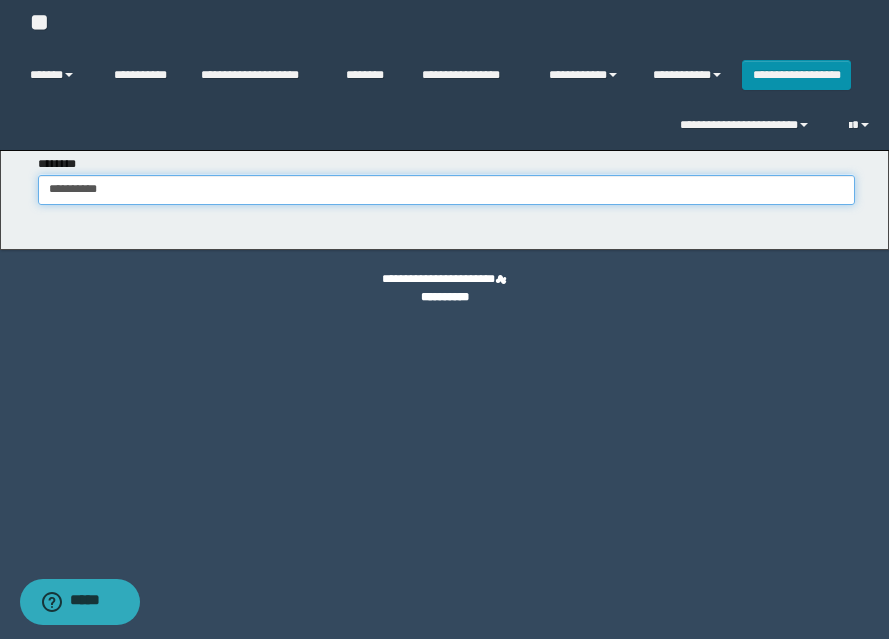 type on "**********" 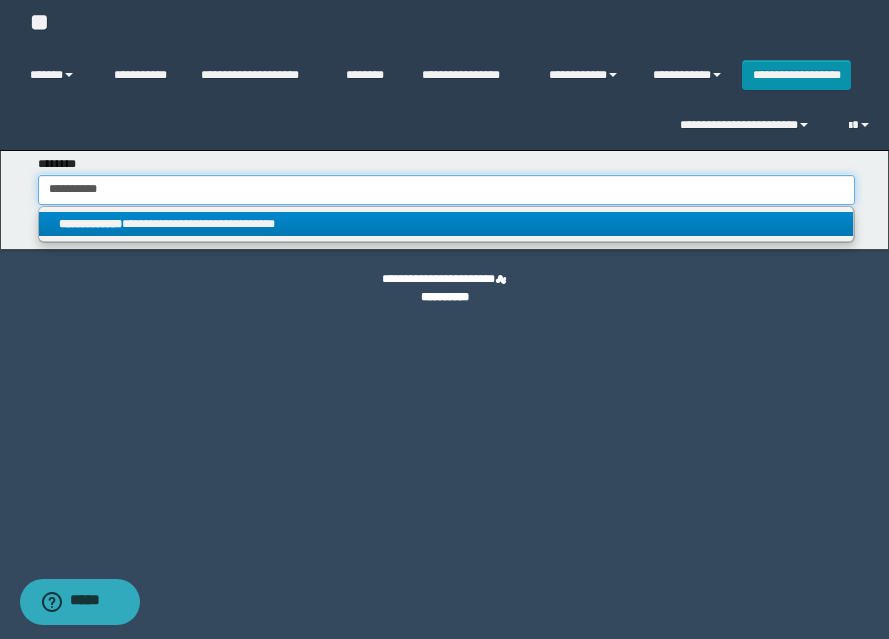 type on "**********" 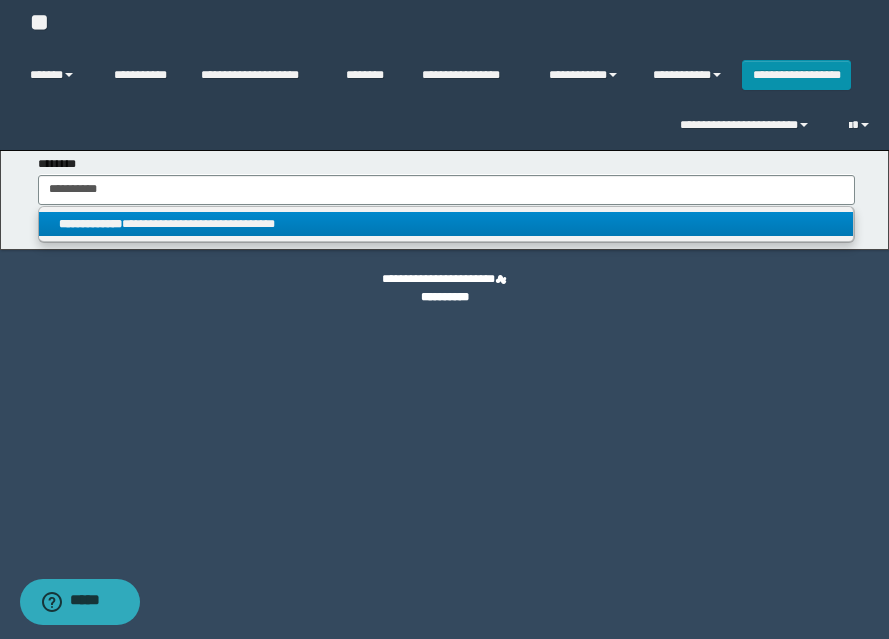 click on "**********" at bounding box center [90, 224] 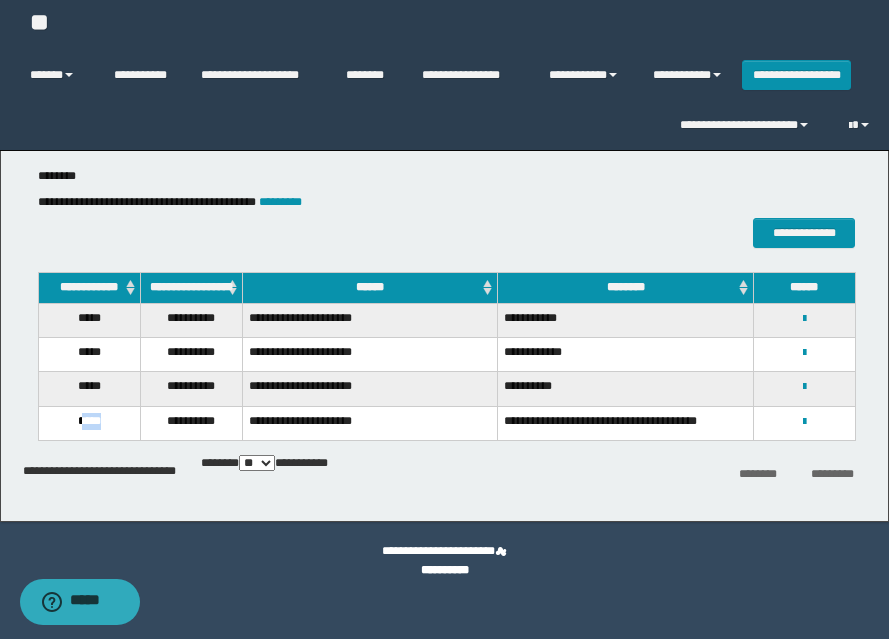 click on "*****" at bounding box center (89, 423) 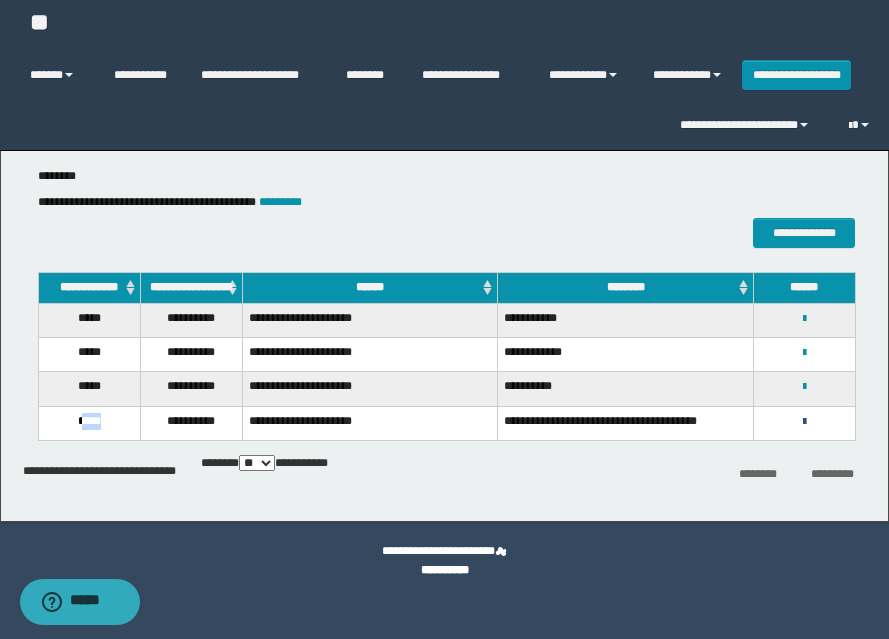drag, startPoint x: 807, startPoint y: 427, endPoint x: 769, endPoint y: 437, distance: 39.293766 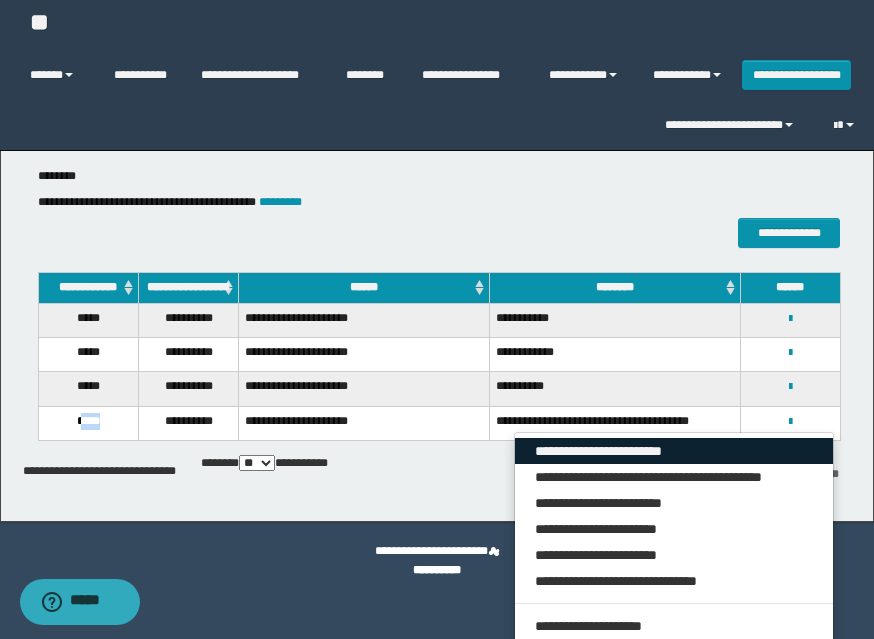 click on "**********" at bounding box center [674, 451] 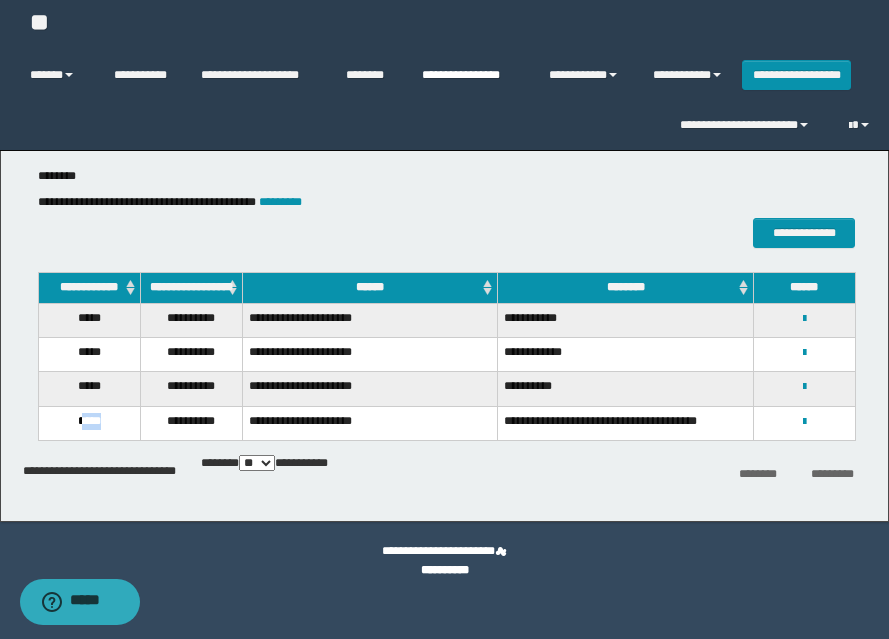 click on "**********" at bounding box center (470, 75) 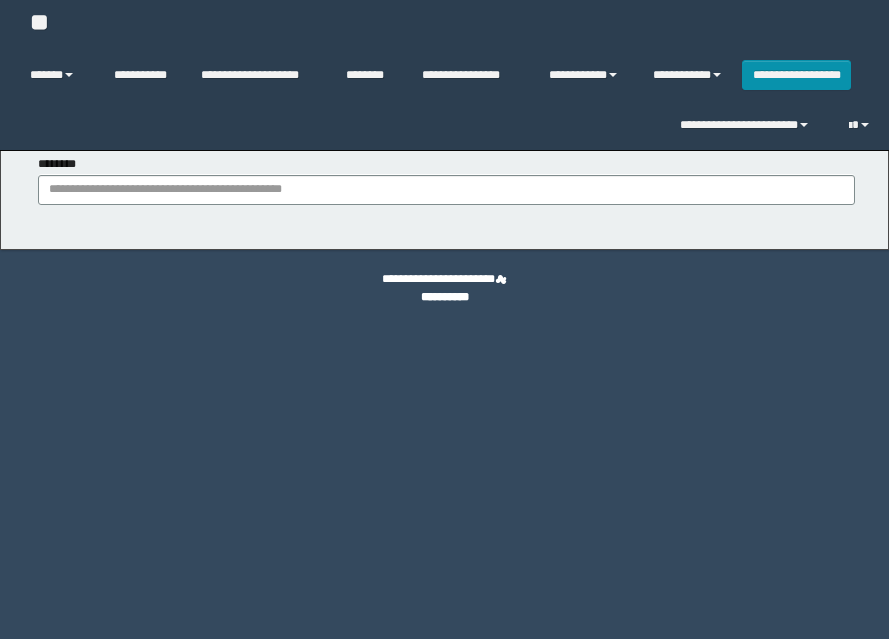 scroll, scrollTop: 0, scrollLeft: 0, axis: both 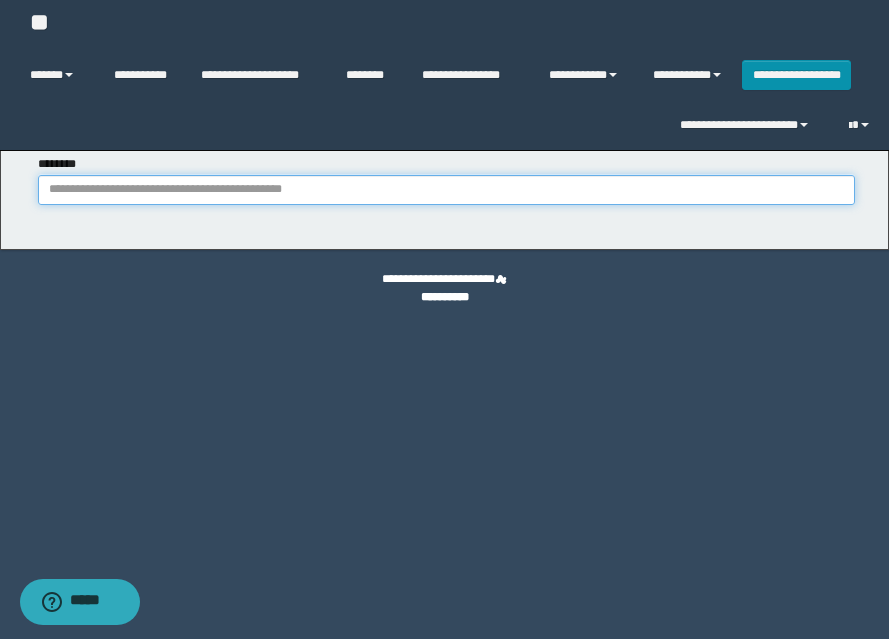 click on "********" at bounding box center (446, 190) 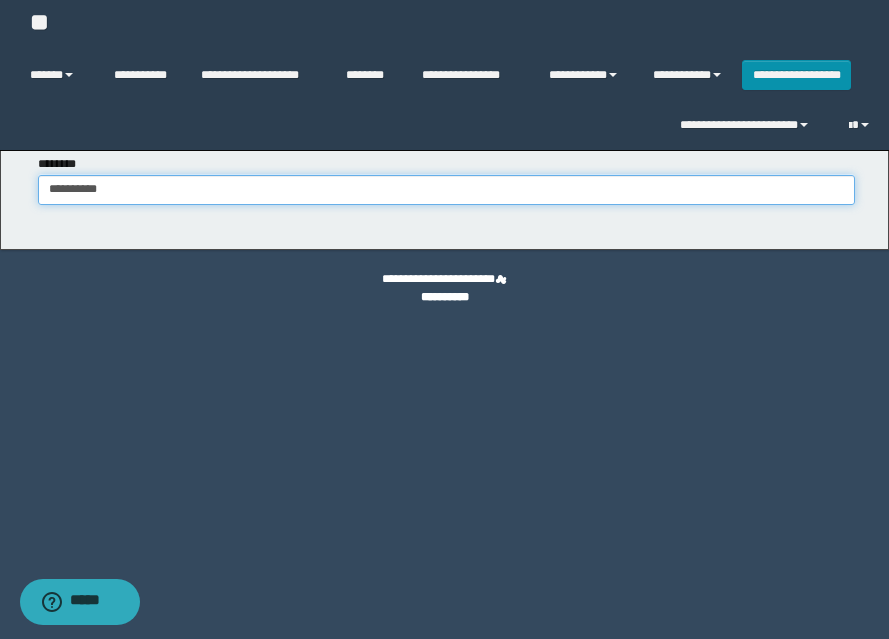 type on "**********" 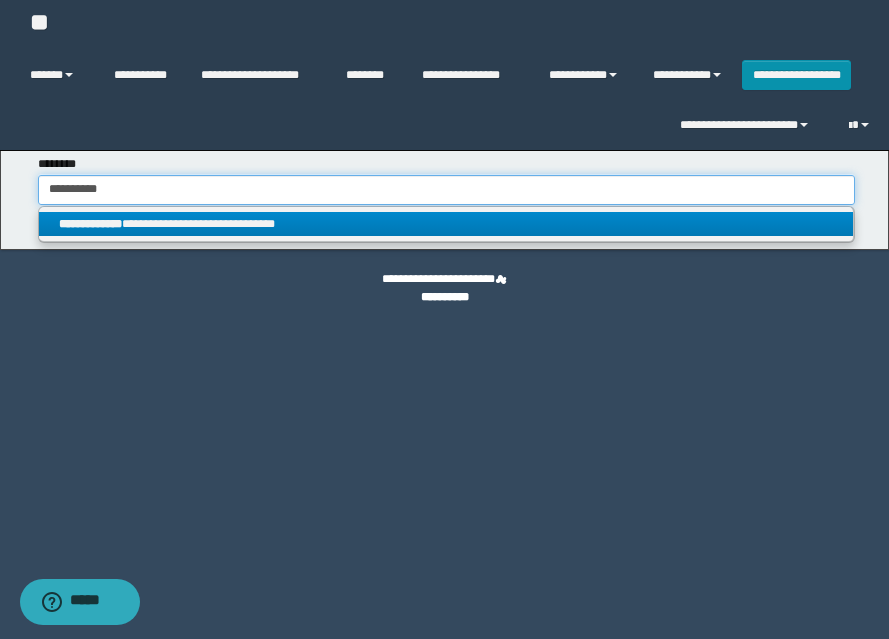 type on "**********" 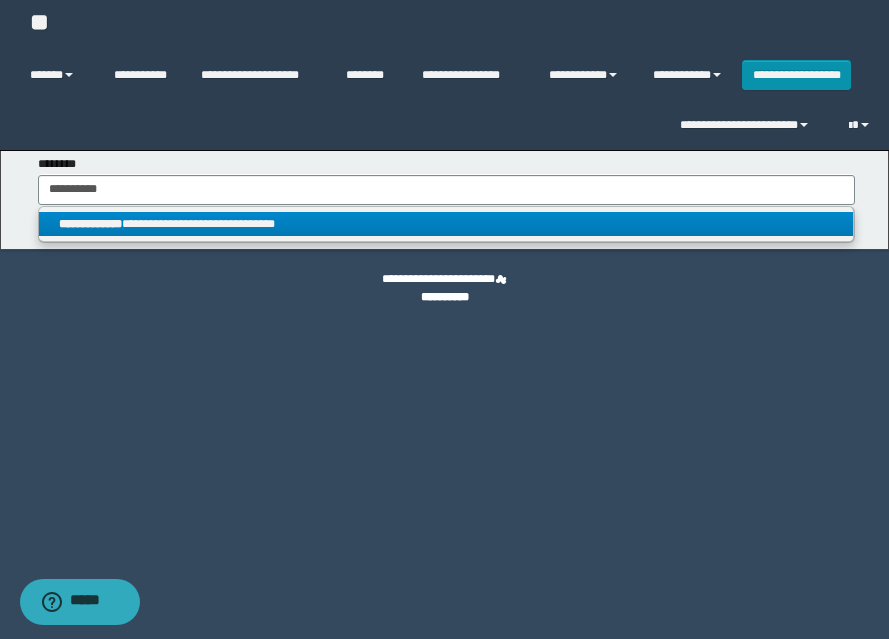 click on "**********" at bounding box center [446, 224] 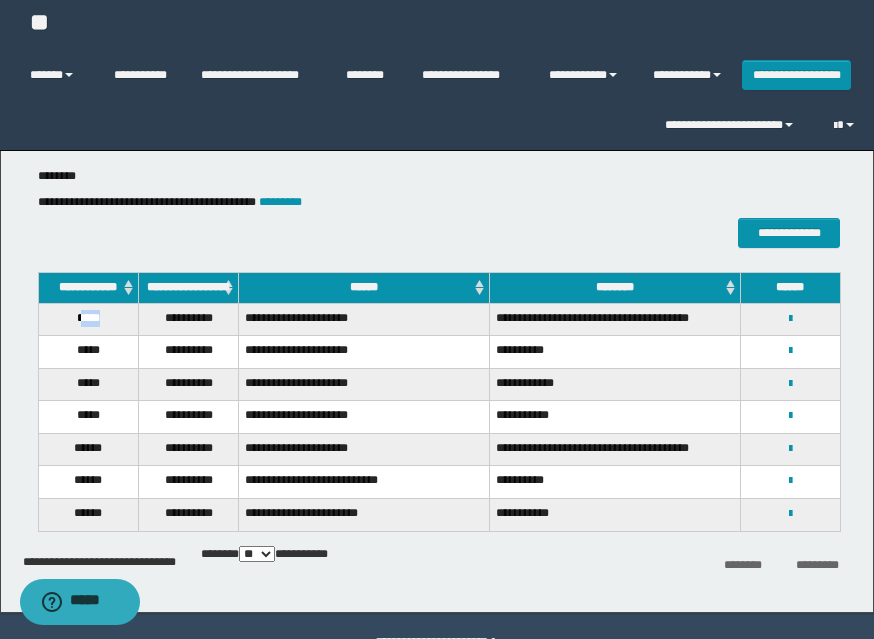 drag, startPoint x: 82, startPoint y: 333, endPoint x: 108, endPoint y: 328, distance: 26.476404 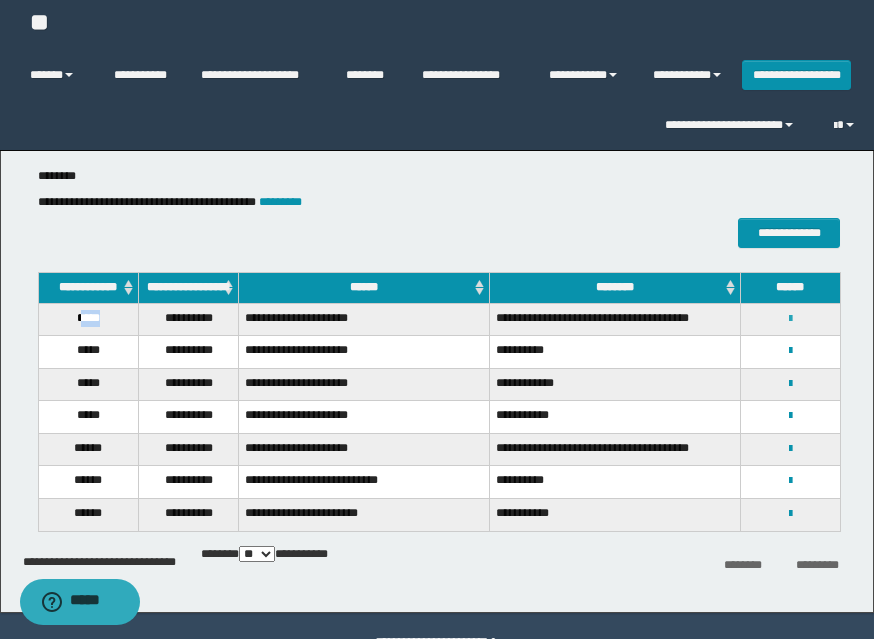 click at bounding box center (790, 319) 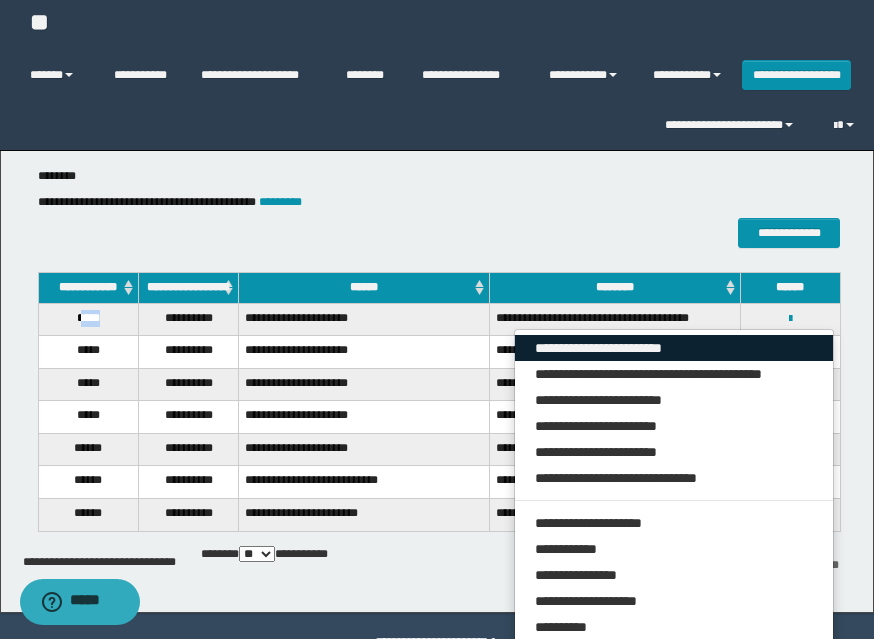 click on "**********" at bounding box center [674, 348] 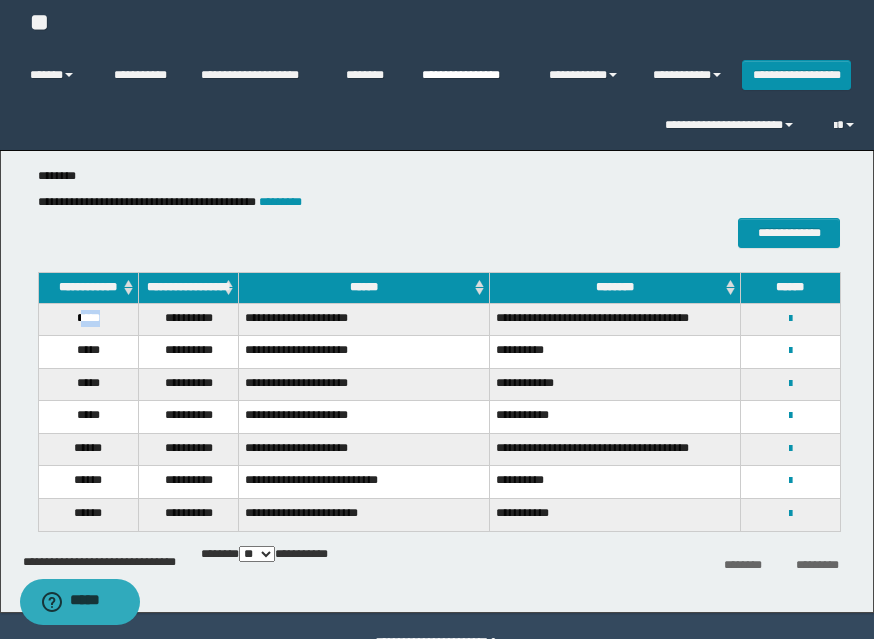 click on "**********" at bounding box center (470, 75) 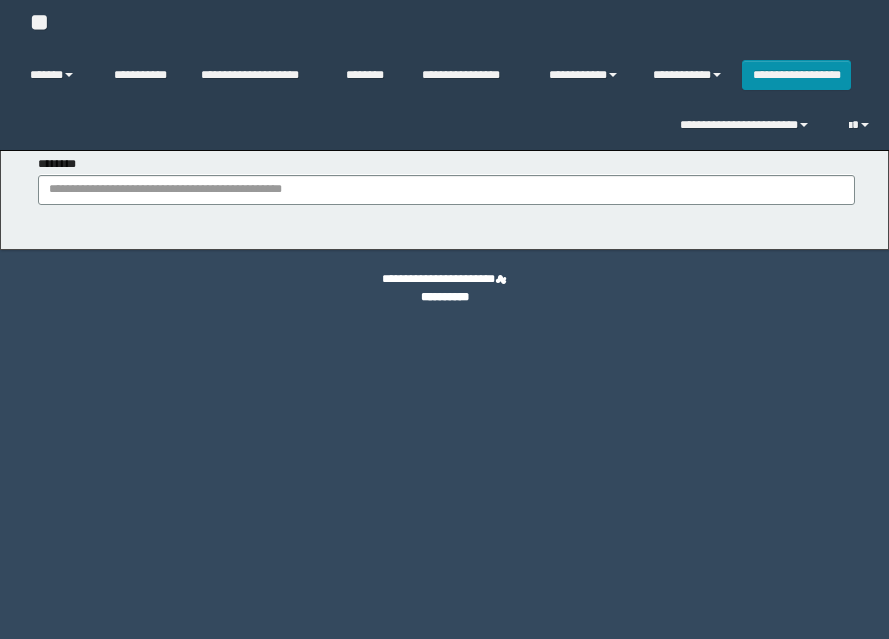 scroll, scrollTop: 0, scrollLeft: 0, axis: both 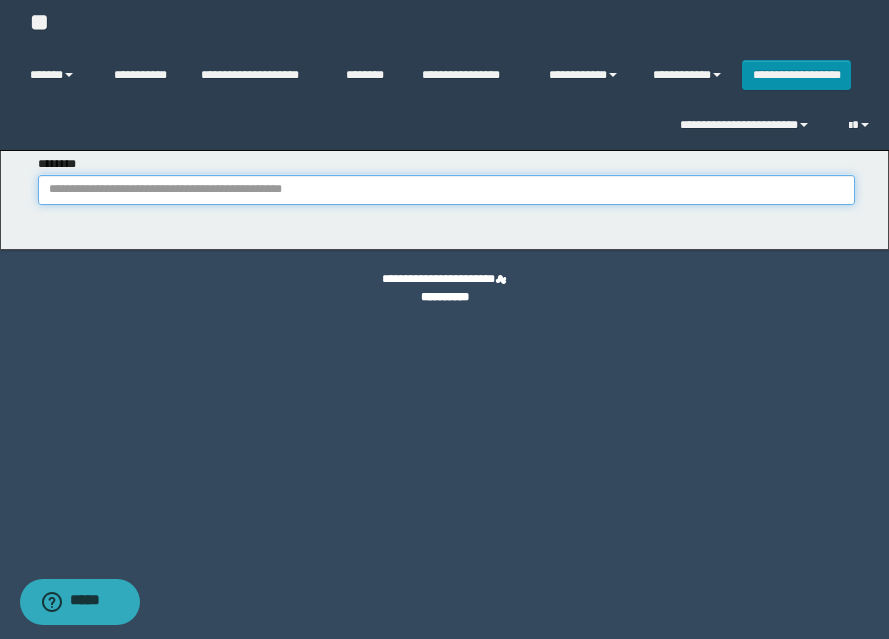 click on "********" at bounding box center (446, 190) 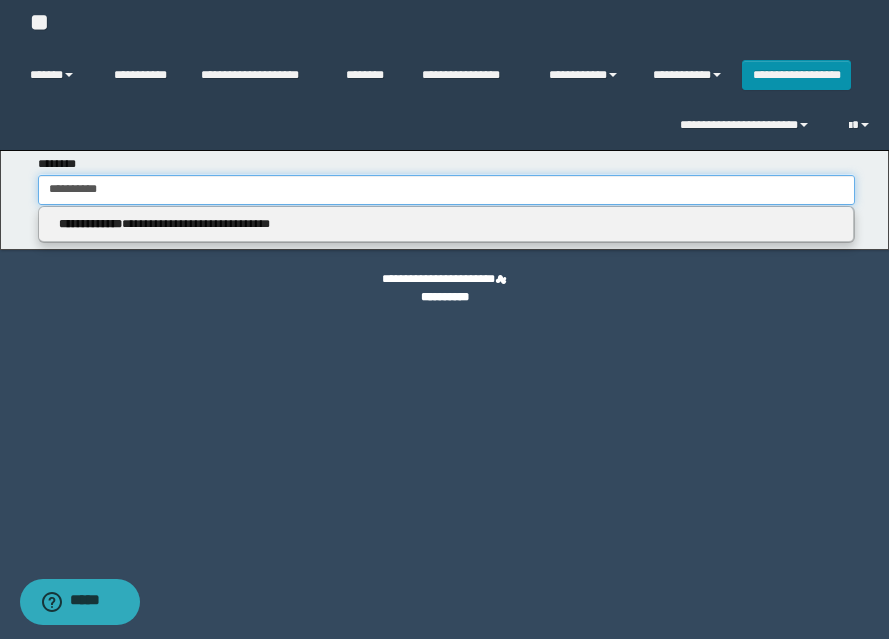 type on "**********" 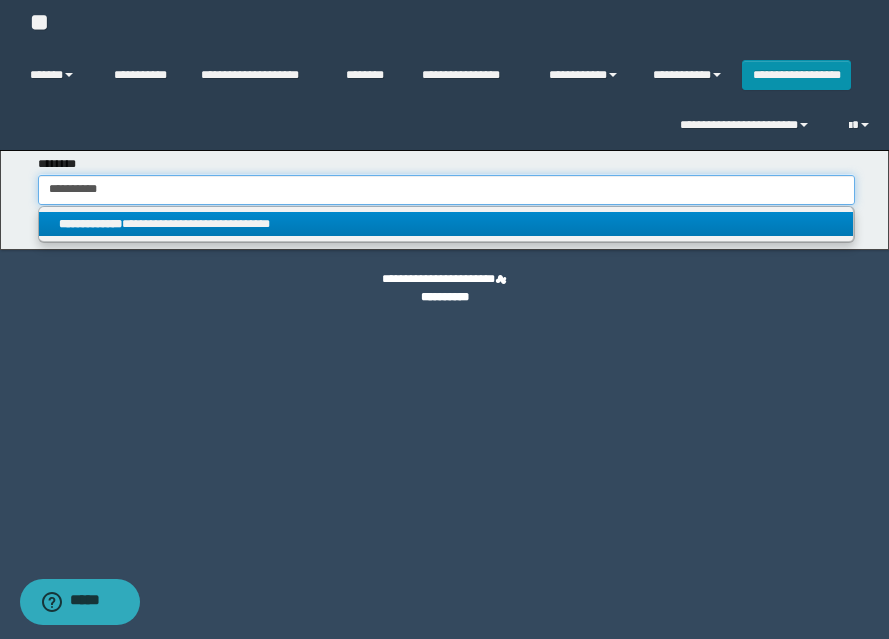 type on "**********" 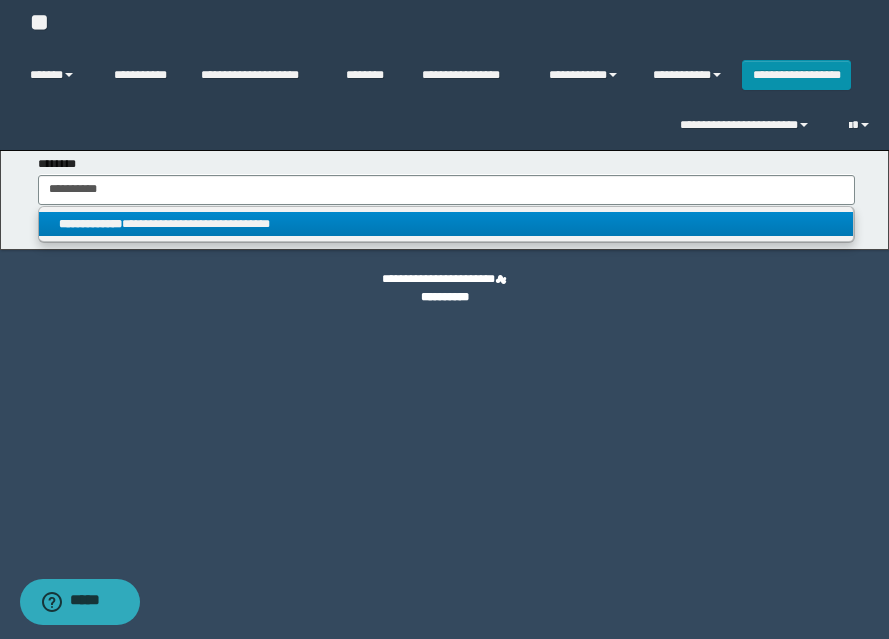 click on "**********" at bounding box center (446, 224) 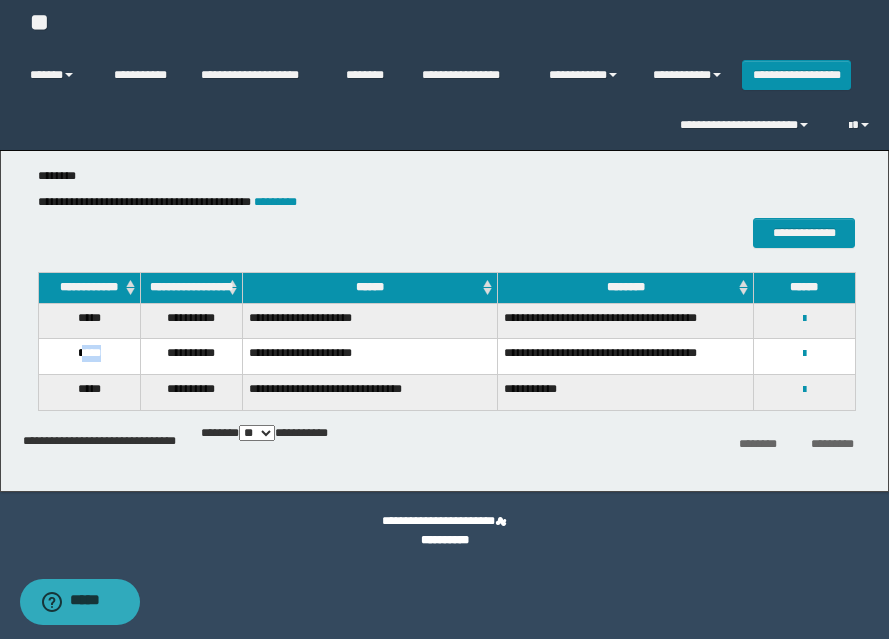 drag, startPoint x: 105, startPoint y: 370, endPoint x: 92, endPoint y: 370, distance: 13 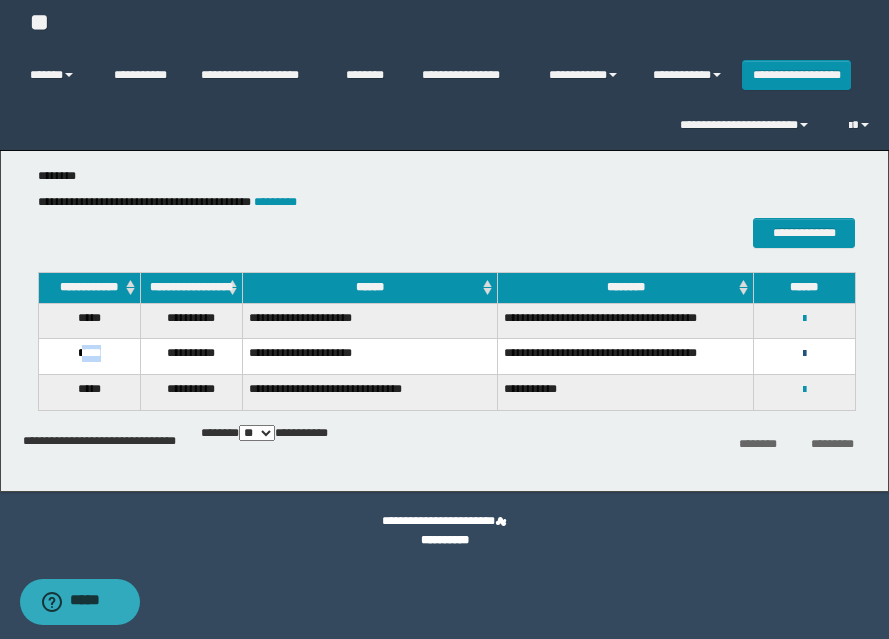drag, startPoint x: 809, startPoint y: 363, endPoint x: 775, endPoint y: 375, distance: 36.05551 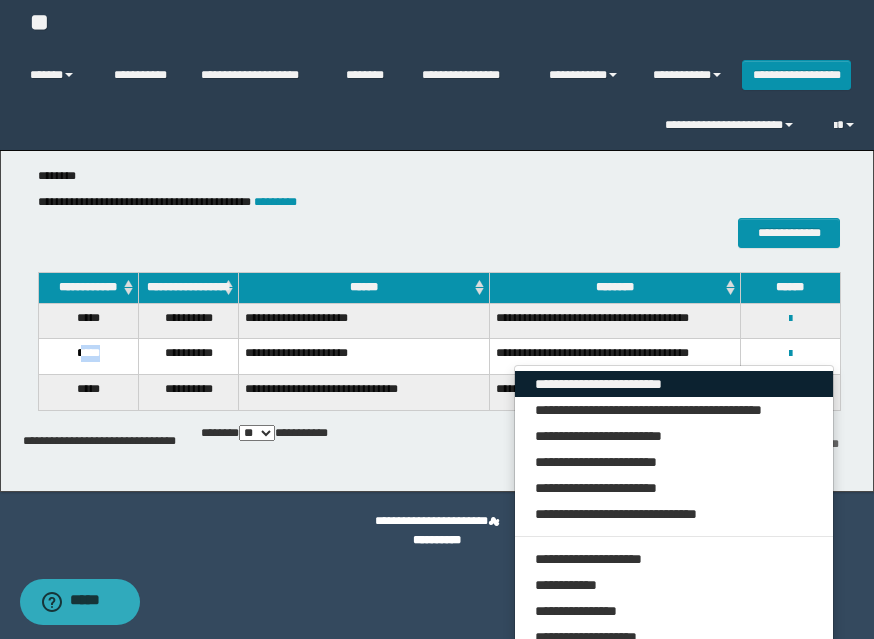 click on "**********" at bounding box center [674, 384] 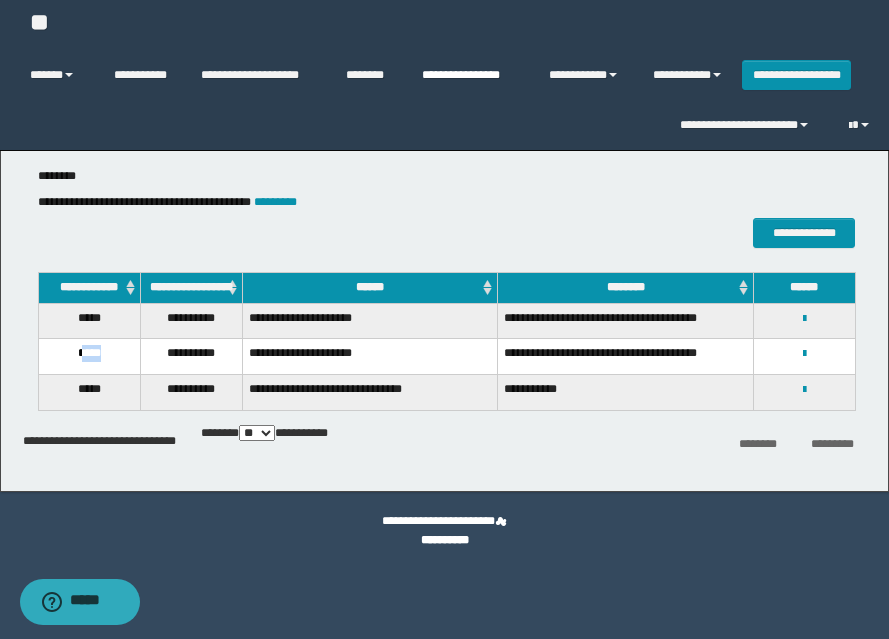 click on "**********" at bounding box center (470, 75) 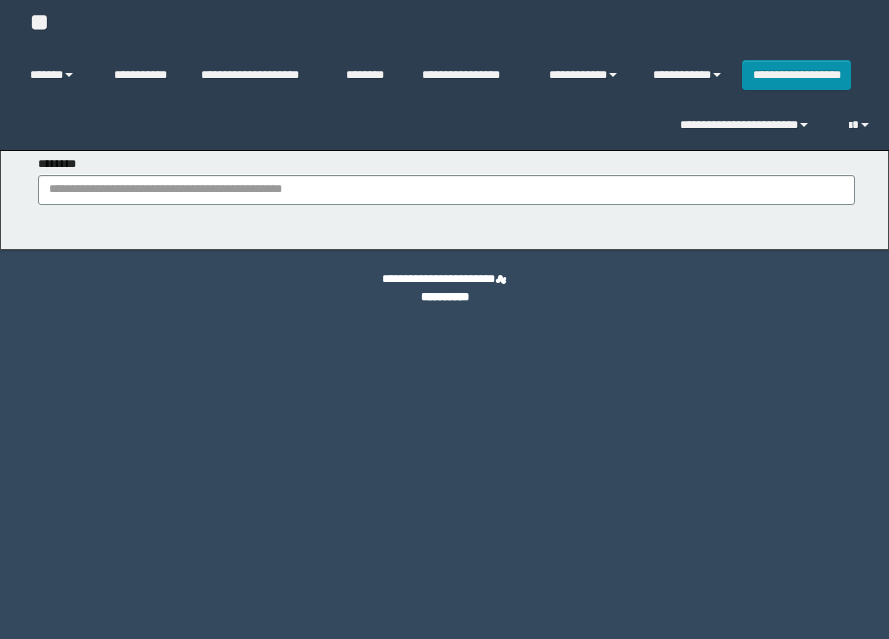 scroll, scrollTop: 0, scrollLeft: 0, axis: both 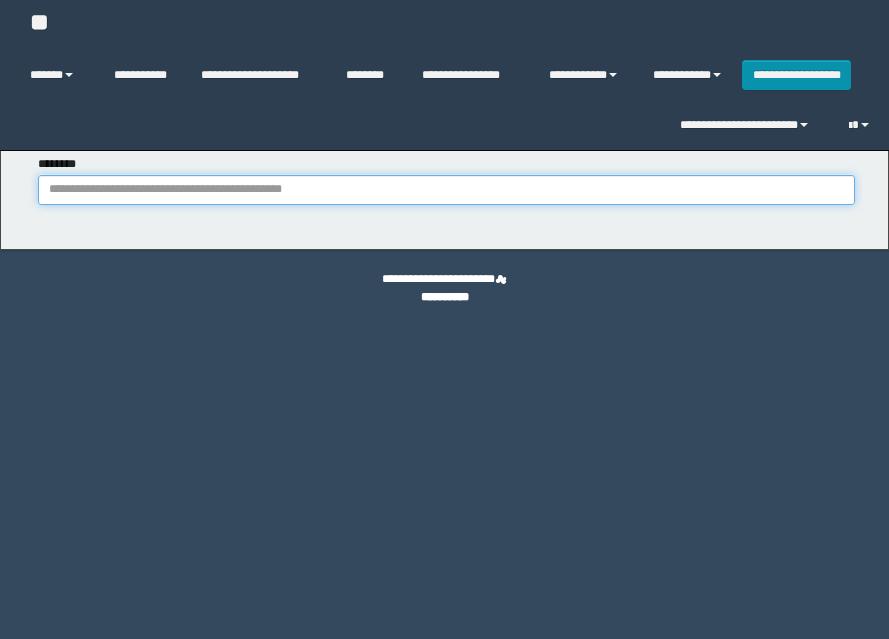 click on "********" at bounding box center (446, 190) 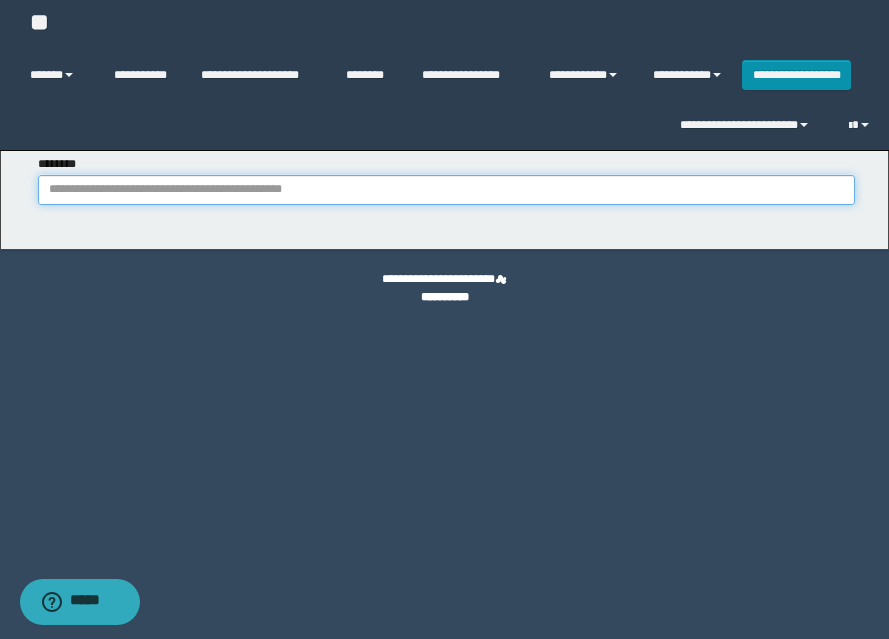 paste on "********" 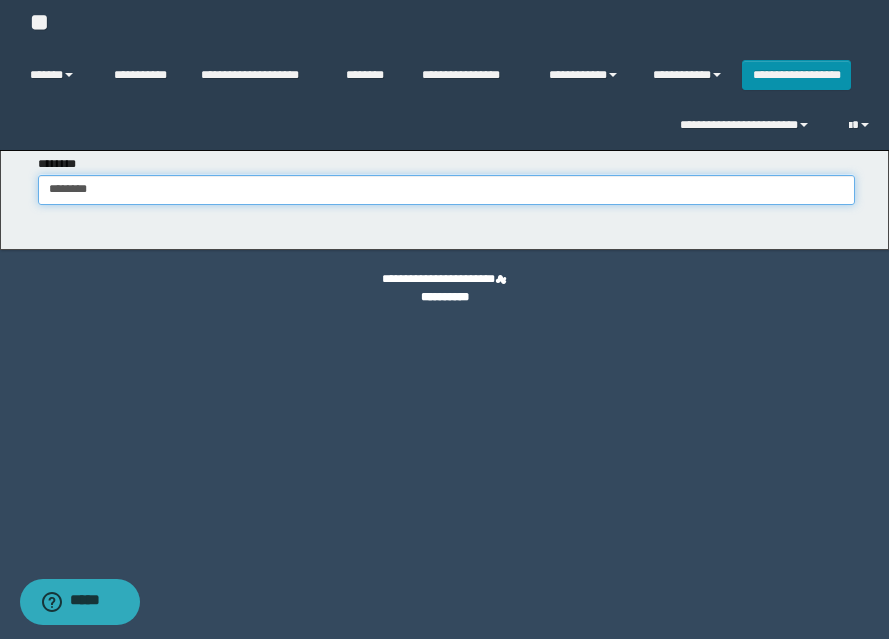type on "********" 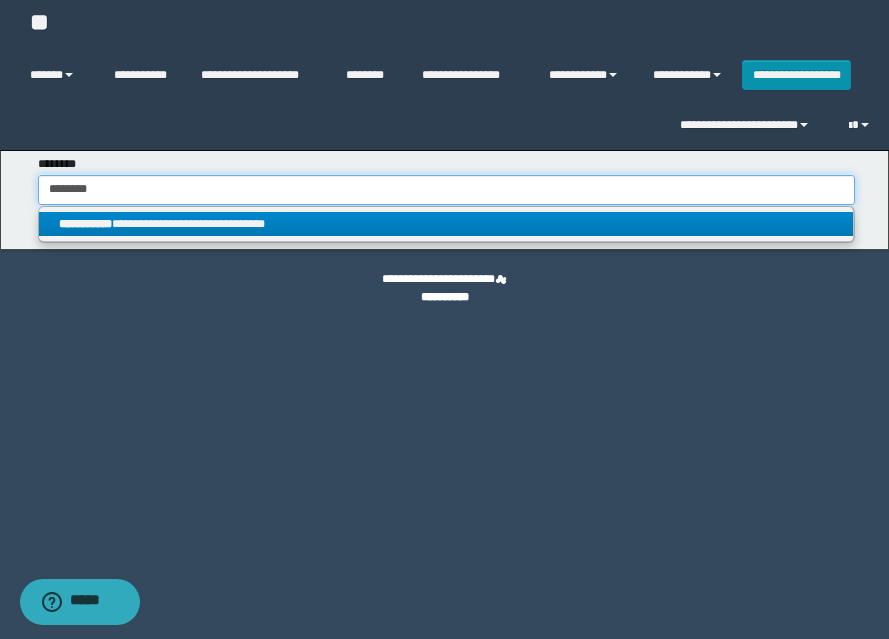 type on "********" 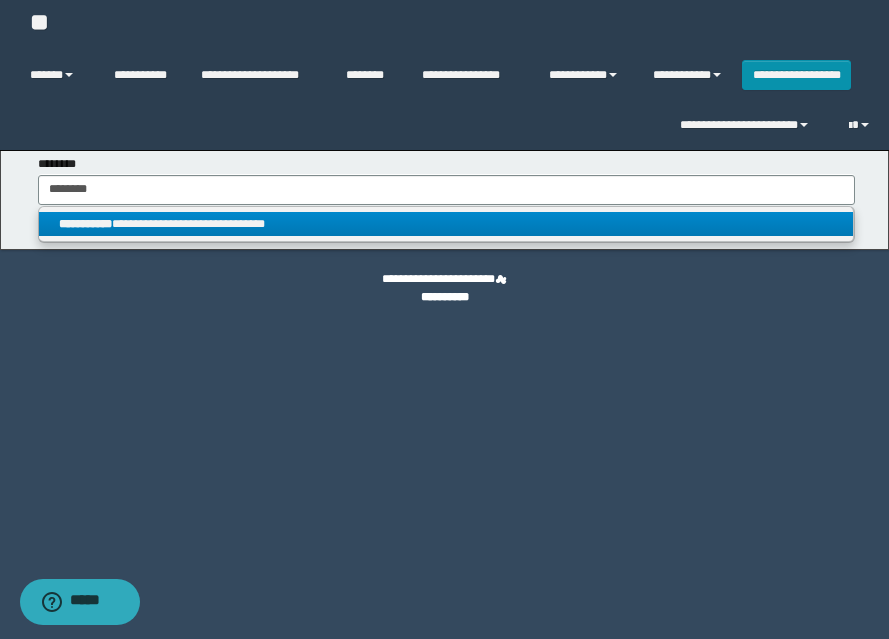 click on "**********" at bounding box center (446, 224) 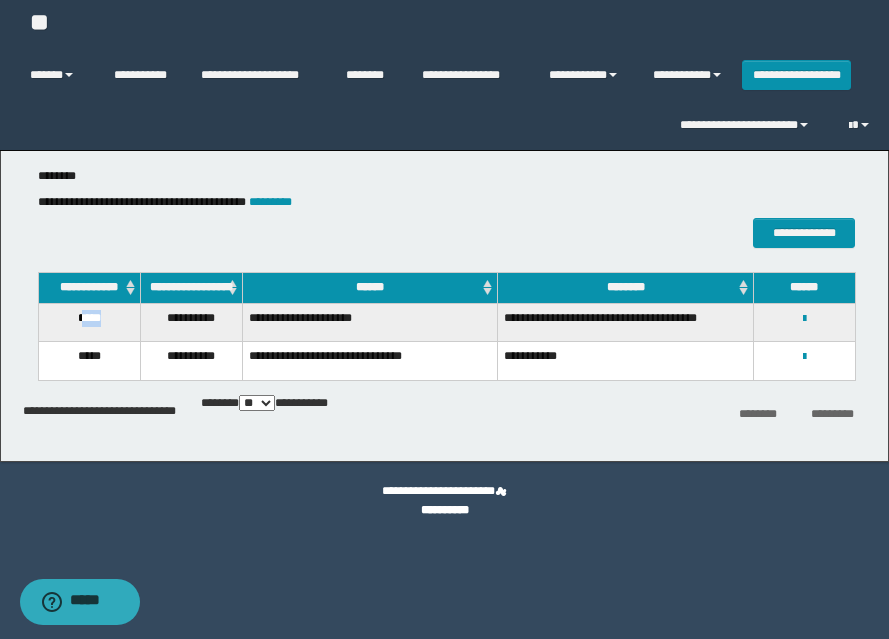 drag, startPoint x: 78, startPoint y: 337, endPoint x: 93, endPoint y: 333, distance: 15.524175 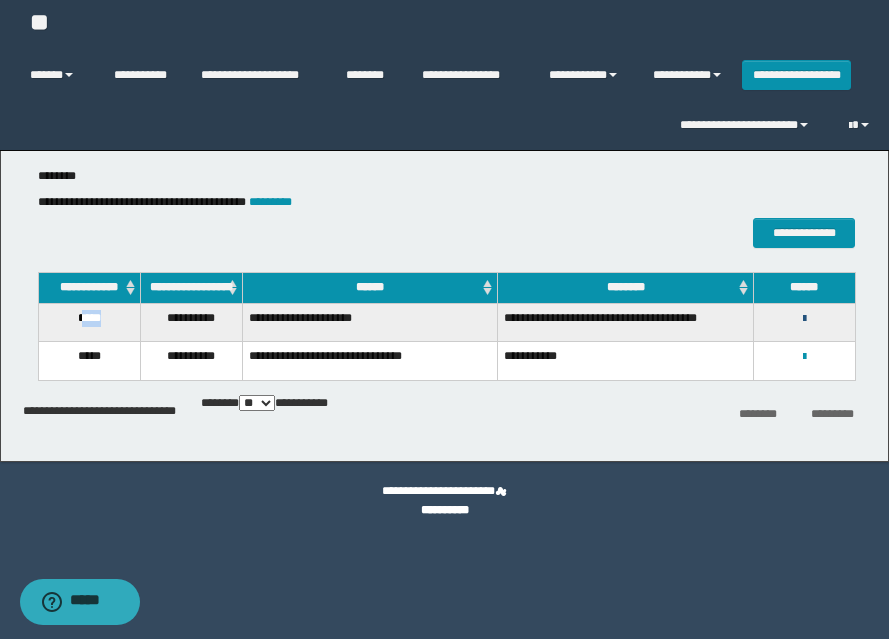 drag, startPoint x: 801, startPoint y: 335, endPoint x: 783, endPoint y: 344, distance: 20.12461 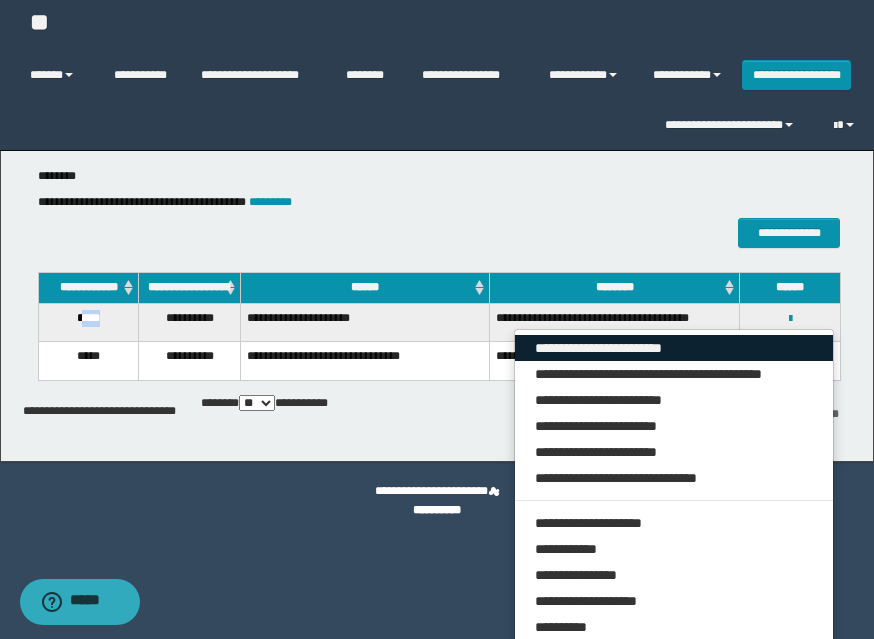 click on "**********" at bounding box center (674, 348) 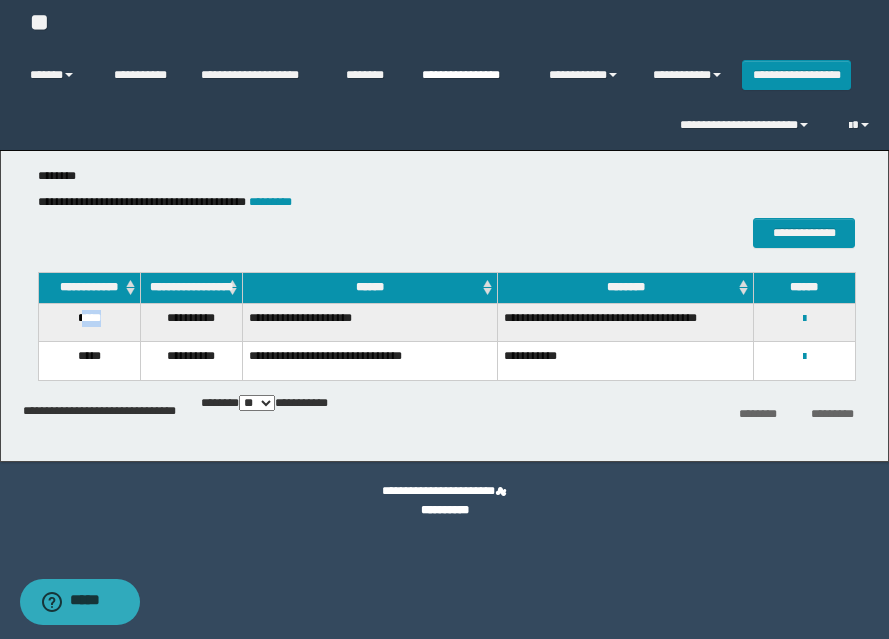 click on "**********" at bounding box center [470, 75] 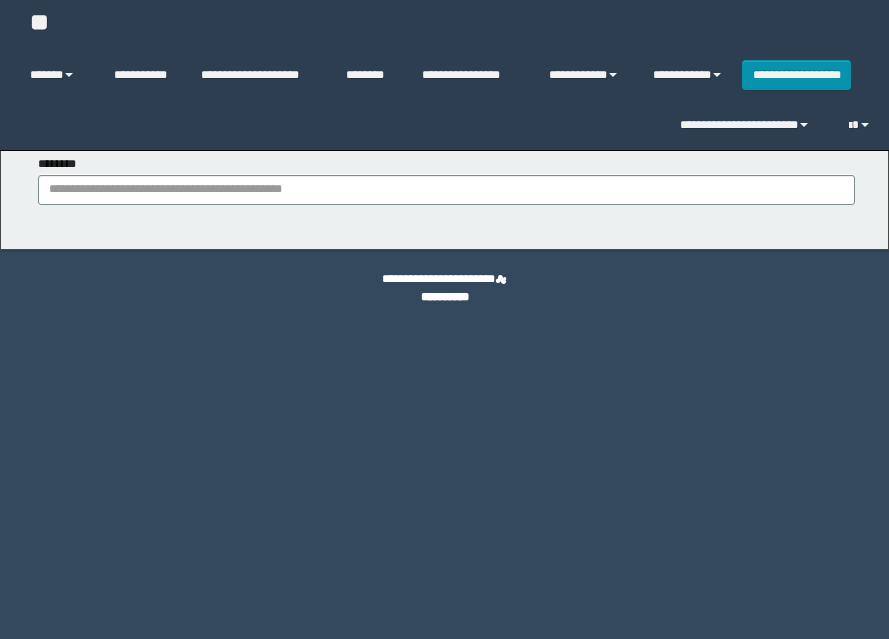 scroll, scrollTop: 0, scrollLeft: 0, axis: both 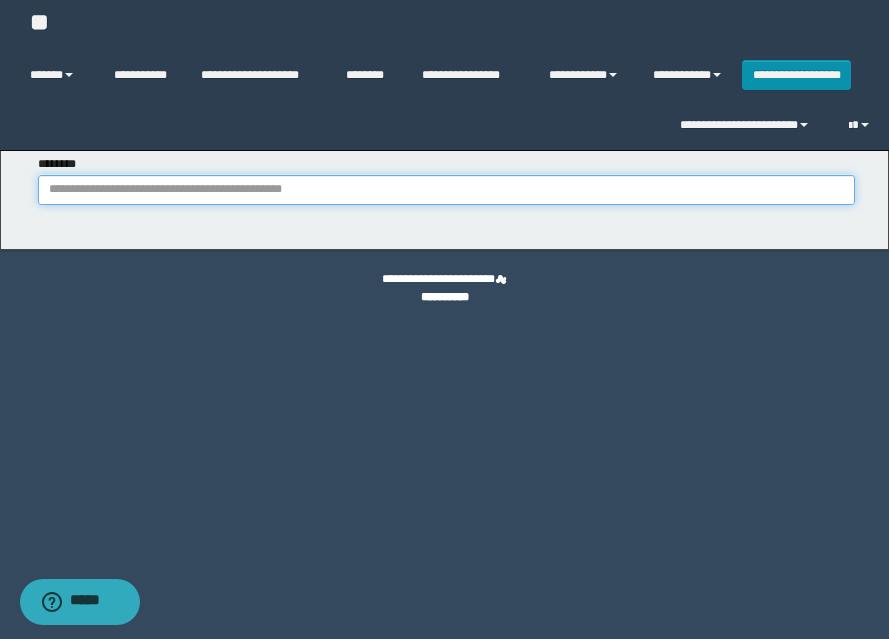 click on "********" at bounding box center (446, 190) 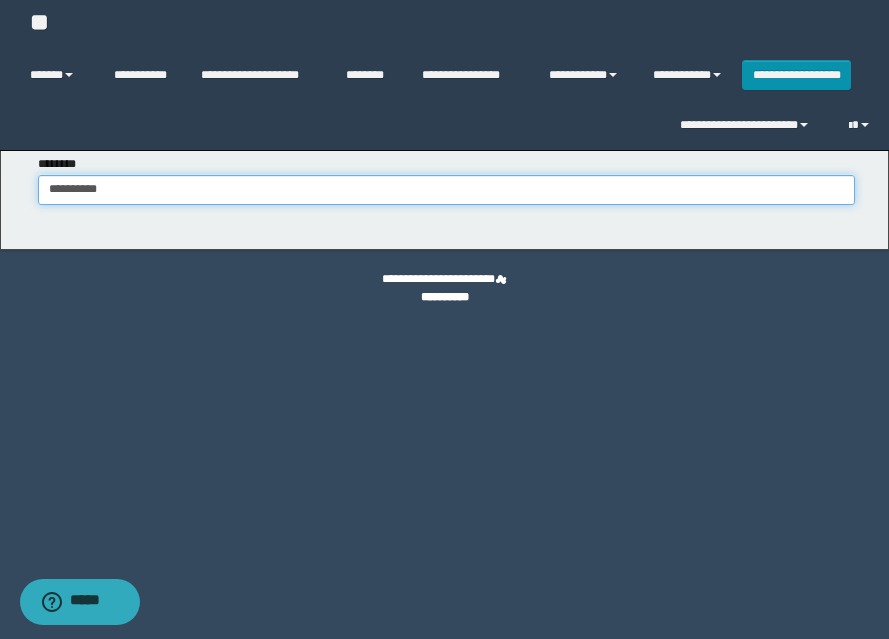 type on "**********" 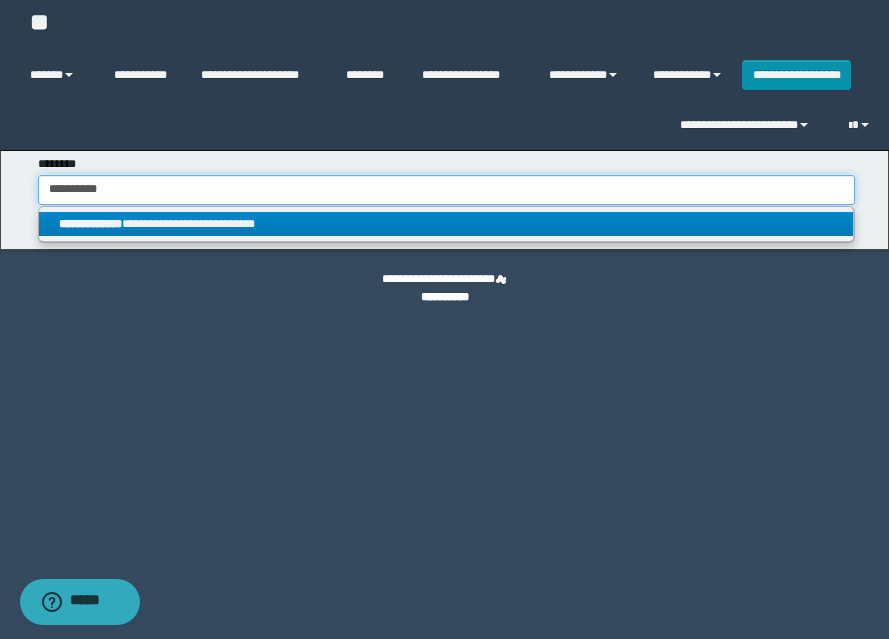 type on "**********" 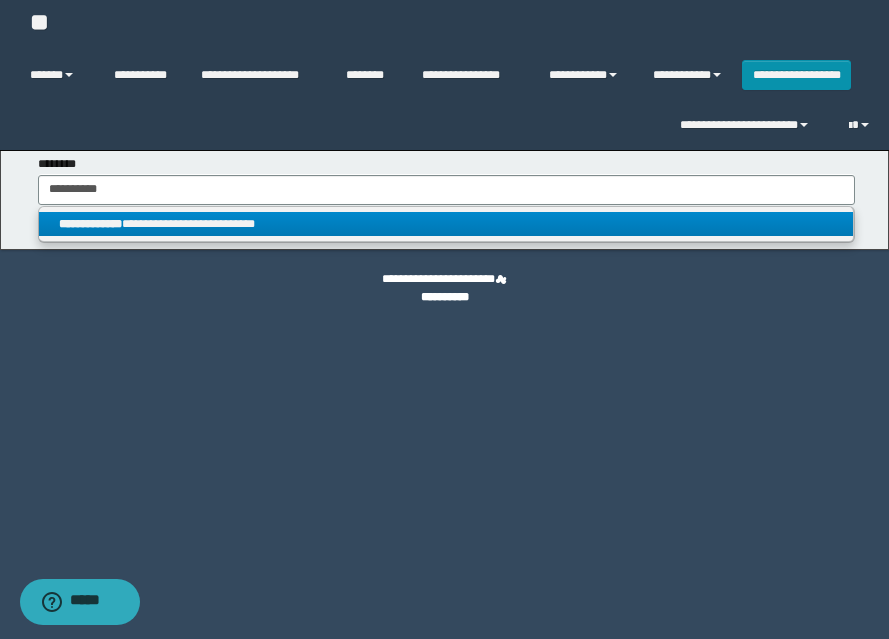 click on "**********" at bounding box center [90, 224] 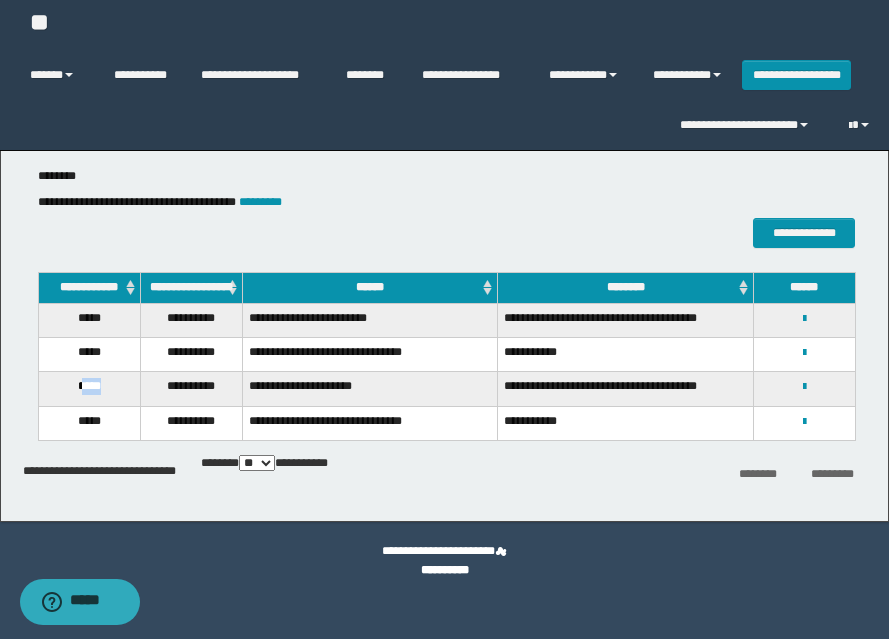 drag, startPoint x: 79, startPoint y: 398, endPoint x: 90, endPoint y: 397, distance: 11.045361 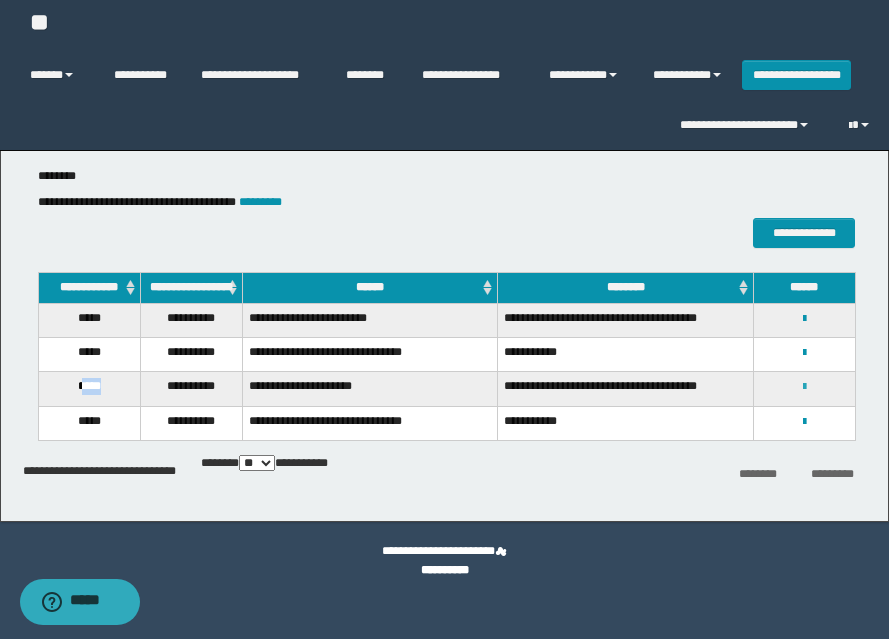 click at bounding box center [804, 387] 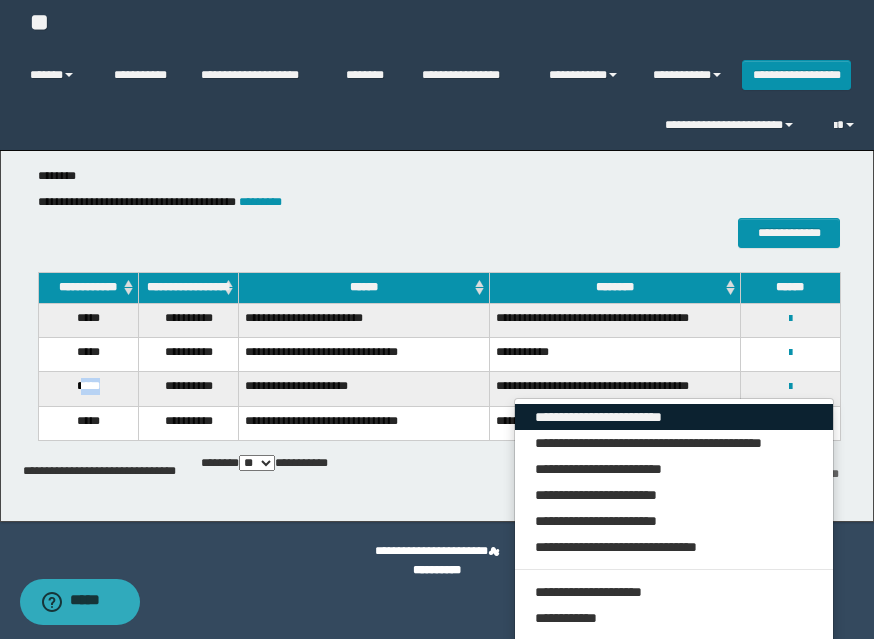 drag, startPoint x: 751, startPoint y: 417, endPoint x: 668, endPoint y: 322, distance: 126.1507 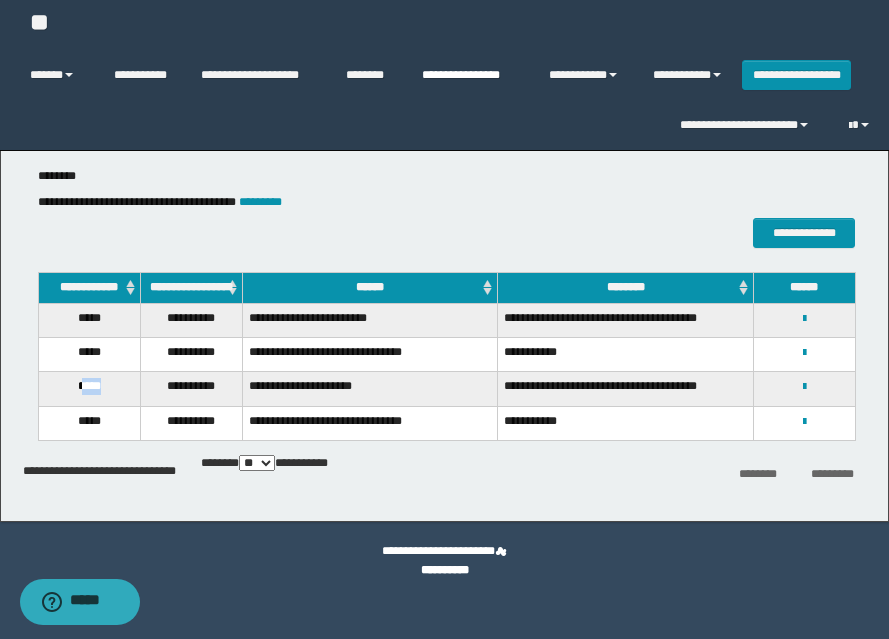 click on "**********" at bounding box center [470, 75] 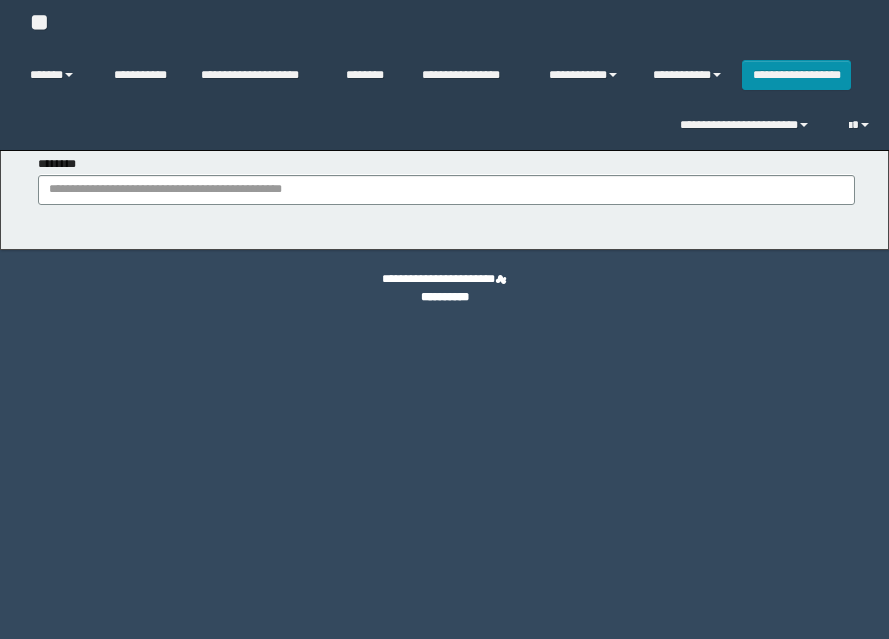 scroll, scrollTop: 0, scrollLeft: 0, axis: both 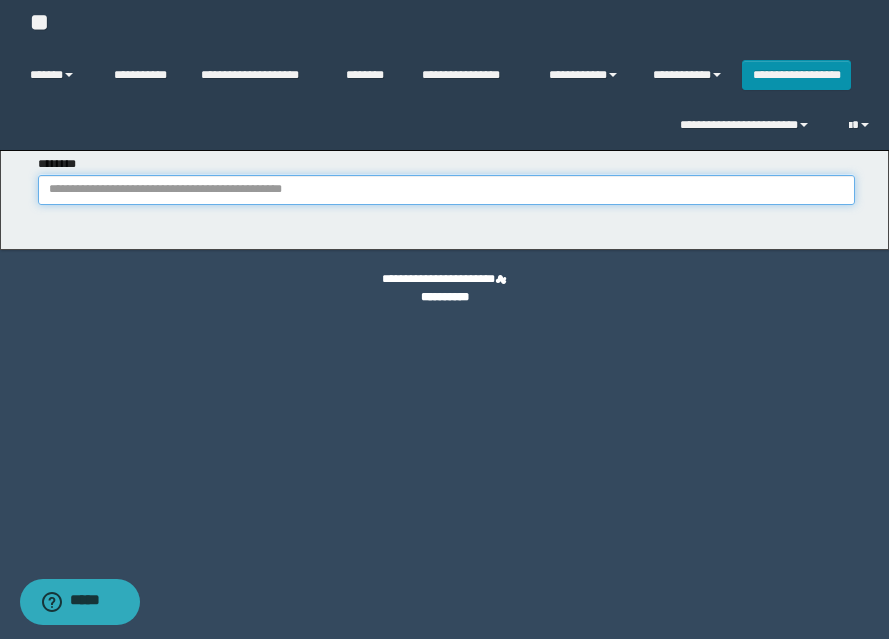 click on "********" at bounding box center (446, 190) 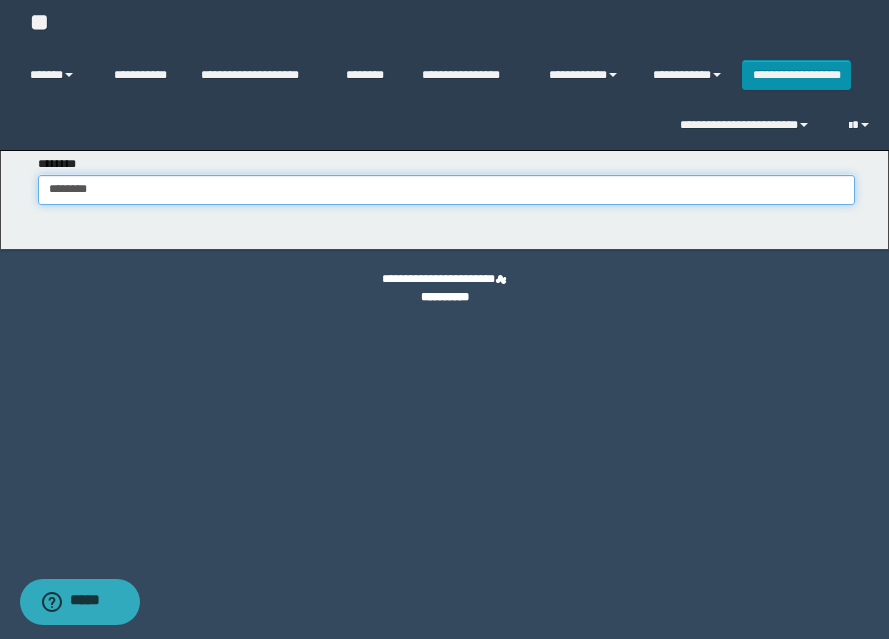 type on "********" 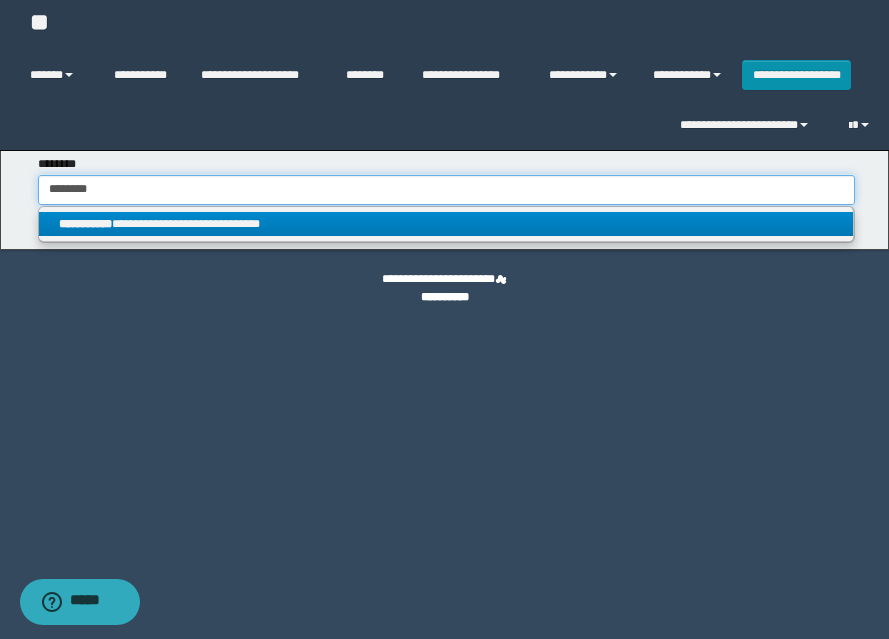 type on "********" 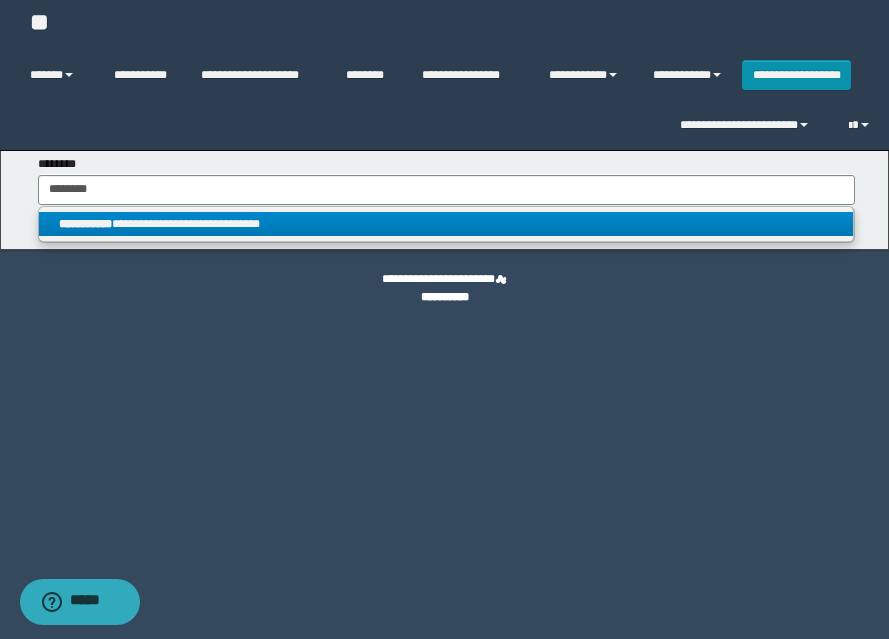 click on "**********" at bounding box center (446, 224) 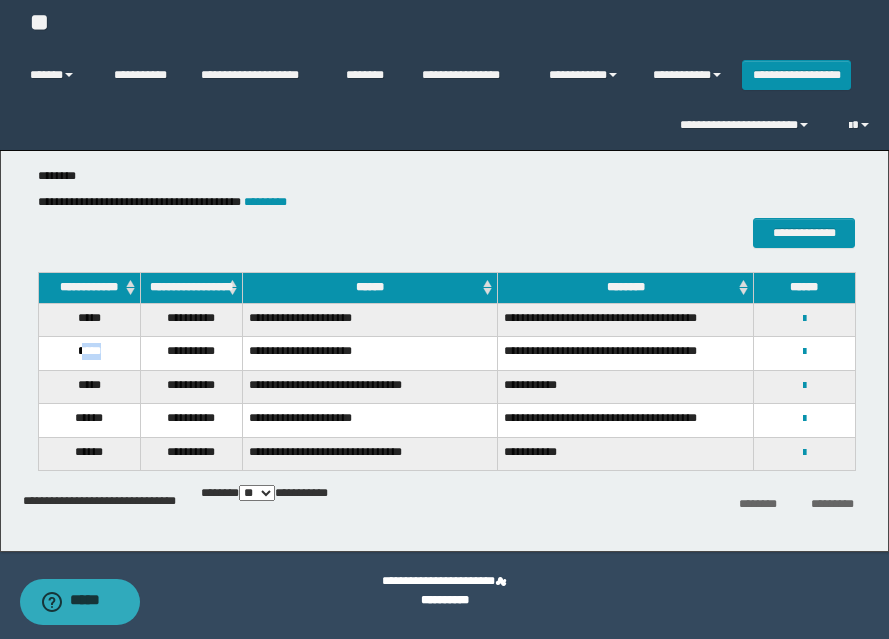 drag, startPoint x: 79, startPoint y: 363, endPoint x: 105, endPoint y: 366, distance: 26.172504 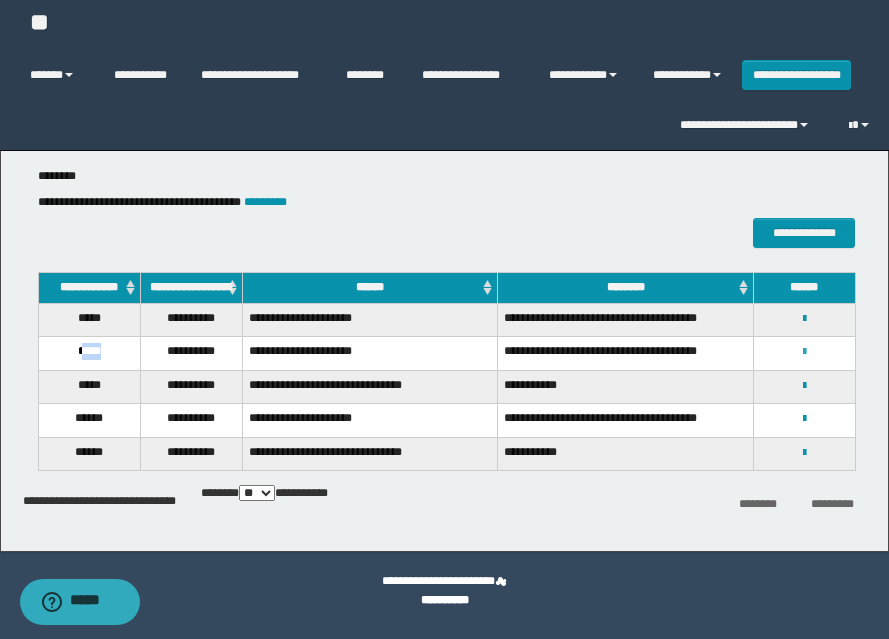 click at bounding box center [804, 352] 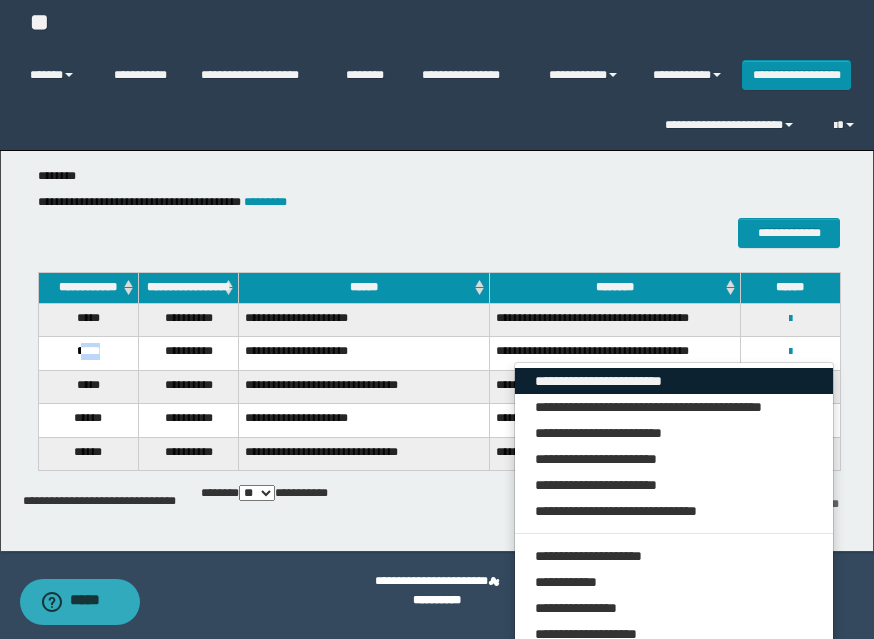 click on "**********" at bounding box center (674, 381) 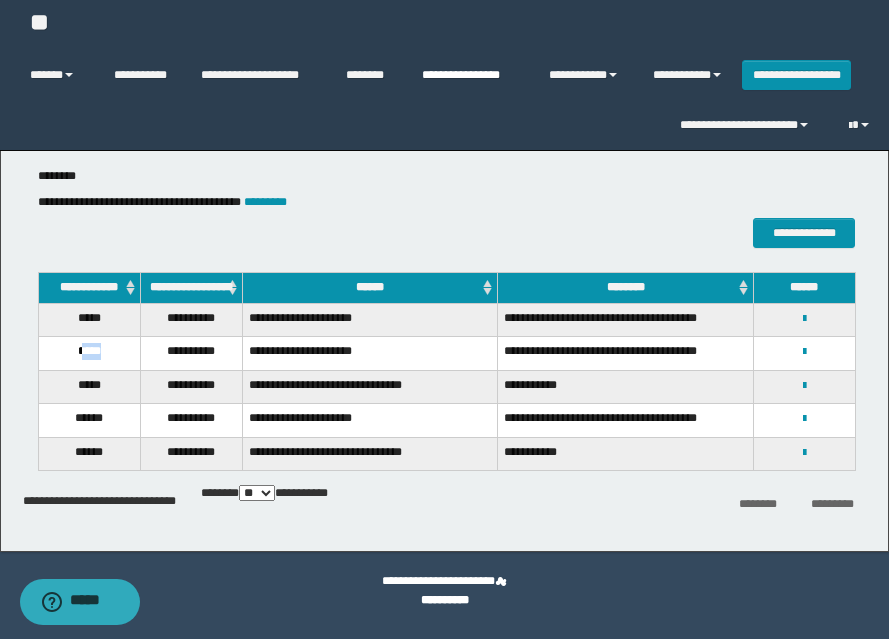 click on "**********" at bounding box center [470, 75] 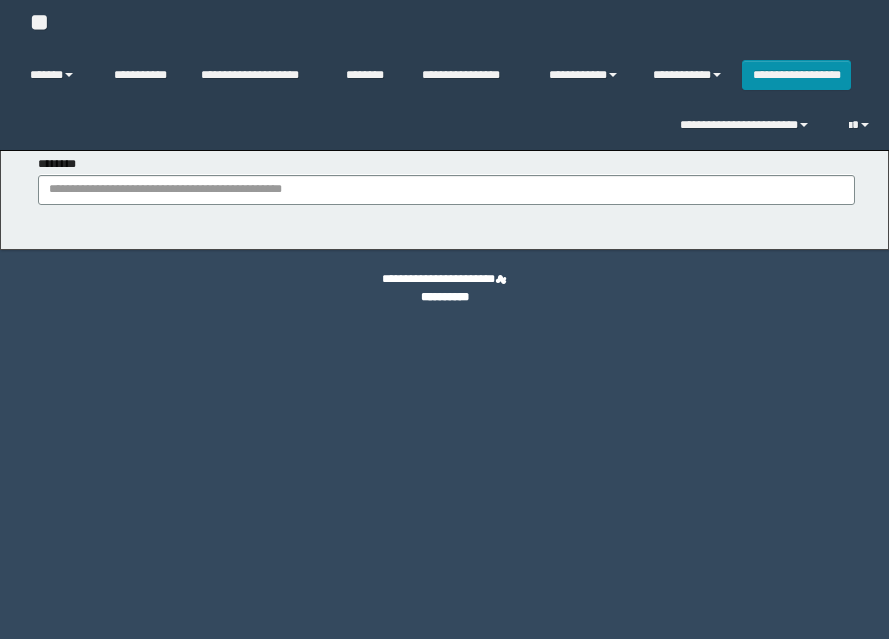 scroll, scrollTop: 0, scrollLeft: 0, axis: both 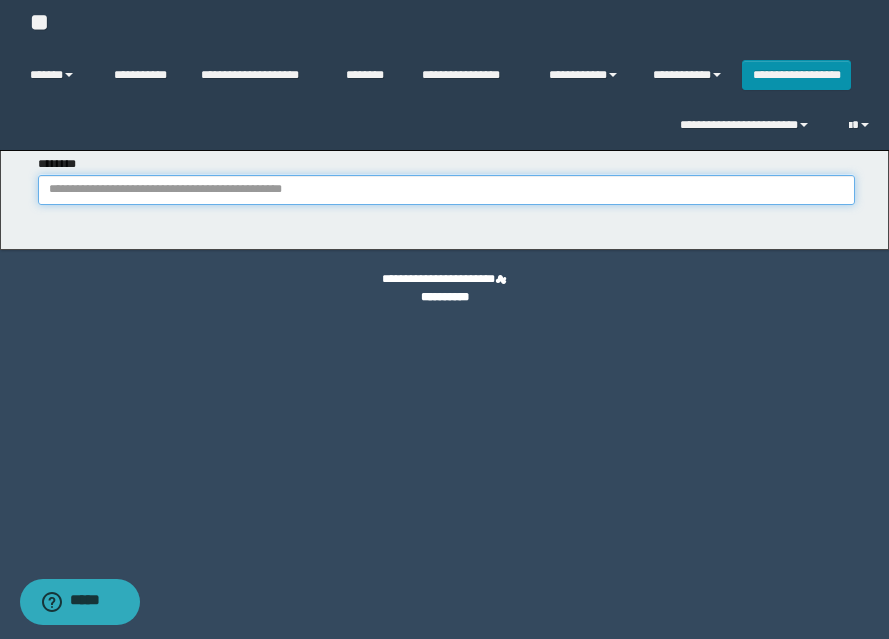 click on "********" at bounding box center (446, 190) 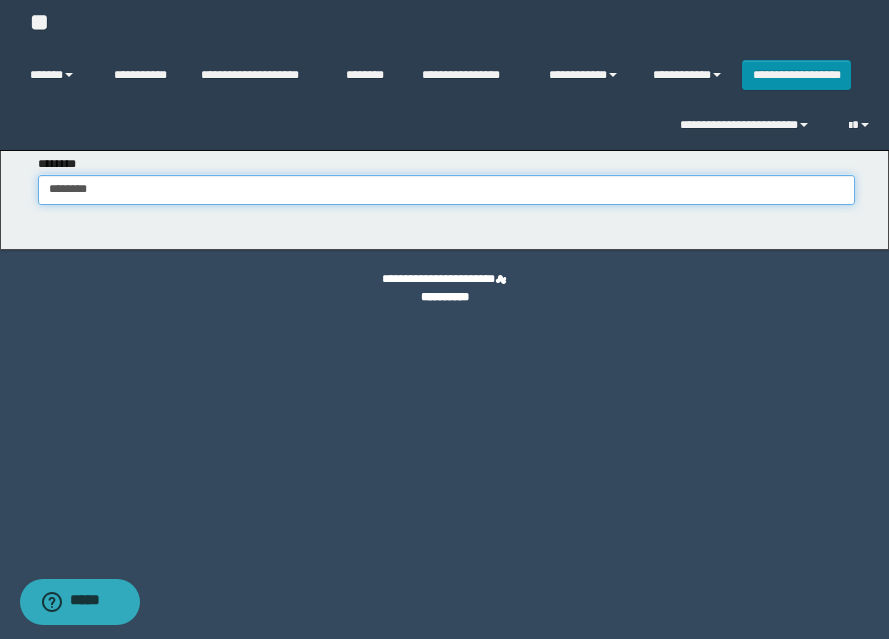 type on "********" 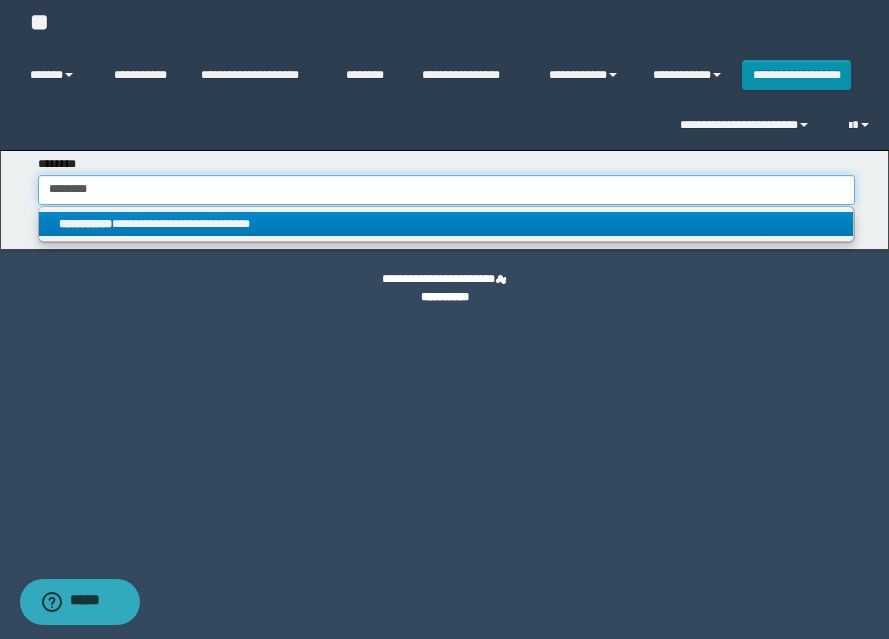 type on "********" 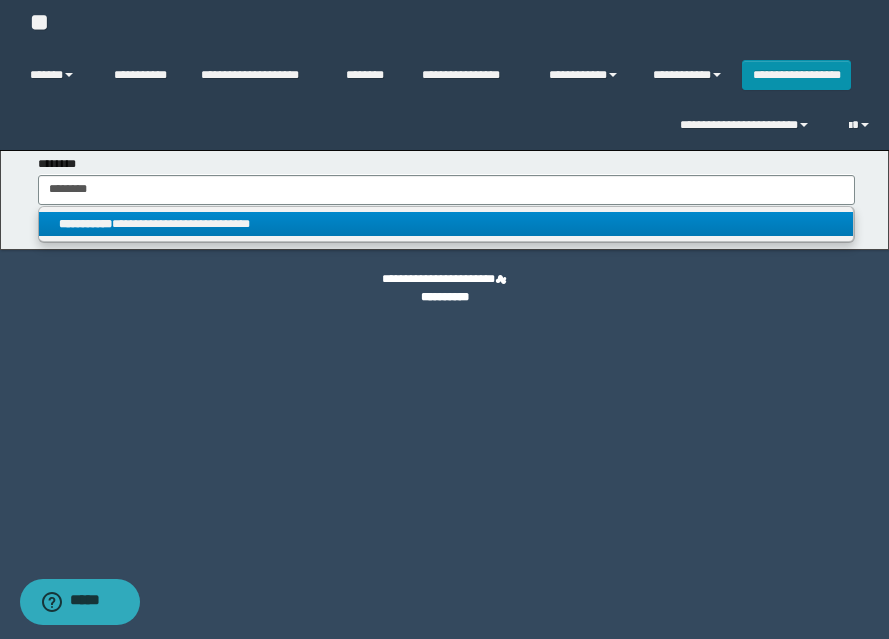 click on "**********" at bounding box center (85, 224) 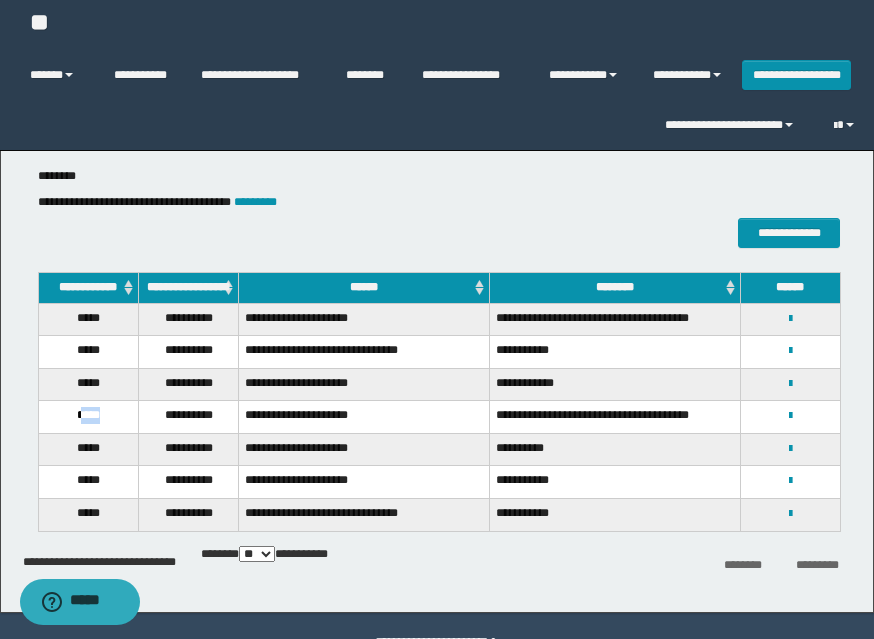 drag, startPoint x: 77, startPoint y: 425, endPoint x: 93, endPoint y: 432, distance: 17.464249 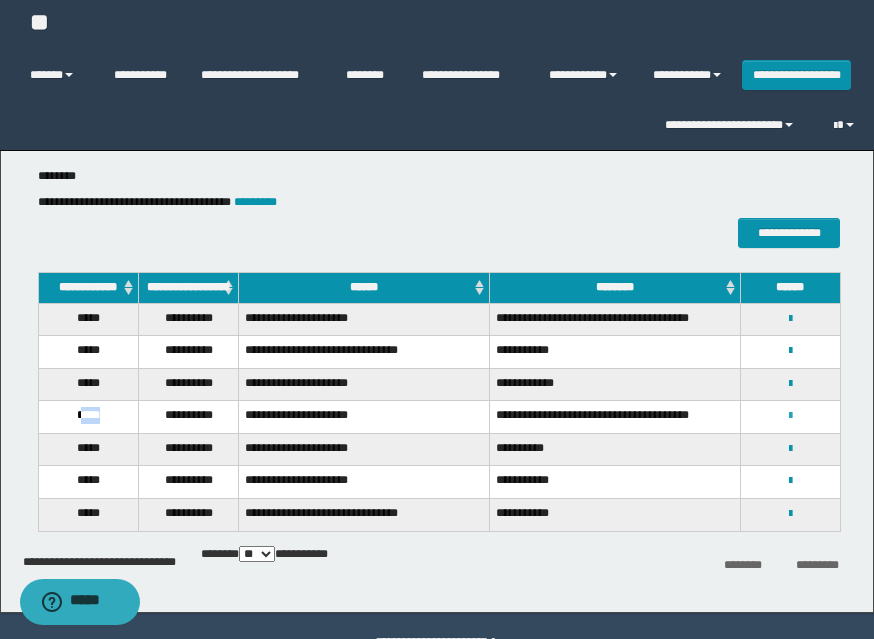 click at bounding box center (790, 416) 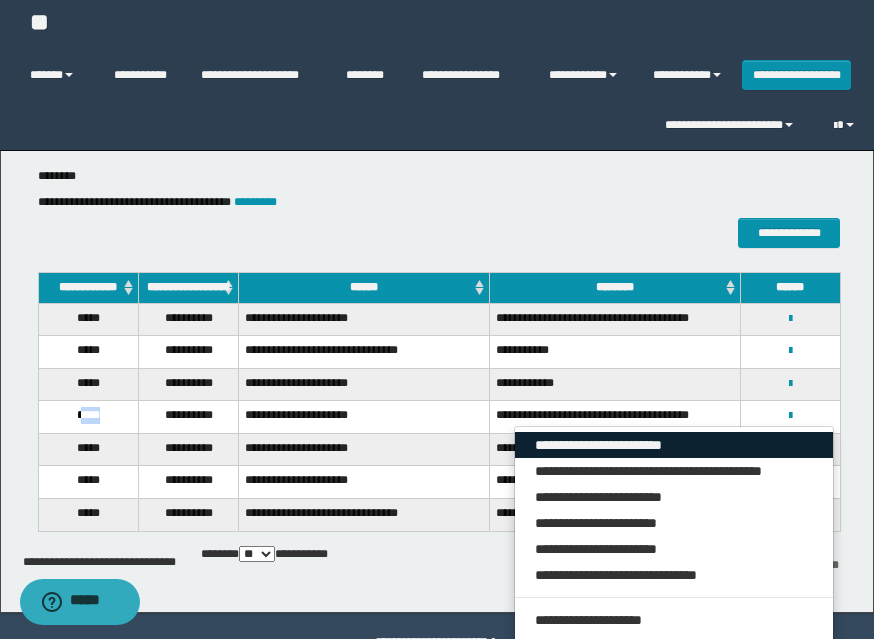click on "**********" at bounding box center (674, 445) 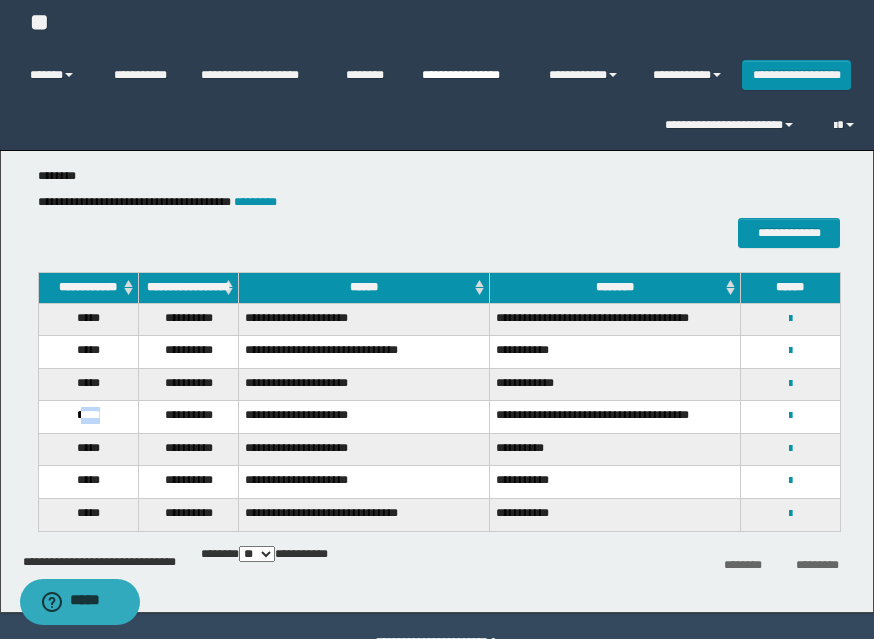 click on "**********" at bounding box center (470, 75) 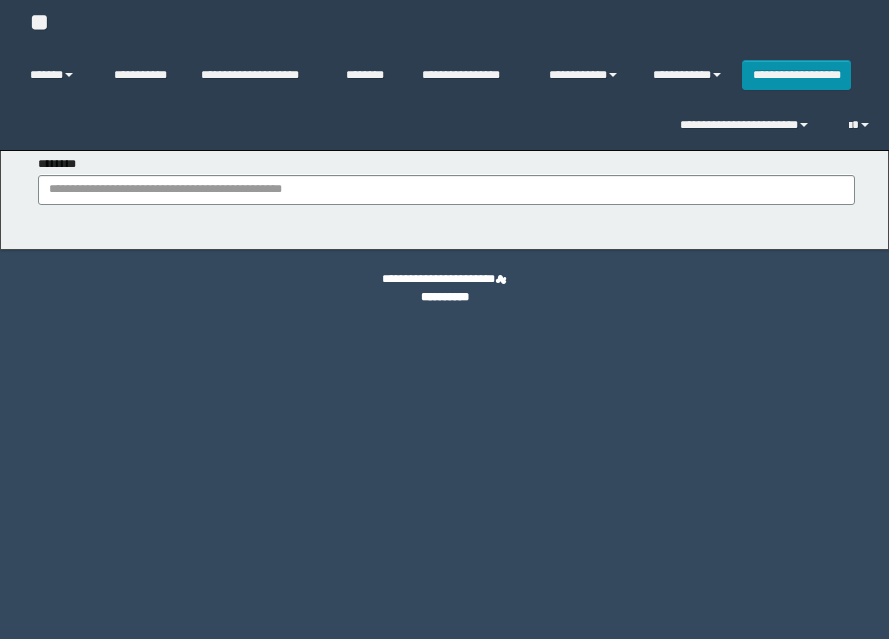 scroll, scrollTop: 0, scrollLeft: 0, axis: both 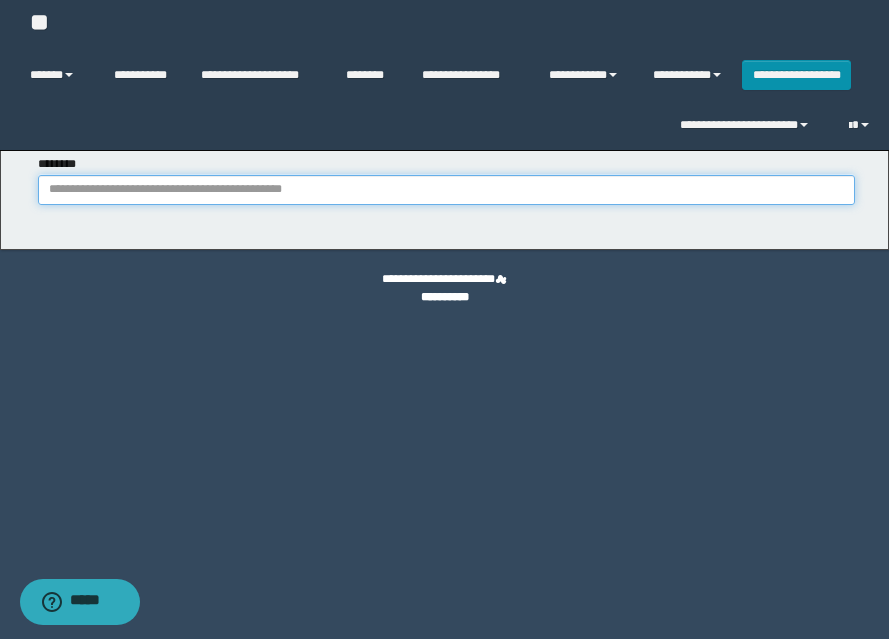 click on "********" at bounding box center [446, 190] 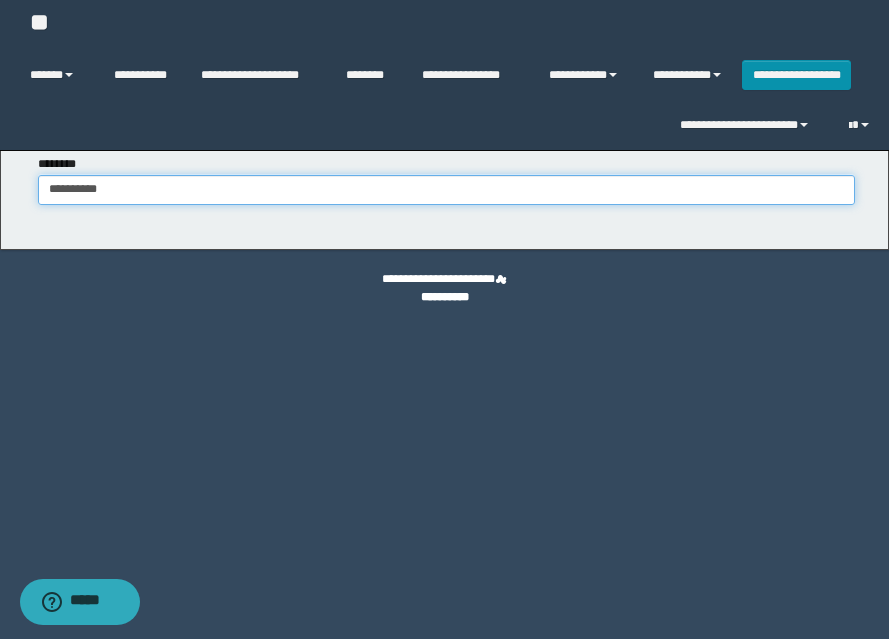 type on "**********" 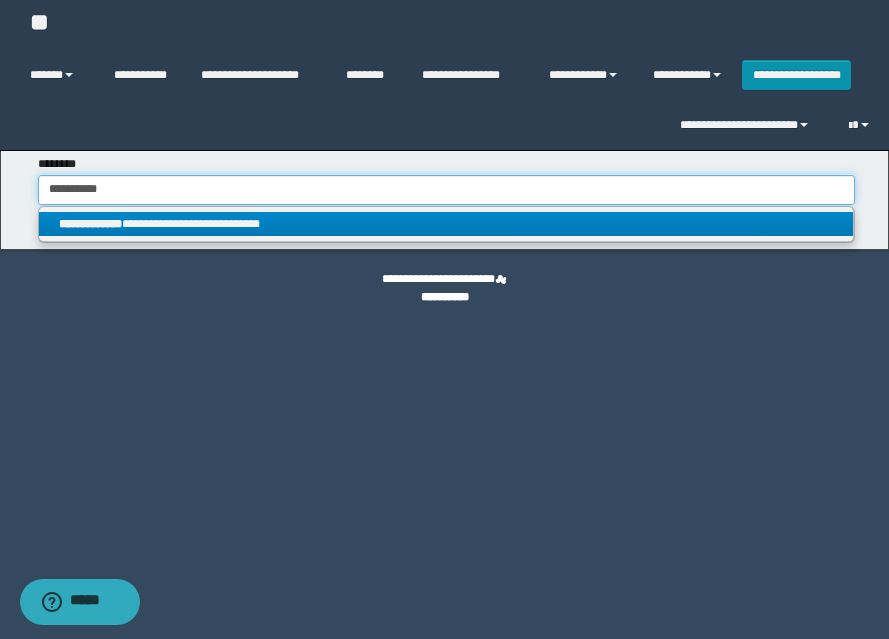 type on "**********" 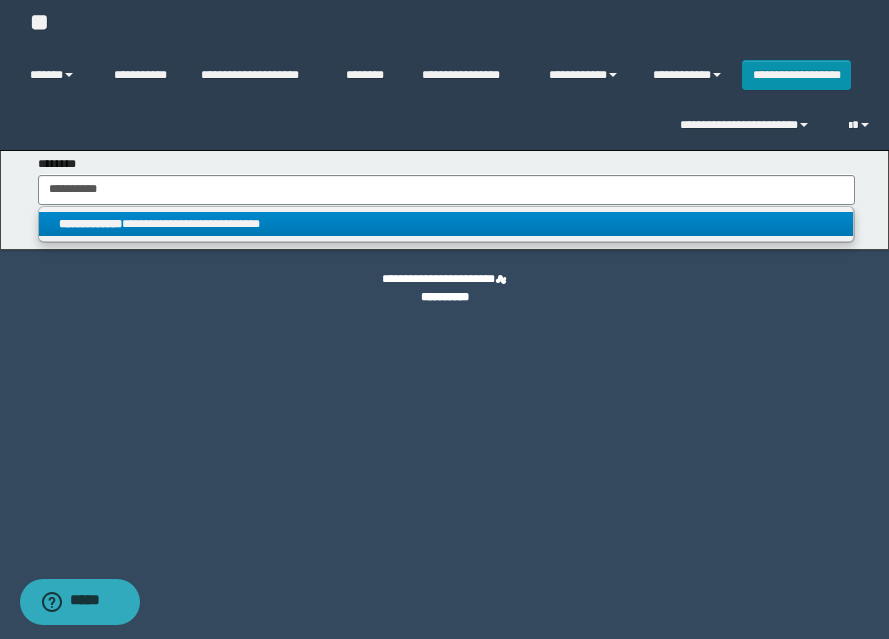 click on "**********" at bounding box center [446, 224] 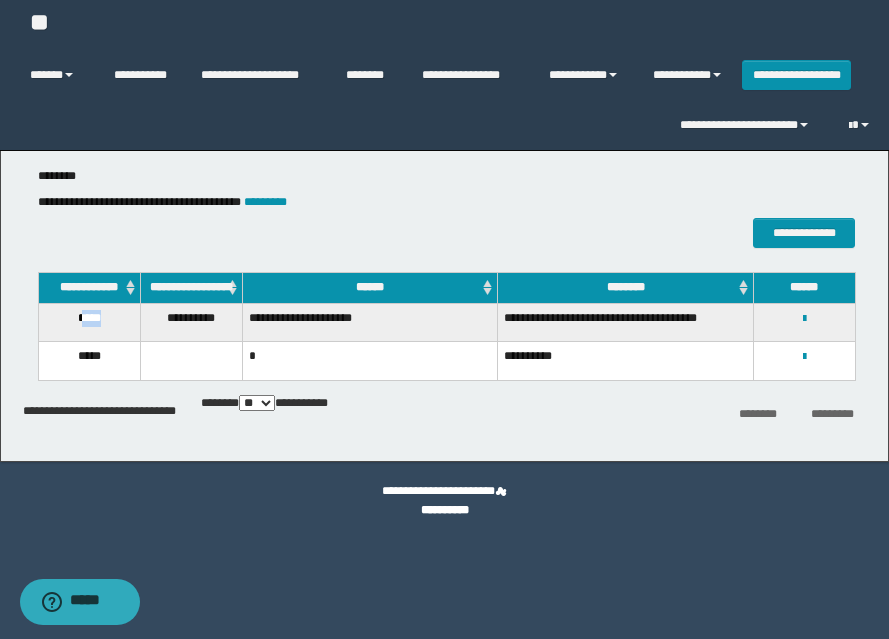 drag, startPoint x: 77, startPoint y: 335, endPoint x: 104, endPoint y: 338, distance: 27.166155 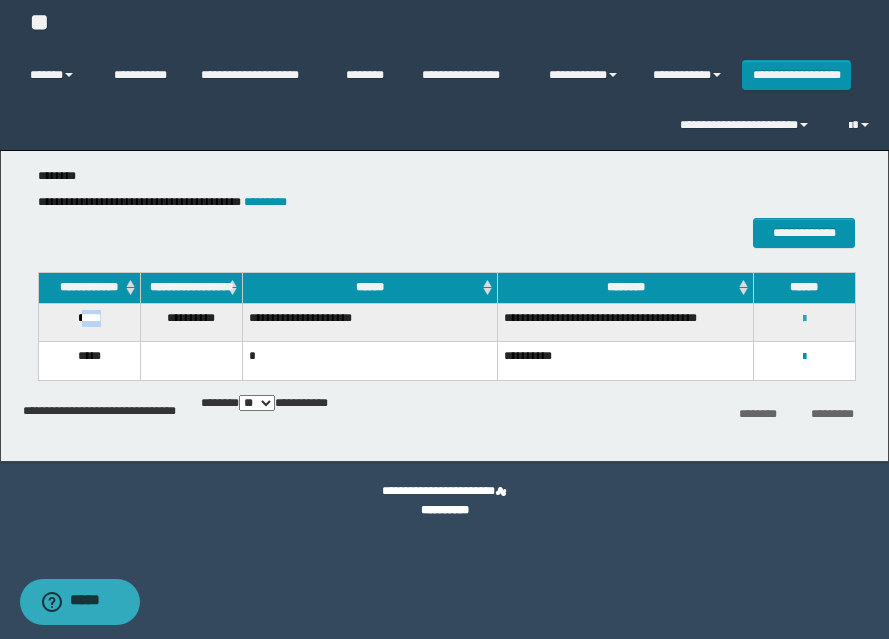 click at bounding box center (804, 319) 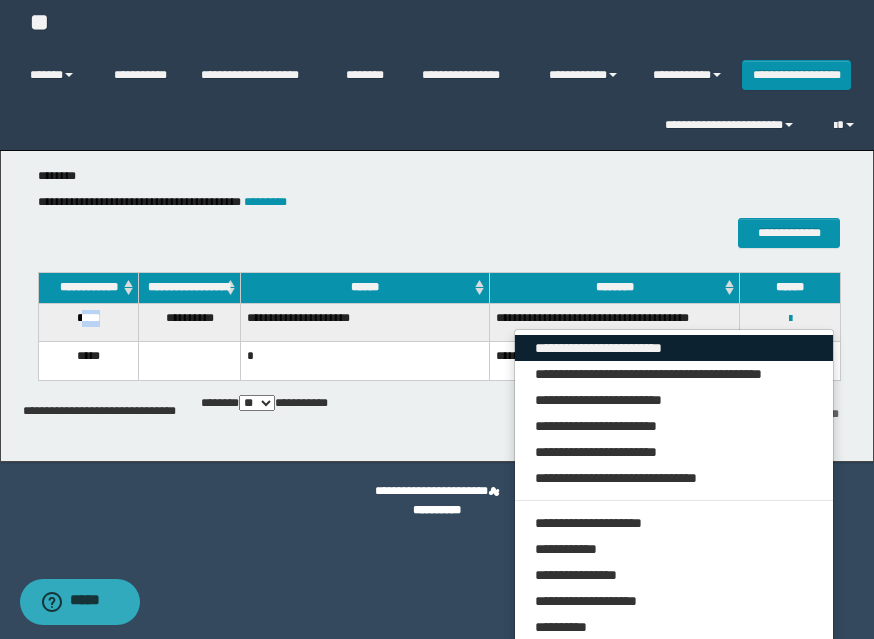 click on "**********" at bounding box center (674, 348) 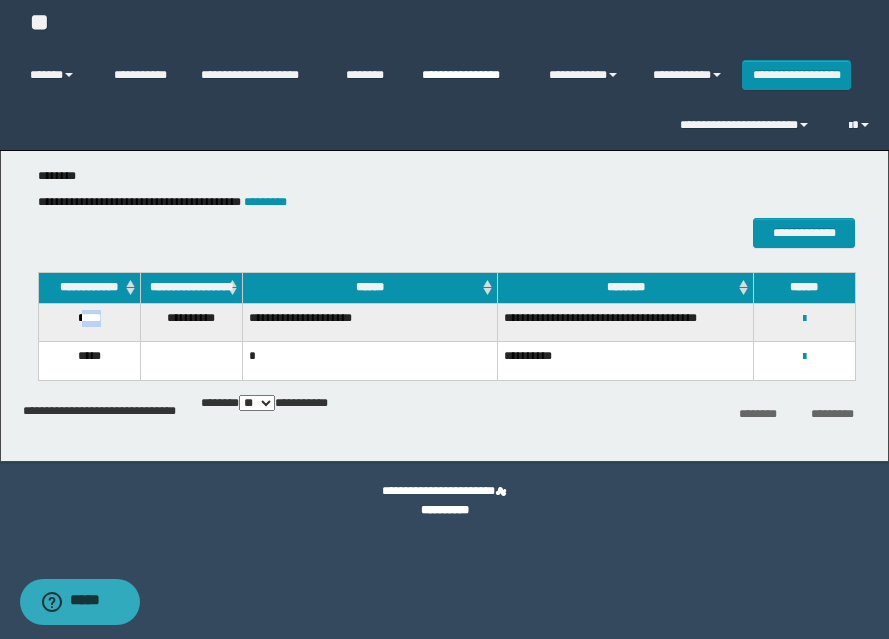 click on "**********" at bounding box center (470, 75) 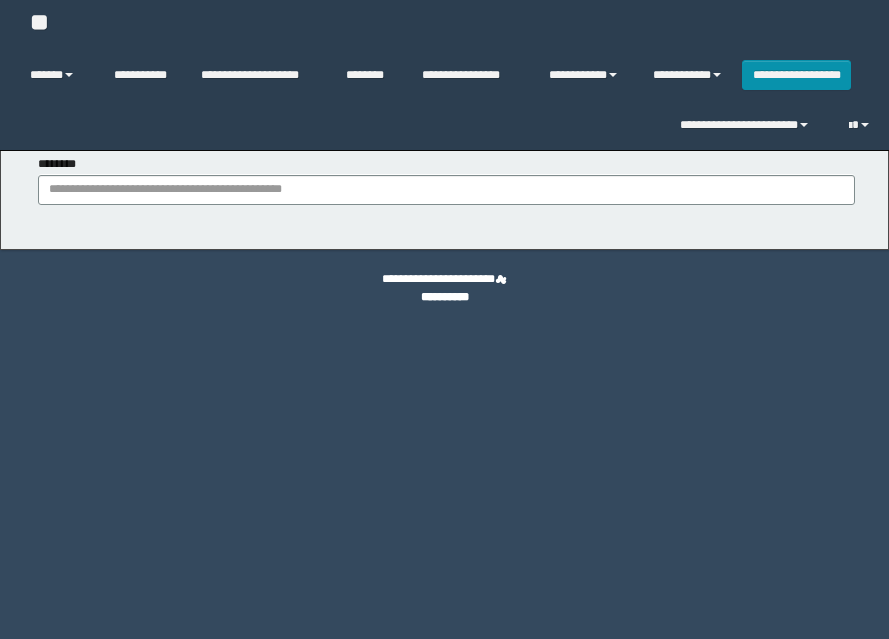 scroll, scrollTop: 0, scrollLeft: 0, axis: both 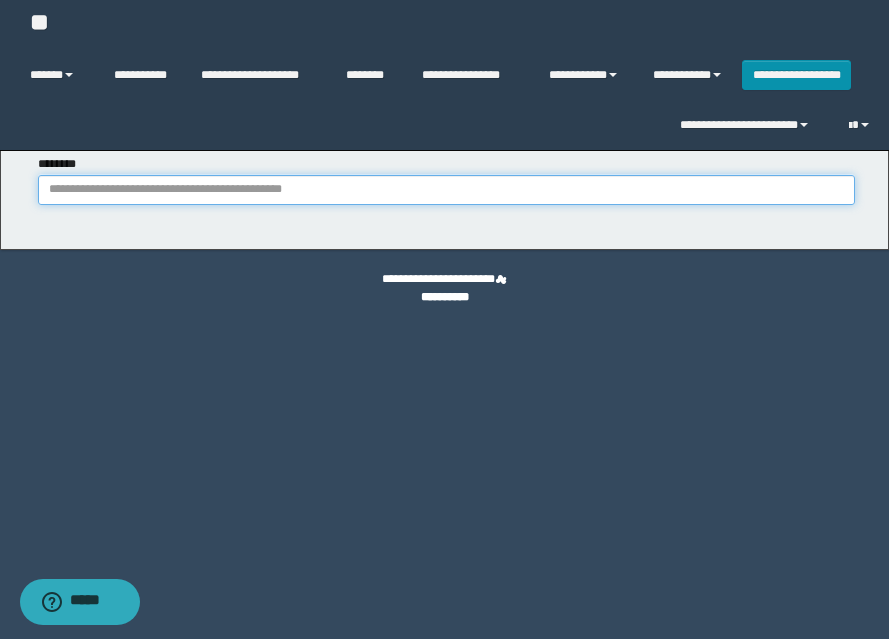 click on "********" at bounding box center [446, 190] 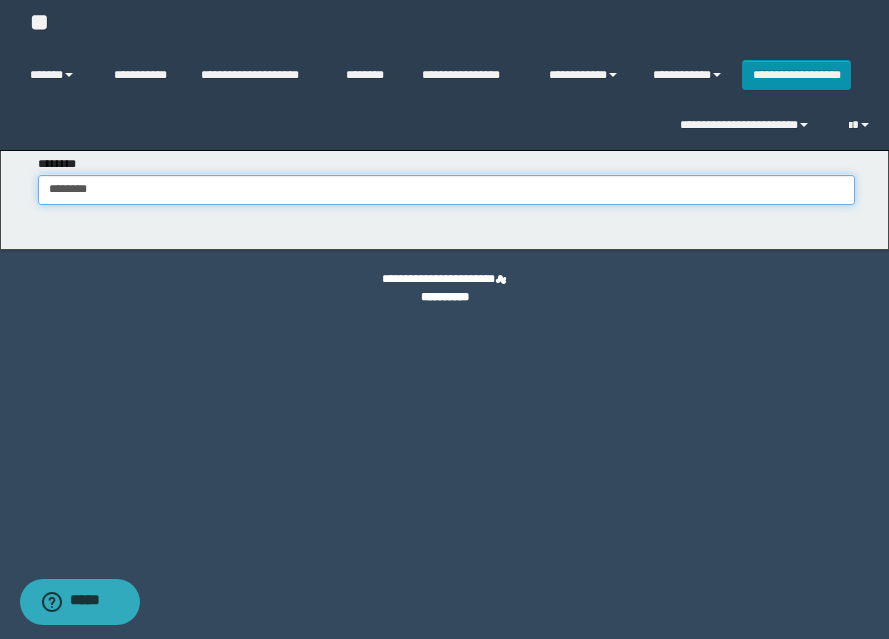 type on "********" 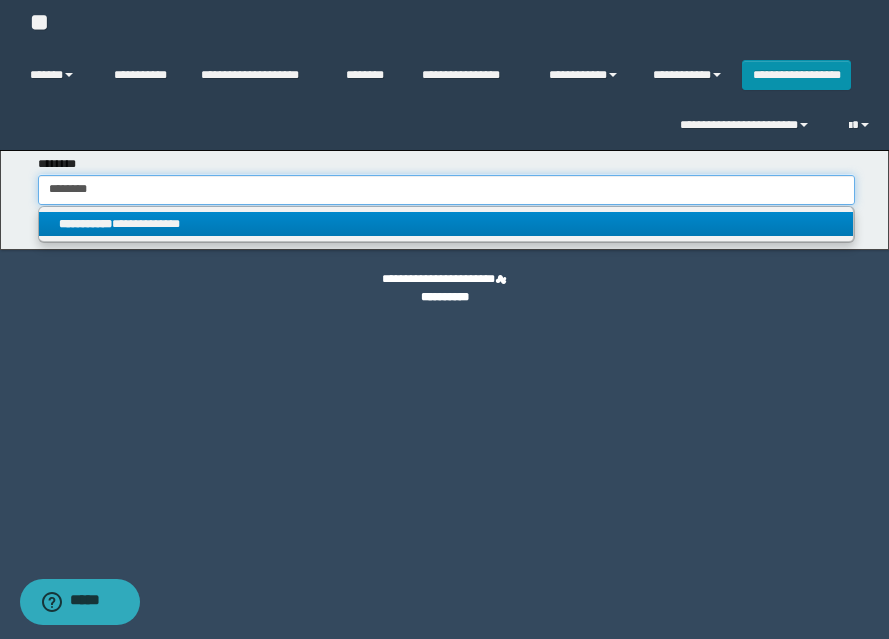 type on "********" 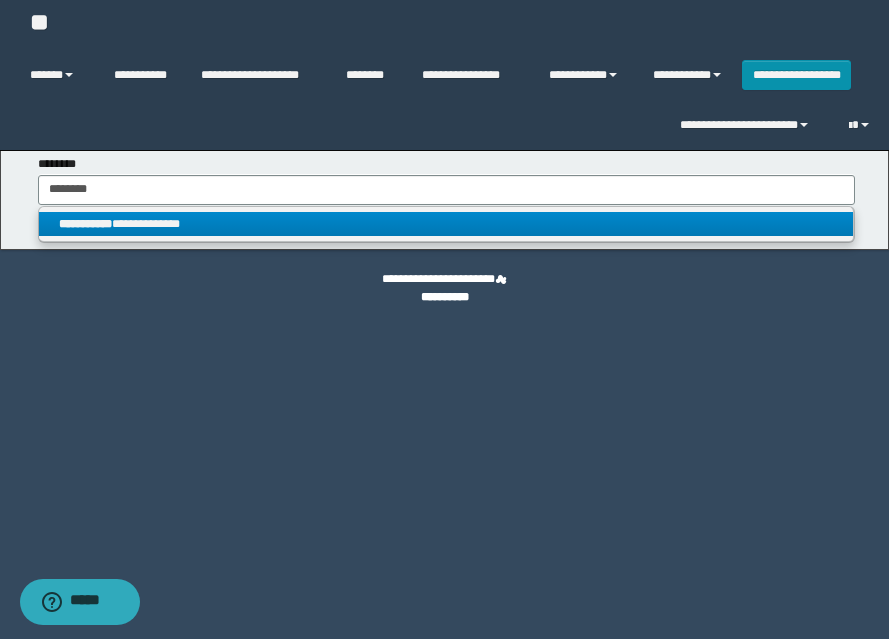 click on "**********" at bounding box center [446, 224] 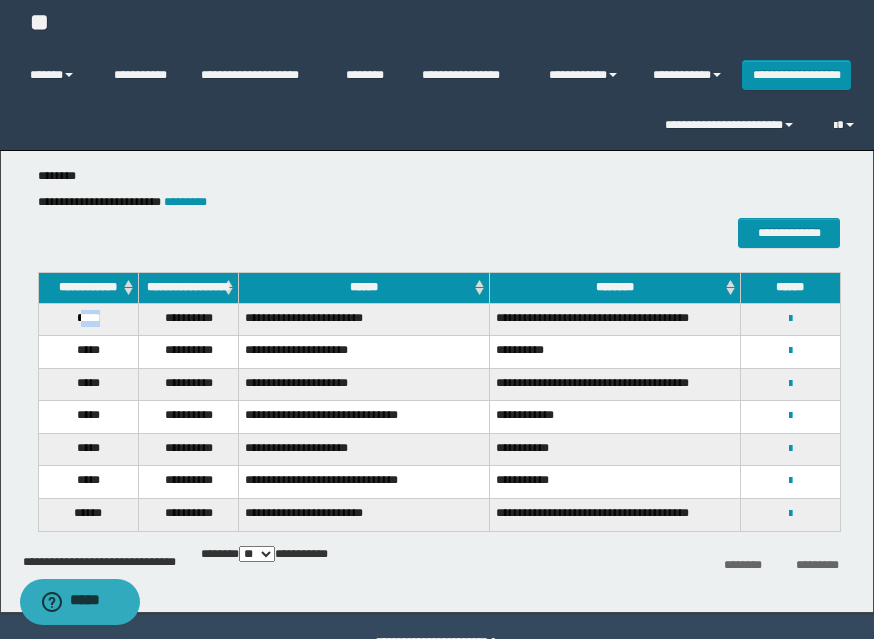 drag, startPoint x: 76, startPoint y: 330, endPoint x: 99, endPoint y: 335, distance: 23.537205 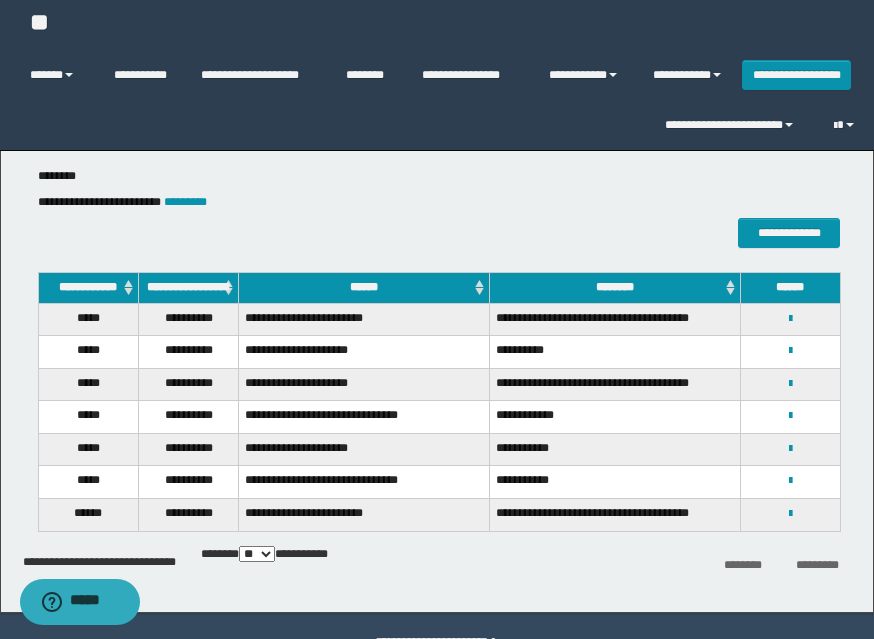 click on "**********" at bounding box center (790, 318) 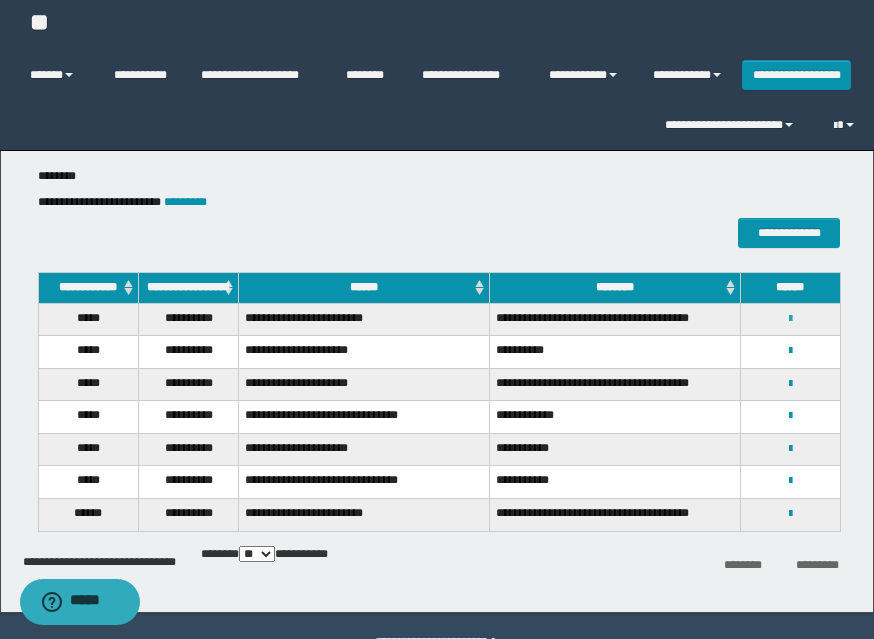 click at bounding box center (790, 319) 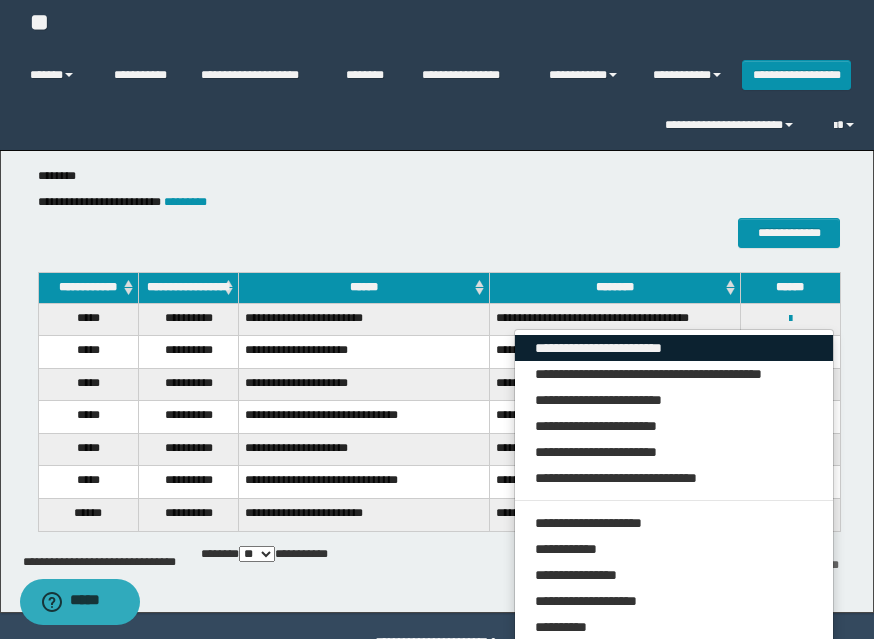 click on "**********" at bounding box center (674, 348) 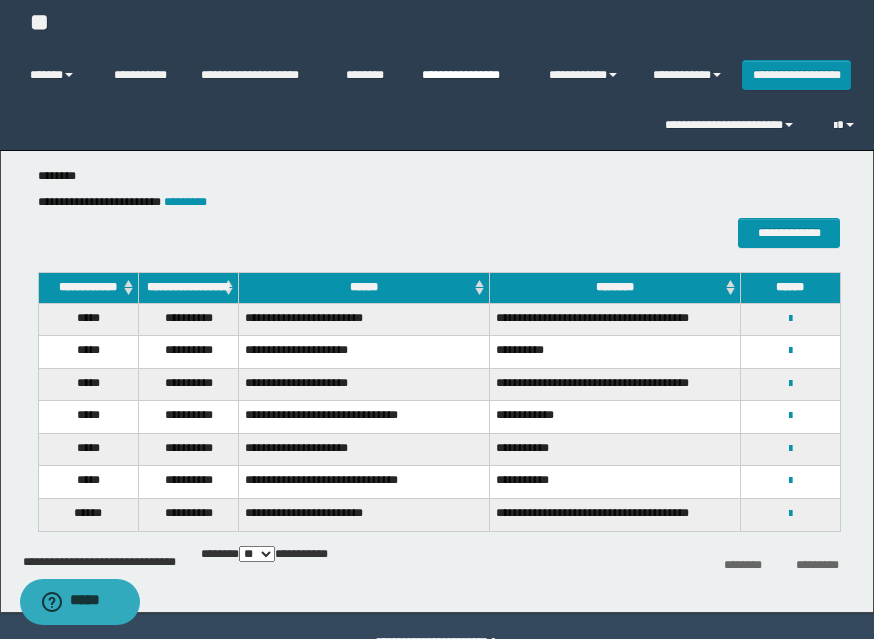 click on "**********" at bounding box center [470, 75] 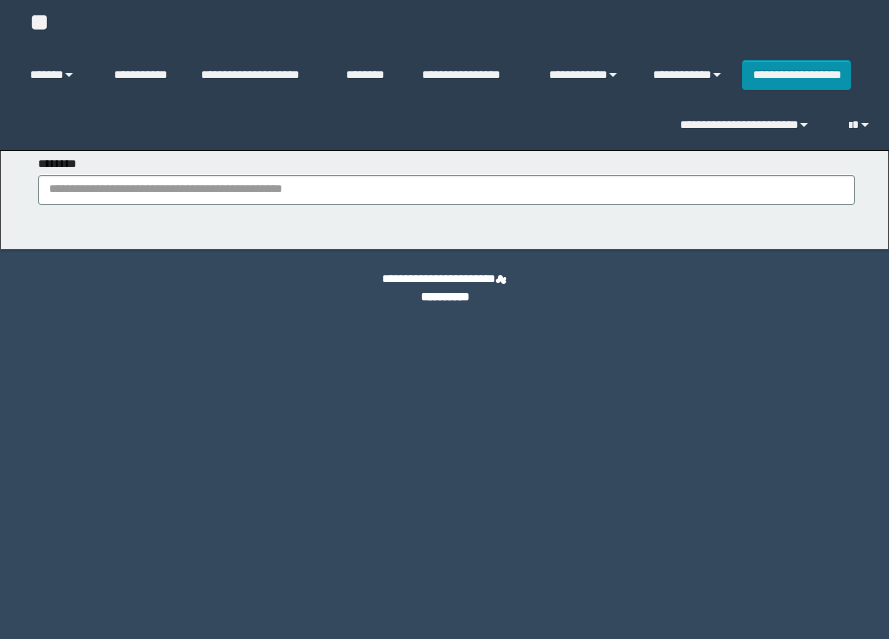 scroll, scrollTop: 0, scrollLeft: 0, axis: both 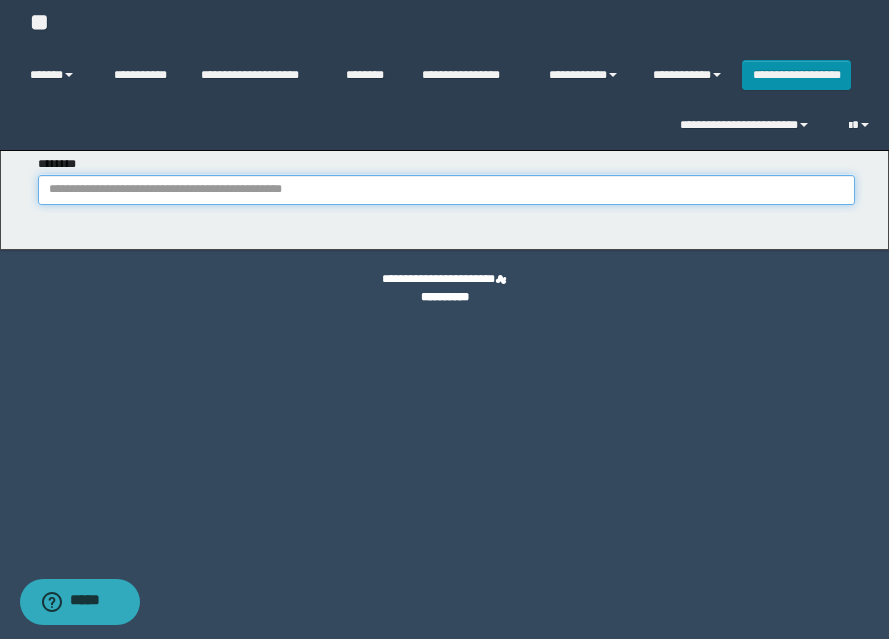 click on "********" at bounding box center (446, 190) 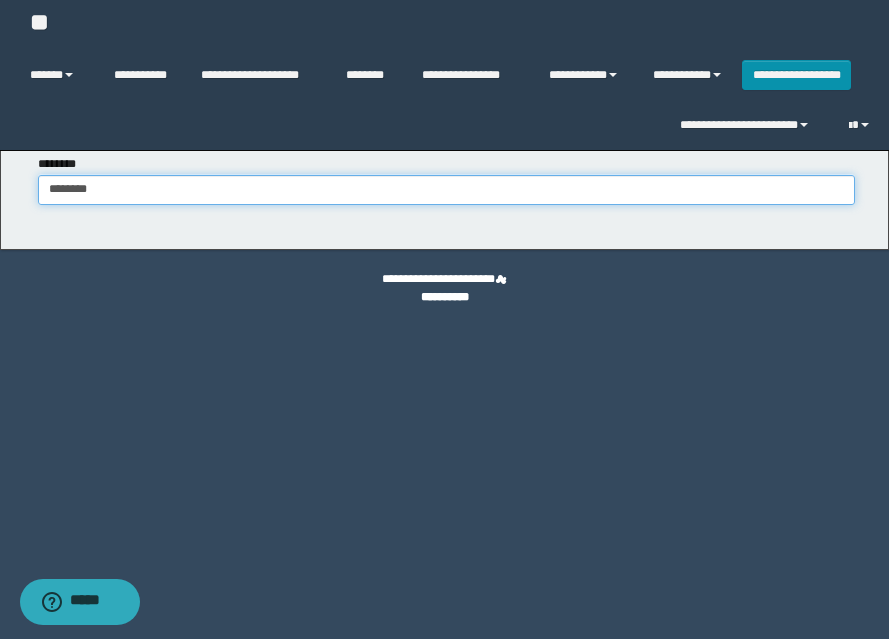 type on "********" 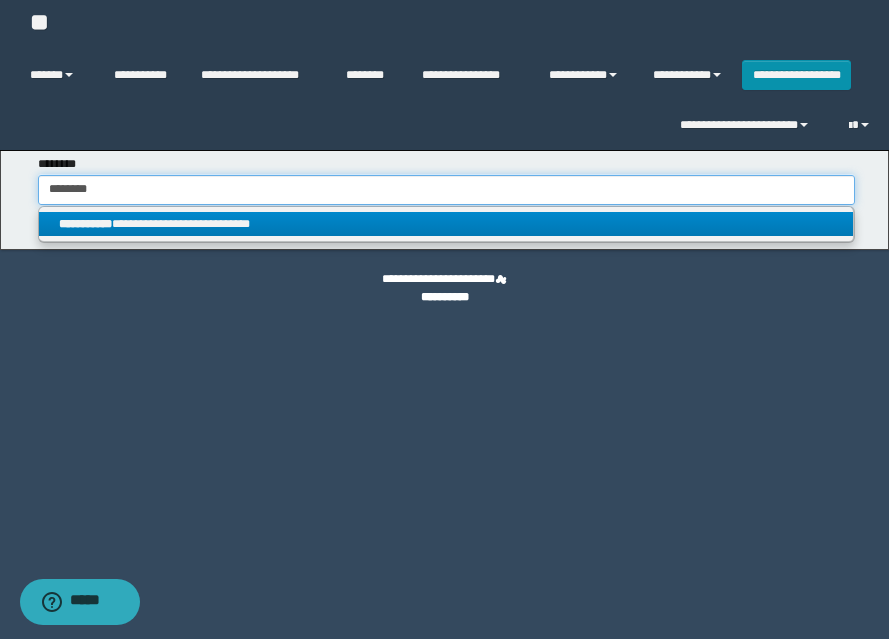 type on "********" 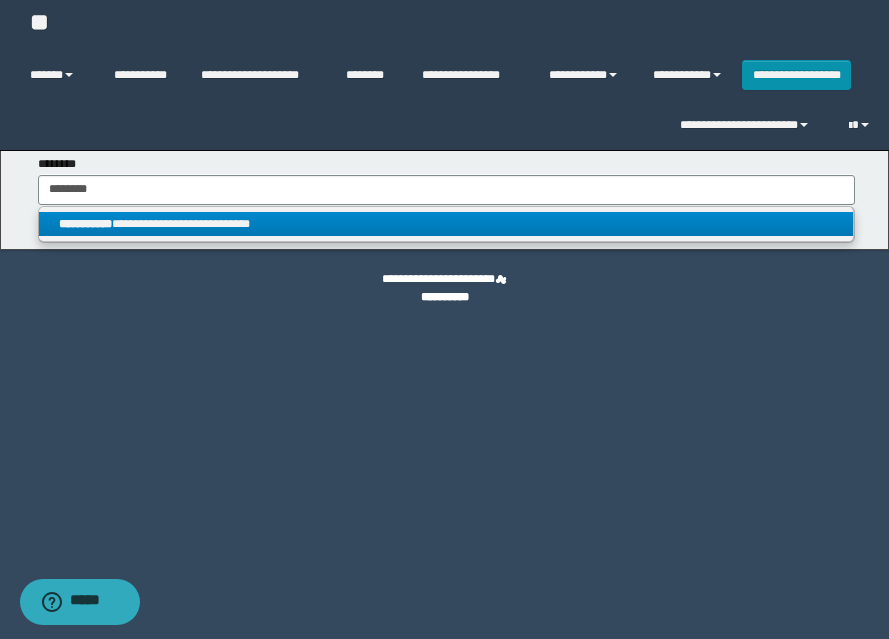 click on "**********" at bounding box center [85, 224] 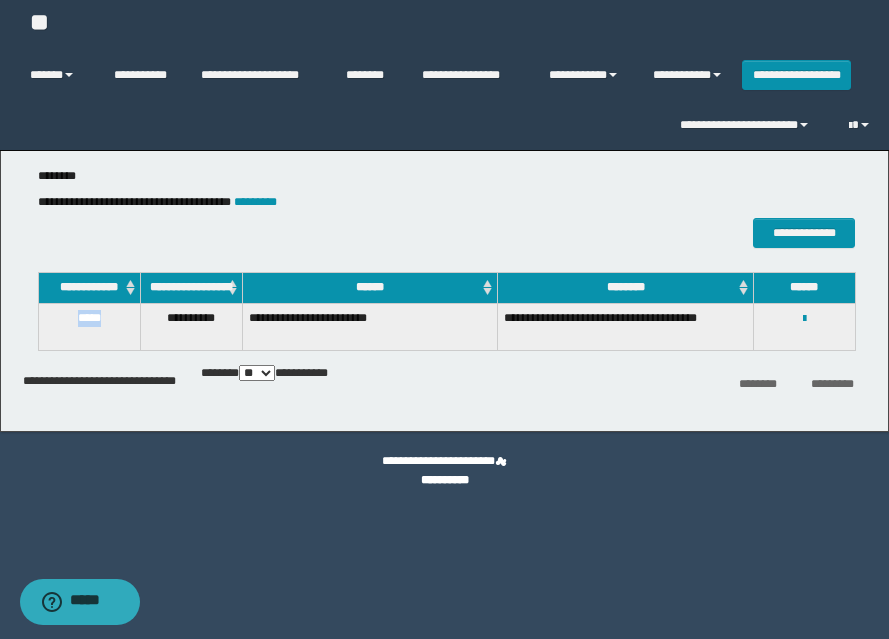 drag, startPoint x: 75, startPoint y: 336, endPoint x: 109, endPoint y: 340, distance: 34.234486 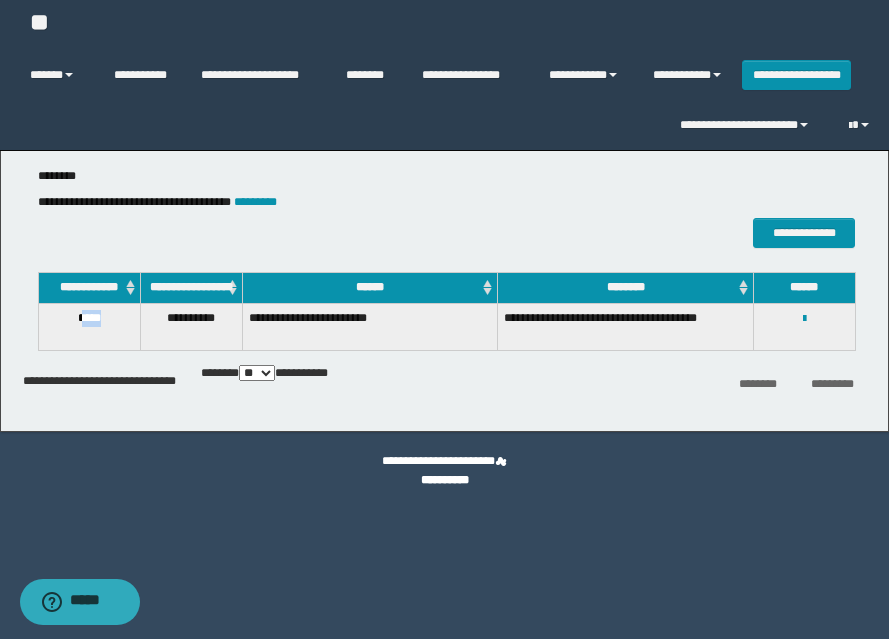 drag, startPoint x: 80, startPoint y: 334, endPoint x: 109, endPoint y: 338, distance: 29.274563 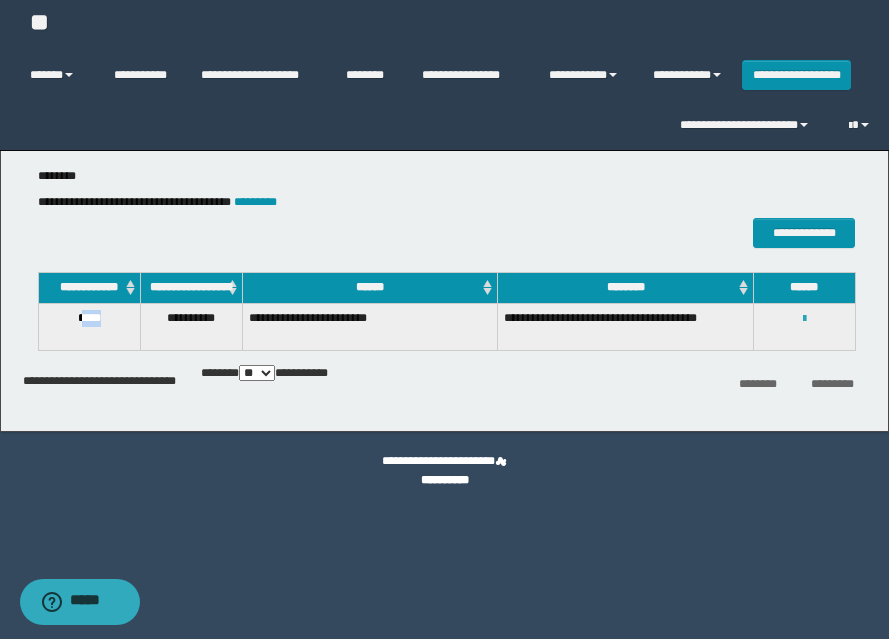 click at bounding box center [804, 319] 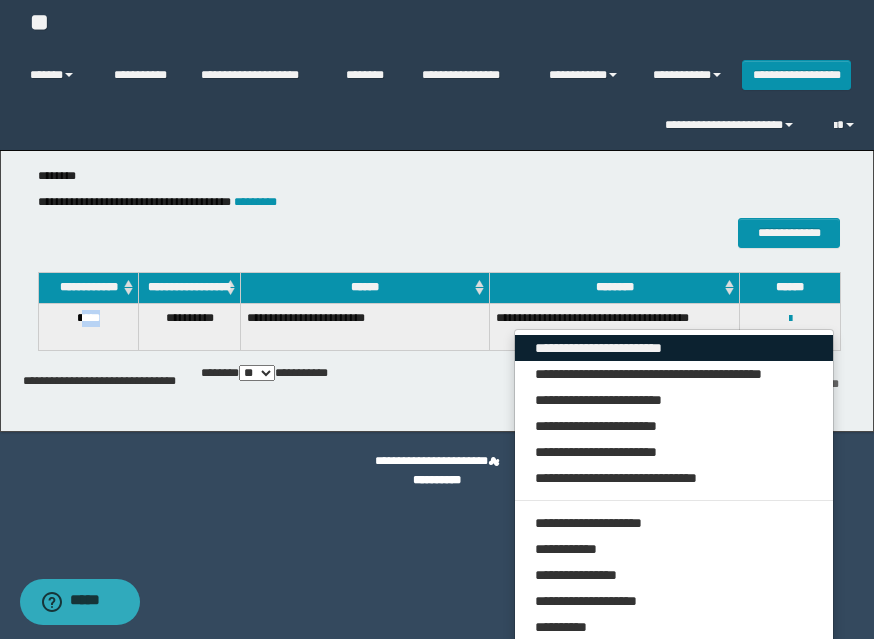drag, startPoint x: 754, startPoint y: 361, endPoint x: 523, endPoint y: 168, distance: 301.01495 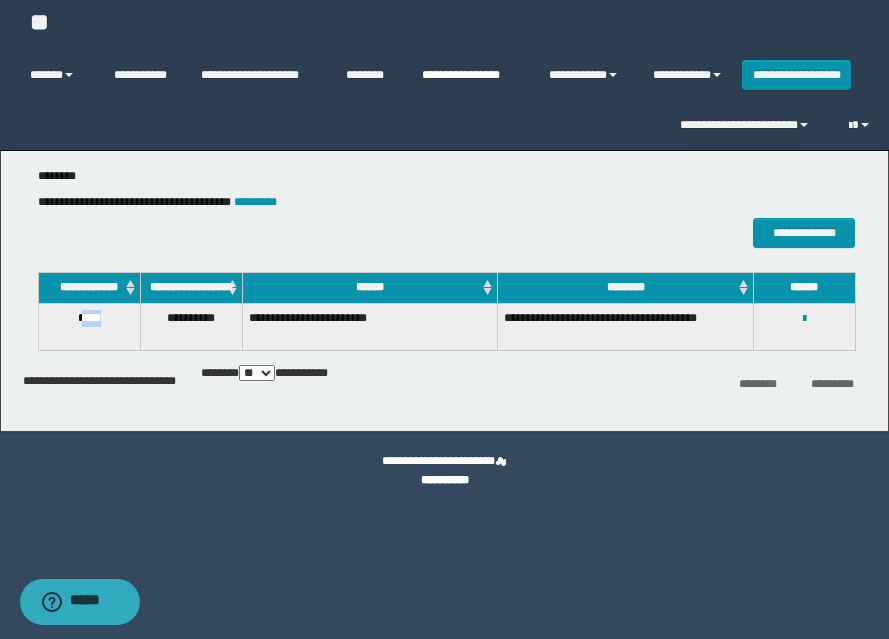click on "**********" at bounding box center [470, 75] 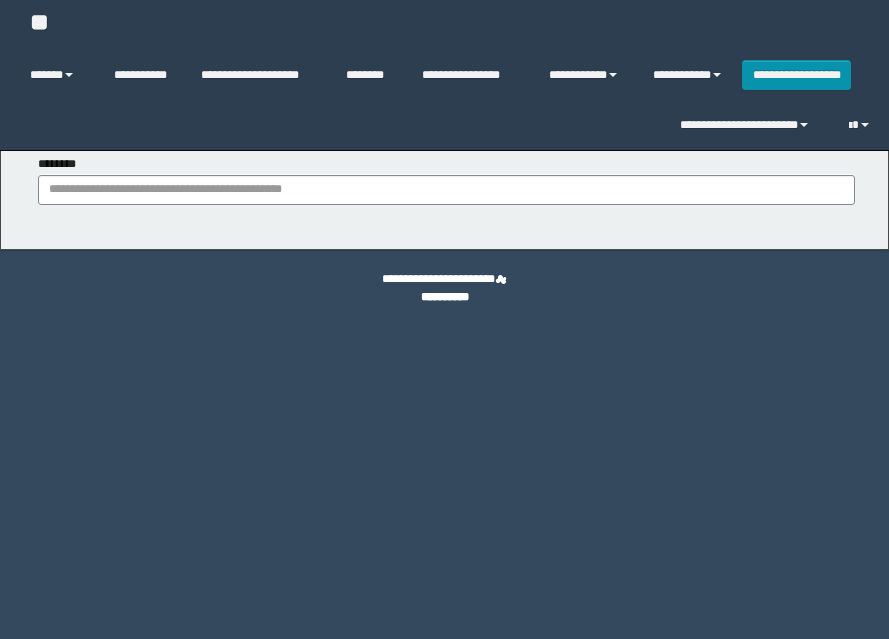 scroll, scrollTop: 0, scrollLeft: 0, axis: both 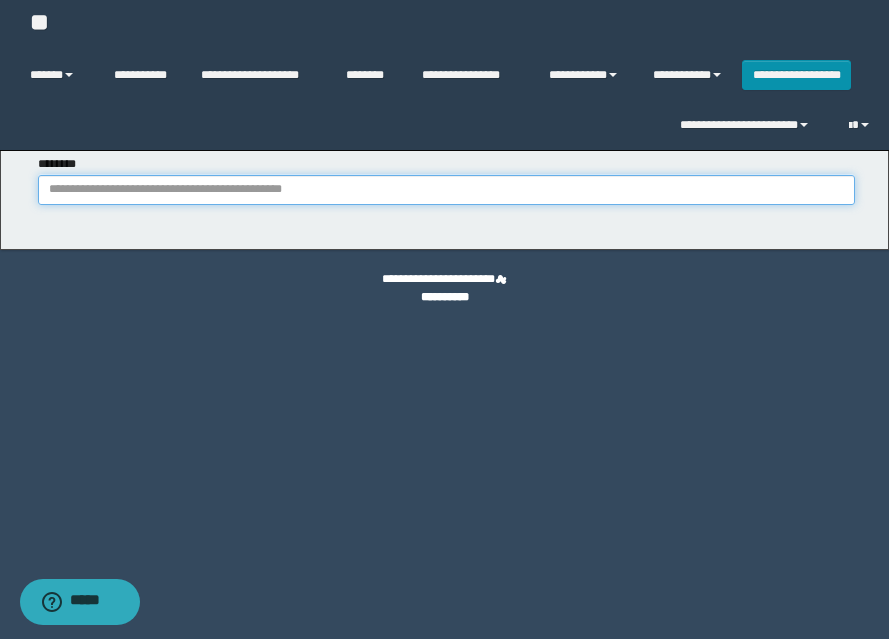 click on "********" at bounding box center [446, 190] 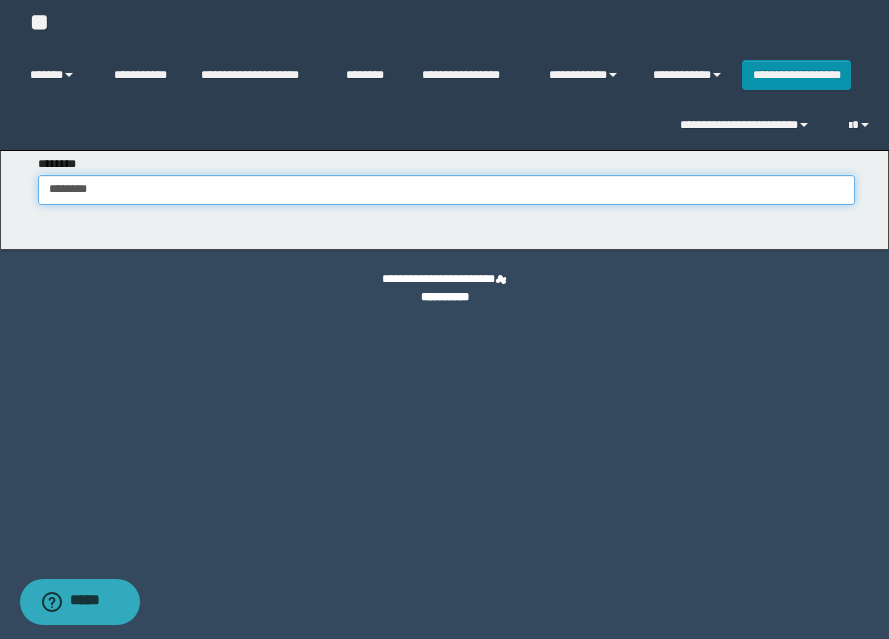 type on "********" 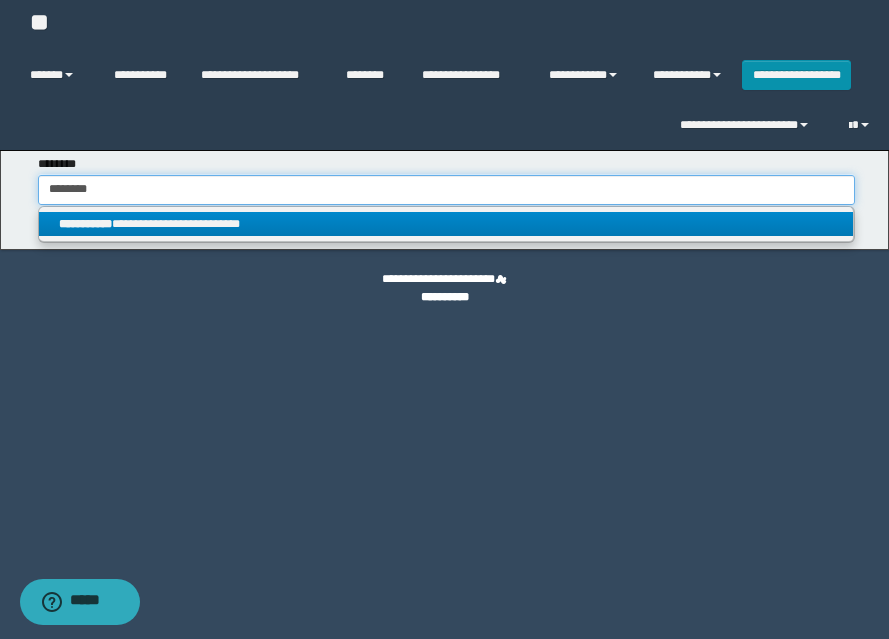 type on "********" 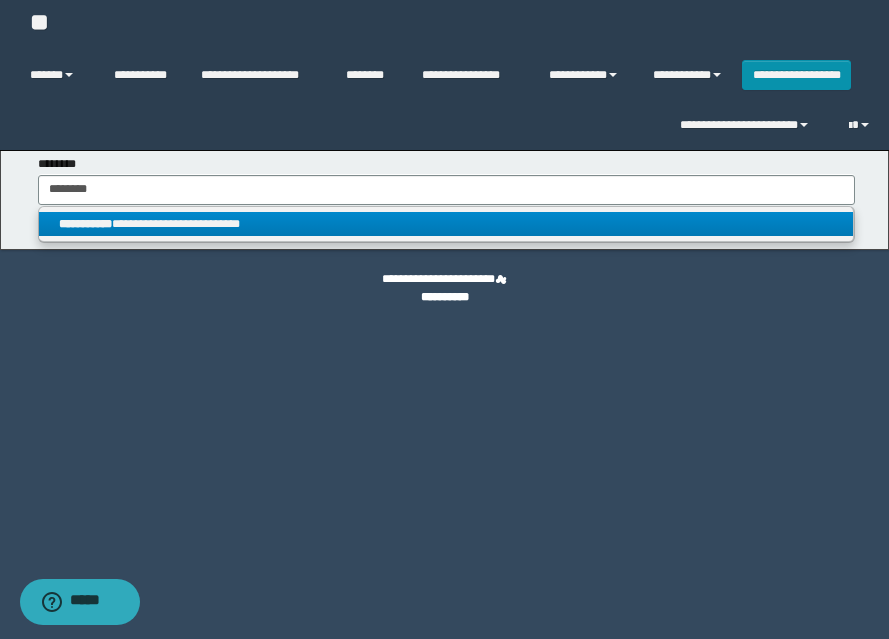 click on "**********" at bounding box center [446, 224] 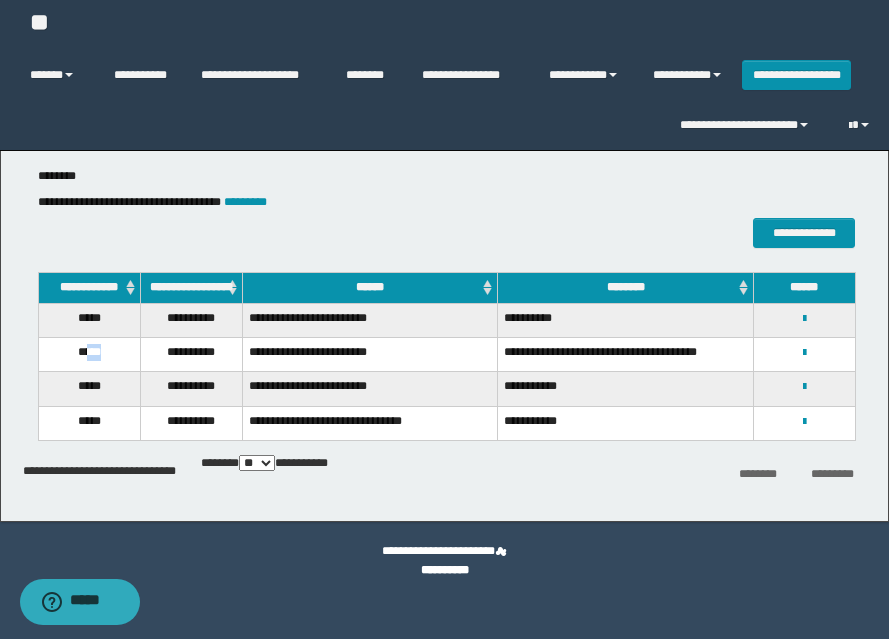 drag, startPoint x: 122, startPoint y: 367, endPoint x: 109, endPoint y: 368, distance: 13.038404 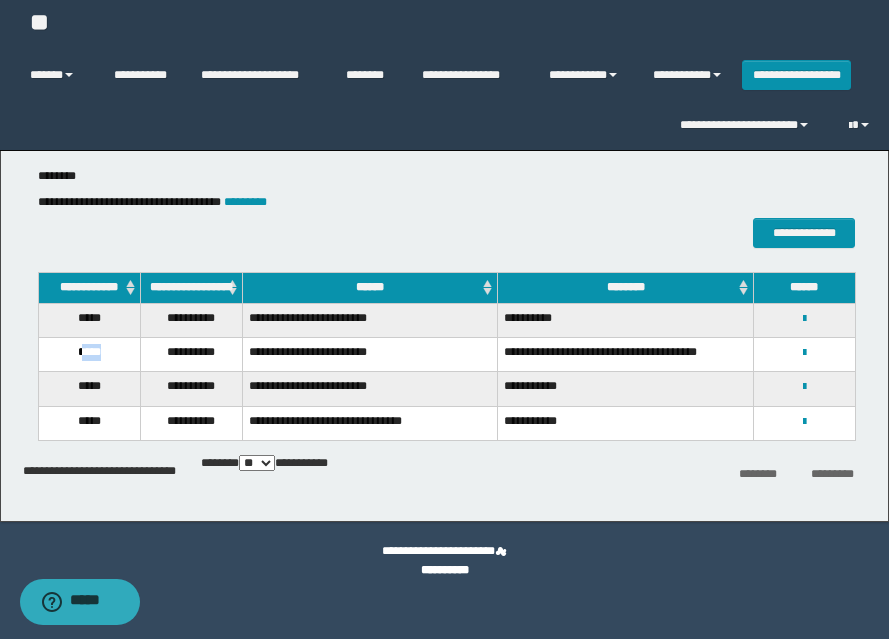 click on "*****" at bounding box center (89, 354) 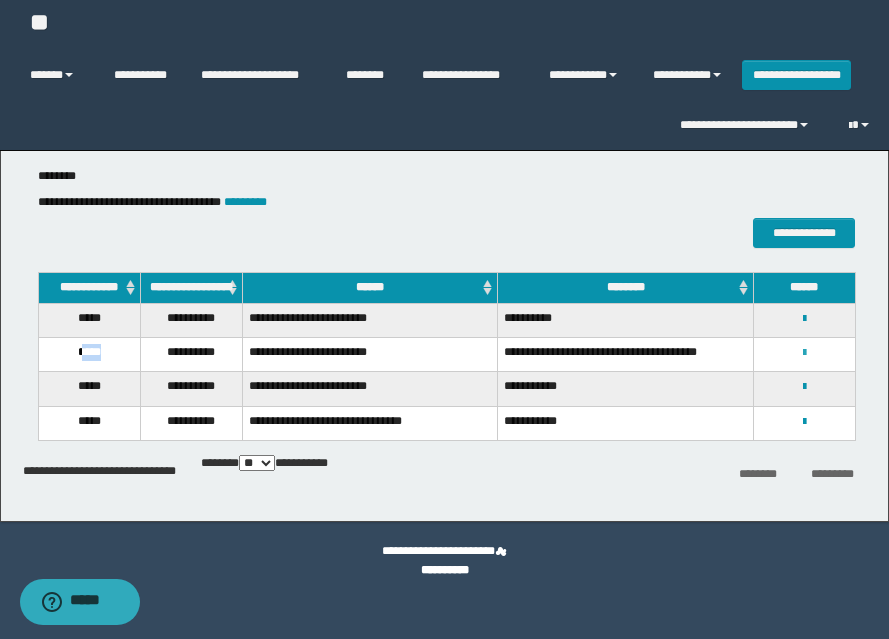 click at bounding box center [804, 353] 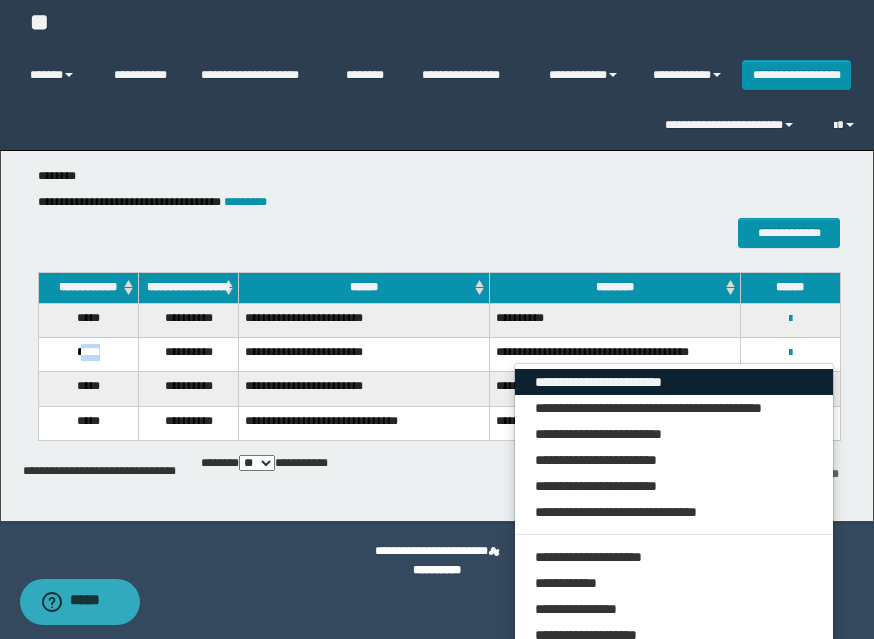 click on "**********" at bounding box center (674, 382) 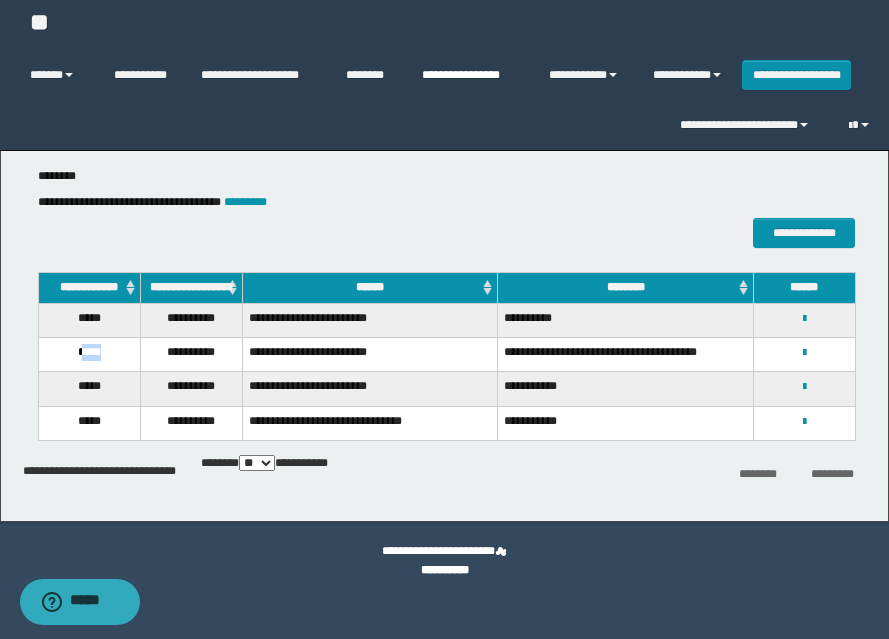 click on "**********" at bounding box center (470, 75) 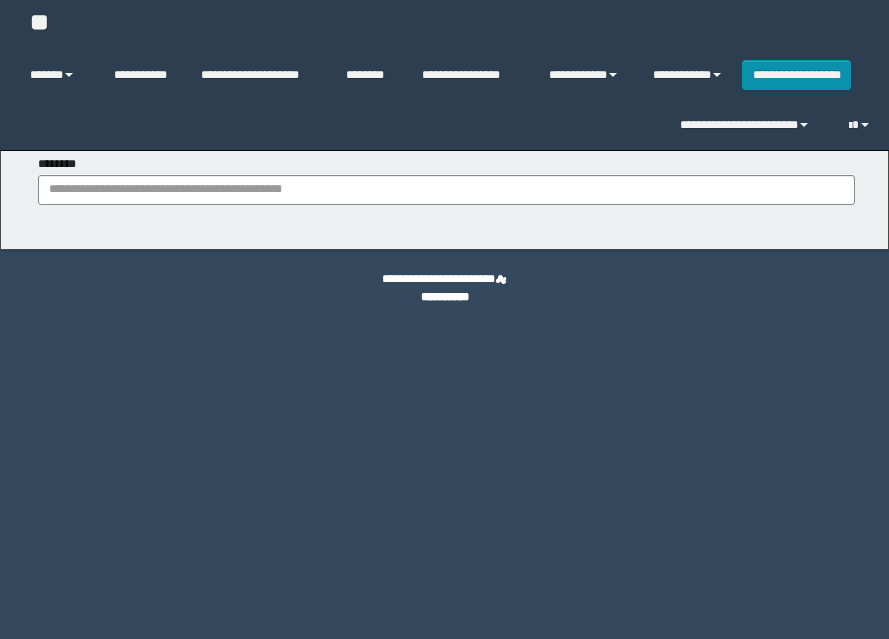 scroll, scrollTop: 0, scrollLeft: 0, axis: both 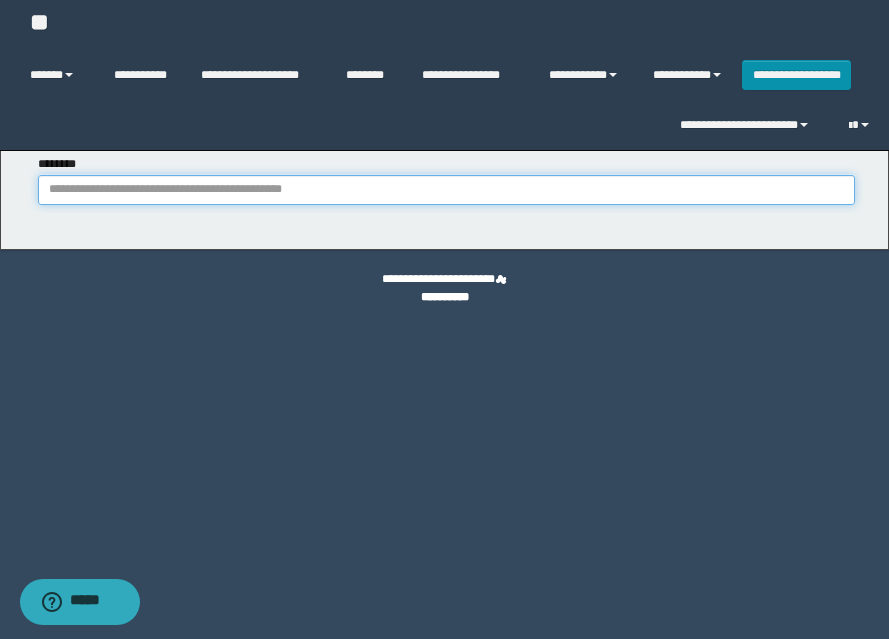 click on "********" at bounding box center [446, 190] 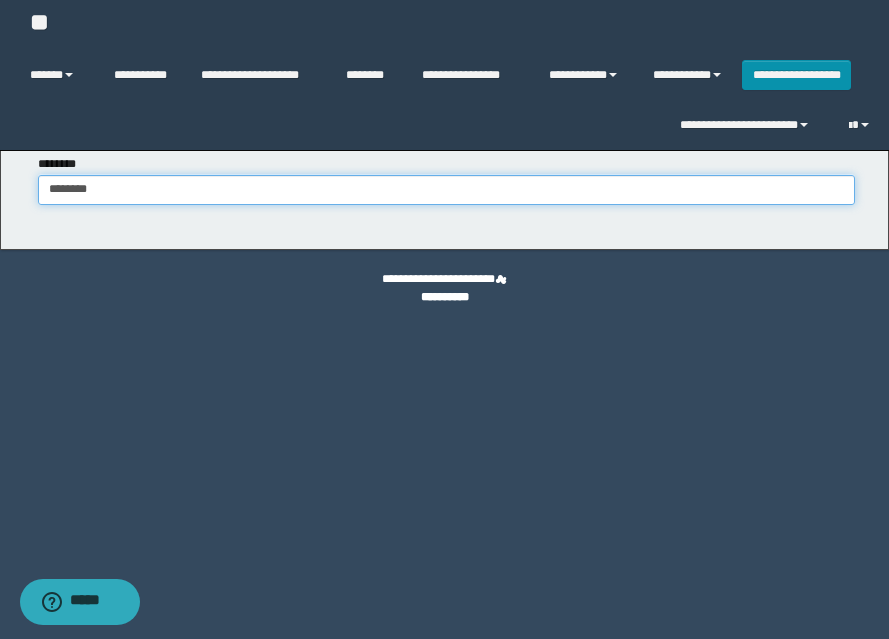 type on "********" 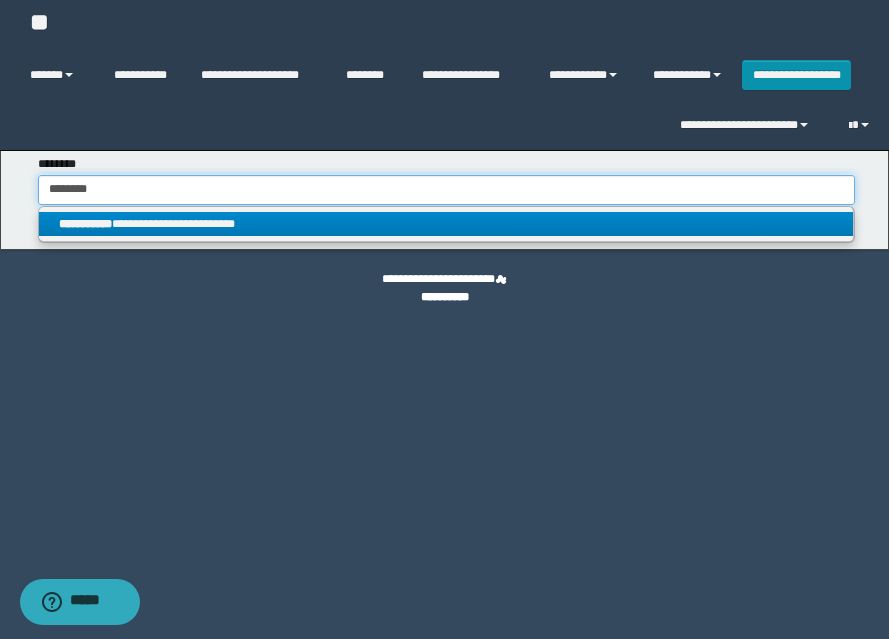 type on "********" 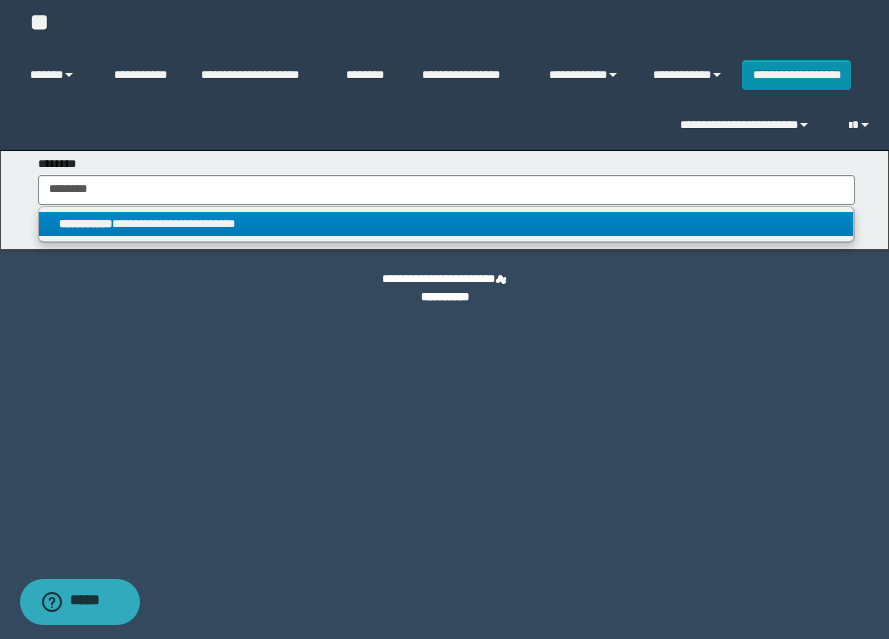 click on "**********" at bounding box center (446, 224) 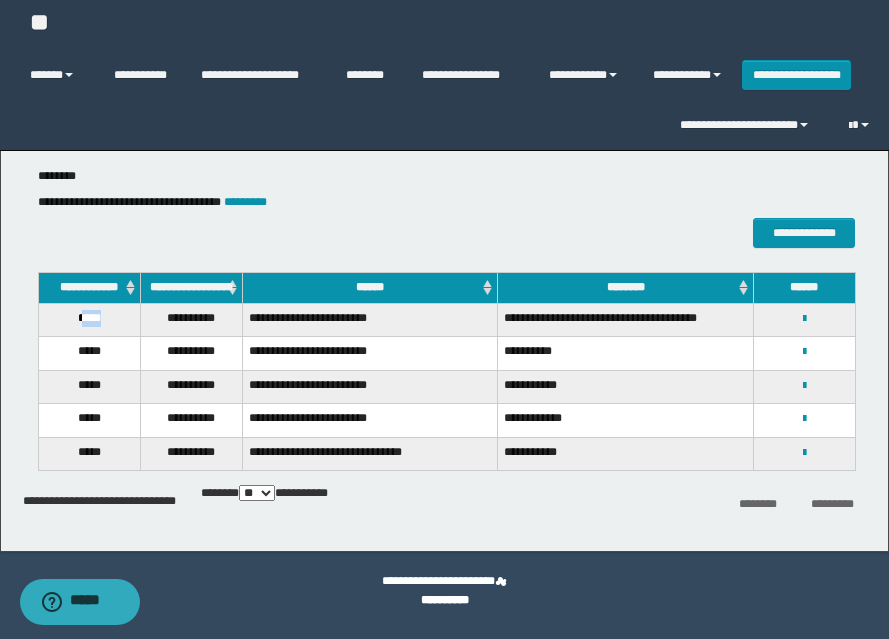 drag, startPoint x: 80, startPoint y: 336, endPoint x: 105, endPoint y: 342, distance: 25.70992 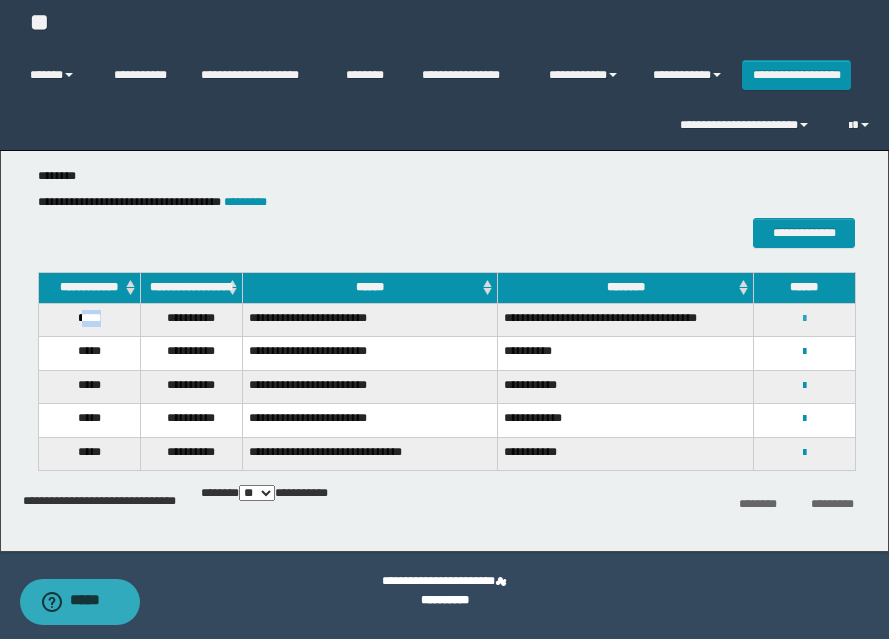 click at bounding box center (804, 319) 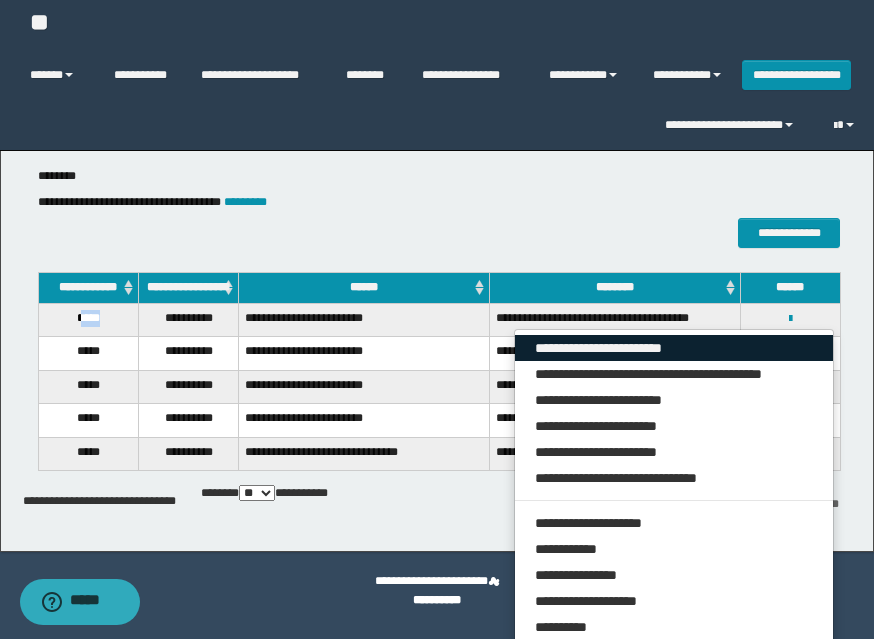 click on "**********" at bounding box center (674, 348) 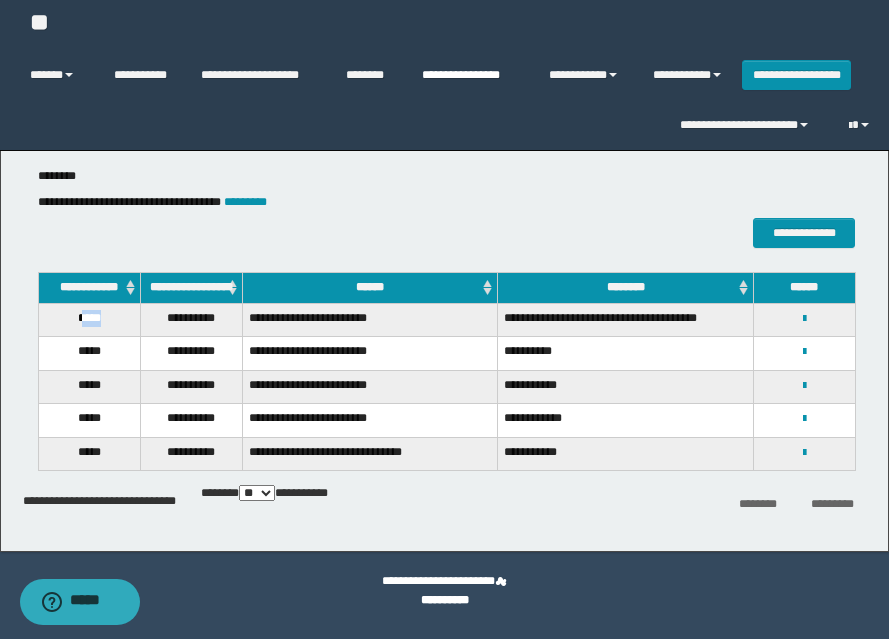 click on "**********" at bounding box center [470, 75] 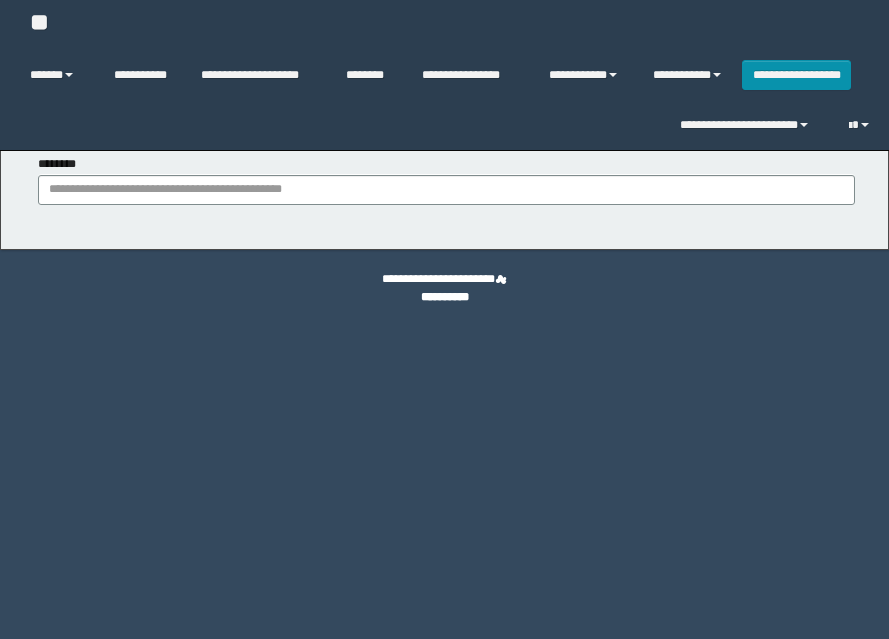 scroll, scrollTop: 0, scrollLeft: 0, axis: both 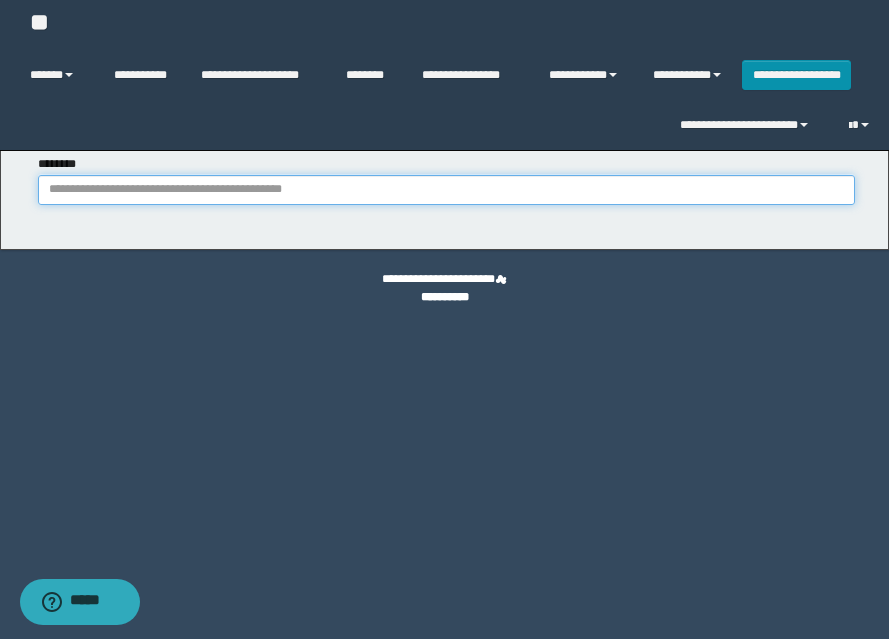 click on "********" at bounding box center [446, 190] 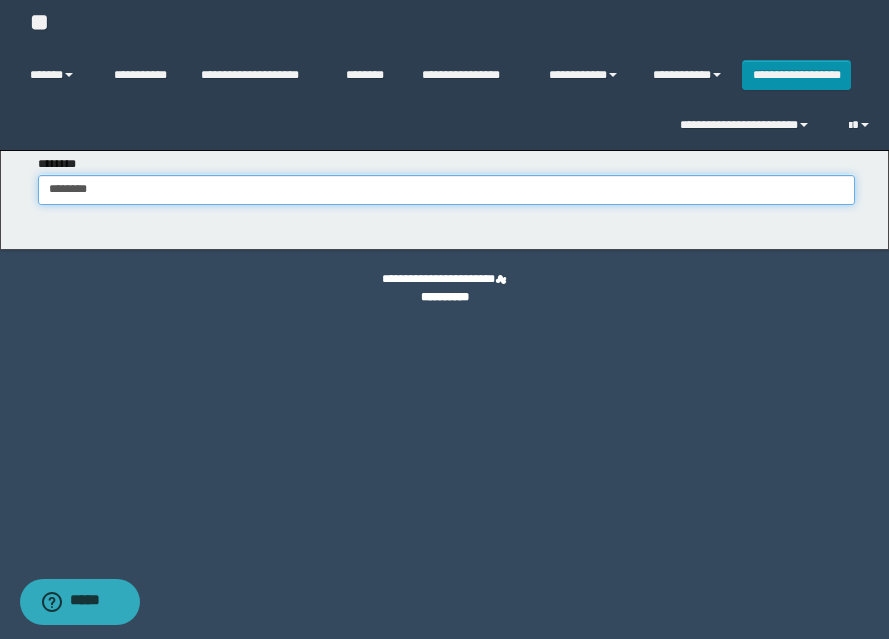 type on "********" 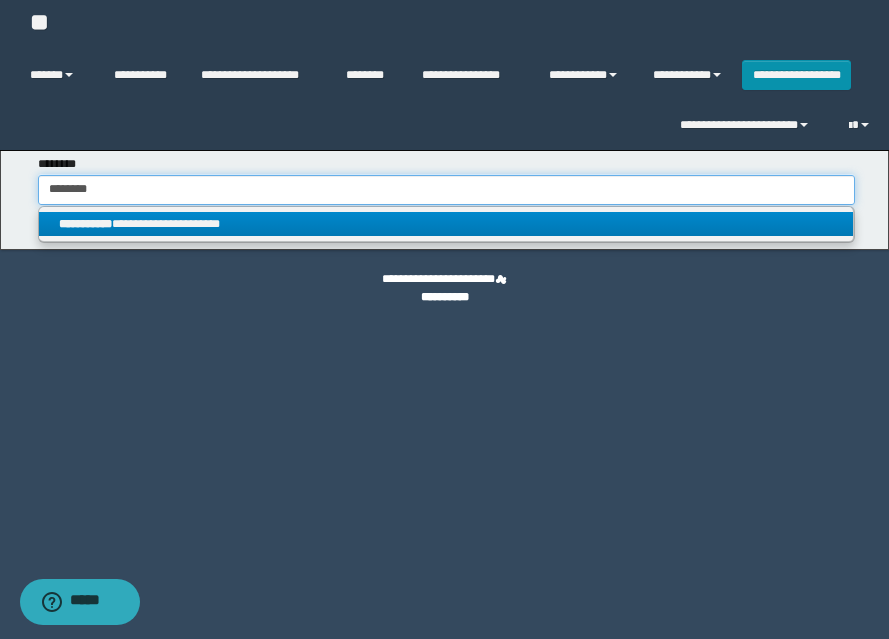 type on "********" 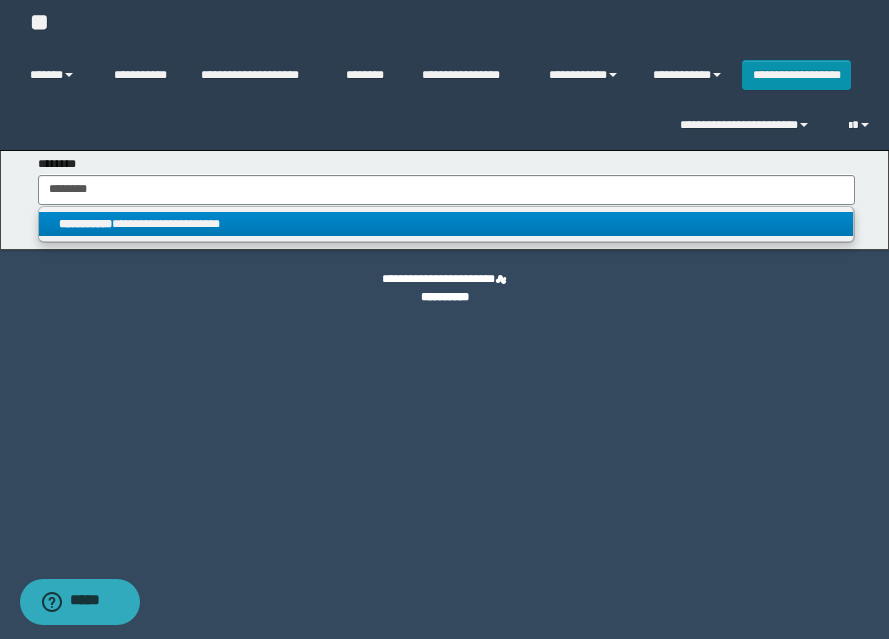 click on "**********" at bounding box center (446, 224) 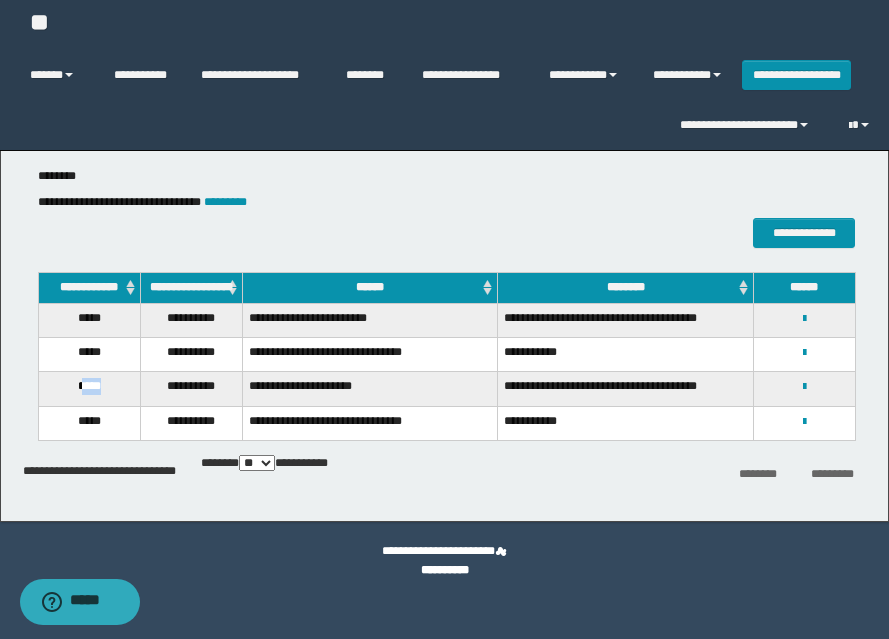 drag, startPoint x: 79, startPoint y: 395, endPoint x: 105, endPoint y: 400, distance: 26.476404 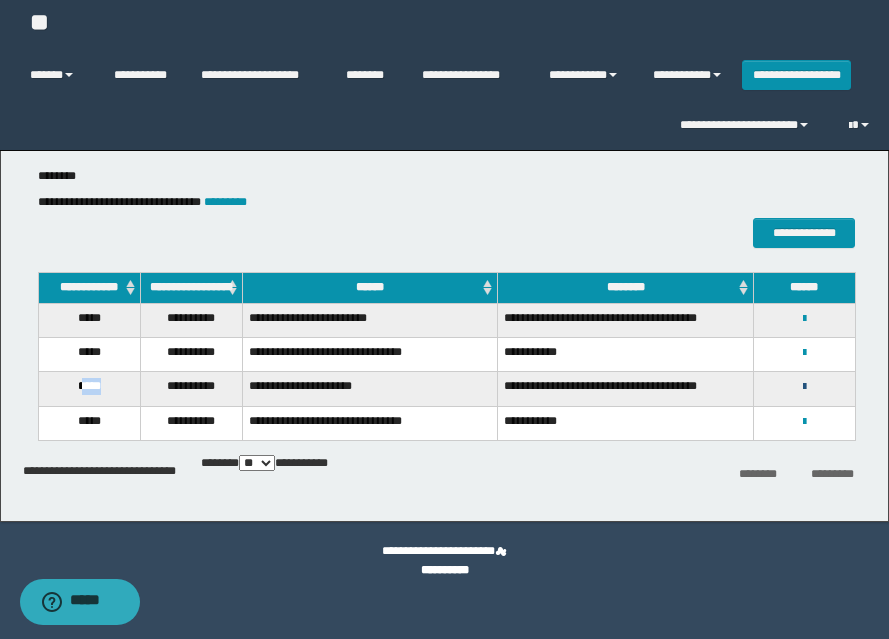 drag, startPoint x: 807, startPoint y: 393, endPoint x: 781, endPoint y: 414, distance: 33.42155 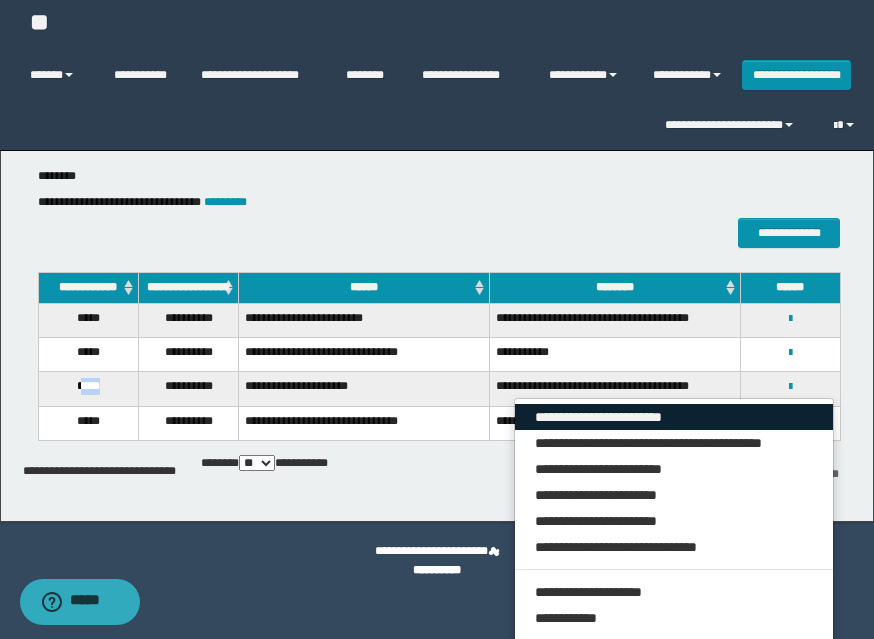click on "**********" at bounding box center (674, 417) 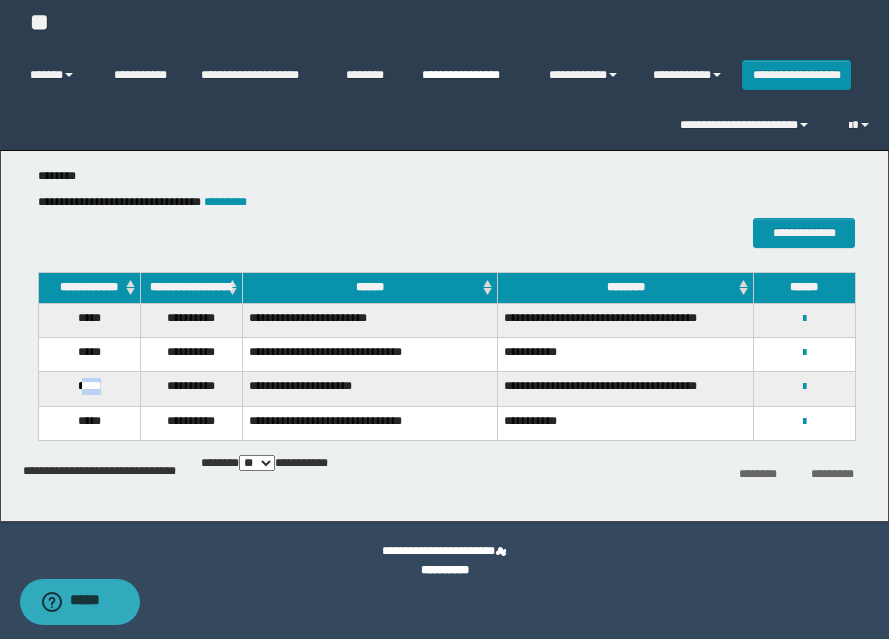 click on "**********" at bounding box center [470, 75] 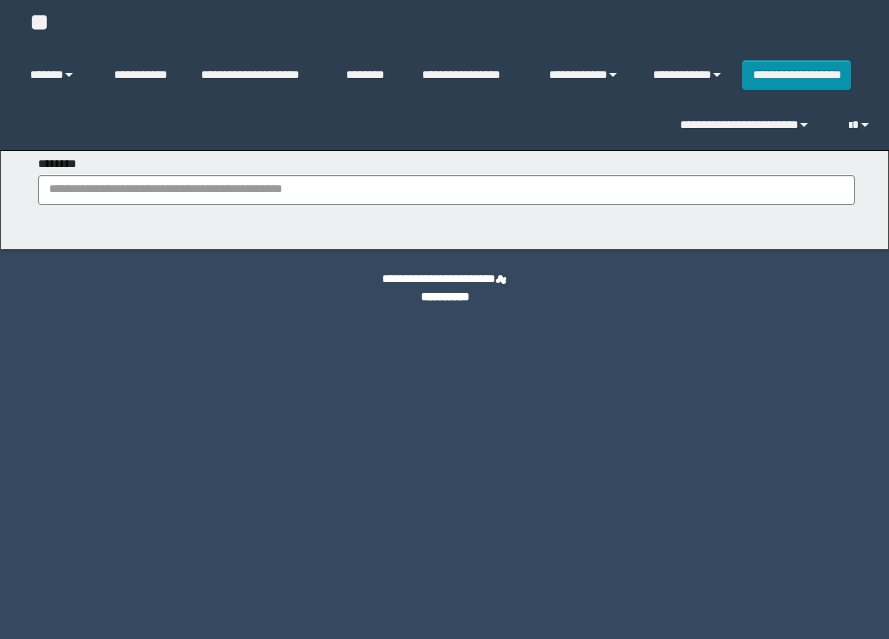scroll, scrollTop: 0, scrollLeft: 0, axis: both 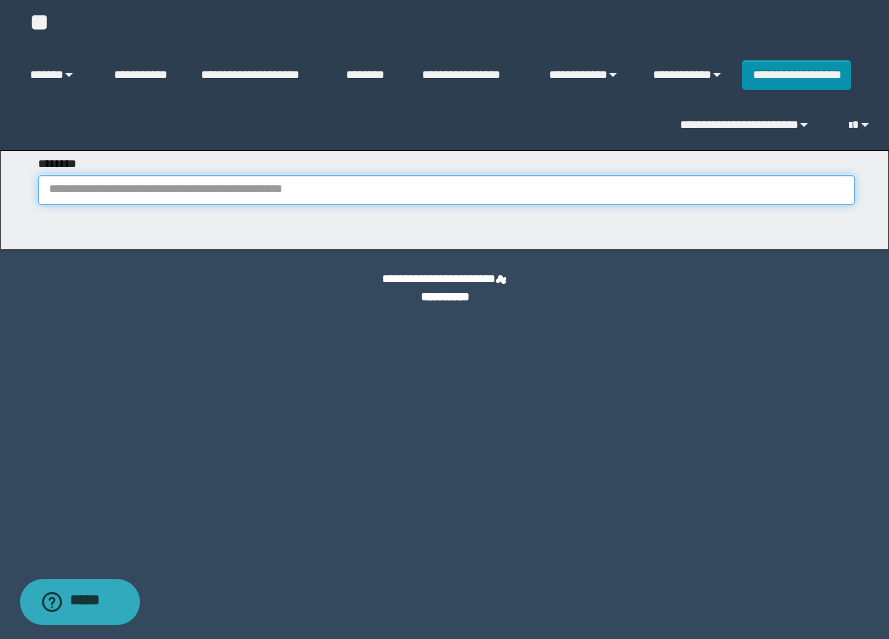 click on "********" at bounding box center (446, 190) 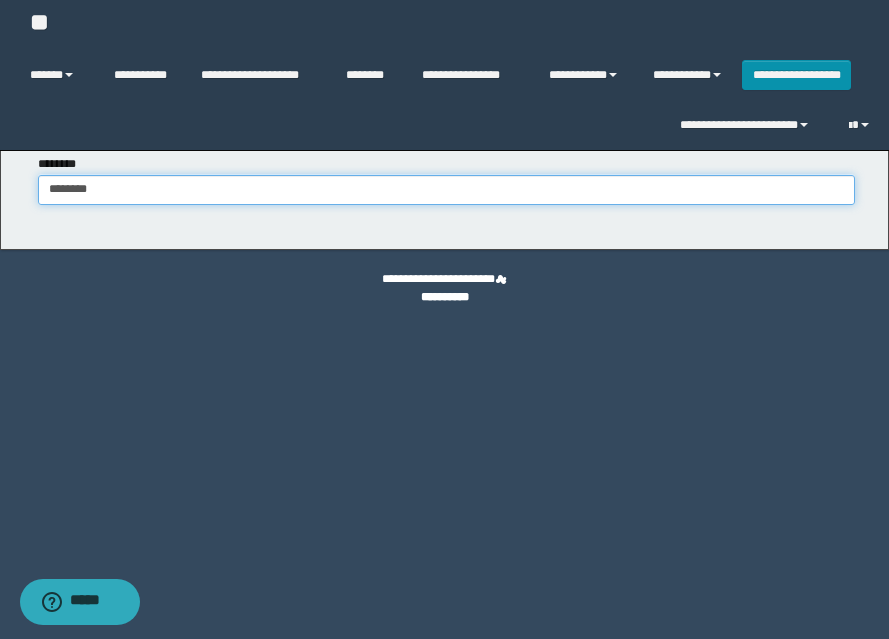 type on "********" 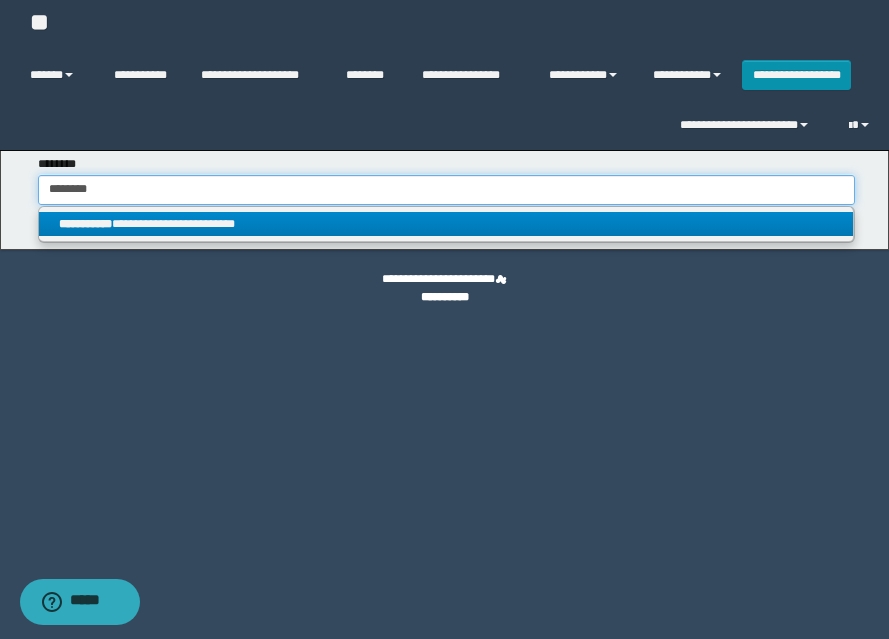 type on "********" 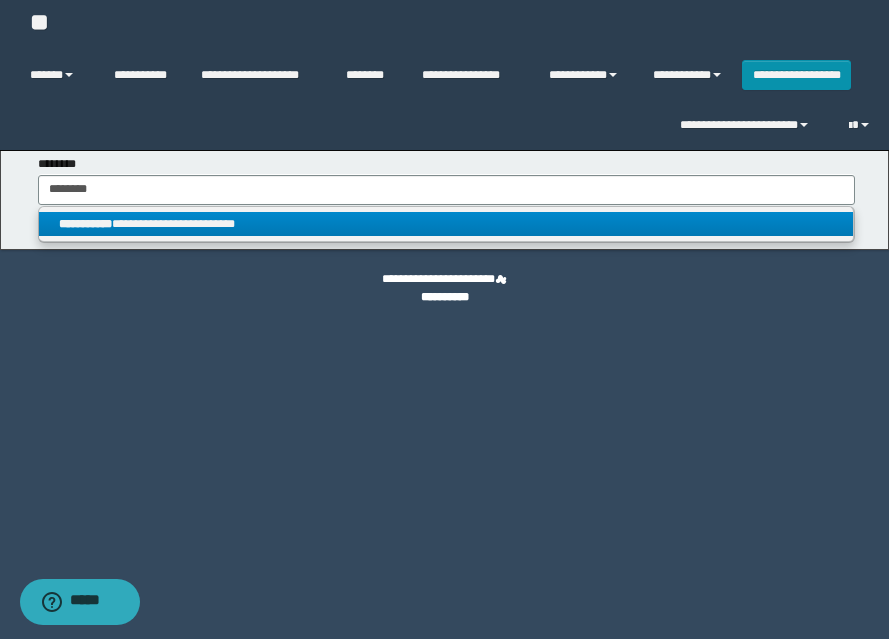 click on "**********" at bounding box center (85, 224) 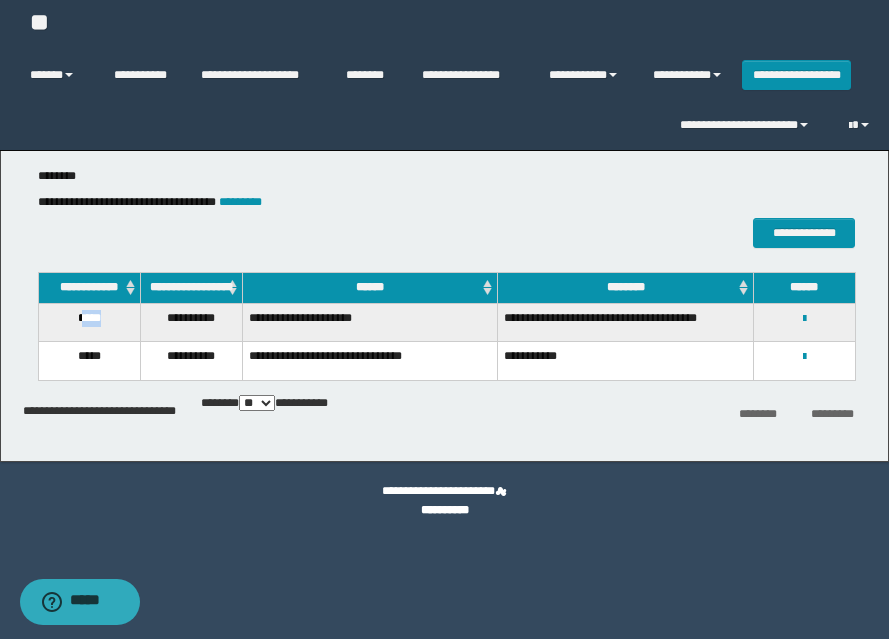 drag, startPoint x: 78, startPoint y: 335, endPoint x: 99, endPoint y: 338, distance: 21.213203 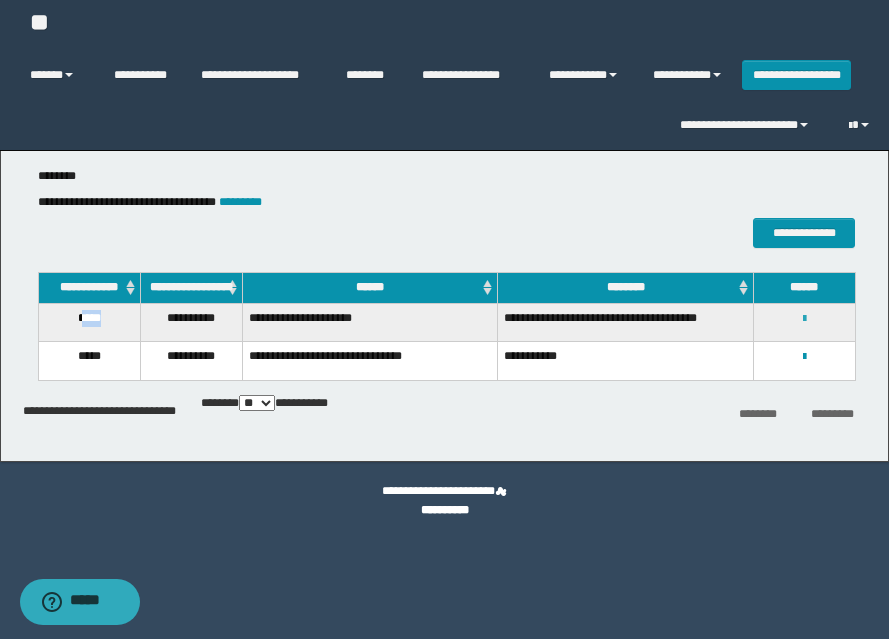 click at bounding box center (804, 319) 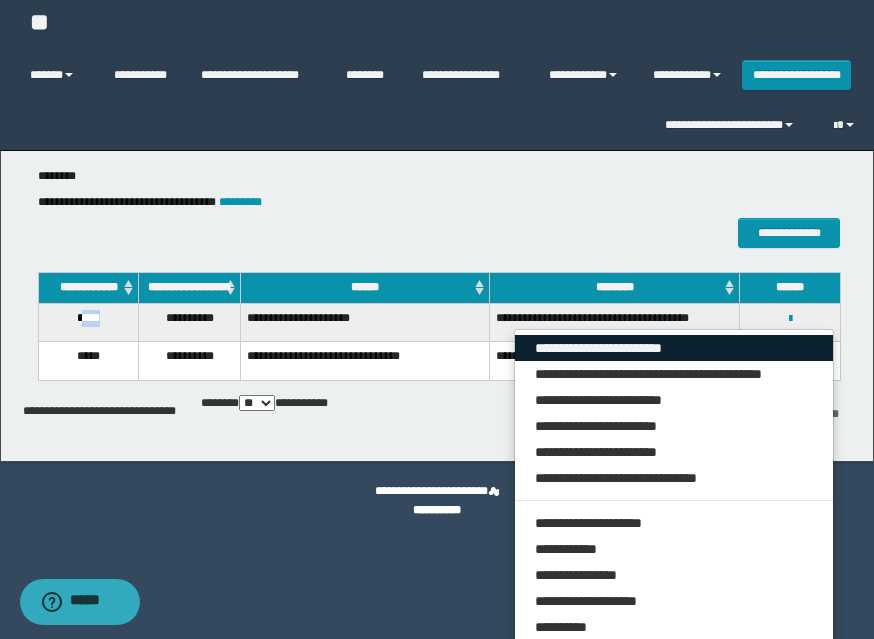 click on "**********" at bounding box center (674, 348) 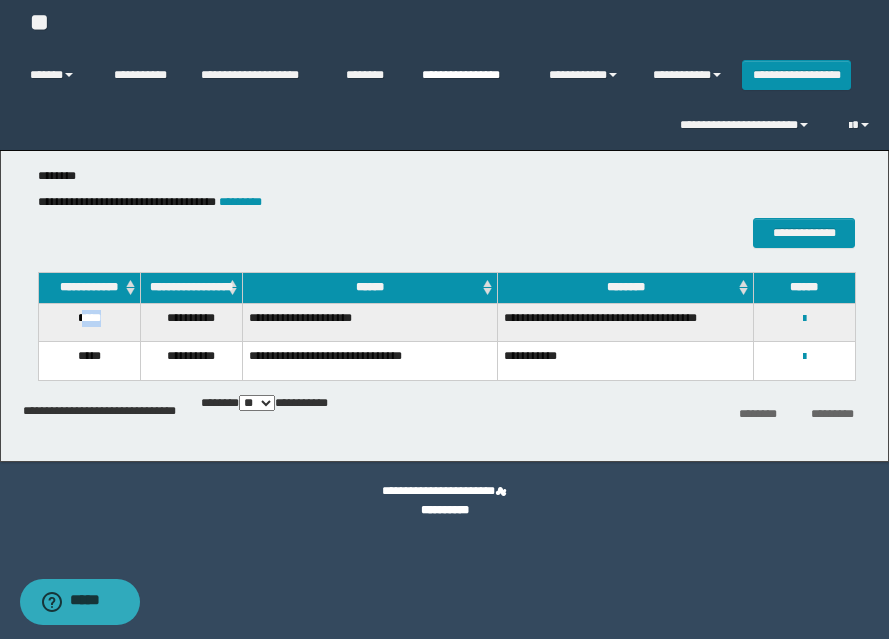 click on "**********" at bounding box center [470, 75] 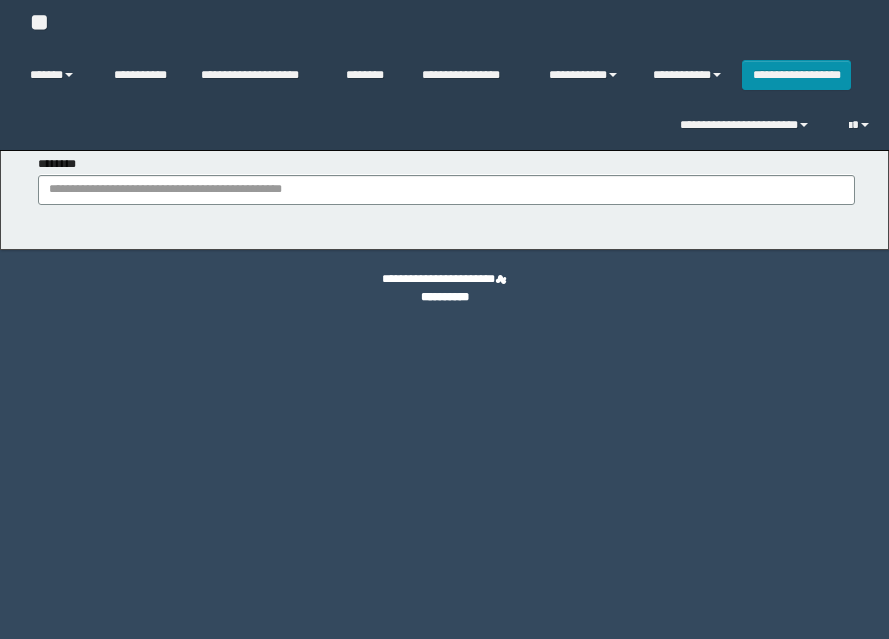 scroll, scrollTop: 0, scrollLeft: 0, axis: both 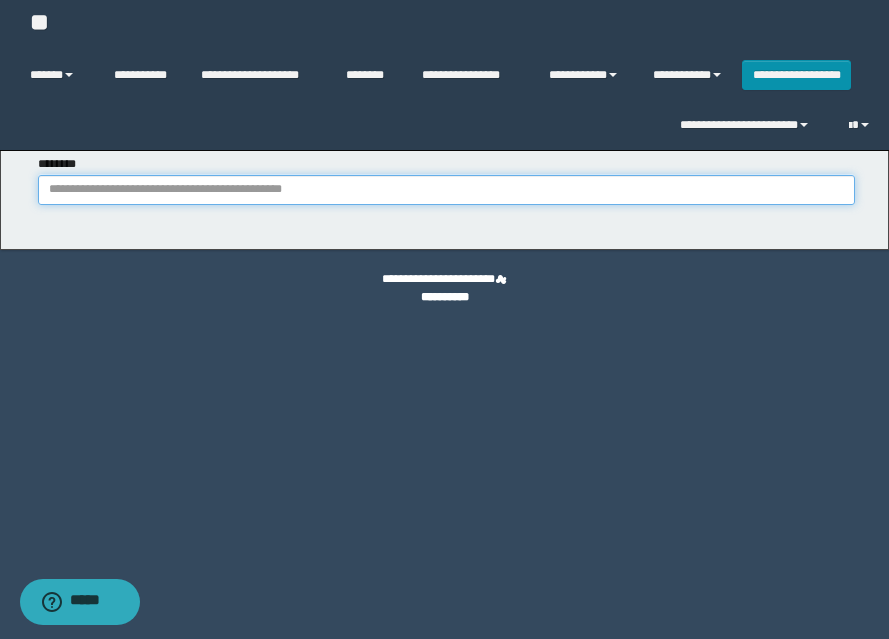 click on "********" at bounding box center (446, 190) 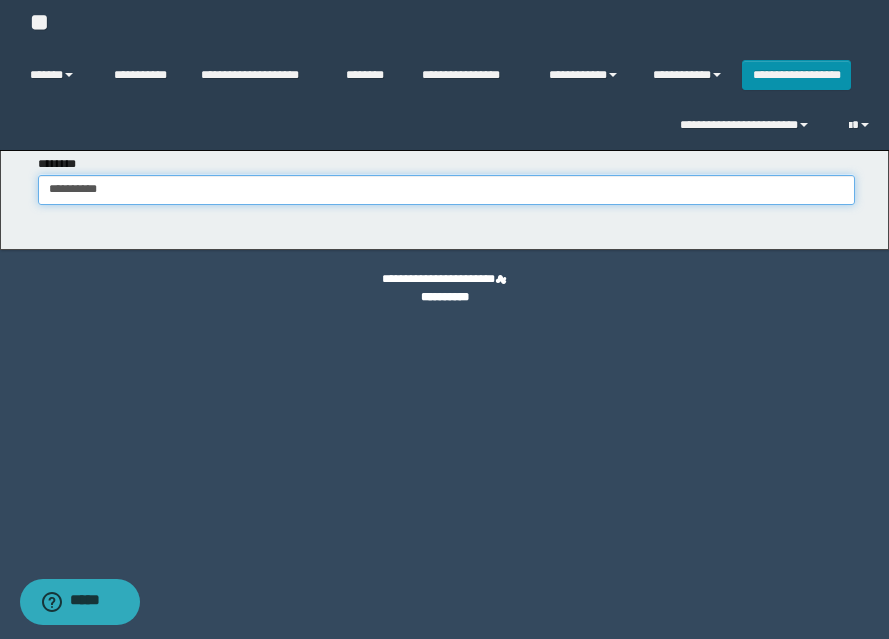 type on "**********" 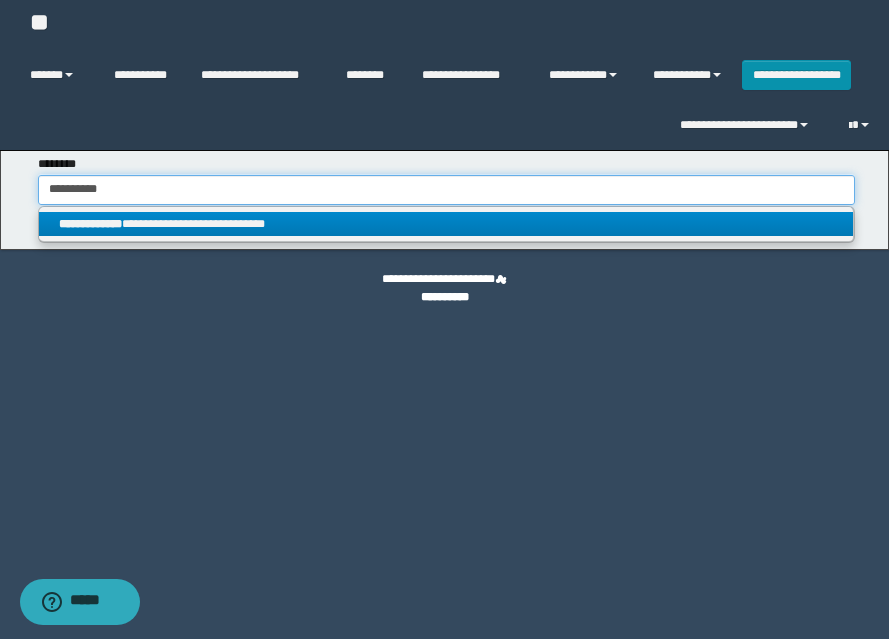 type on "**********" 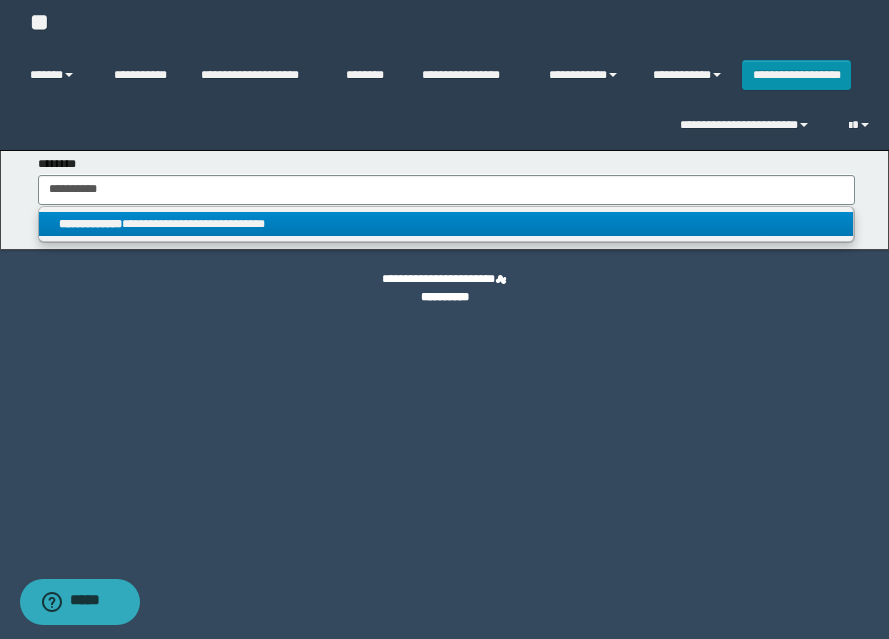 click on "**********" at bounding box center [90, 224] 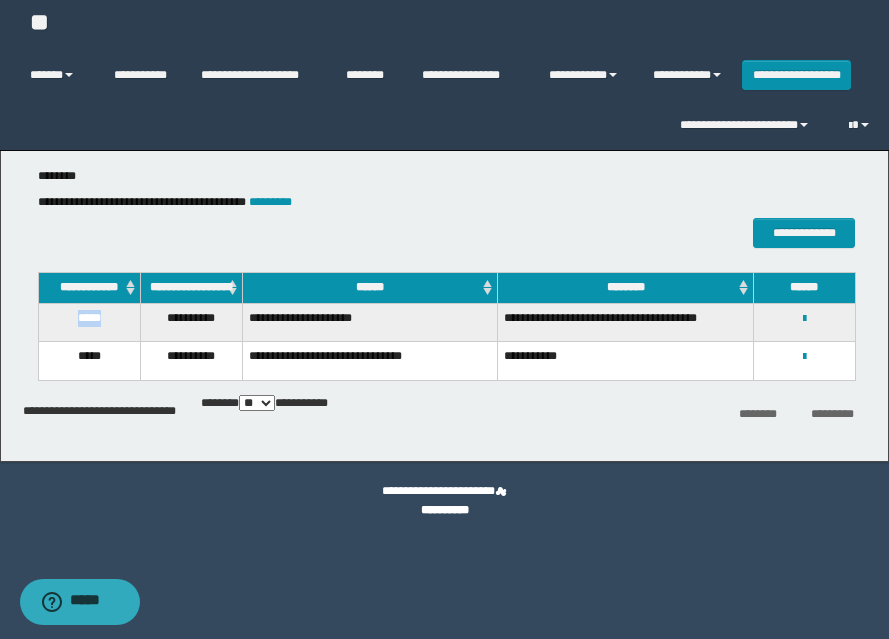 drag, startPoint x: 76, startPoint y: 333, endPoint x: 110, endPoint y: 337, distance: 34.234486 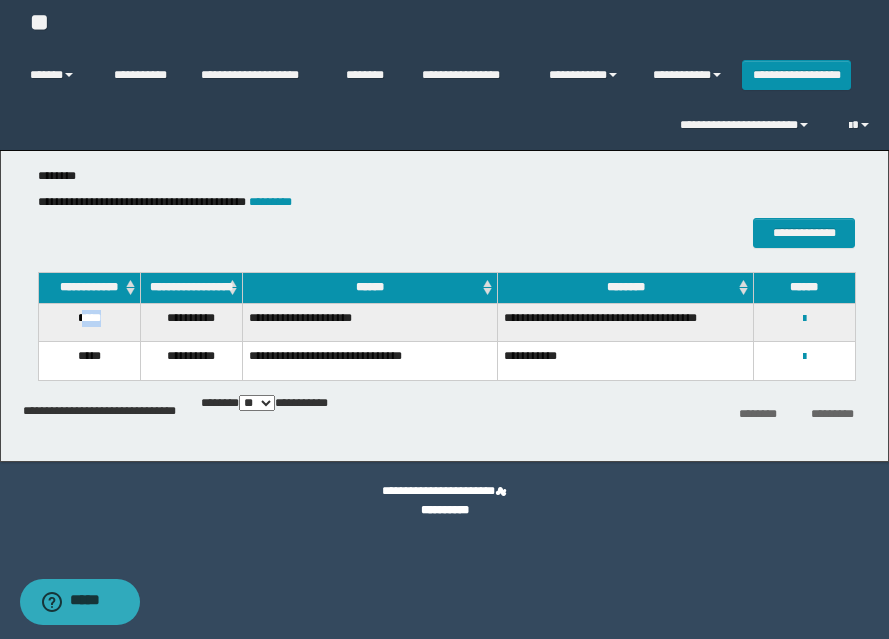 drag, startPoint x: 80, startPoint y: 335, endPoint x: 98, endPoint y: 337, distance: 18.110771 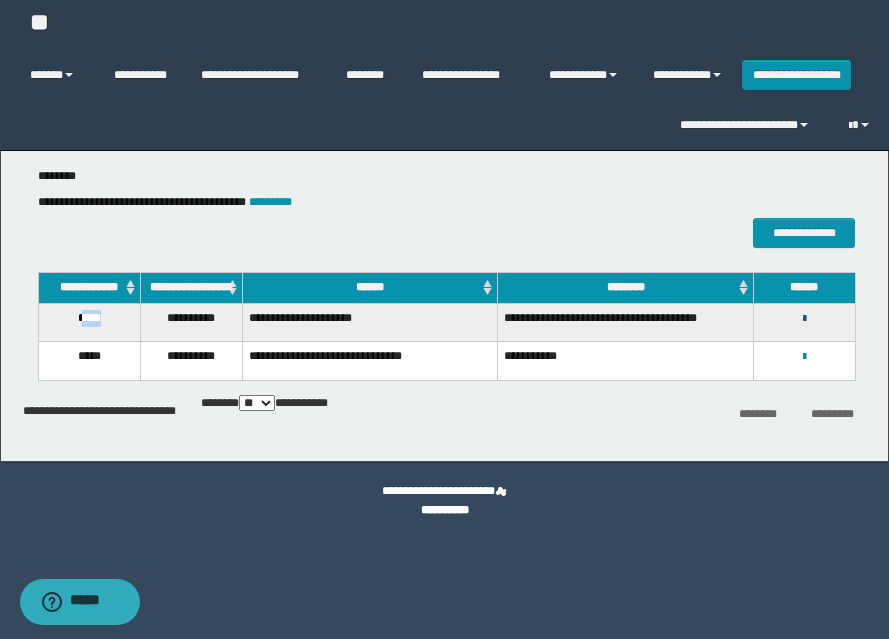 click at bounding box center [804, 319] 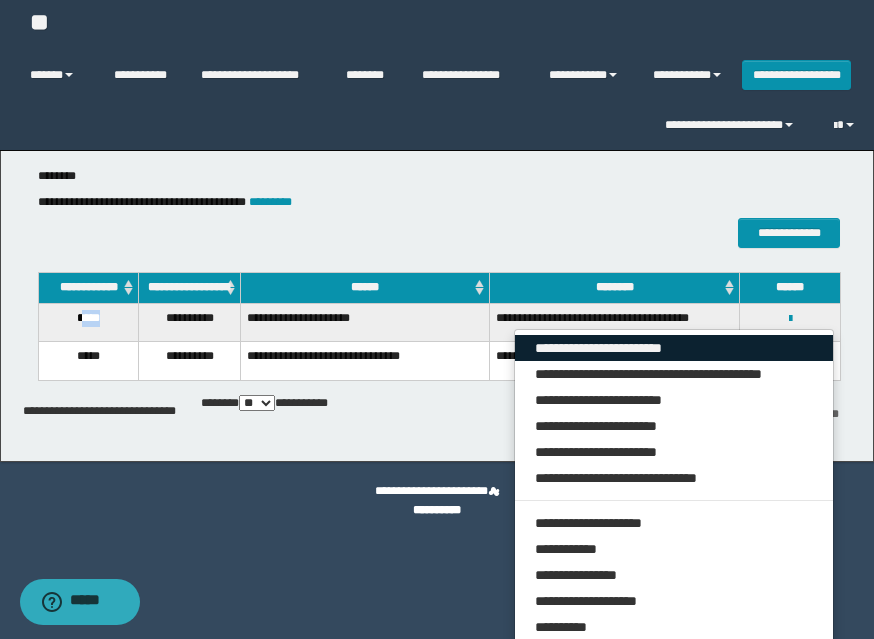click on "**********" at bounding box center (674, 348) 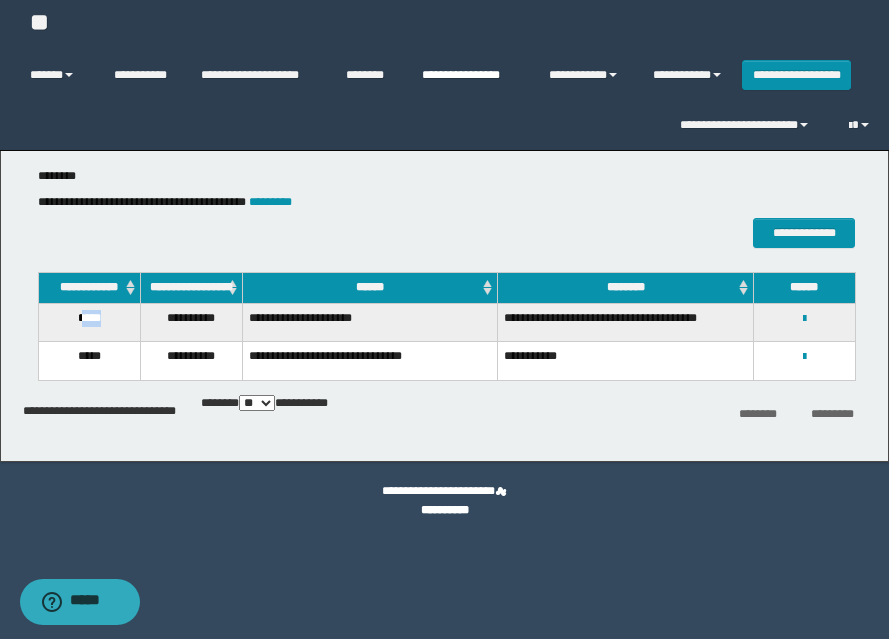 click on "**********" at bounding box center [470, 75] 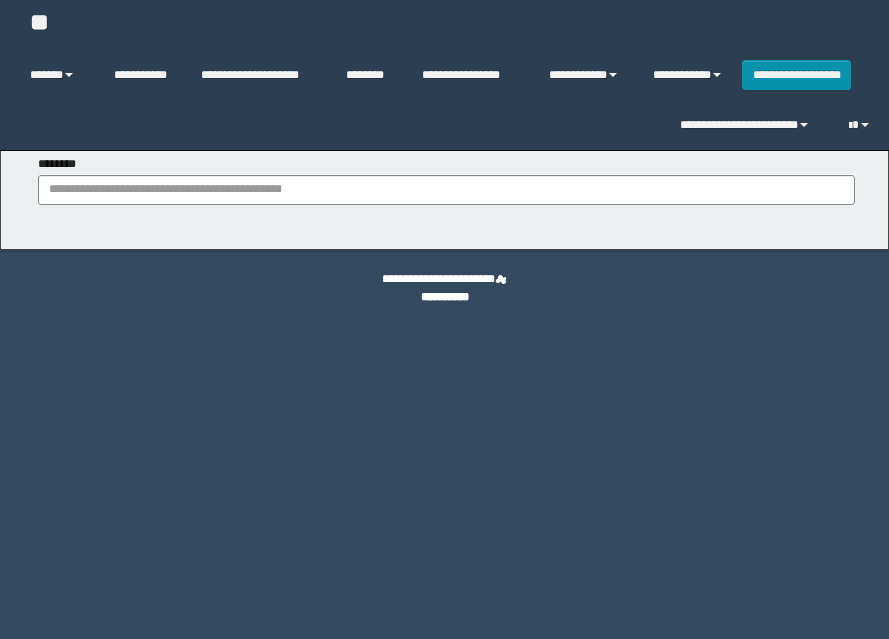 scroll, scrollTop: 0, scrollLeft: 0, axis: both 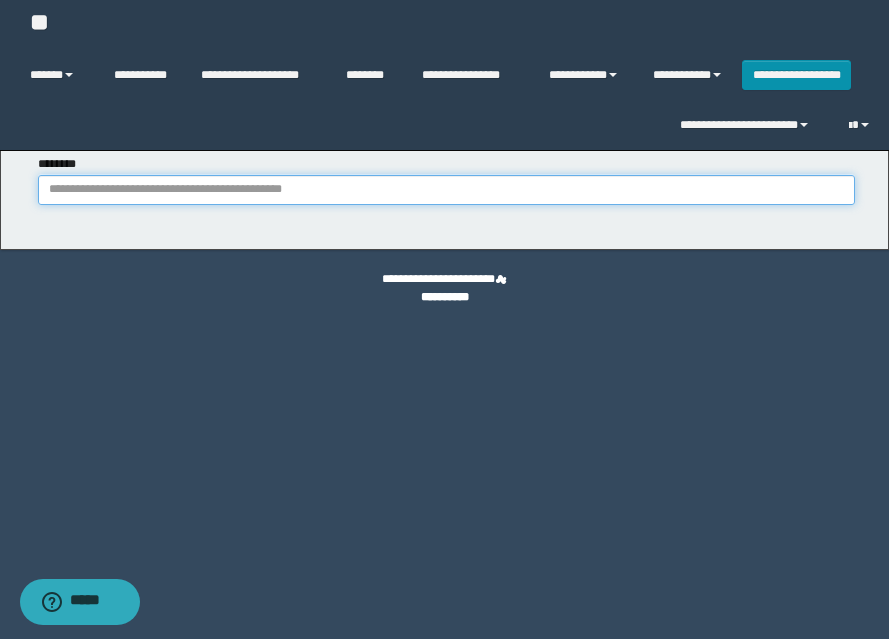 click on "********" at bounding box center [446, 190] 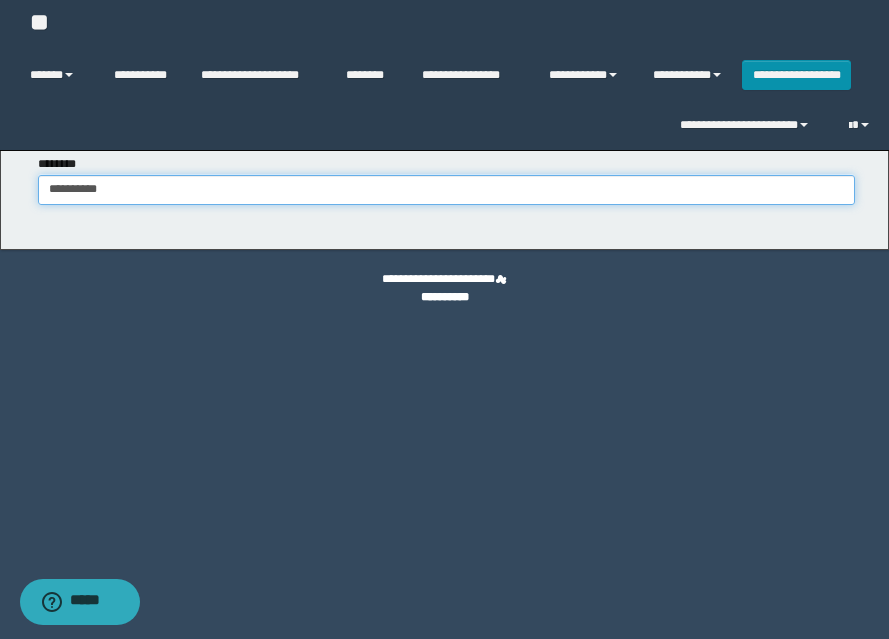 type on "**********" 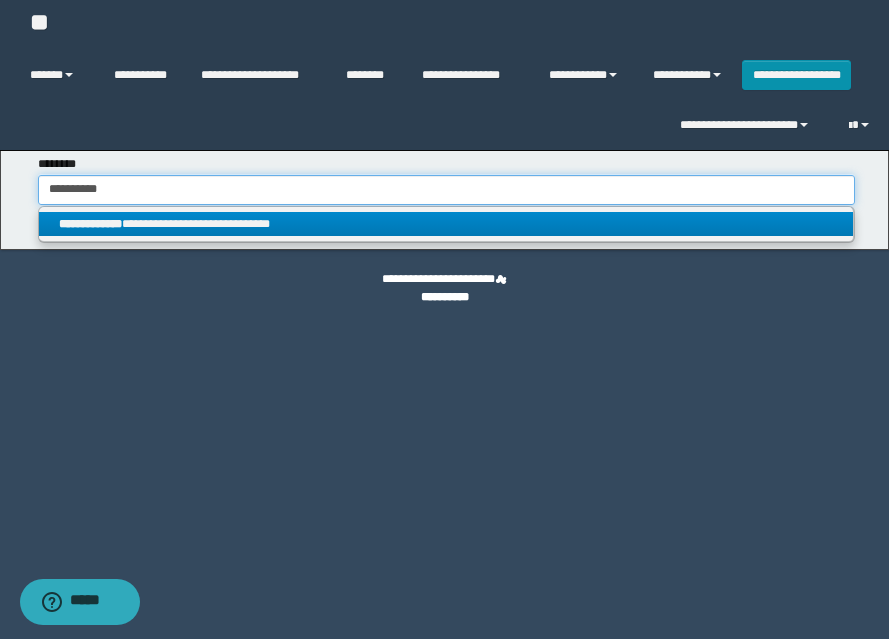 type on "**********" 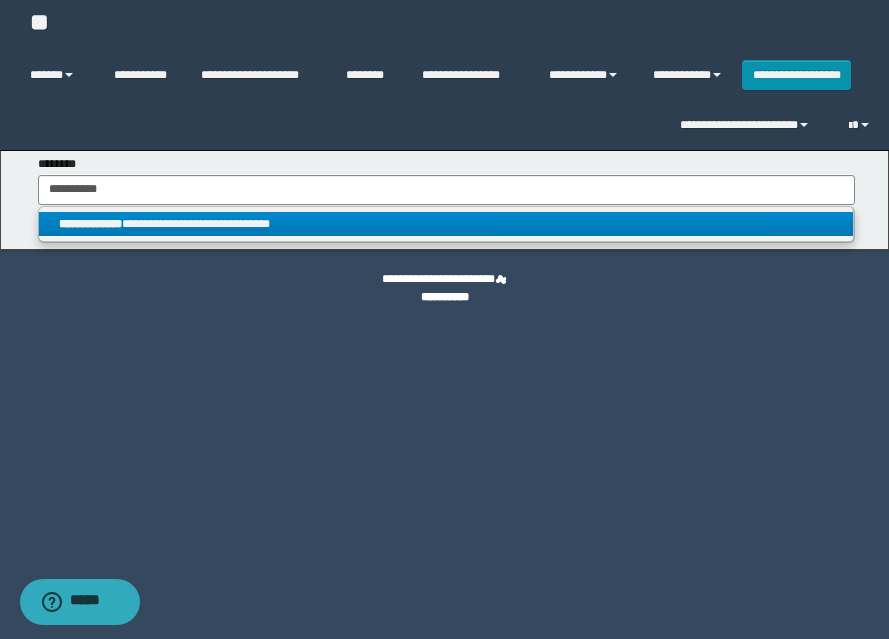 click on "**********" at bounding box center (446, 224) 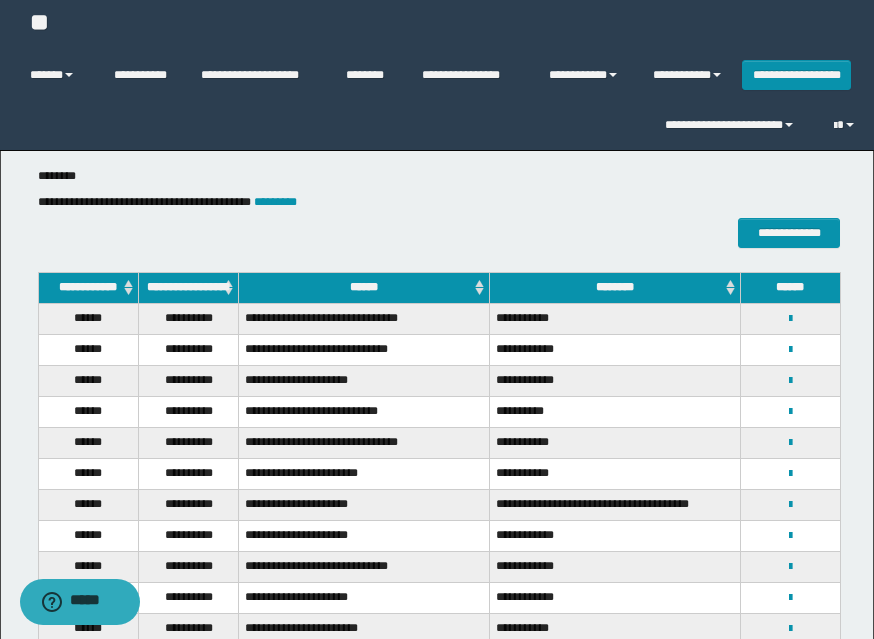 click on "**********" at bounding box center [188, 505] 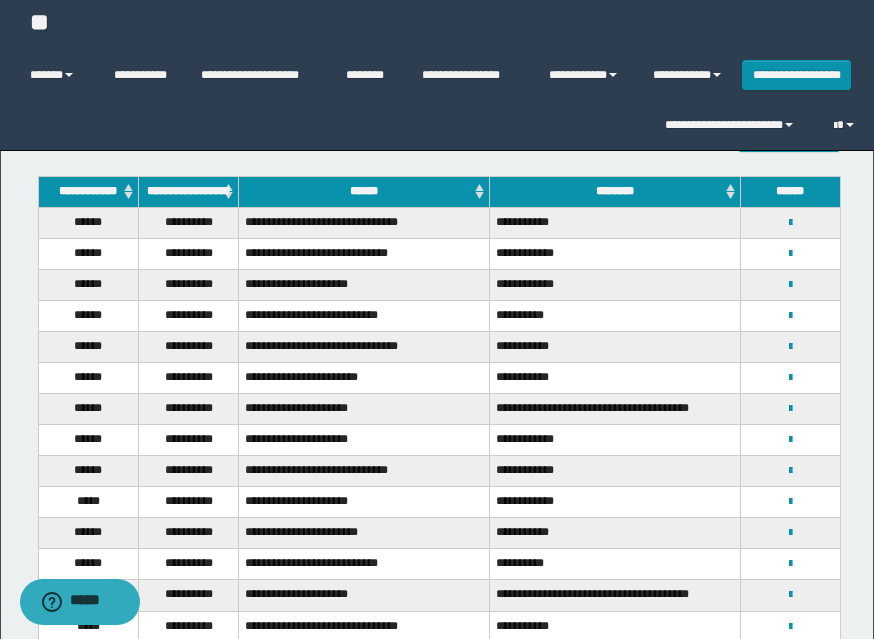 scroll, scrollTop: 200, scrollLeft: 0, axis: vertical 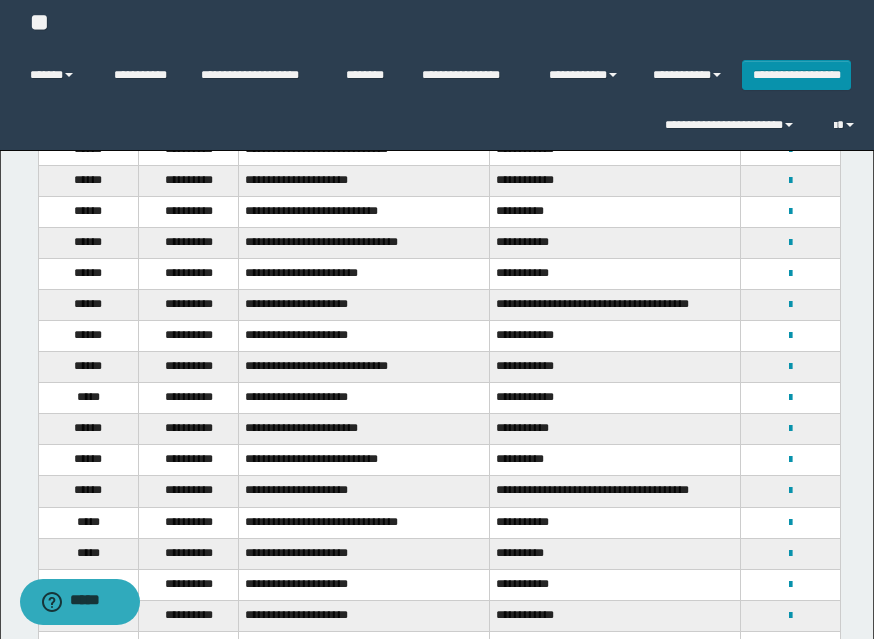 click on "**********" at bounding box center [364, 429] 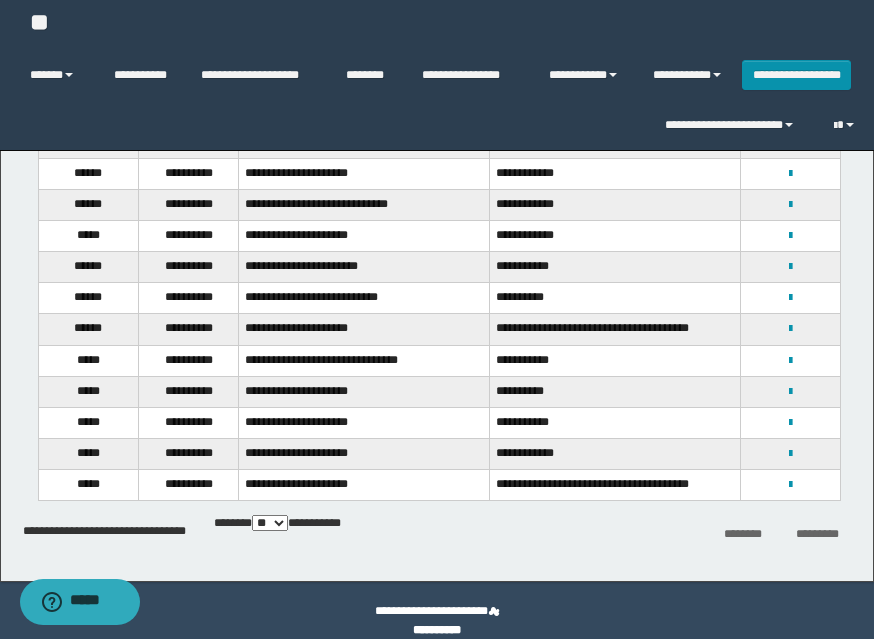 scroll, scrollTop: 383, scrollLeft: 0, axis: vertical 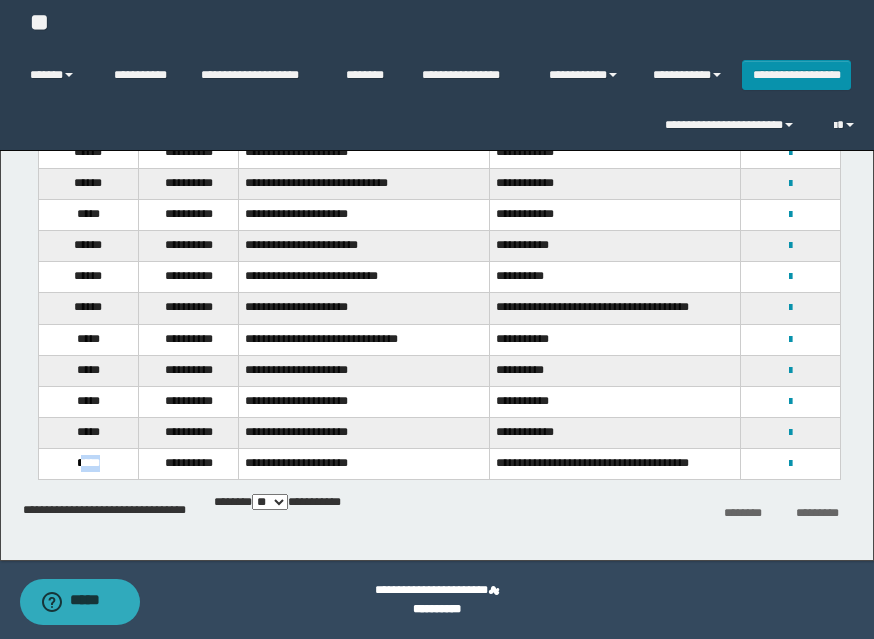 drag, startPoint x: 78, startPoint y: 461, endPoint x: 113, endPoint y: 462, distance: 35.014282 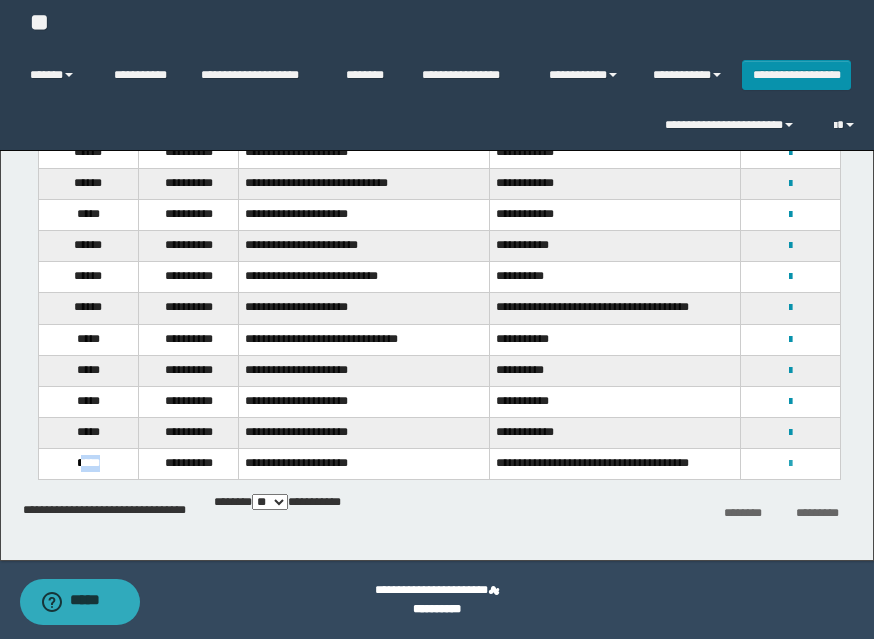 click at bounding box center [790, 464] 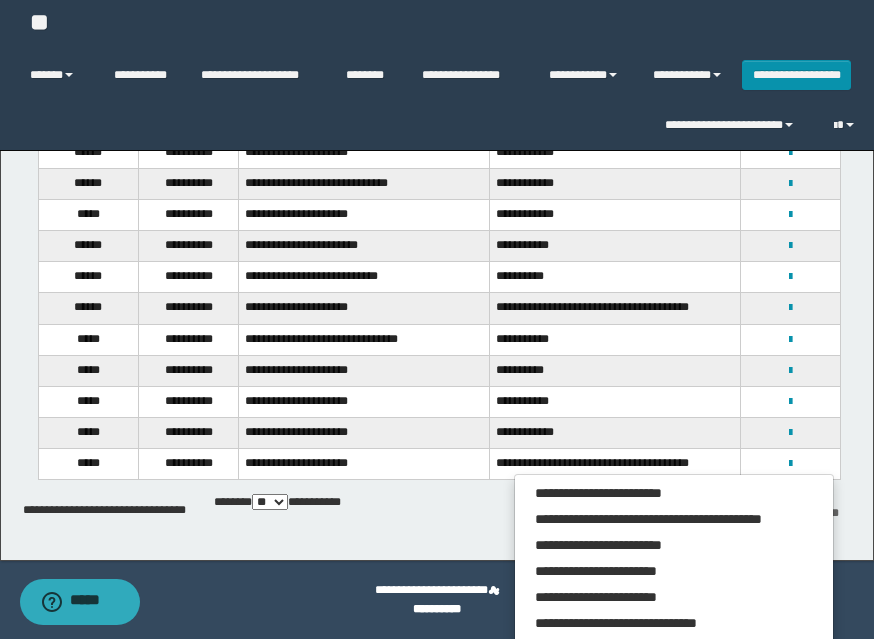 click on "**********" at bounding box center [674, 671] 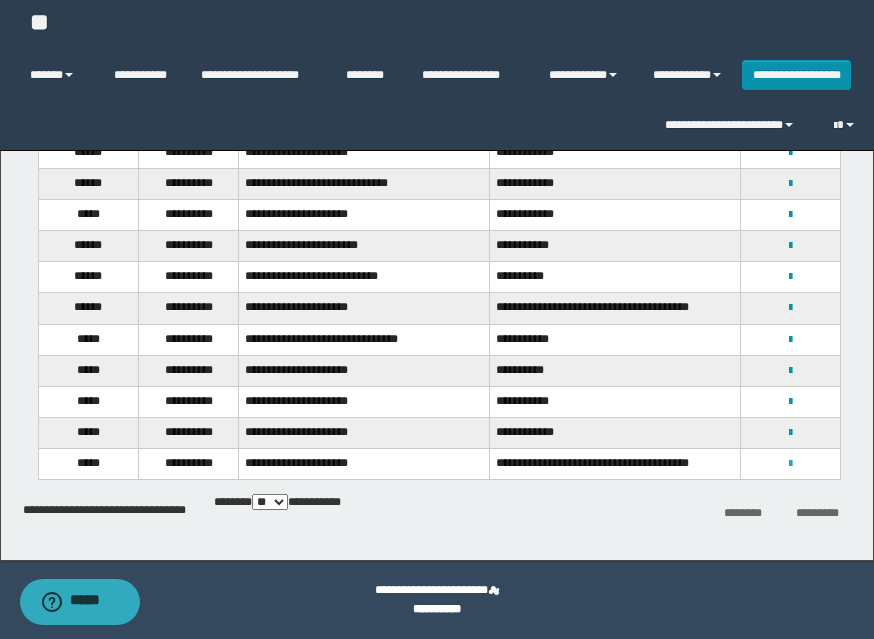 click at bounding box center [790, 464] 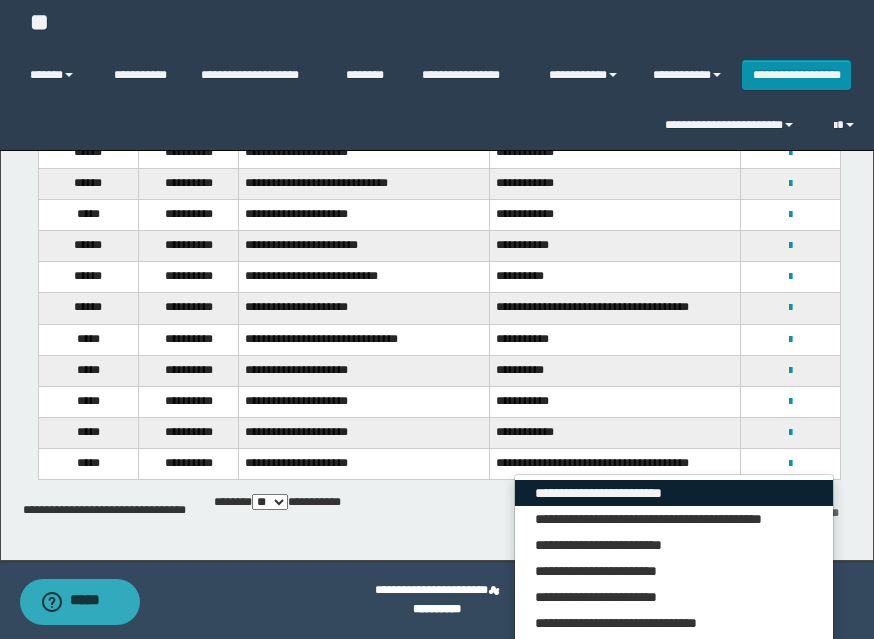 click on "**********" at bounding box center [674, 493] 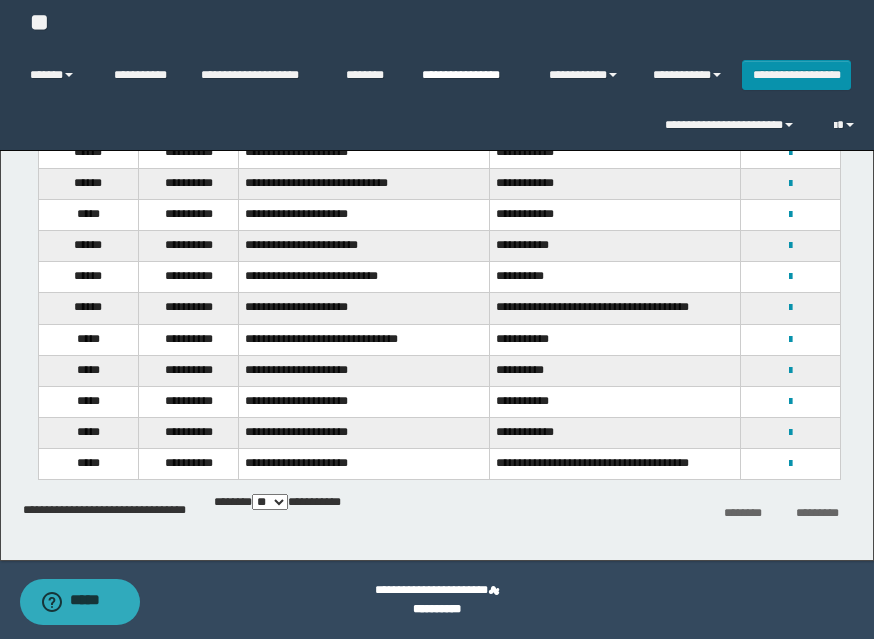 click on "**********" at bounding box center (470, 75) 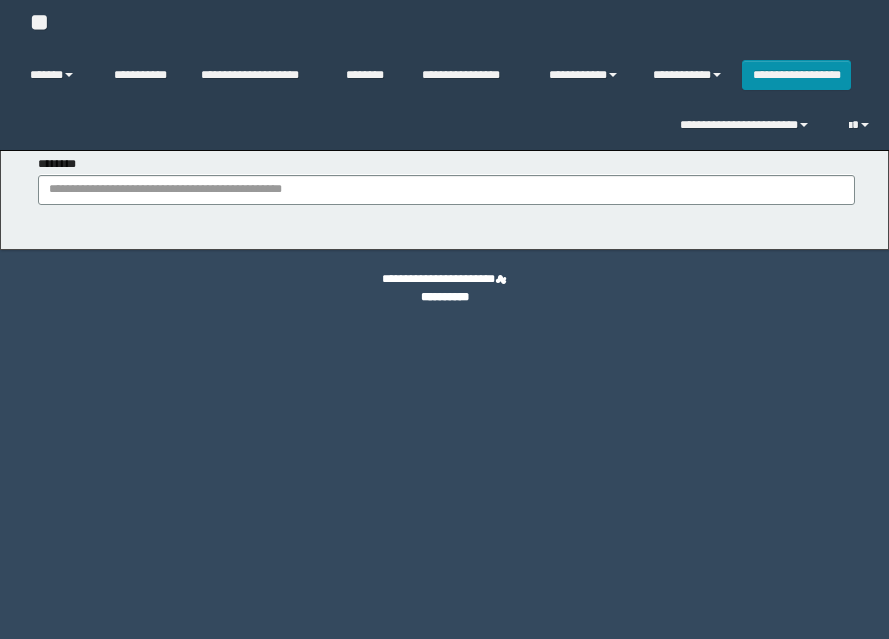 scroll, scrollTop: 0, scrollLeft: 0, axis: both 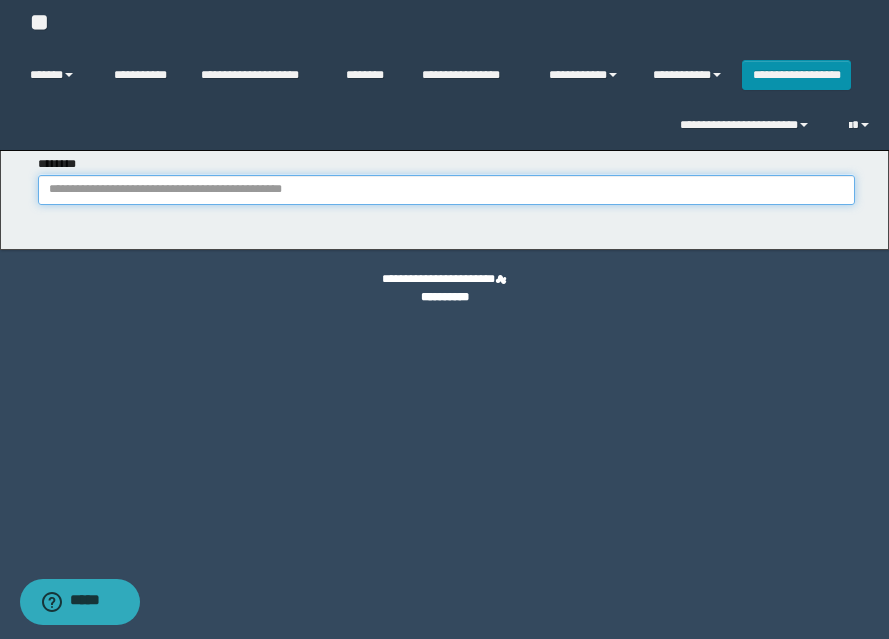 click on "********" at bounding box center [446, 190] 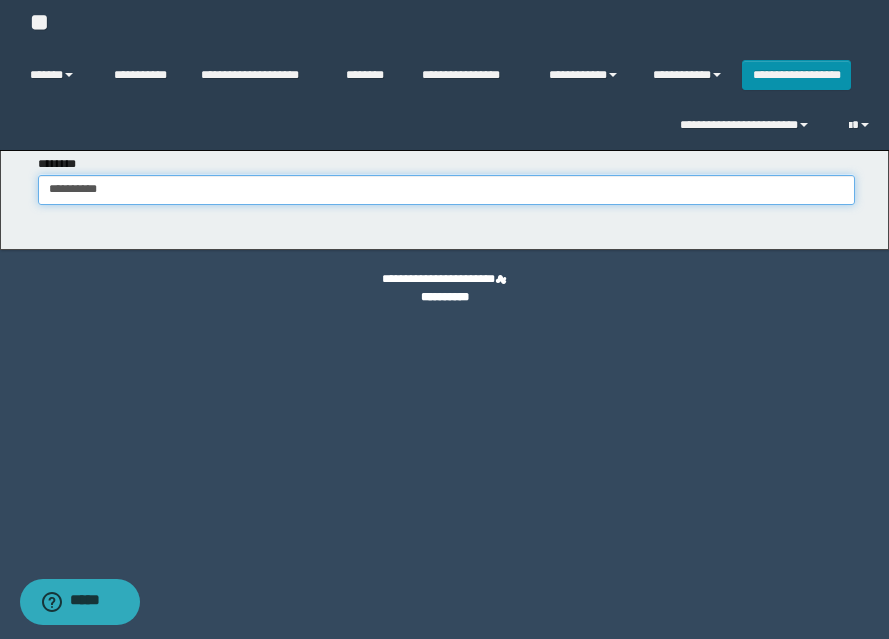 type on "**********" 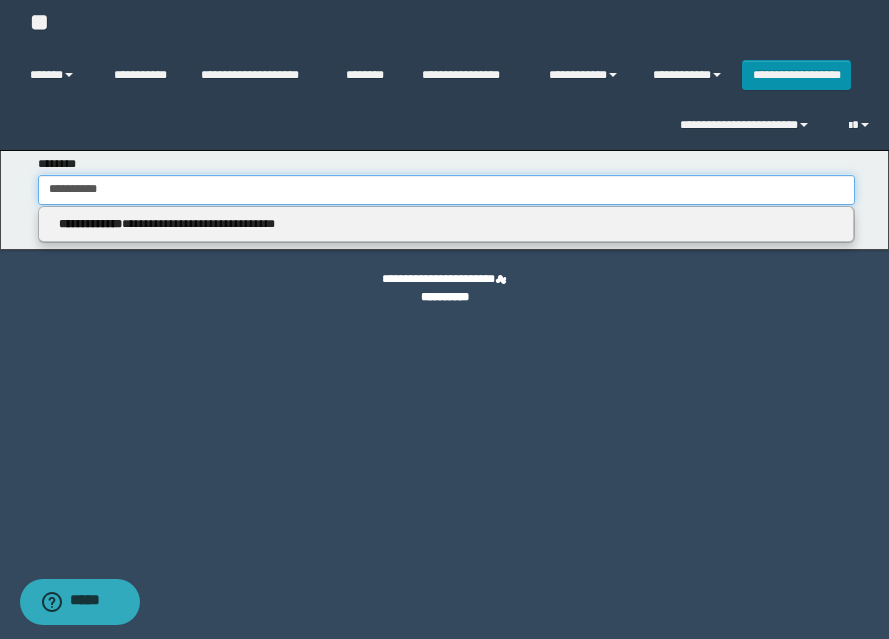 type on "**********" 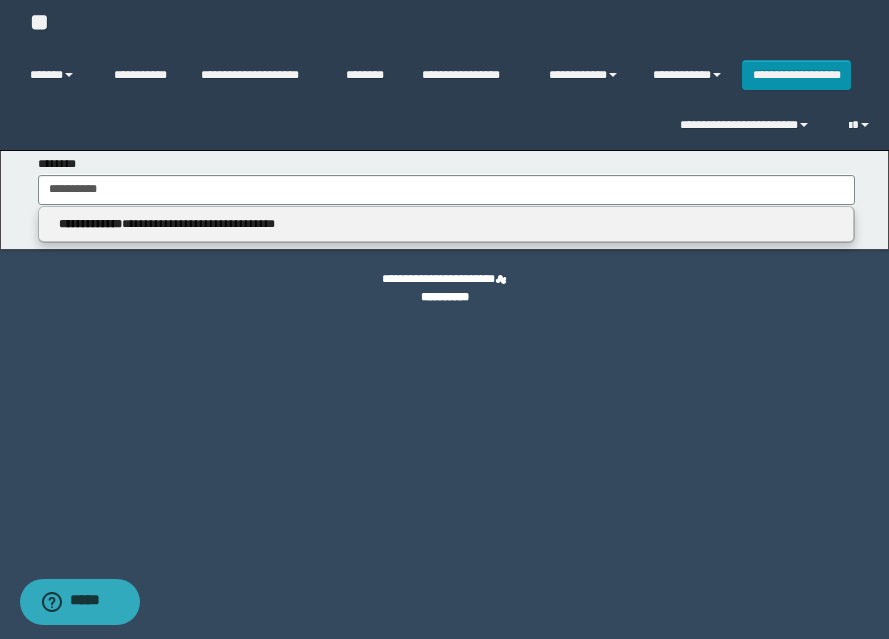 click on "**********" at bounding box center [446, 225] 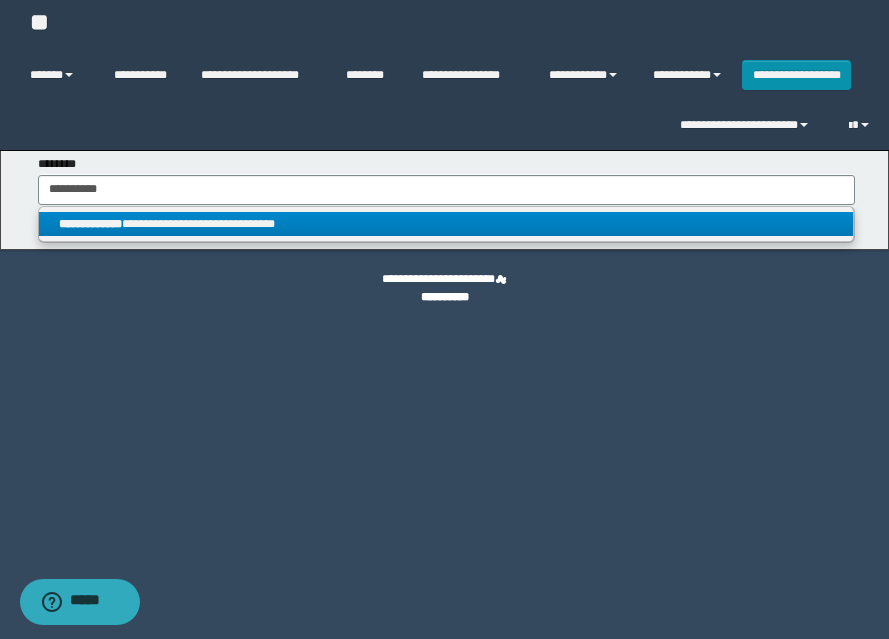 drag, startPoint x: 221, startPoint y: 210, endPoint x: 229, endPoint y: 220, distance: 12.806249 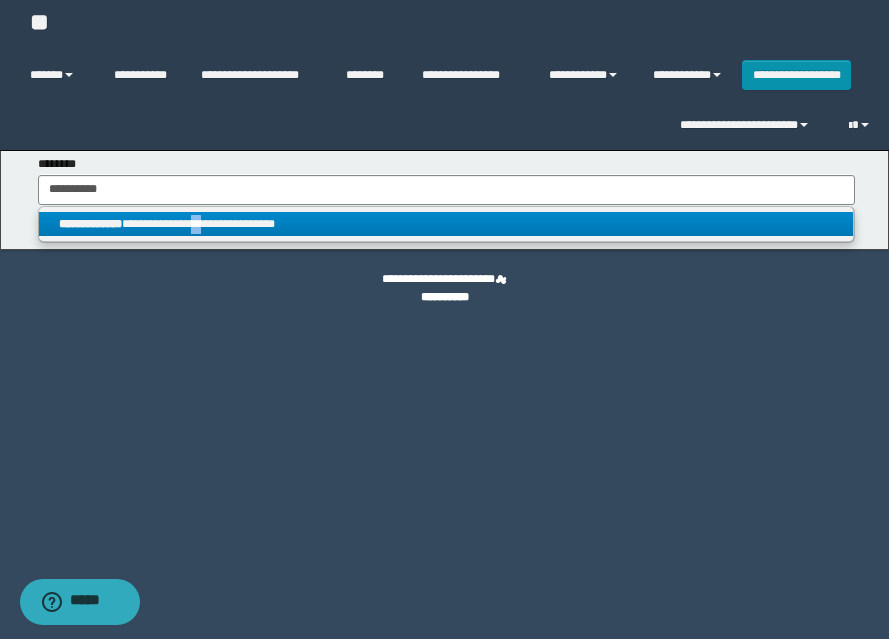 click on "**********" at bounding box center [446, 224] 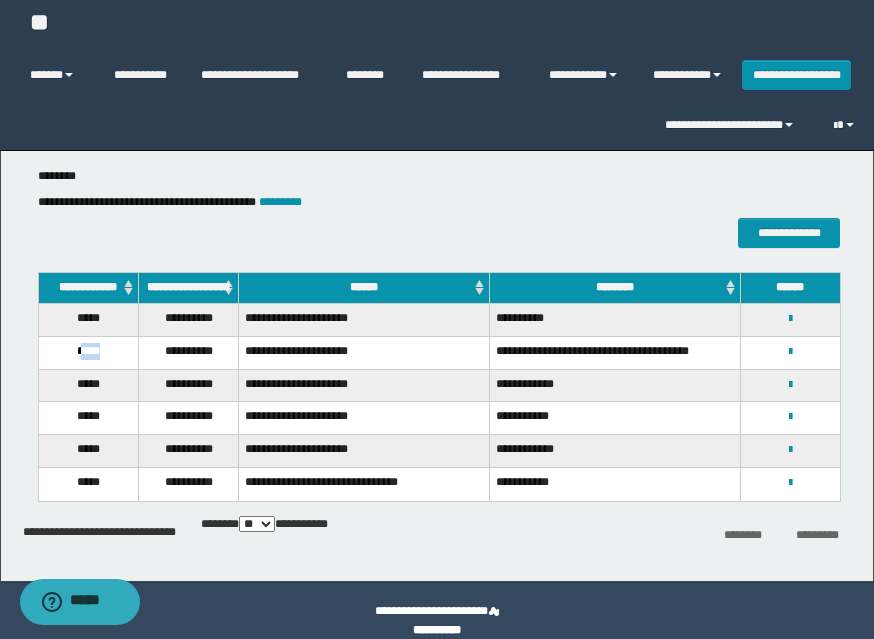 drag, startPoint x: 95, startPoint y: 371, endPoint x: 107, endPoint y: 372, distance: 12.0415945 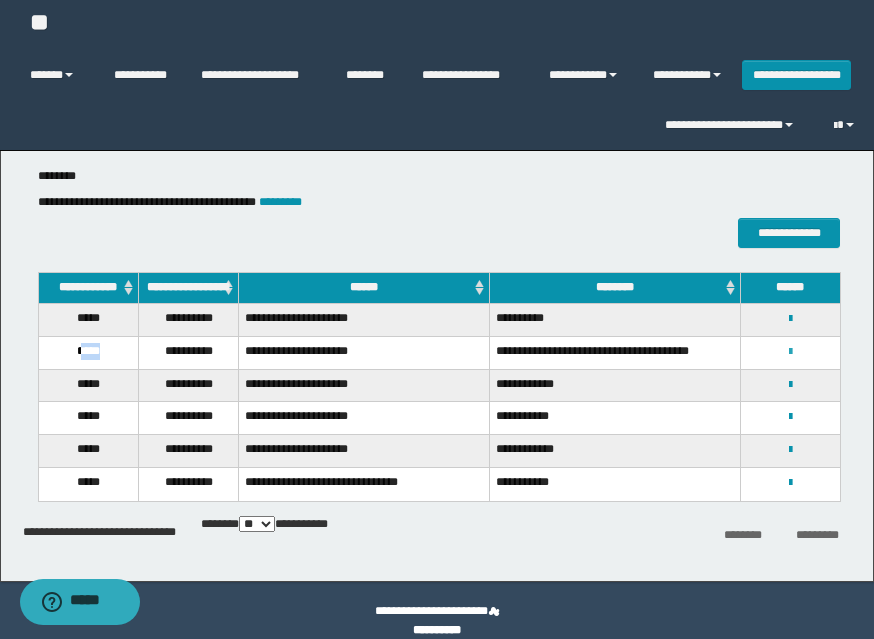 click at bounding box center [790, 352] 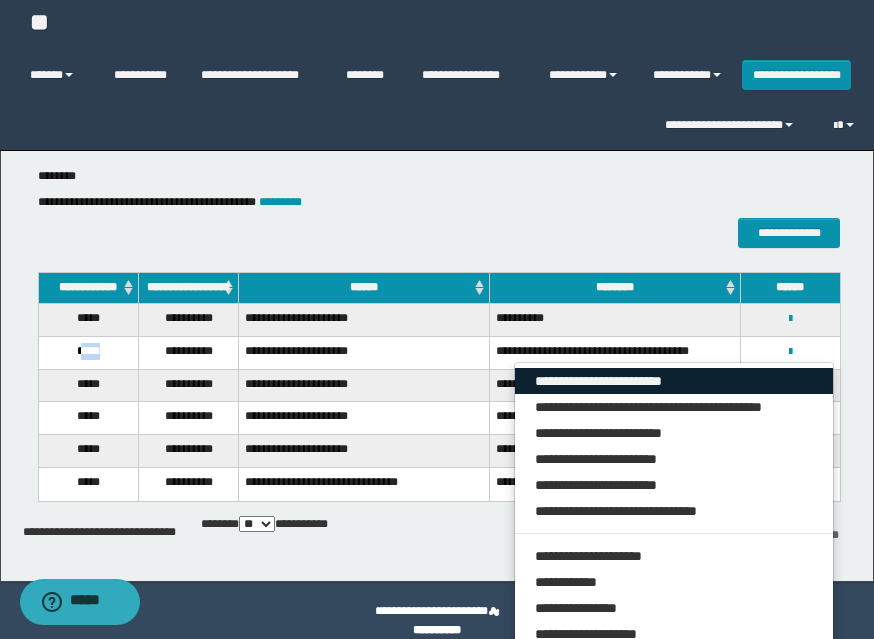 drag, startPoint x: 729, startPoint y: 384, endPoint x: 654, endPoint y: 327, distance: 94.20191 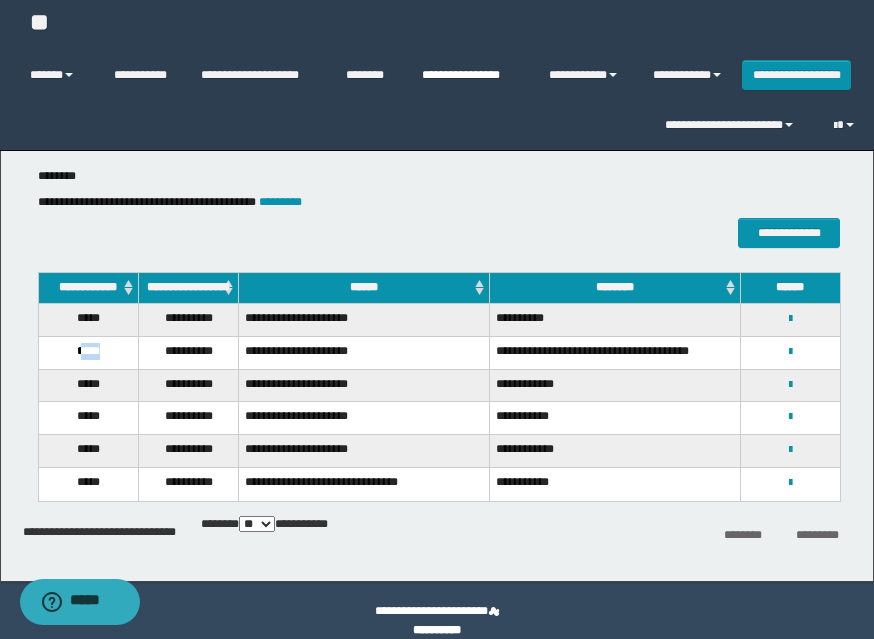 click on "**********" at bounding box center (470, 75) 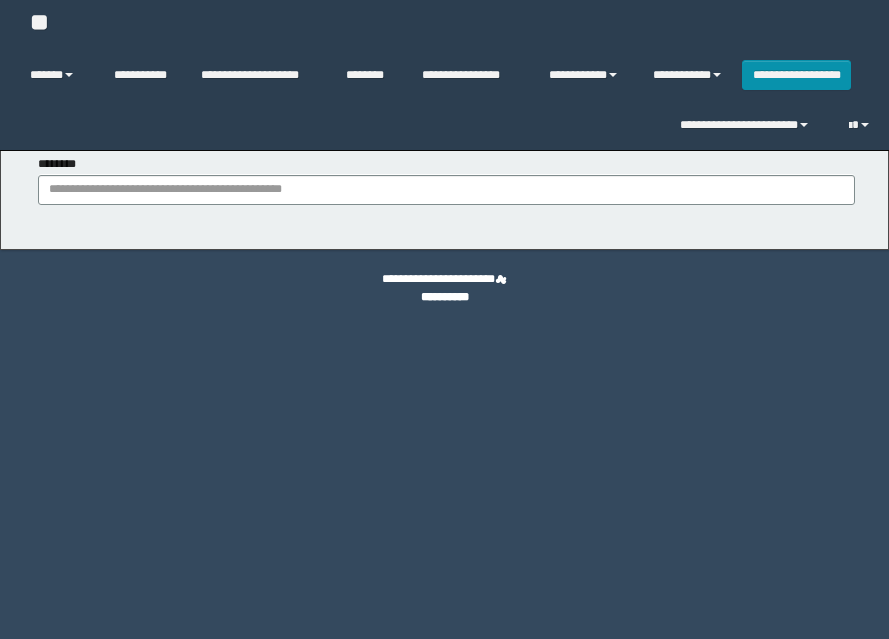 scroll, scrollTop: 0, scrollLeft: 0, axis: both 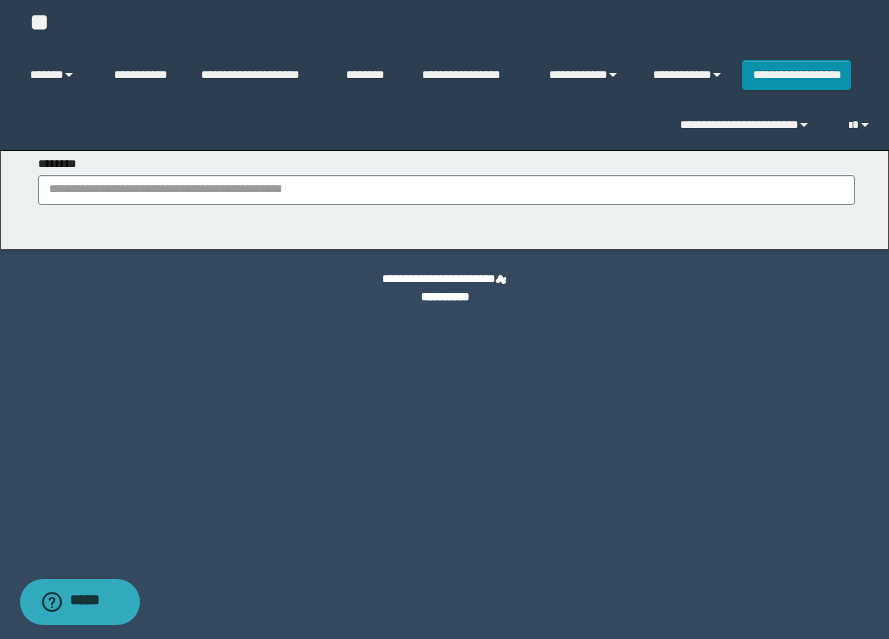 click on "********" at bounding box center (446, 179) 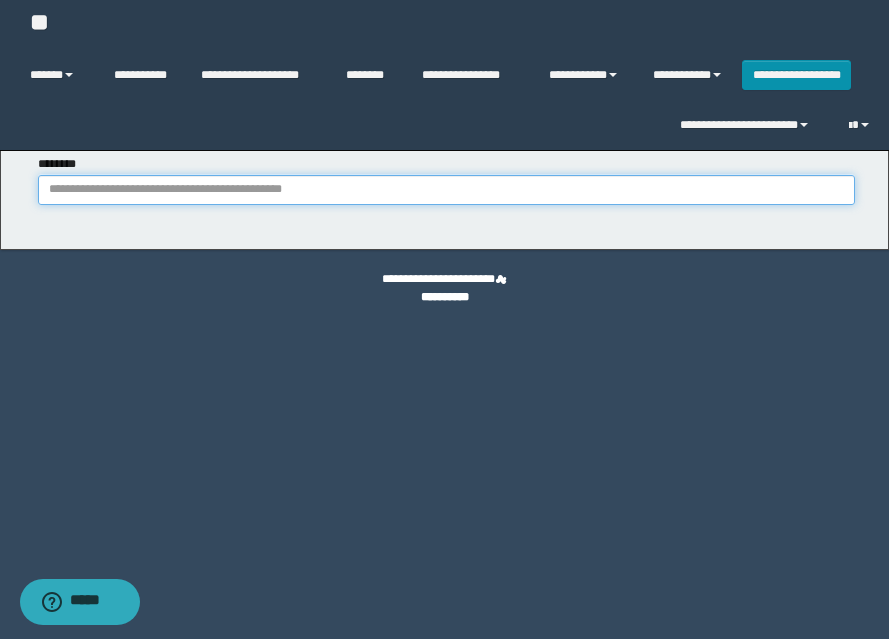 click on "********" at bounding box center (446, 190) 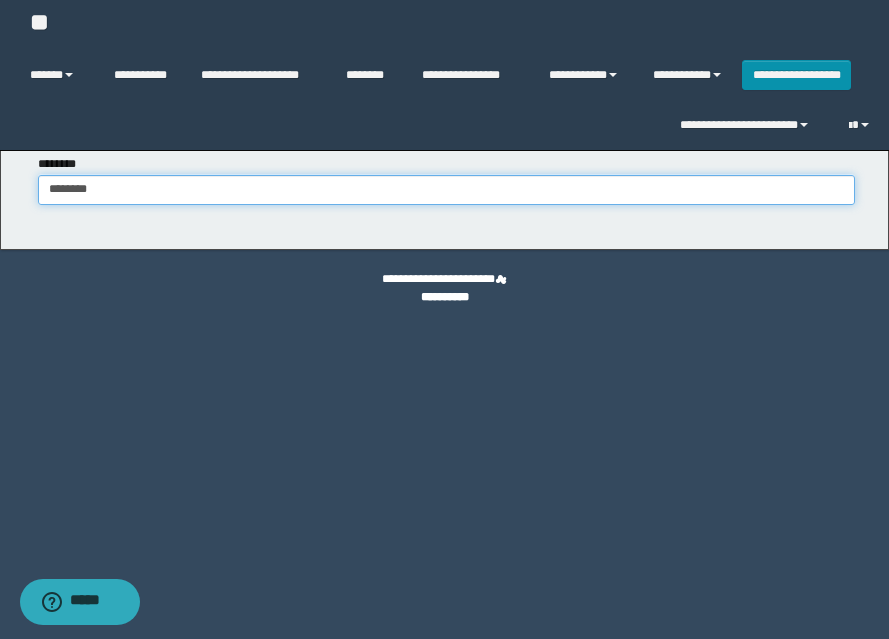 type on "********" 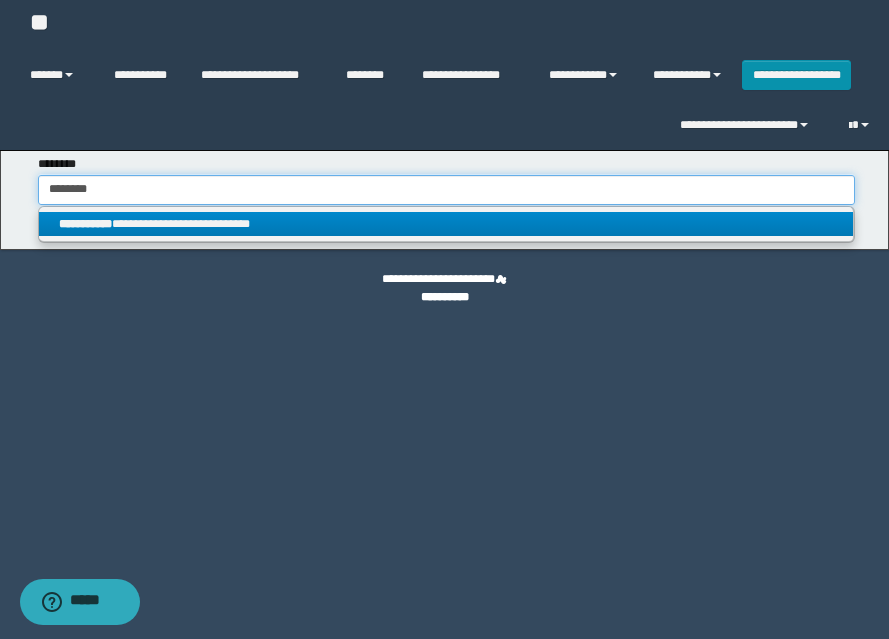 type on "********" 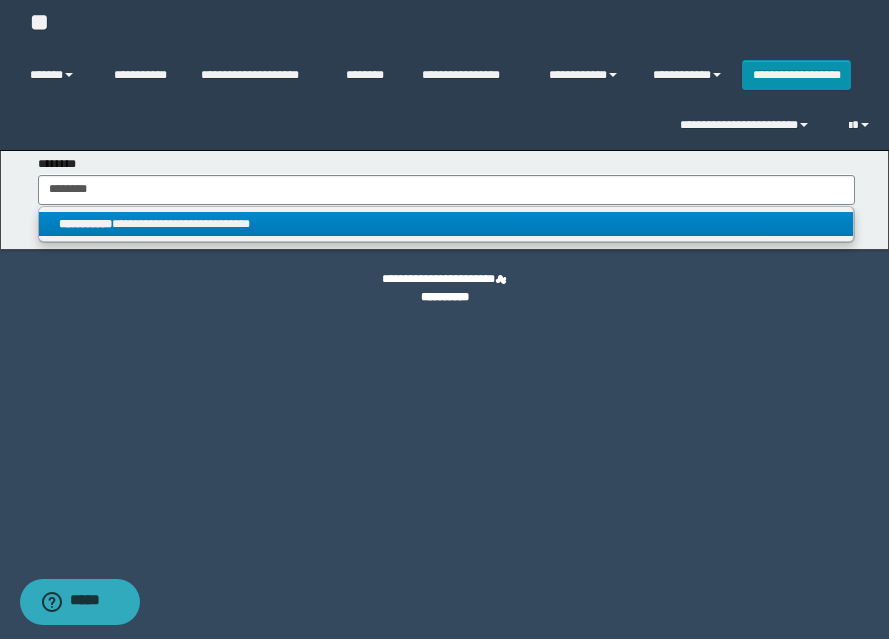 click on "**********" at bounding box center [446, 224] 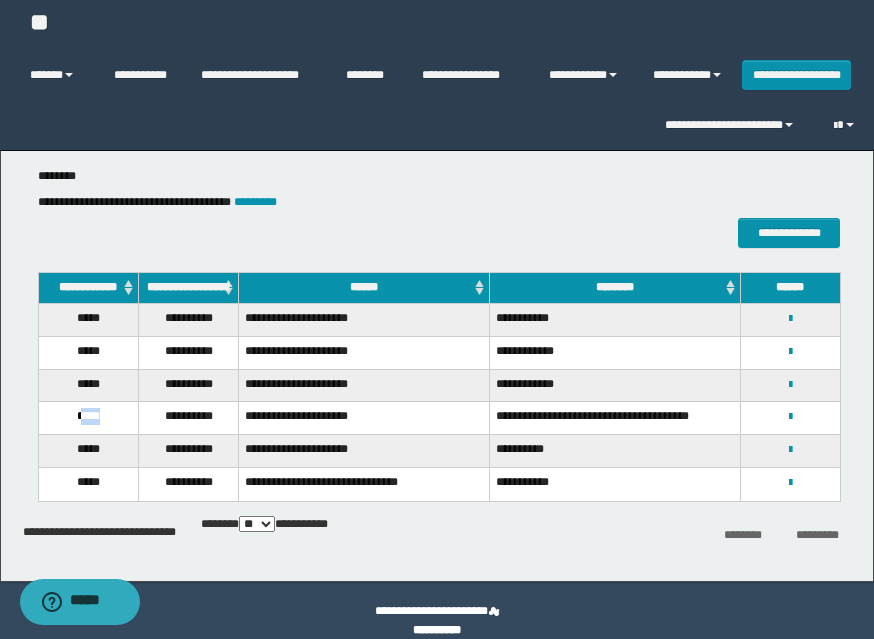 drag, startPoint x: 78, startPoint y: 419, endPoint x: 115, endPoint y: 426, distance: 37.65634 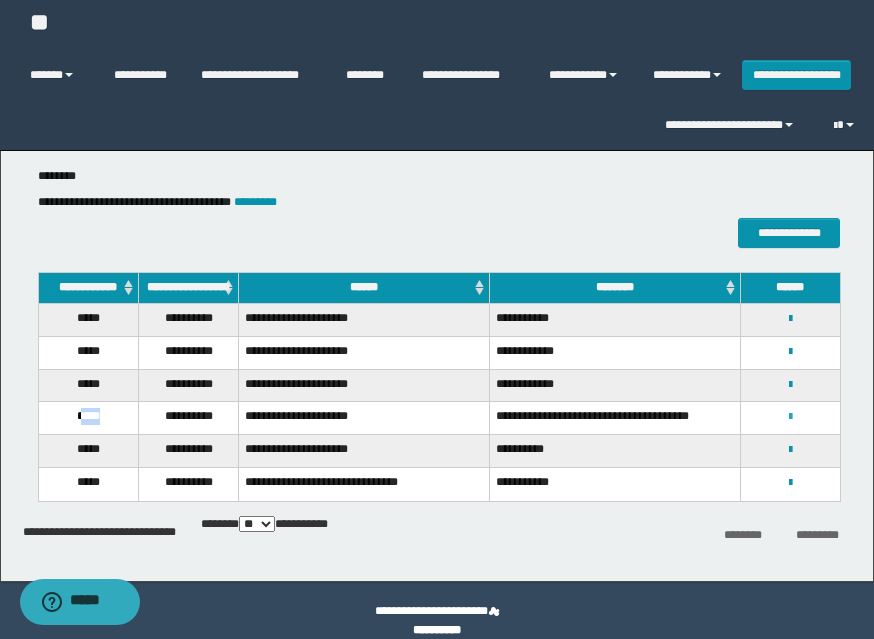click at bounding box center (790, 417) 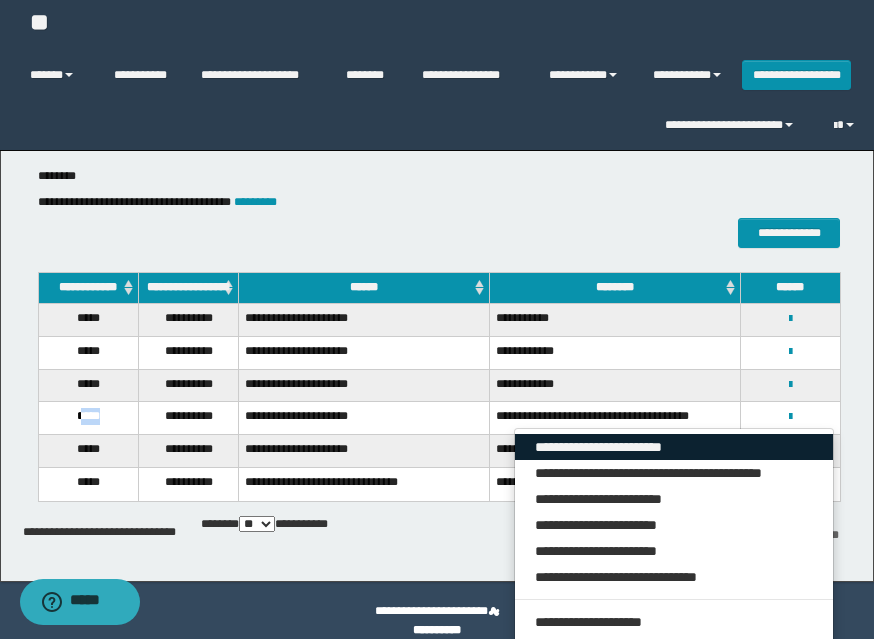 click on "**********" at bounding box center (674, 447) 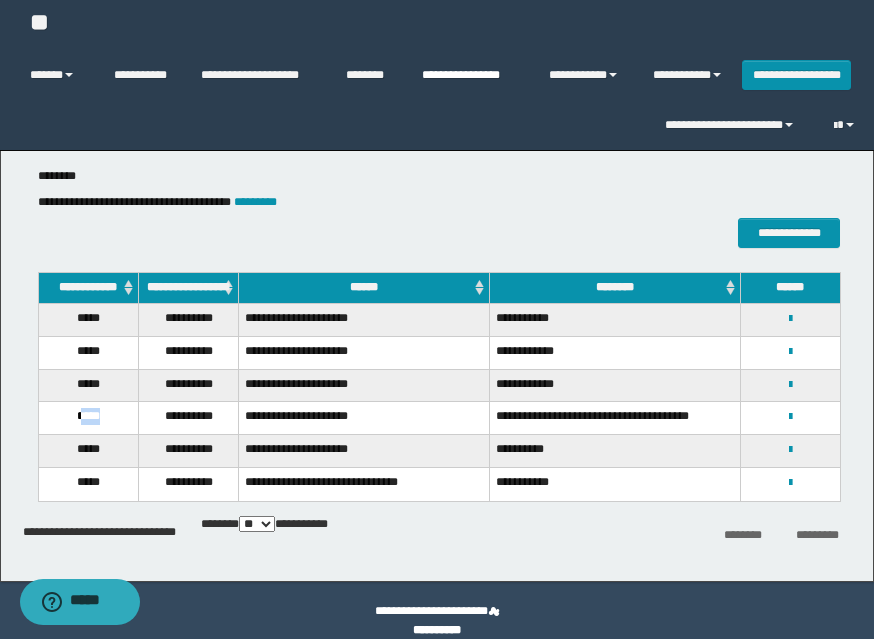 click on "**********" at bounding box center (470, 75) 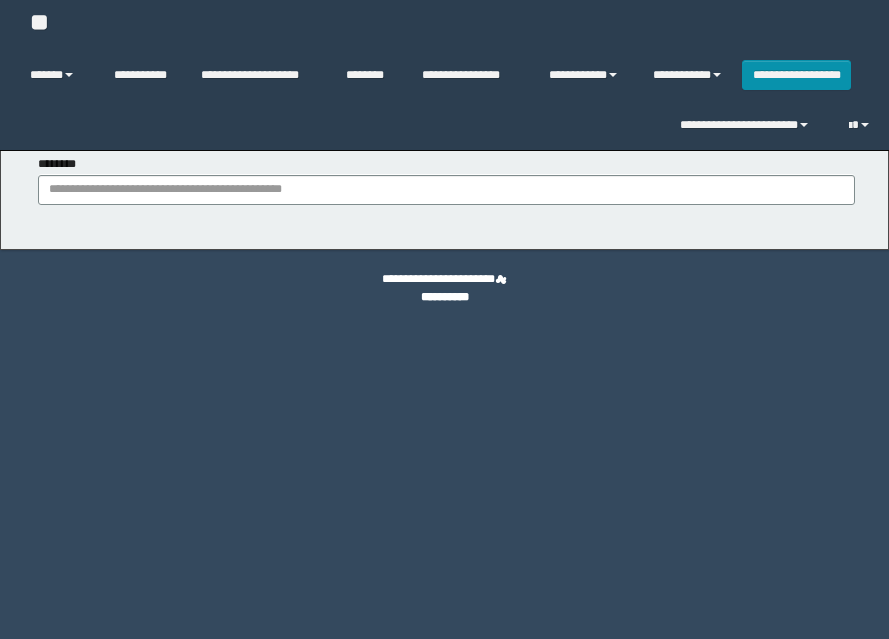 scroll, scrollTop: 0, scrollLeft: 0, axis: both 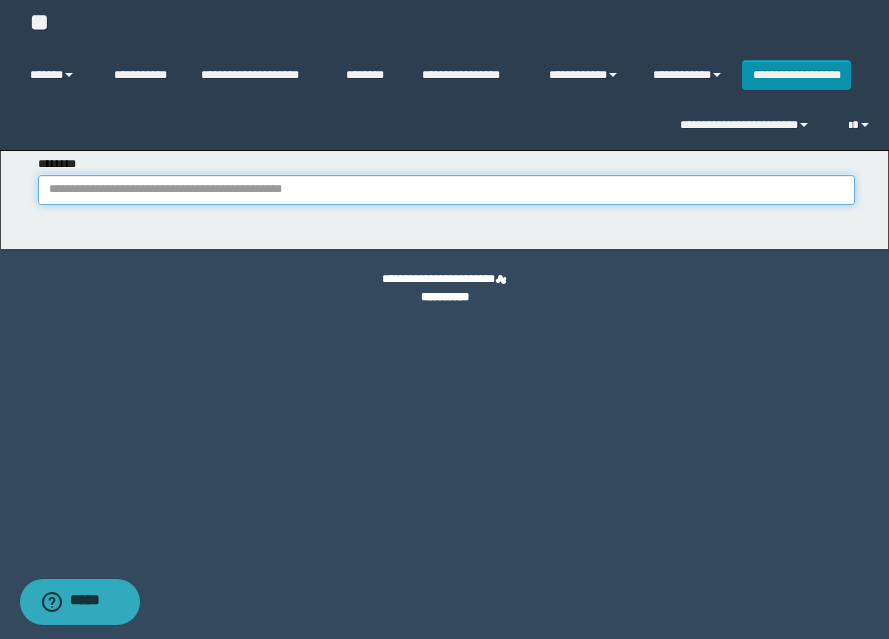 click on "********" at bounding box center [446, 190] 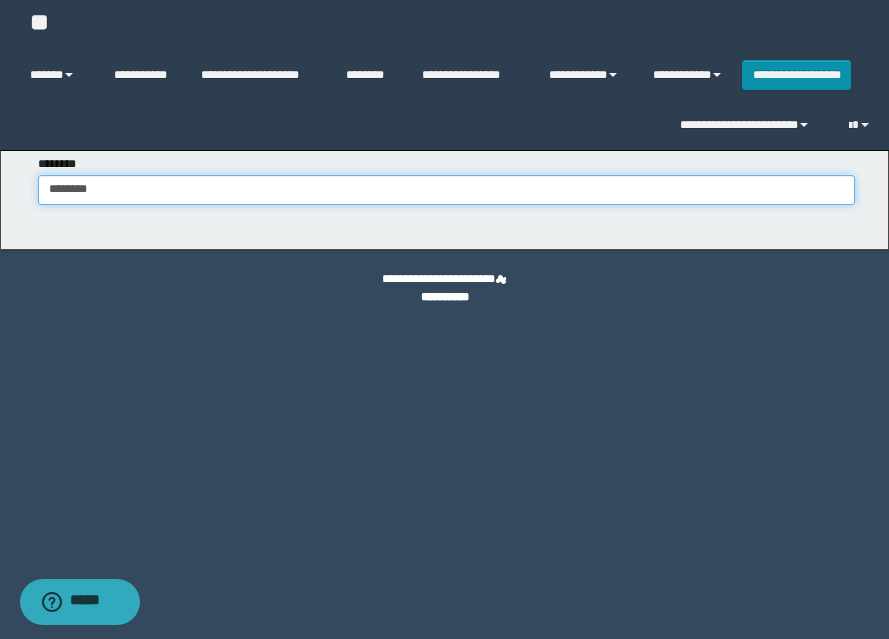 type on "********" 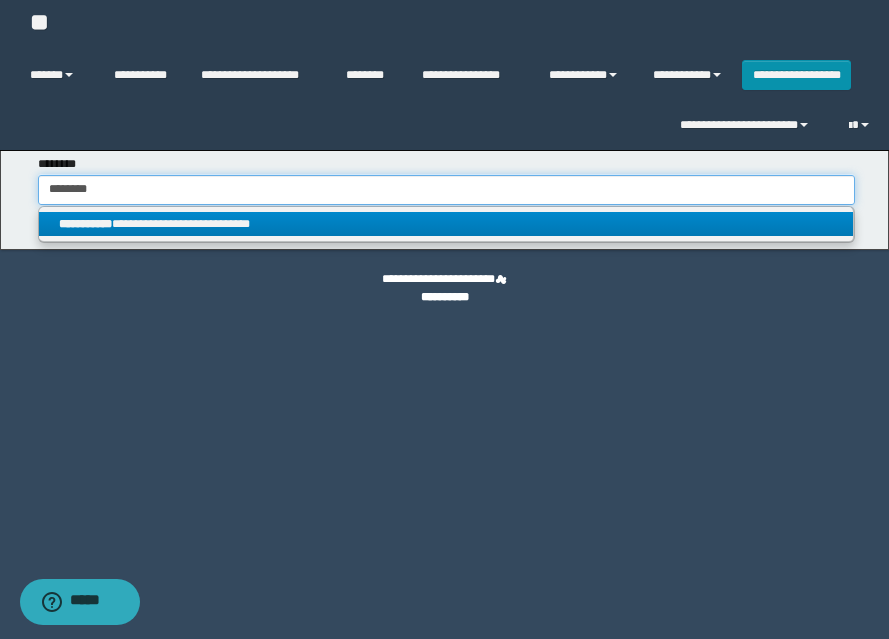 type on "********" 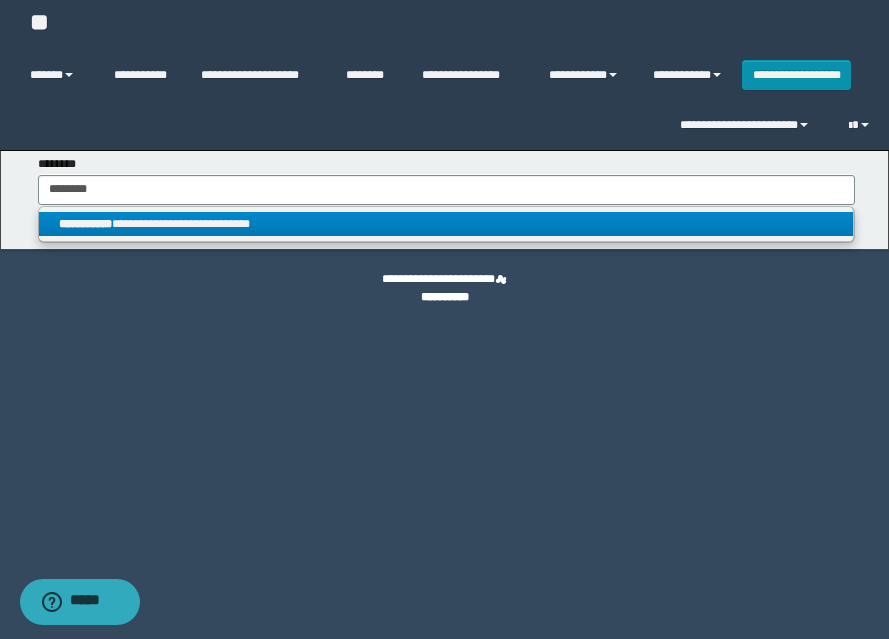 click on "**********" at bounding box center (446, 224) 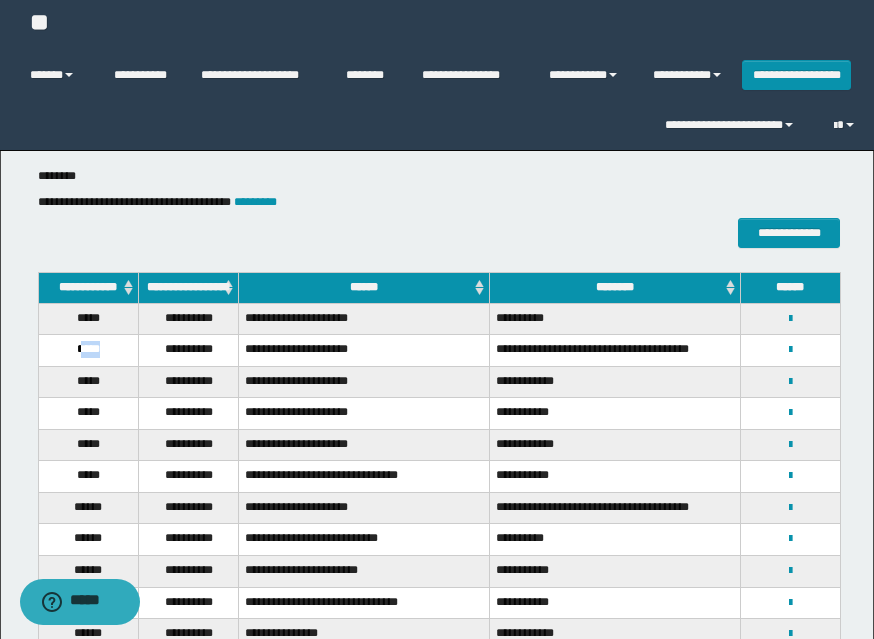 drag, startPoint x: 87, startPoint y: 365, endPoint x: 105, endPoint y: 363, distance: 18.110771 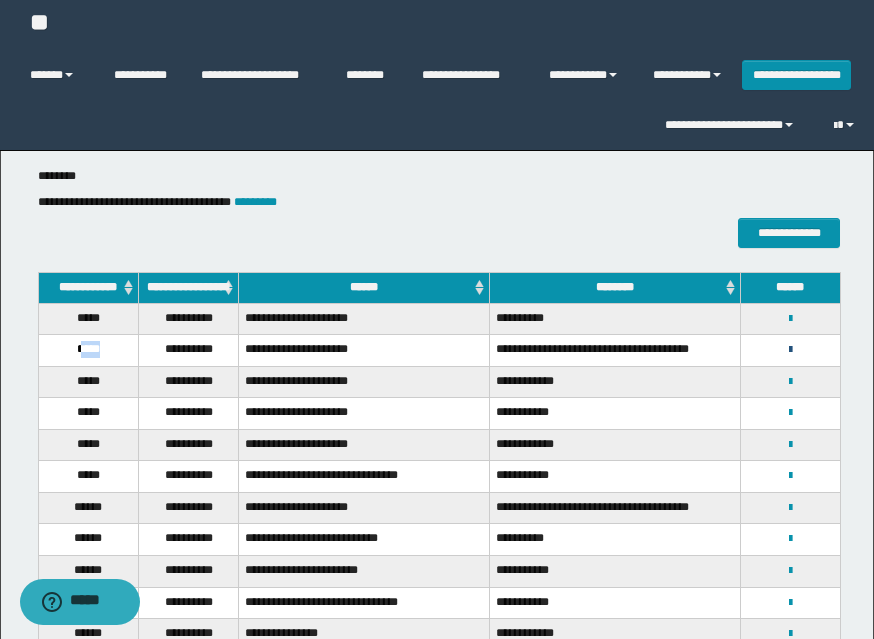 drag, startPoint x: 795, startPoint y: 363, endPoint x: 752, endPoint y: 379, distance: 45.88028 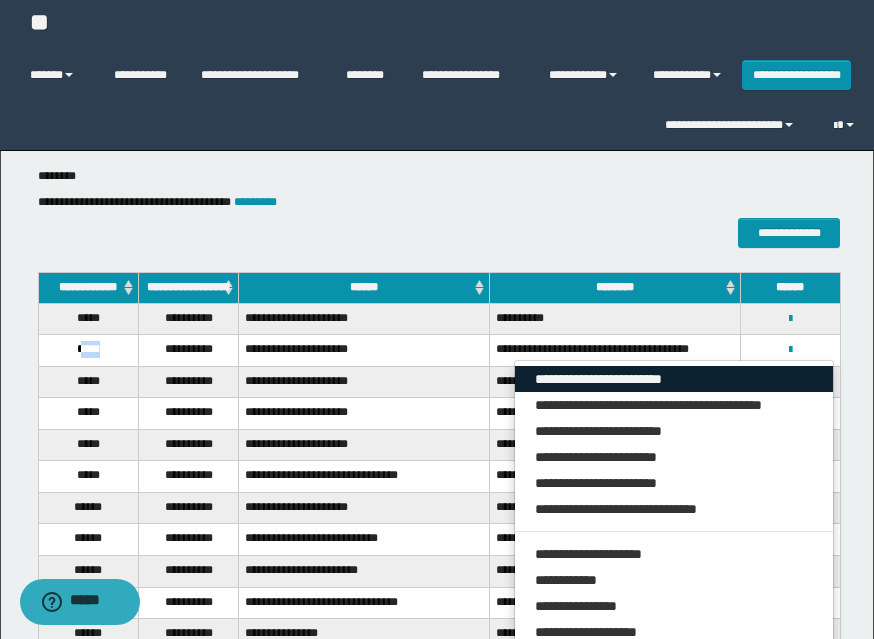 click on "**********" at bounding box center [674, 379] 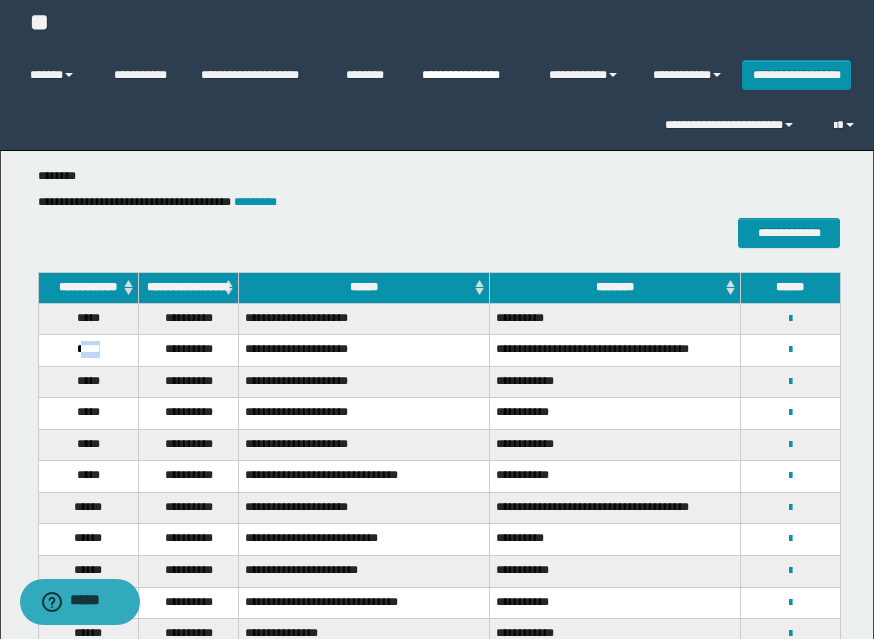 click on "**********" at bounding box center [470, 75] 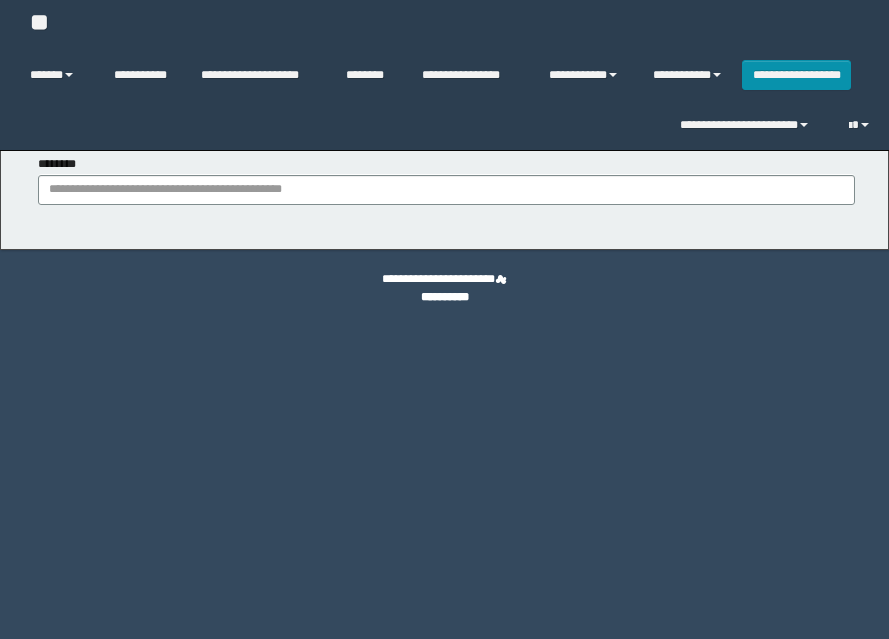 scroll, scrollTop: 0, scrollLeft: 0, axis: both 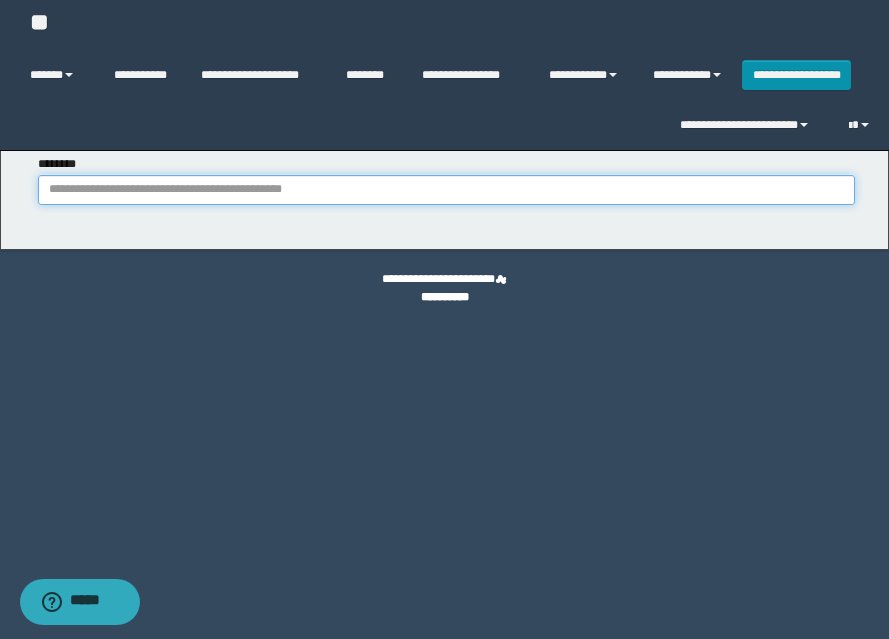 click on "********" at bounding box center (446, 190) 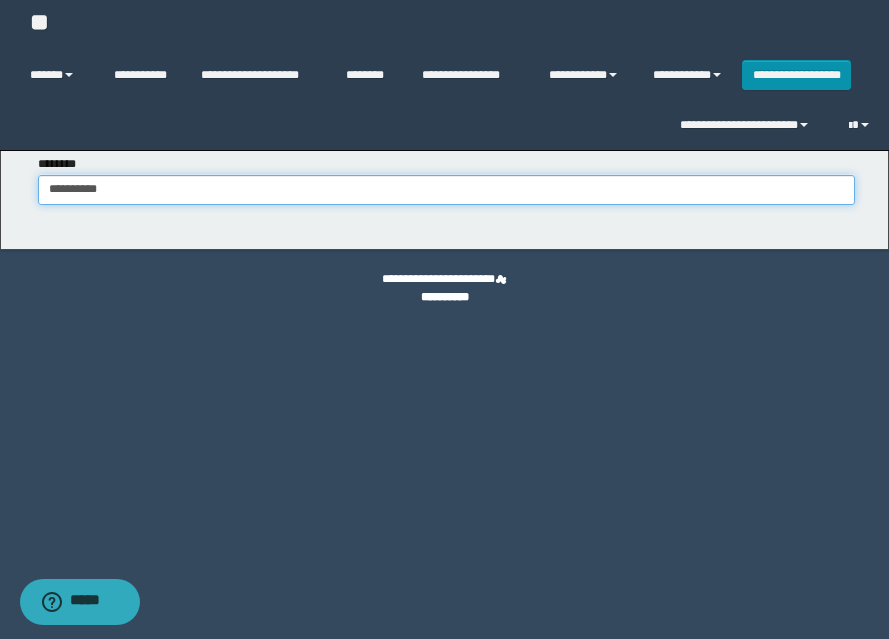 type on "**********" 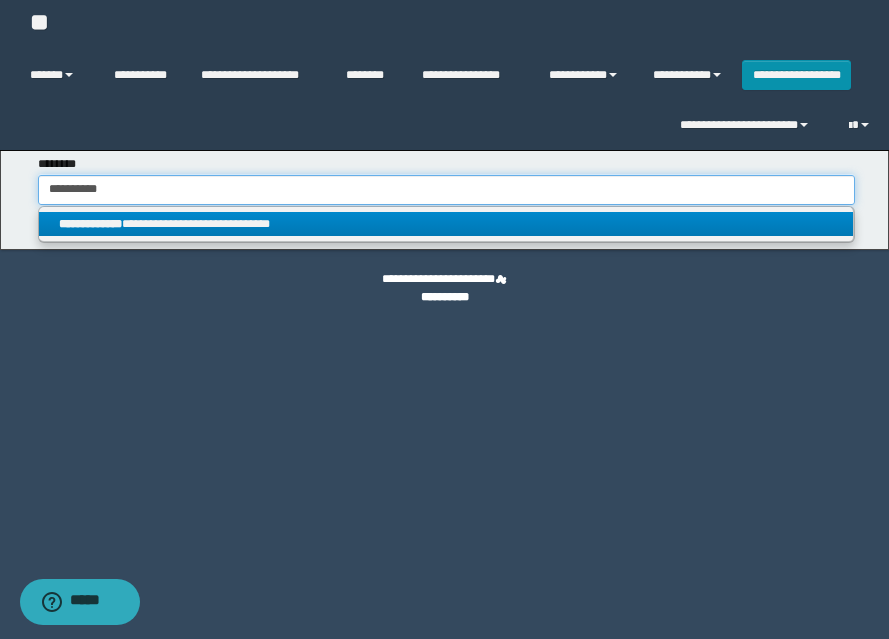 type on "**********" 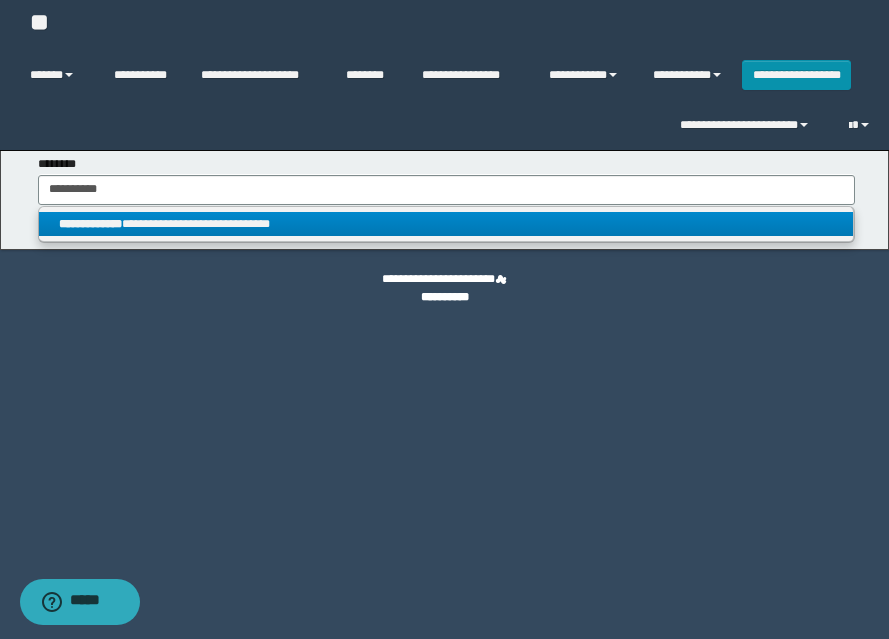 click on "**********" at bounding box center (90, 224) 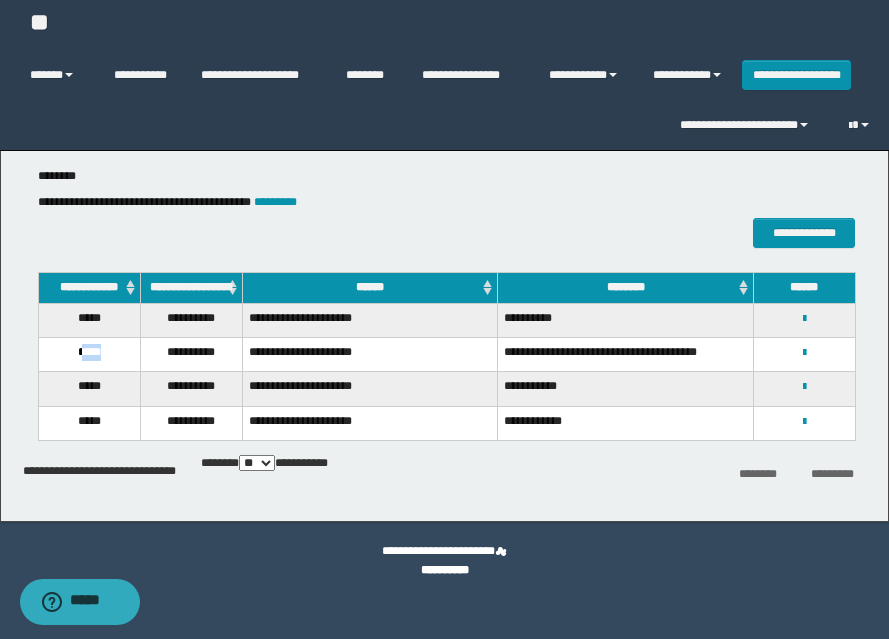 drag, startPoint x: 77, startPoint y: 362, endPoint x: 108, endPoint y: 368, distance: 31.575306 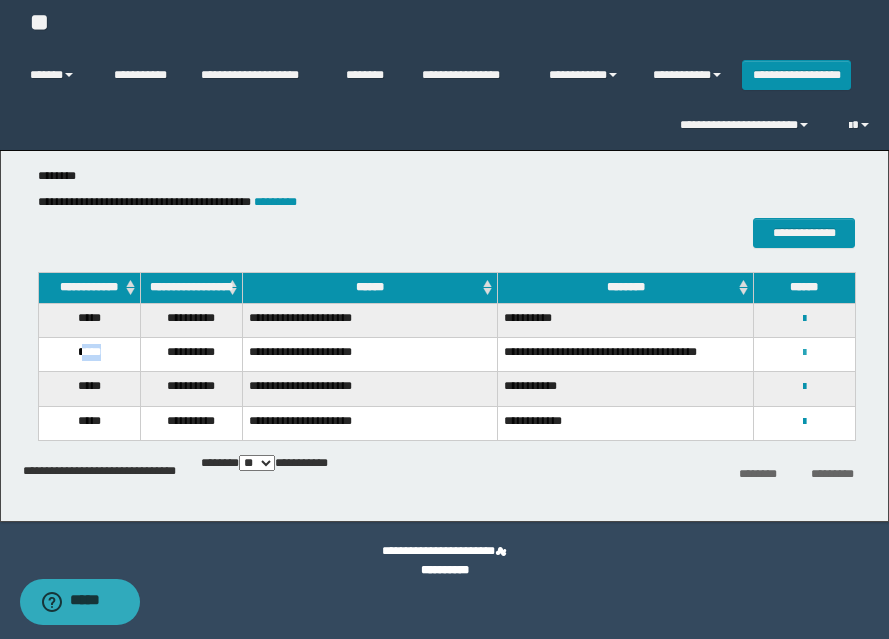 click at bounding box center (804, 353) 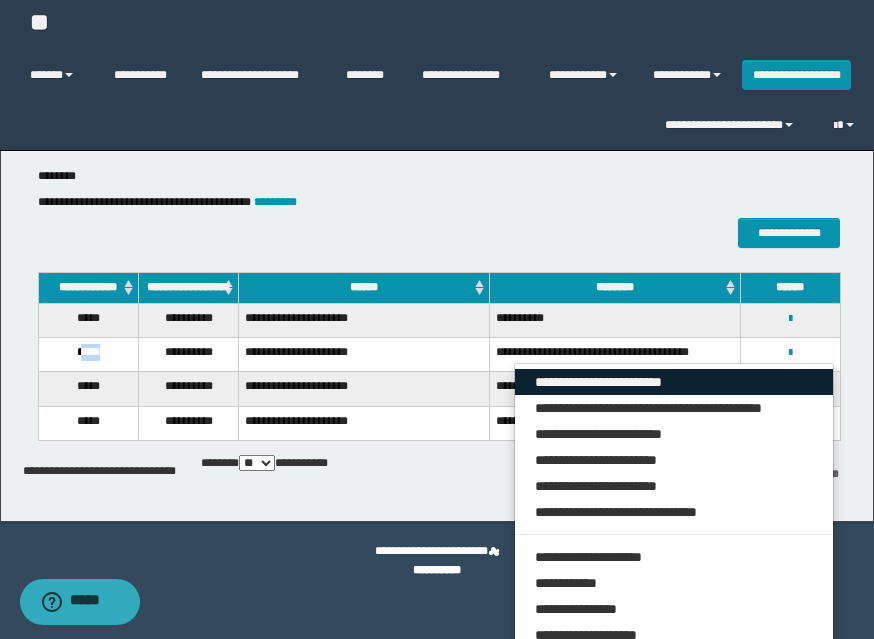 click on "**********" at bounding box center (674, 382) 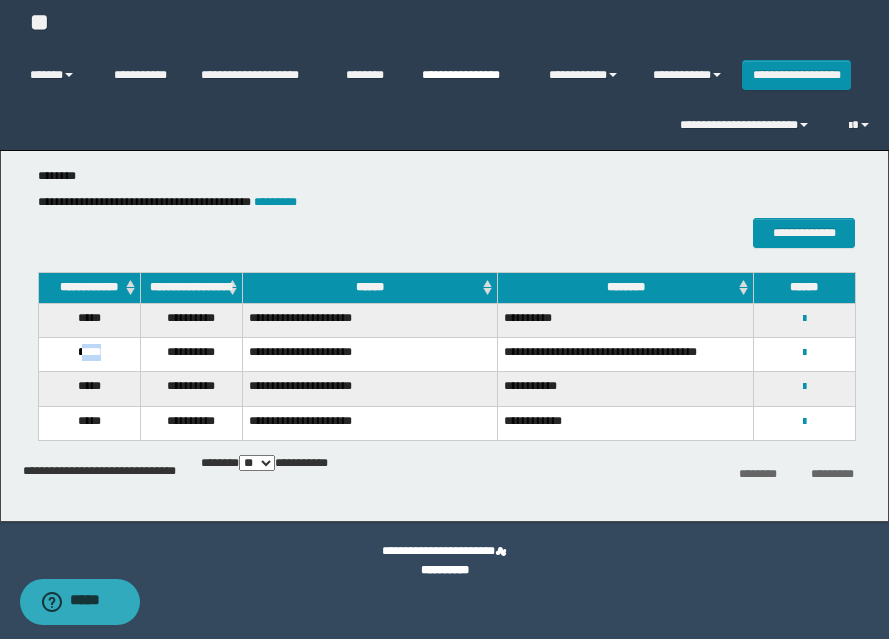 click on "**********" at bounding box center (470, 75) 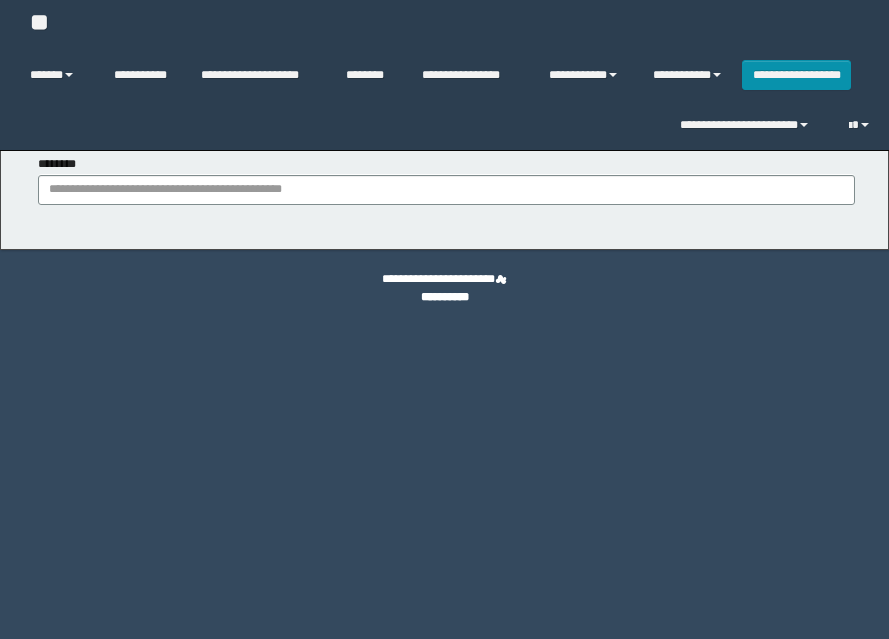 scroll, scrollTop: 0, scrollLeft: 0, axis: both 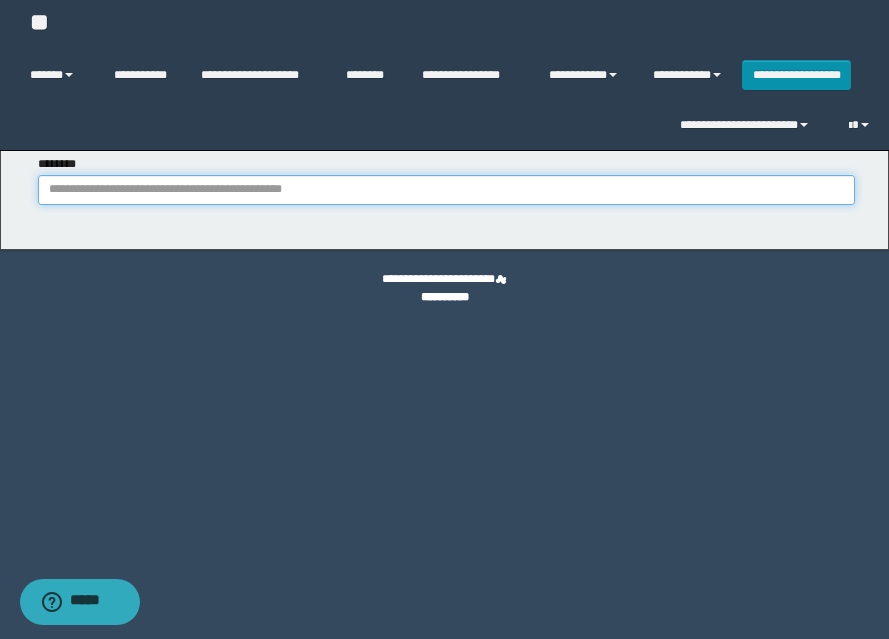 click on "********" at bounding box center [446, 190] 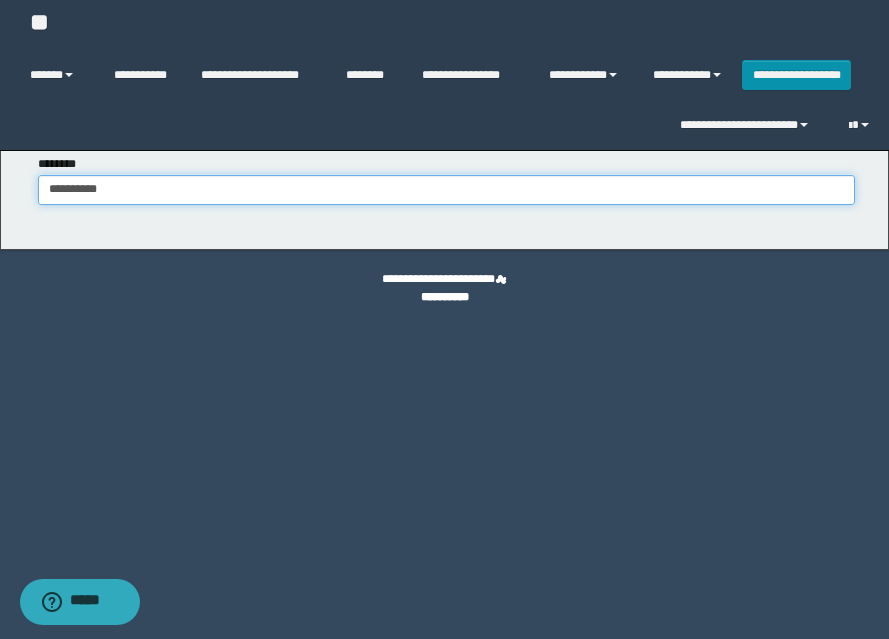 type on "**********" 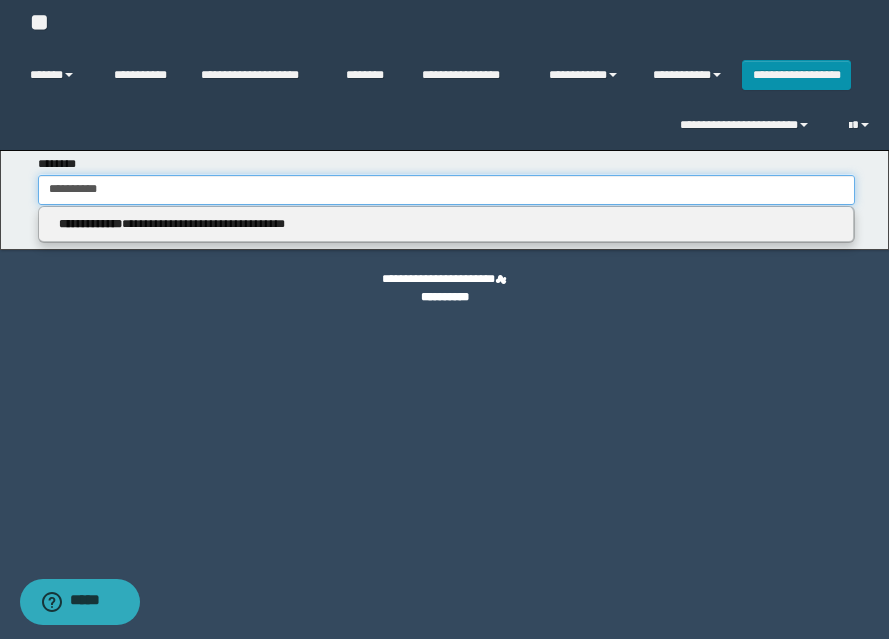 type on "**********" 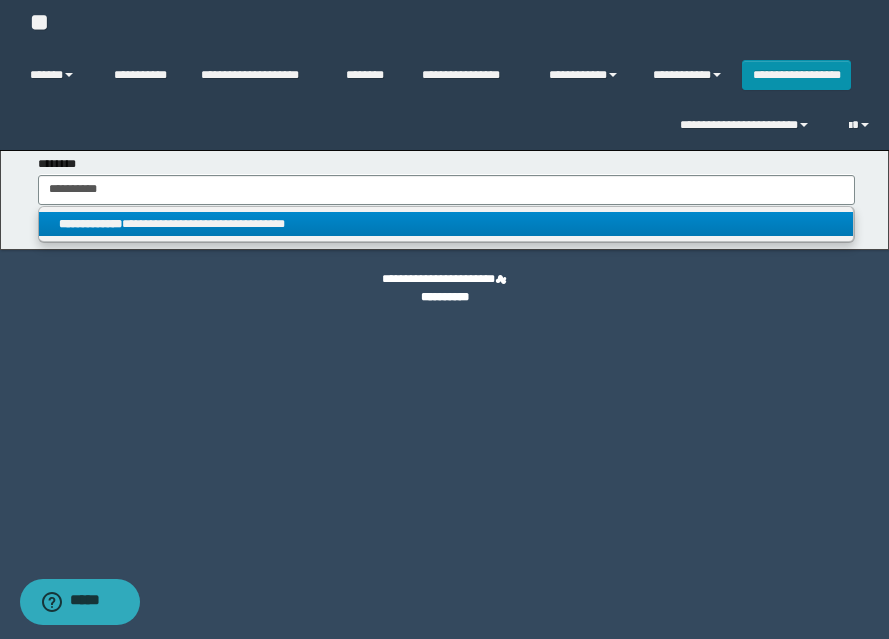 click on "**********" at bounding box center (446, 224) 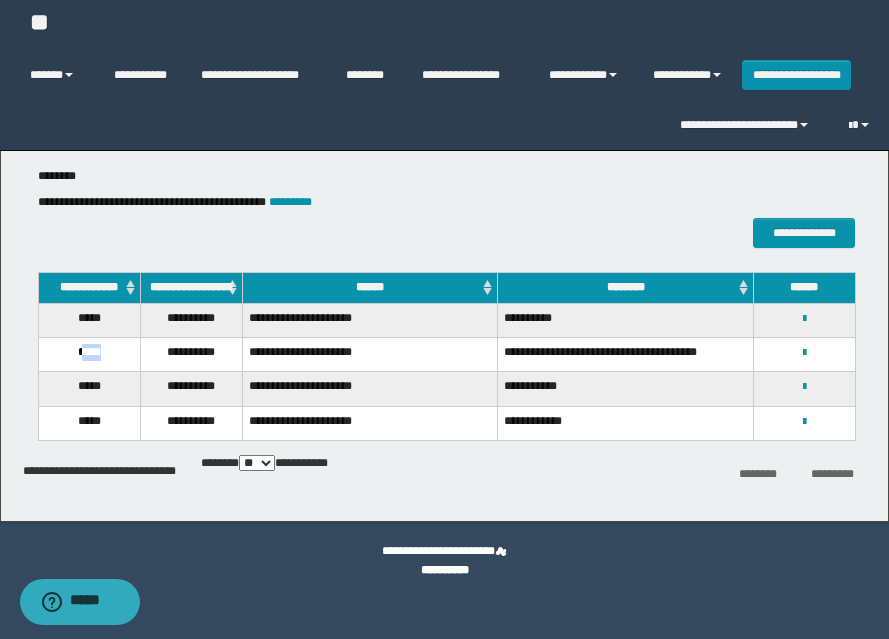 drag, startPoint x: 79, startPoint y: 364, endPoint x: 101, endPoint y: 366, distance: 22.090721 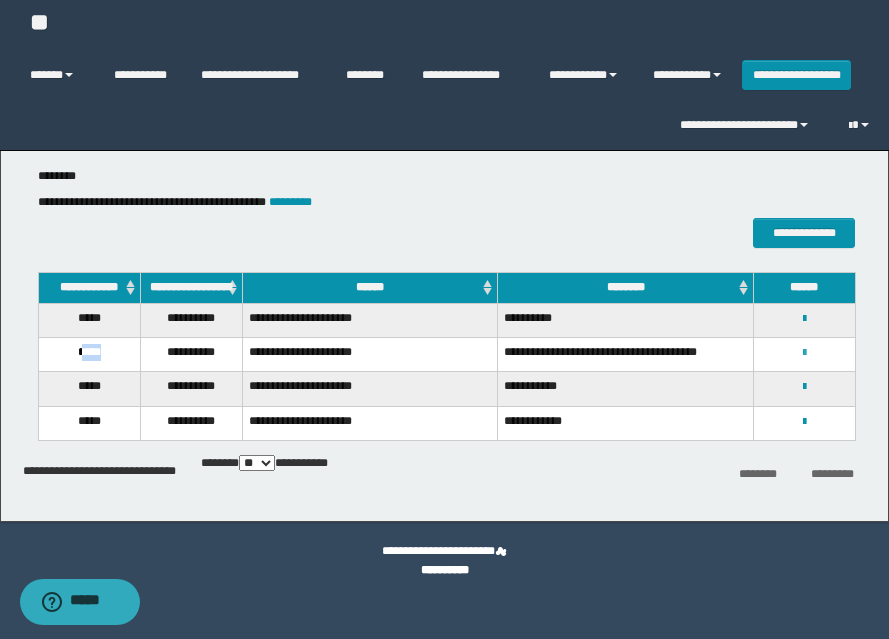 click at bounding box center [804, 353] 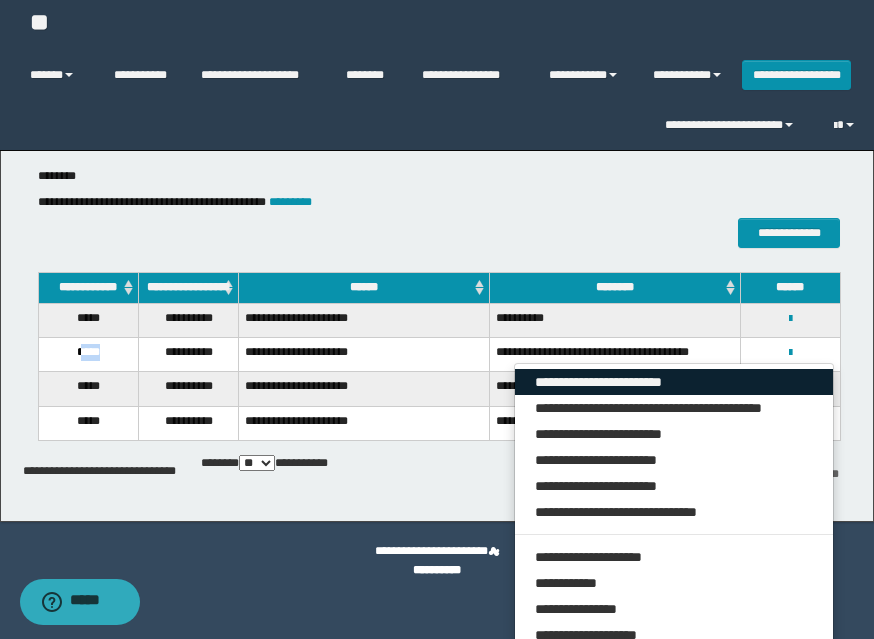 click on "**********" at bounding box center (674, 382) 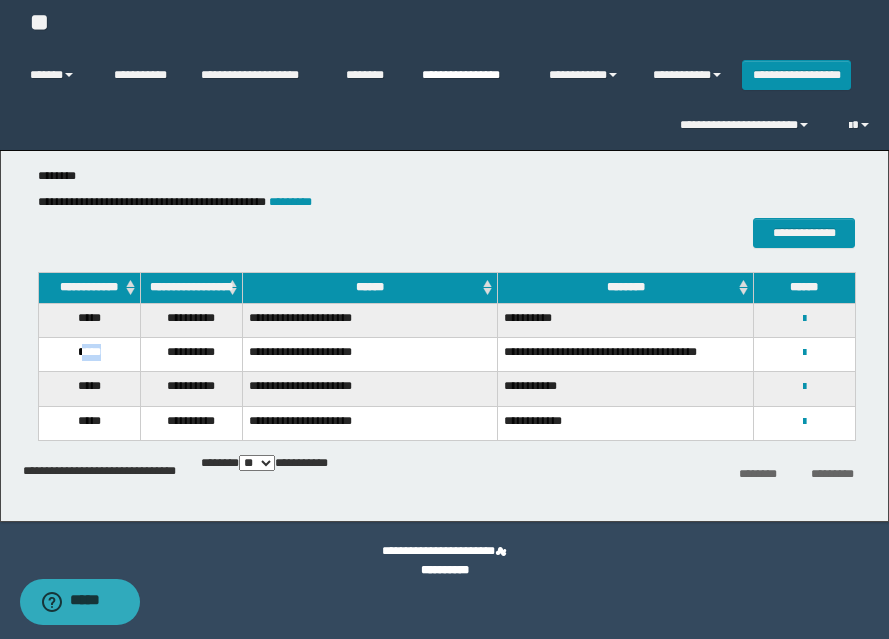 click on "**********" at bounding box center (470, 75) 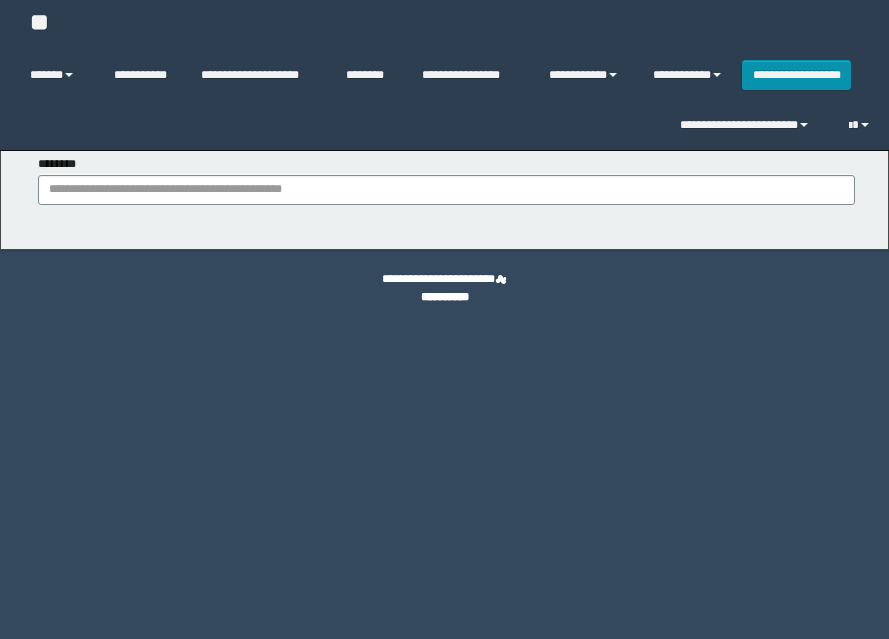 scroll, scrollTop: 0, scrollLeft: 0, axis: both 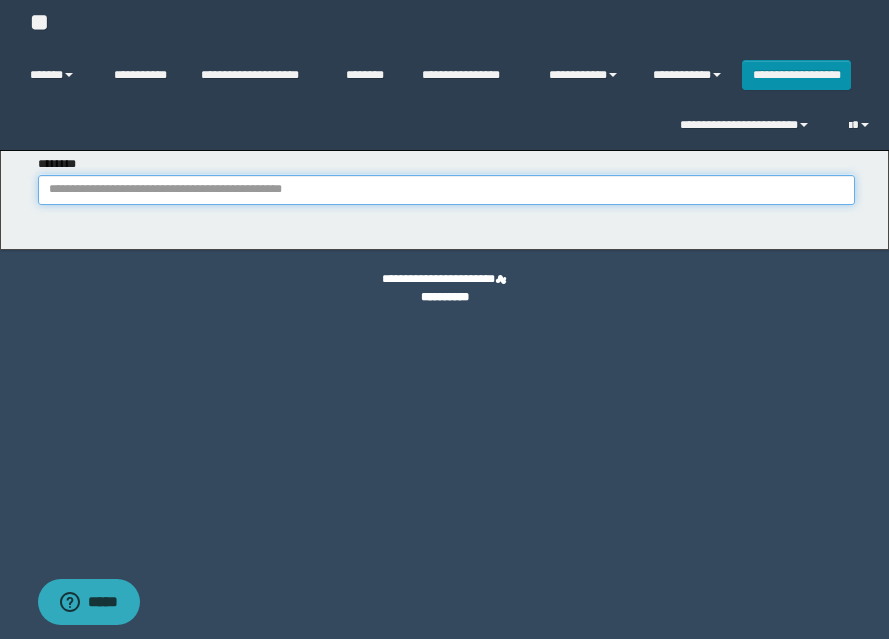 click on "********" at bounding box center [446, 190] 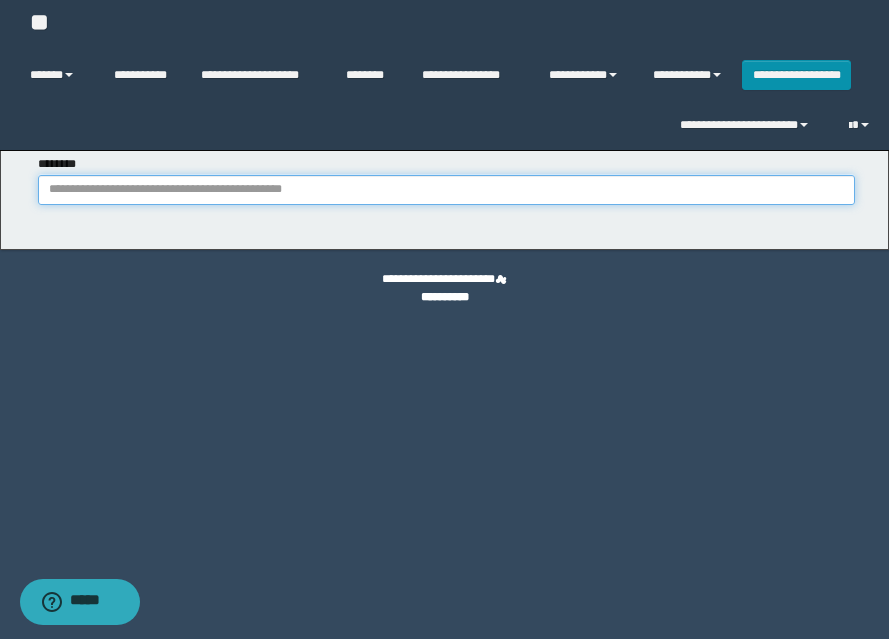 paste on "**********" 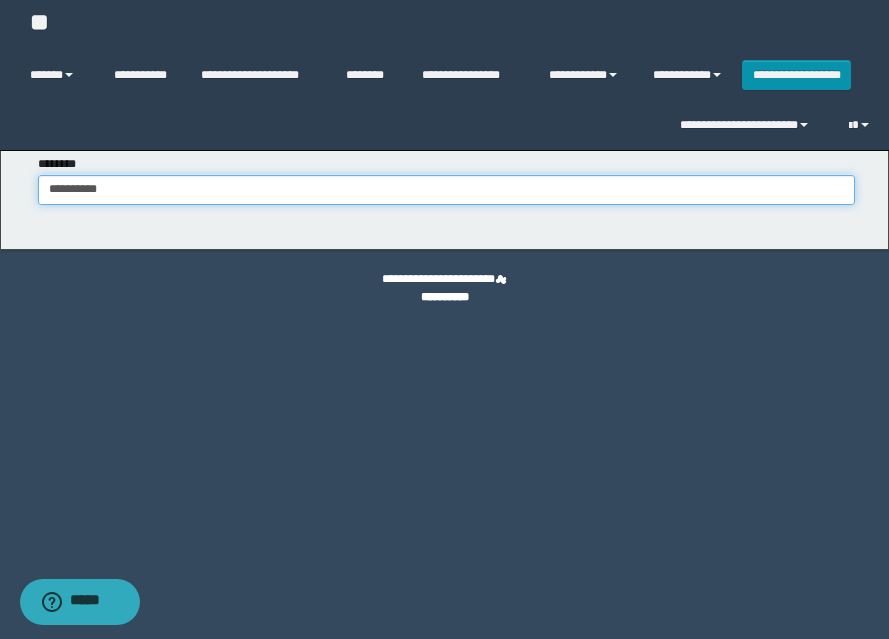 type on "**********" 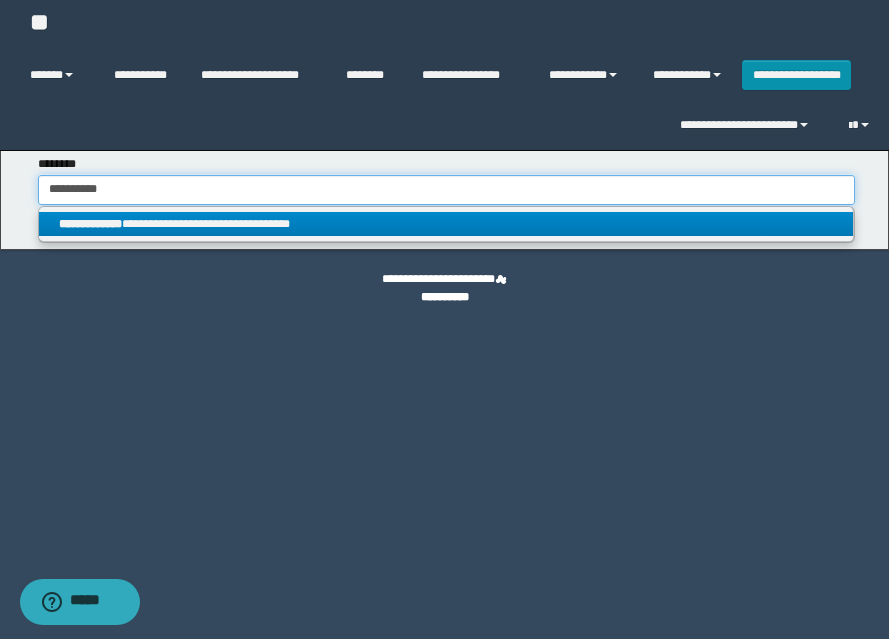 type on "**********" 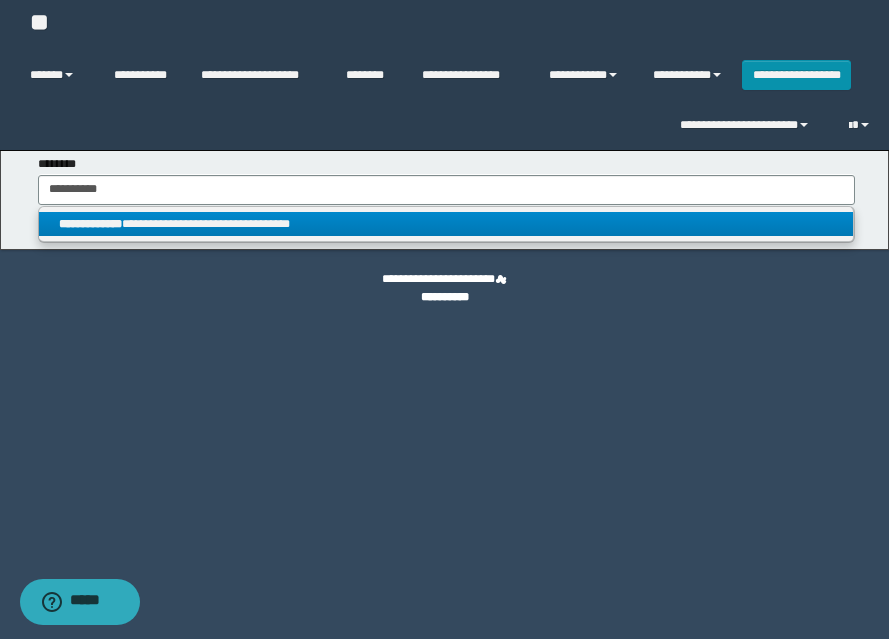 click on "**********" at bounding box center [446, 224] 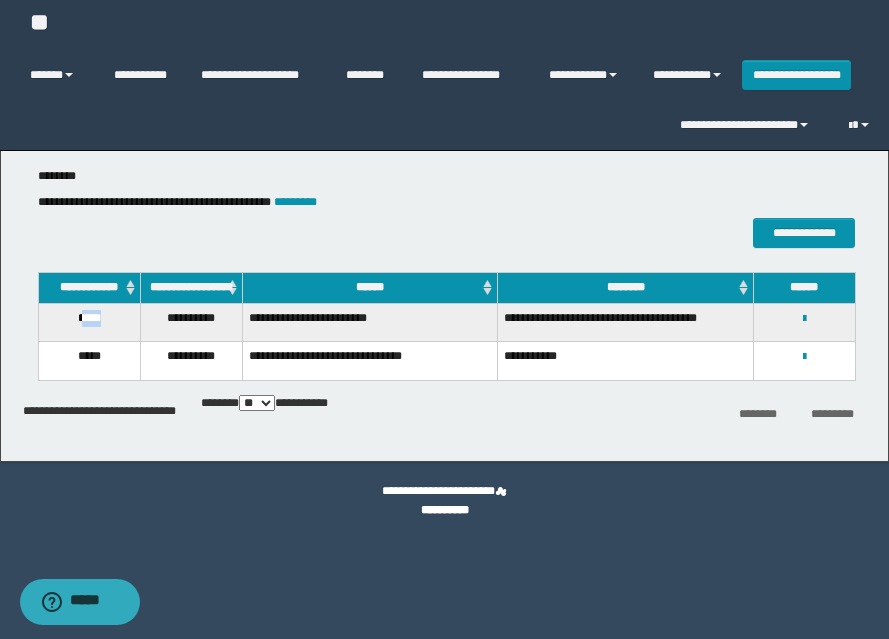 drag, startPoint x: 80, startPoint y: 333, endPoint x: 118, endPoint y: 336, distance: 38.118237 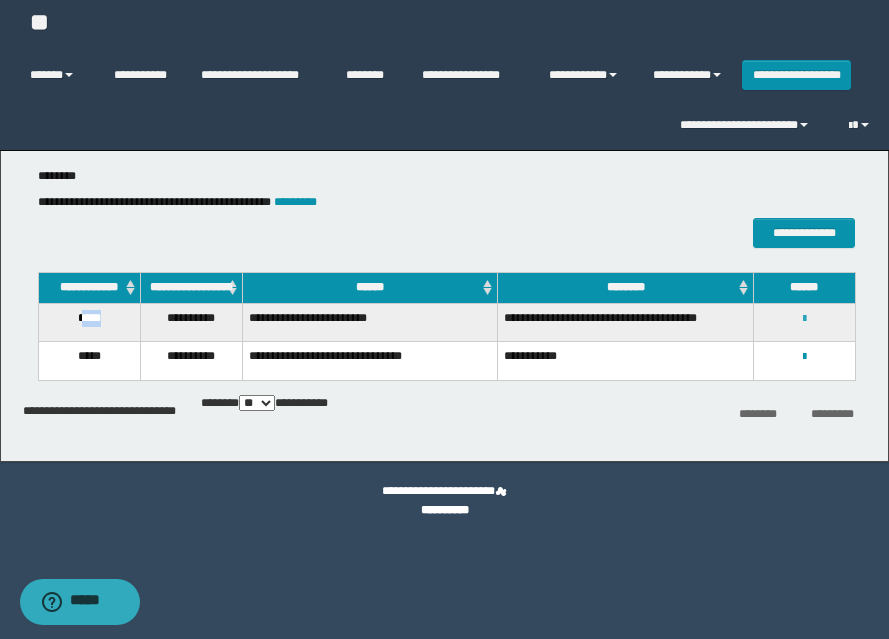 click at bounding box center (804, 319) 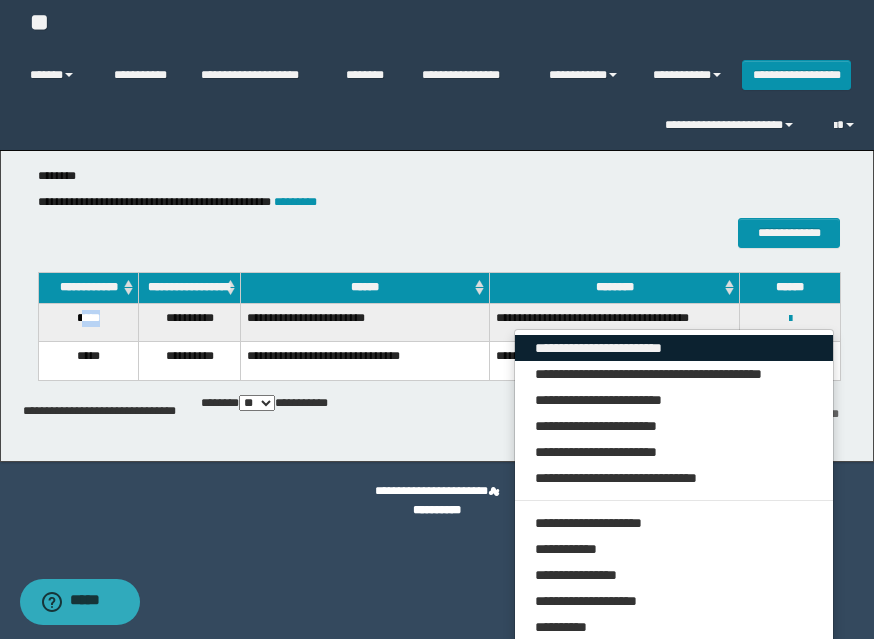 click on "**********" at bounding box center (674, 348) 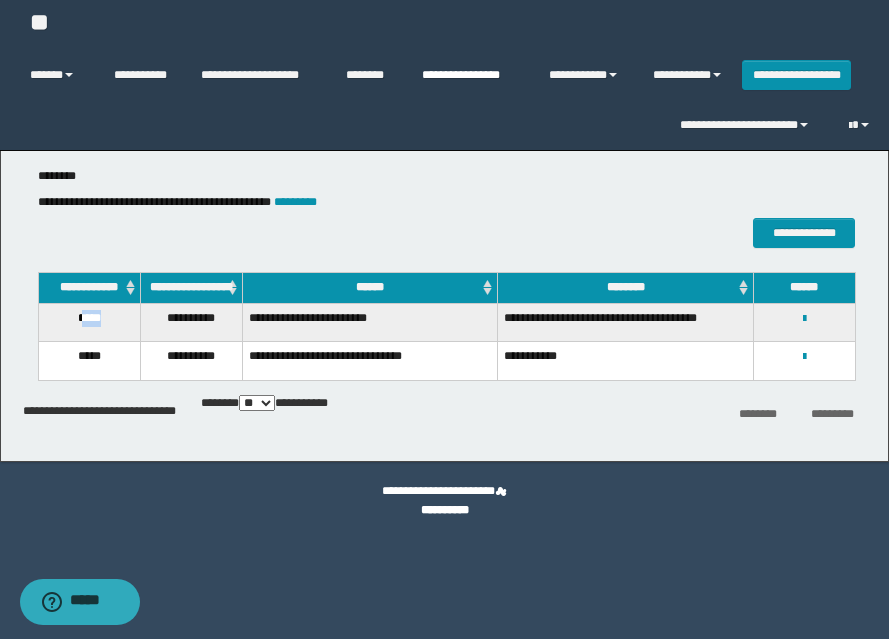 click on "**********" at bounding box center (470, 75) 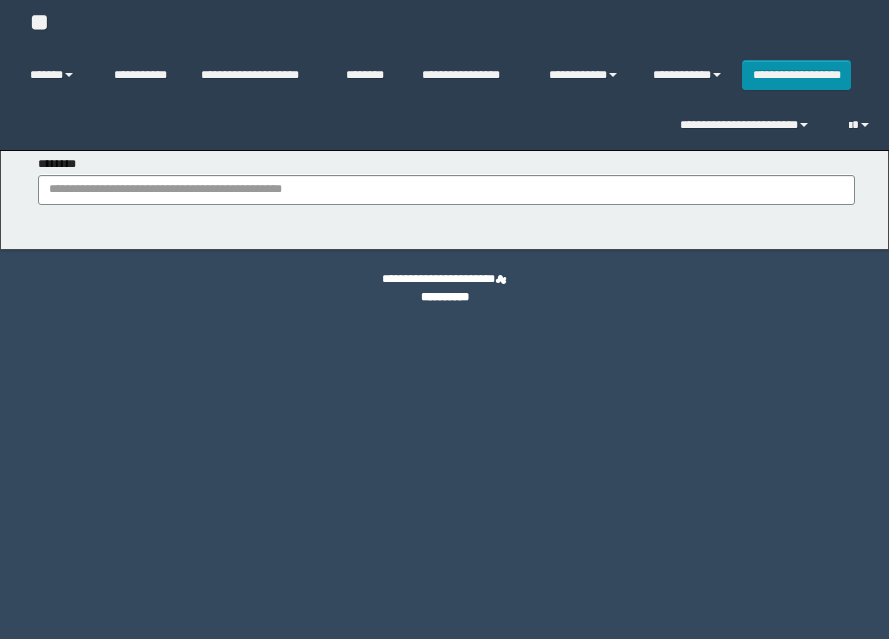 scroll, scrollTop: 0, scrollLeft: 0, axis: both 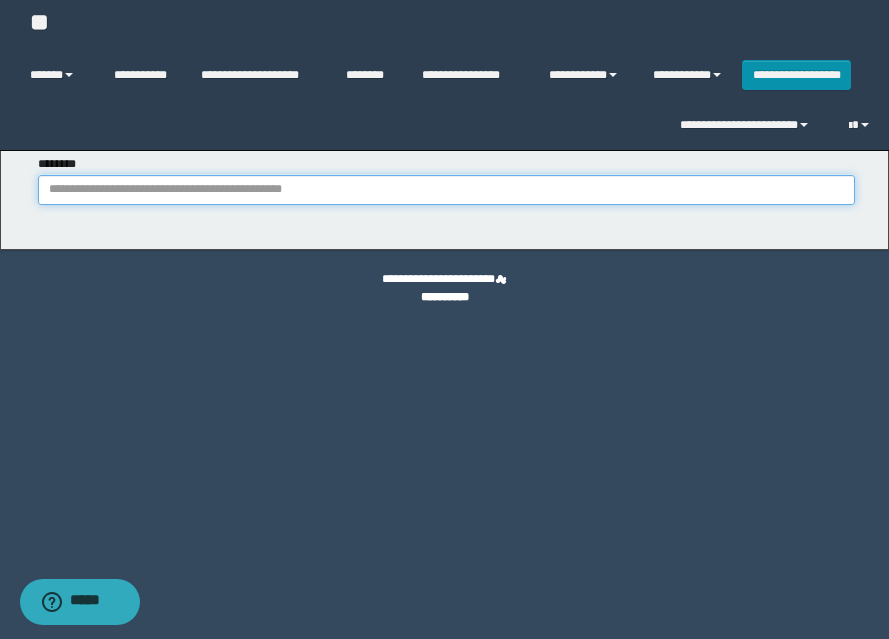 click on "********" at bounding box center (446, 190) 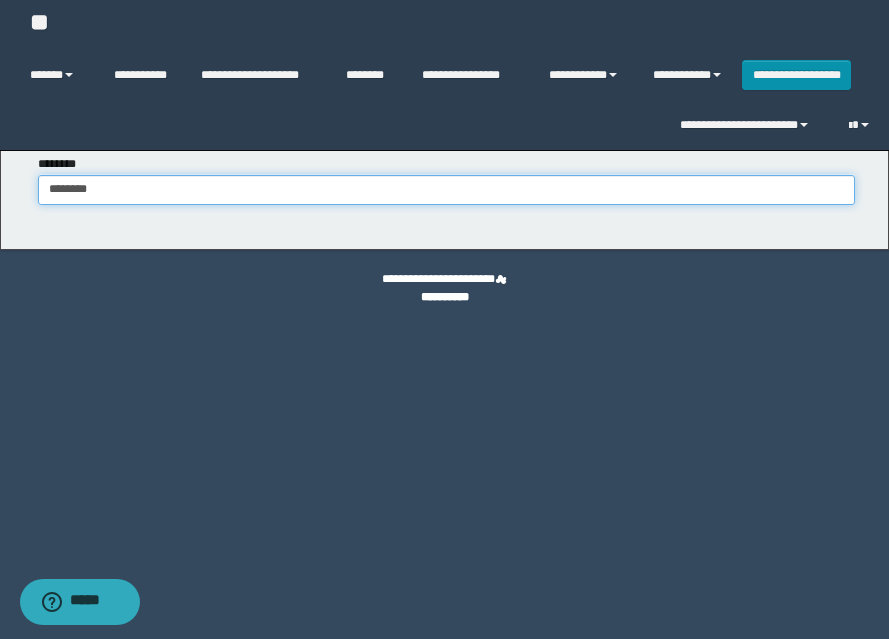 type on "********" 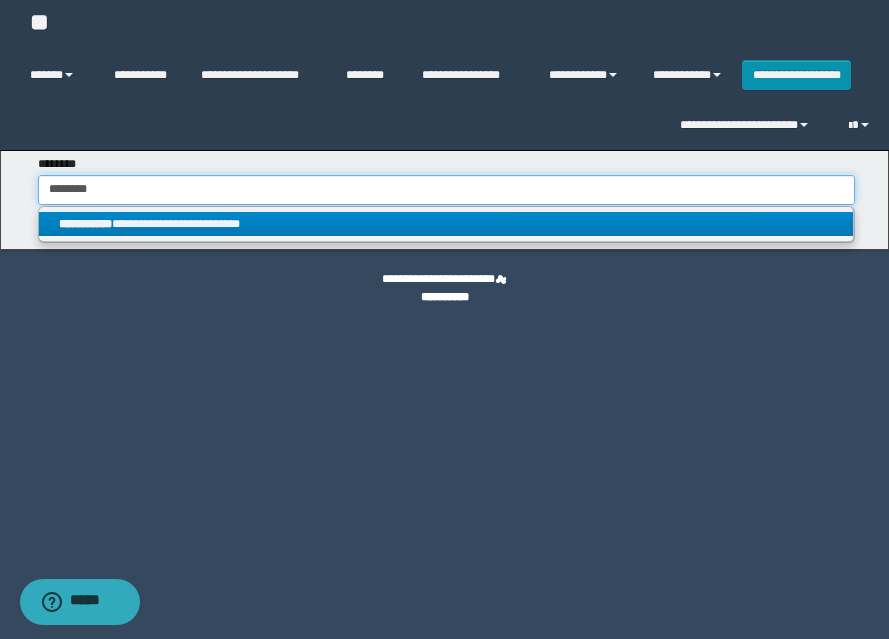 type on "********" 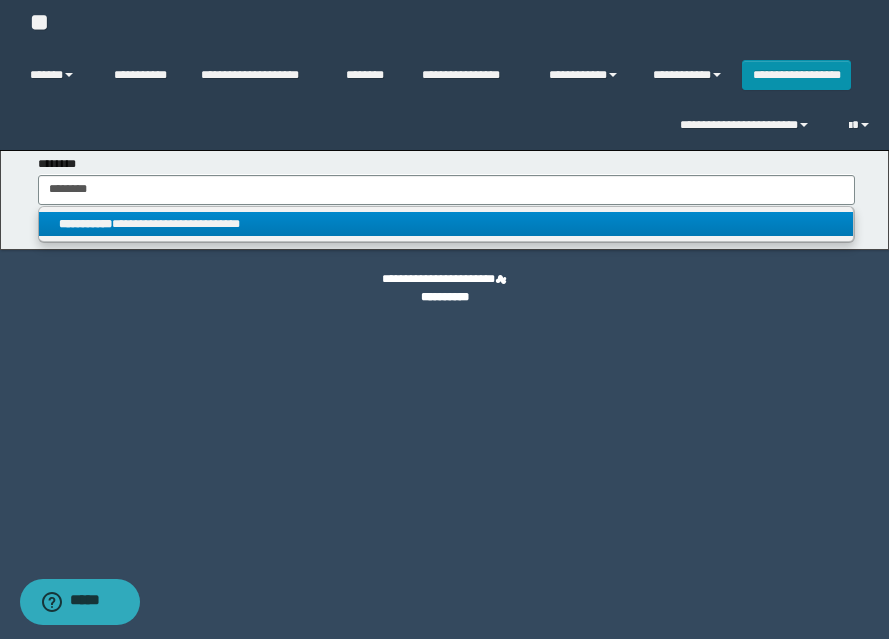 click on "**********" at bounding box center (446, 224) 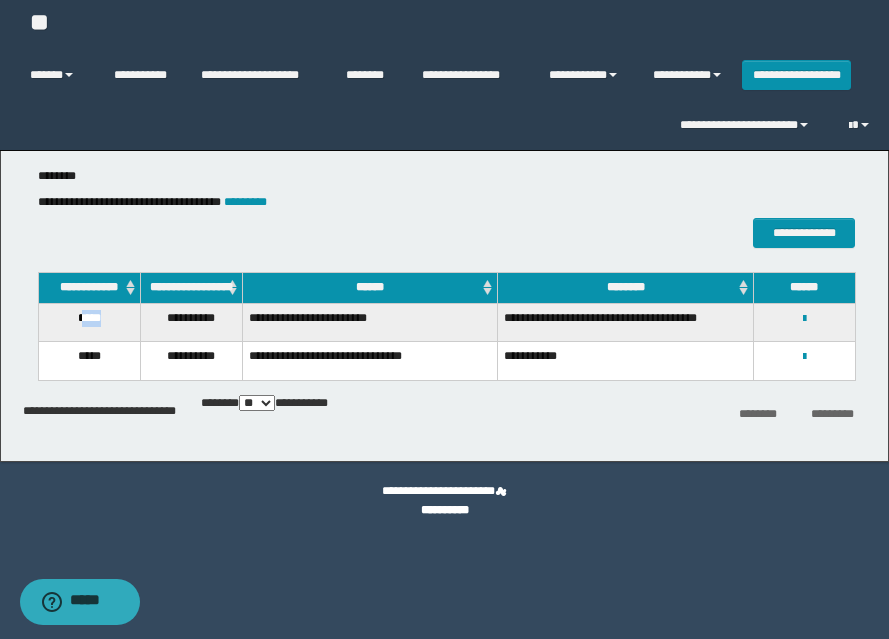 drag, startPoint x: 80, startPoint y: 336, endPoint x: 117, endPoint y: 336, distance: 37 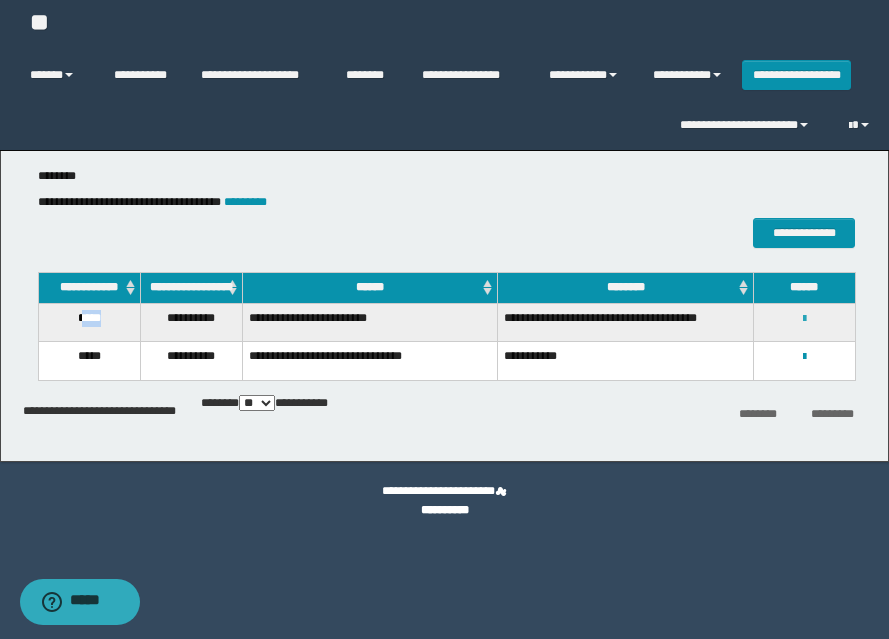 click at bounding box center [804, 319] 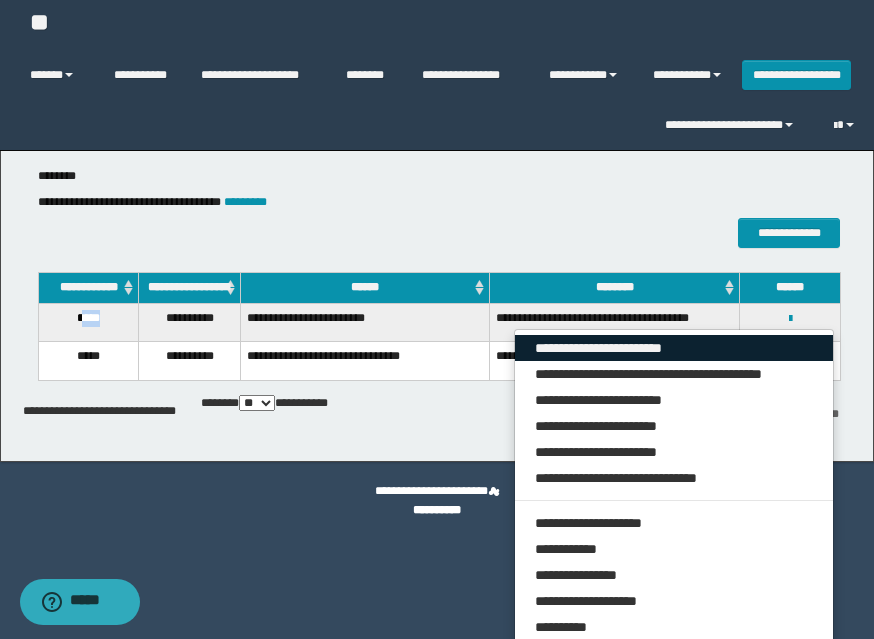 click on "**********" at bounding box center [674, 348] 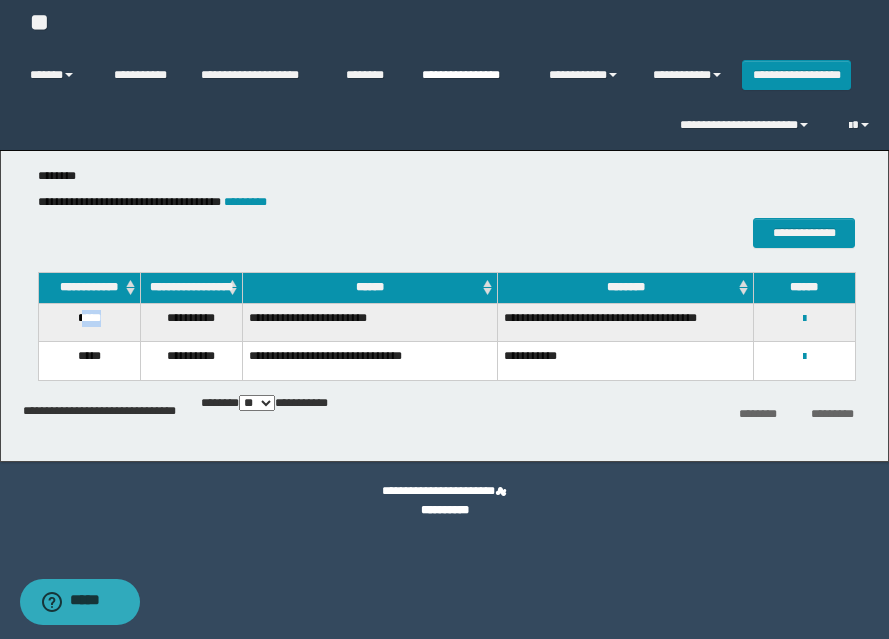 click on "**********" at bounding box center (470, 75) 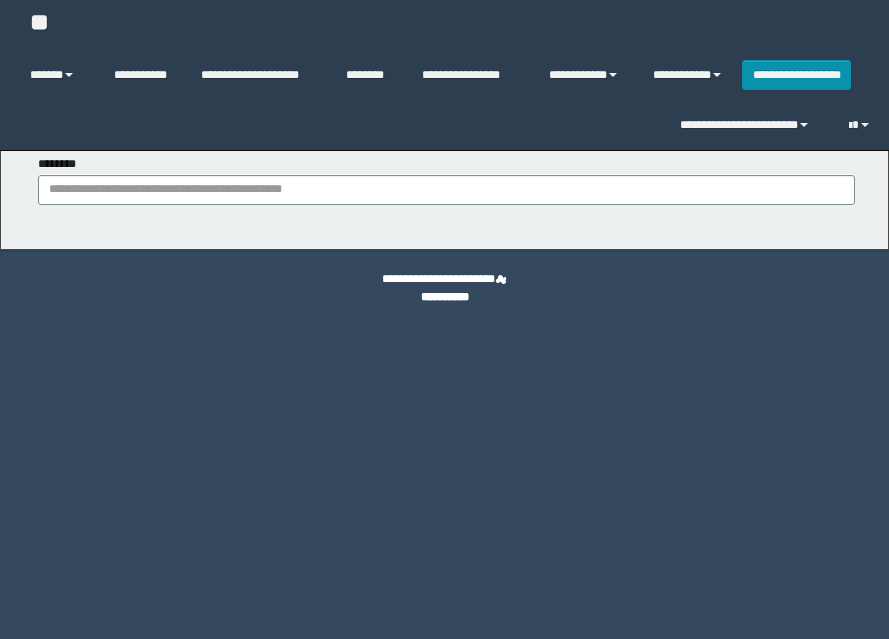 scroll, scrollTop: 0, scrollLeft: 0, axis: both 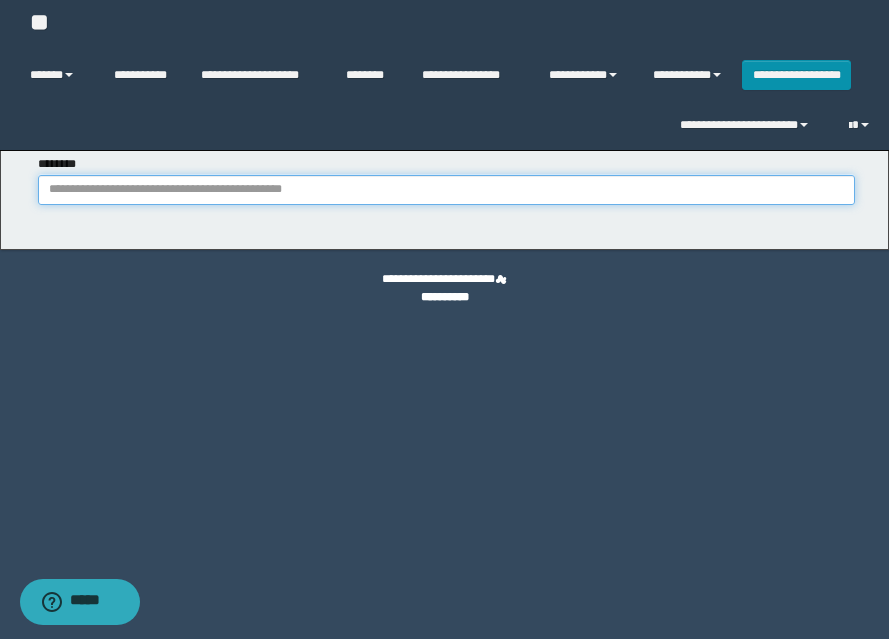 click on "********" at bounding box center (446, 190) 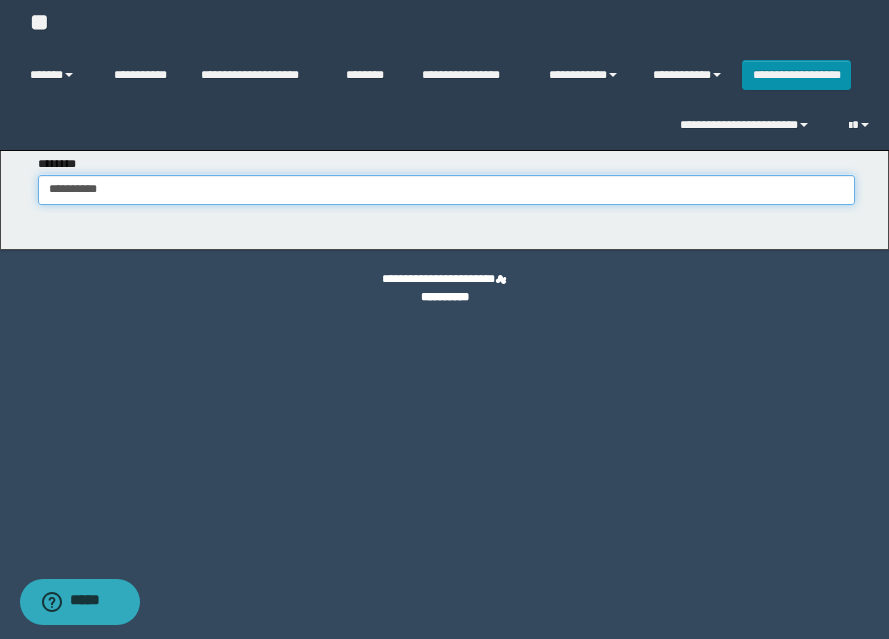 type on "**********" 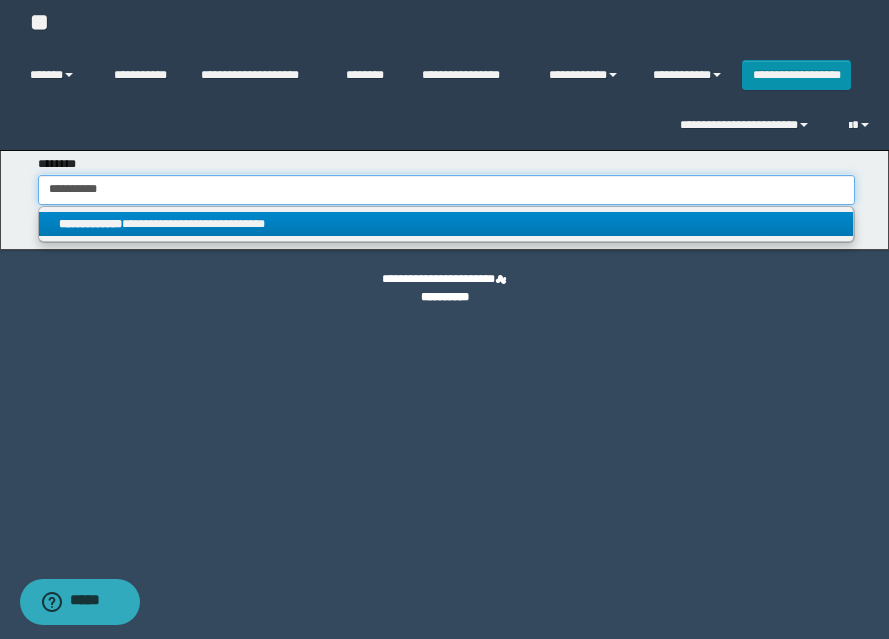 type on "**********" 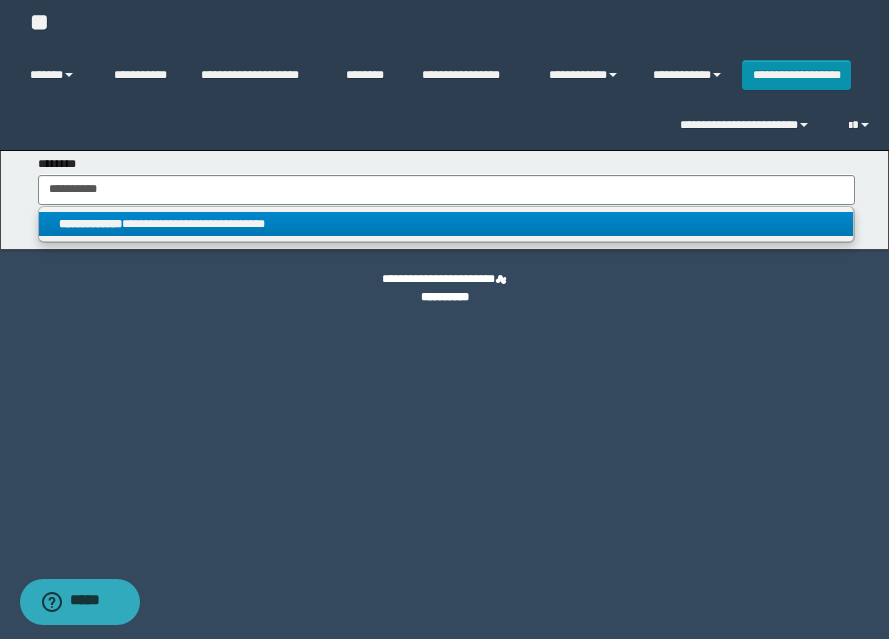 click on "**********" at bounding box center [446, 224] 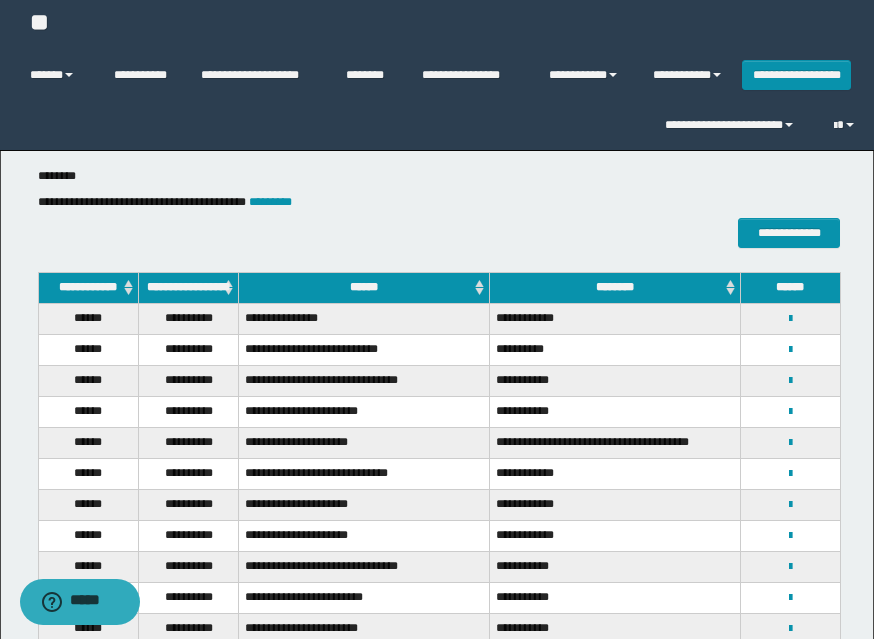 click on "**********" at bounding box center [188, 442] 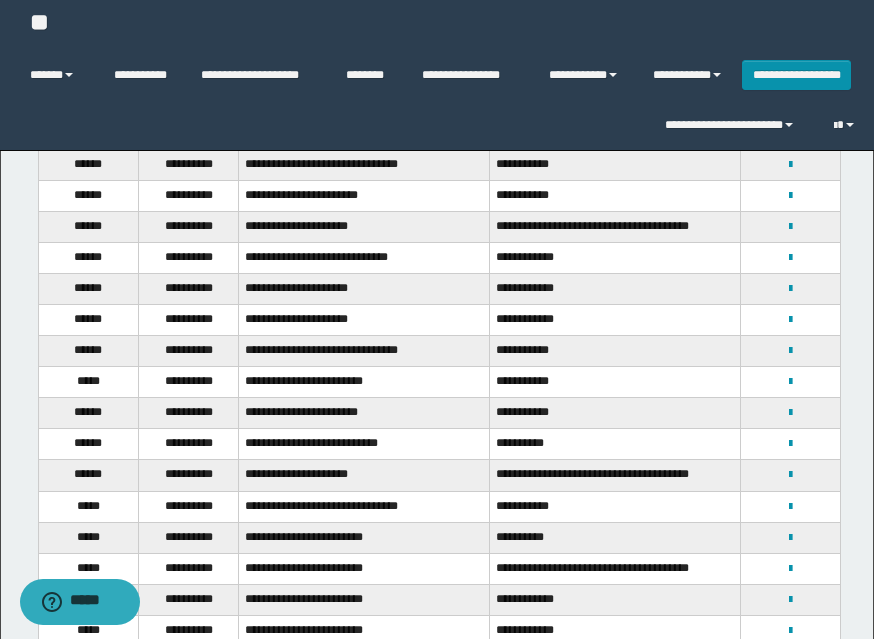 scroll, scrollTop: 300, scrollLeft: 0, axis: vertical 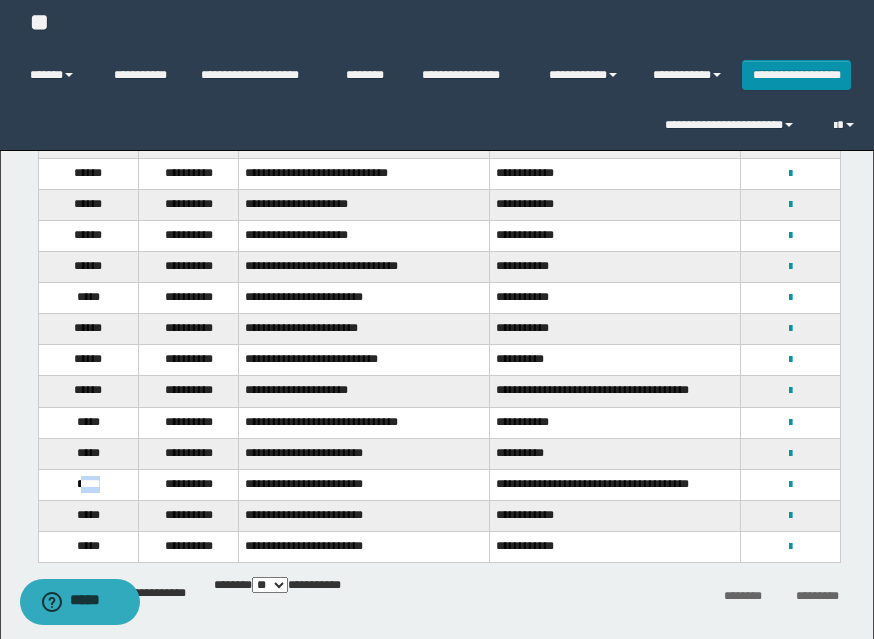 drag, startPoint x: 77, startPoint y: 485, endPoint x: 107, endPoint y: 489, distance: 30.265491 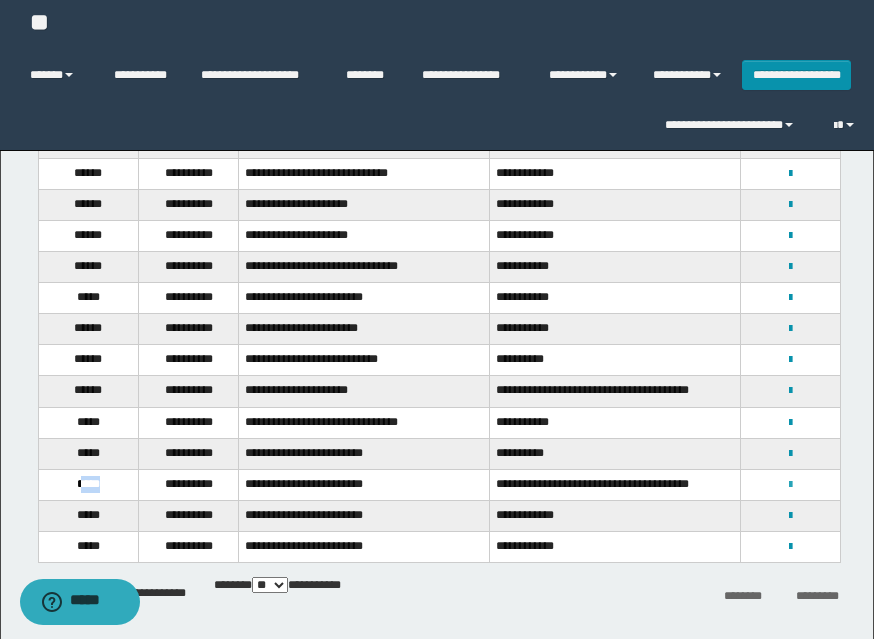 click at bounding box center [790, 485] 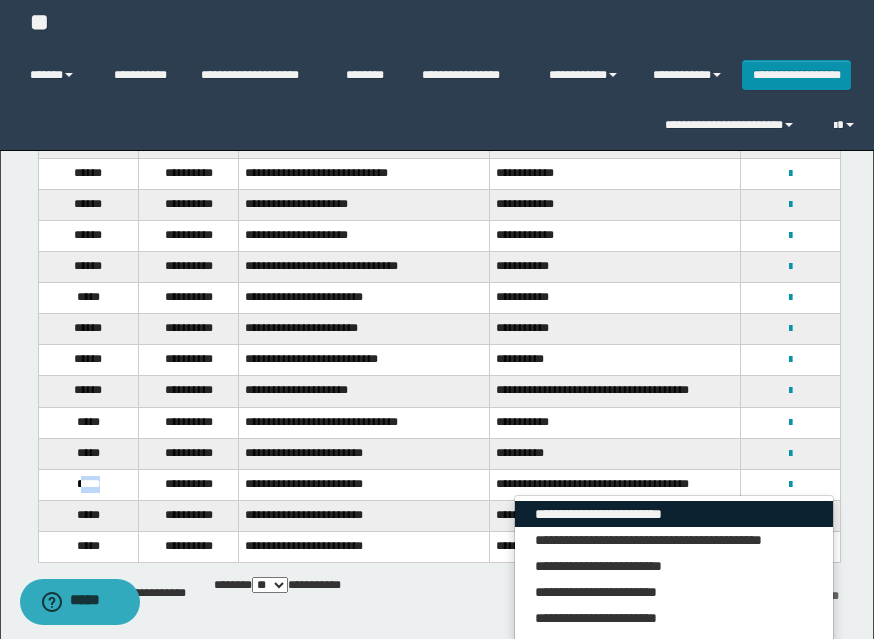 click on "**********" at bounding box center (674, 514) 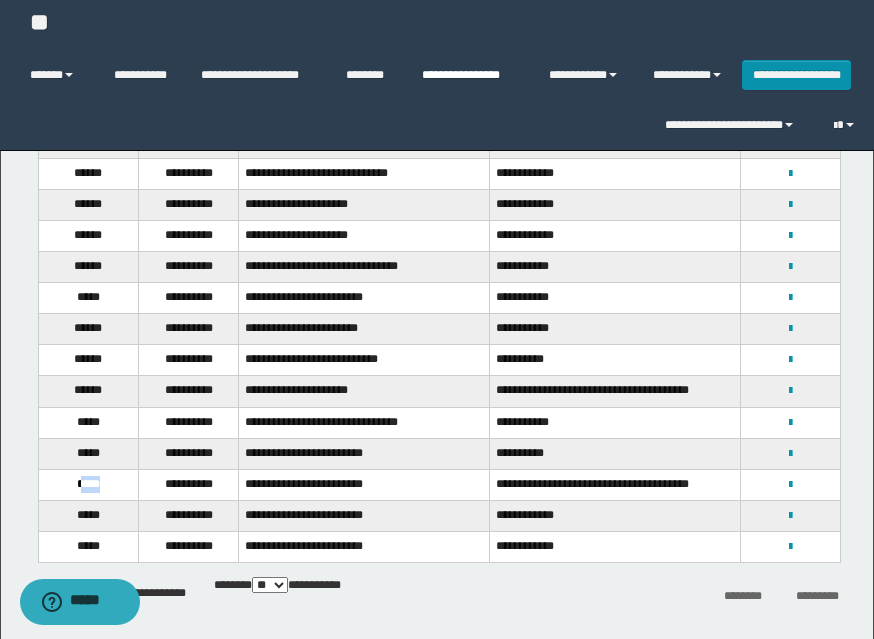 click on "**********" at bounding box center [470, 75] 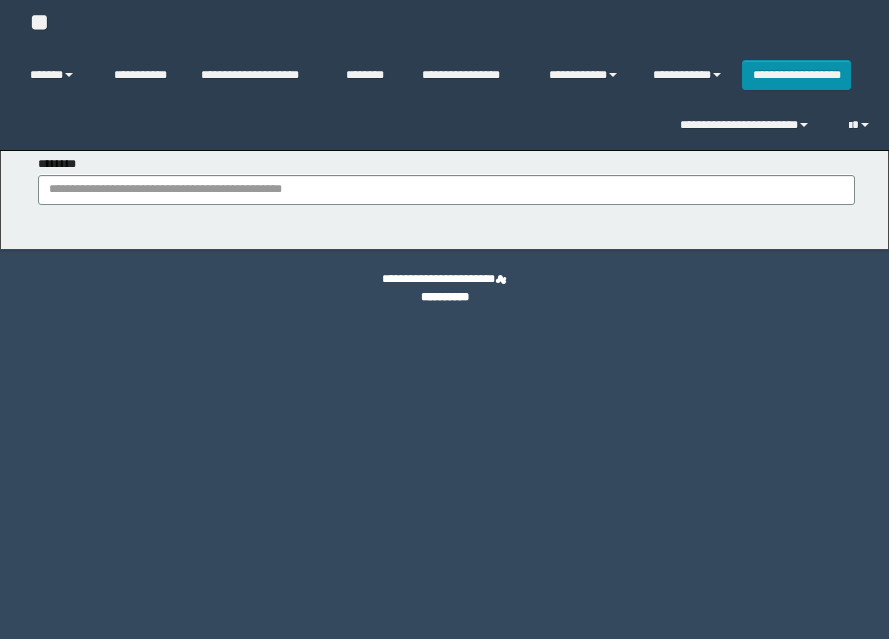 scroll, scrollTop: 0, scrollLeft: 0, axis: both 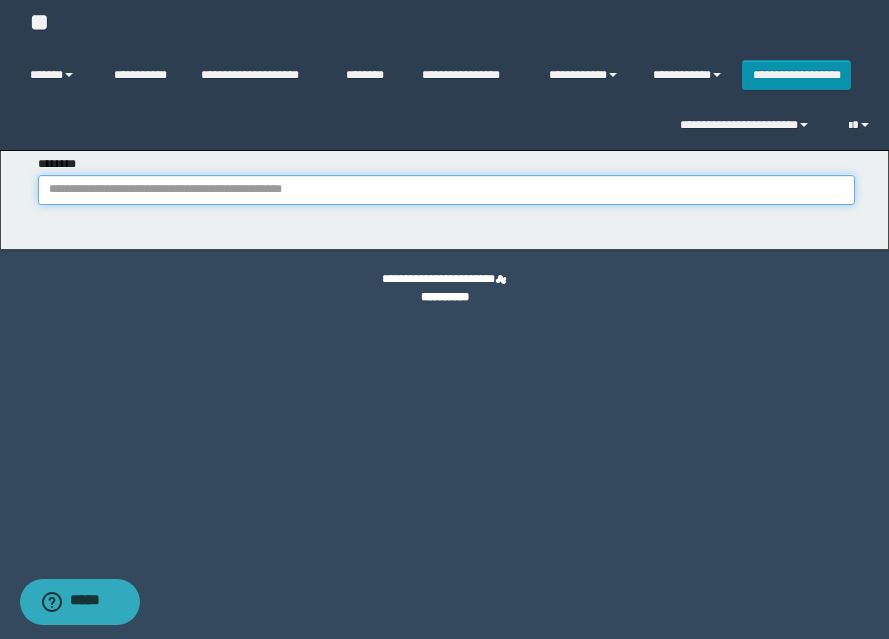 click on "********" at bounding box center [446, 190] 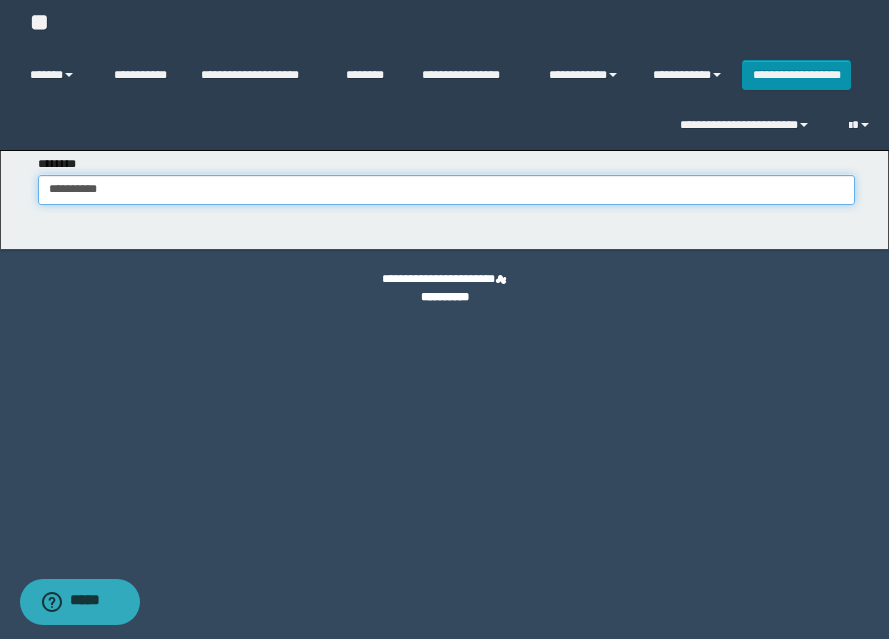 type on "**********" 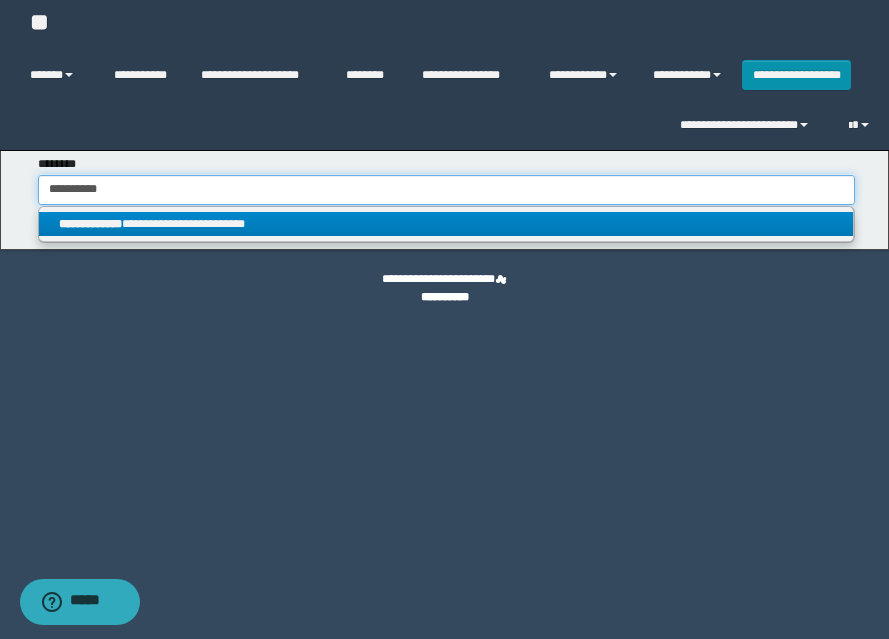 type on "**********" 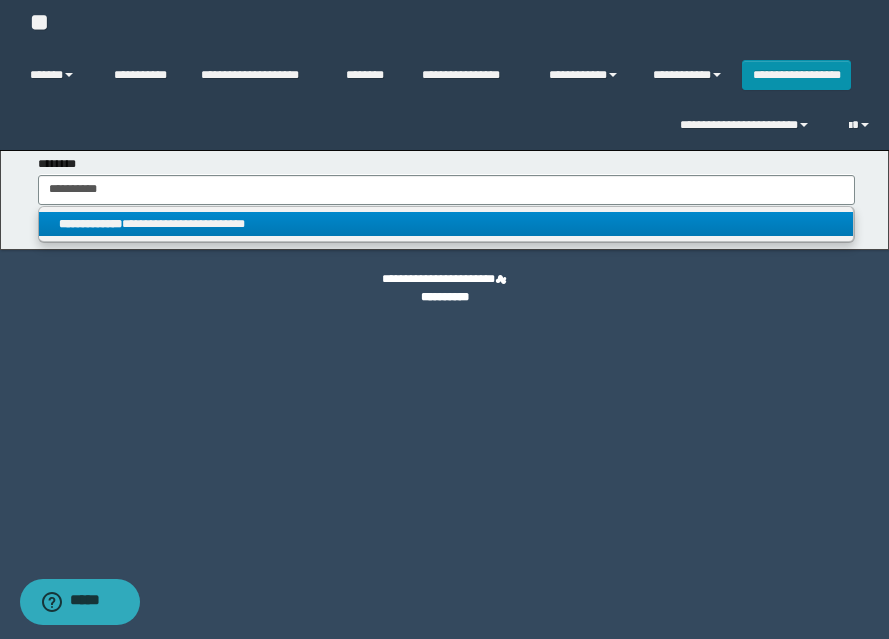 click on "**********" at bounding box center [446, 224] 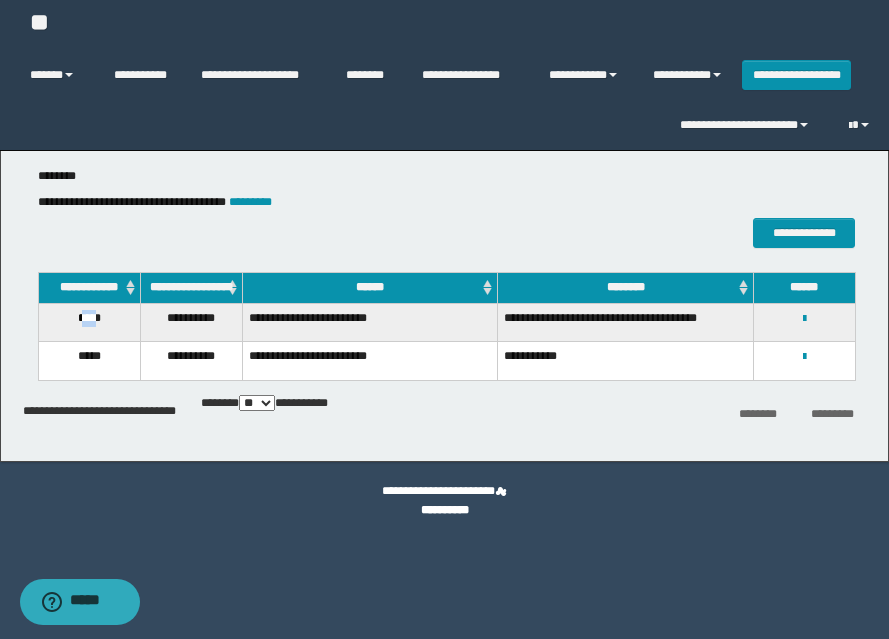 drag, startPoint x: 78, startPoint y: 333, endPoint x: 101, endPoint y: 335, distance: 23.086792 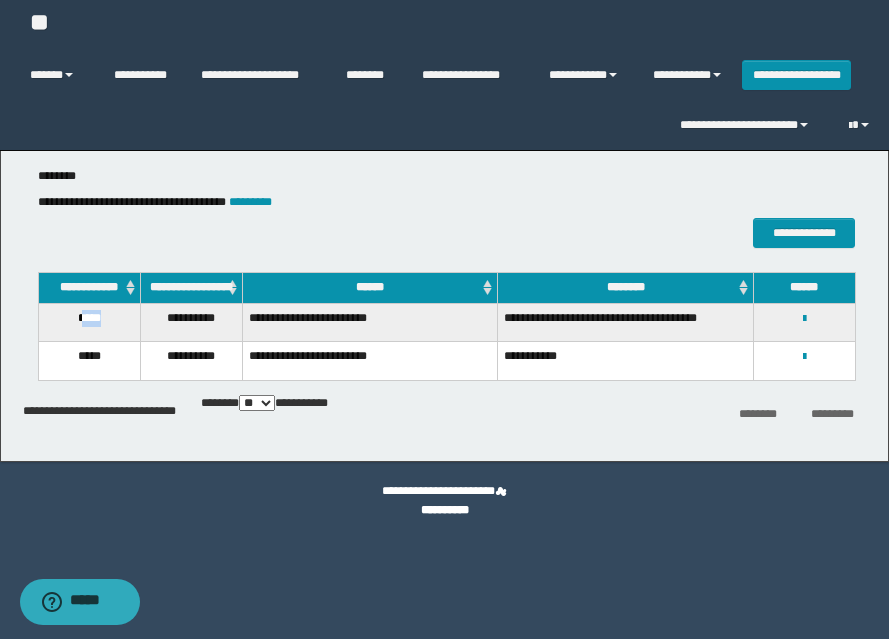 drag, startPoint x: 93, startPoint y: 333, endPoint x: 117, endPoint y: 335, distance: 24.083189 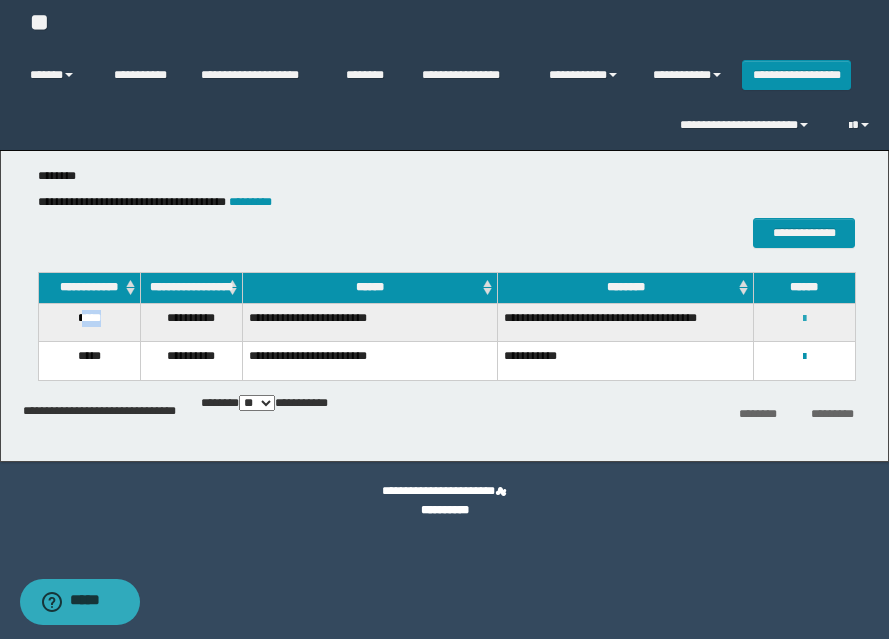 click at bounding box center [804, 319] 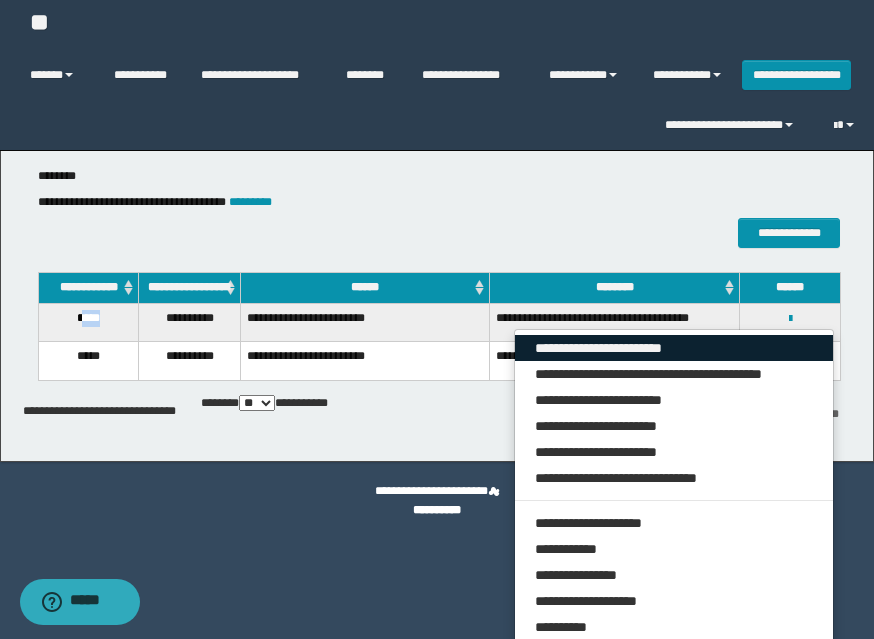 click on "**********" at bounding box center (674, 348) 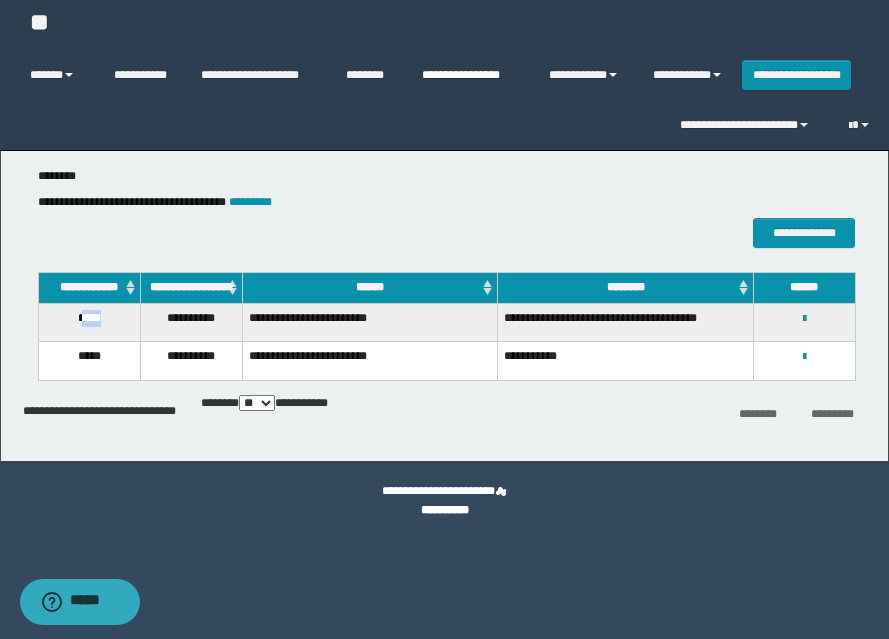 click on "**********" at bounding box center (470, 75) 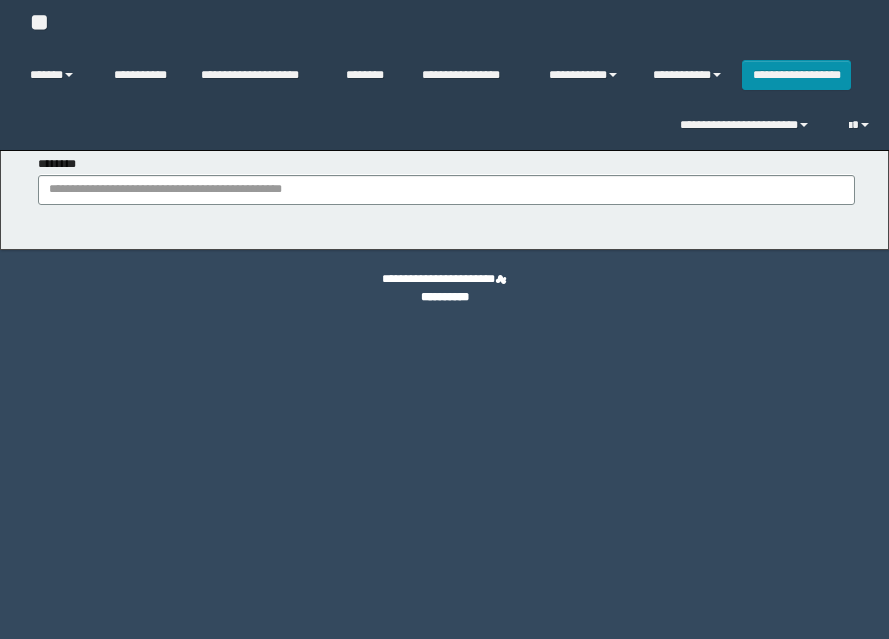 scroll, scrollTop: 0, scrollLeft: 0, axis: both 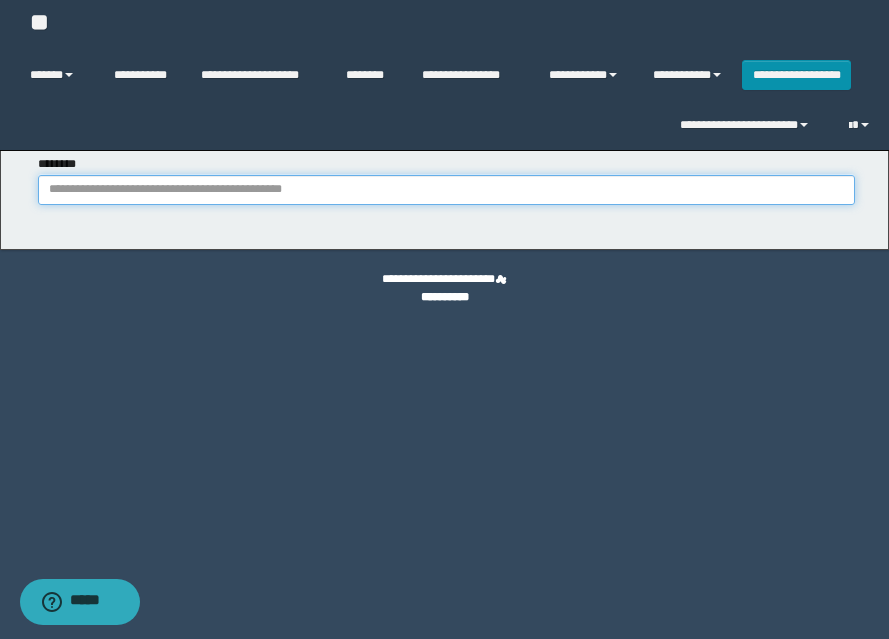 click on "********" at bounding box center [446, 190] 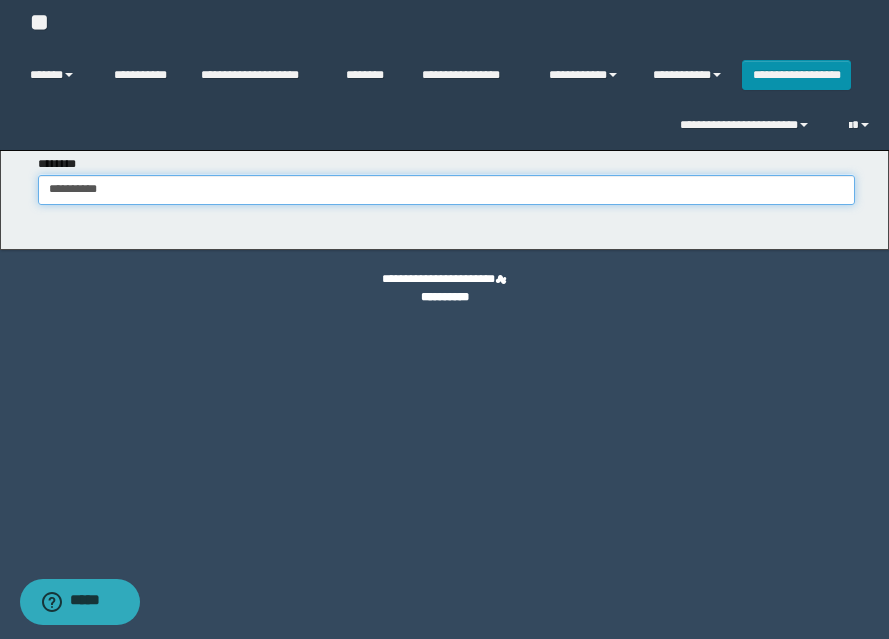type on "**********" 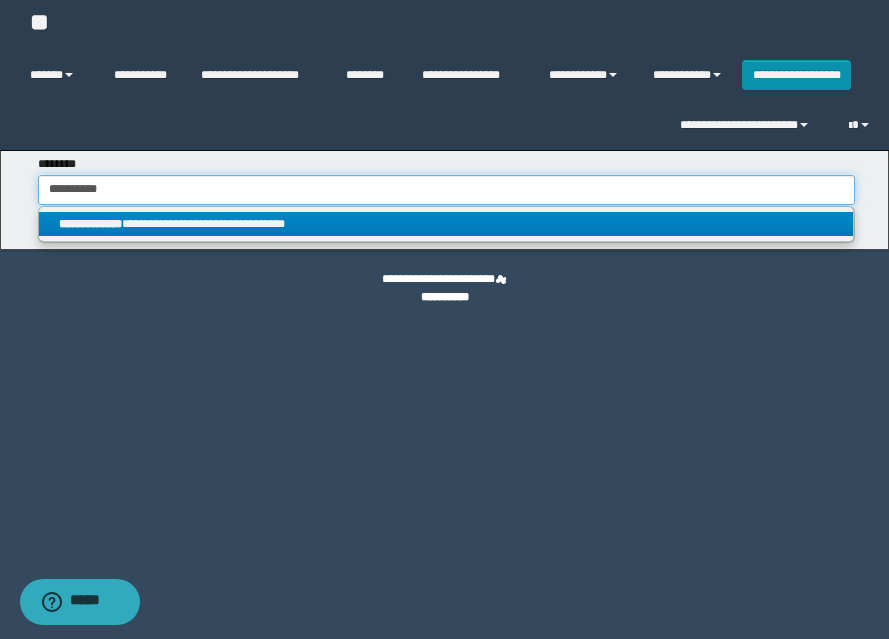 type on "**********" 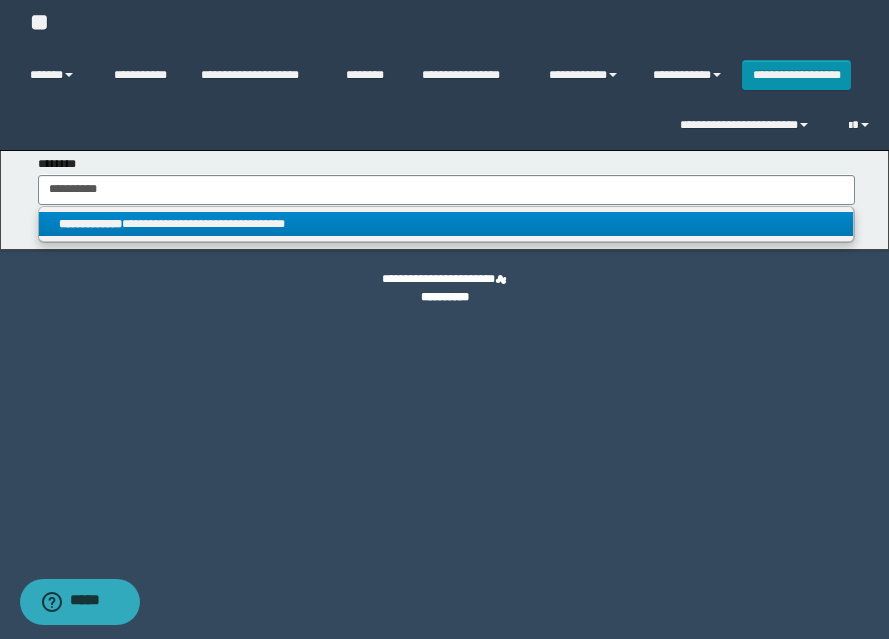 click on "**********" at bounding box center [446, 224] 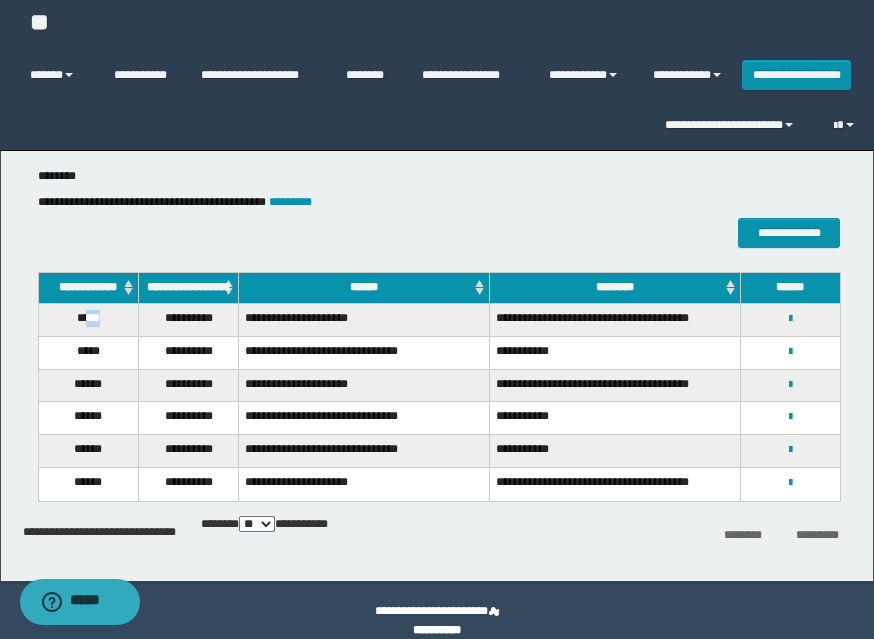 drag, startPoint x: 108, startPoint y: 344, endPoint x: 93, endPoint y: 347, distance: 15.297058 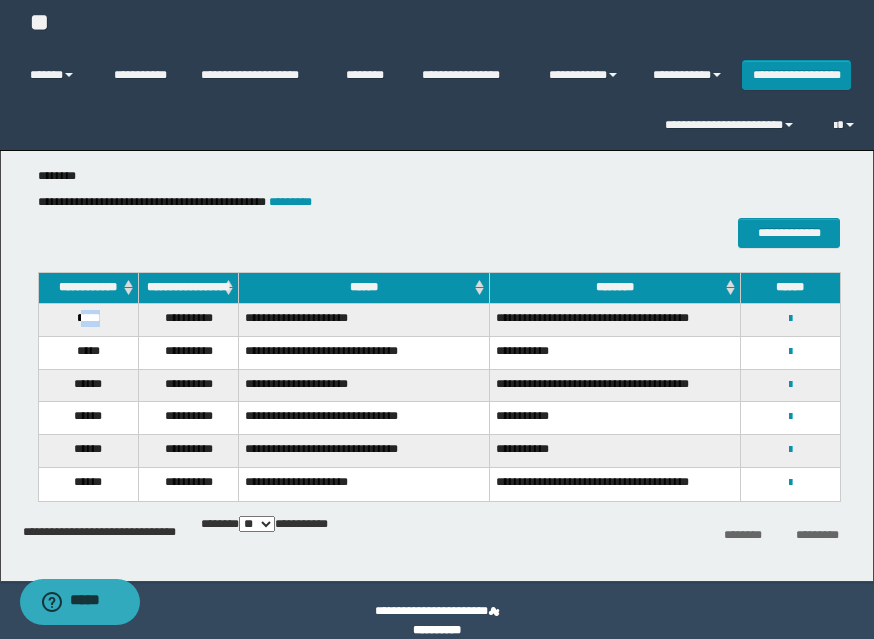 click on "*****" at bounding box center [88, 319] 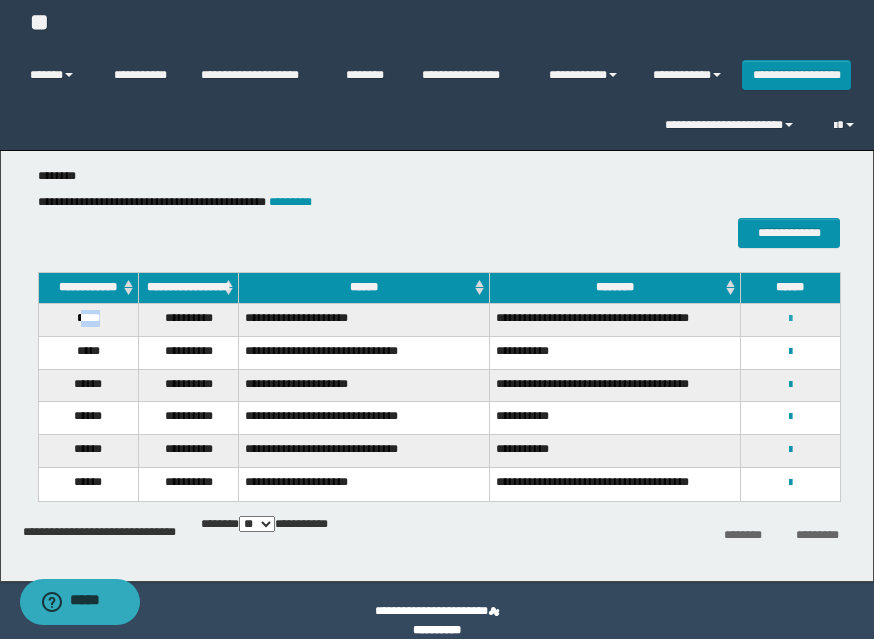 click at bounding box center (790, 319) 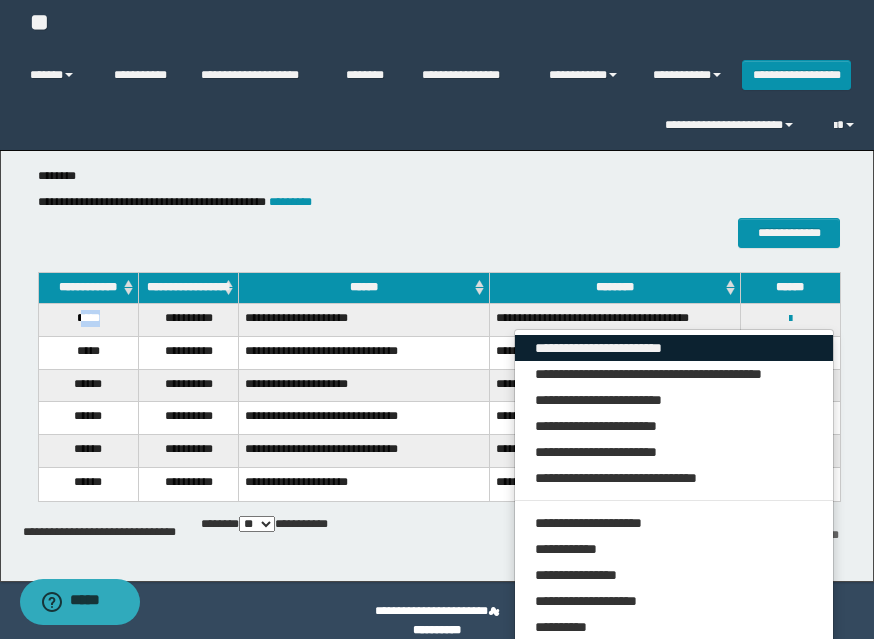click on "**********" at bounding box center (674, 348) 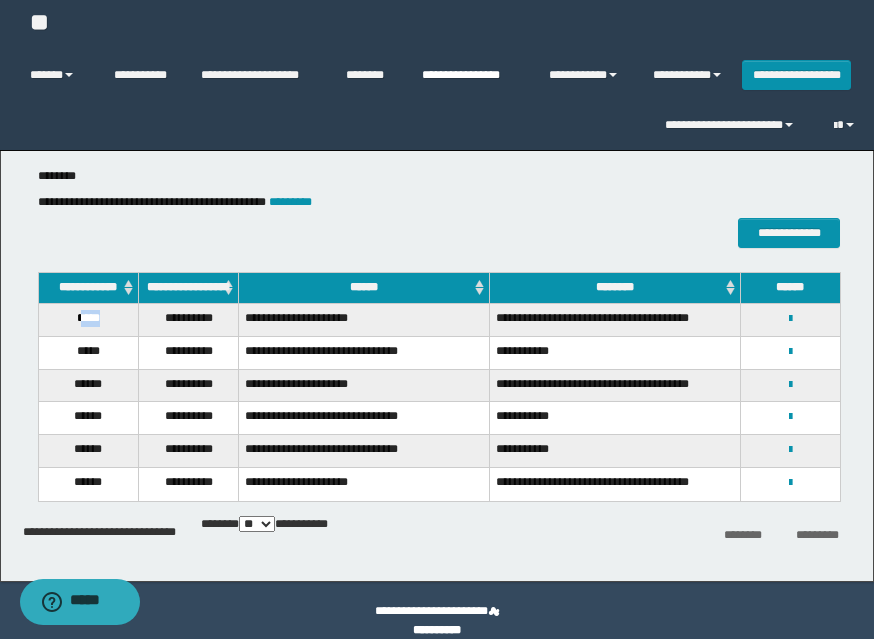click on "**********" at bounding box center (470, 75) 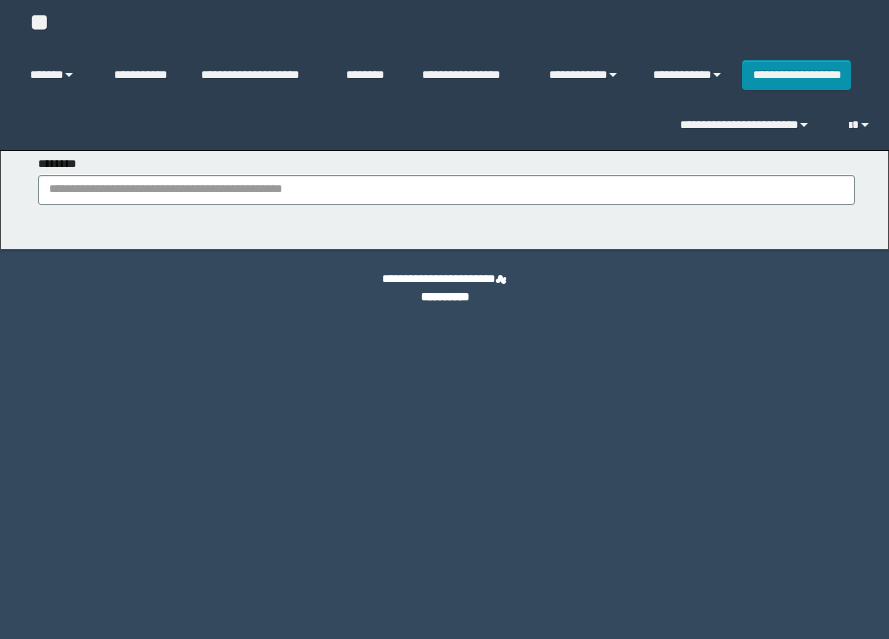 scroll, scrollTop: 0, scrollLeft: 0, axis: both 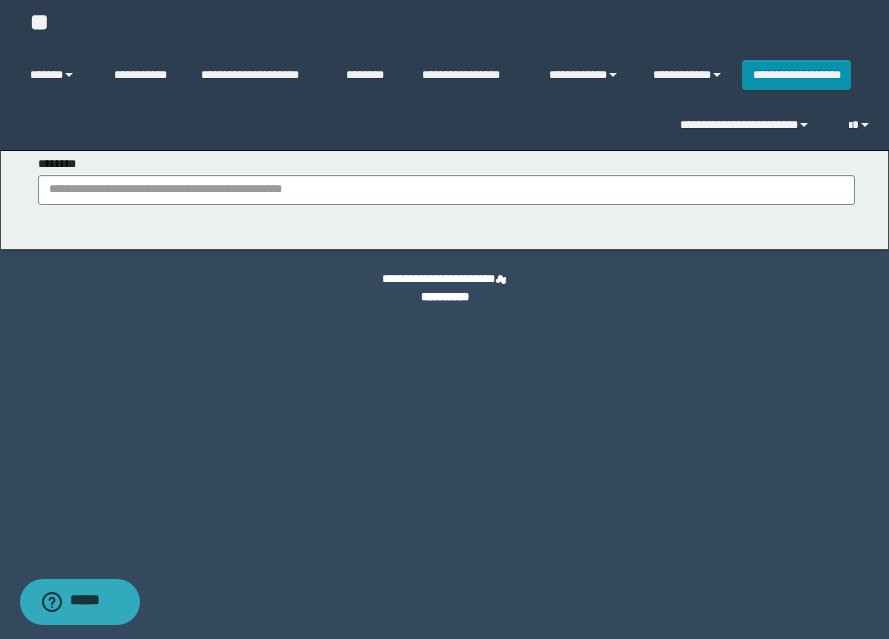 click on "********" at bounding box center [60, 164] 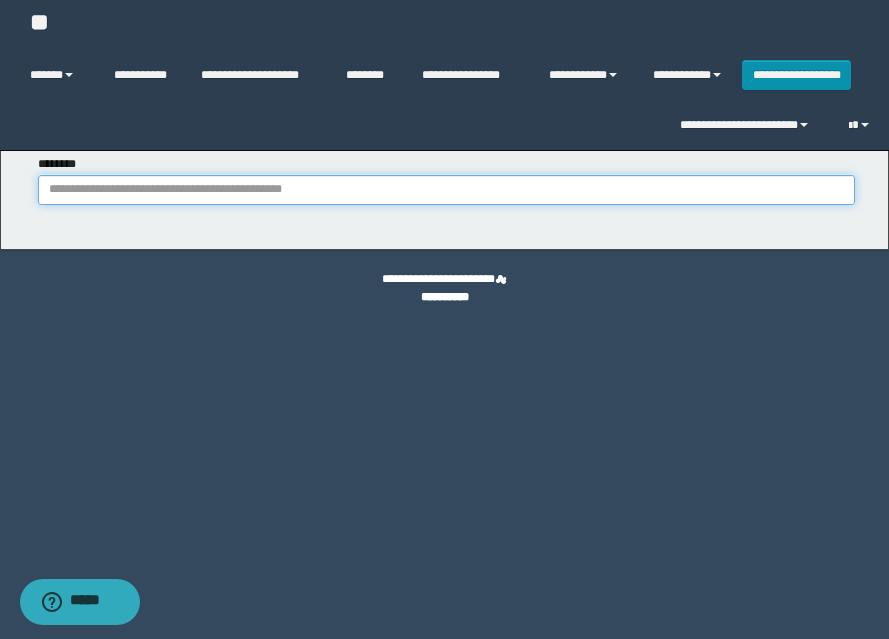 click on "********" at bounding box center [446, 190] 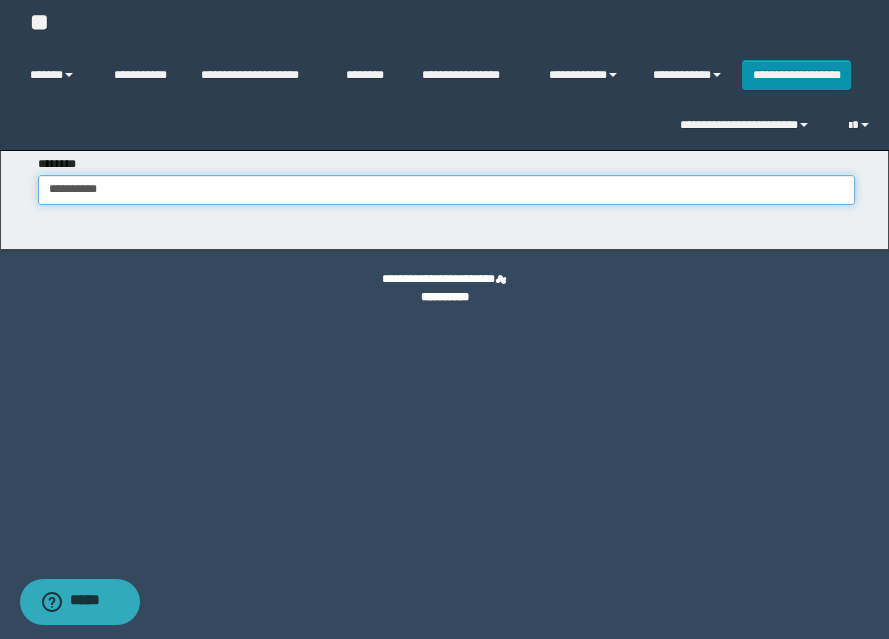 type on "**********" 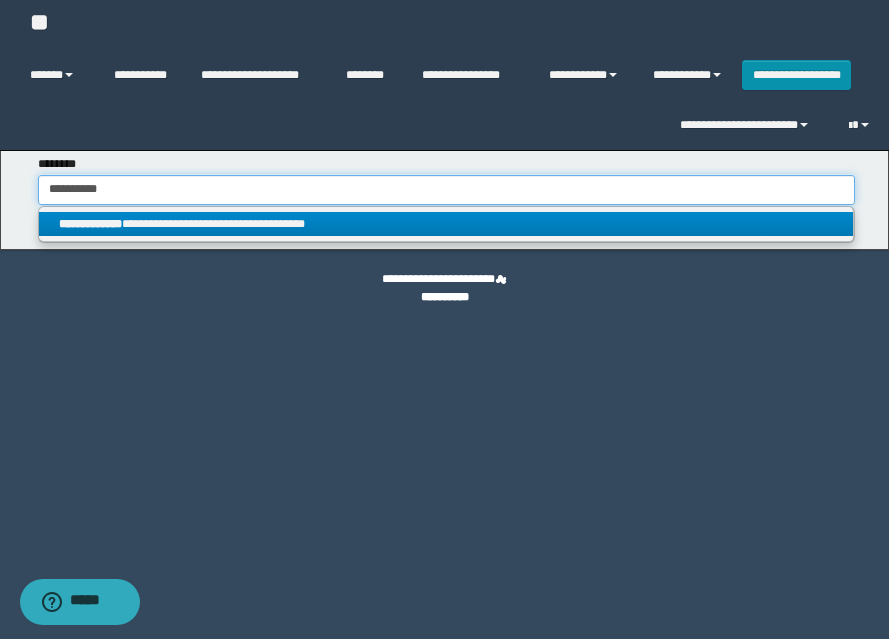 type on "**********" 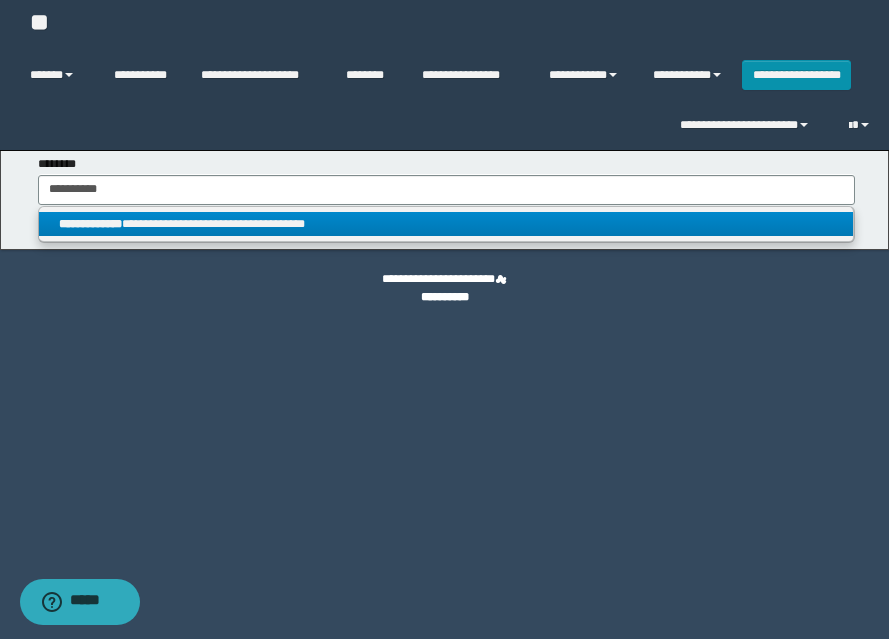 click on "**********" at bounding box center (446, 224) 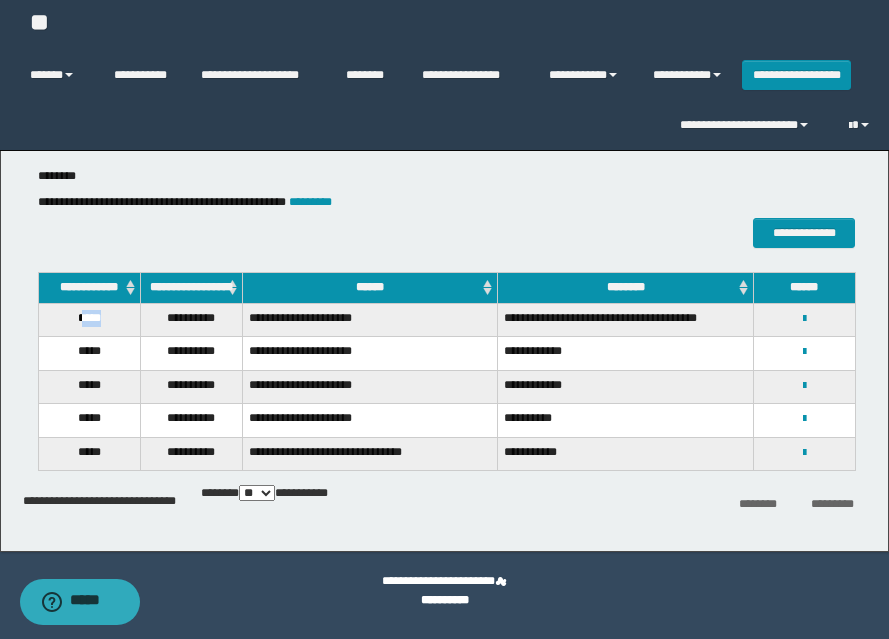 drag, startPoint x: 79, startPoint y: 336, endPoint x: 110, endPoint y: 338, distance: 31.06445 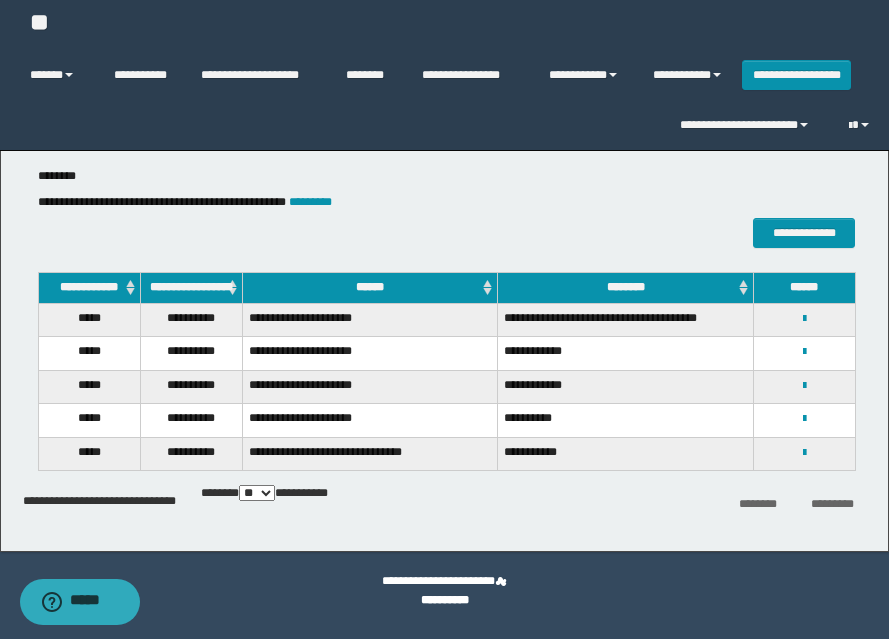 click on "**********" at bounding box center (804, 318) 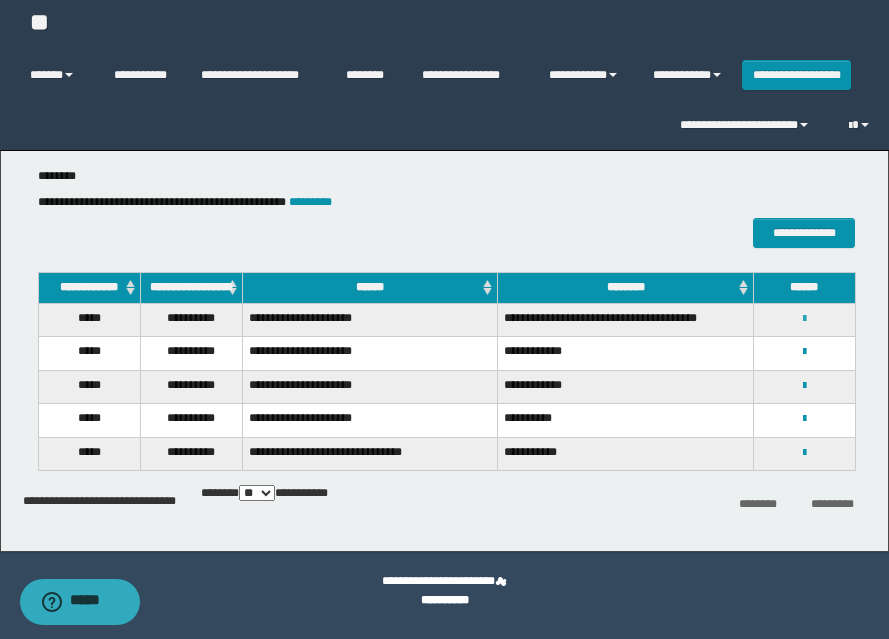 click at bounding box center [804, 319] 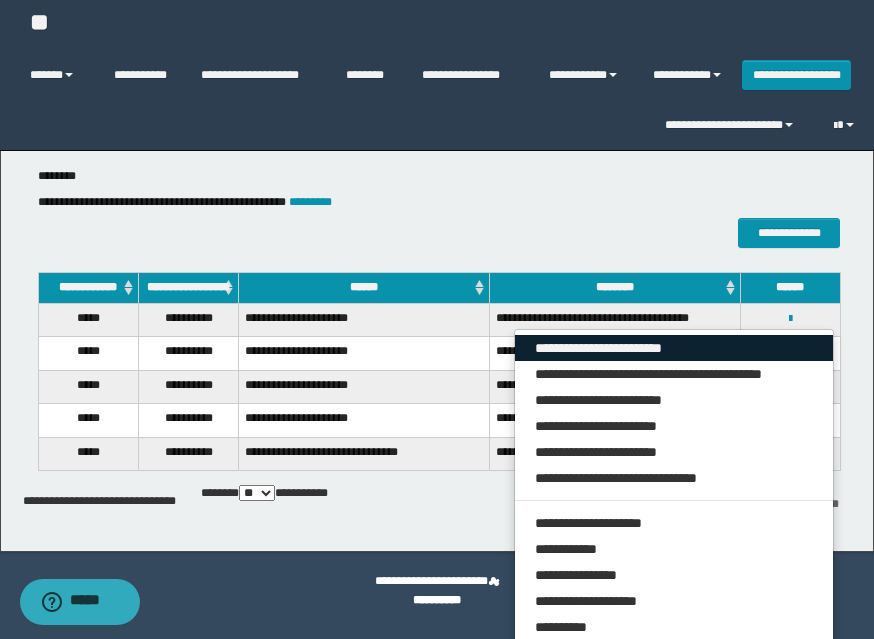 click on "**********" at bounding box center [674, 348] 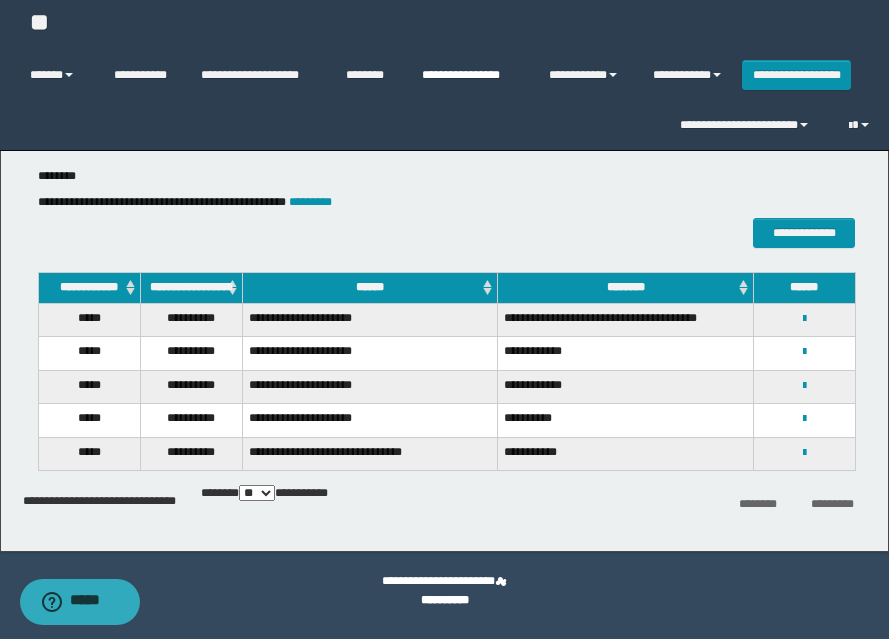 click on "**********" at bounding box center [470, 75] 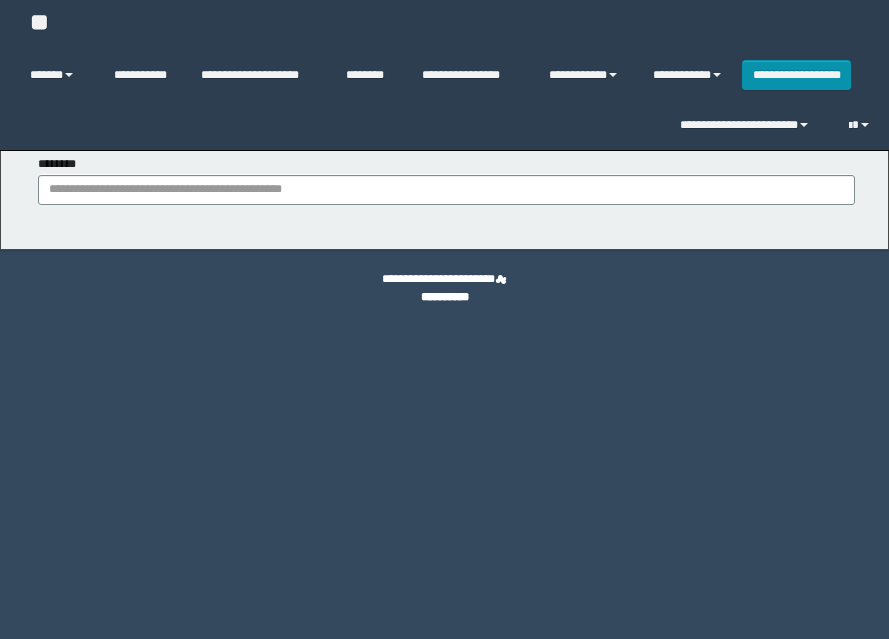 scroll, scrollTop: 0, scrollLeft: 0, axis: both 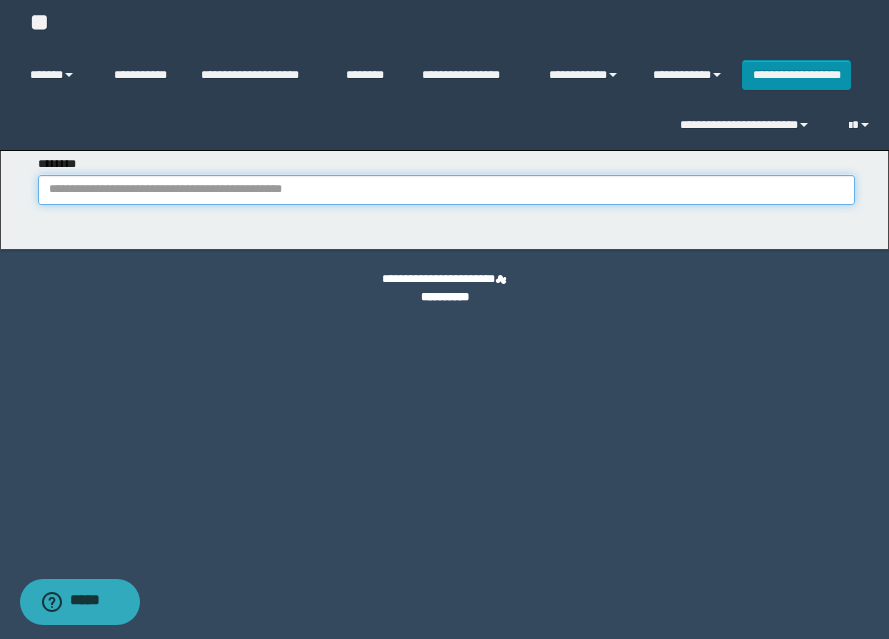 click on "********" at bounding box center [446, 190] 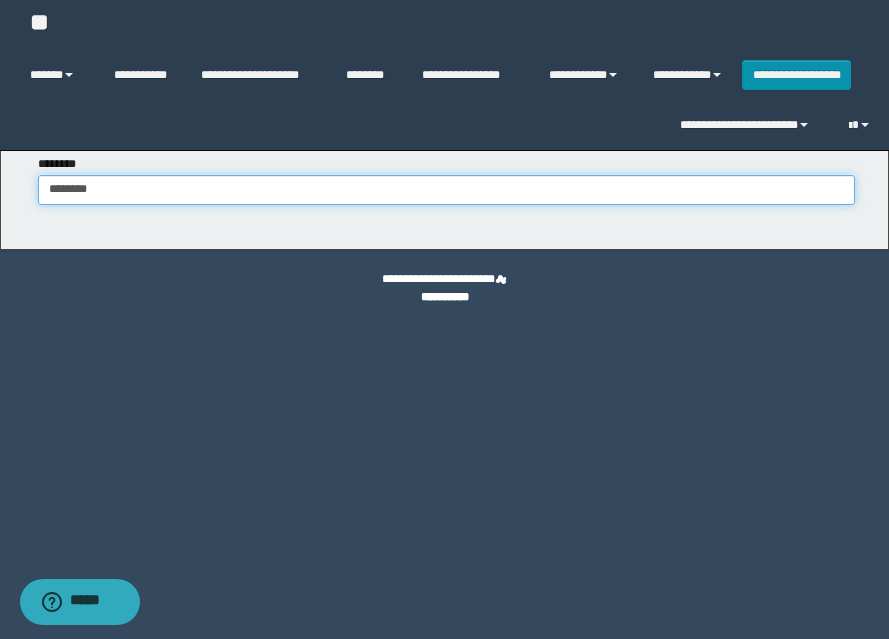 type on "********" 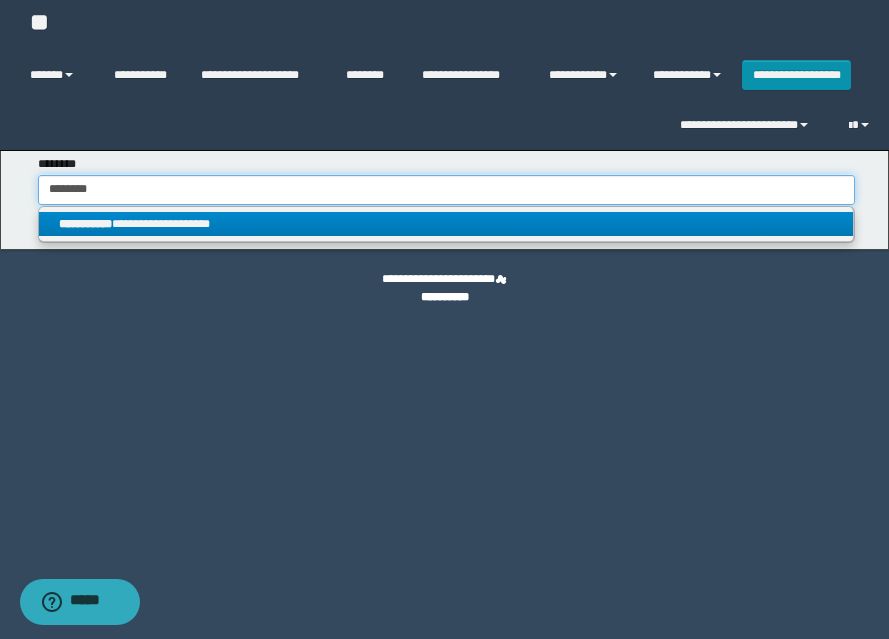 type on "********" 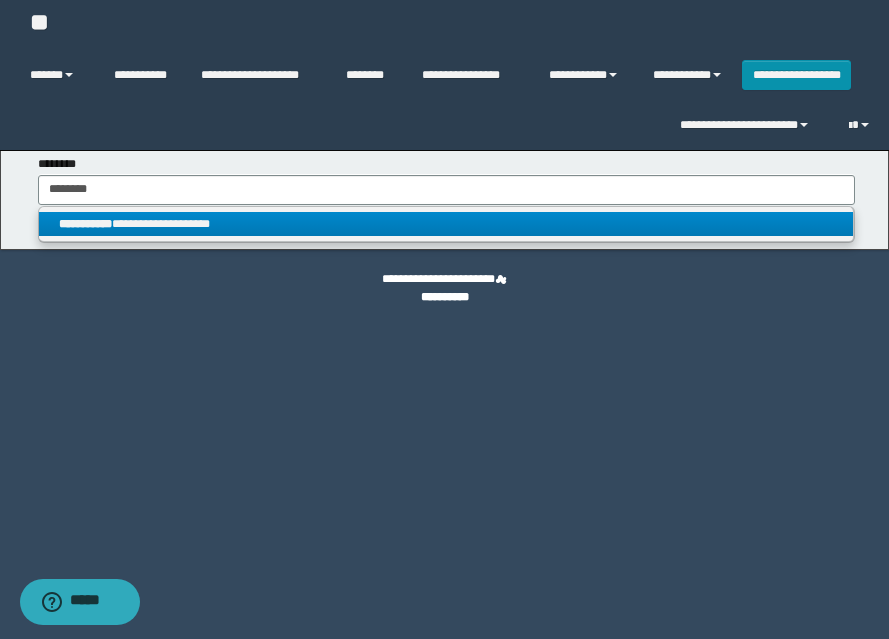 click on "**********" at bounding box center [85, 224] 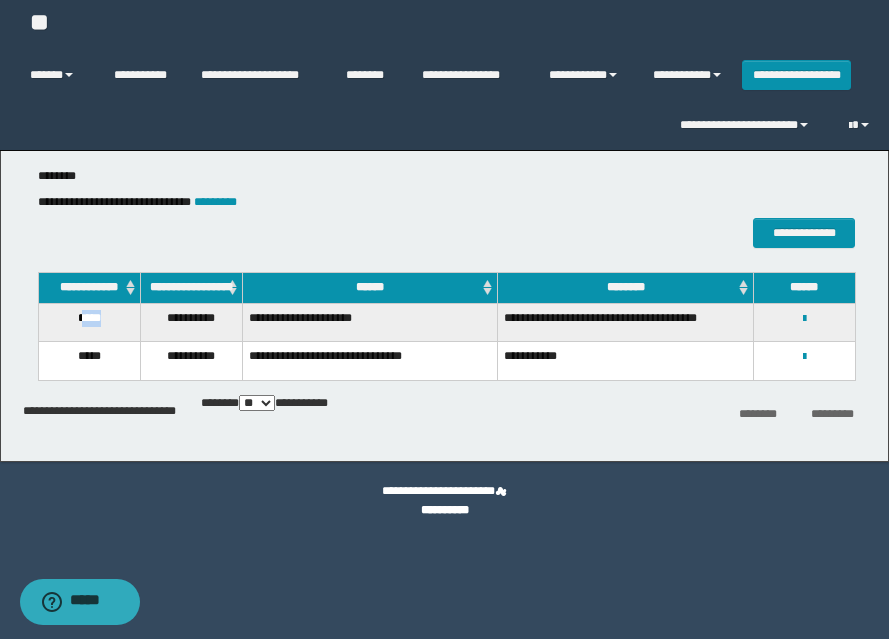drag, startPoint x: 79, startPoint y: 331, endPoint x: 119, endPoint y: 329, distance: 40.04997 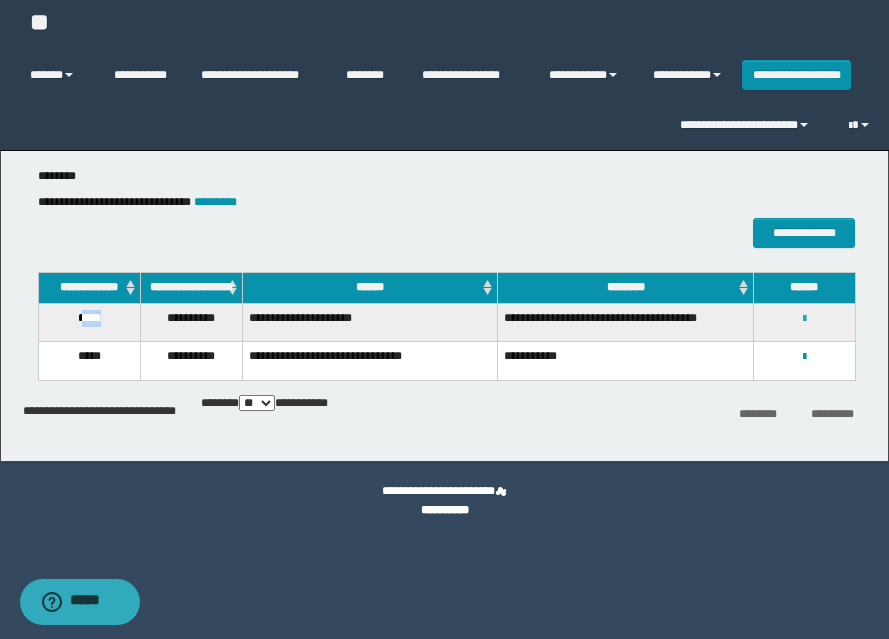 click at bounding box center (804, 319) 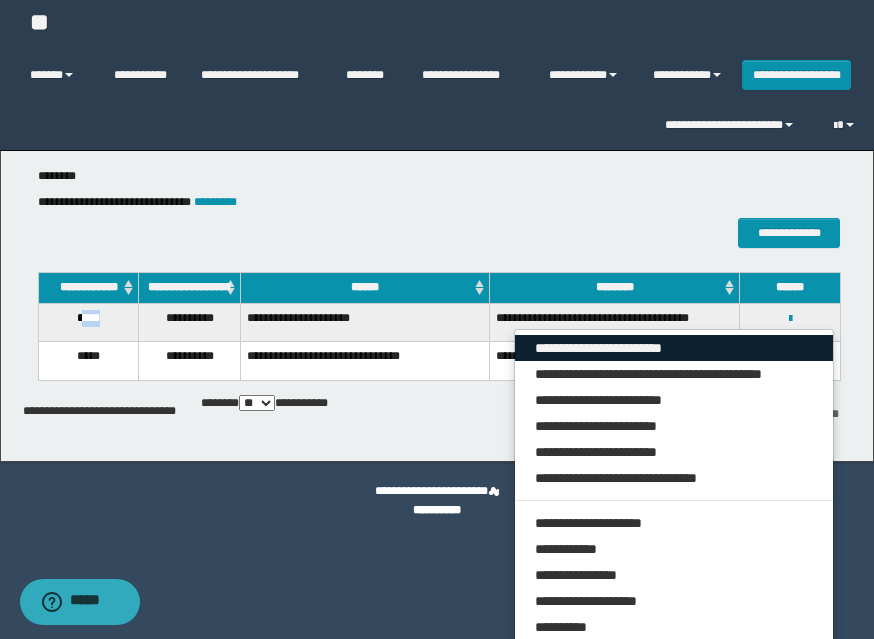 click on "**********" at bounding box center [674, 348] 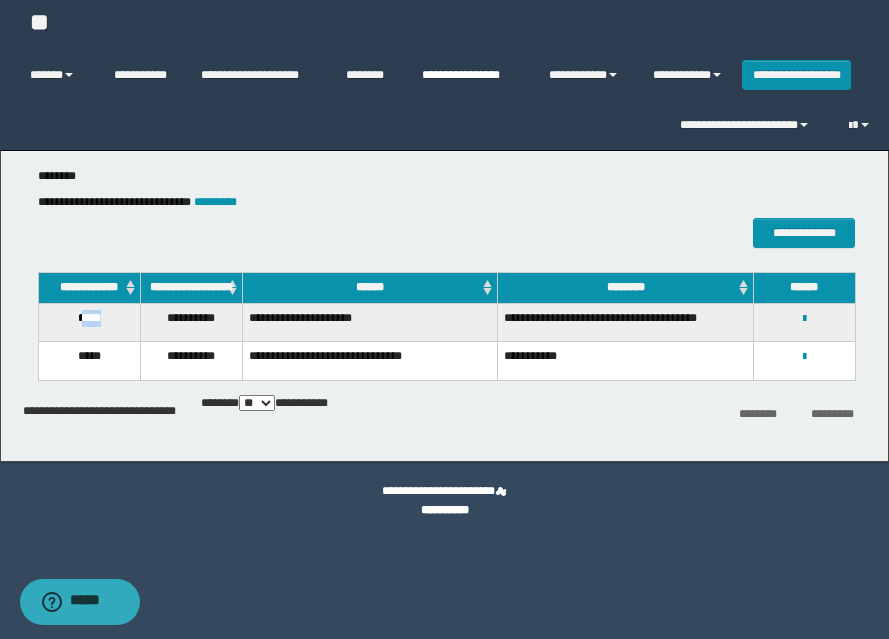 click on "**********" at bounding box center (470, 75) 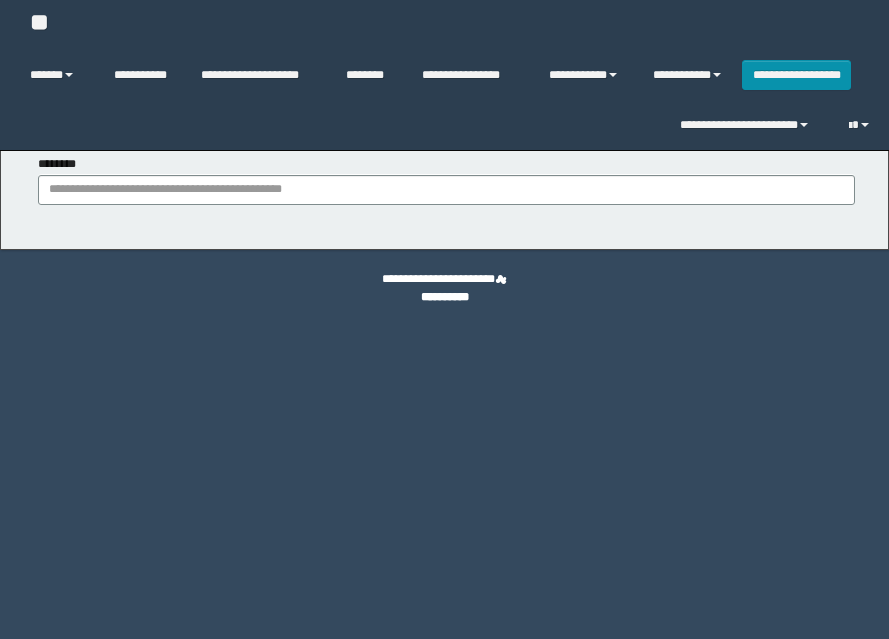 scroll, scrollTop: 0, scrollLeft: 0, axis: both 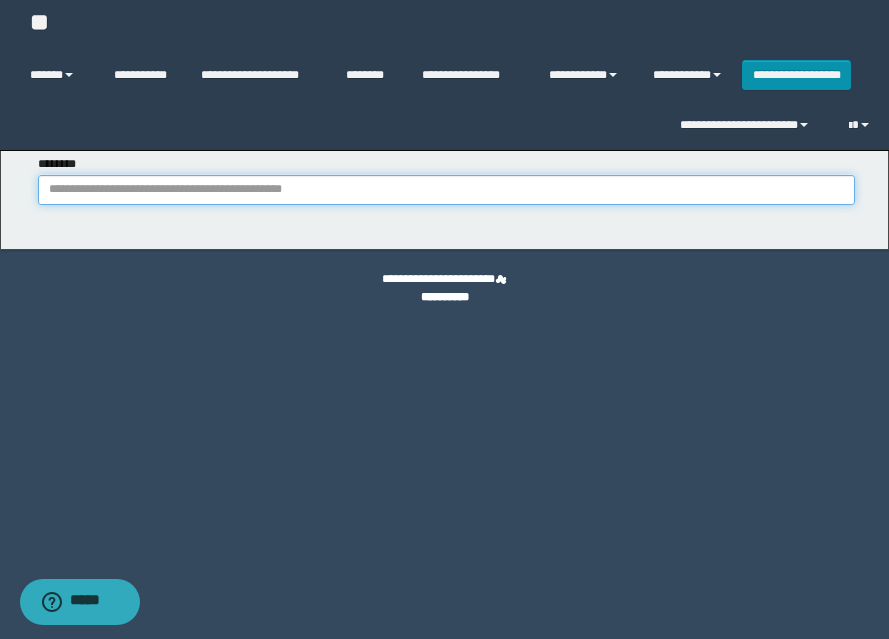 click on "********" at bounding box center (446, 190) 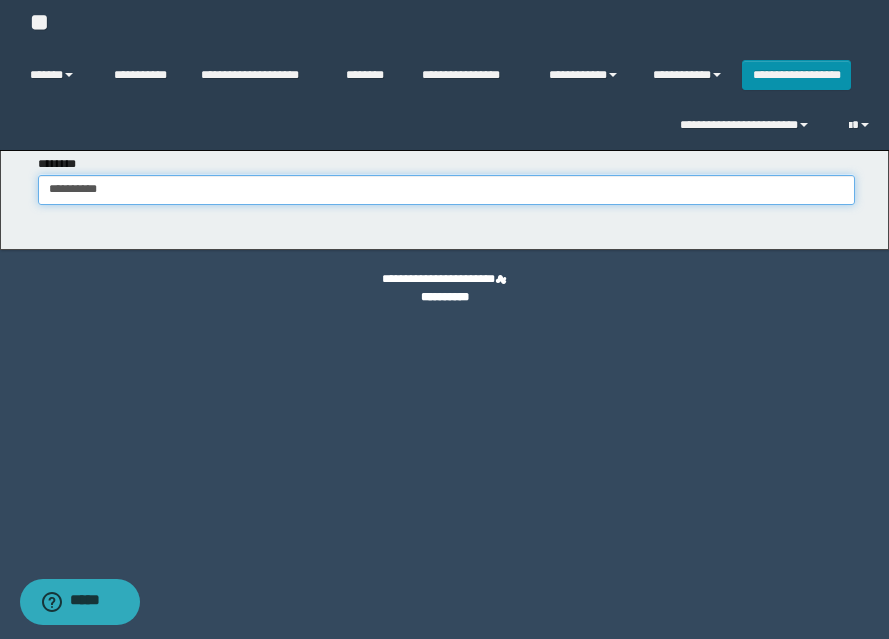 type on "**********" 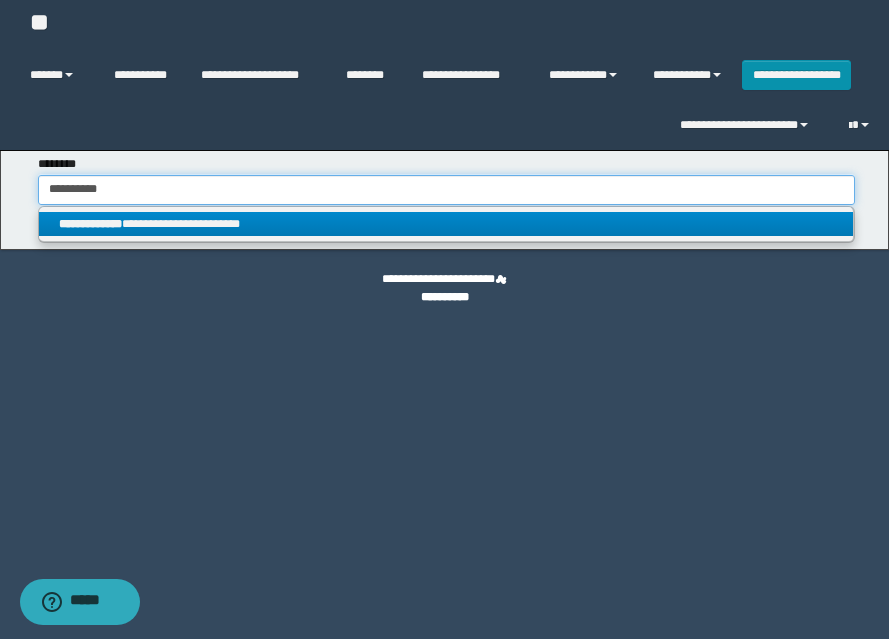 type on "**********" 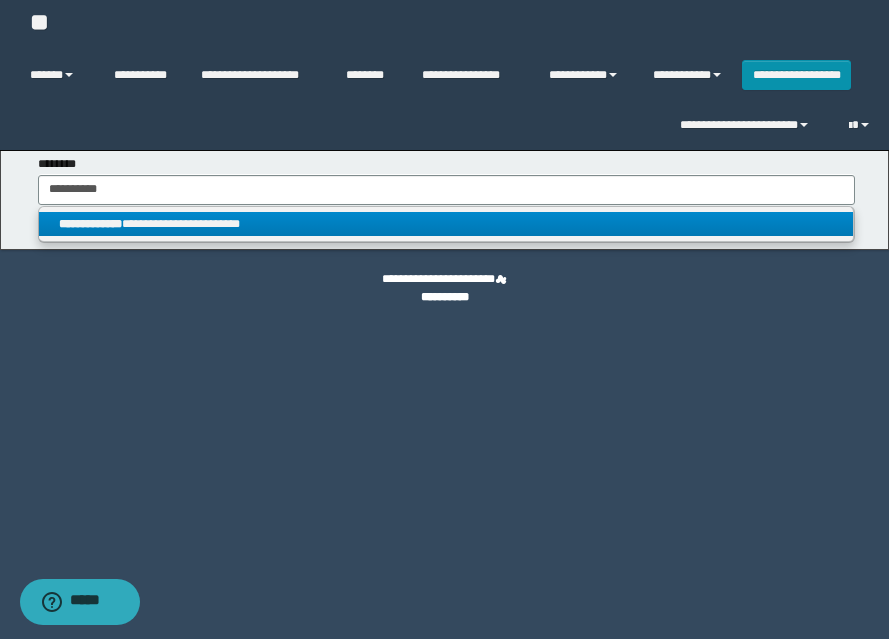 click on "**********" at bounding box center [446, 224] 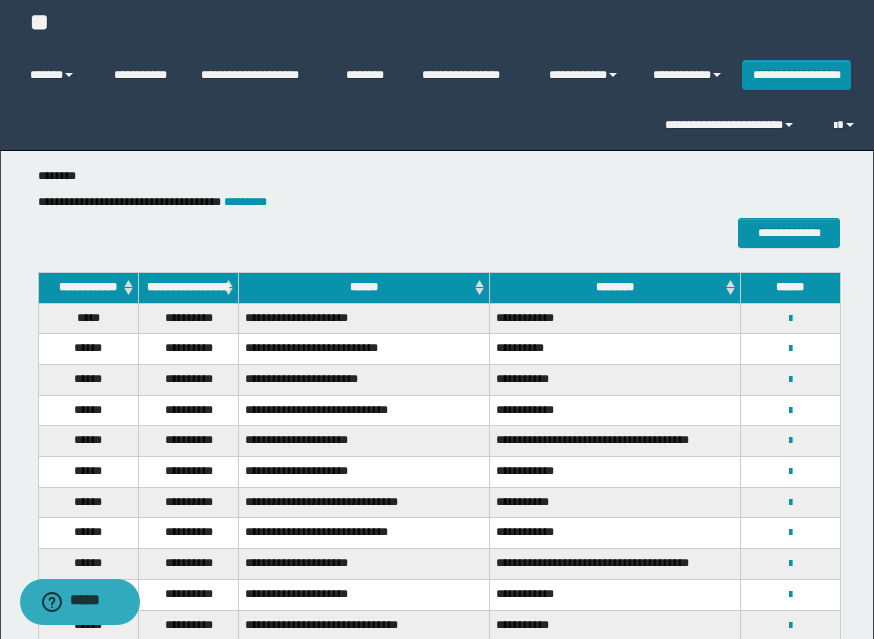 click on "******" at bounding box center (88, 379) 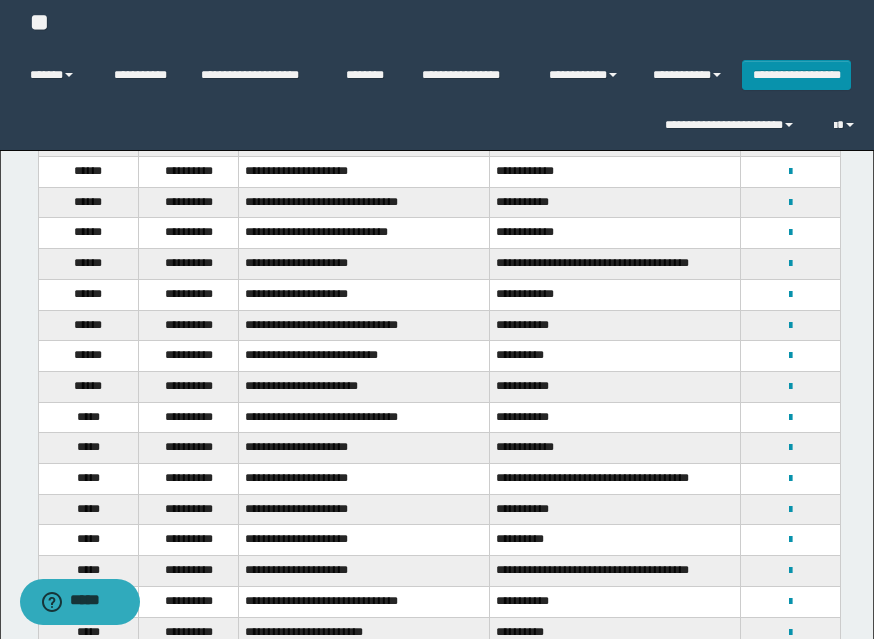 scroll, scrollTop: 400, scrollLeft: 0, axis: vertical 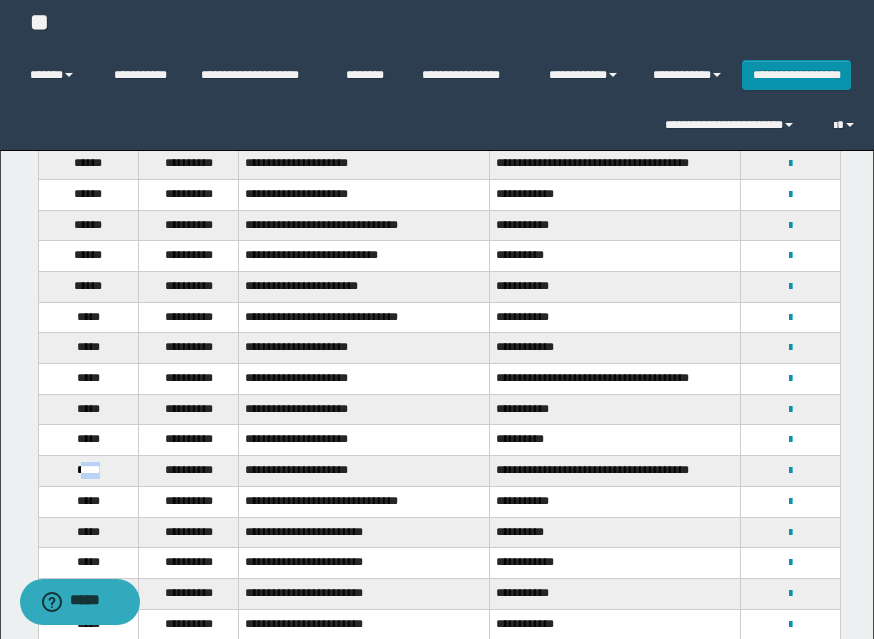 drag, startPoint x: 103, startPoint y: 473, endPoint x: 118, endPoint y: 473, distance: 15 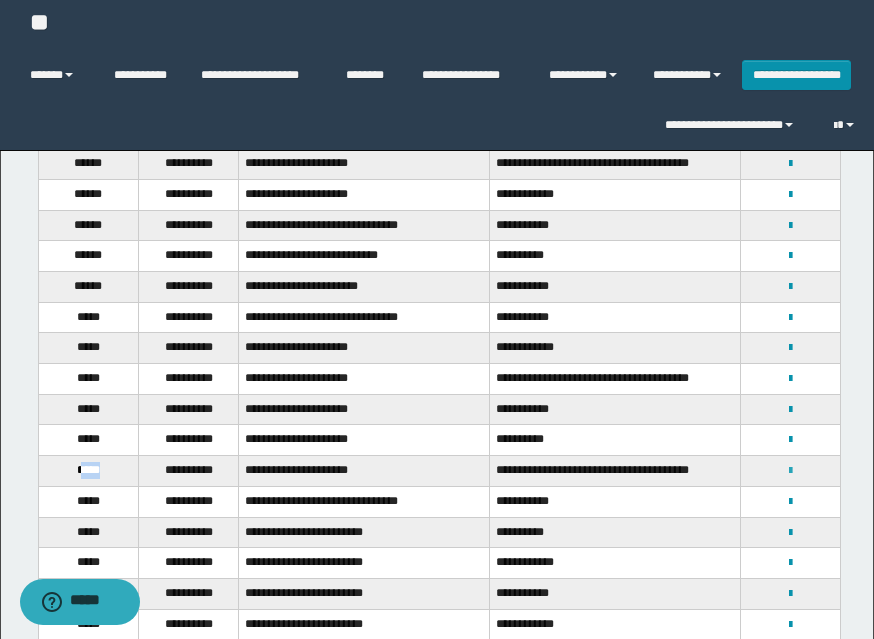 click at bounding box center [790, 471] 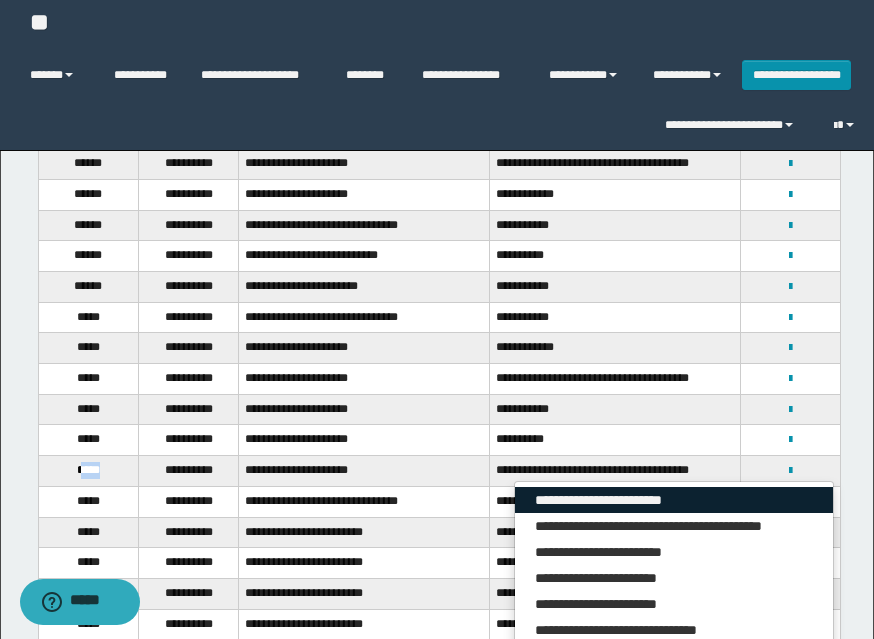 click on "**********" at bounding box center (674, 500) 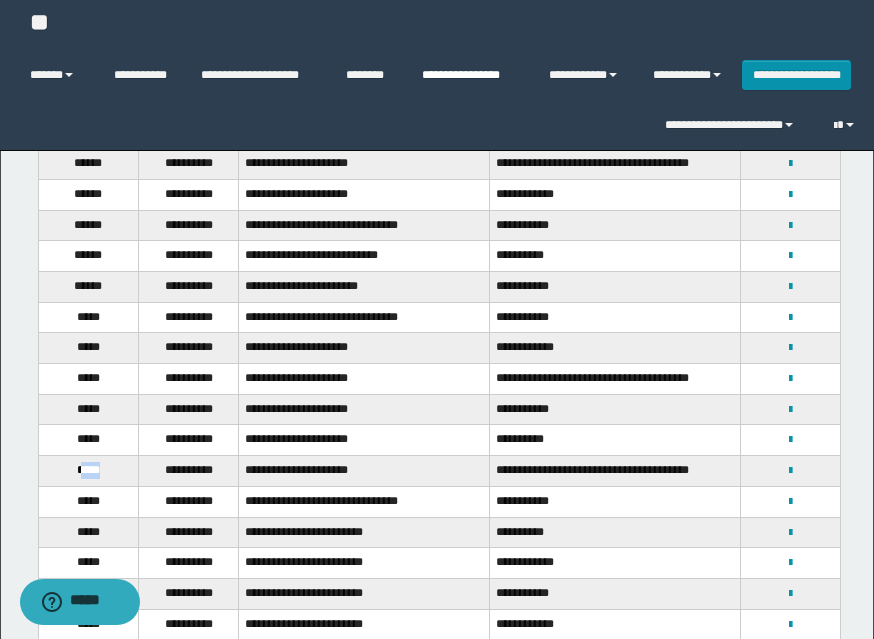 click on "**********" at bounding box center [470, 75] 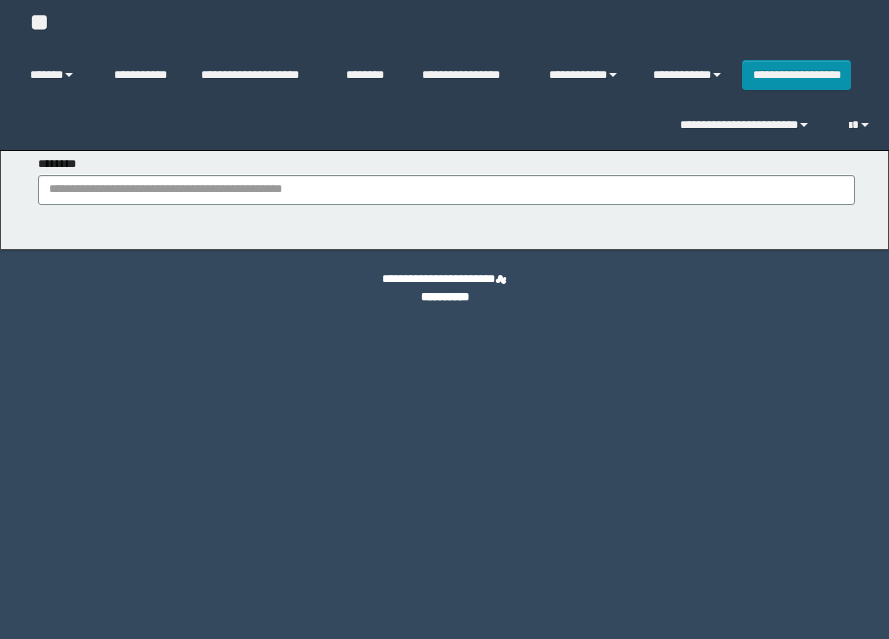 scroll, scrollTop: 0, scrollLeft: 0, axis: both 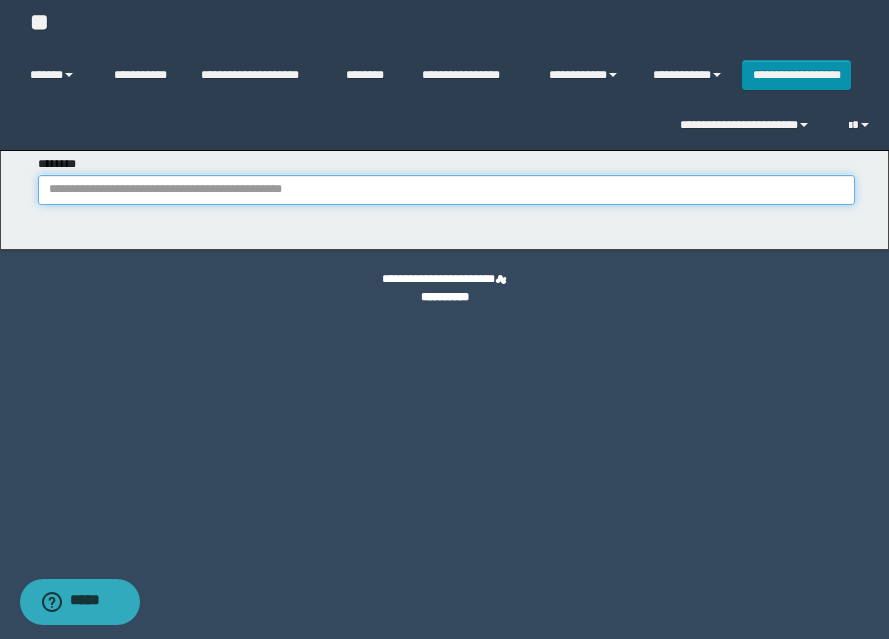 click on "********" at bounding box center [446, 190] 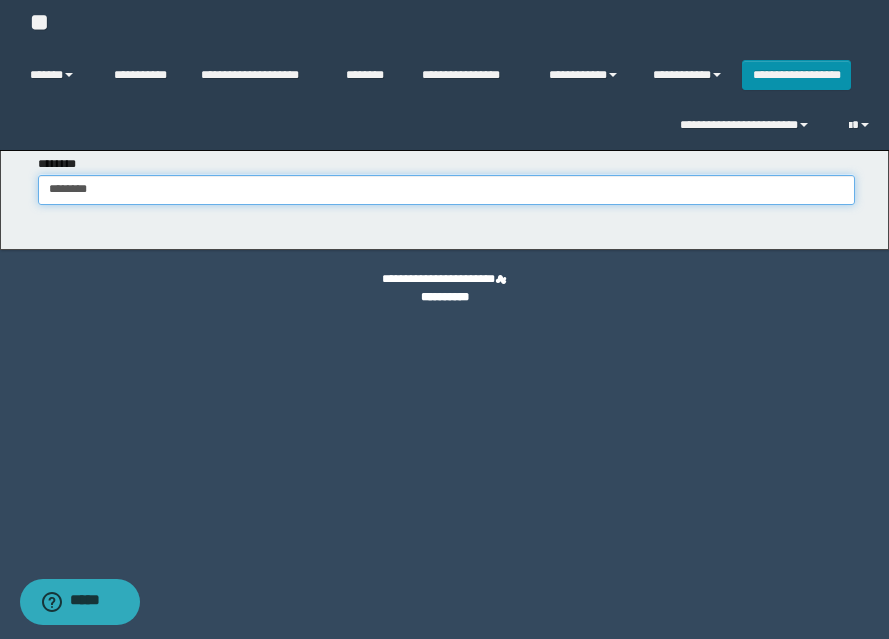 type on "********" 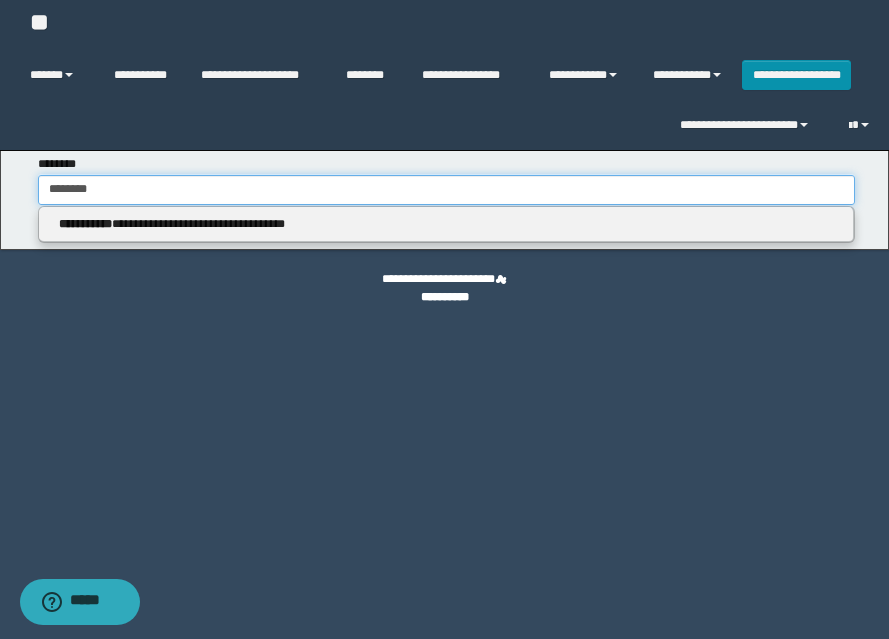 type on "********" 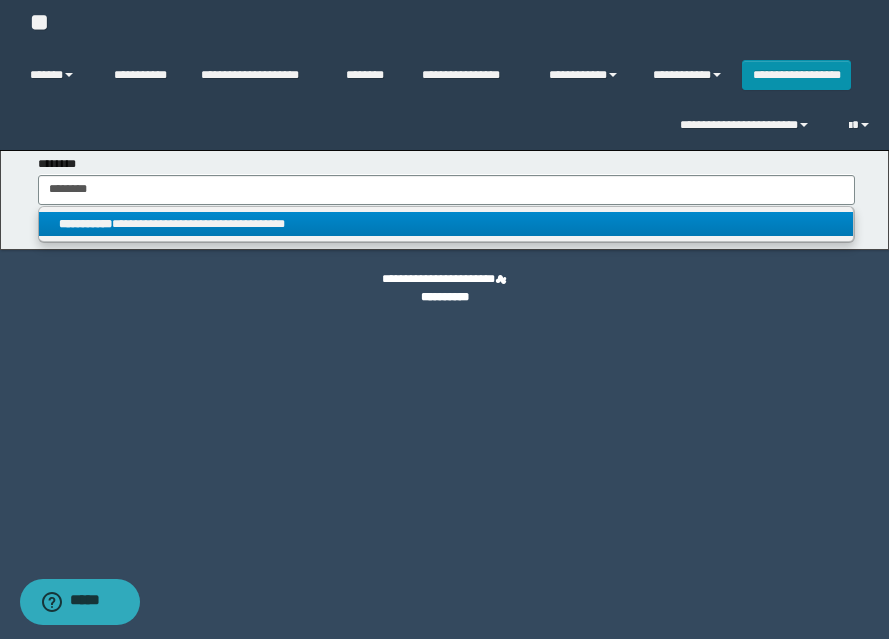 click on "**********" at bounding box center [446, 224] 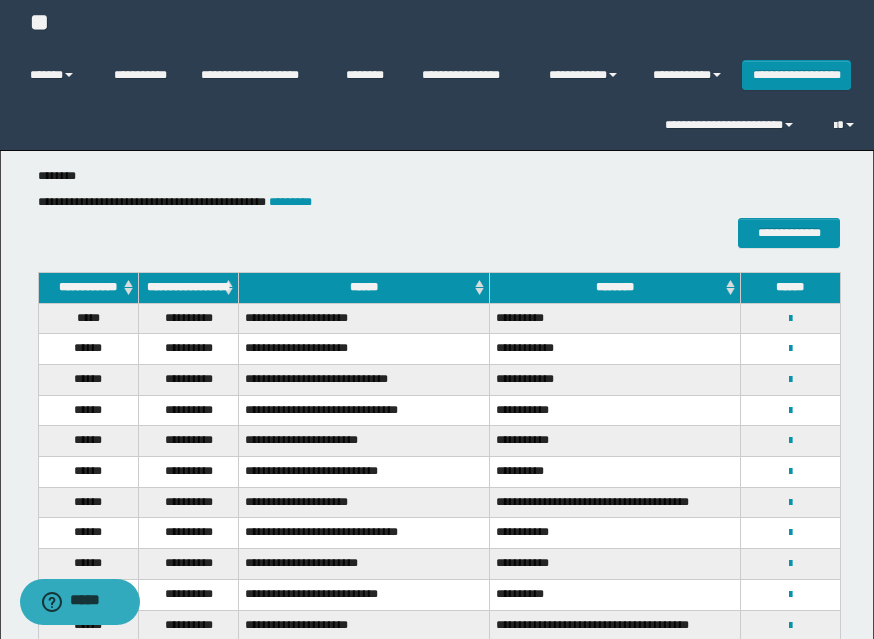 click on "******" at bounding box center (88, 441) 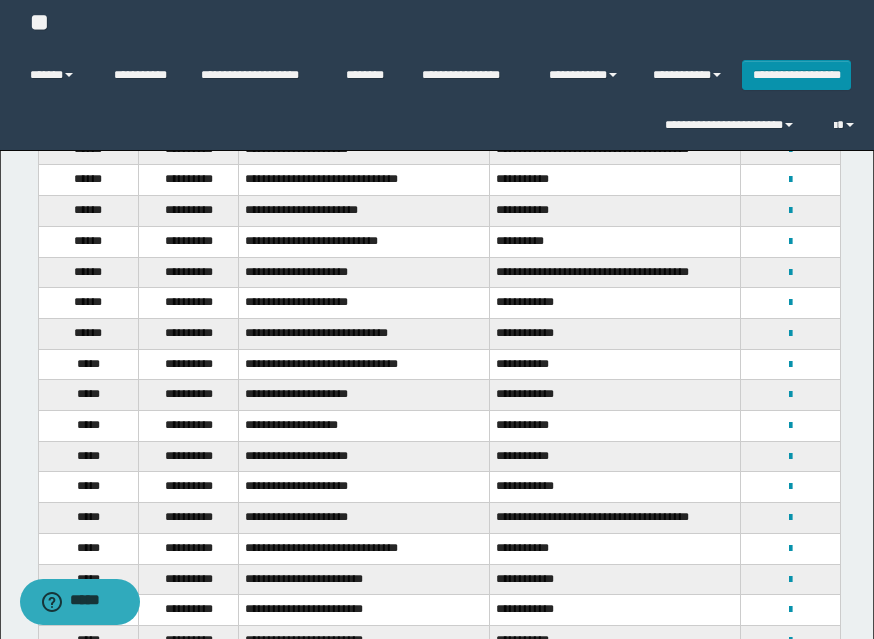 scroll, scrollTop: 400, scrollLeft: 0, axis: vertical 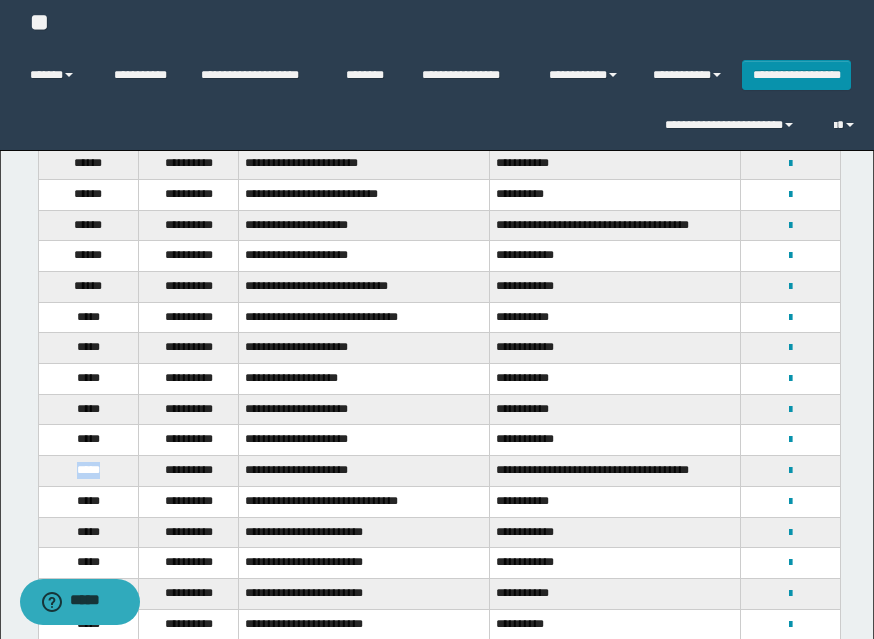 drag, startPoint x: 75, startPoint y: 477, endPoint x: 111, endPoint y: 480, distance: 36.124783 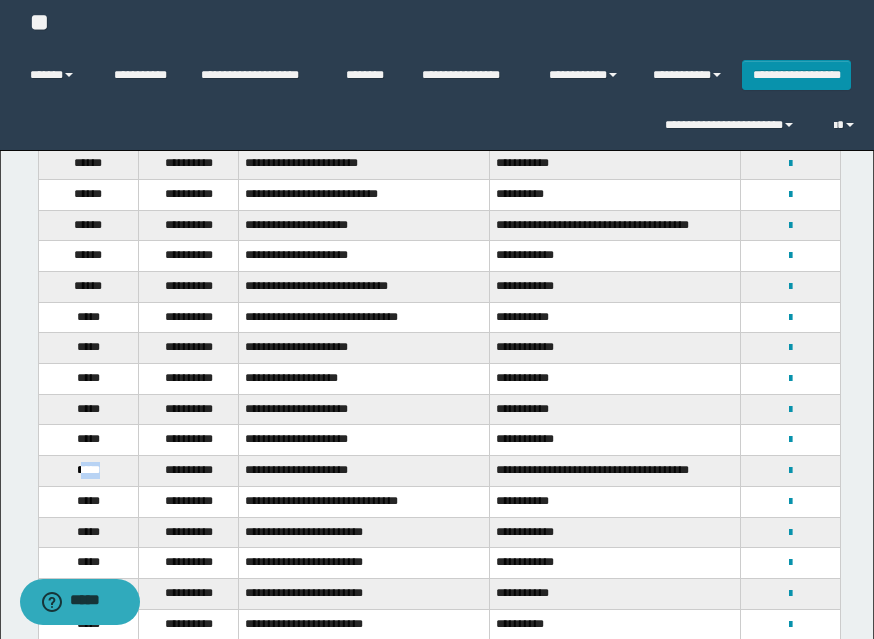 drag, startPoint x: 79, startPoint y: 480, endPoint x: 92, endPoint y: 479, distance: 13.038404 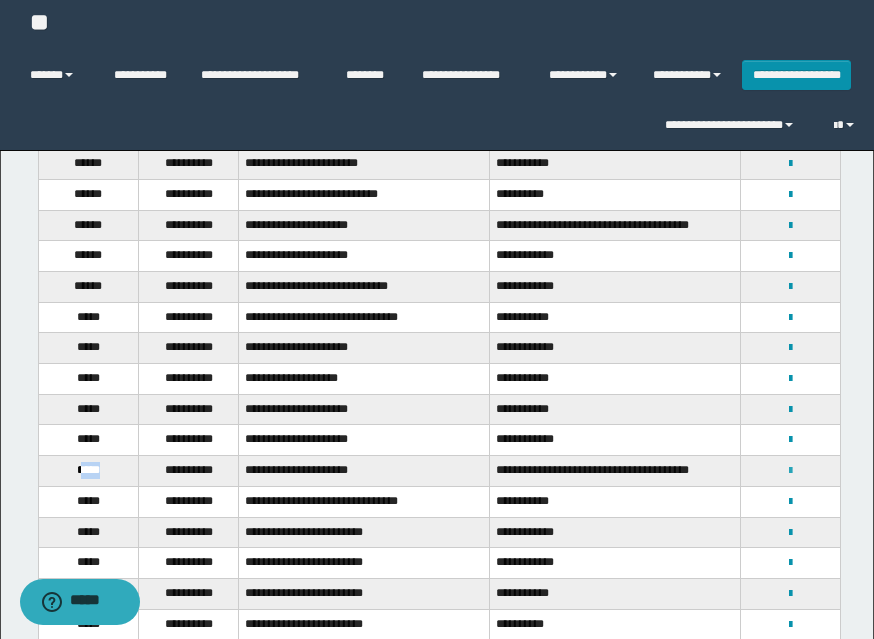 click at bounding box center (790, 471) 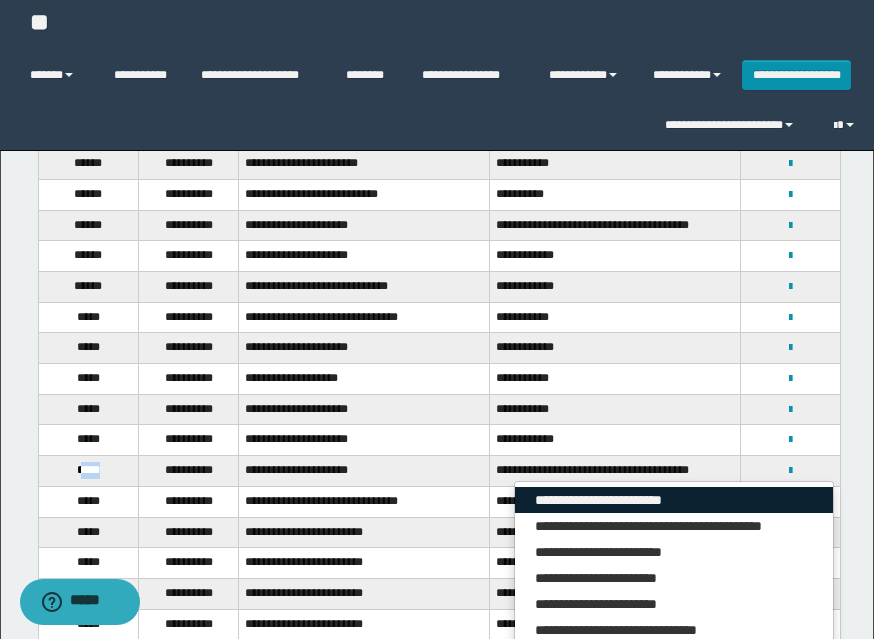 click on "**********" at bounding box center (674, 500) 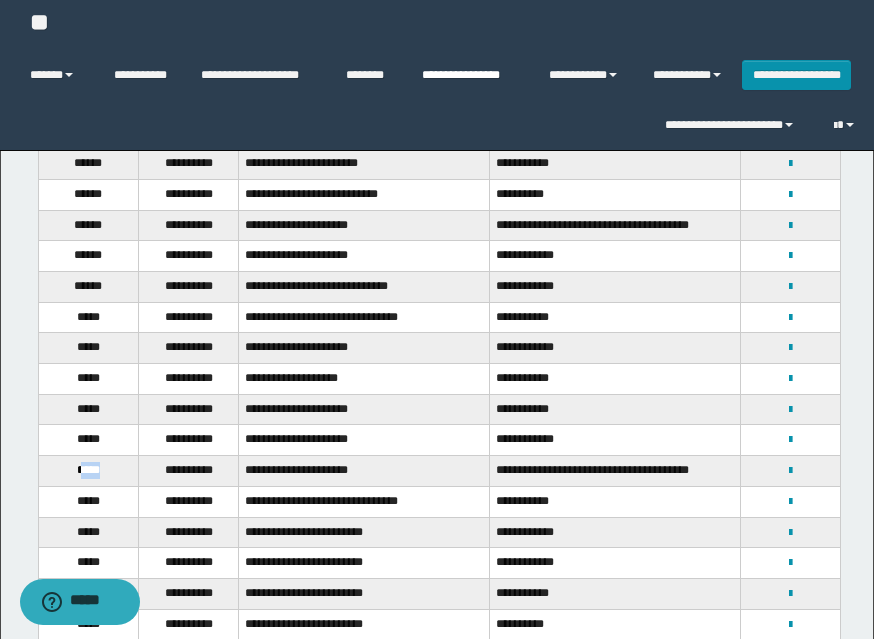 click on "**********" at bounding box center (470, 75) 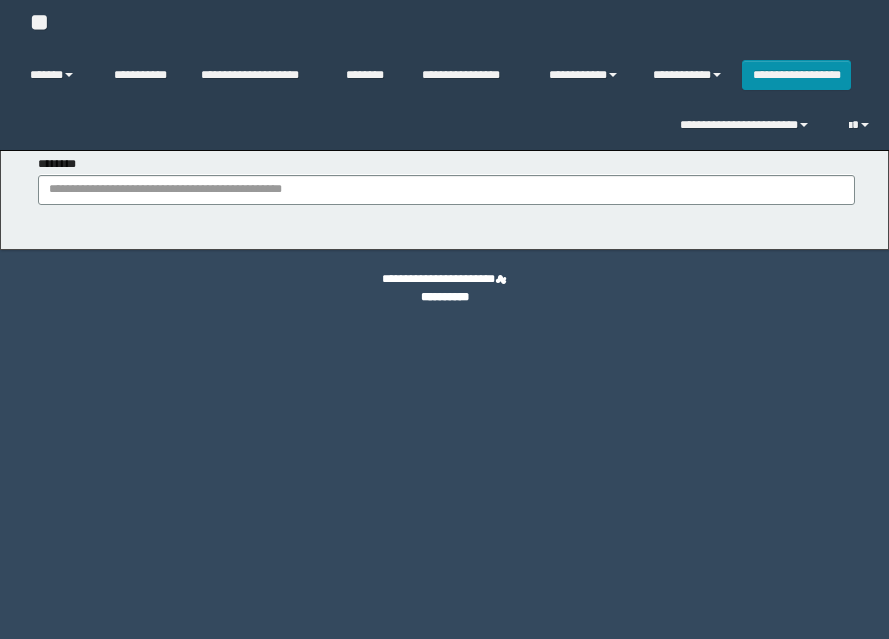 scroll, scrollTop: 0, scrollLeft: 0, axis: both 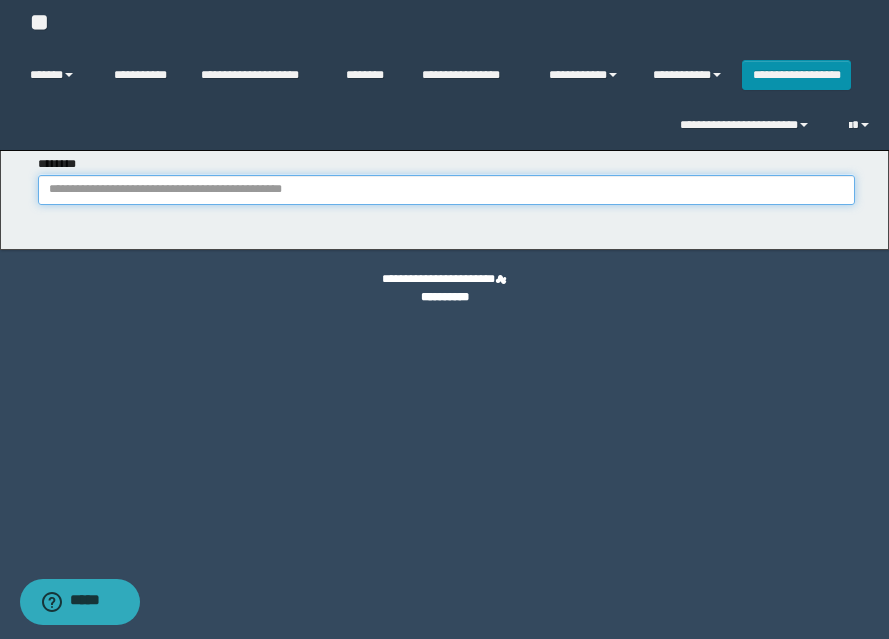 click on "********" at bounding box center (446, 190) 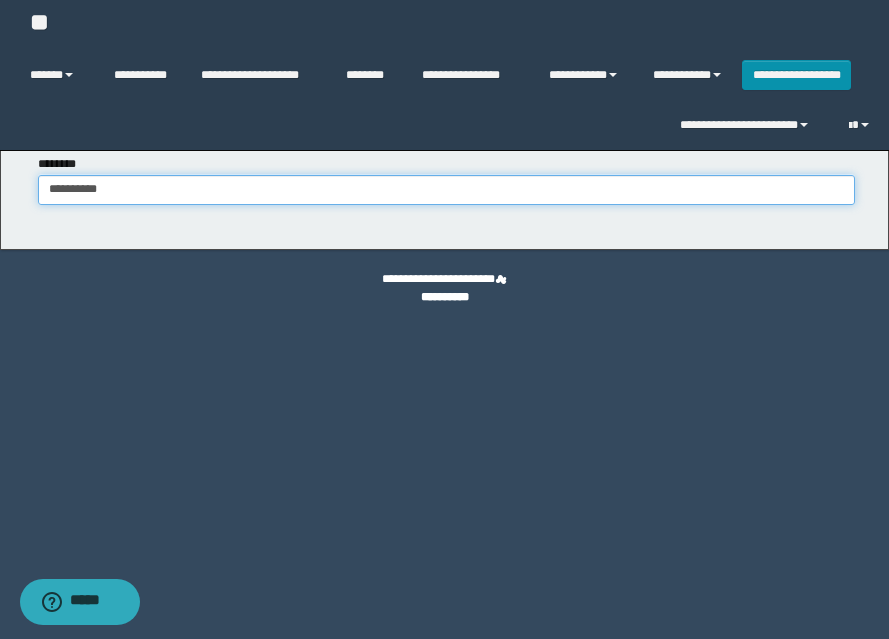 type on "**********" 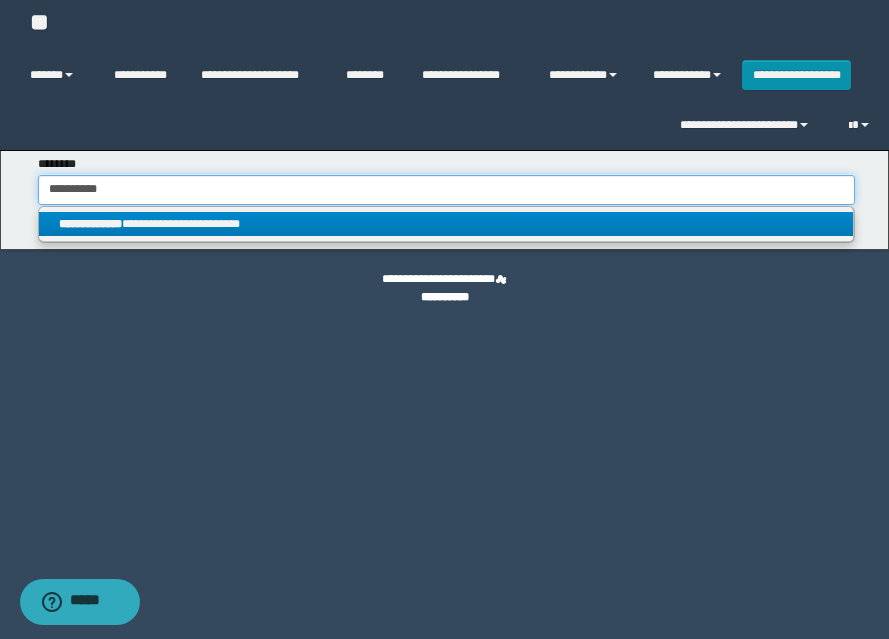type on "**********" 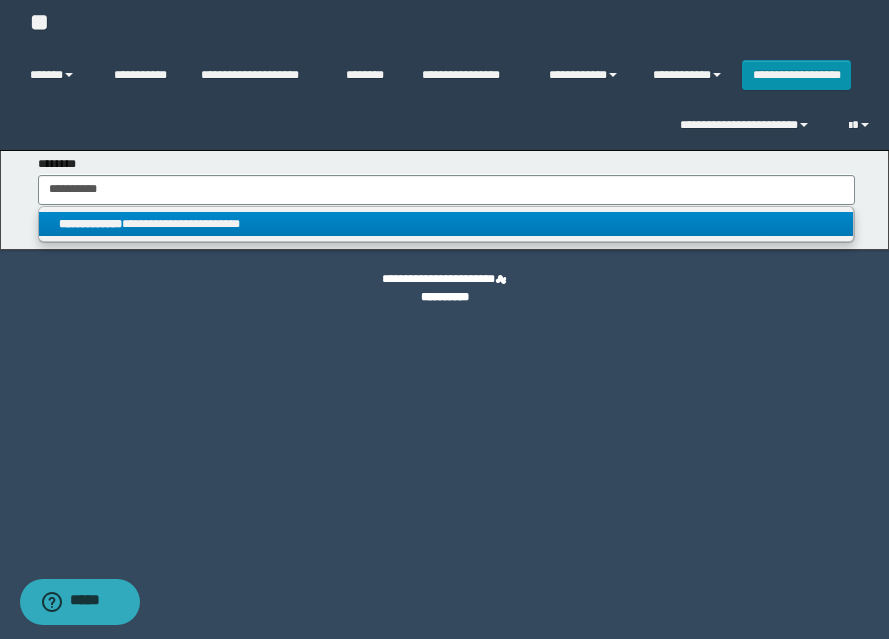 click on "**********" at bounding box center (446, 224) 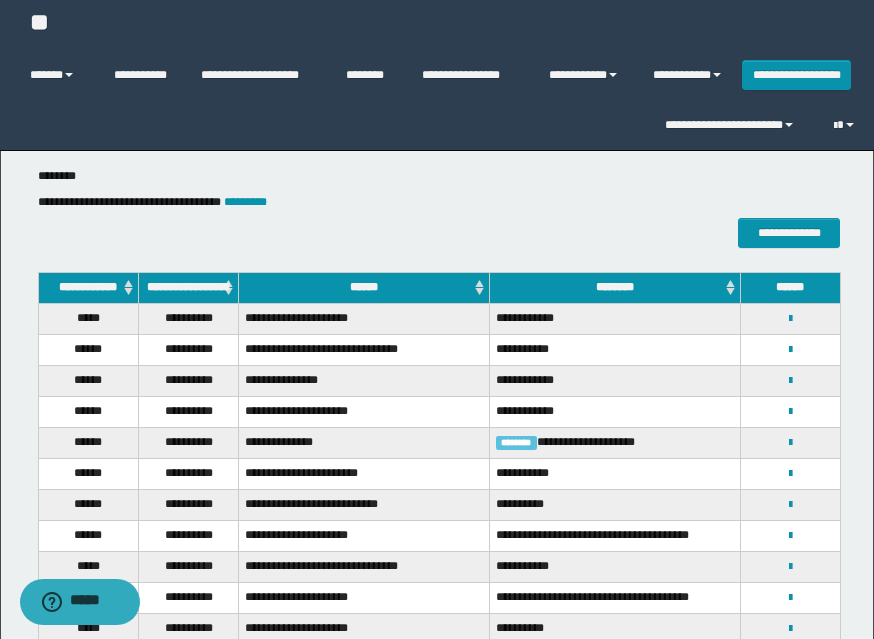 click on "**********" at bounding box center [188, 380] 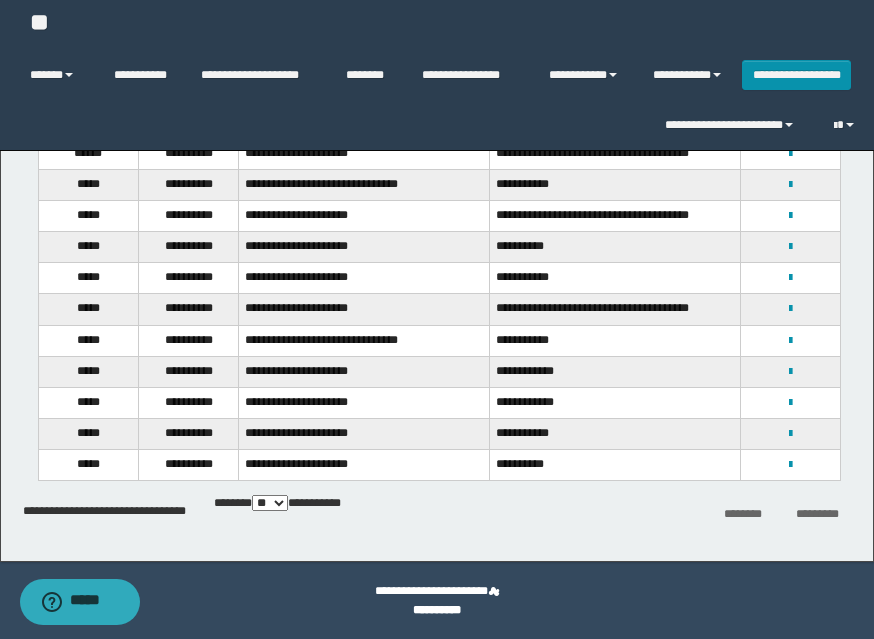scroll, scrollTop: 383, scrollLeft: 0, axis: vertical 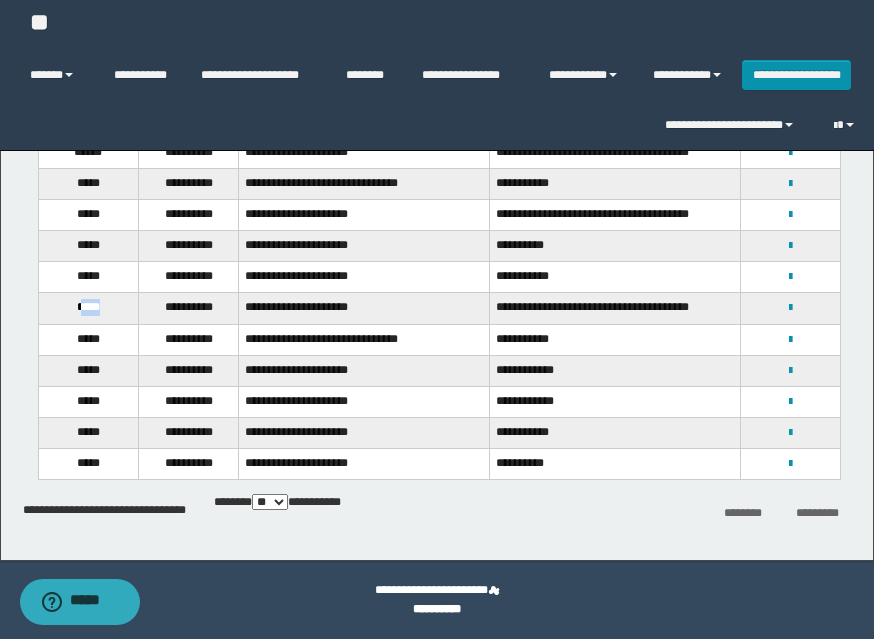 drag, startPoint x: 79, startPoint y: 307, endPoint x: 116, endPoint y: 312, distance: 37.336308 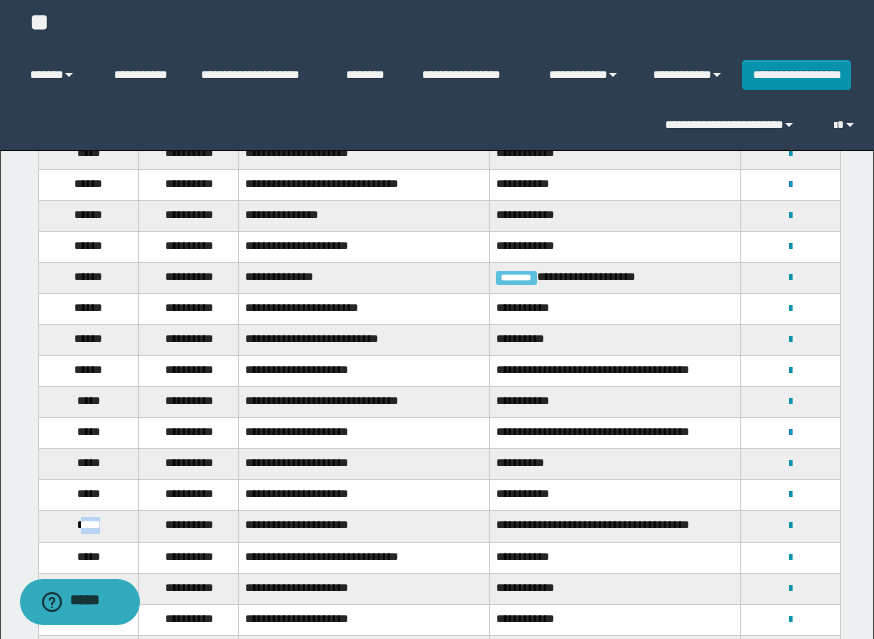 scroll, scrollTop: 383, scrollLeft: 0, axis: vertical 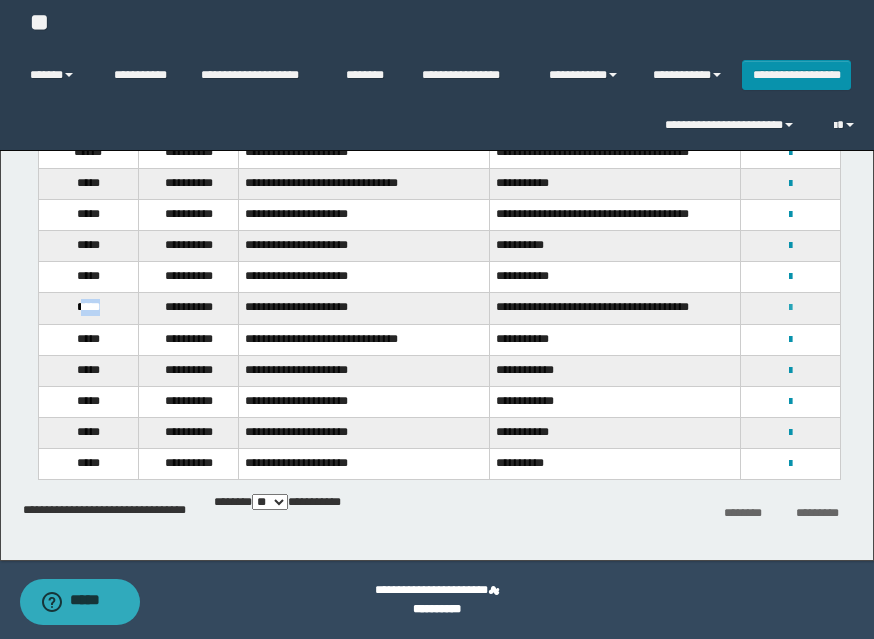 click at bounding box center (790, 308) 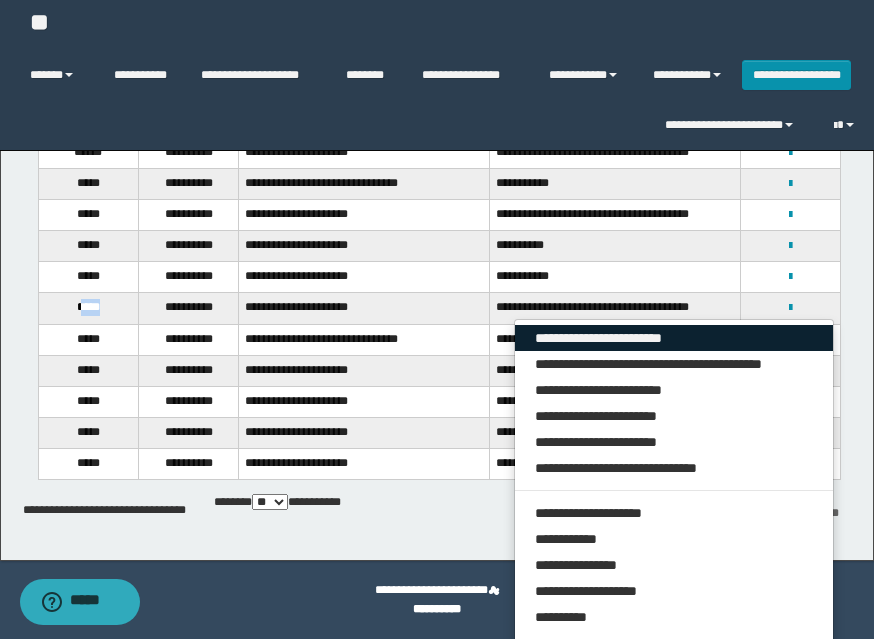 click on "**********" at bounding box center (674, 338) 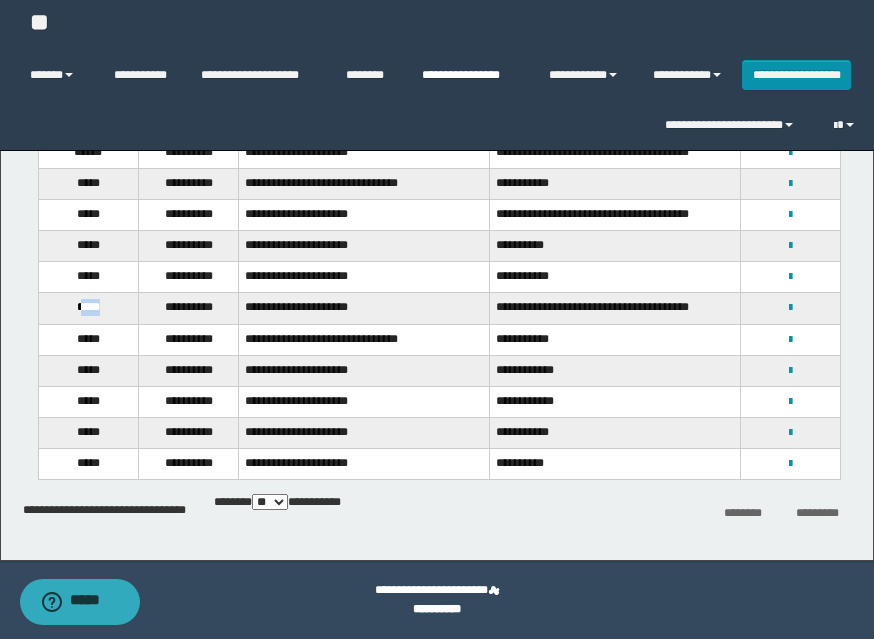 click on "**********" at bounding box center (470, 75) 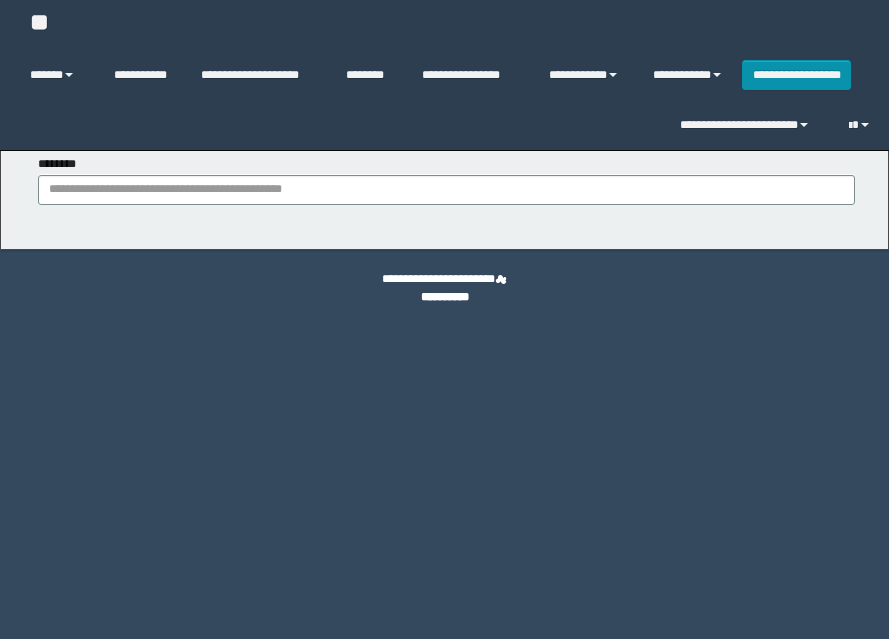 scroll, scrollTop: 0, scrollLeft: 0, axis: both 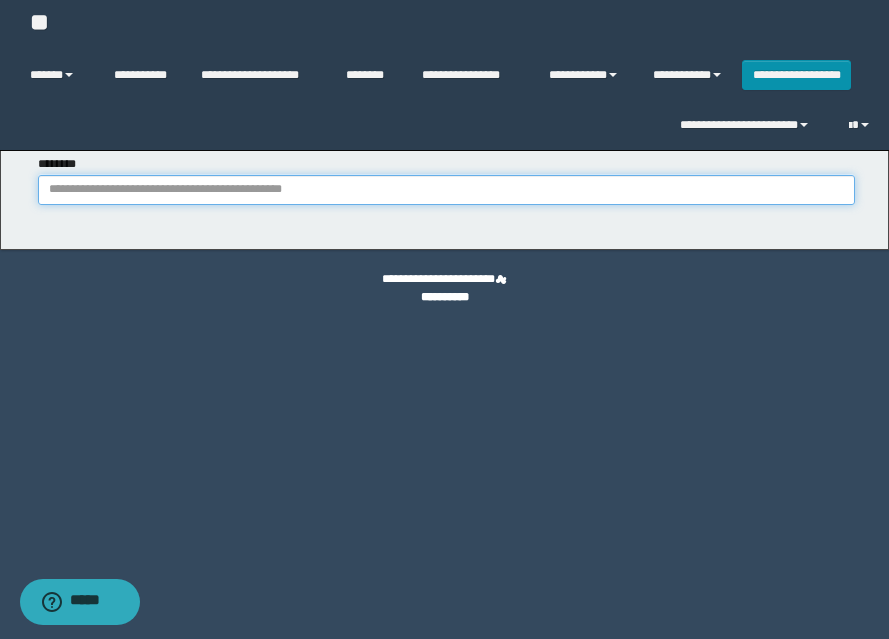 click on "********" at bounding box center (446, 190) 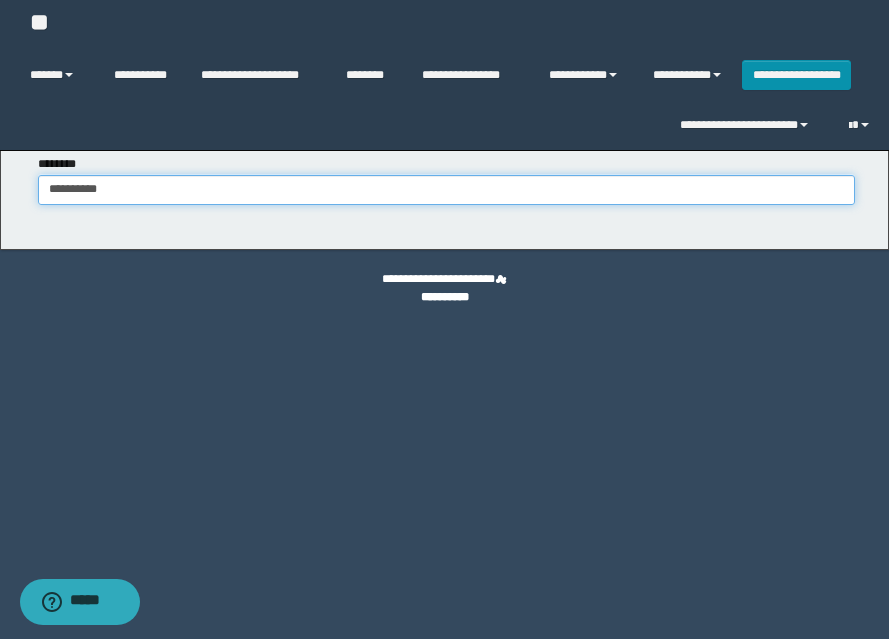 type on "**********" 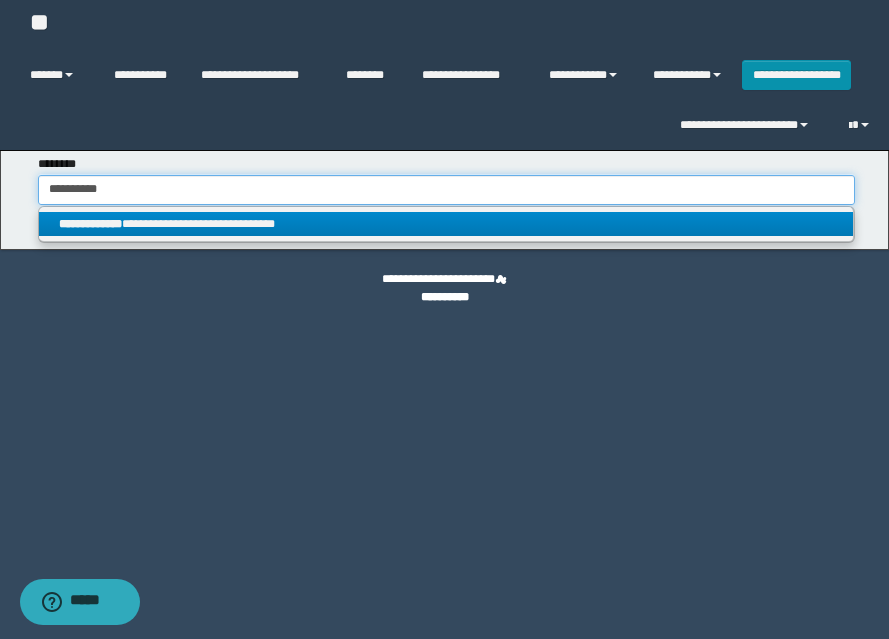 type on "**********" 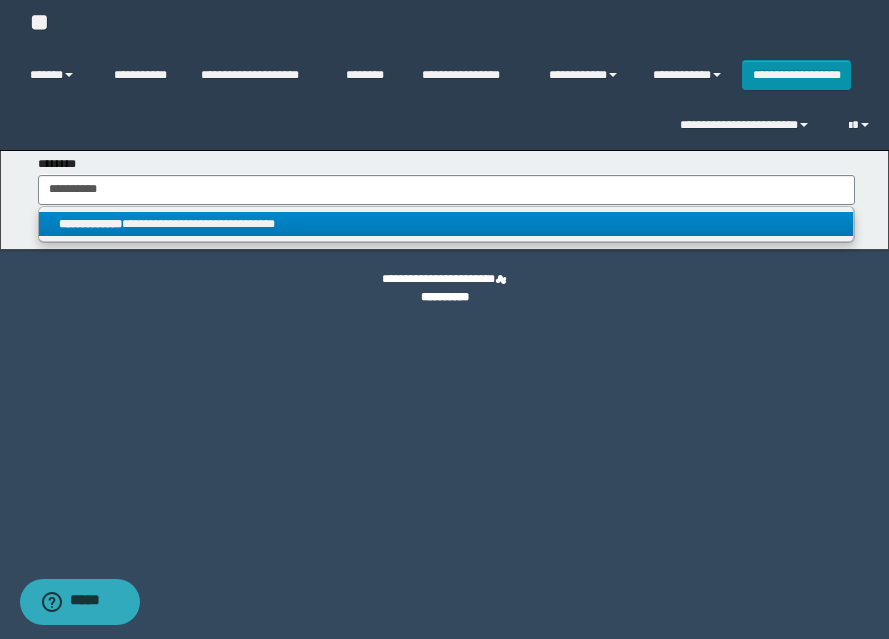 click on "**********" at bounding box center (446, 224) 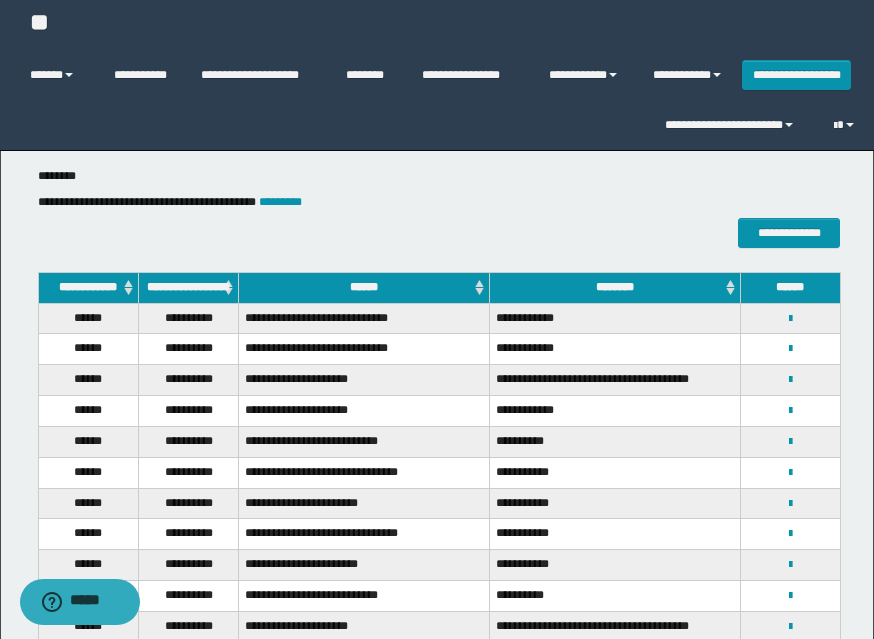 click on "**********" at bounding box center [364, 411] 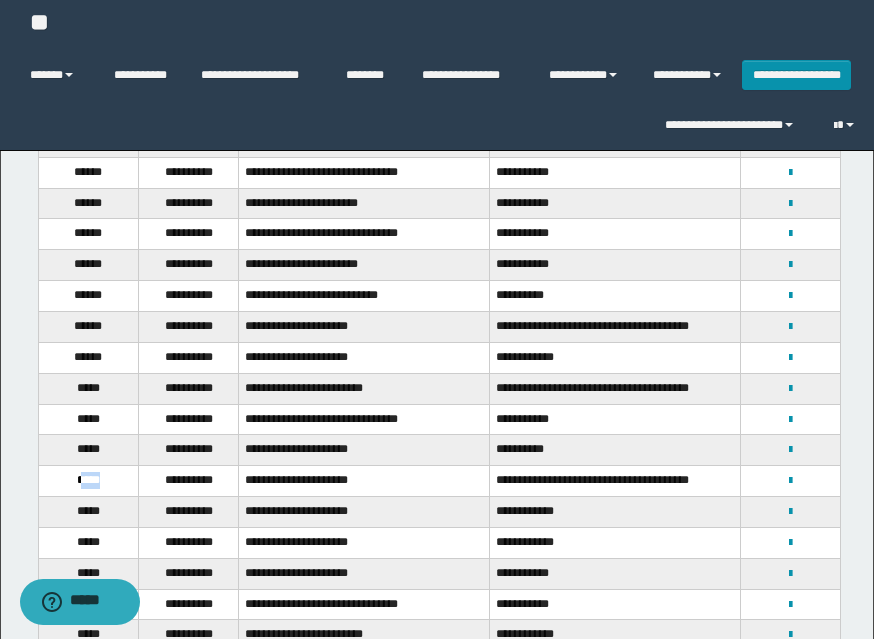 click on "*****" at bounding box center (88, 481) 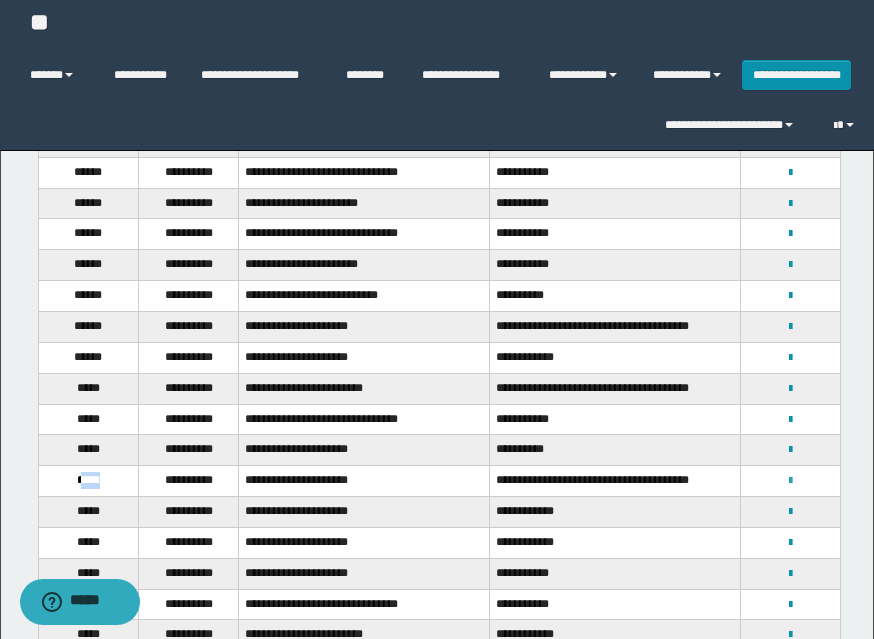 click at bounding box center (790, 481) 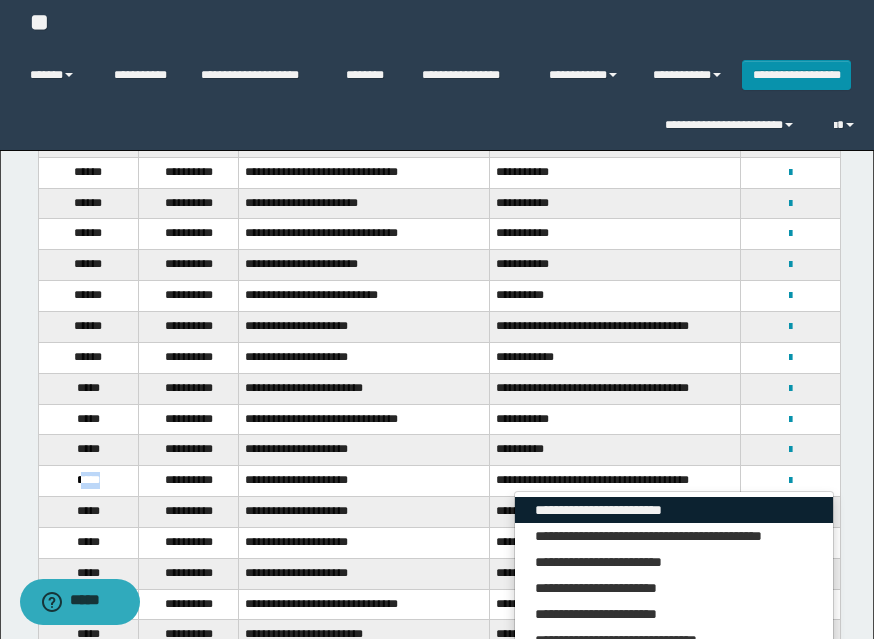 click on "**********" at bounding box center (674, 510) 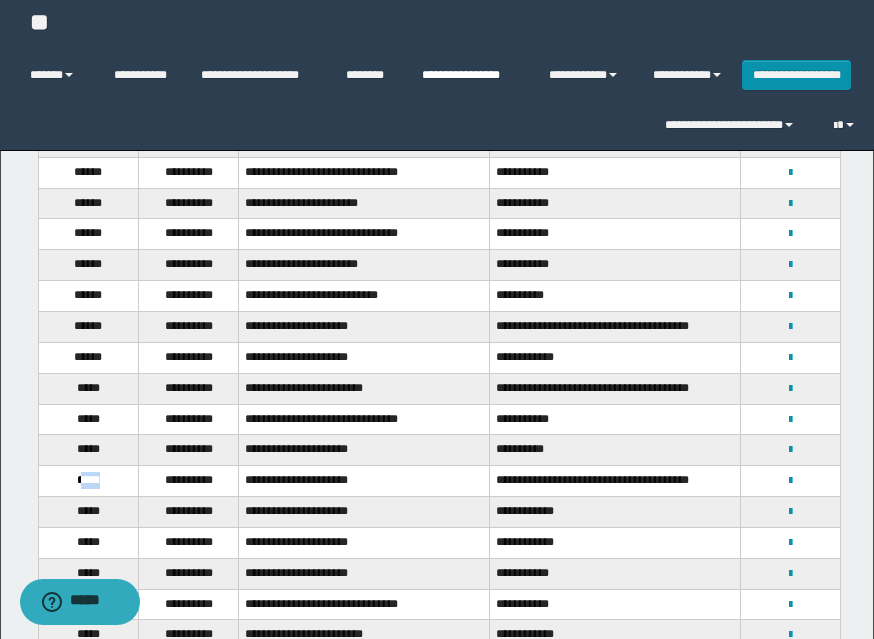 click on "**********" at bounding box center [470, 75] 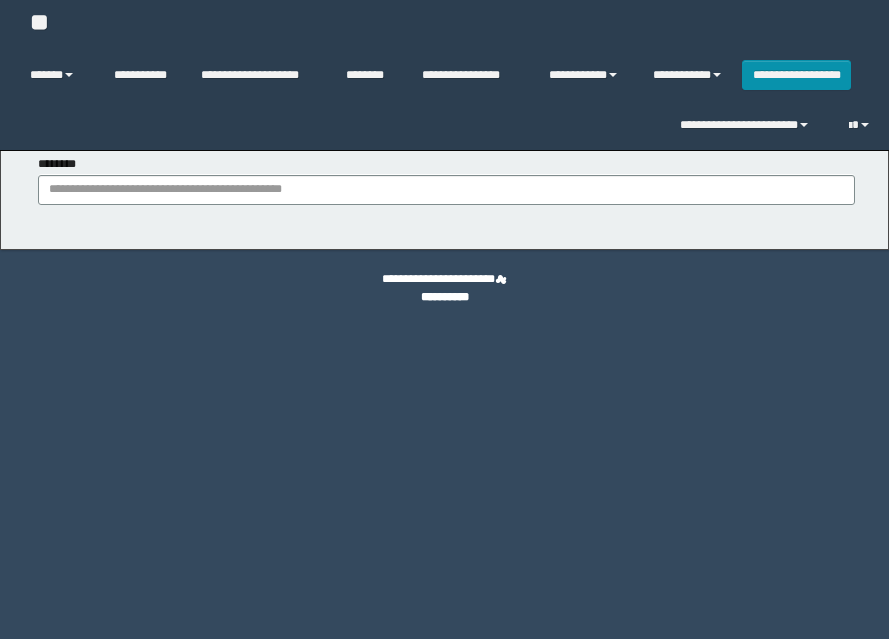 scroll, scrollTop: 0, scrollLeft: 0, axis: both 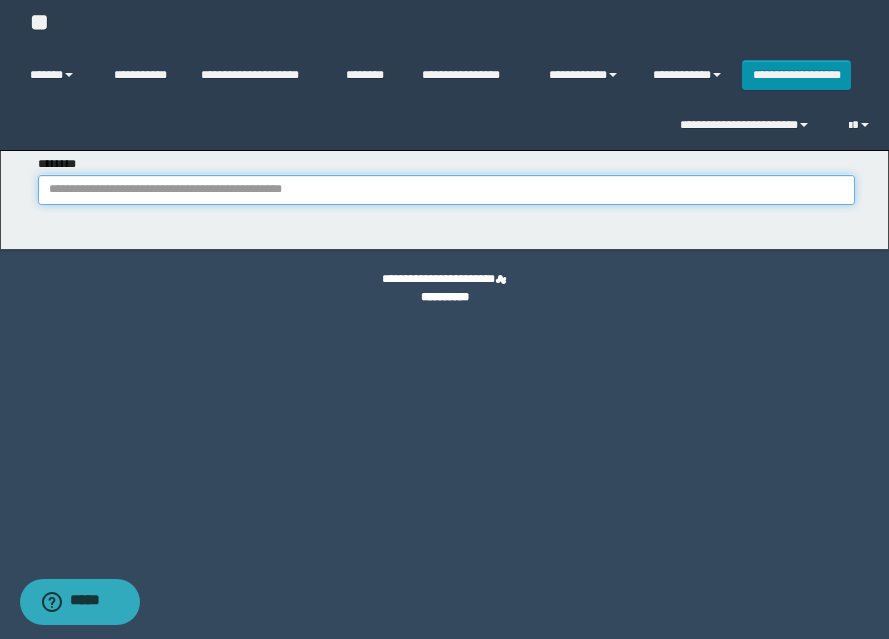 click on "********" at bounding box center (446, 190) 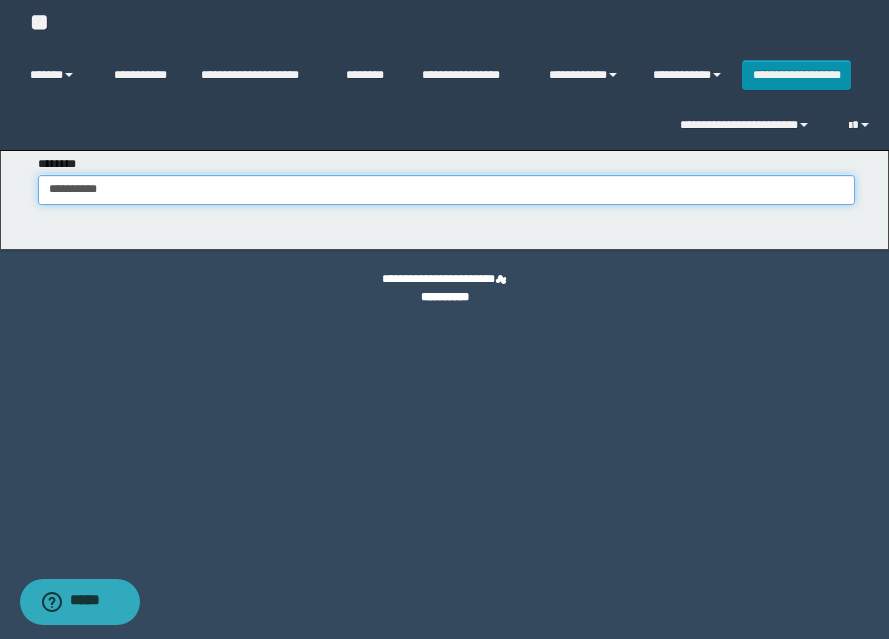 type on "**********" 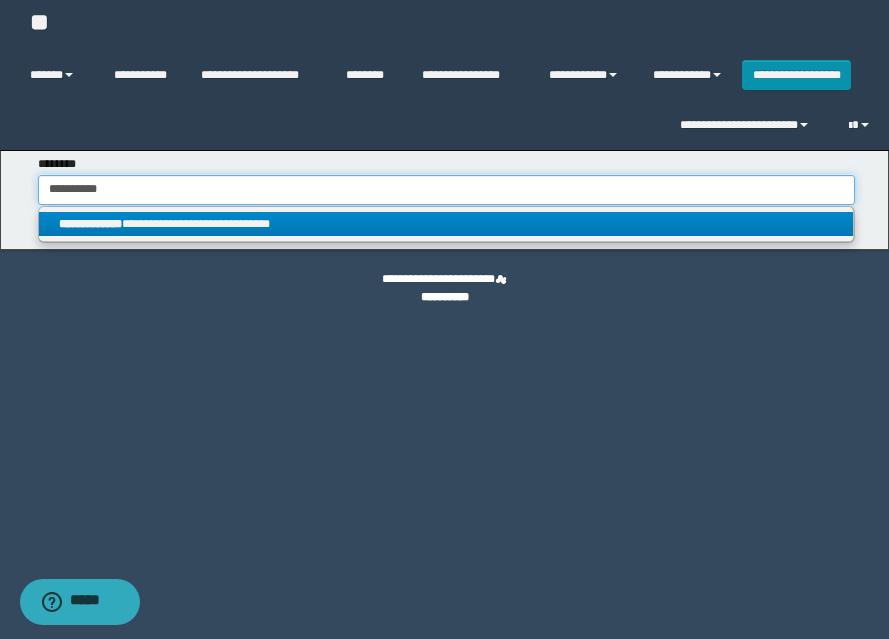 type on "**********" 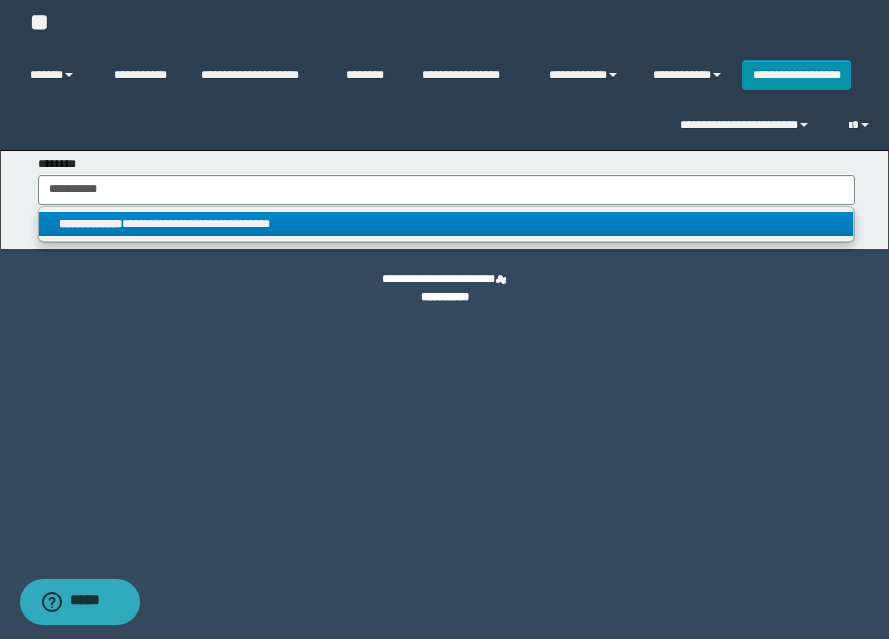 click on "**********" at bounding box center (446, 224) 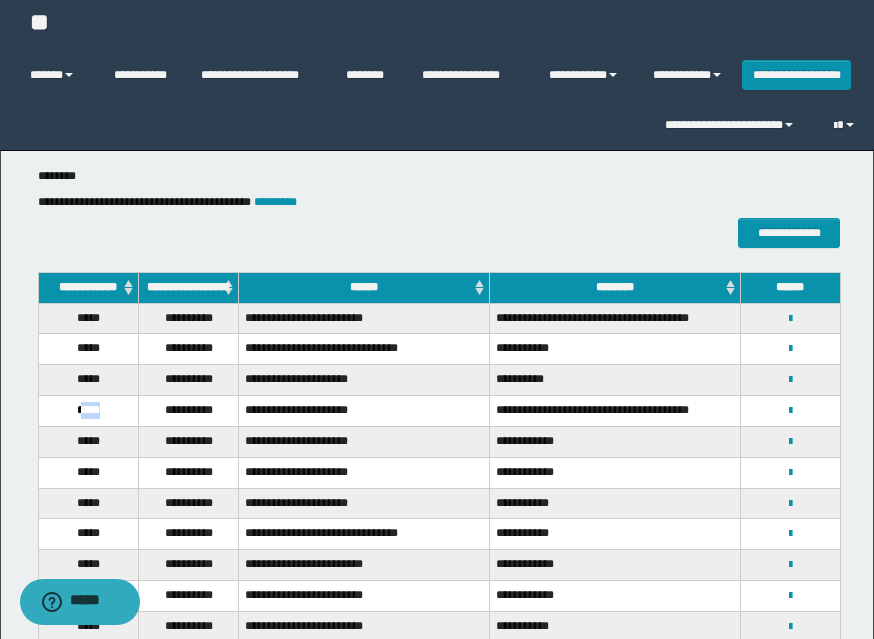 drag, startPoint x: 77, startPoint y: 424, endPoint x: 105, endPoint y: 426, distance: 28.071337 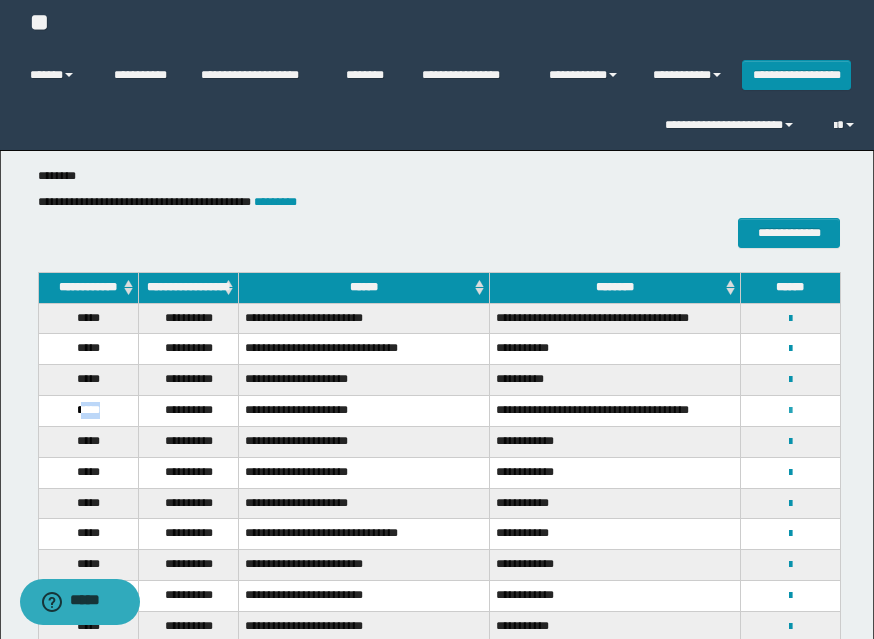 click at bounding box center (790, 411) 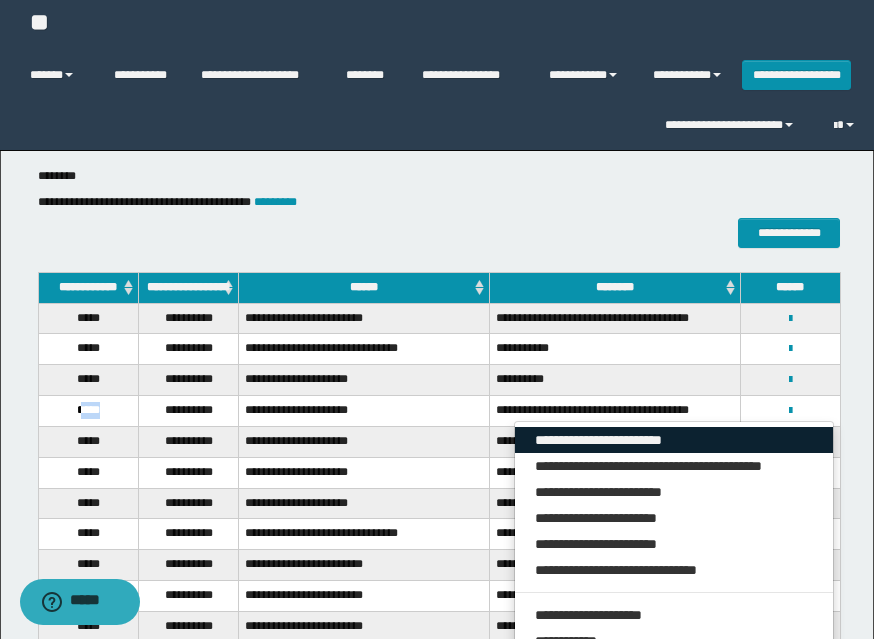 click on "**********" at bounding box center [674, 440] 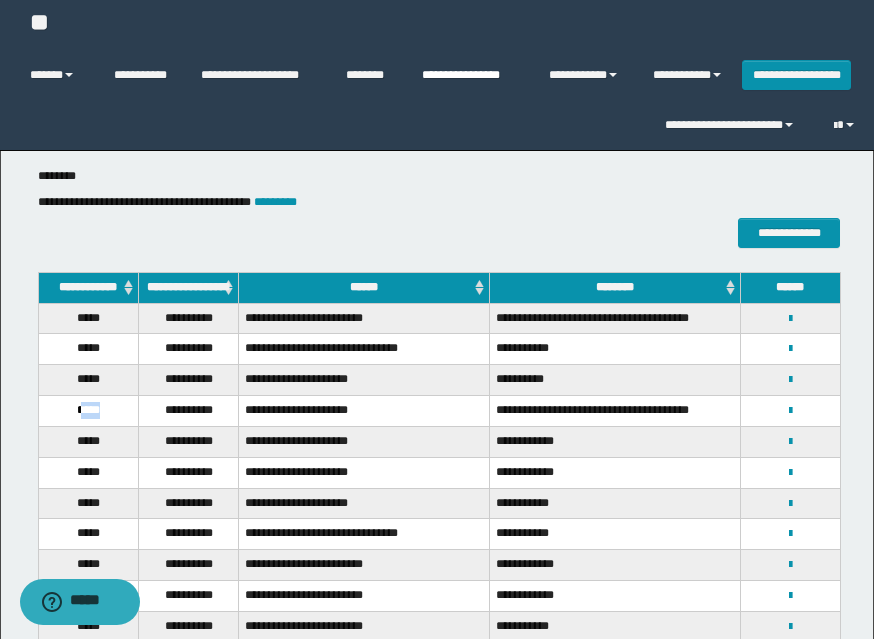 click on "**********" at bounding box center [470, 75] 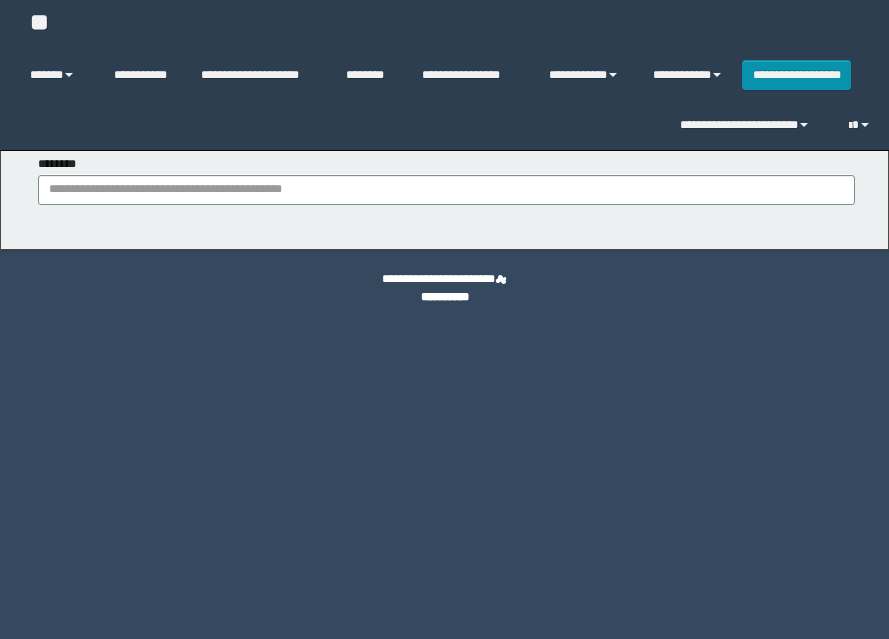 scroll, scrollTop: 0, scrollLeft: 0, axis: both 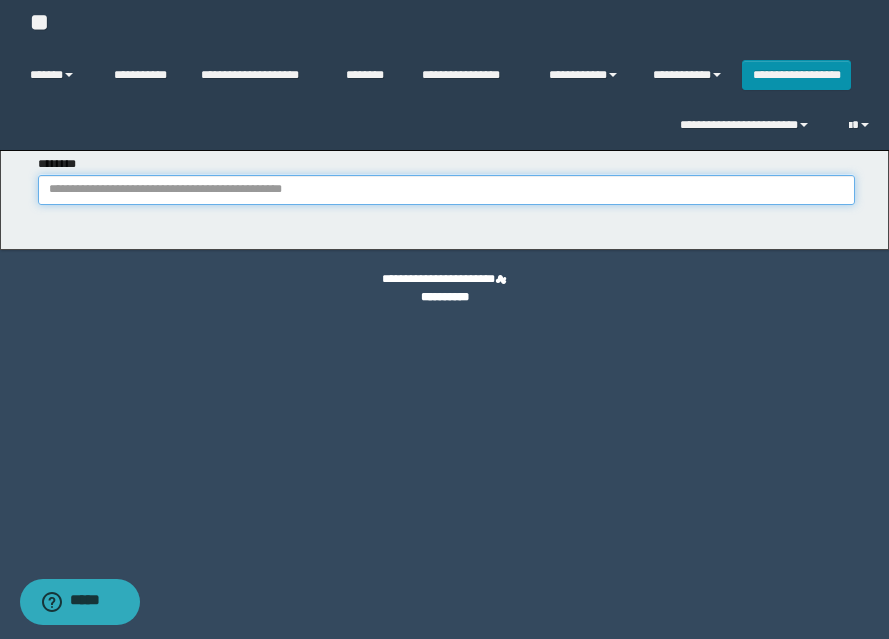 click on "********" at bounding box center (446, 190) 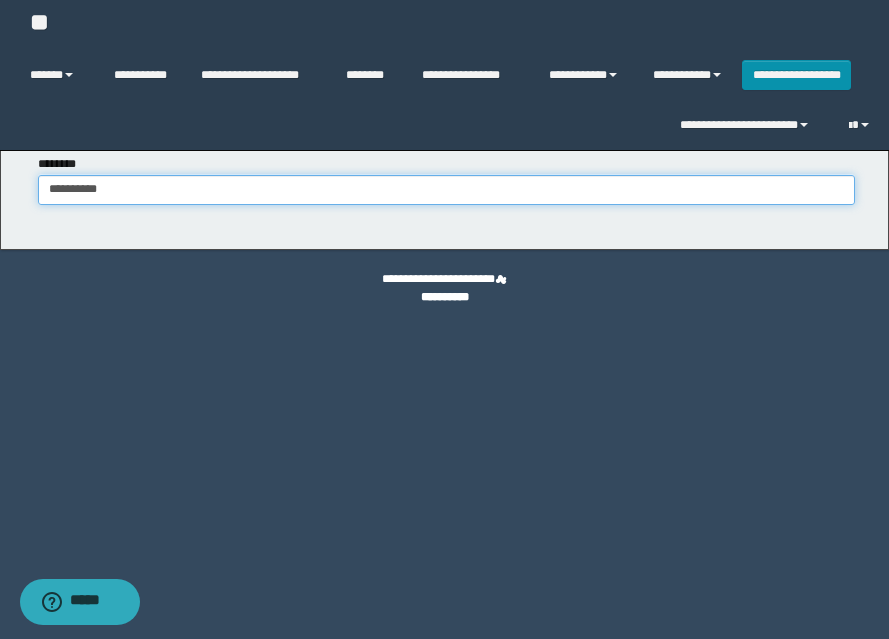 type on "**********" 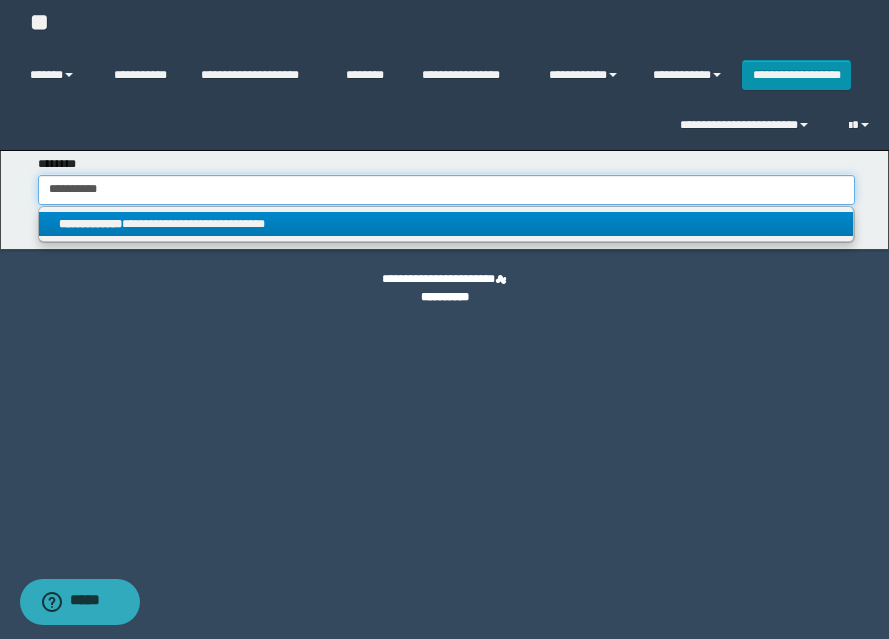 type on "**********" 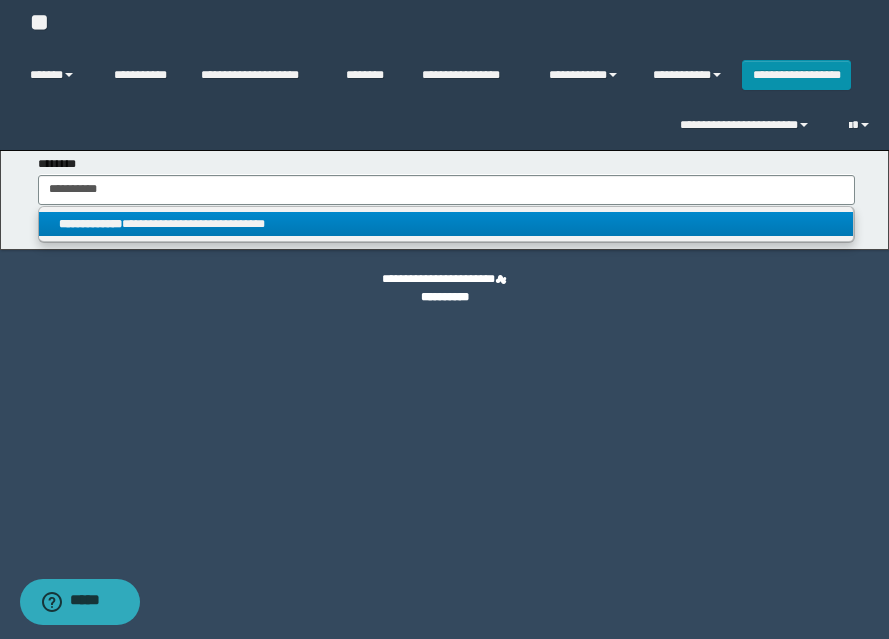 click on "**********" at bounding box center [446, 224] 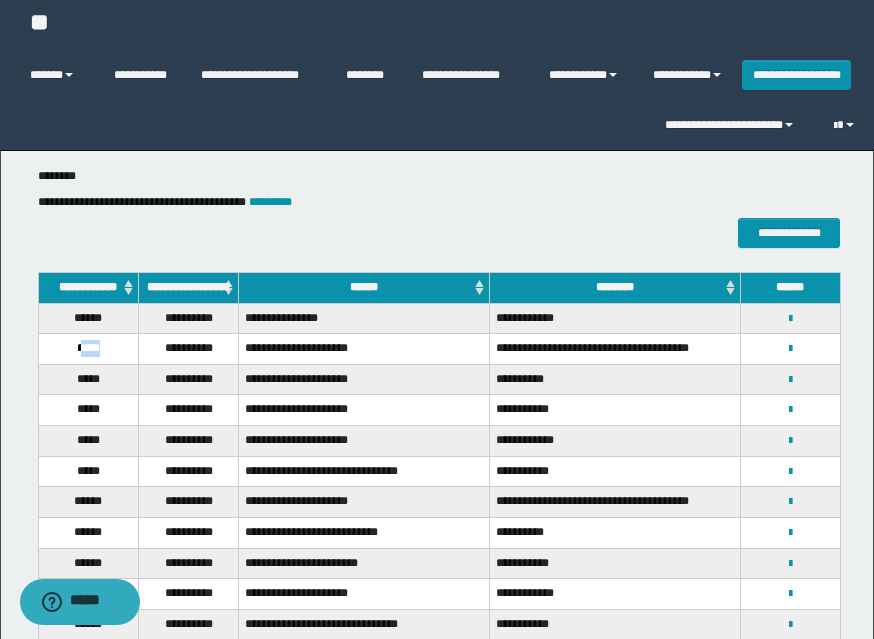 drag, startPoint x: 76, startPoint y: 366, endPoint x: 107, endPoint y: 363, distance: 31.144823 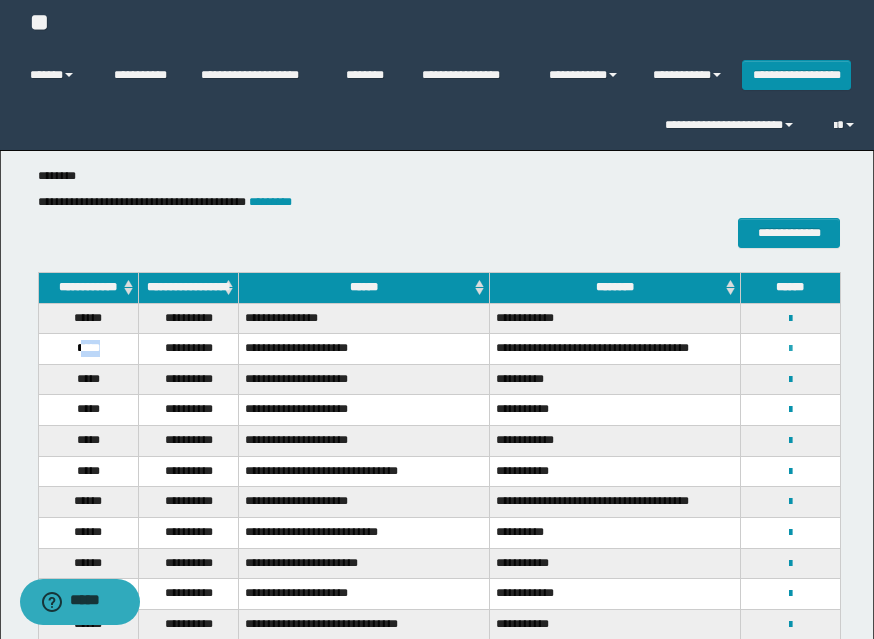 click at bounding box center [790, 349] 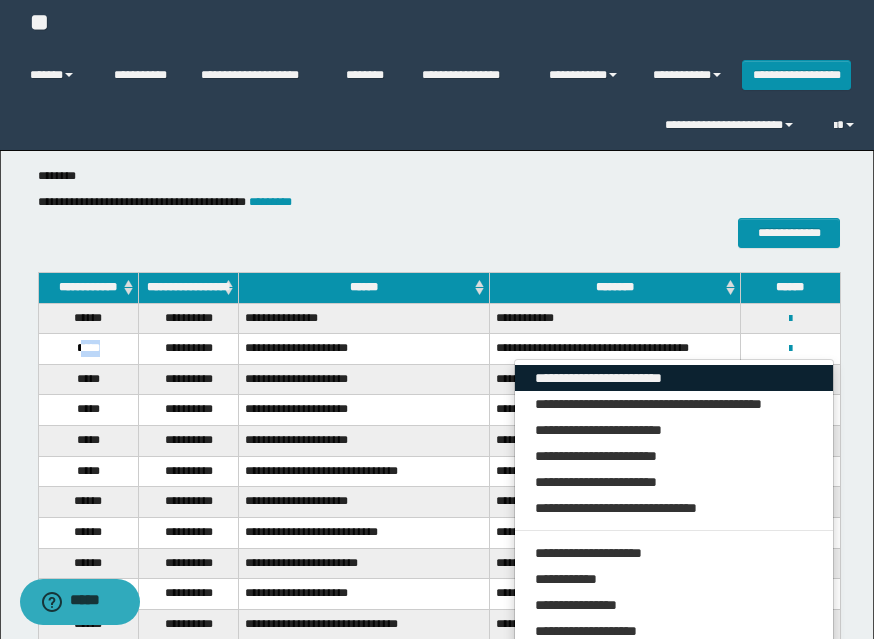 click on "**********" at bounding box center [674, 378] 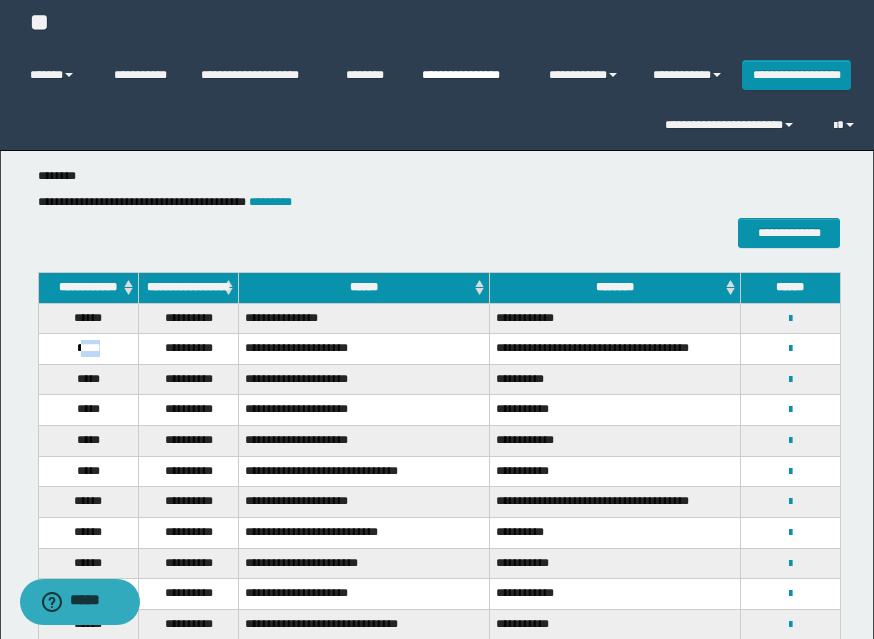 click on "**********" at bounding box center (470, 75) 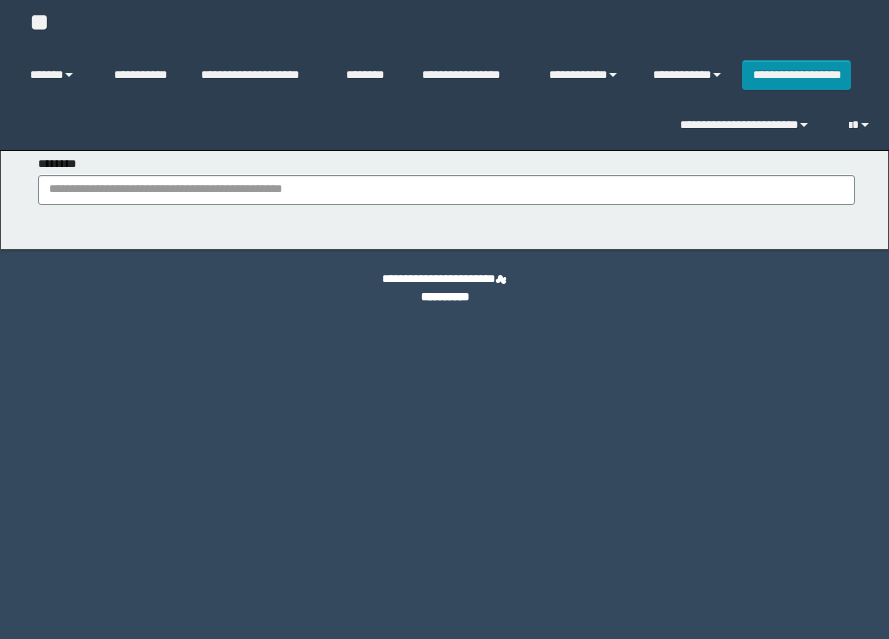 scroll, scrollTop: 0, scrollLeft: 0, axis: both 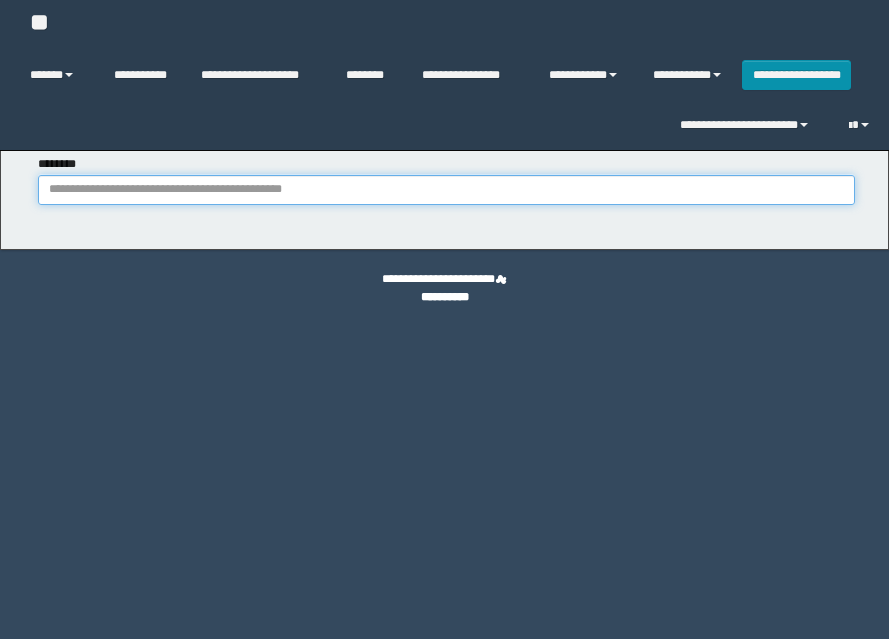 click on "********" at bounding box center (446, 190) 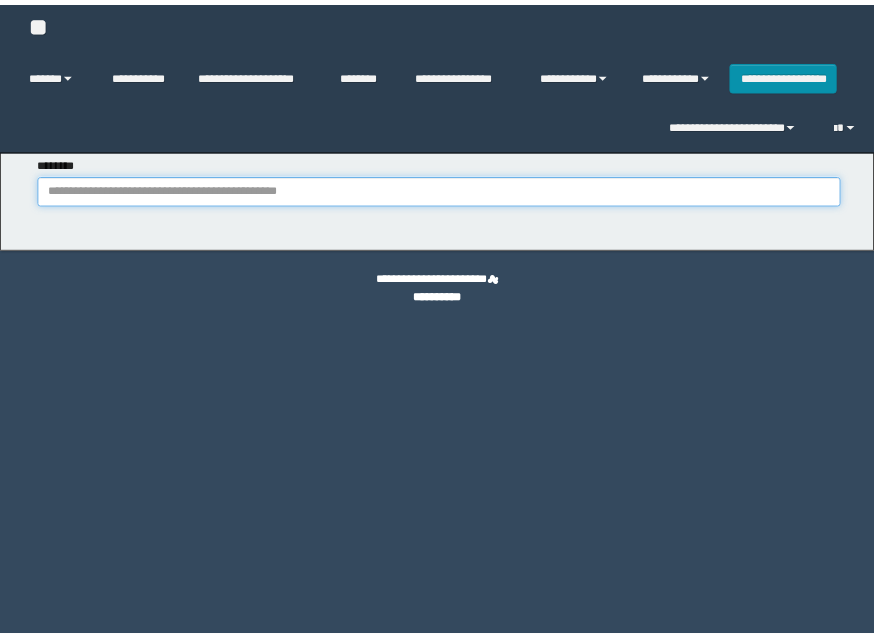 scroll, scrollTop: 0, scrollLeft: 0, axis: both 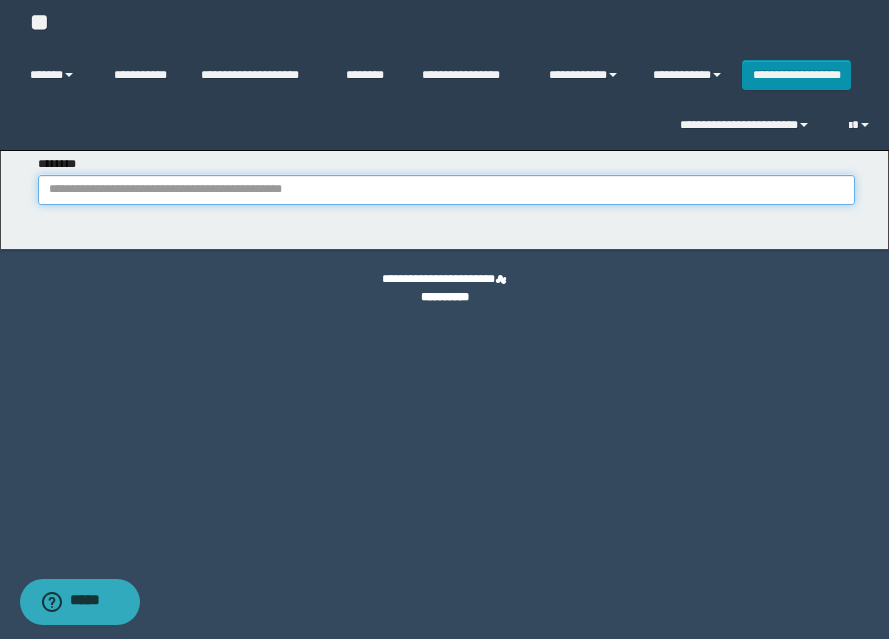 paste on "**********" 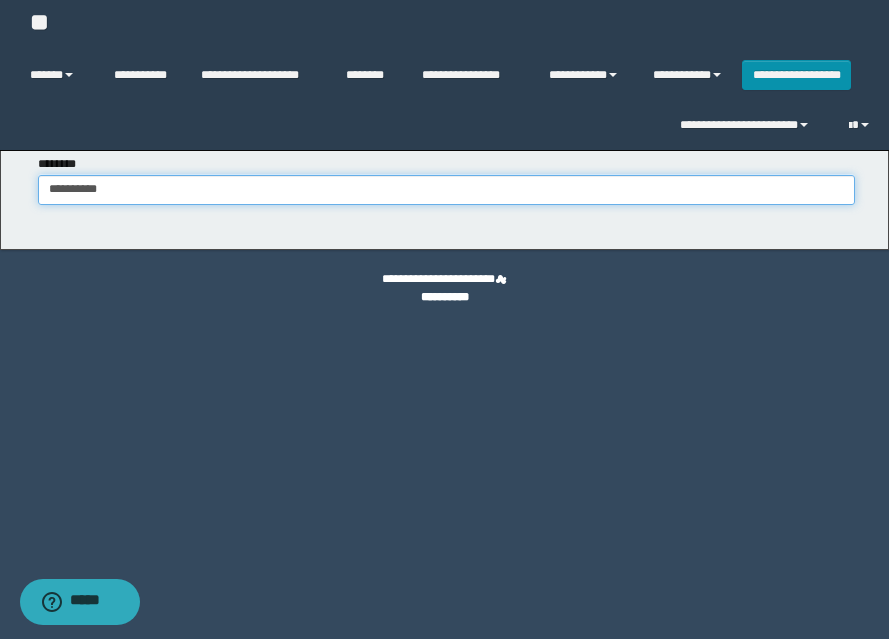 type on "**********" 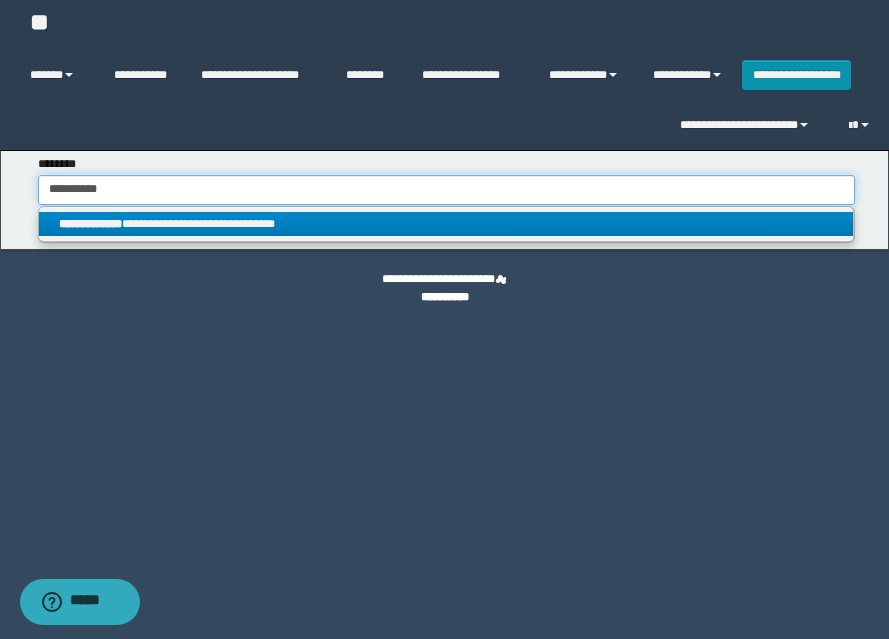 type on "**********" 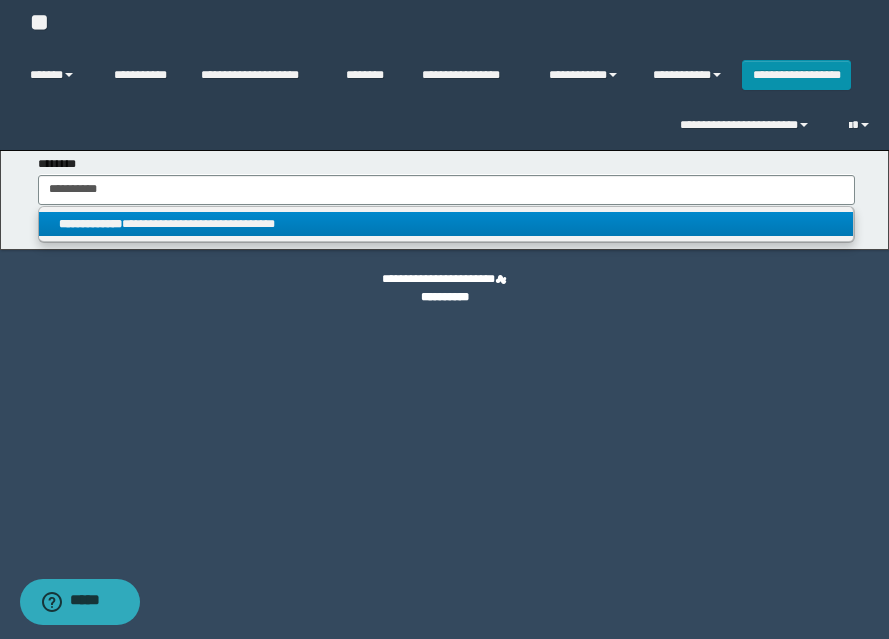 click on "**********" at bounding box center [446, 224] 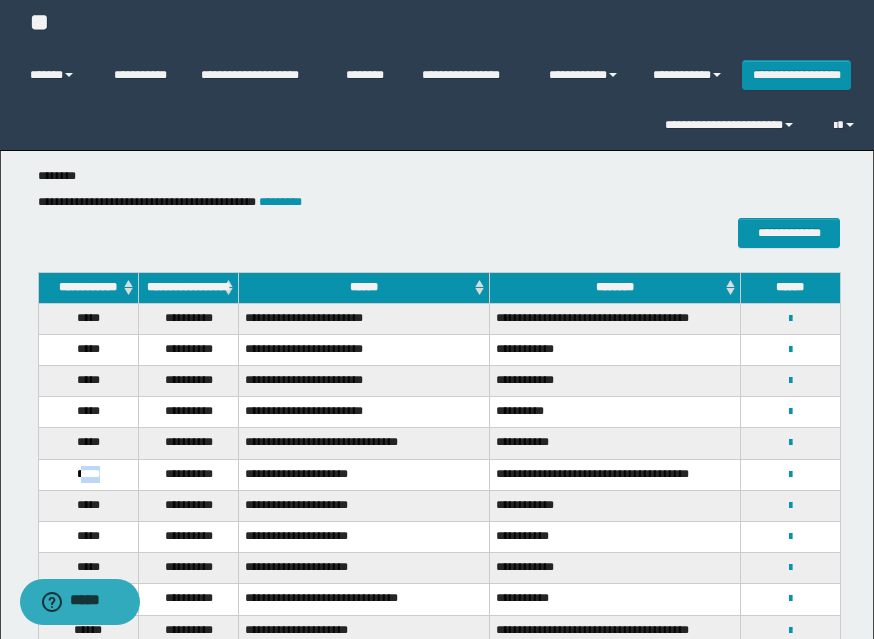 drag, startPoint x: 79, startPoint y: 485, endPoint x: 114, endPoint y: 485, distance: 35 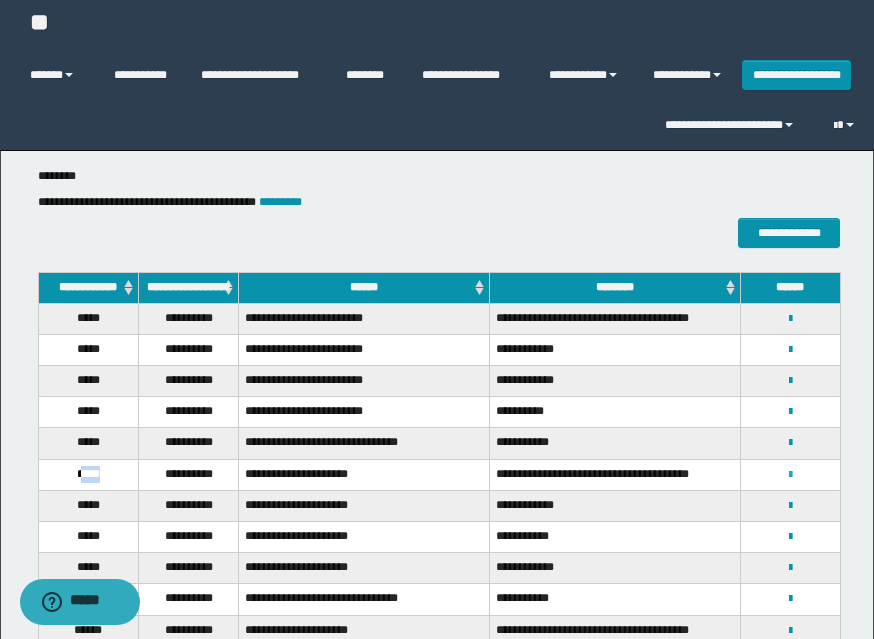click at bounding box center (790, 475) 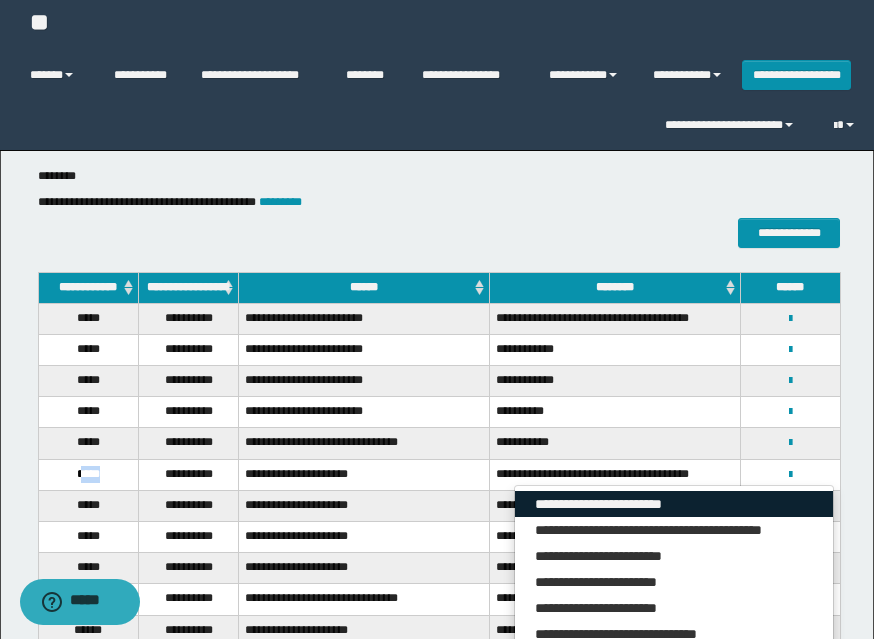 click on "**********" at bounding box center (674, 504) 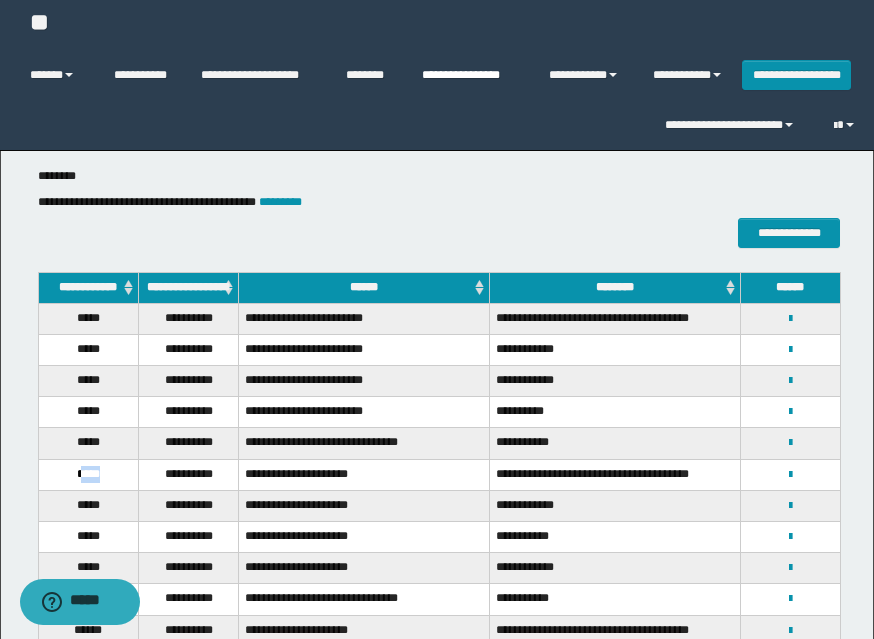 click on "**********" at bounding box center [470, 75] 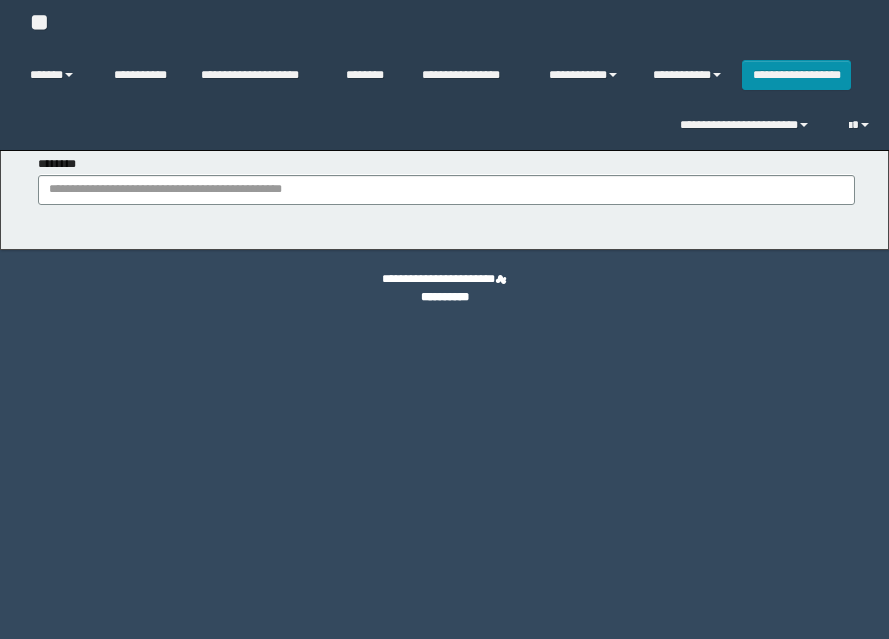 scroll, scrollTop: 0, scrollLeft: 0, axis: both 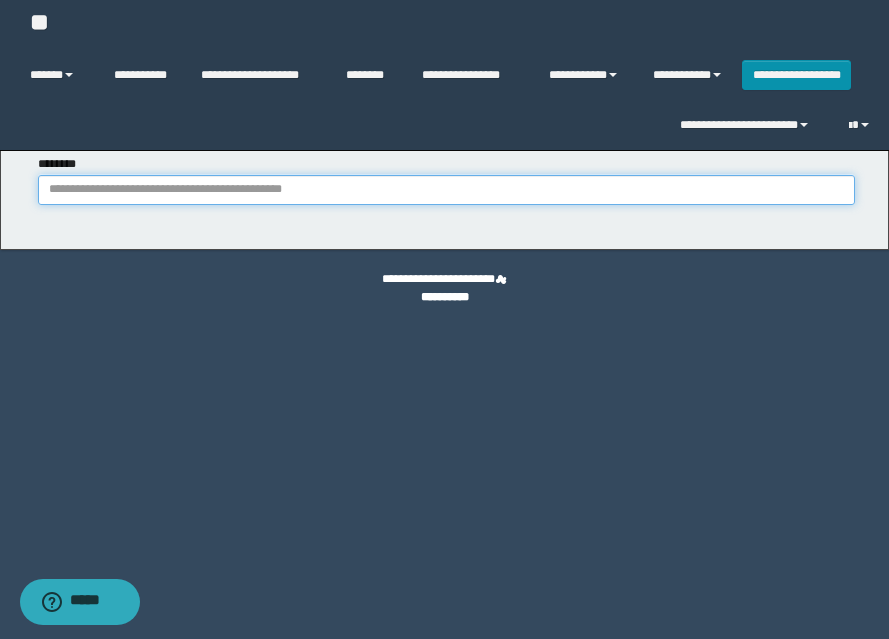 click on "********" at bounding box center (446, 190) 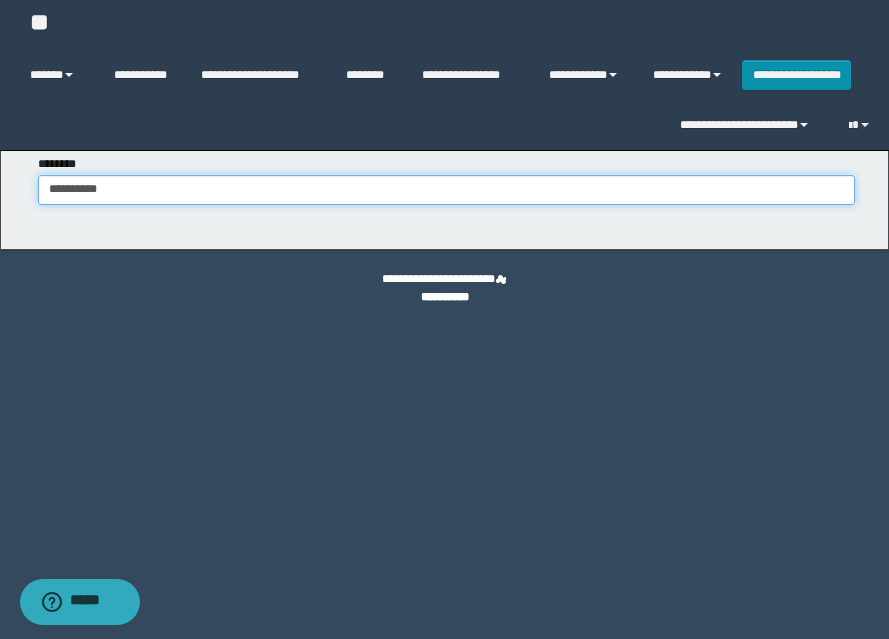 type on "**********" 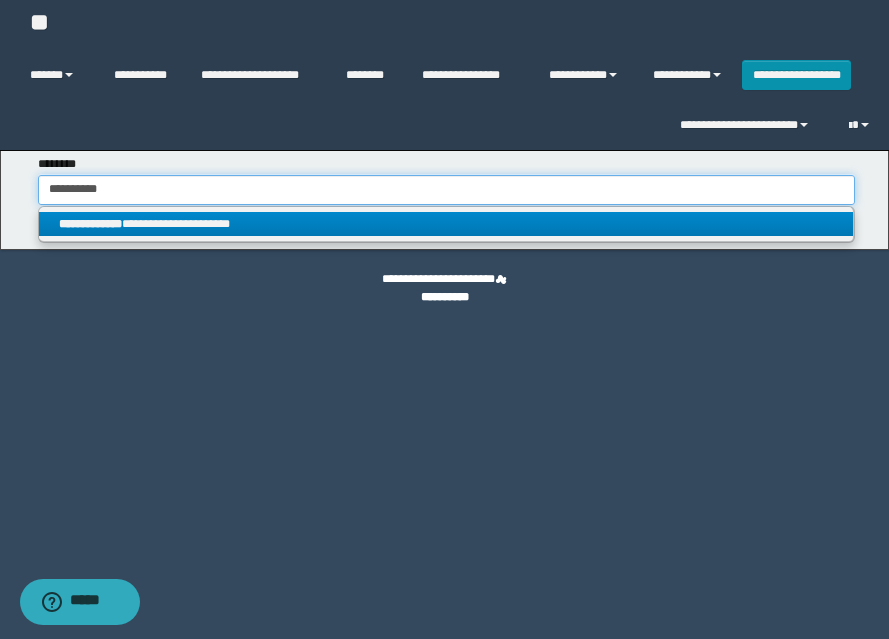 type on "**********" 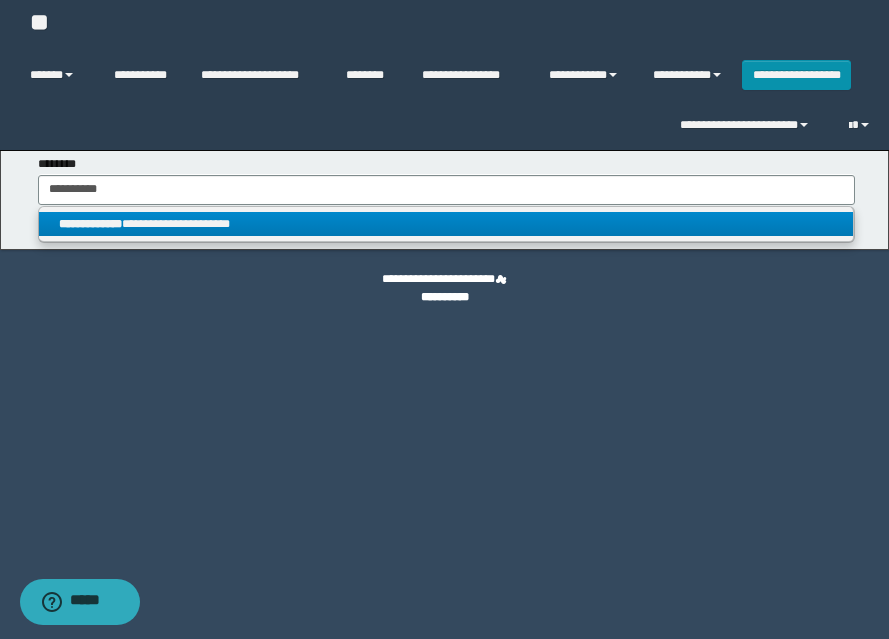 click on "**********" at bounding box center (446, 224) 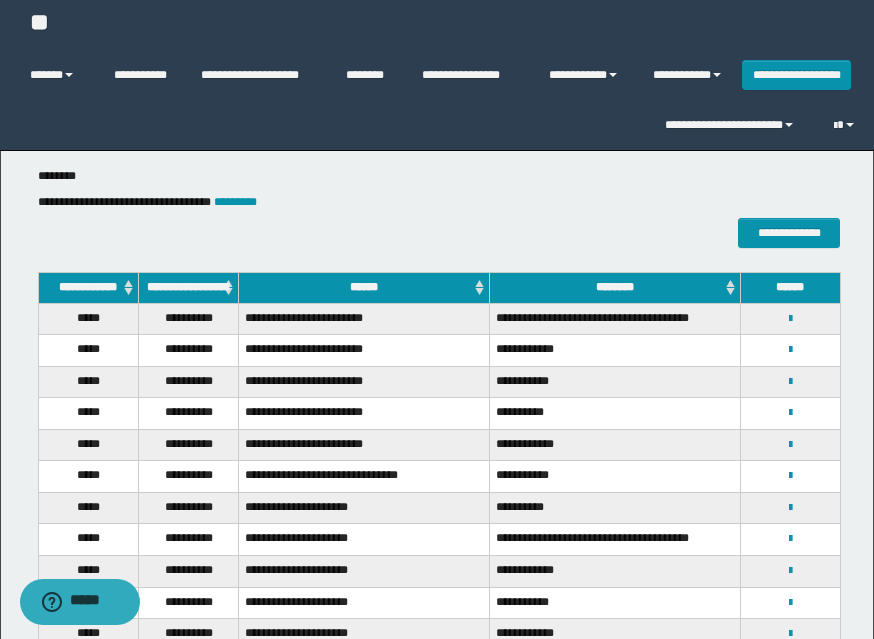 click on "*****" at bounding box center (88, 477) 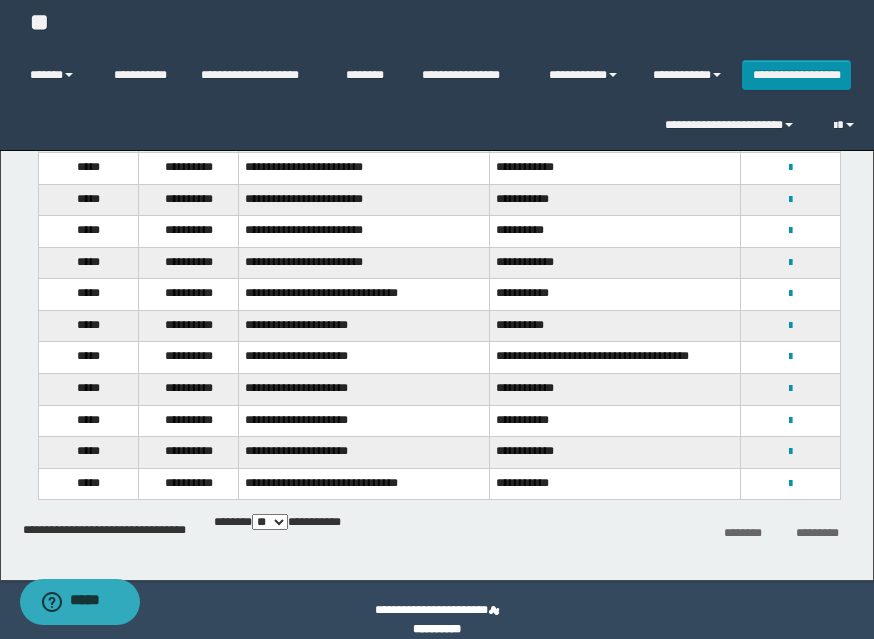 scroll, scrollTop: 200, scrollLeft: 0, axis: vertical 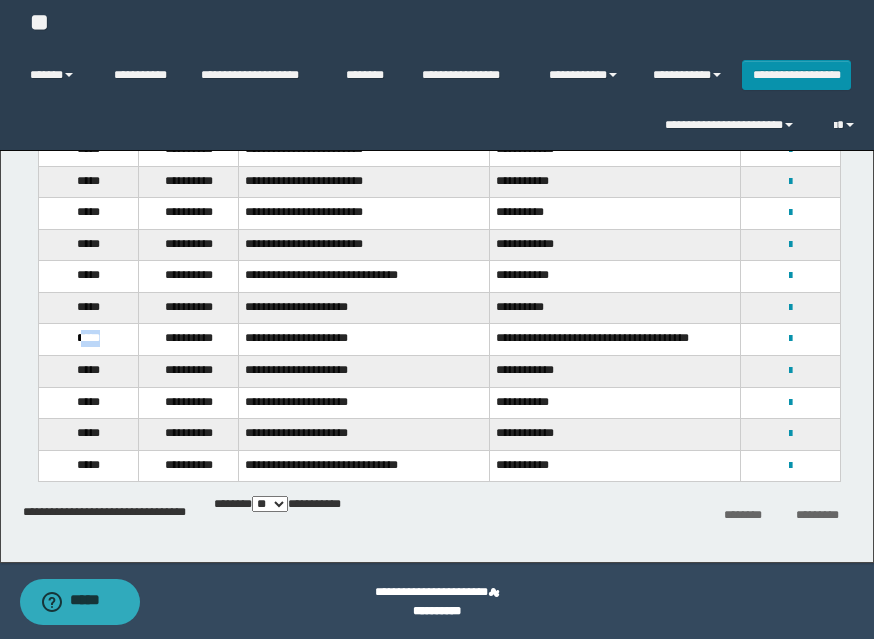 drag, startPoint x: 77, startPoint y: 346, endPoint x: 118, endPoint y: 346, distance: 41 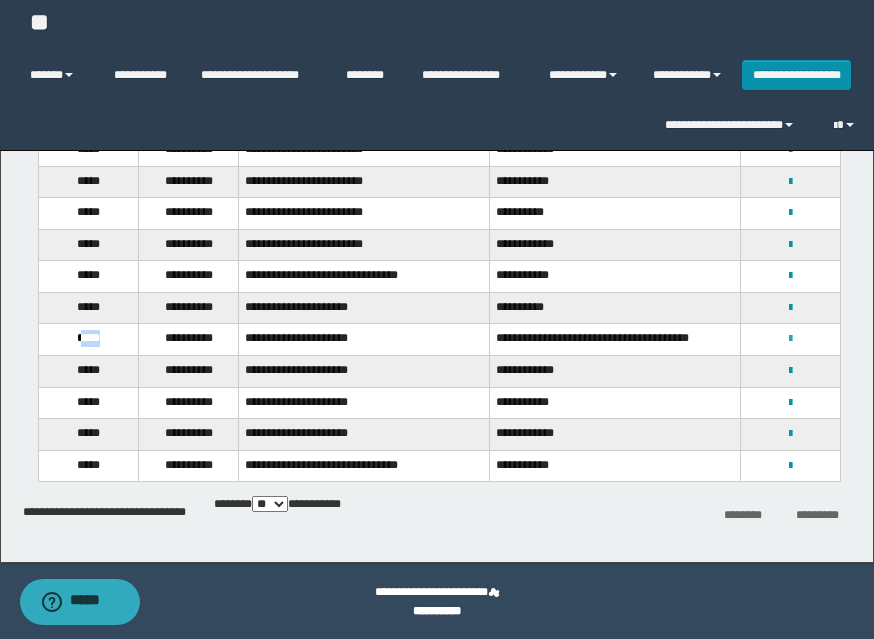 click at bounding box center [790, 339] 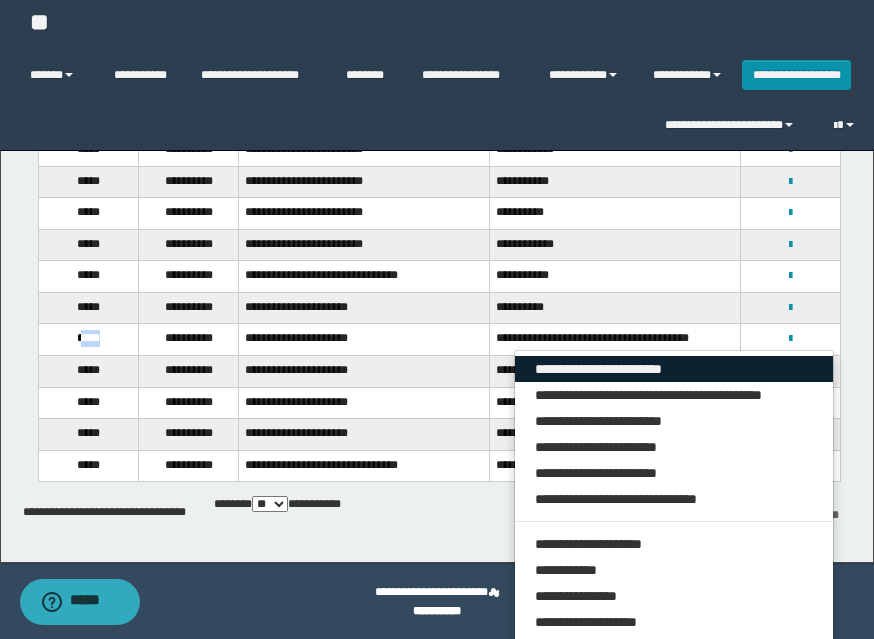 click on "**********" at bounding box center (674, 369) 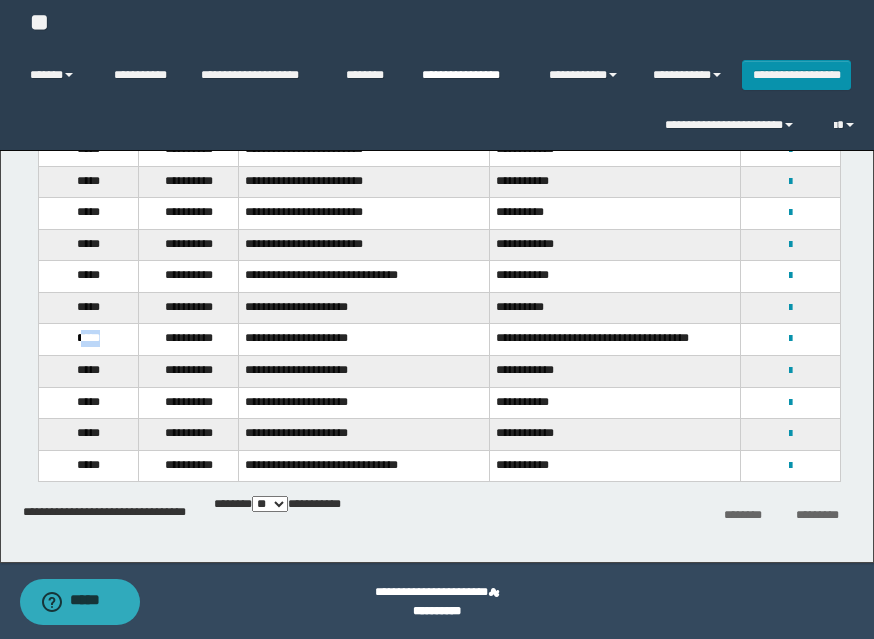click on "**********" at bounding box center (470, 75) 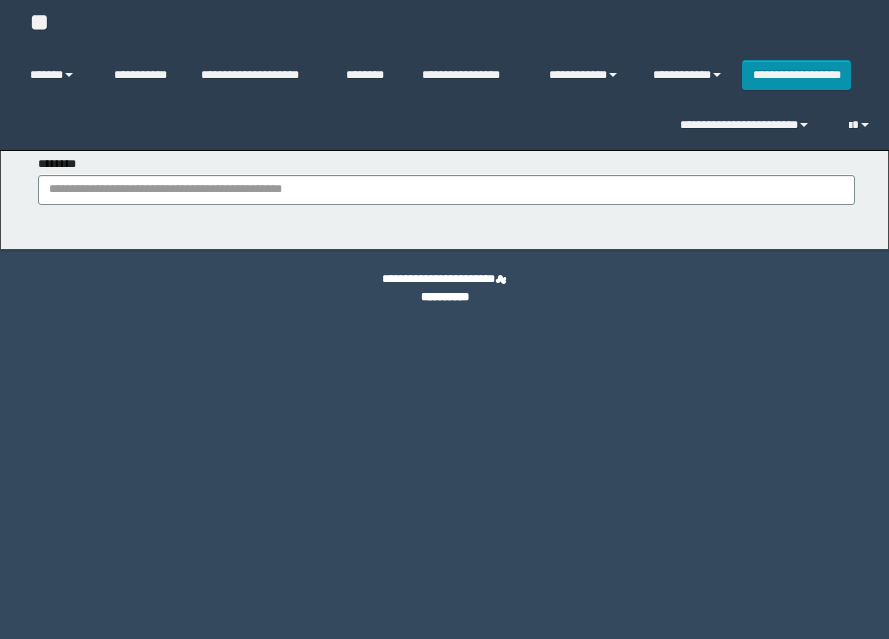 scroll, scrollTop: 0, scrollLeft: 0, axis: both 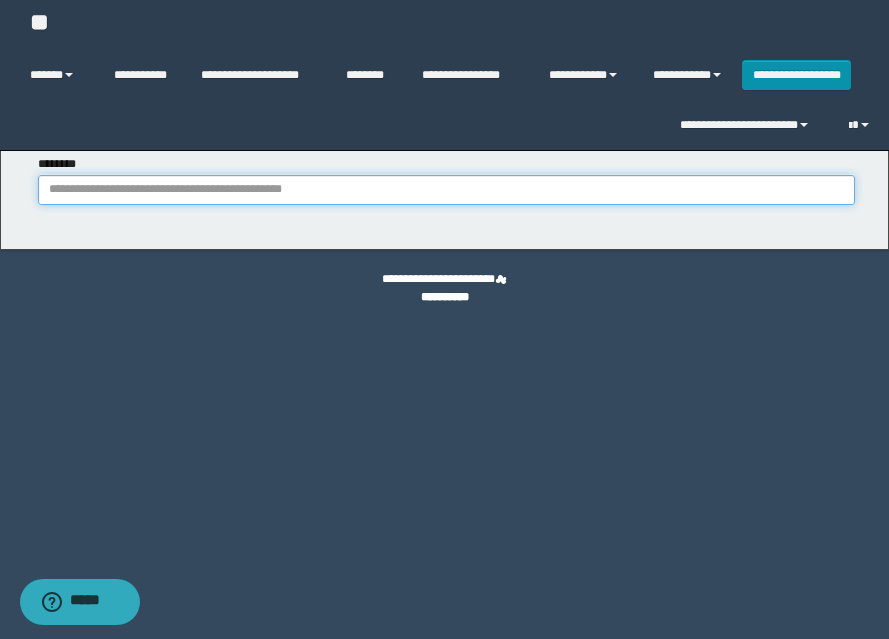 click on "********" at bounding box center [446, 190] 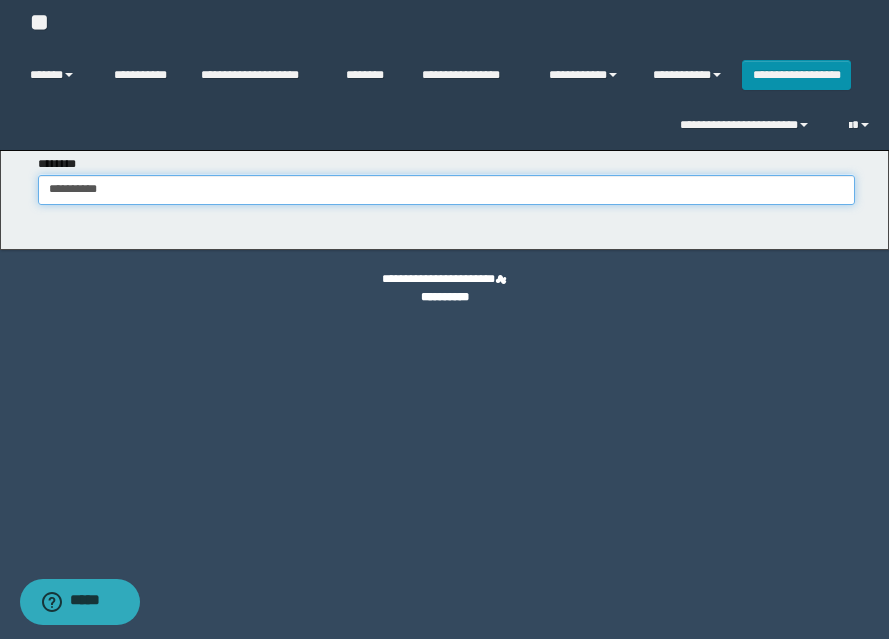 type on "**********" 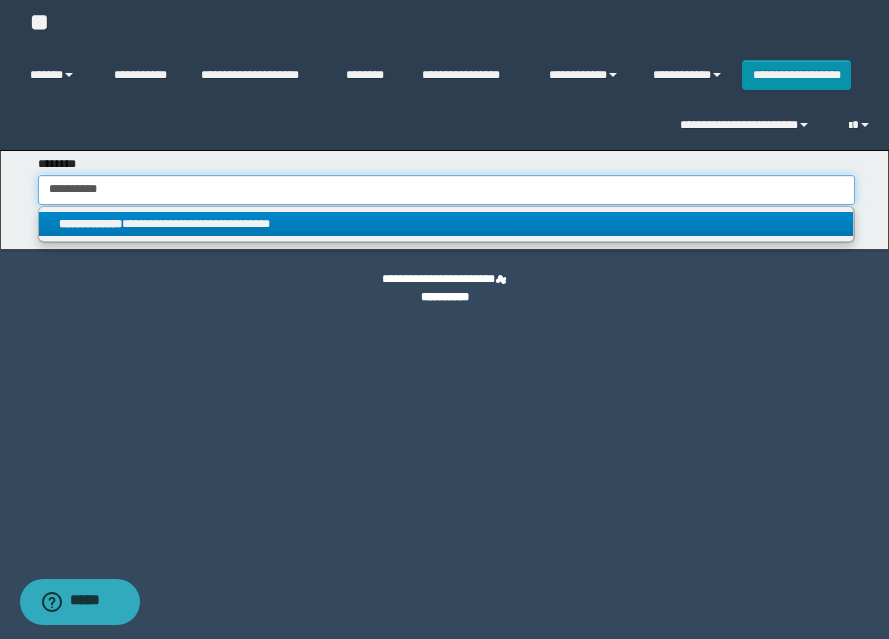 type on "**********" 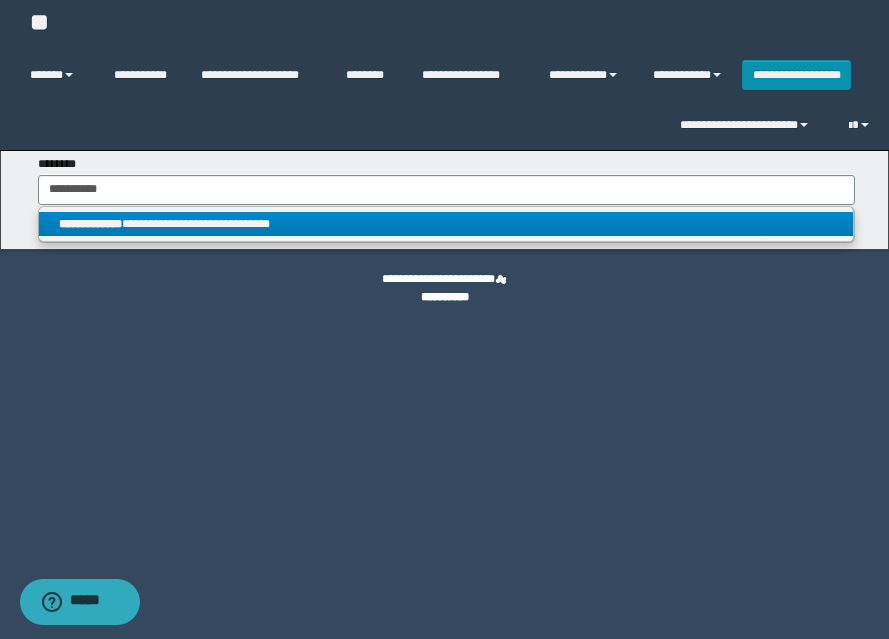 click on "**********" at bounding box center (446, 224) 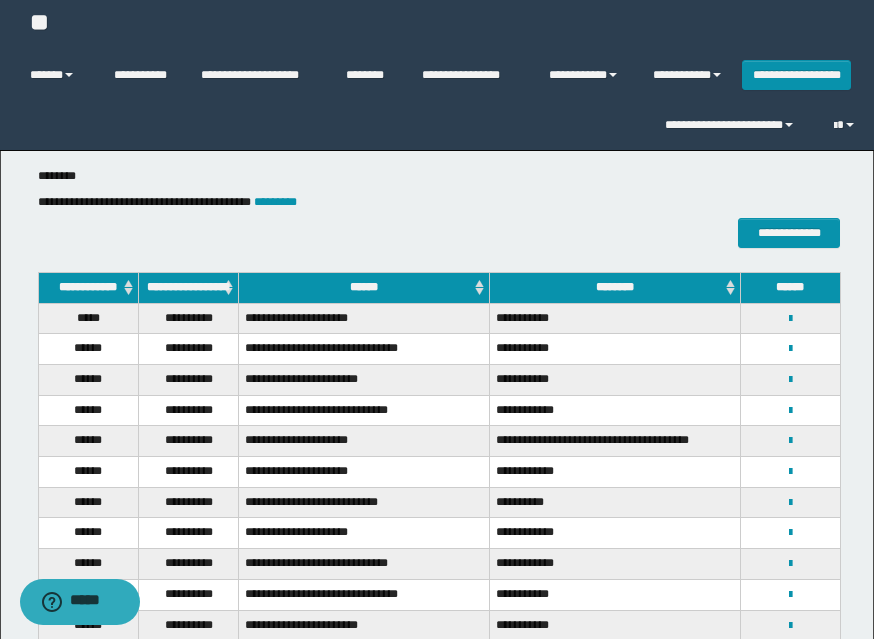 click on "**********" at bounding box center (188, 410) 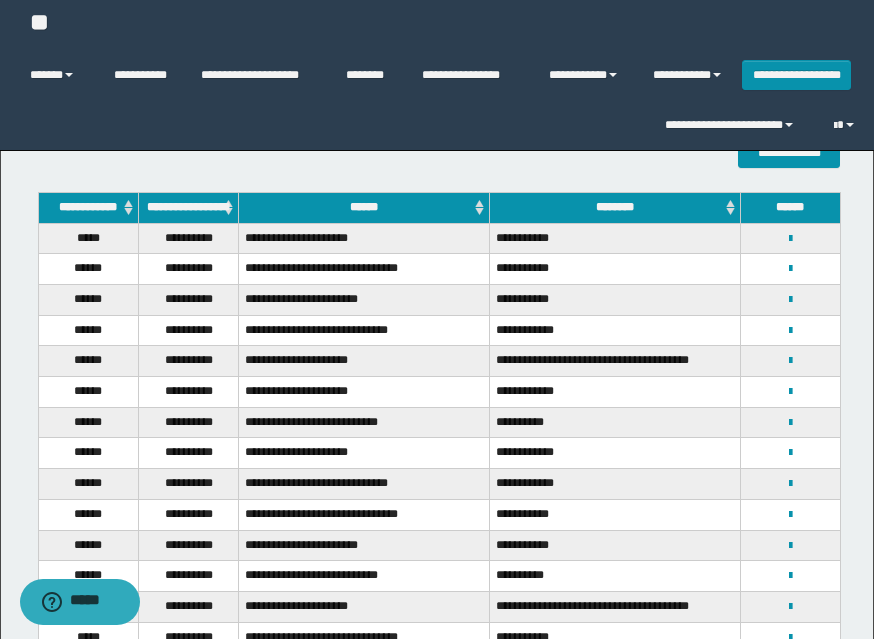 scroll, scrollTop: 300, scrollLeft: 0, axis: vertical 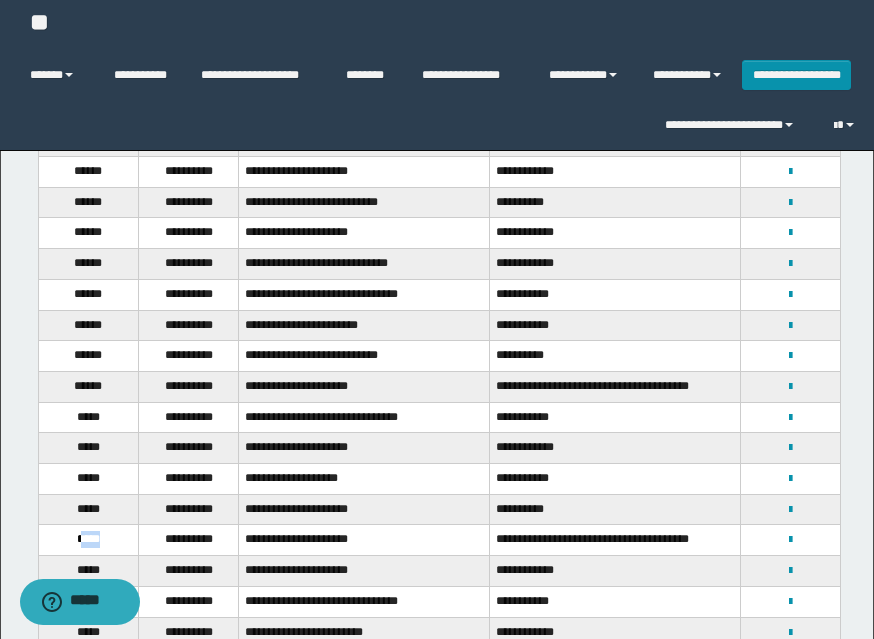 drag, startPoint x: 78, startPoint y: 549, endPoint x: 117, endPoint y: 549, distance: 39 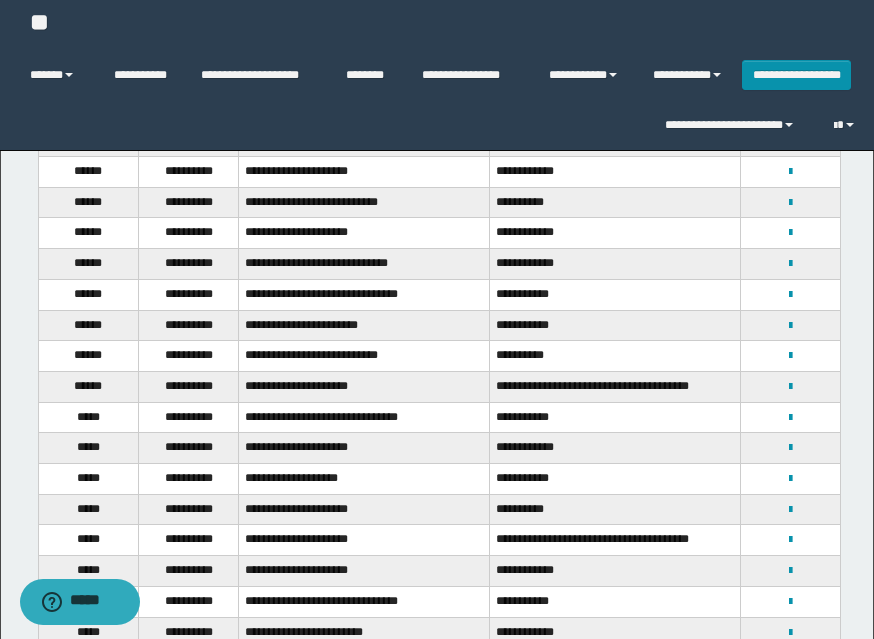 click on "**********" at bounding box center [790, 539] 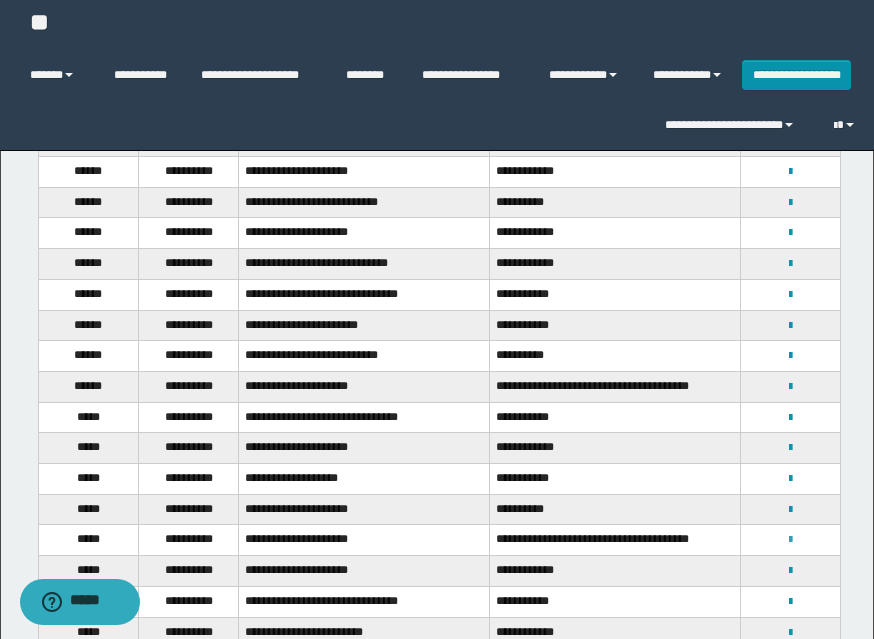 click at bounding box center [790, 540] 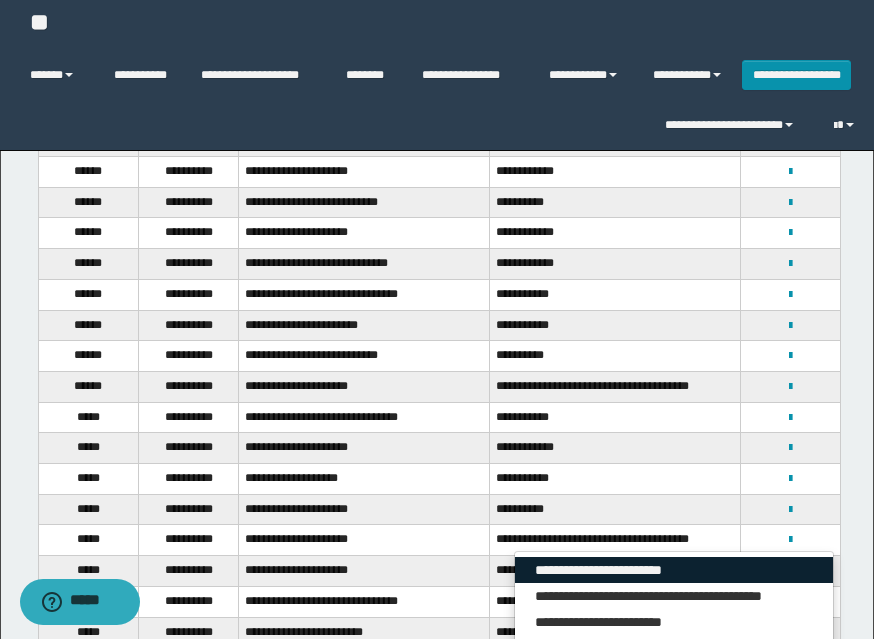 click on "**********" at bounding box center (674, 570) 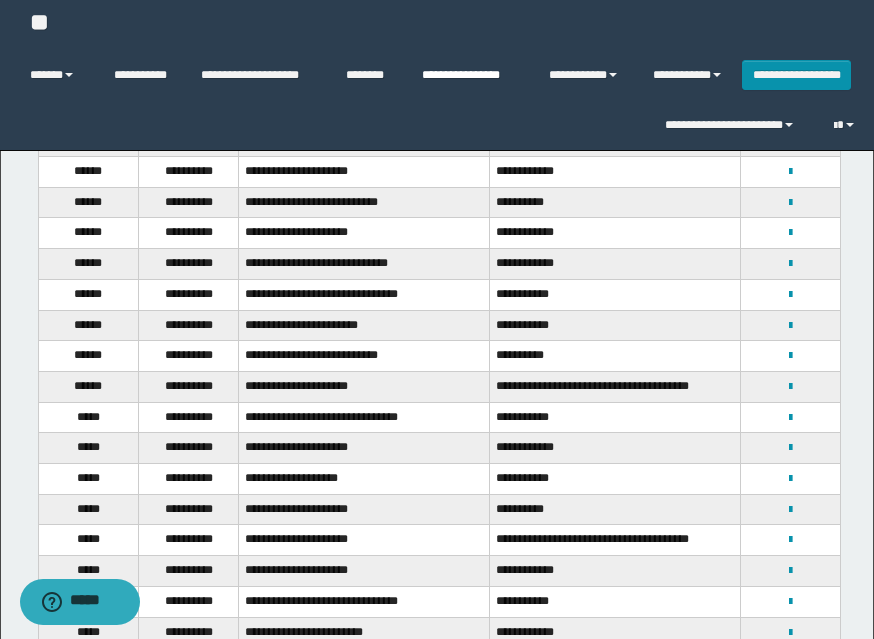 click on "**********" at bounding box center [470, 75] 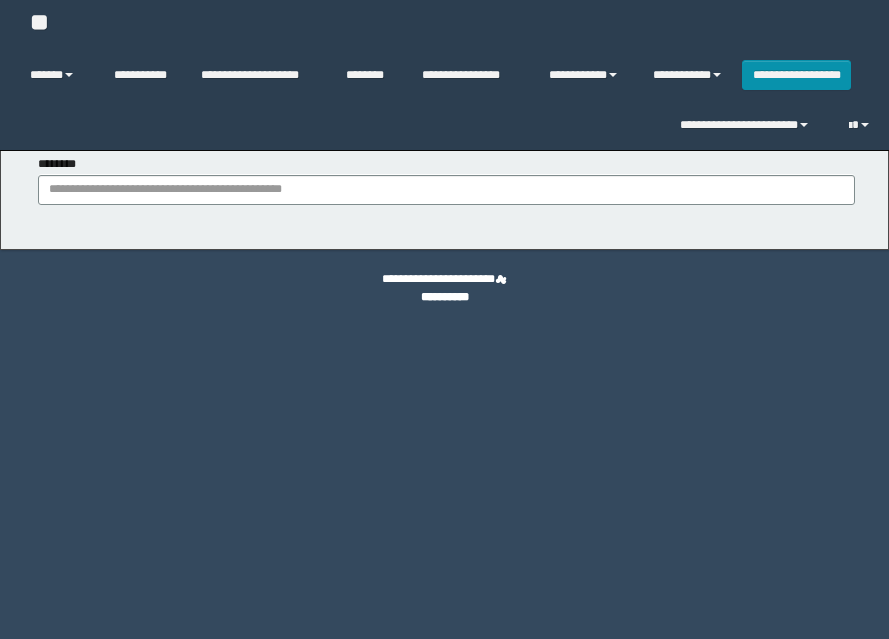 scroll, scrollTop: 0, scrollLeft: 0, axis: both 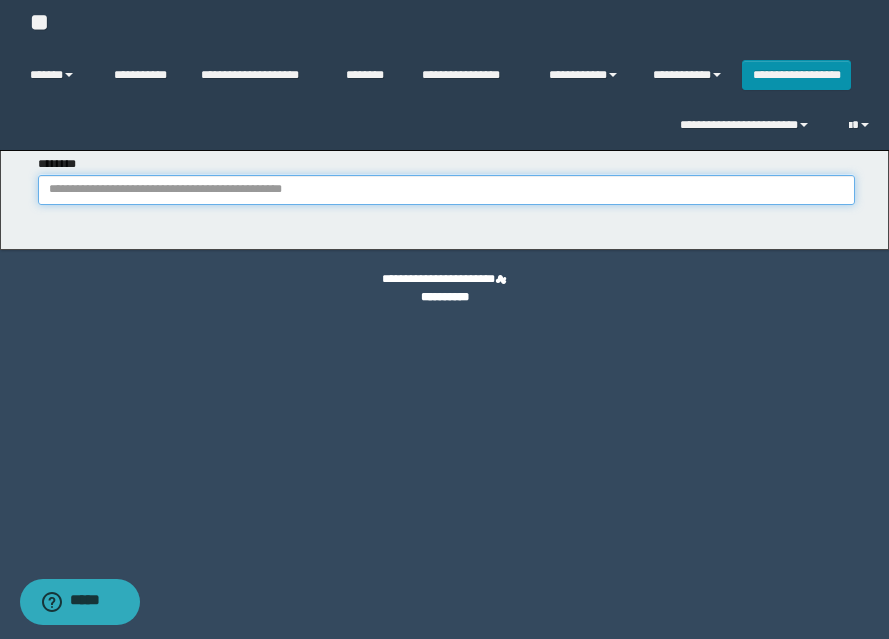 click on "********" at bounding box center (446, 190) 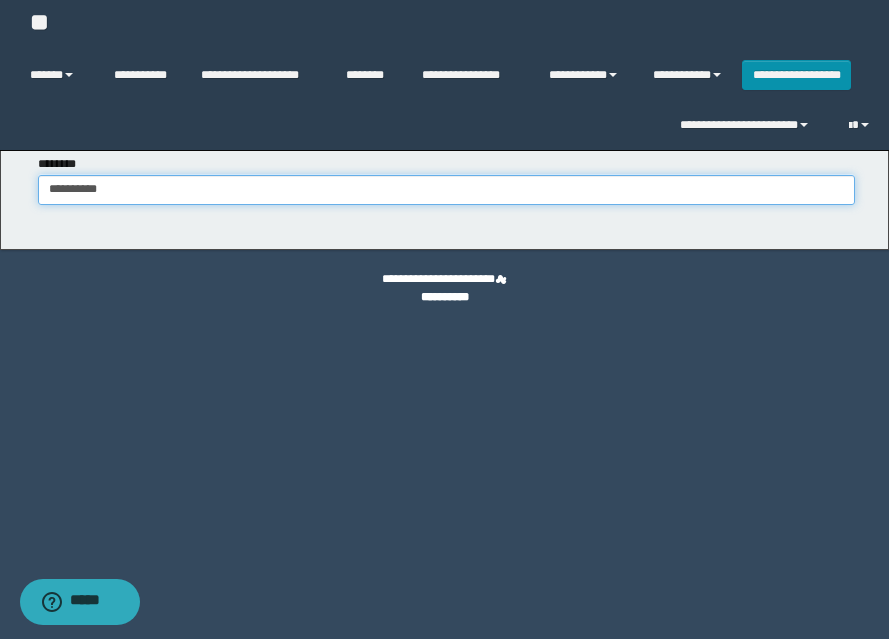 type on "**********" 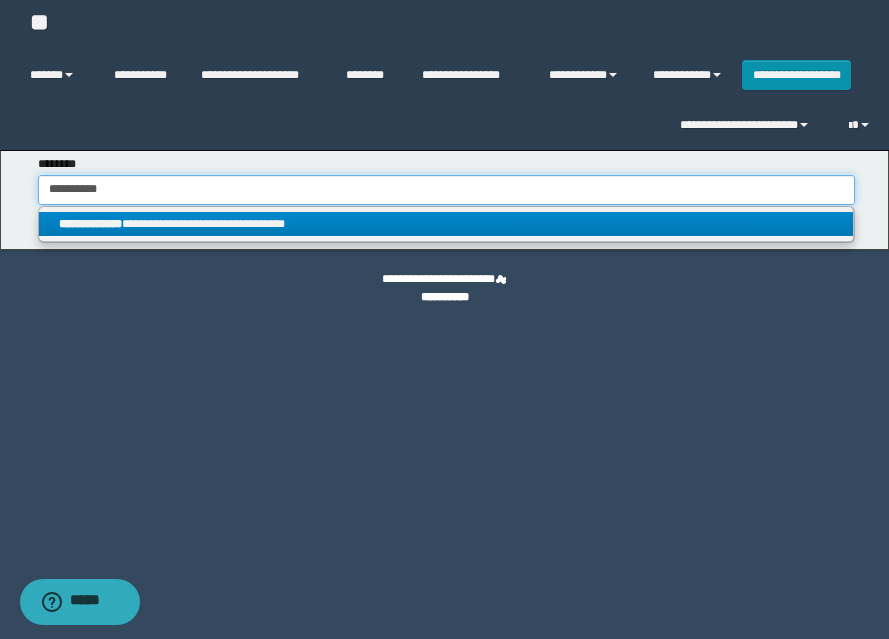 type on "**********" 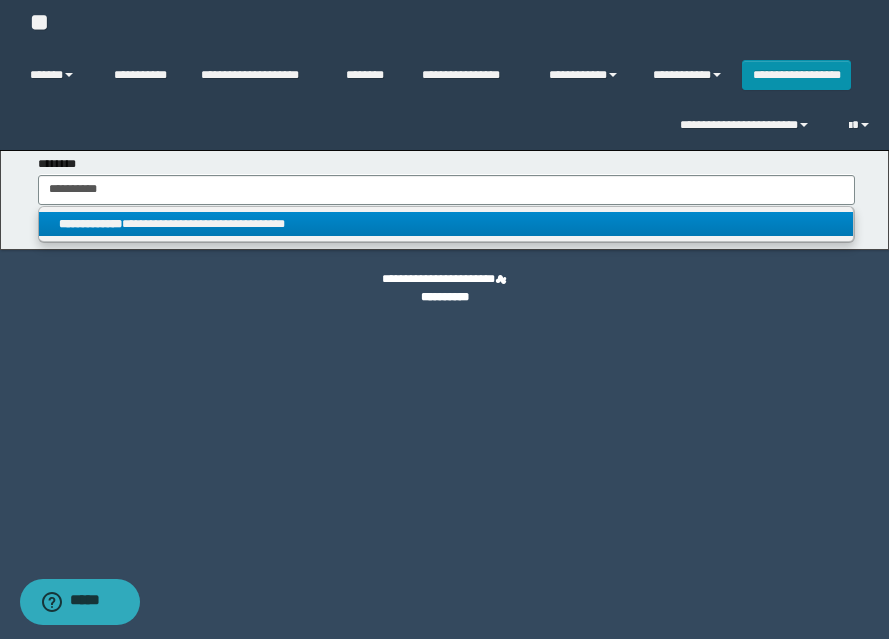click on "**********" at bounding box center [446, 224] 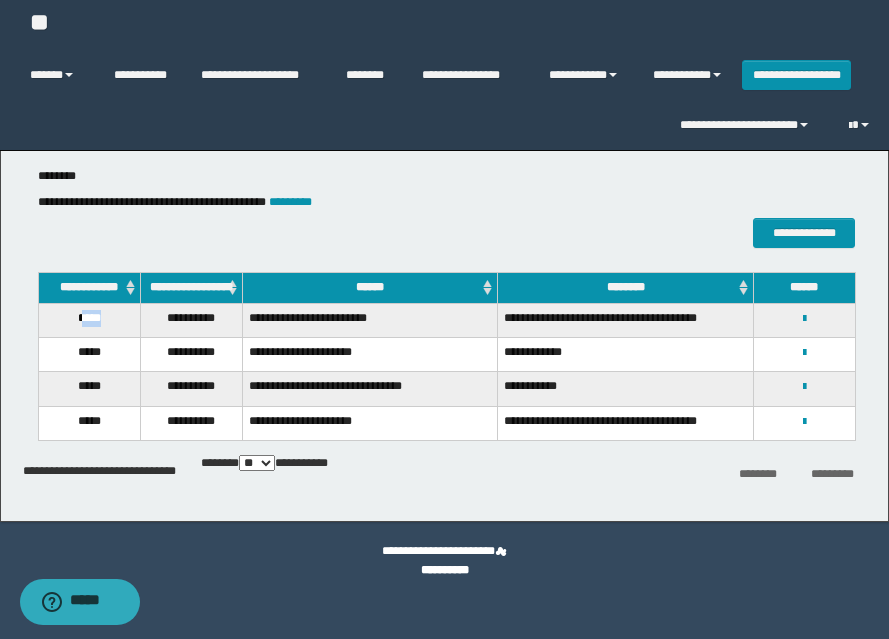 drag, startPoint x: 81, startPoint y: 333, endPoint x: 109, endPoint y: 333, distance: 28 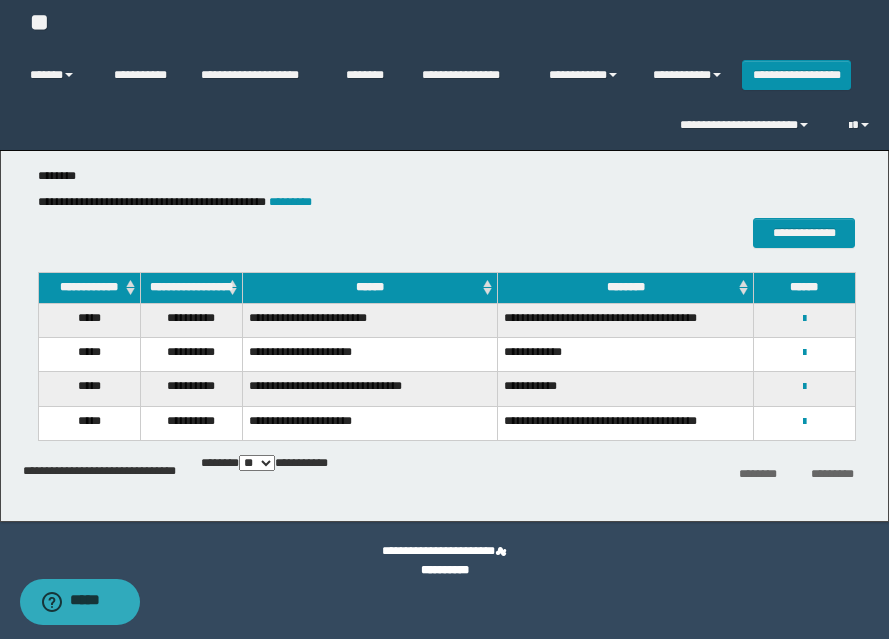 click on "**********" at bounding box center (369, 320) 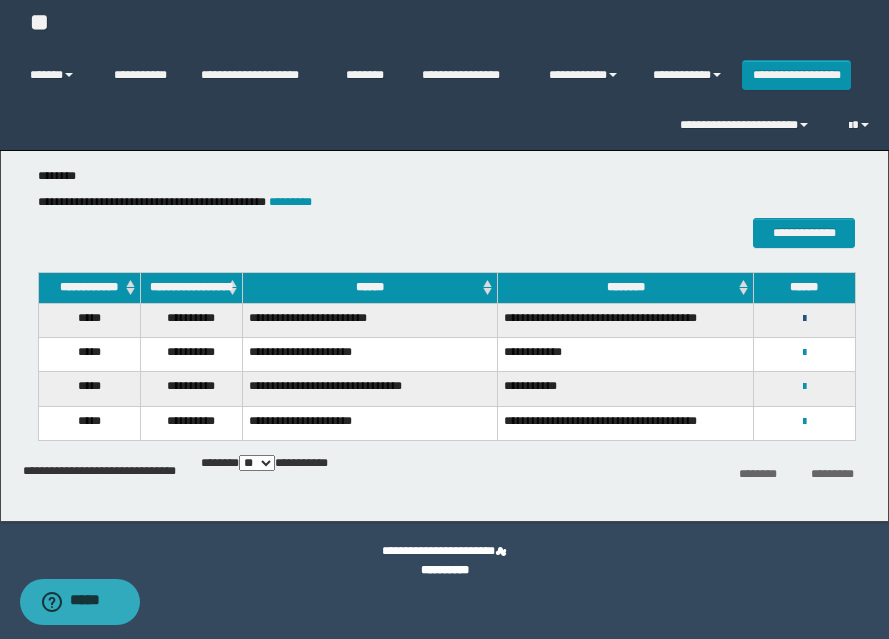 drag, startPoint x: 806, startPoint y: 331, endPoint x: 770, endPoint y: 351, distance: 41.18252 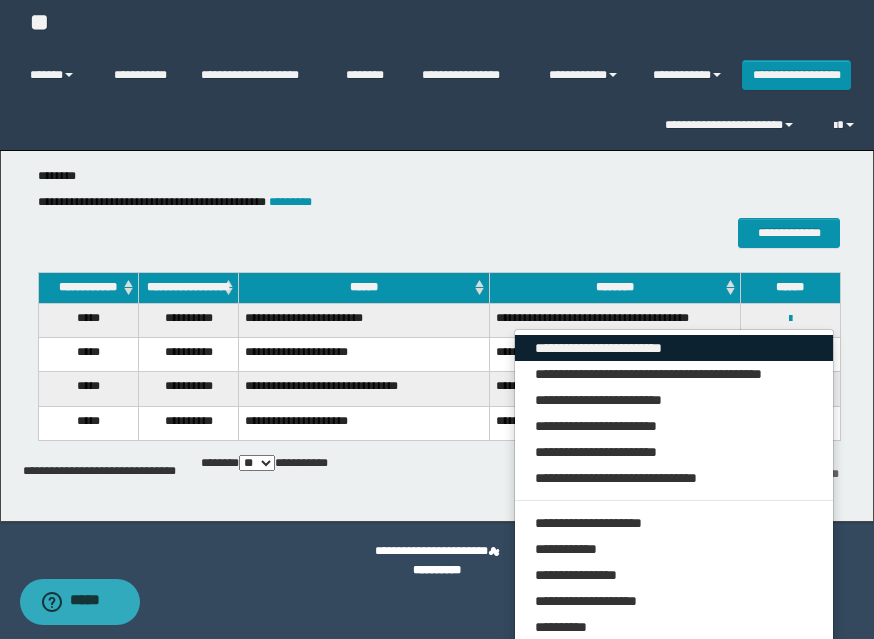 click on "**********" at bounding box center (674, 348) 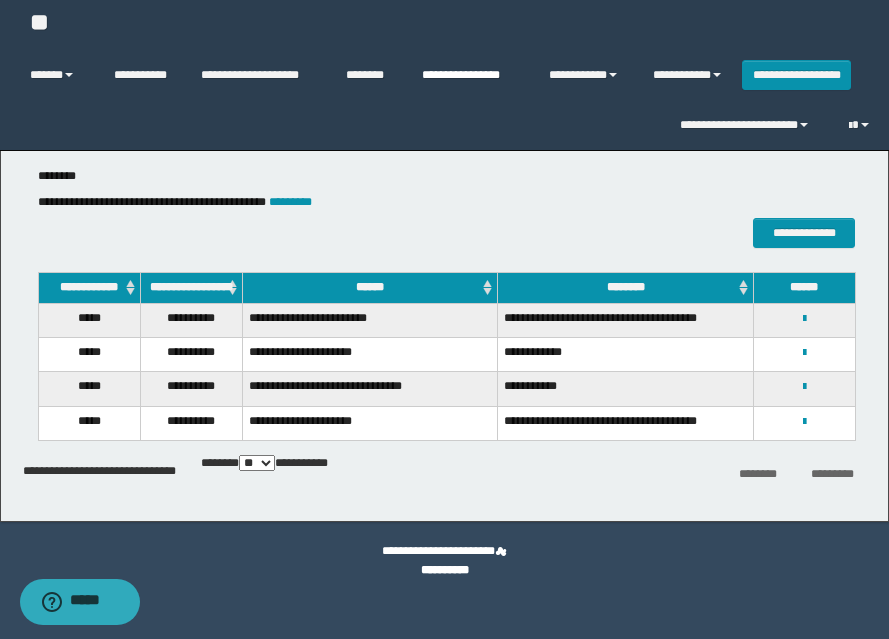 click on "**********" at bounding box center [470, 75] 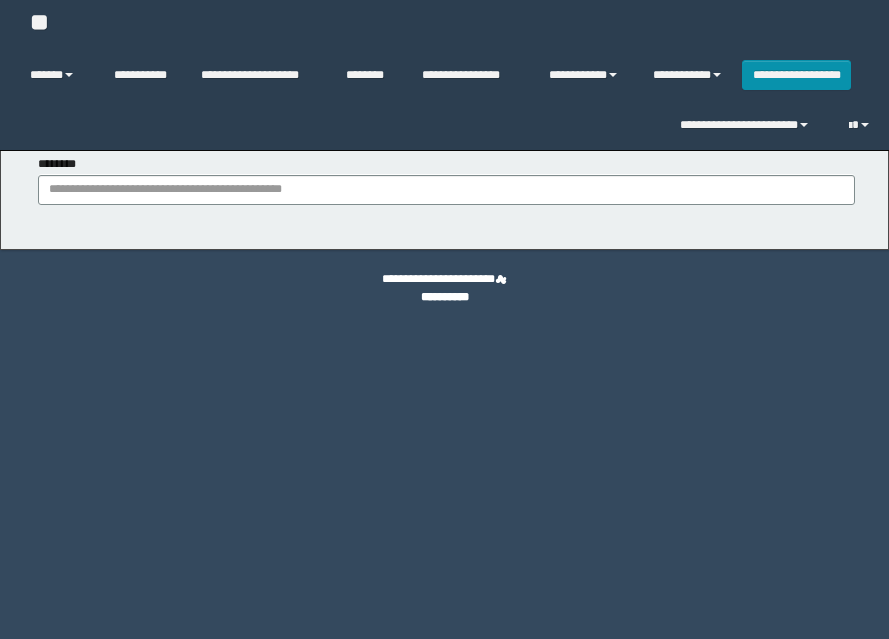 scroll, scrollTop: 0, scrollLeft: 0, axis: both 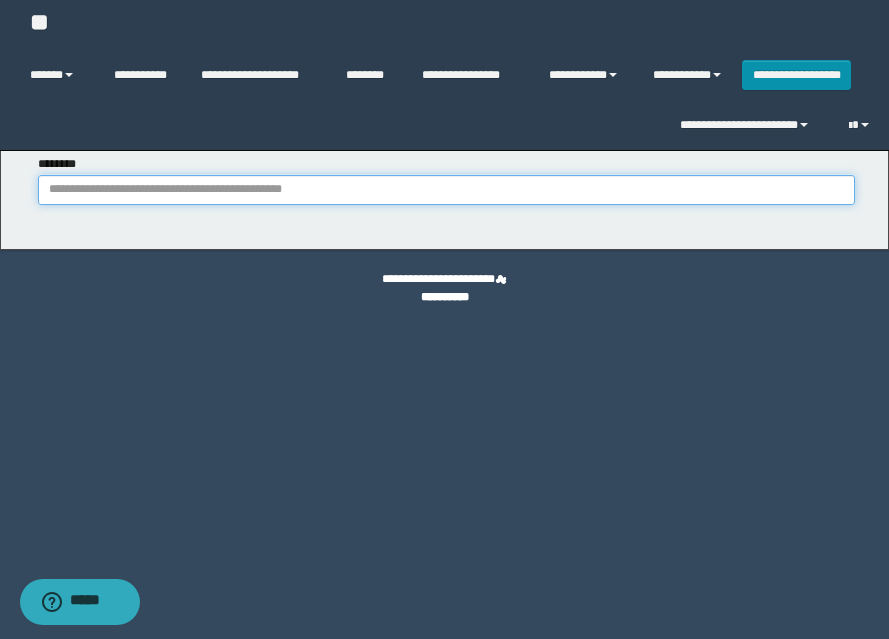 click on "********" at bounding box center [446, 190] 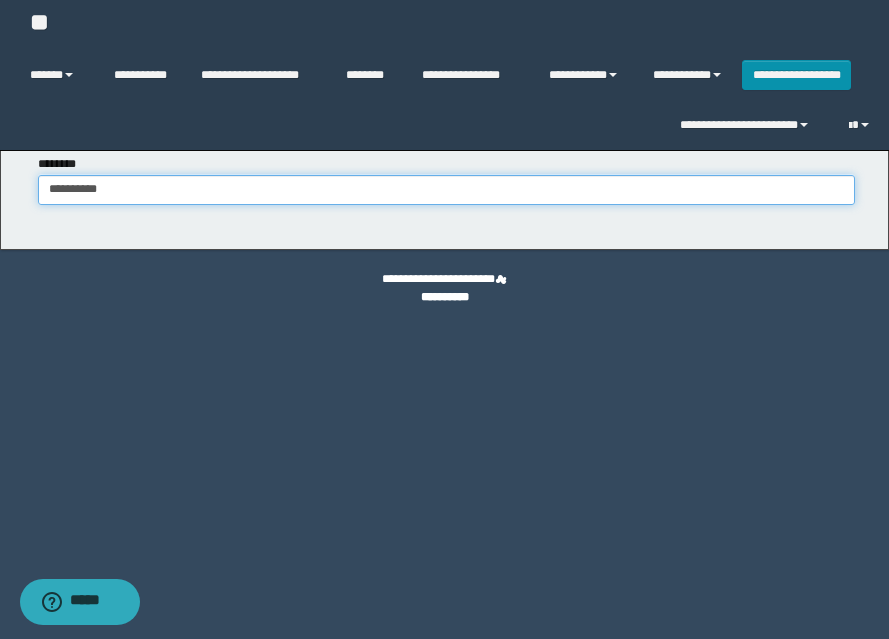type on "**********" 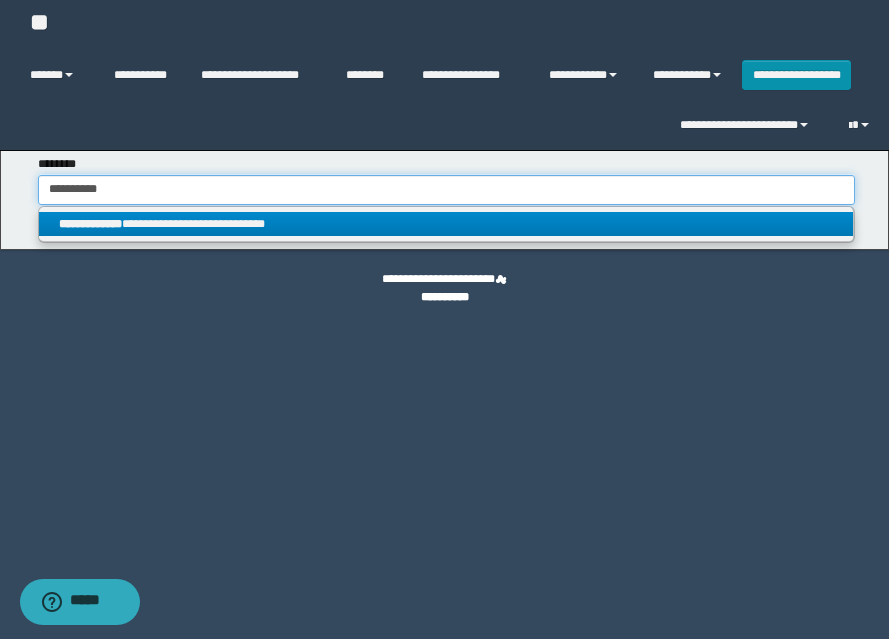 type on "**********" 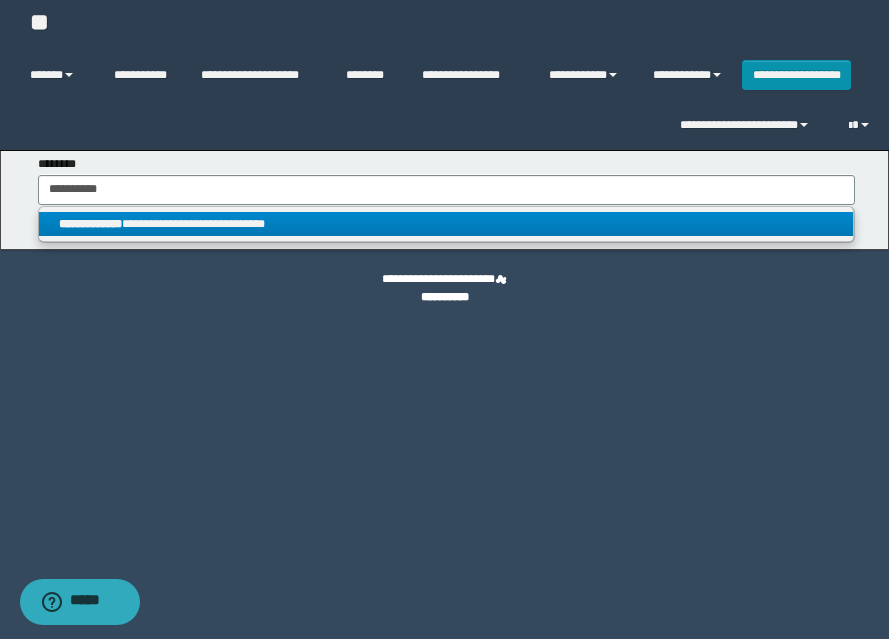 click on "**********" at bounding box center (446, 224) 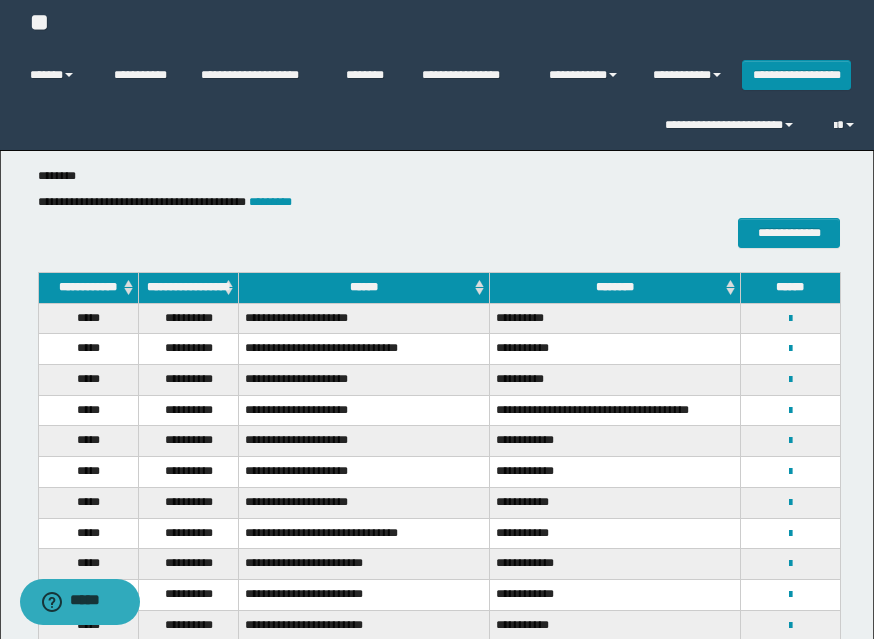 click on "**********" at bounding box center [188, 441] 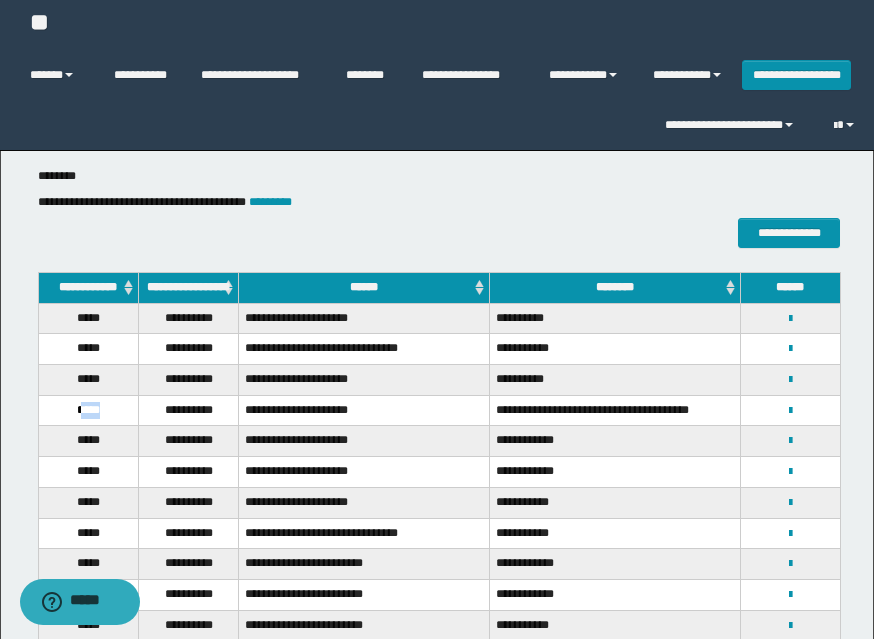 drag, startPoint x: 79, startPoint y: 429, endPoint x: 91, endPoint y: 423, distance: 13.416408 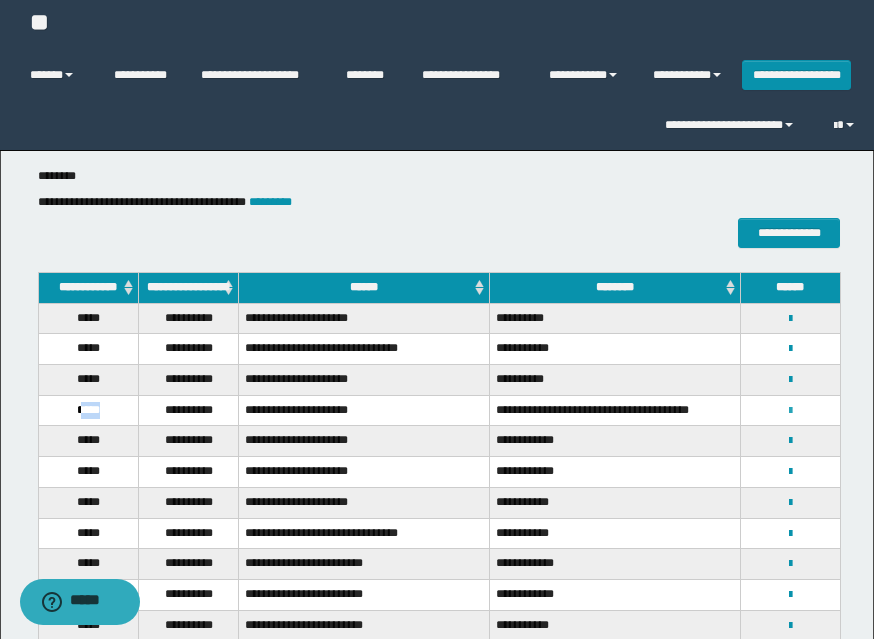 click at bounding box center [790, 411] 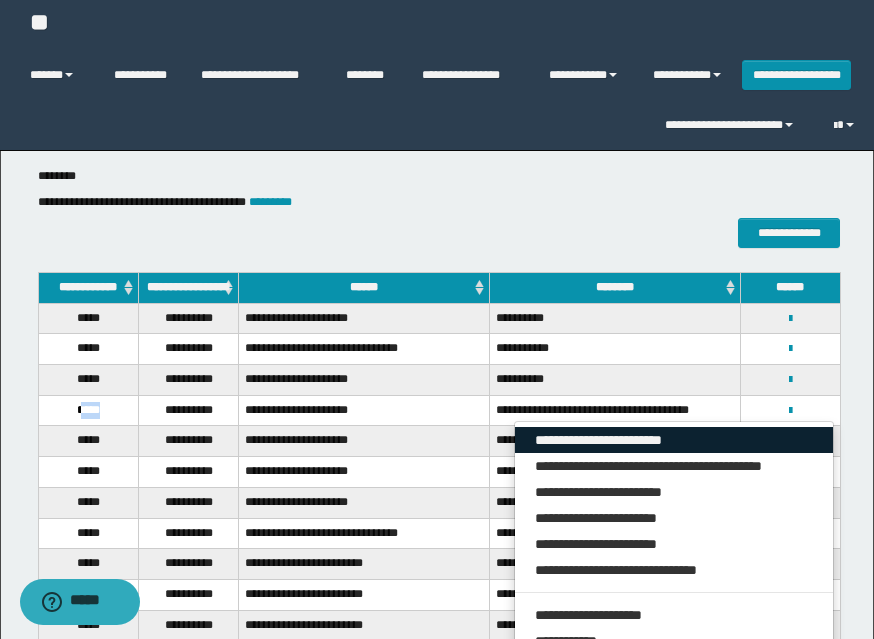 click on "**********" at bounding box center (674, 440) 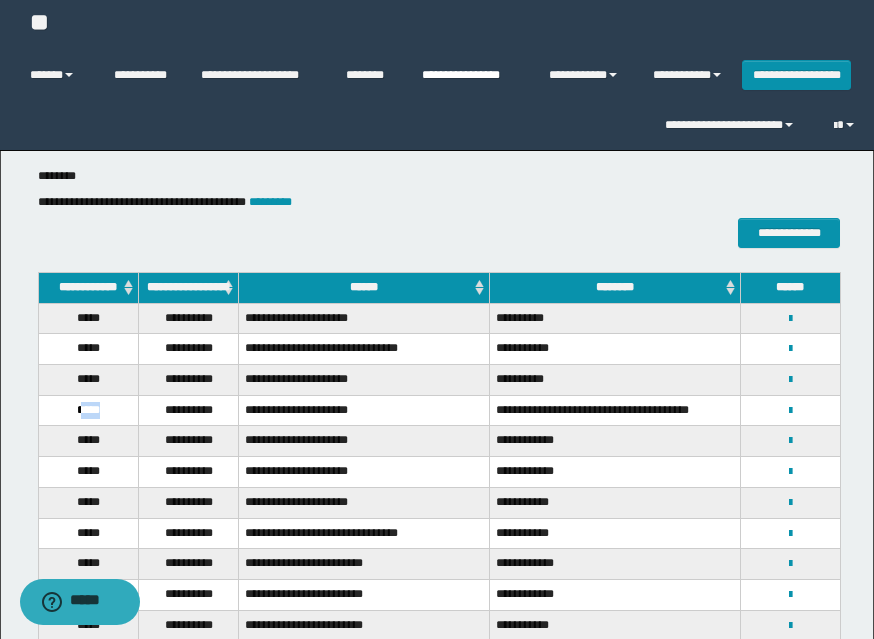 click on "**********" at bounding box center [470, 75] 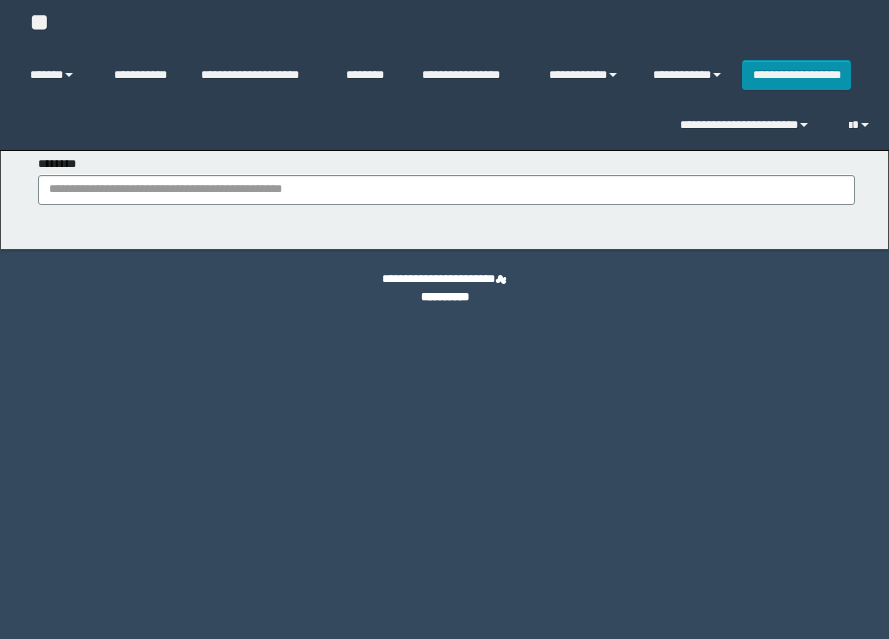 scroll, scrollTop: 0, scrollLeft: 0, axis: both 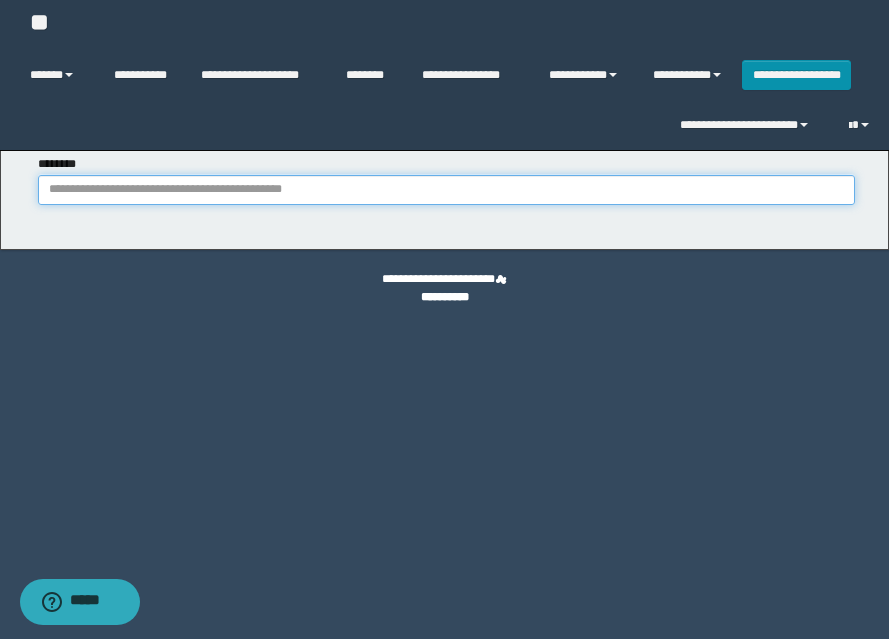 click on "********" at bounding box center [446, 190] 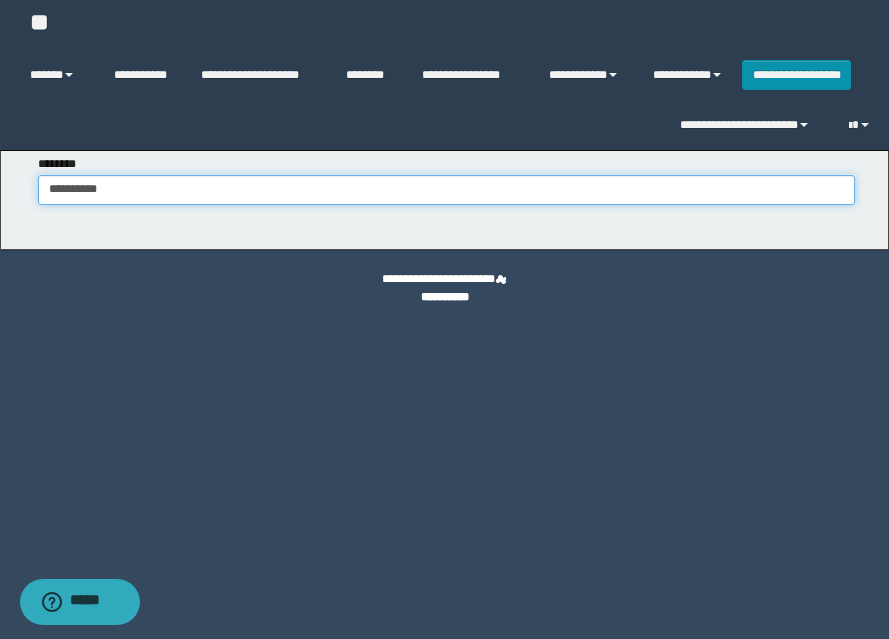 type on "**********" 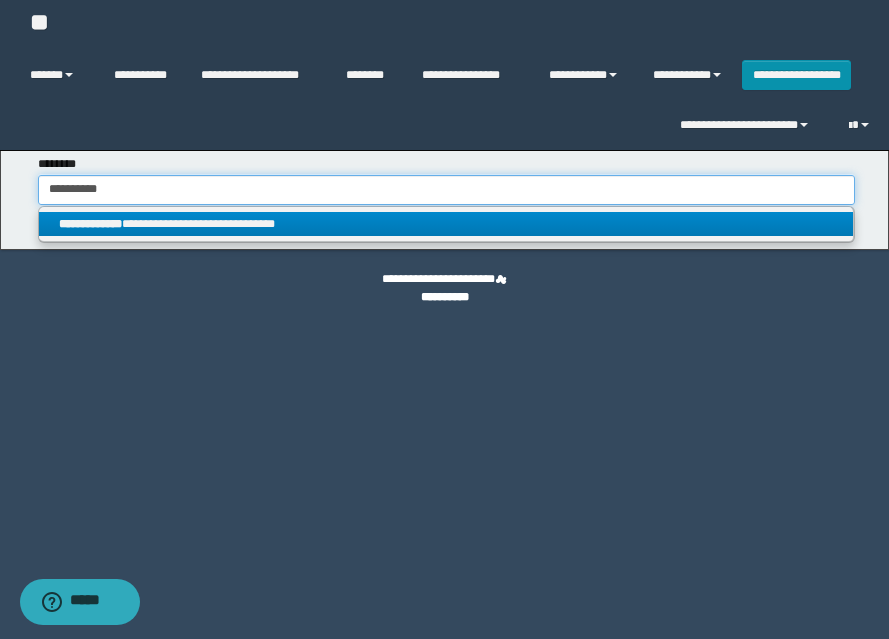 type on "**********" 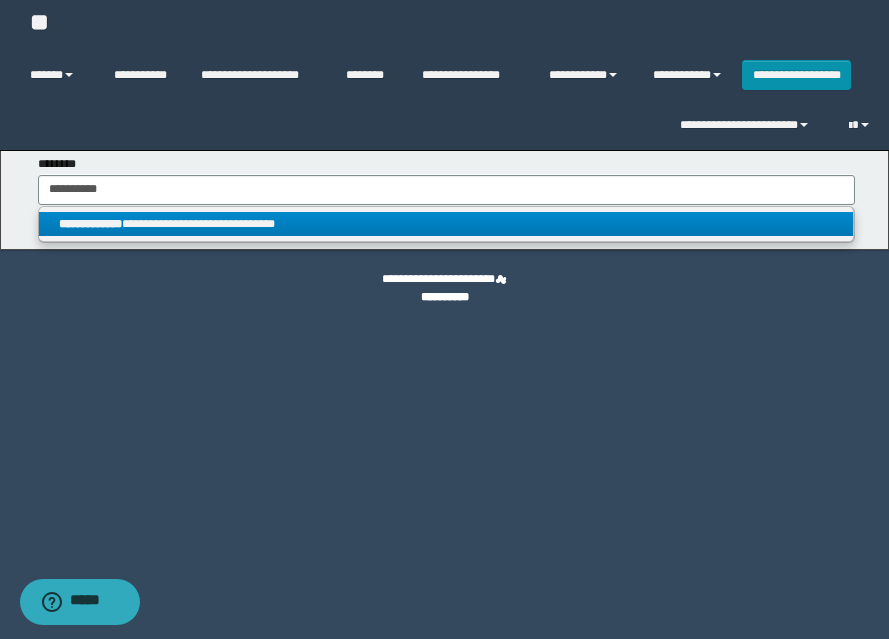click on "**********" at bounding box center (90, 224) 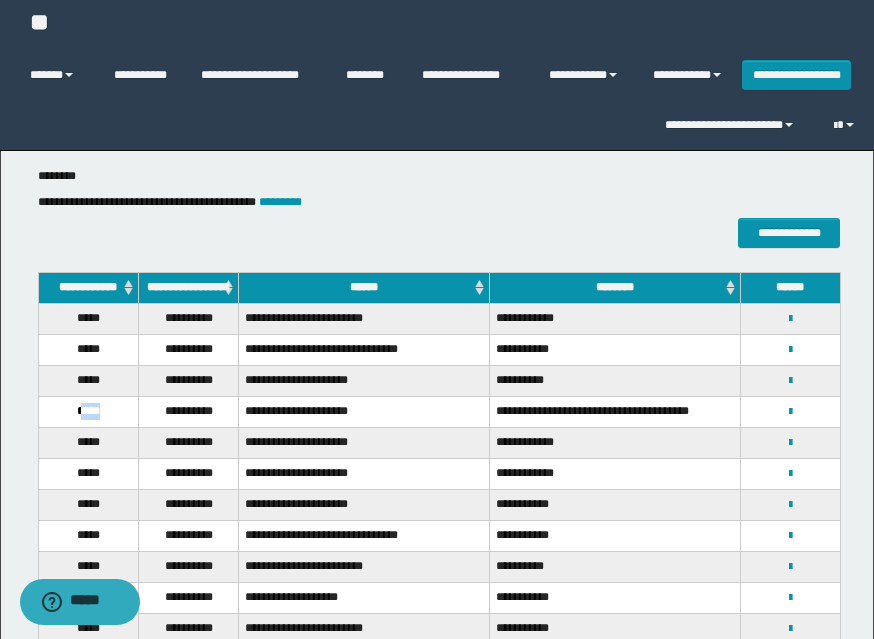 click on "*****" at bounding box center (88, 411) 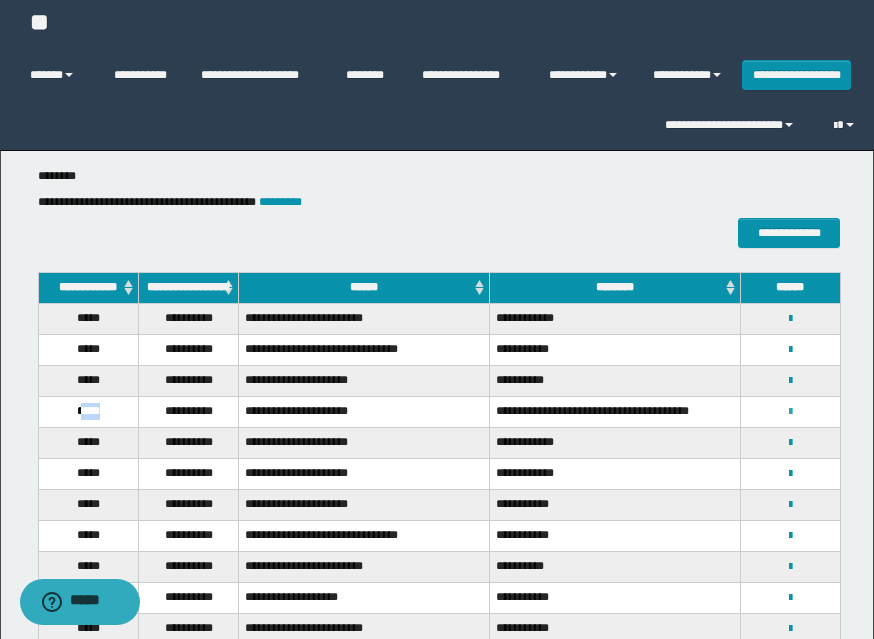 click at bounding box center (790, 412) 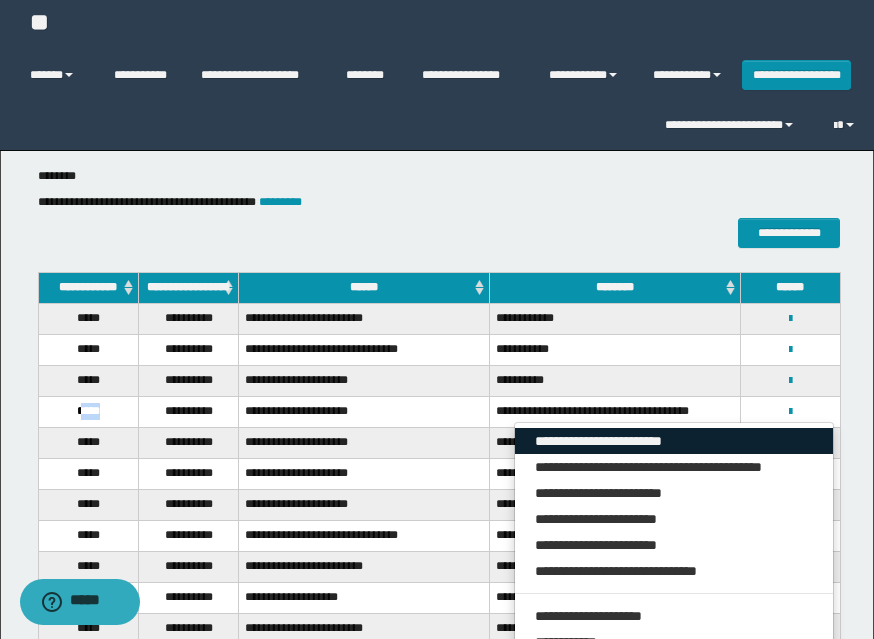 click on "**********" at bounding box center (674, 441) 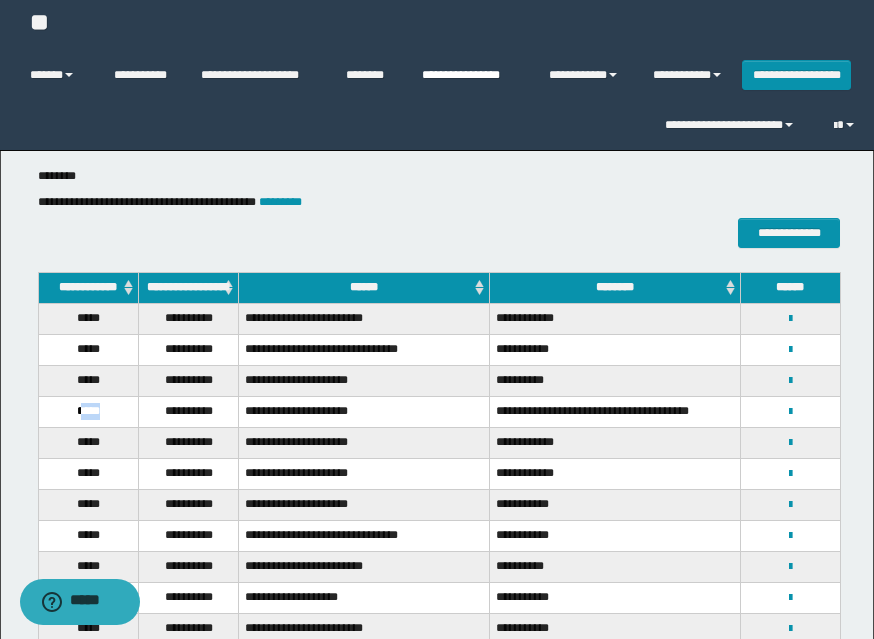 click on "**********" at bounding box center (470, 75) 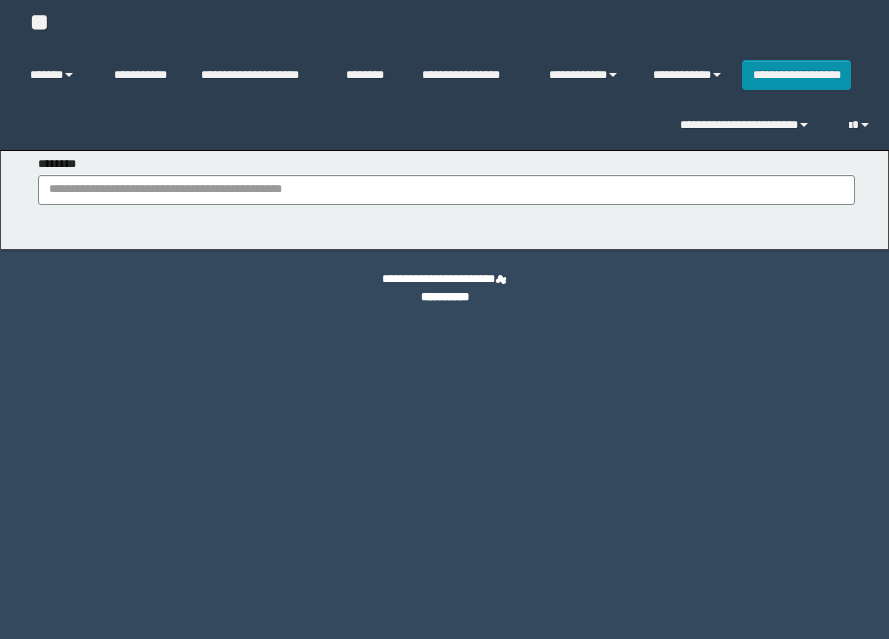 scroll, scrollTop: 0, scrollLeft: 0, axis: both 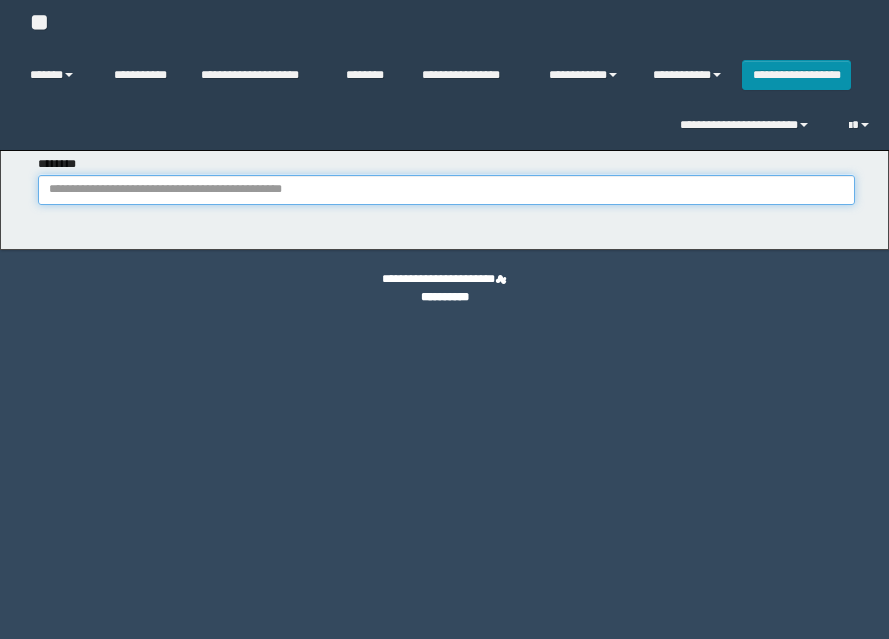 click on "********" at bounding box center [446, 190] 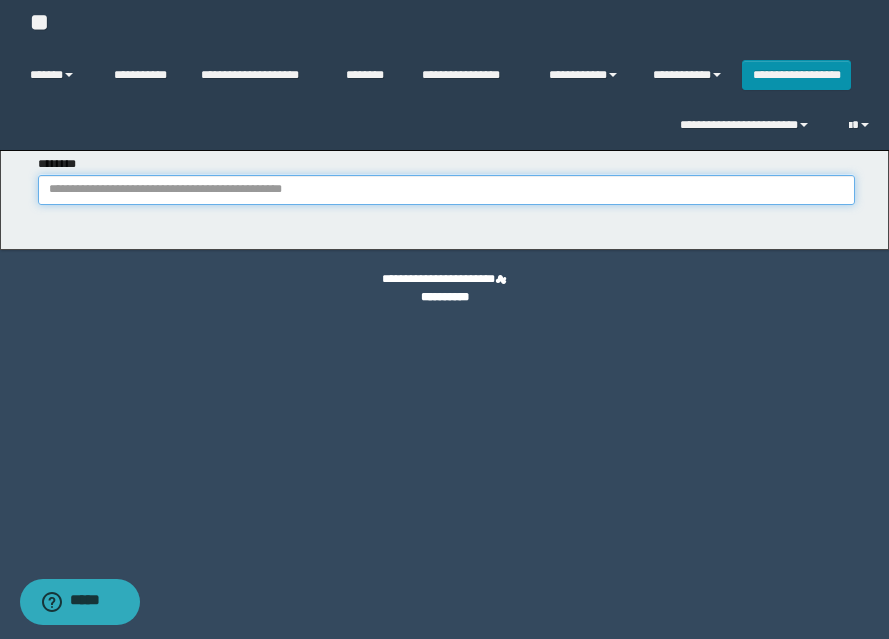 paste on "**********" 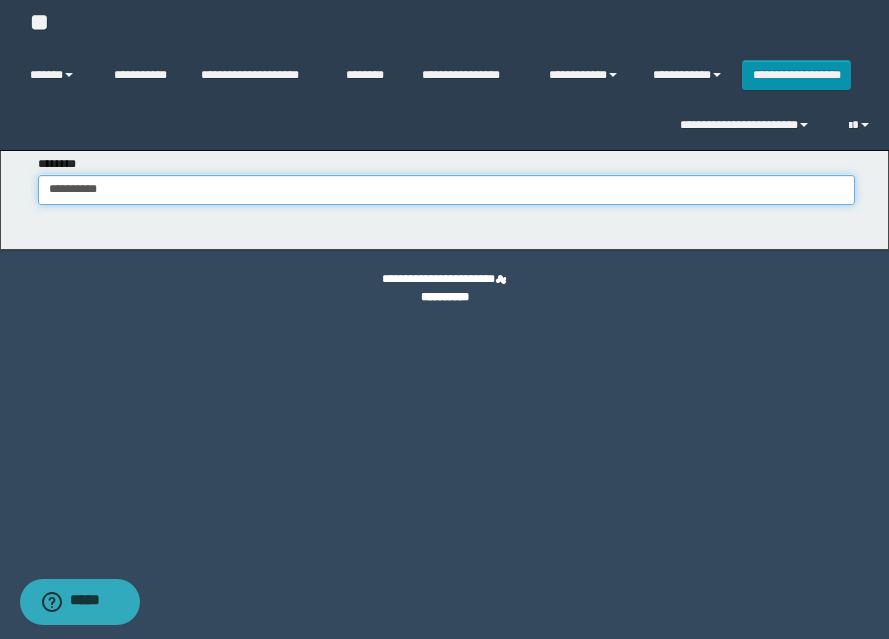 type on "**********" 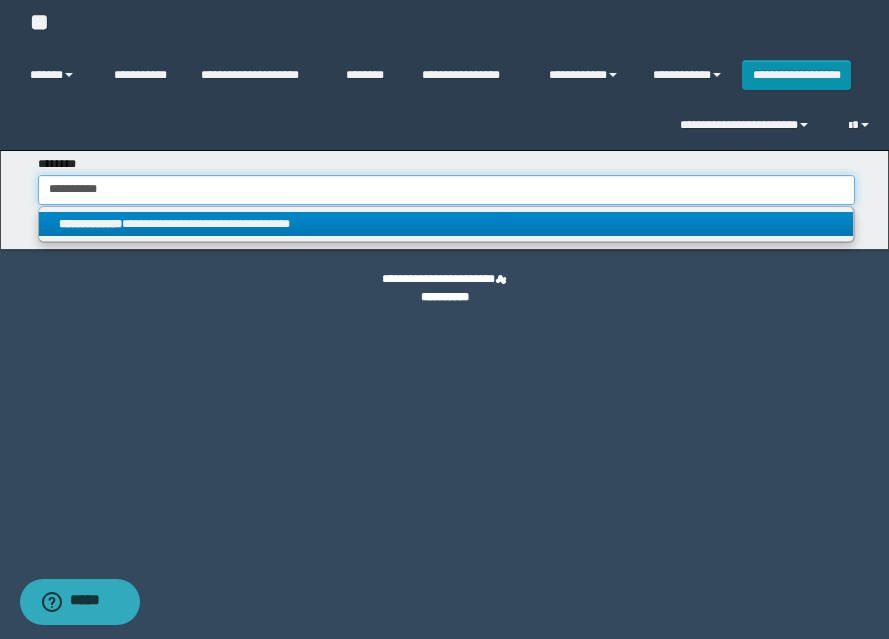 type on "**********" 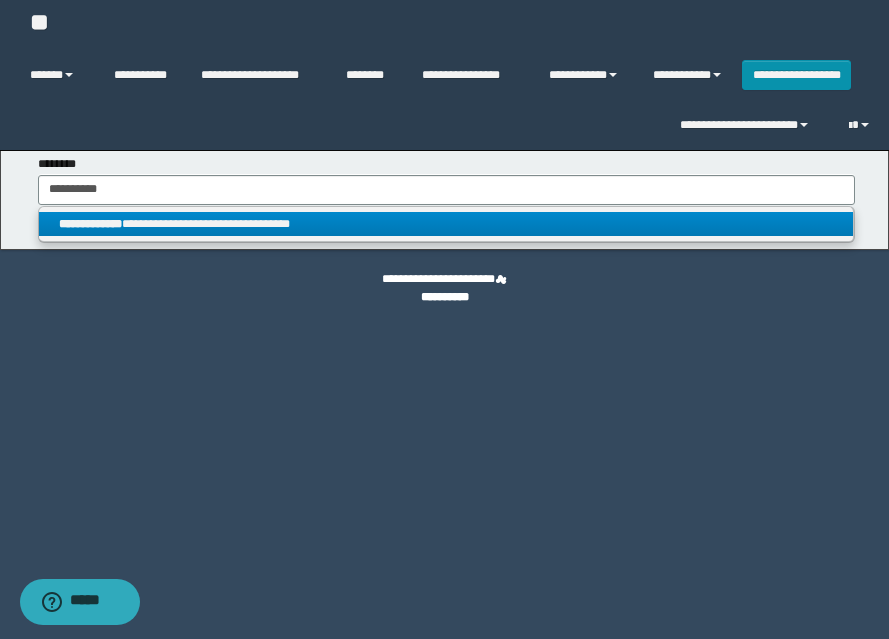 click on "**********" at bounding box center (446, 224) 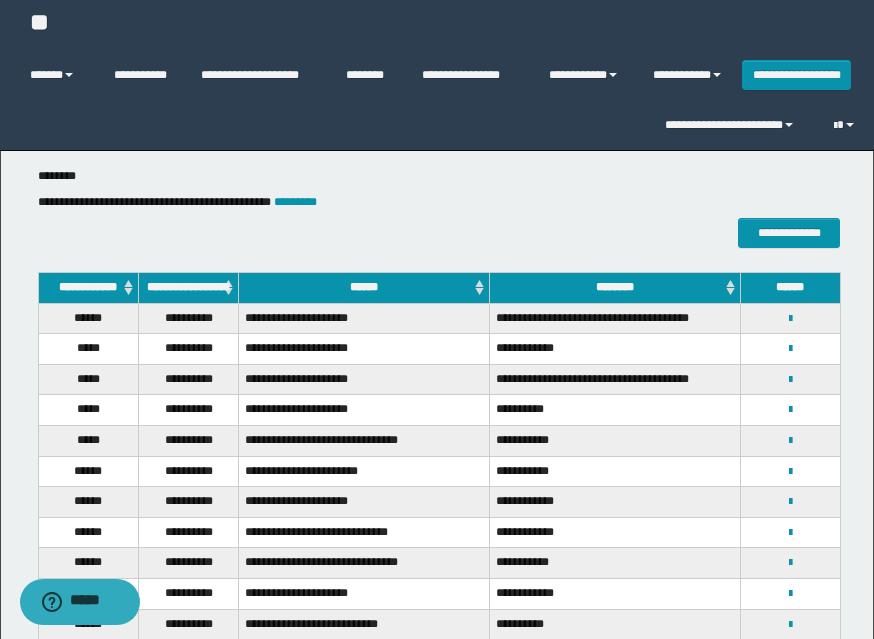 click on "**********" at bounding box center (188, 379) 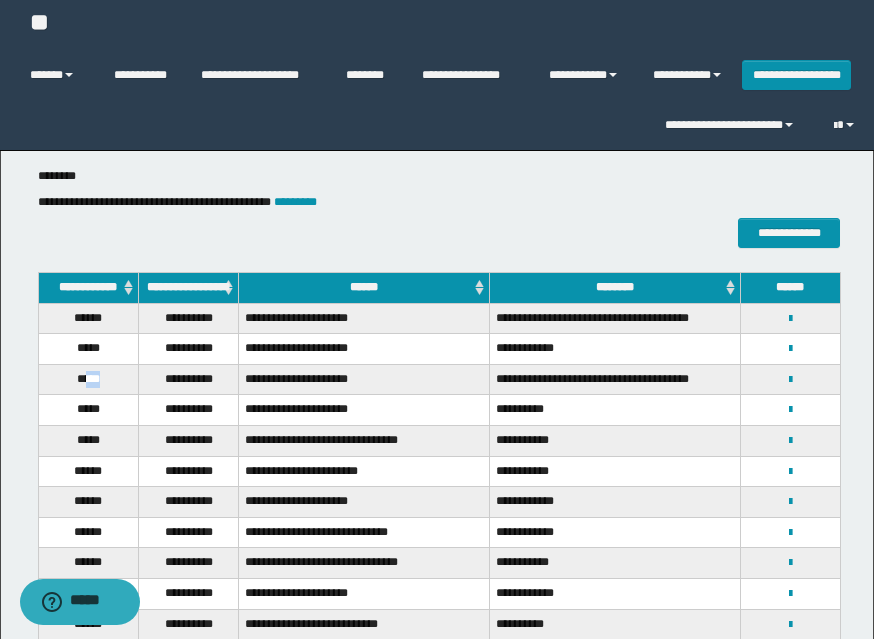 drag, startPoint x: 86, startPoint y: 394, endPoint x: 98, endPoint y: 387, distance: 13.892444 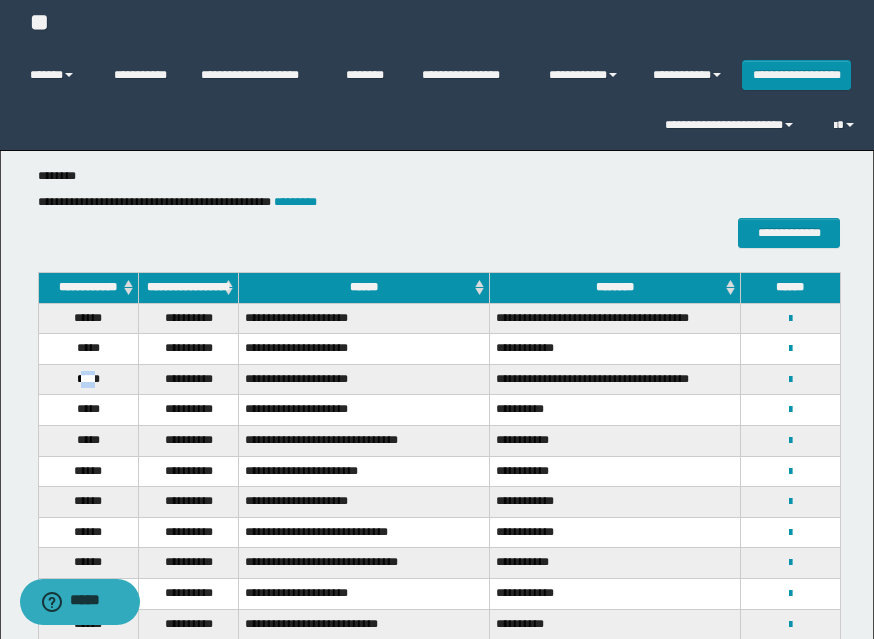 drag, startPoint x: 78, startPoint y: 397, endPoint x: 97, endPoint y: 390, distance: 20.248457 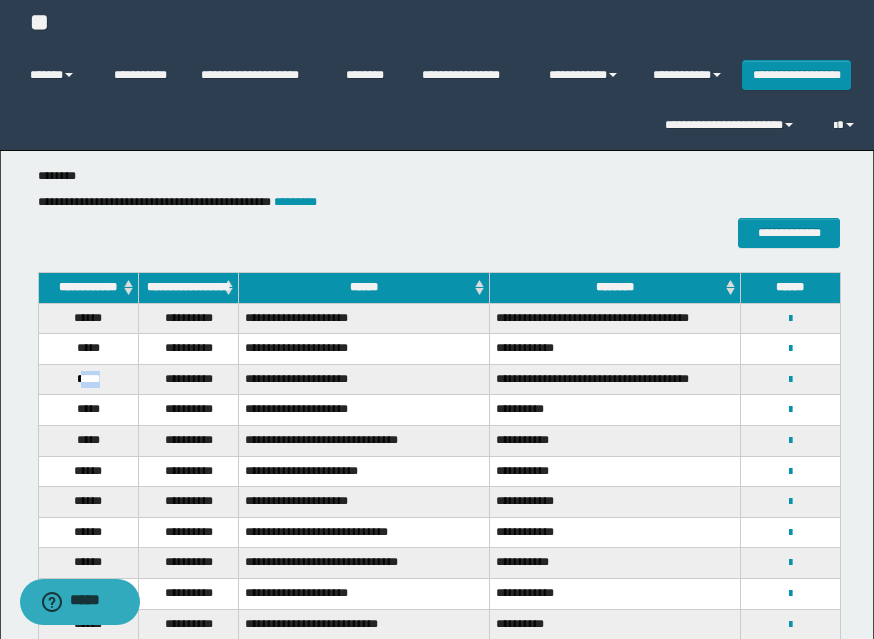drag, startPoint x: 79, startPoint y: 394, endPoint x: 96, endPoint y: 391, distance: 17.262676 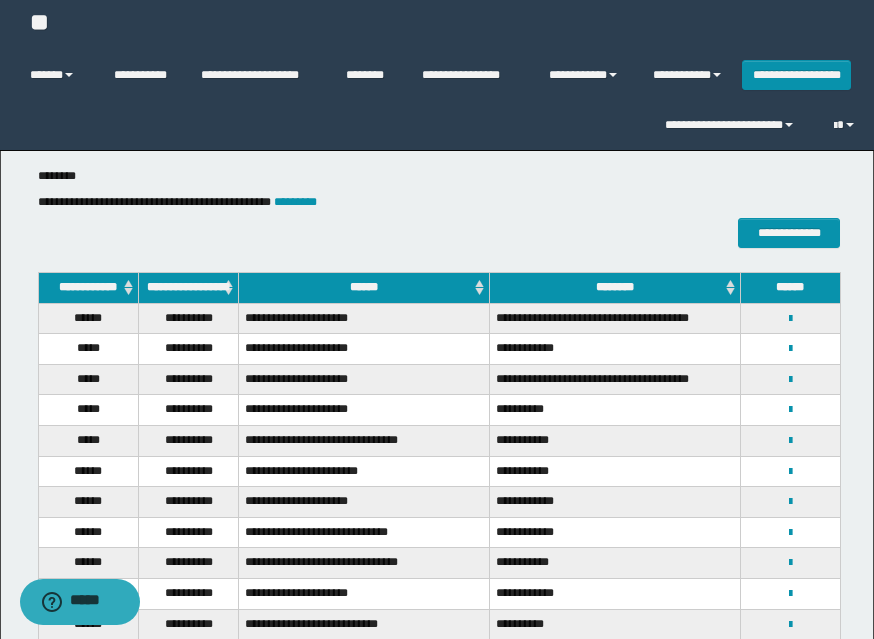 click on "**********" at bounding box center [790, 379] 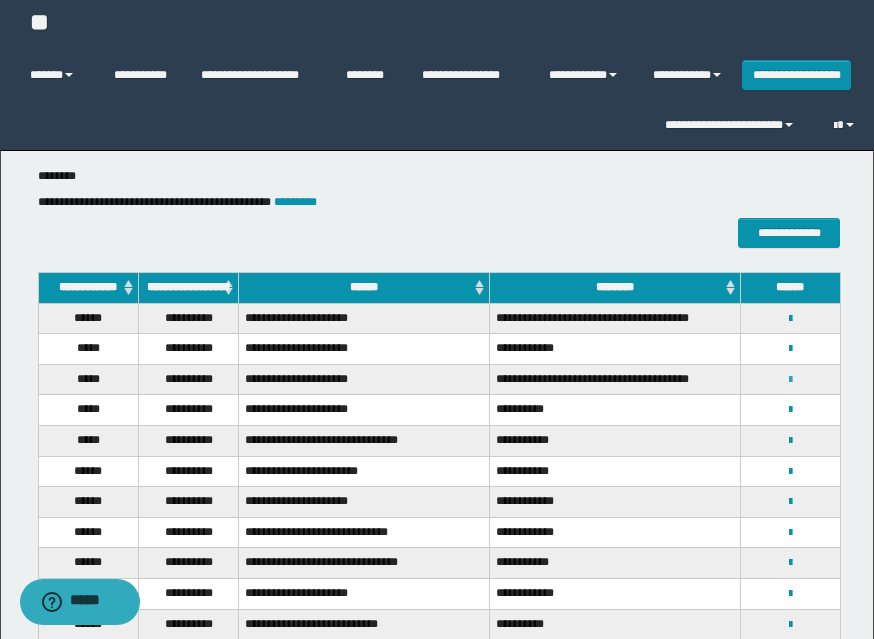 click at bounding box center (790, 380) 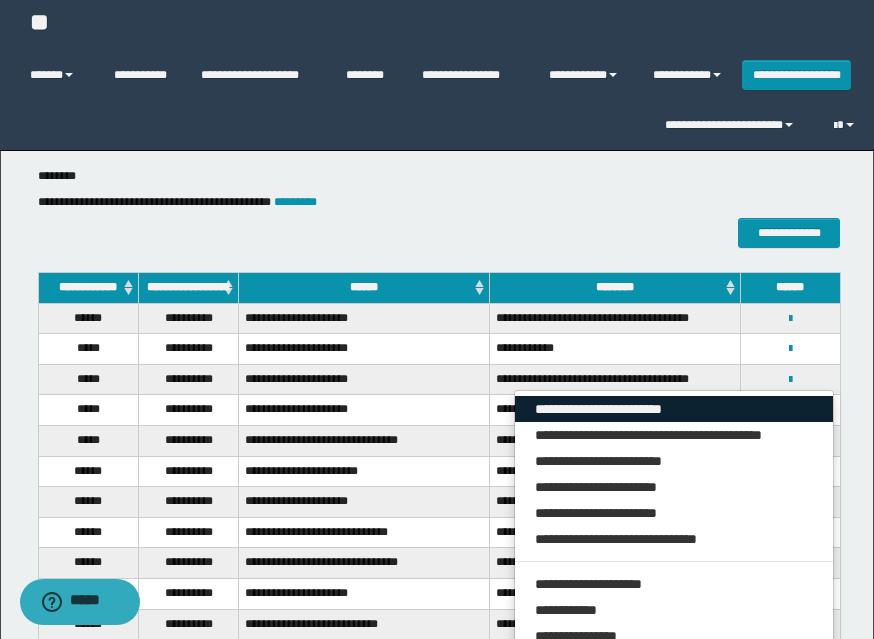click on "**********" at bounding box center (674, 409) 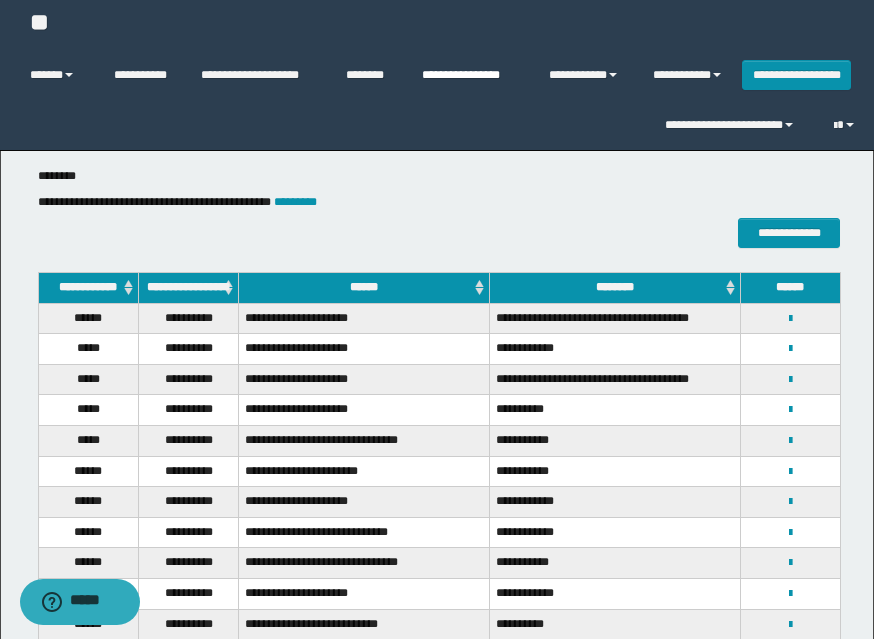 click on "**********" at bounding box center (470, 75) 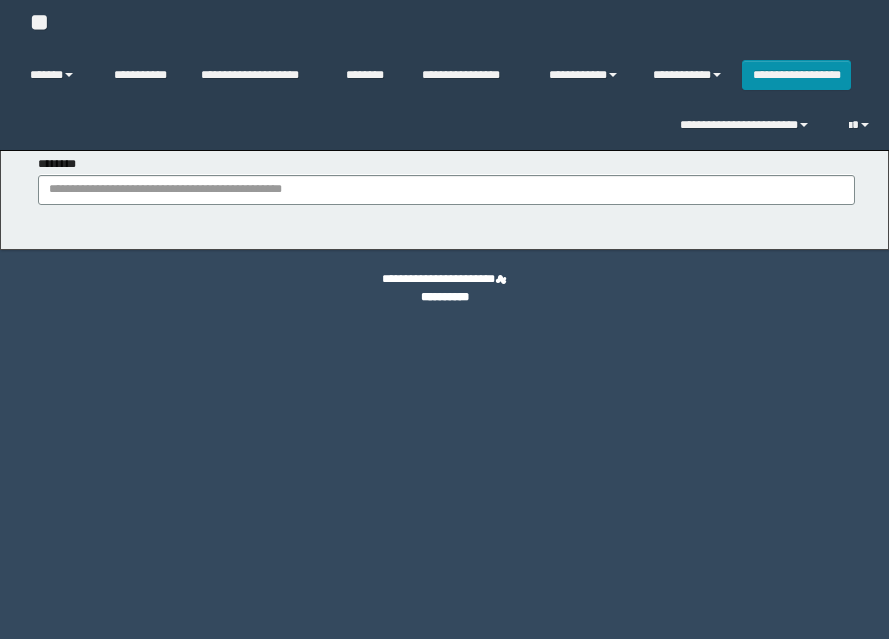 scroll, scrollTop: 0, scrollLeft: 0, axis: both 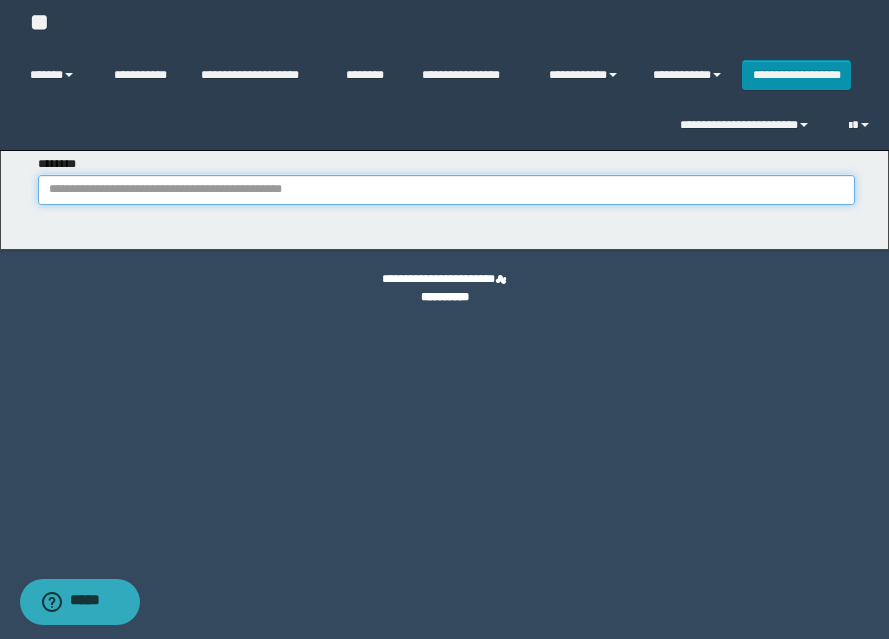 click on "********" at bounding box center (446, 190) 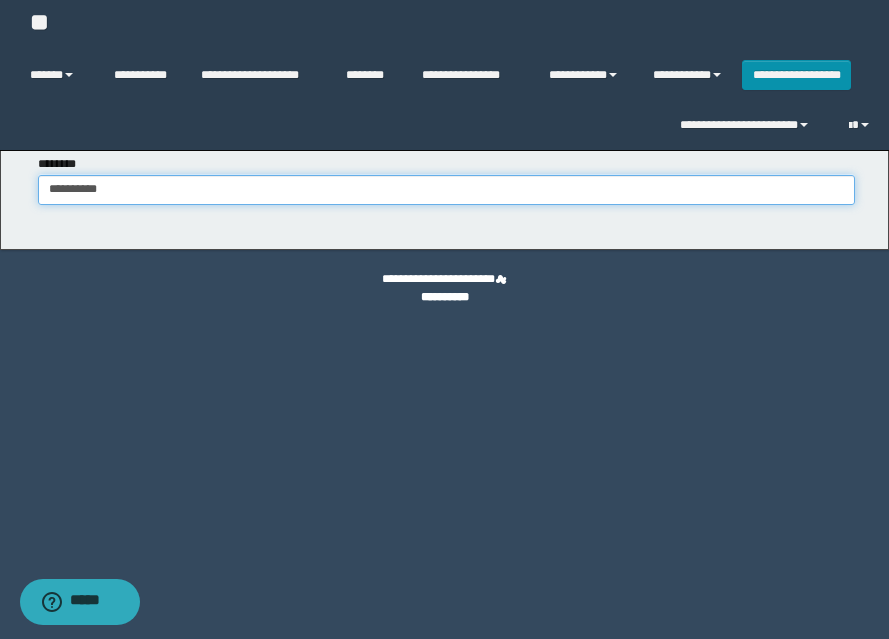 type on "**********" 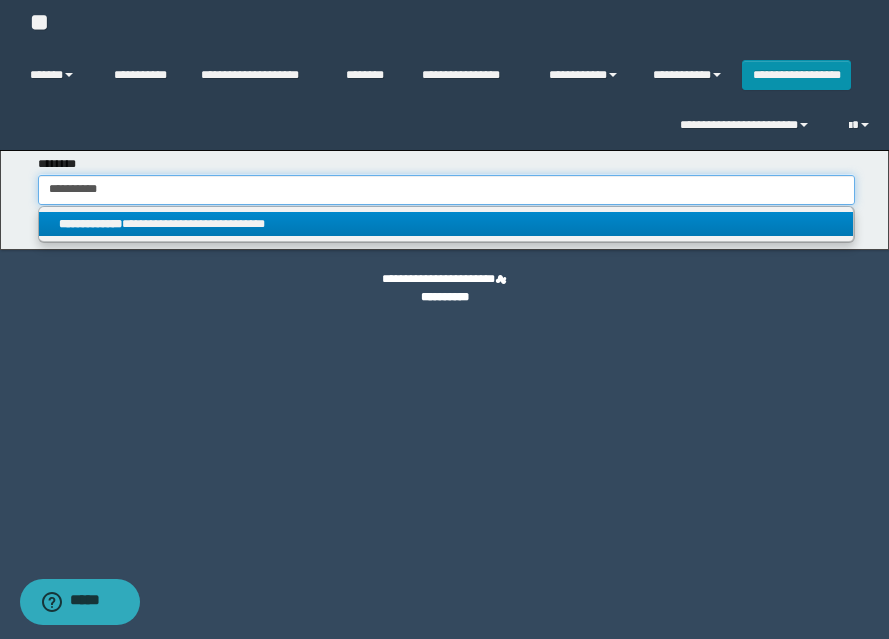 type on "**********" 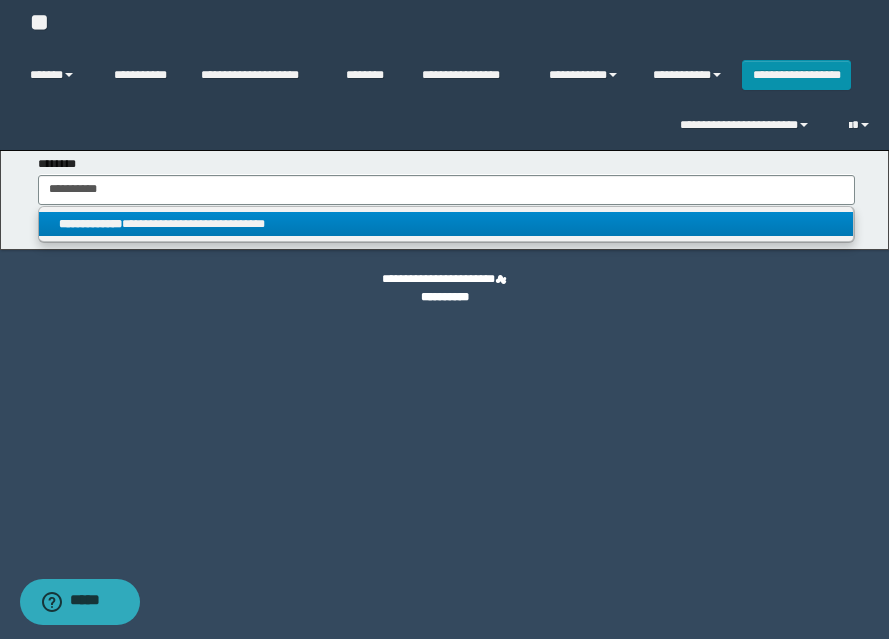 click on "**********" at bounding box center (446, 224) 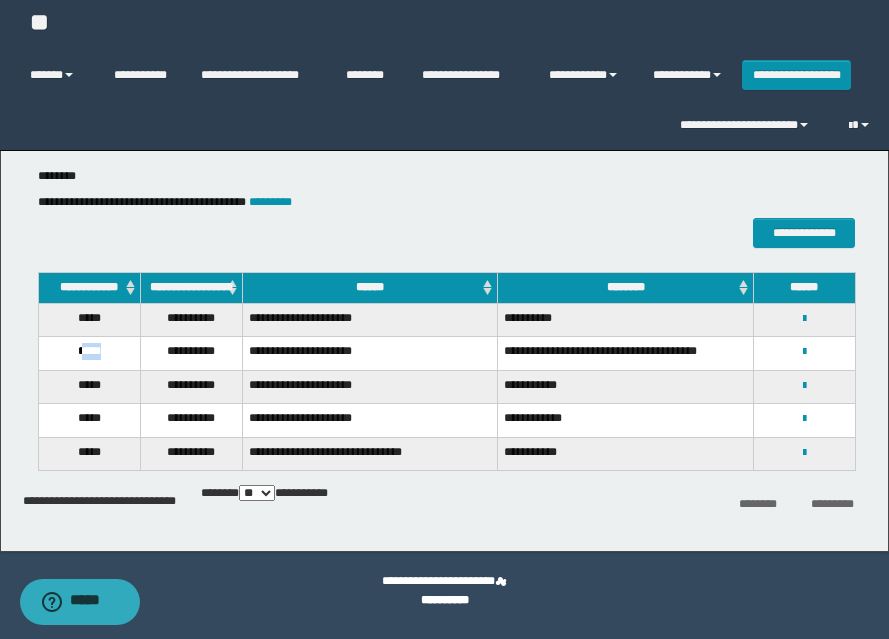 click on "*****" at bounding box center (89, 354) 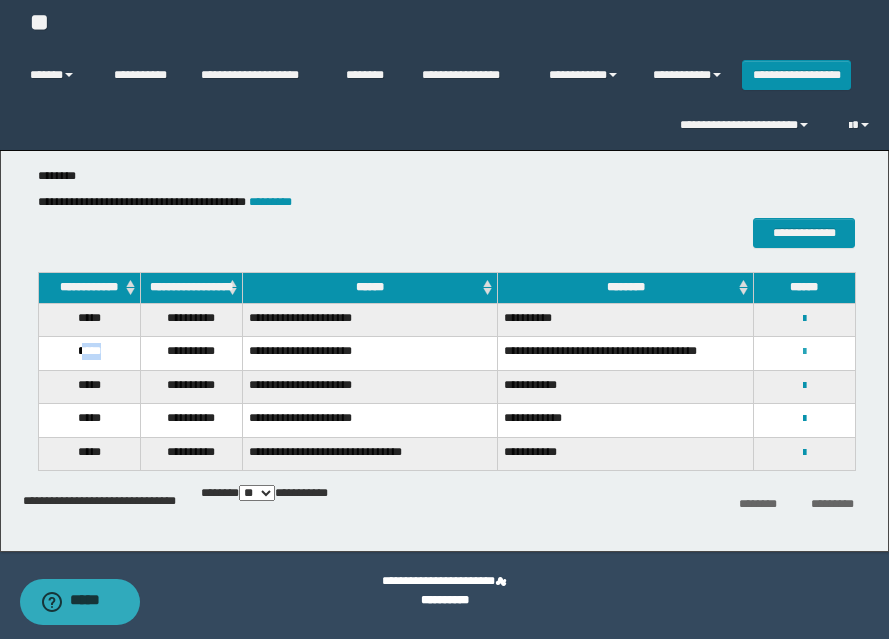 click at bounding box center (804, 352) 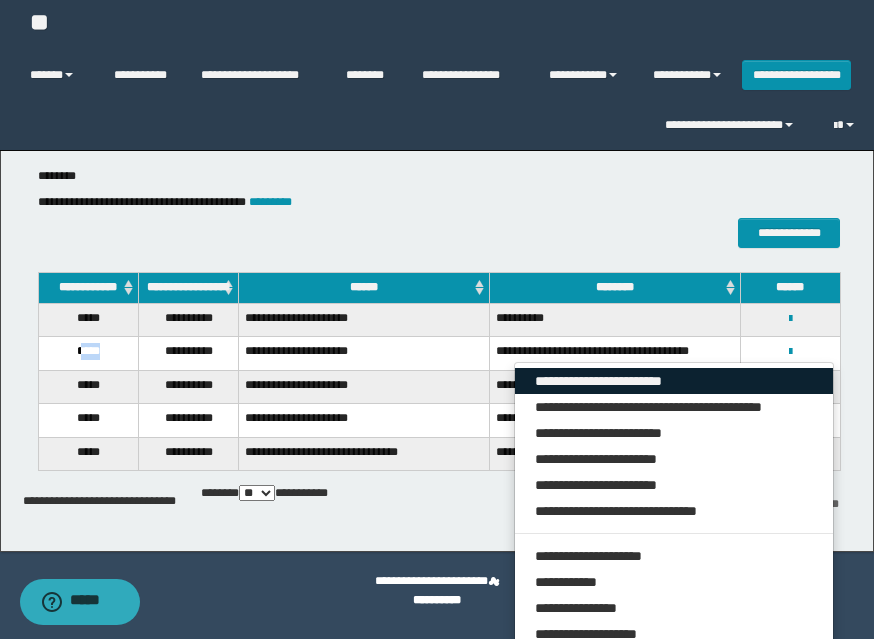drag, startPoint x: 751, startPoint y: 391, endPoint x: 669, endPoint y: 370, distance: 84.646324 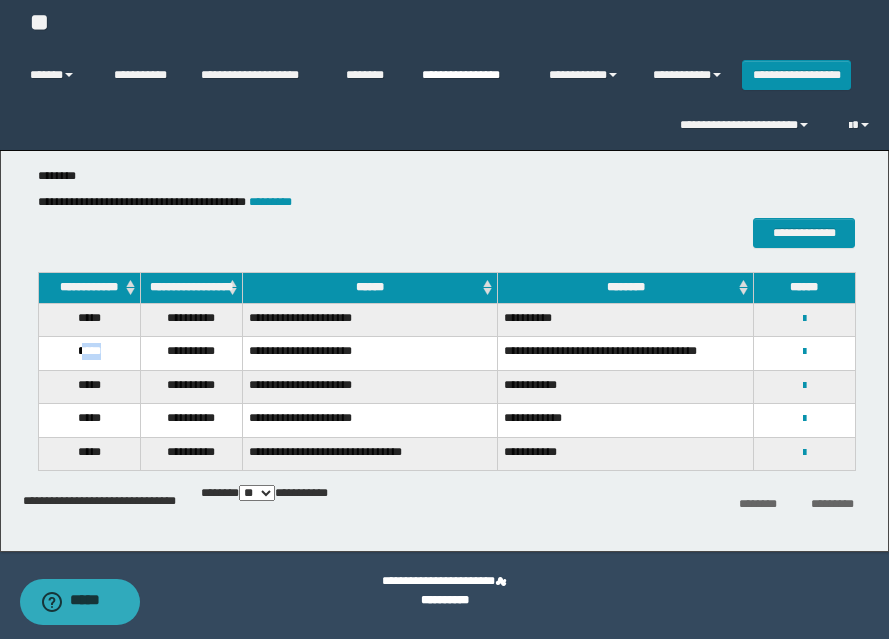 click on "**********" at bounding box center [470, 75] 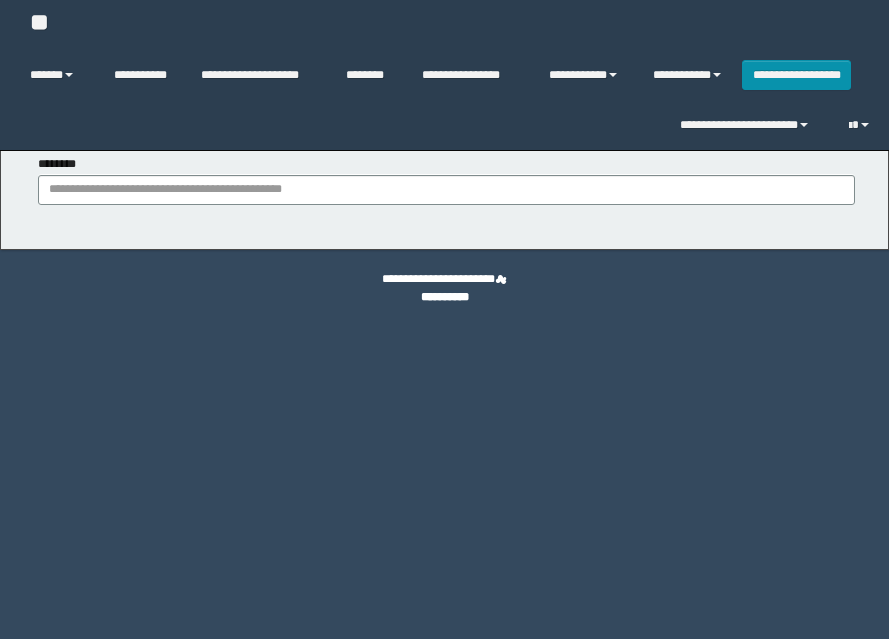 scroll, scrollTop: 0, scrollLeft: 0, axis: both 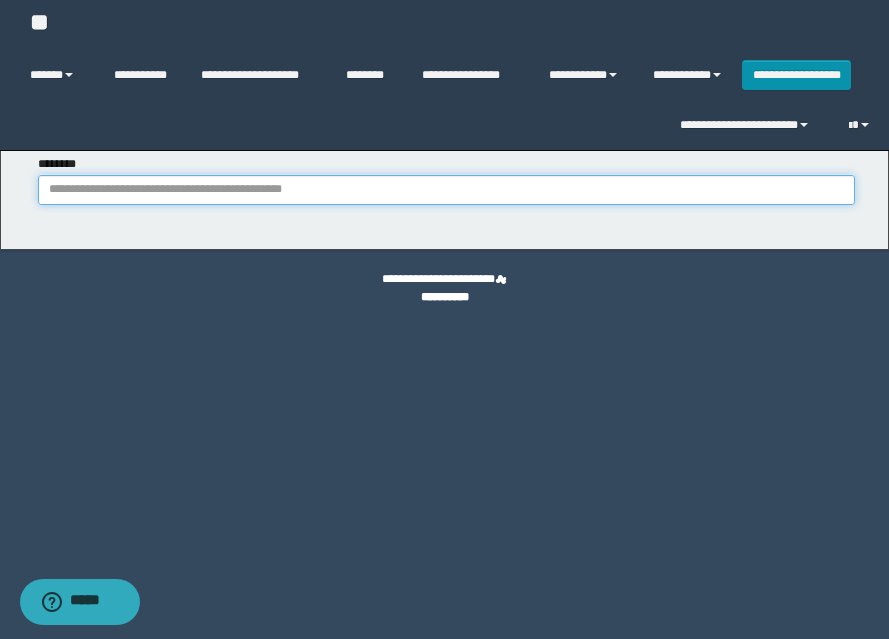 click on "********" at bounding box center (446, 190) 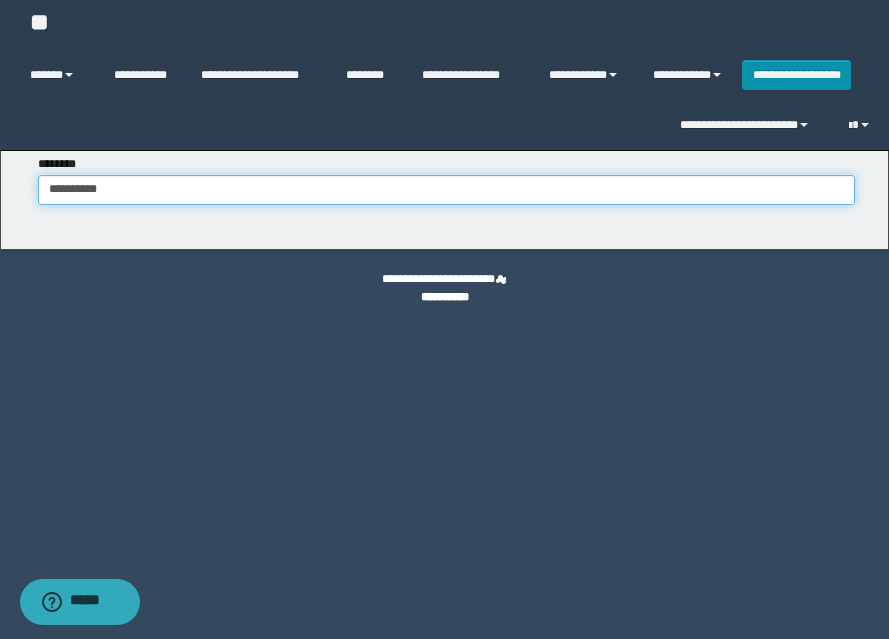 type on "**********" 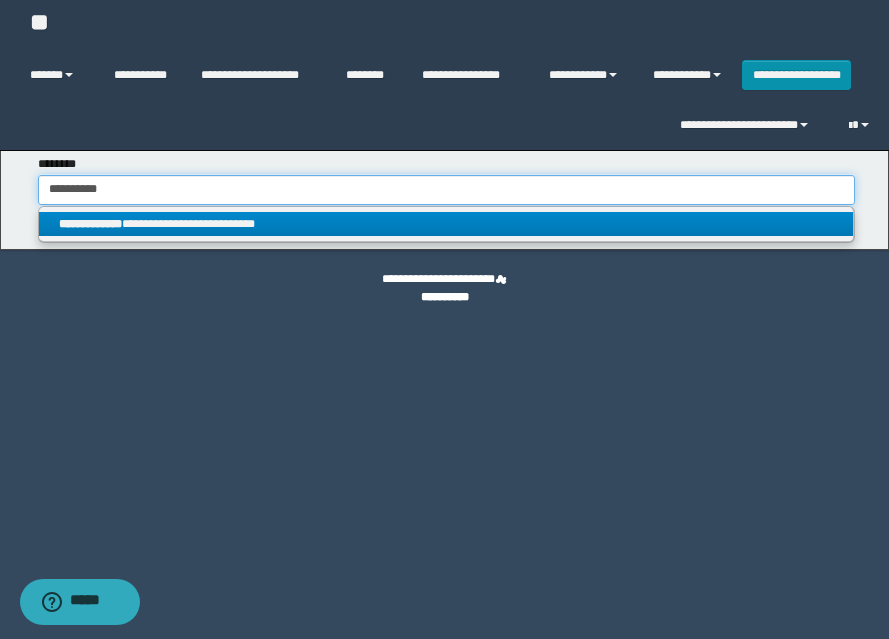 type on "**********" 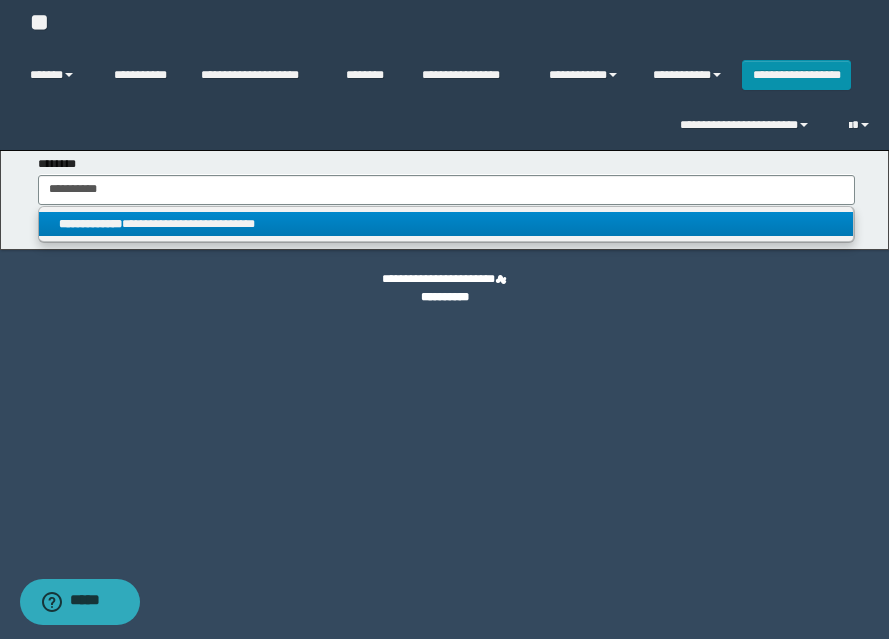 click on "**********" at bounding box center [446, 224] 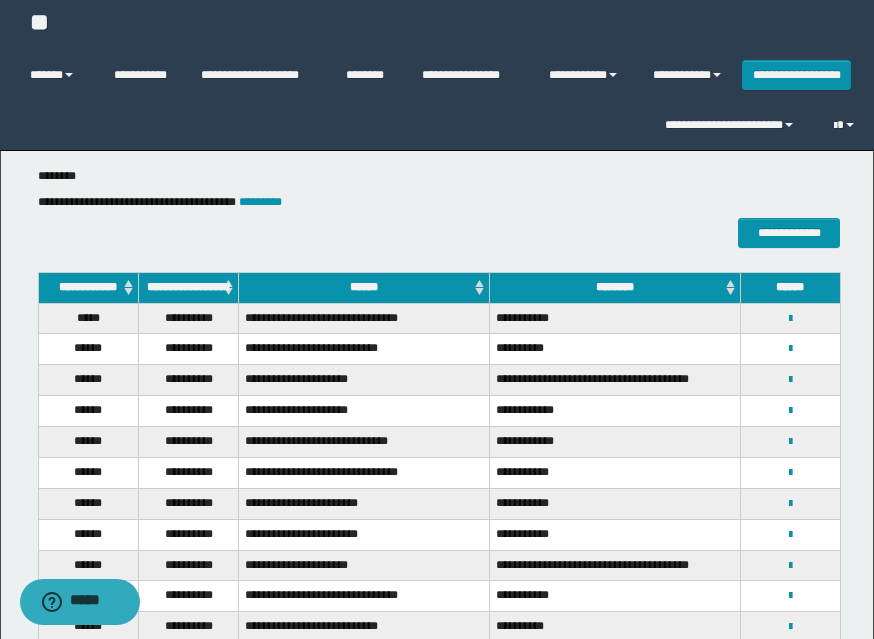 click on "**********" at bounding box center (188, 411) 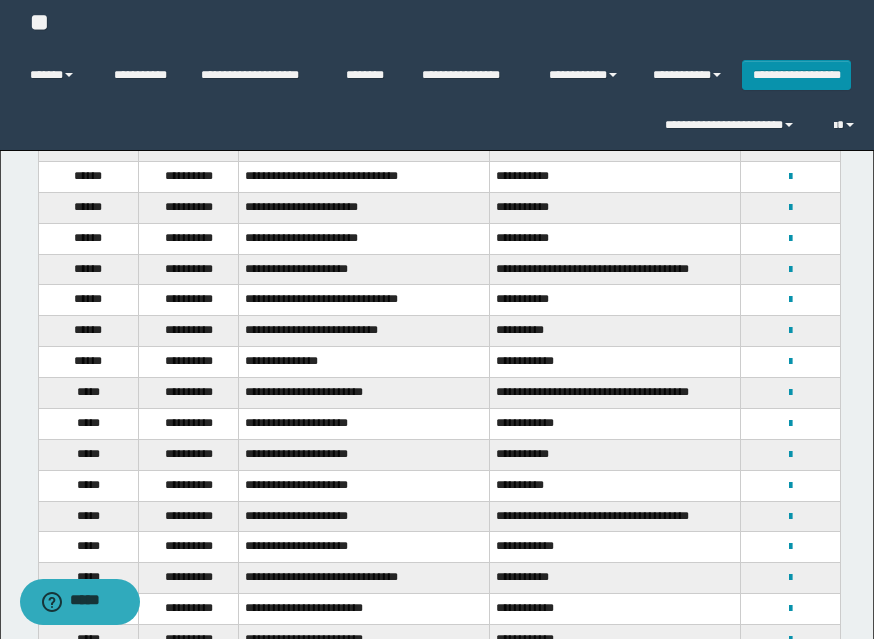 scroll, scrollTop: 300, scrollLeft: 0, axis: vertical 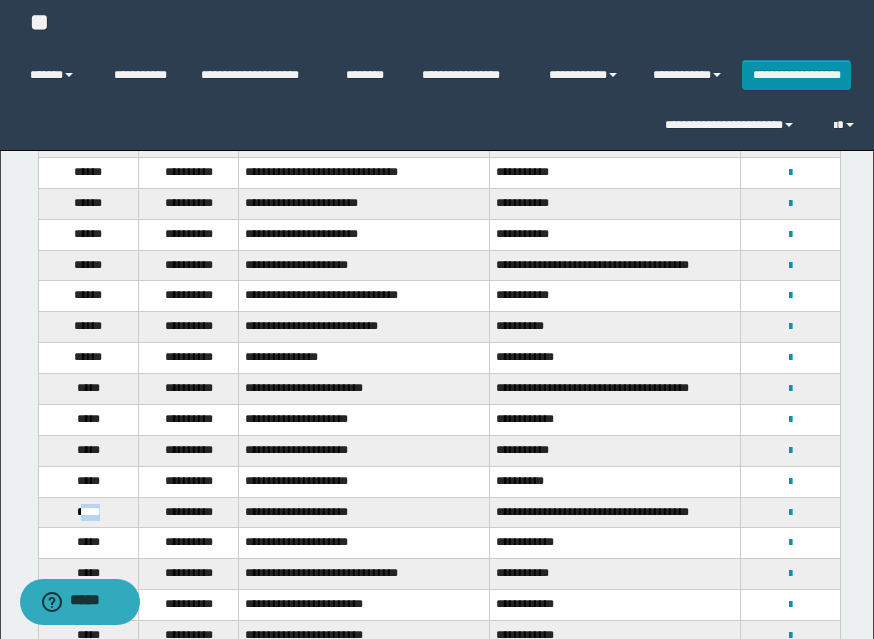 click on "*****" at bounding box center [88, 512] 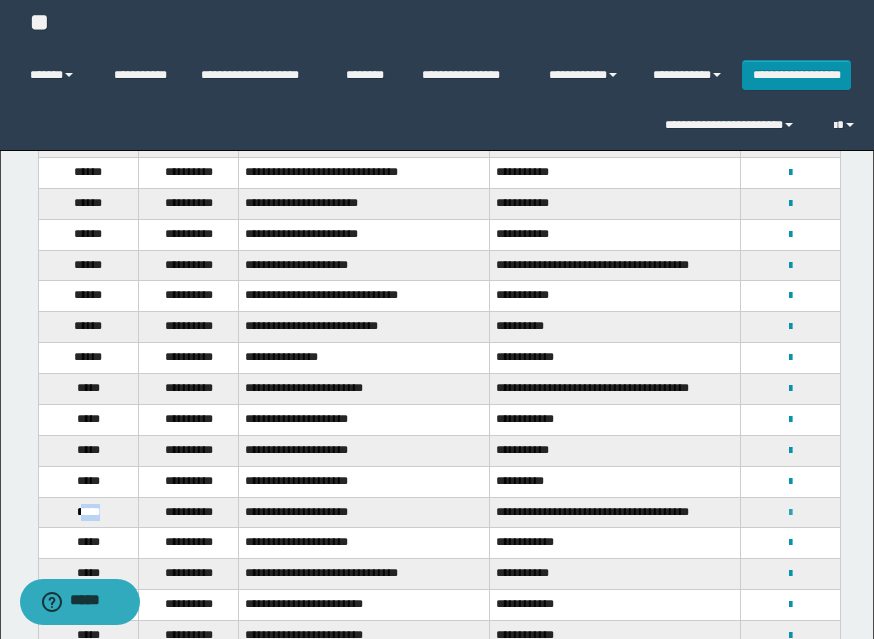 click at bounding box center [790, 513] 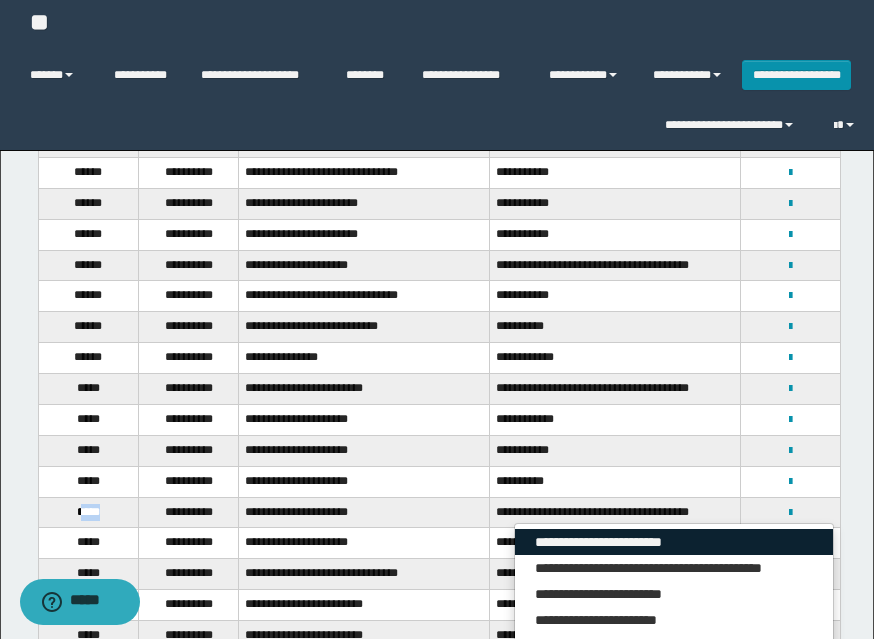 click on "**********" at bounding box center [674, 542] 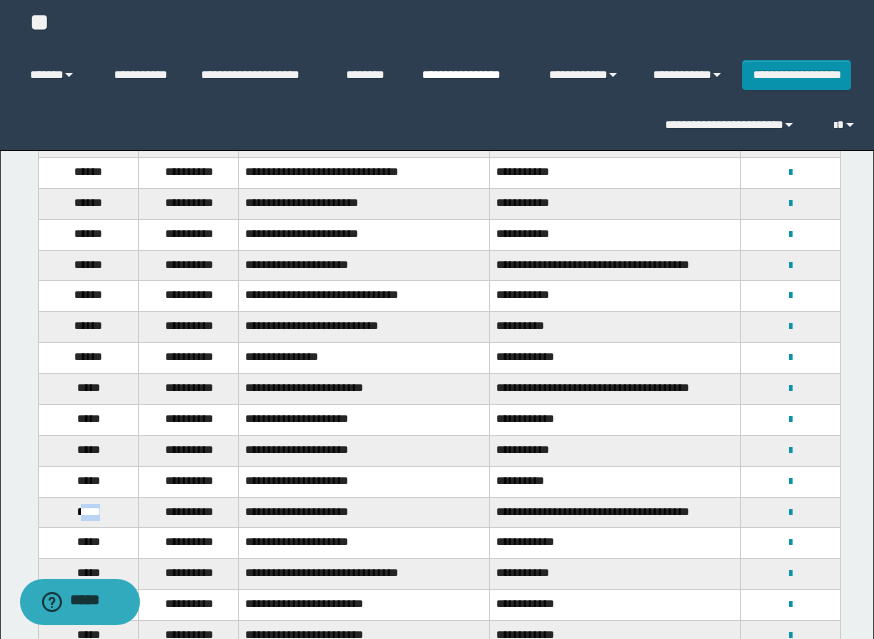 click on "**********" at bounding box center (470, 75) 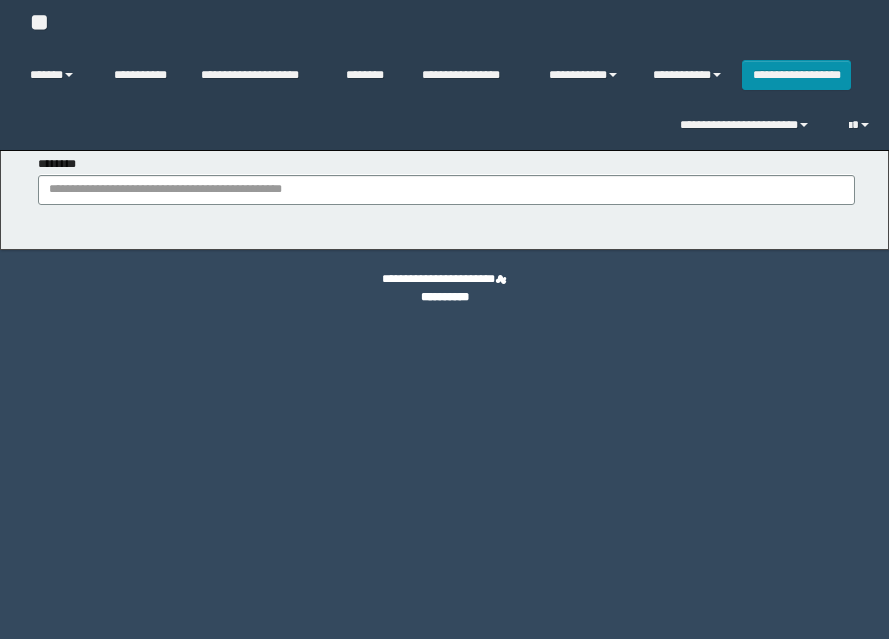 scroll, scrollTop: 0, scrollLeft: 0, axis: both 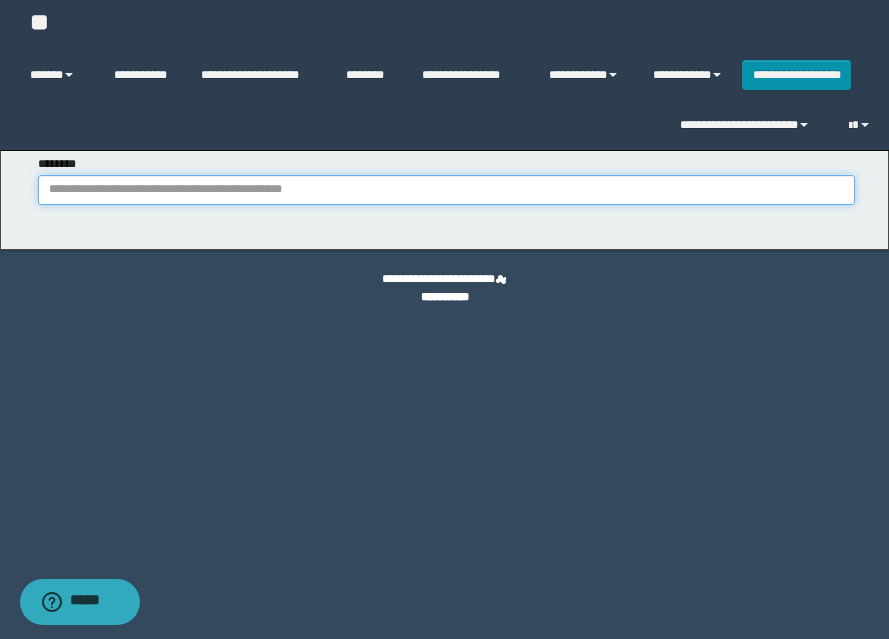 click on "********" at bounding box center [446, 190] 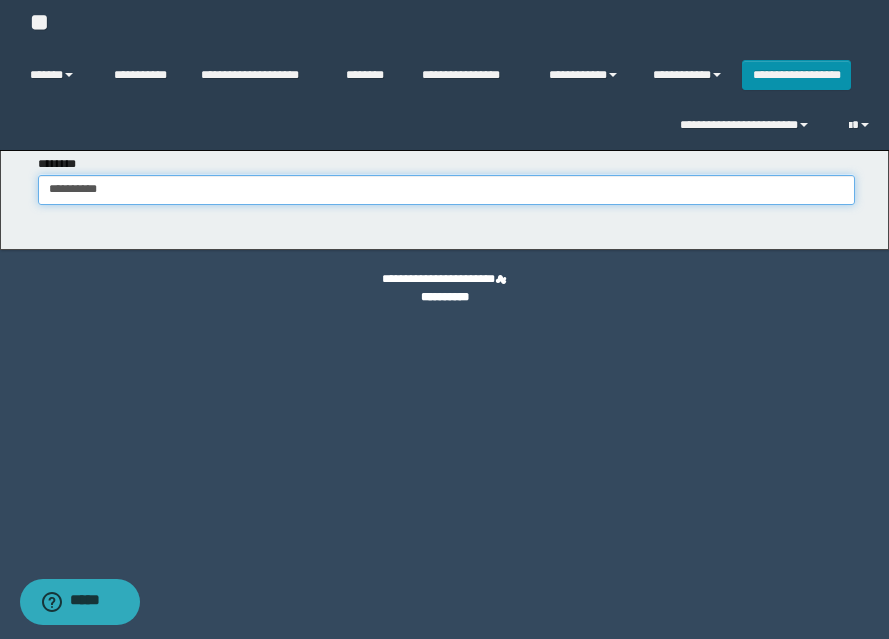 type on "**********" 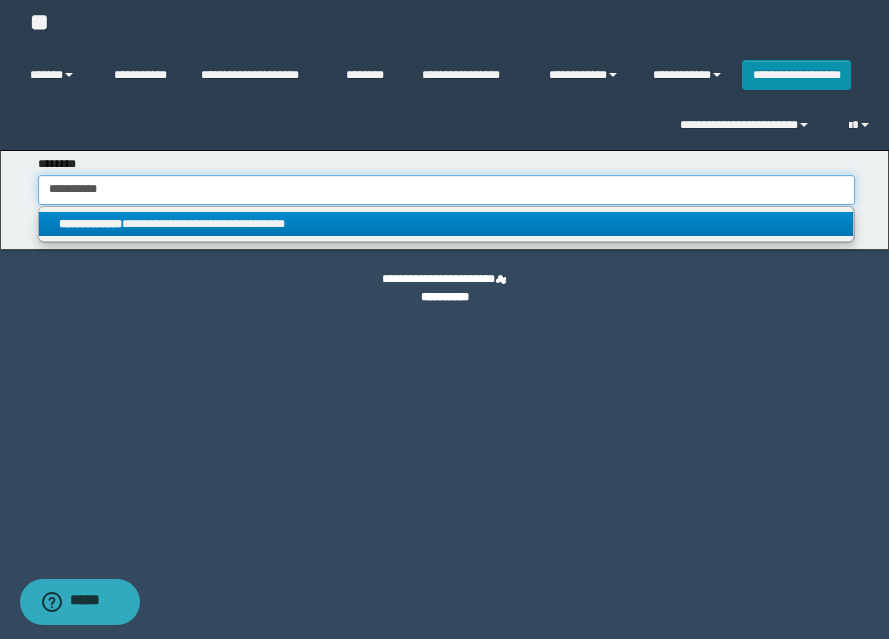 type on "**********" 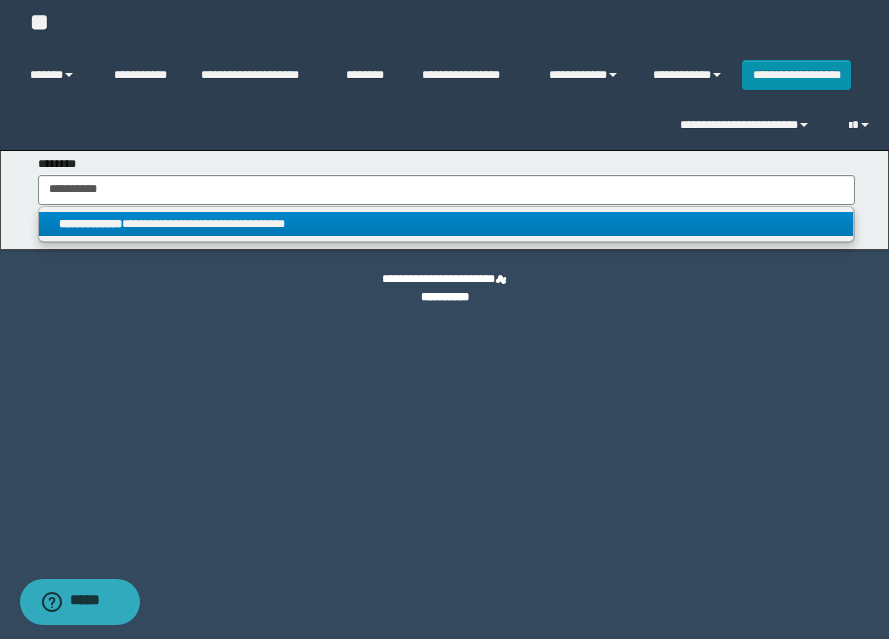 click on "**********" at bounding box center [90, 224] 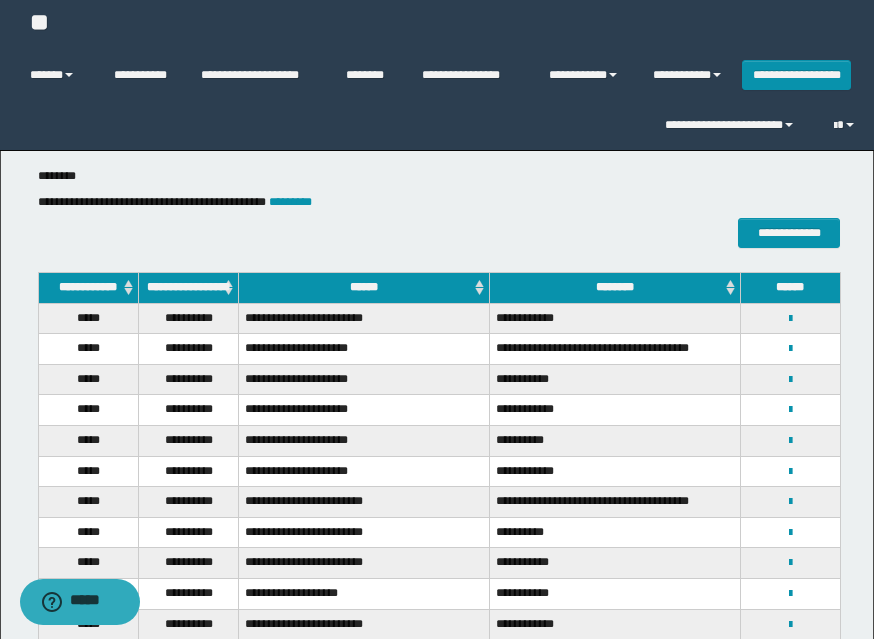 click on "**********" at bounding box center (364, 379) 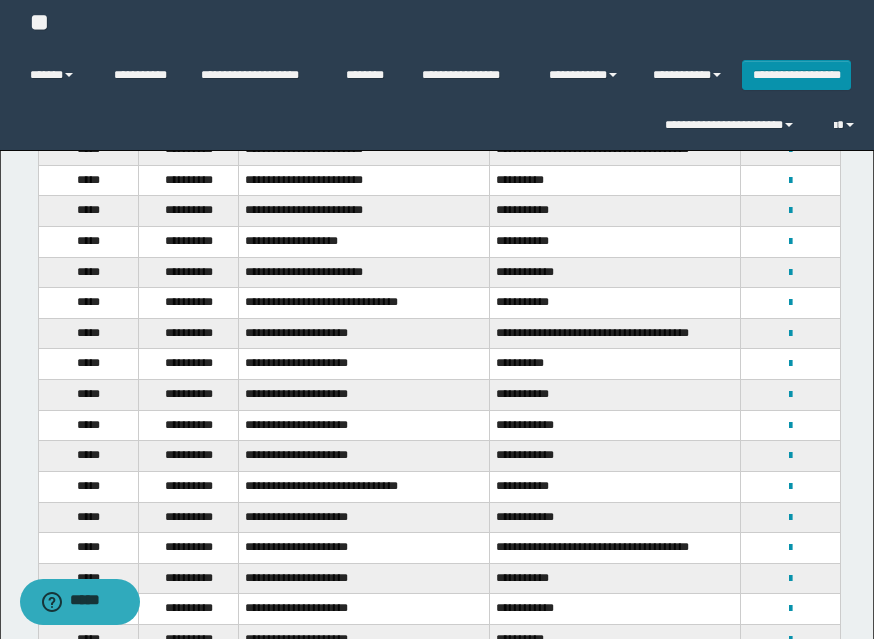 scroll, scrollTop: 400, scrollLeft: 0, axis: vertical 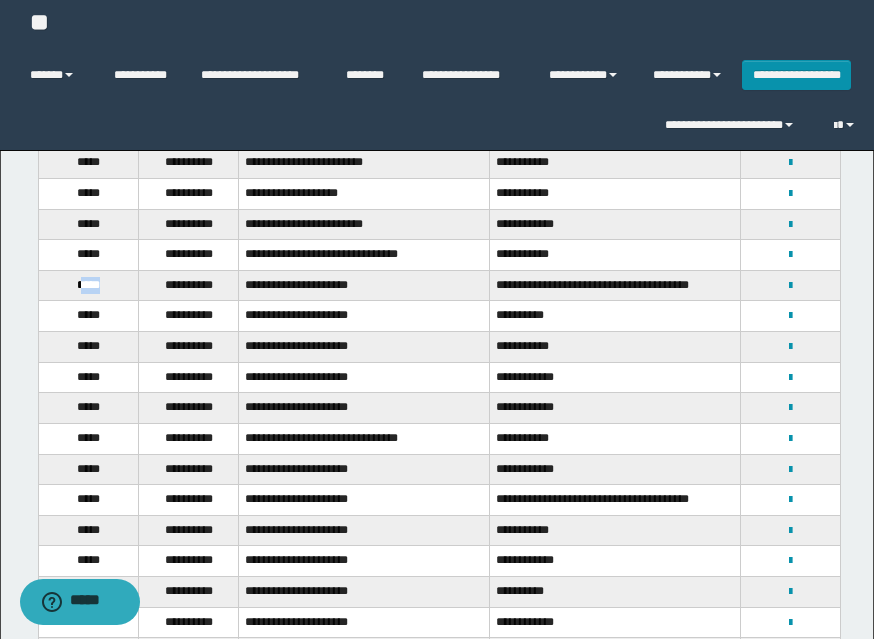 click on "*****" at bounding box center [88, 285] 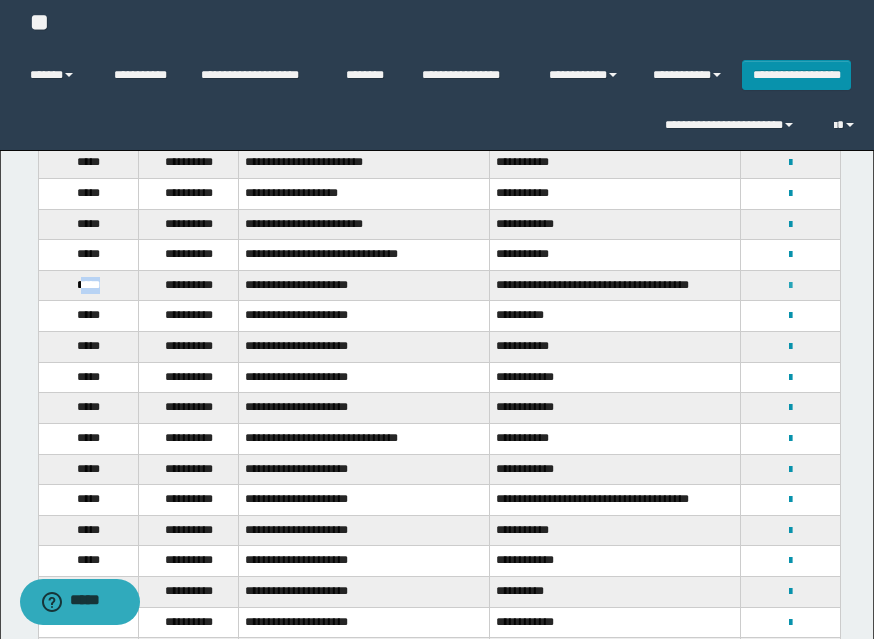 click at bounding box center [790, 286] 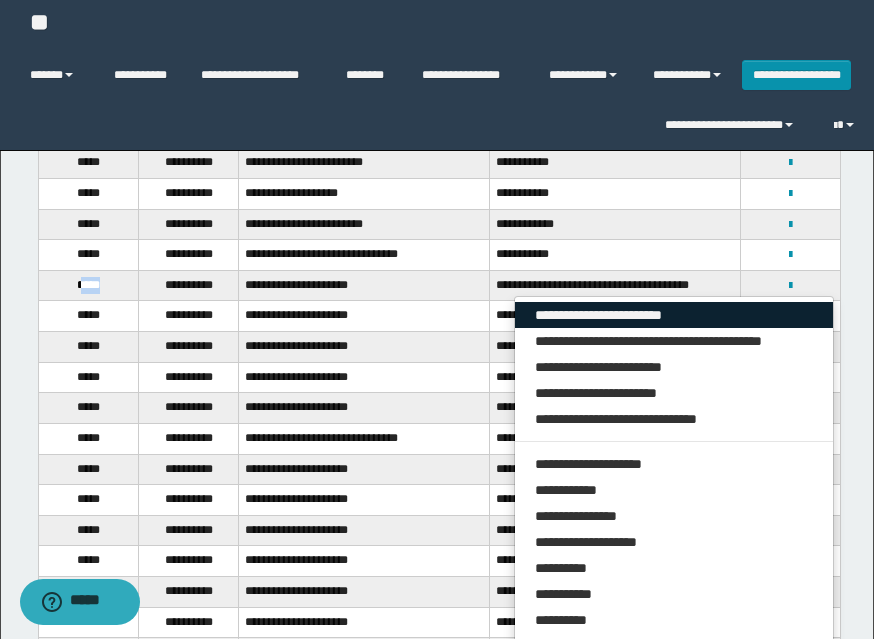 click on "**********" at bounding box center [674, 315] 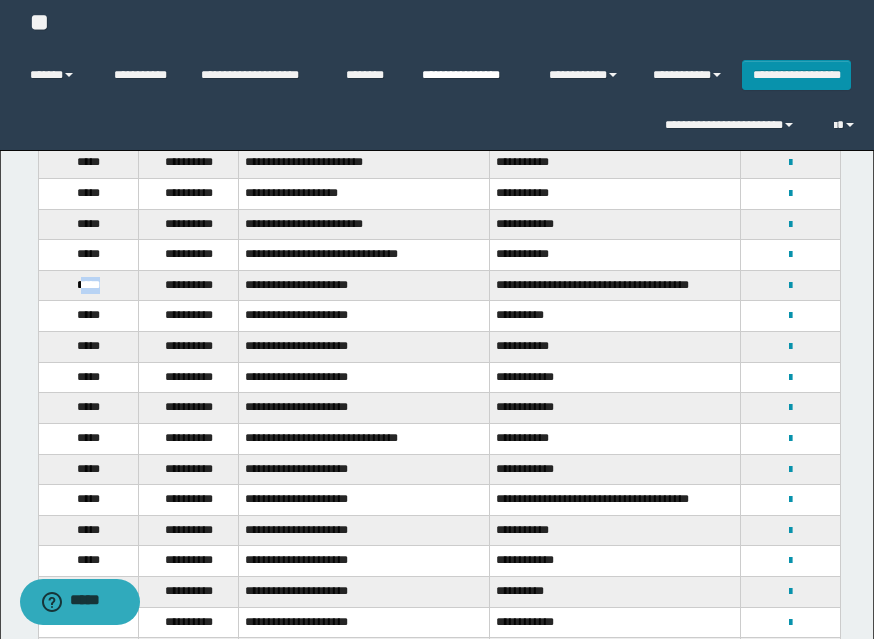 click on "**********" at bounding box center [470, 75] 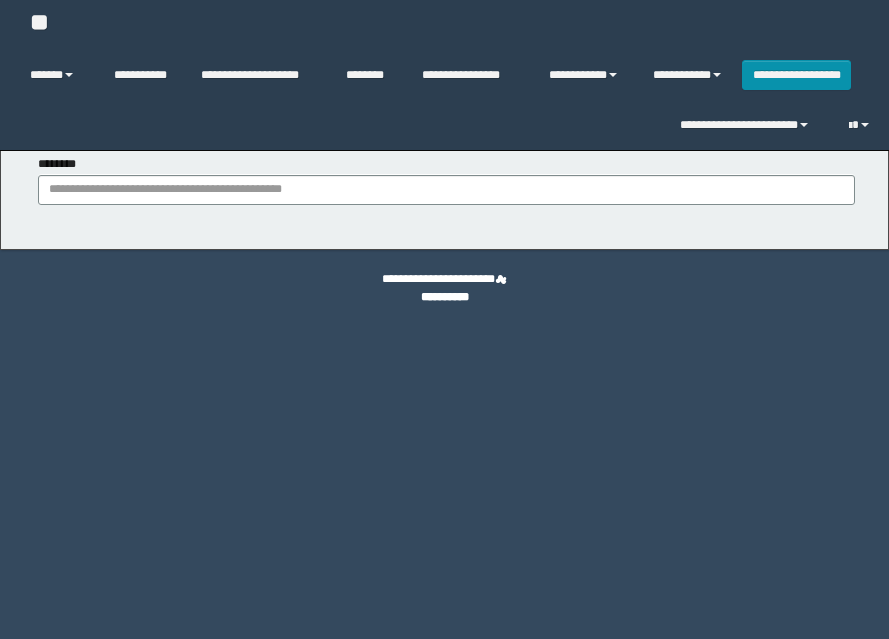 scroll, scrollTop: 0, scrollLeft: 0, axis: both 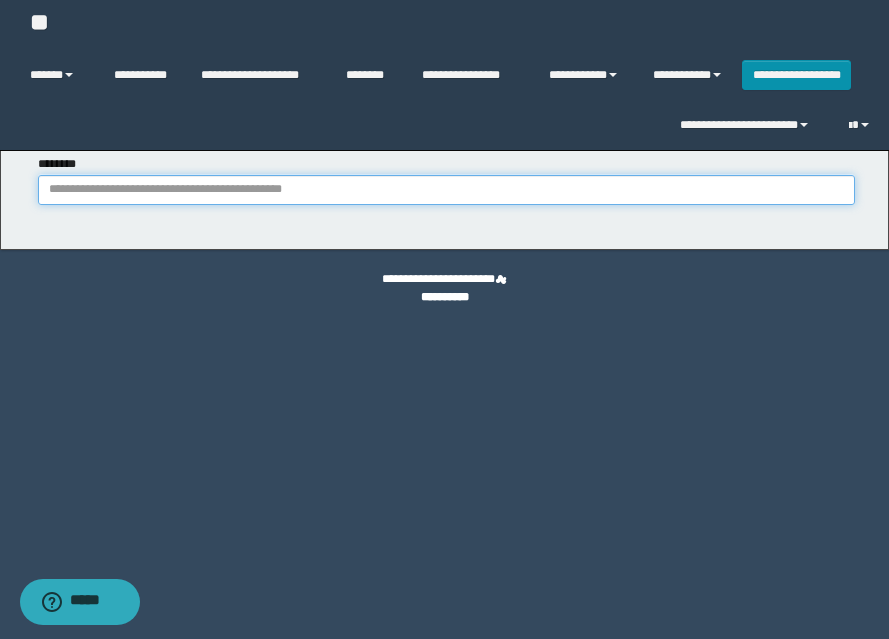 click on "********" at bounding box center [446, 190] 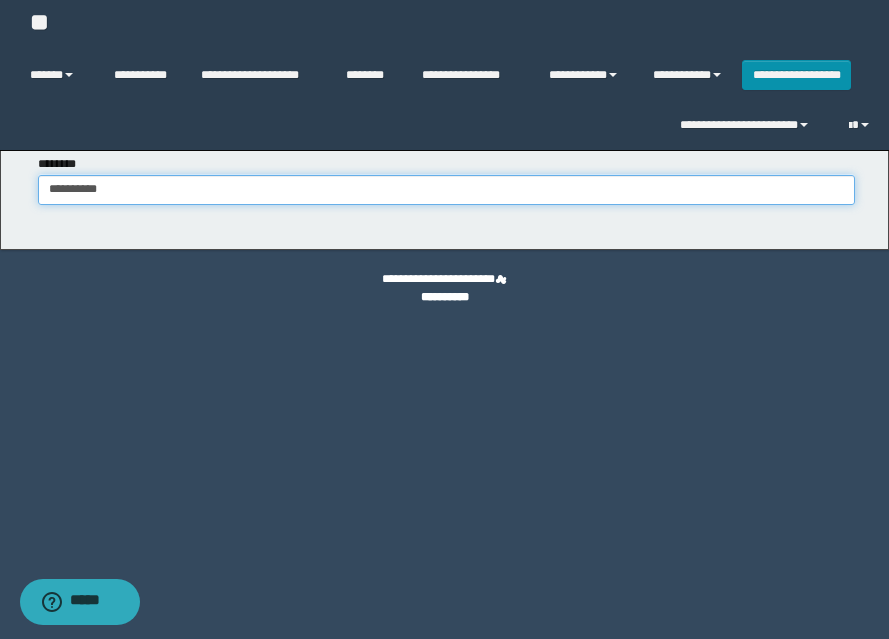 type on "**********" 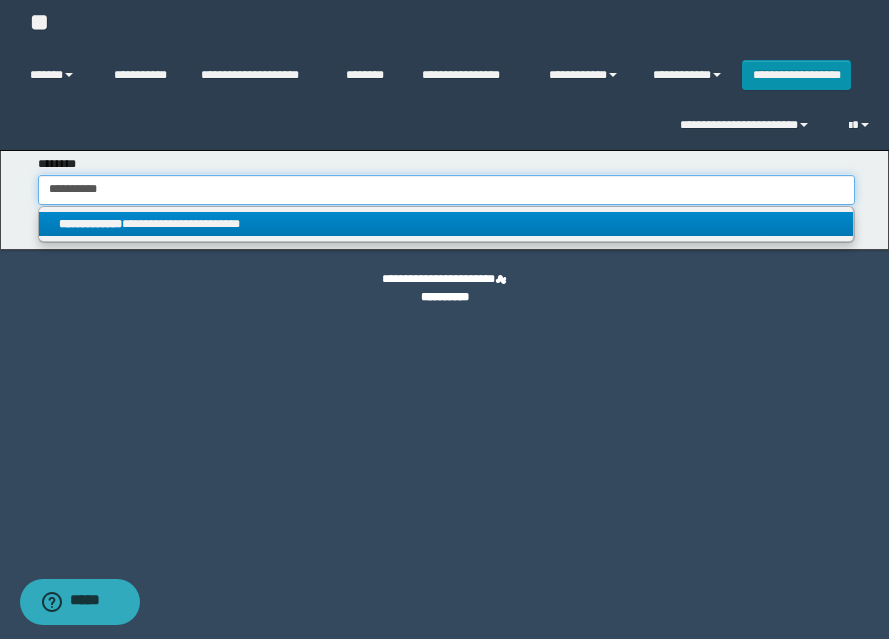 type on "**********" 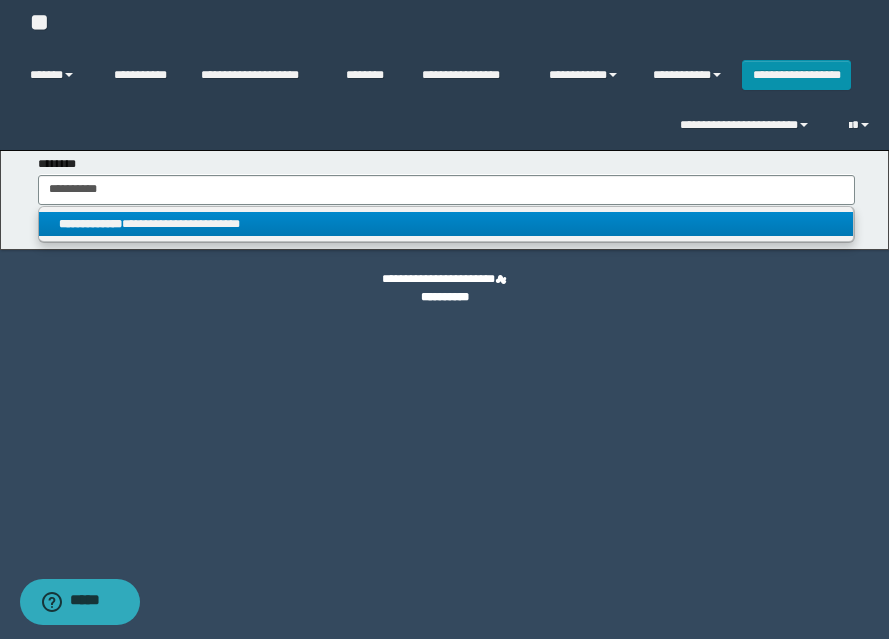 click on "**********" at bounding box center (90, 224) 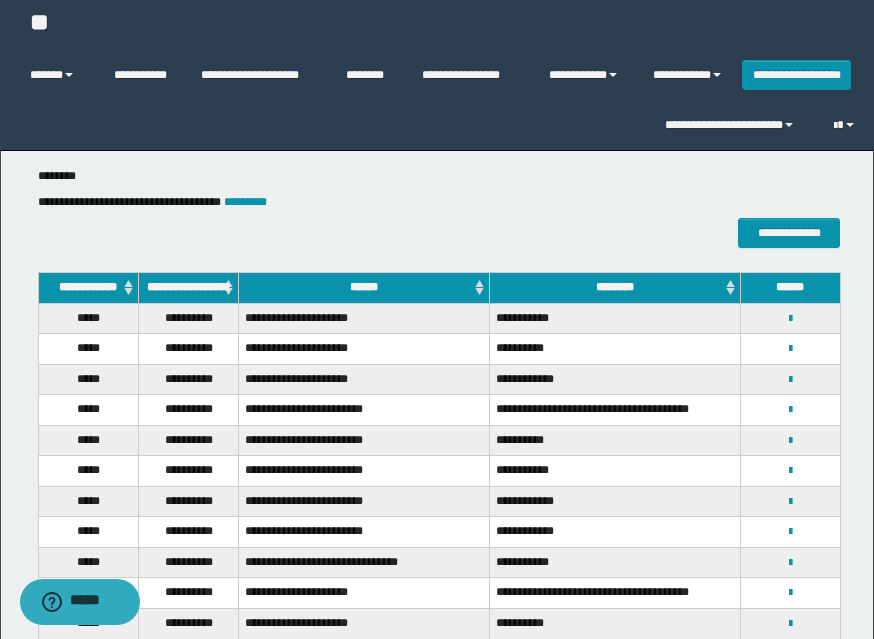 click on "*****" at bounding box center [88, 410] 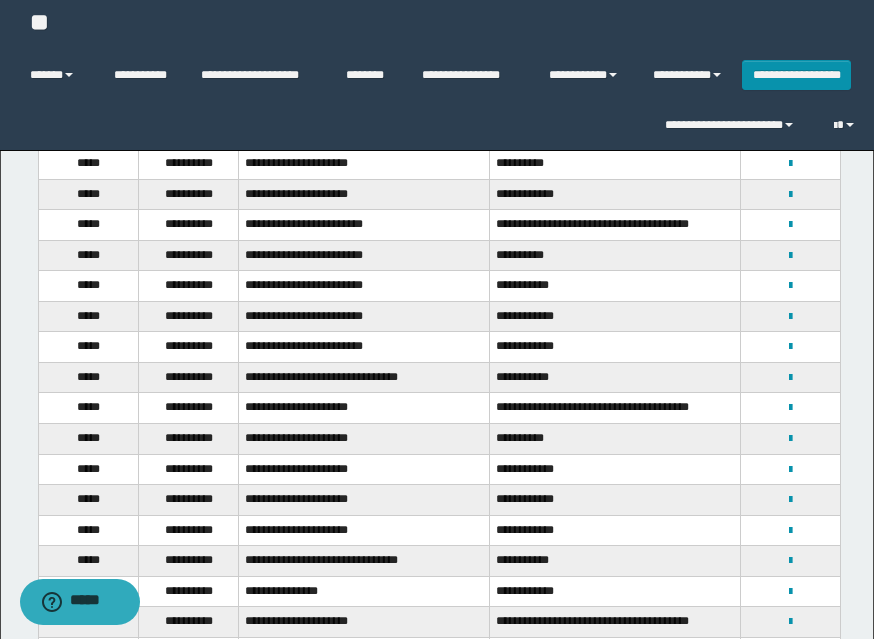 scroll, scrollTop: 200, scrollLeft: 0, axis: vertical 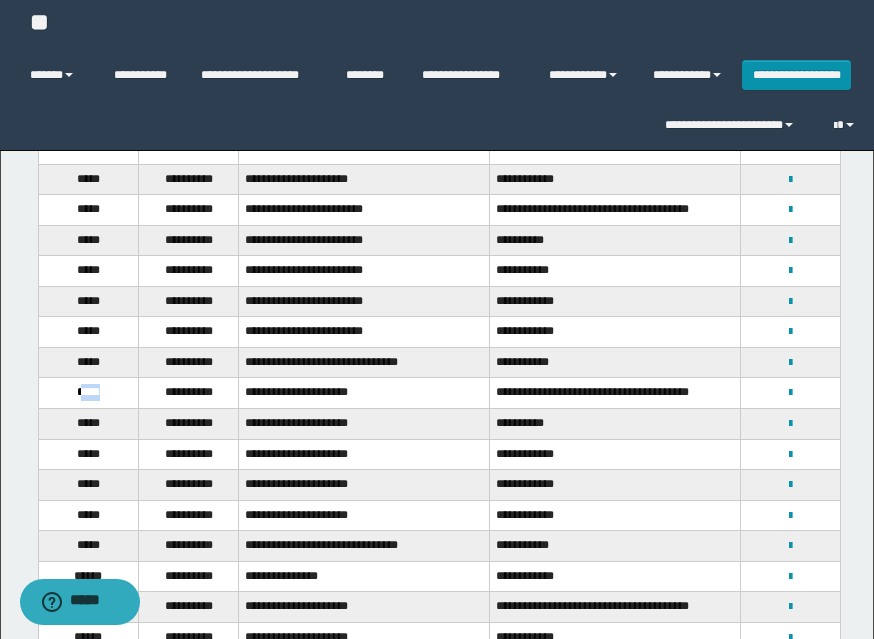 drag, startPoint x: 79, startPoint y: 408, endPoint x: 108, endPoint y: 408, distance: 29 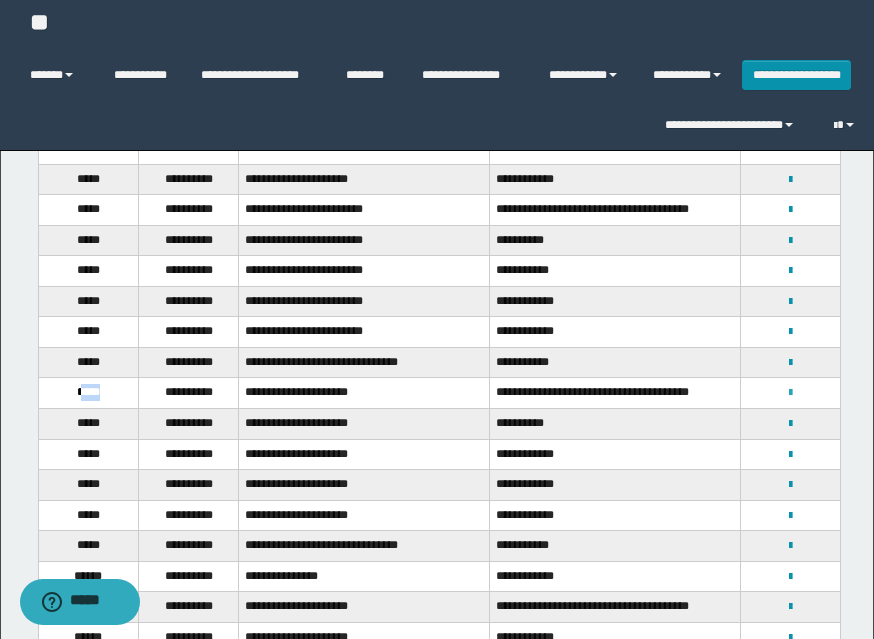 click at bounding box center [790, 393] 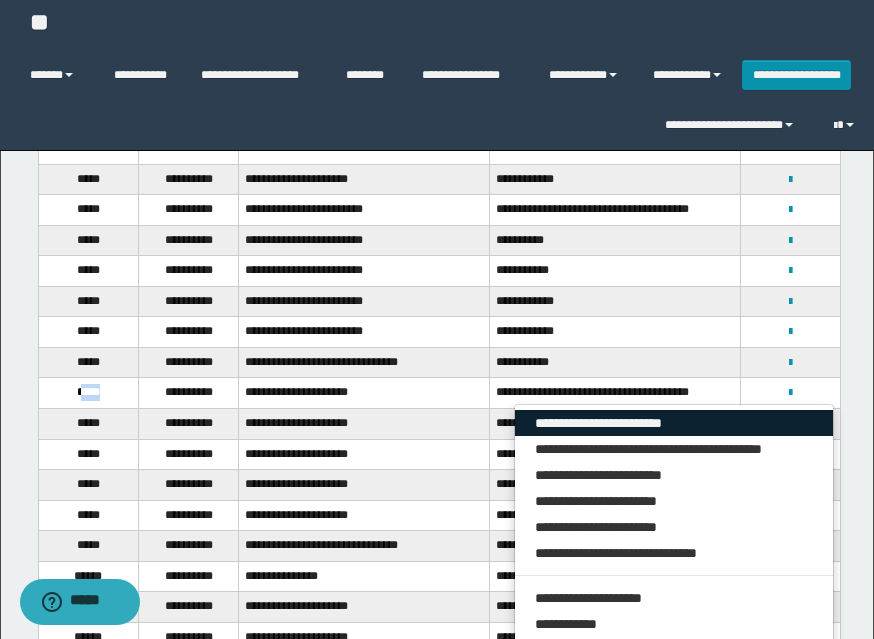 click on "**********" at bounding box center (674, 423) 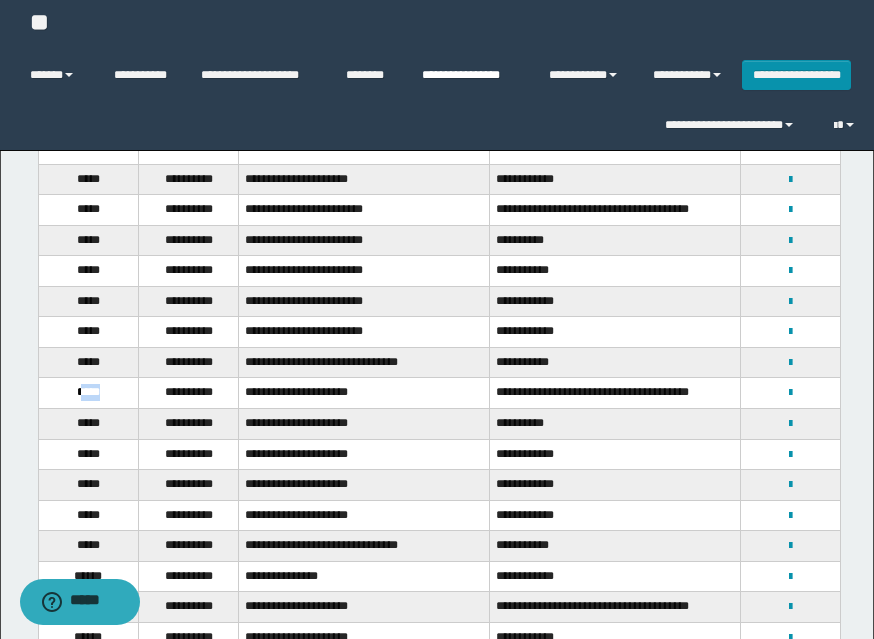 click on "**********" at bounding box center (470, 75) 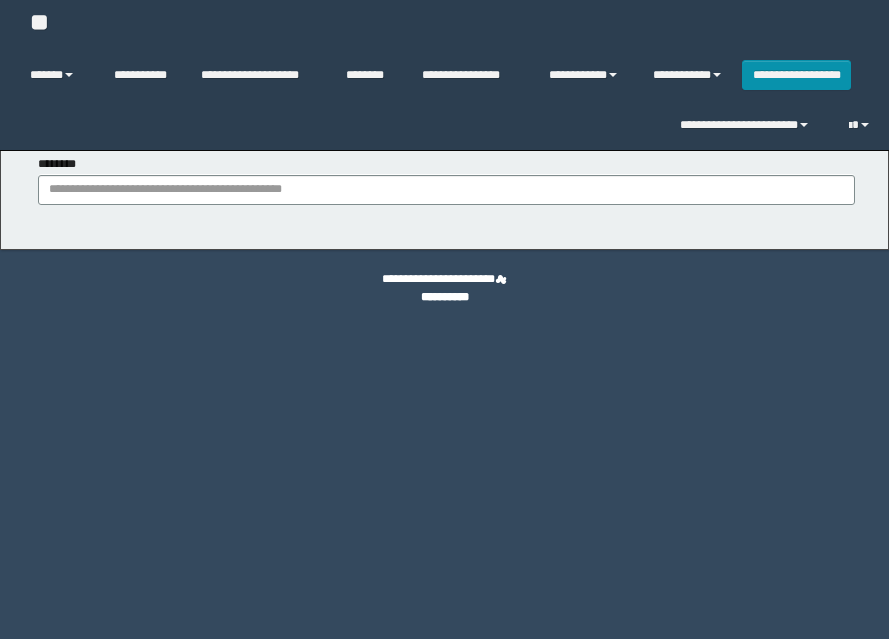 scroll, scrollTop: 0, scrollLeft: 0, axis: both 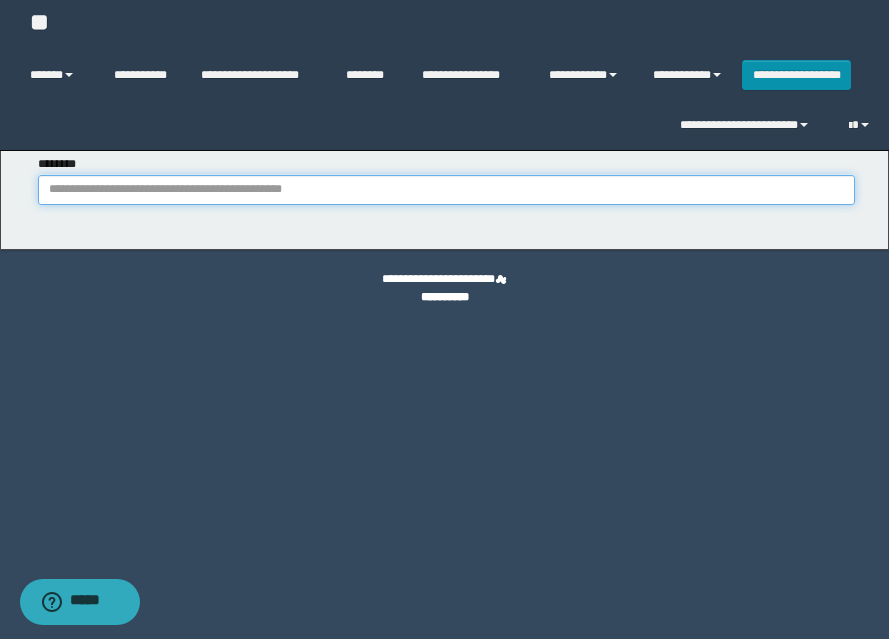 click on "********" at bounding box center (446, 190) 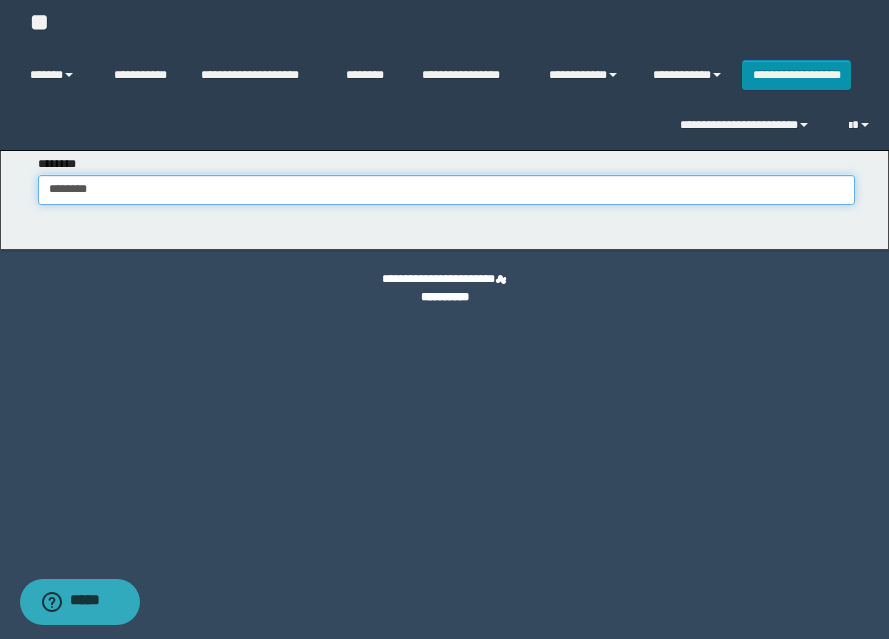 type on "********" 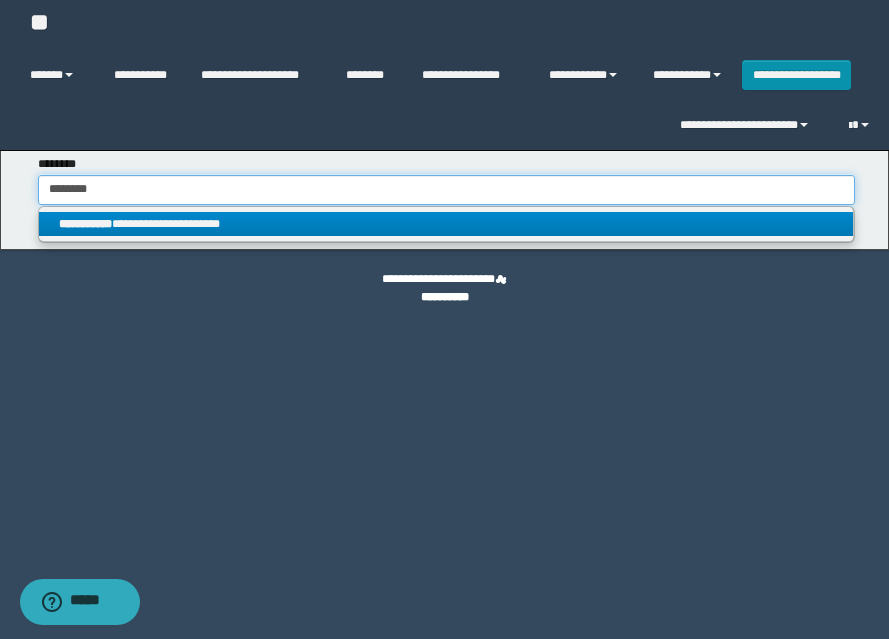 type on "********" 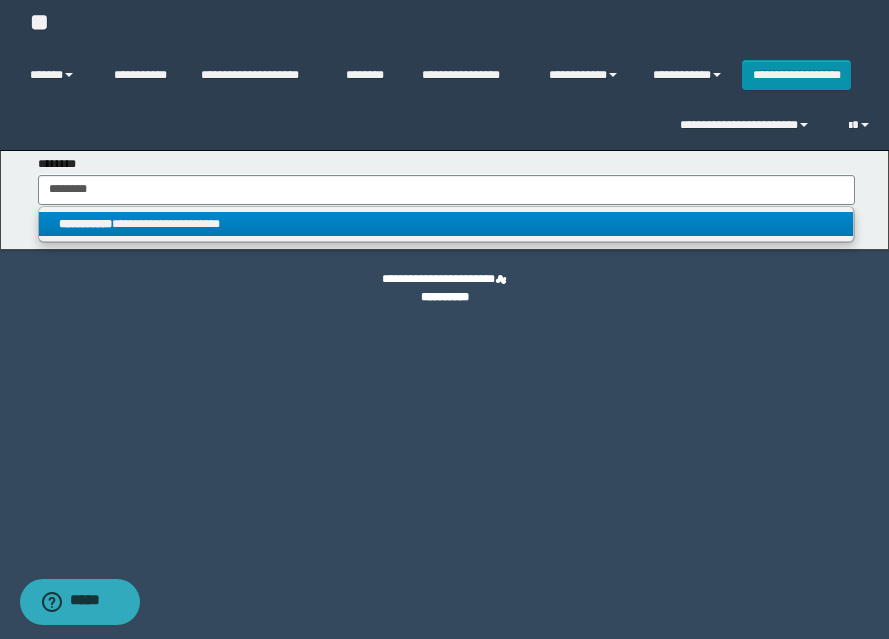 click on "**********" at bounding box center (446, 224) 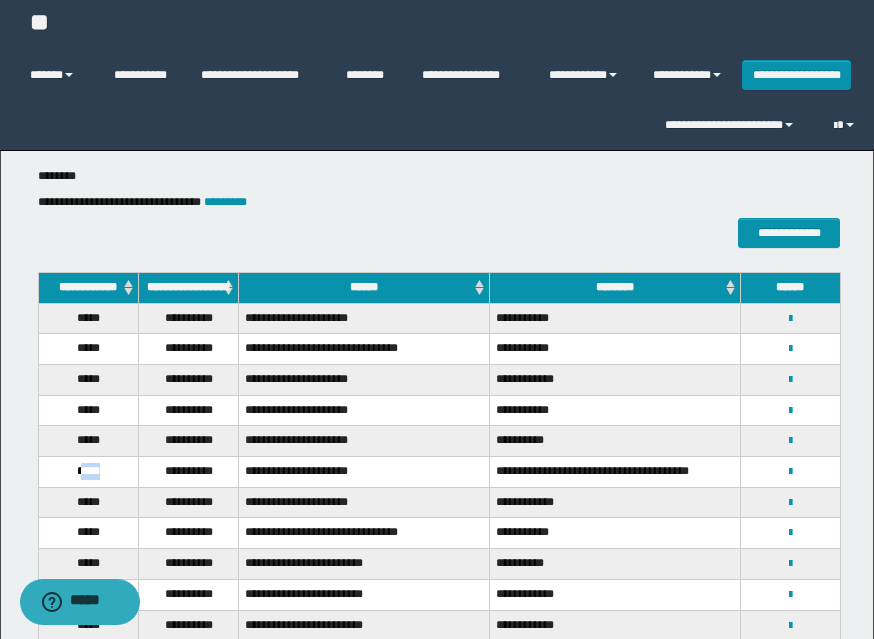 drag, startPoint x: 97, startPoint y: 484, endPoint x: 131, endPoint y: 485, distance: 34.0147 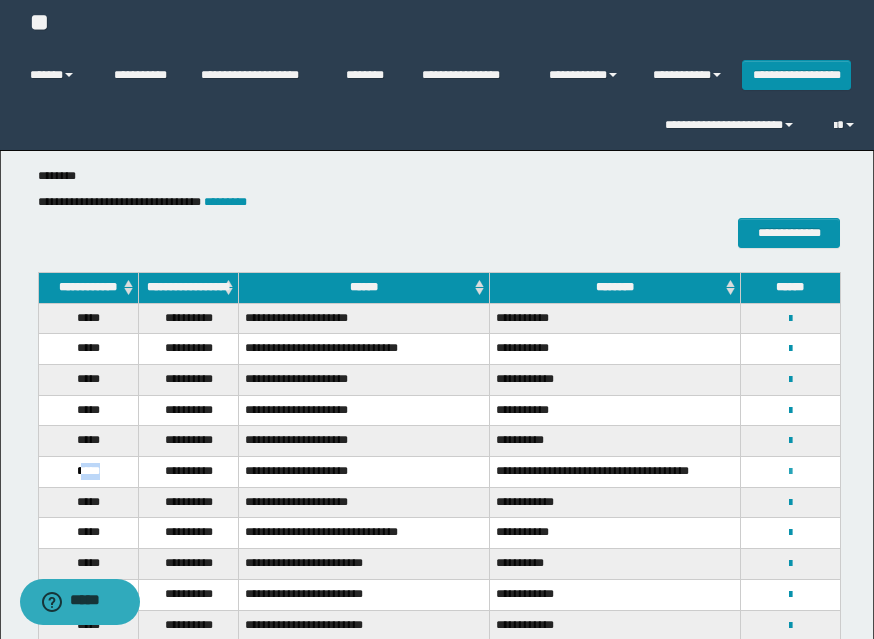 click at bounding box center (790, 472) 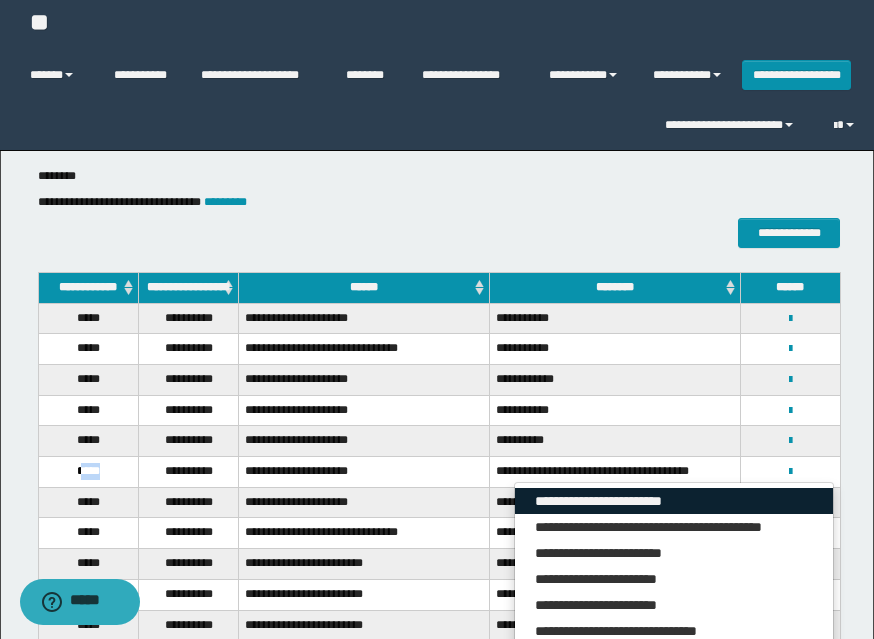 click on "**********" at bounding box center [674, 501] 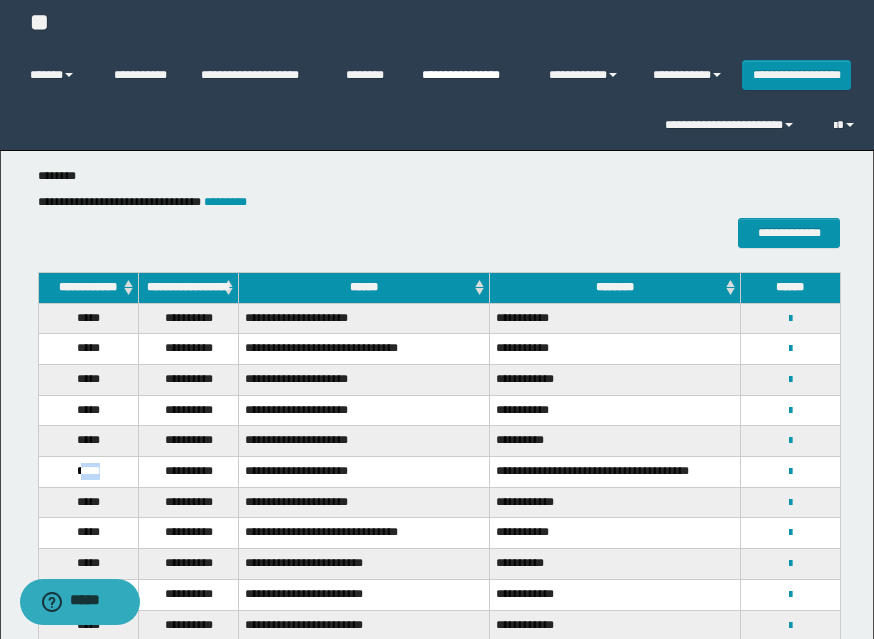 click on "**********" at bounding box center (470, 75) 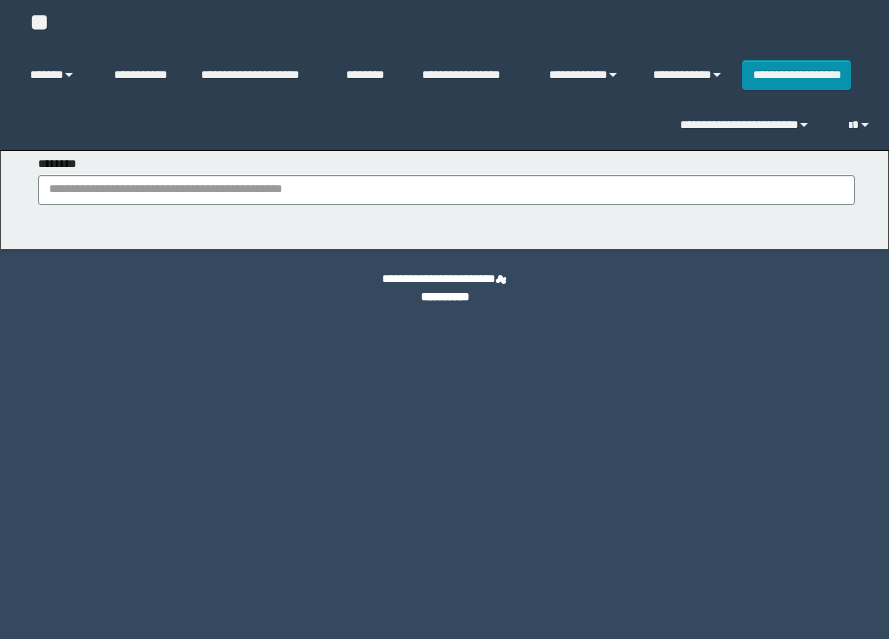 scroll, scrollTop: 0, scrollLeft: 0, axis: both 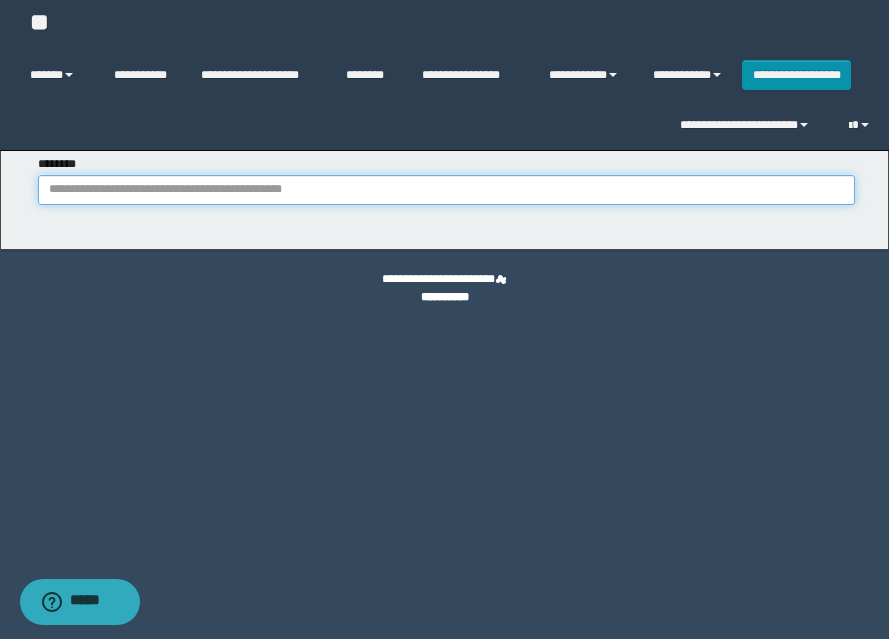 click on "********" at bounding box center [446, 190] 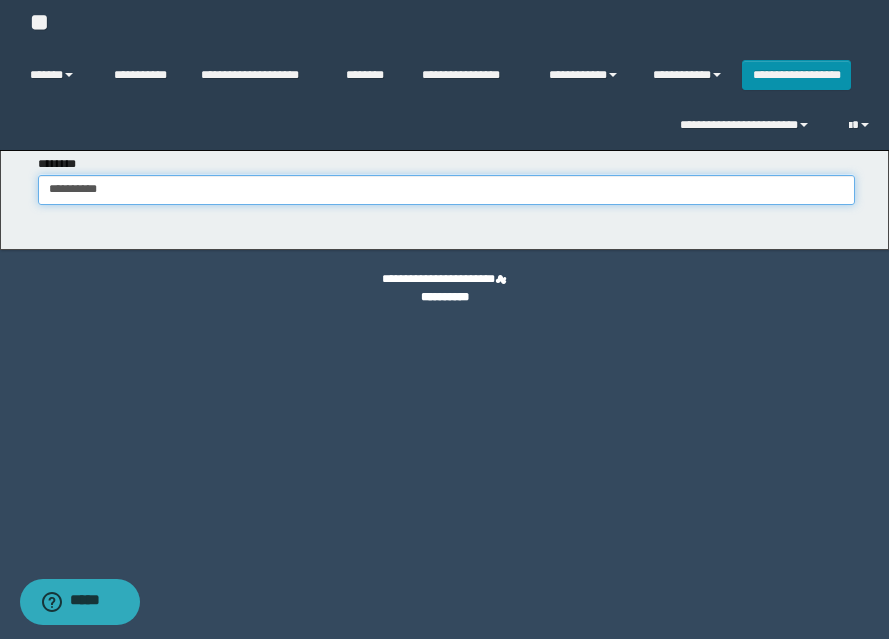 type on "**********" 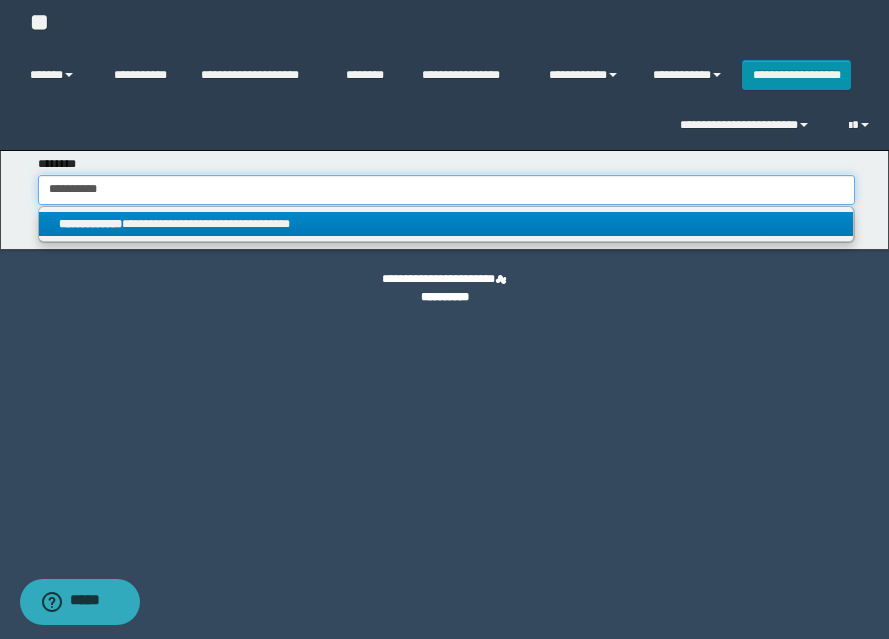 type on "**********" 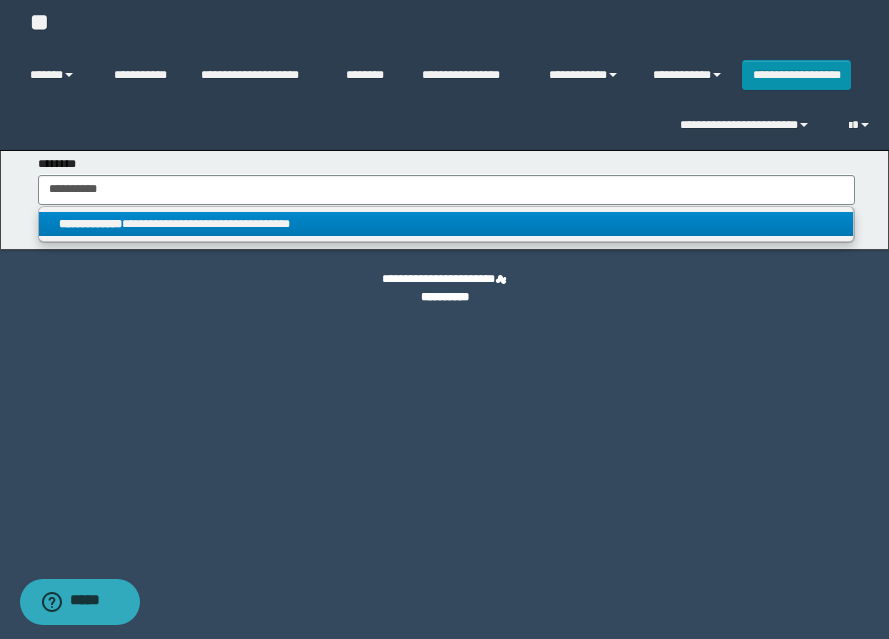 click on "**********" at bounding box center (446, 224) 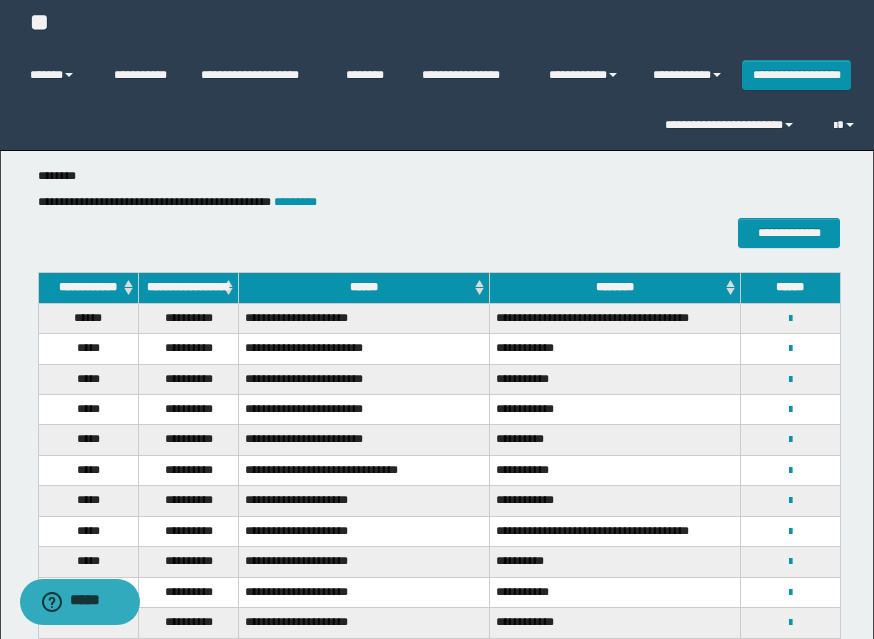 click on "**********" at bounding box center (364, 409) 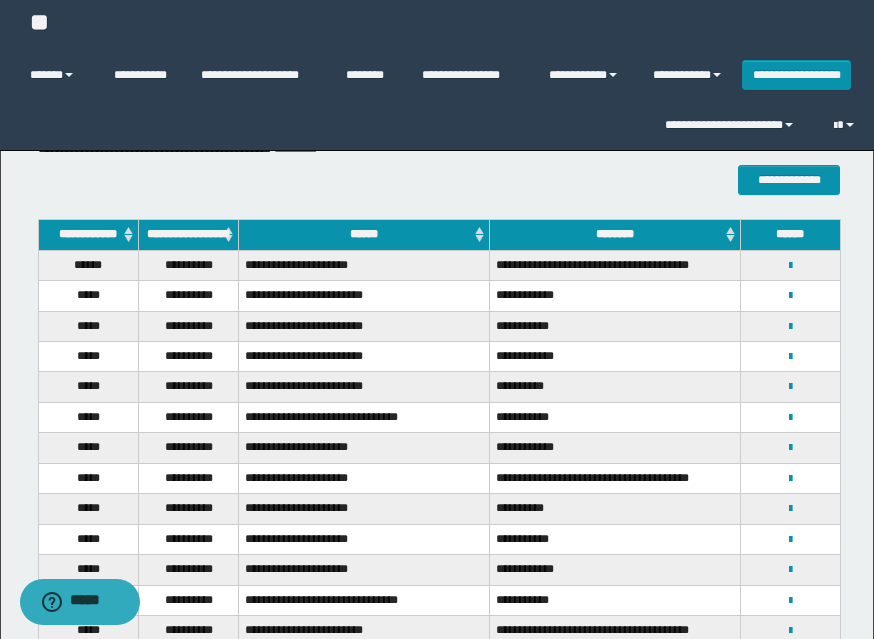 scroll, scrollTop: 100, scrollLeft: 0, axis: vertical 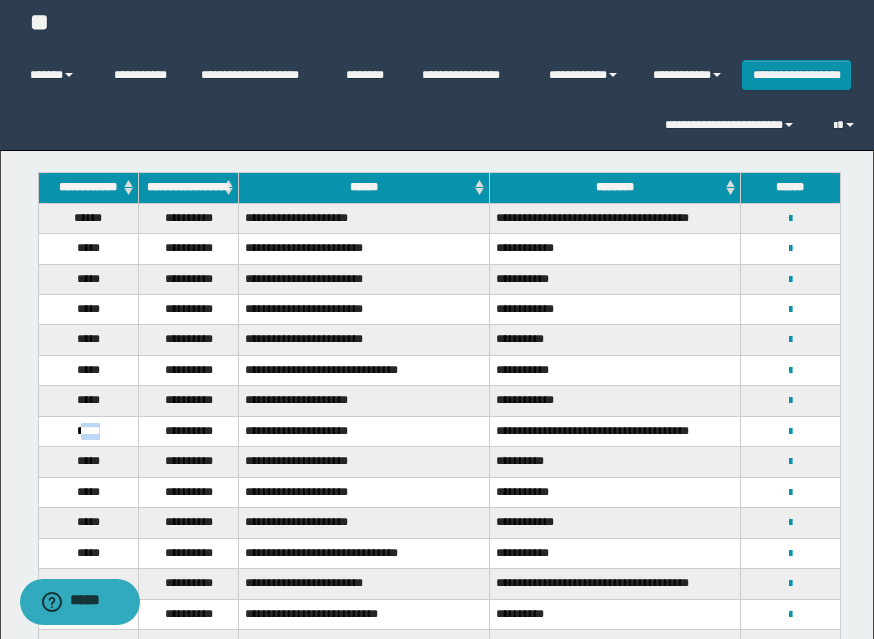 drag, startPoint x: 78, startPoint y: 447, endPoint x: 99, endPoint y: 445, distance: 21.095022 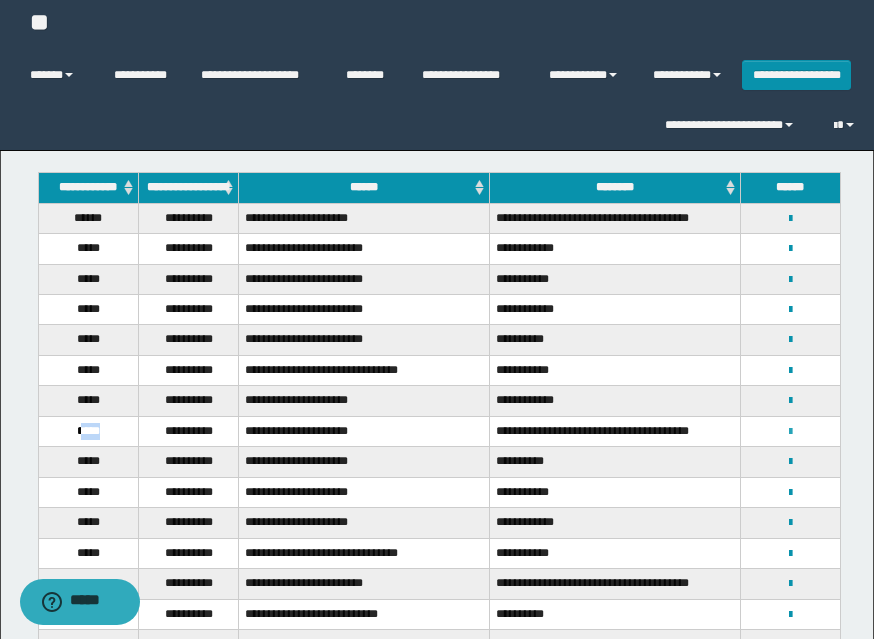 click at bounding box center (790, 432) 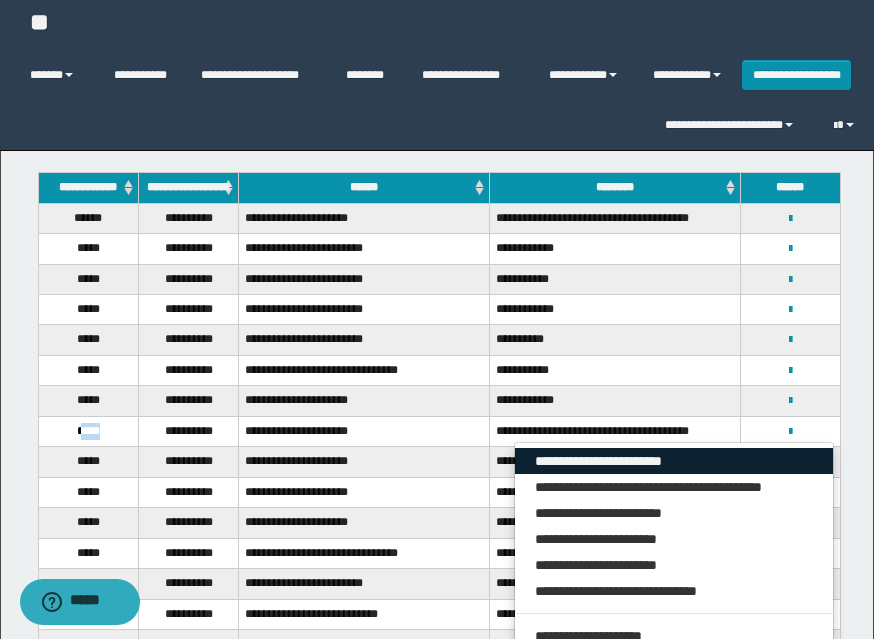 click on "**********" at bounding box center (674, 461) 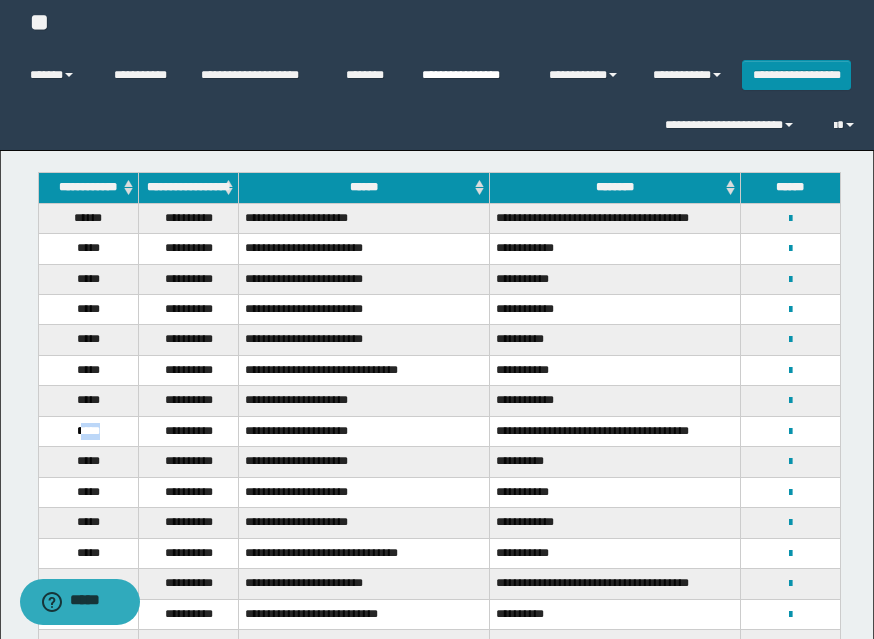 click on "**********" at bounding box center [470, 75] 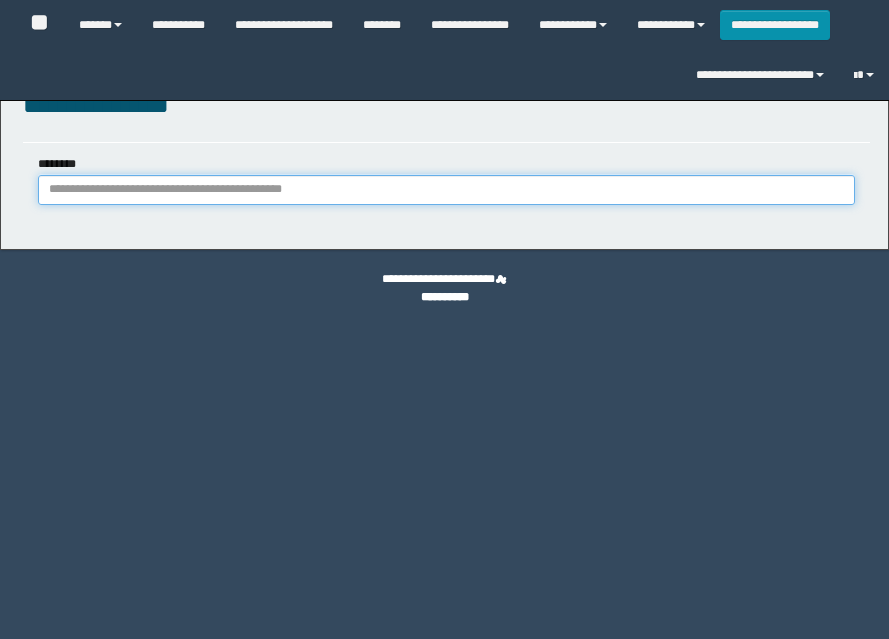 scroll, scrollTop: 0, scrollLeft: 0, axis: both 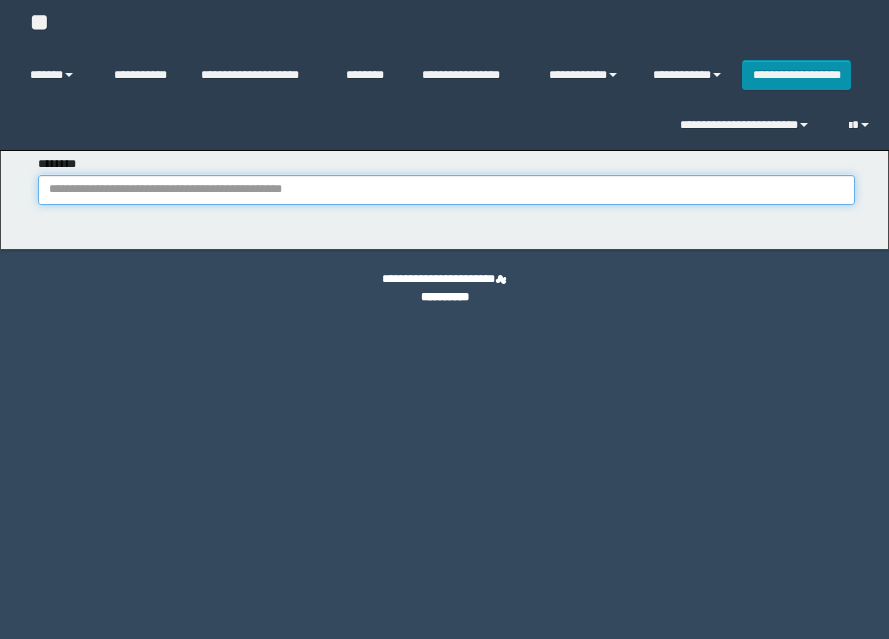 click on "********" at bounding box center [446, 190] 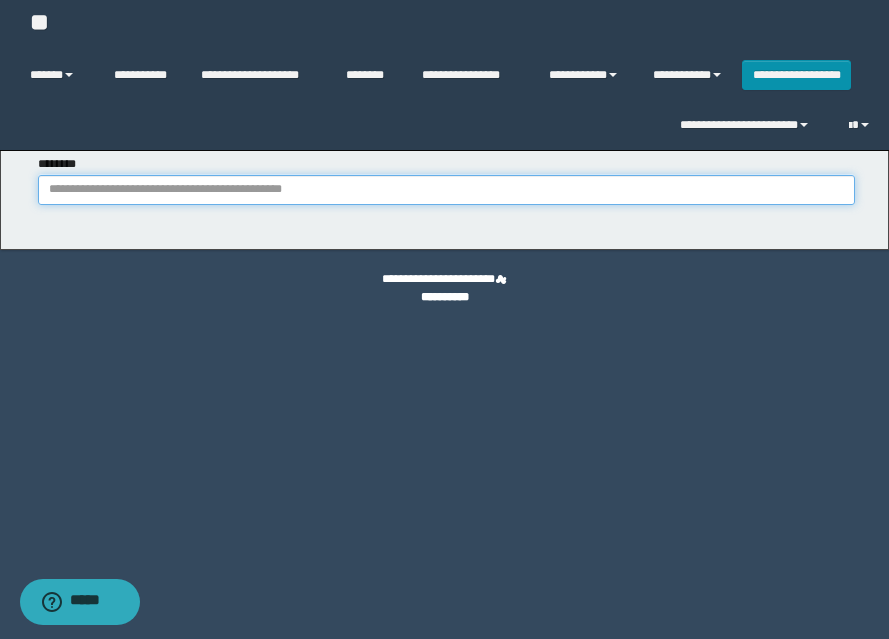 paste on "**********" 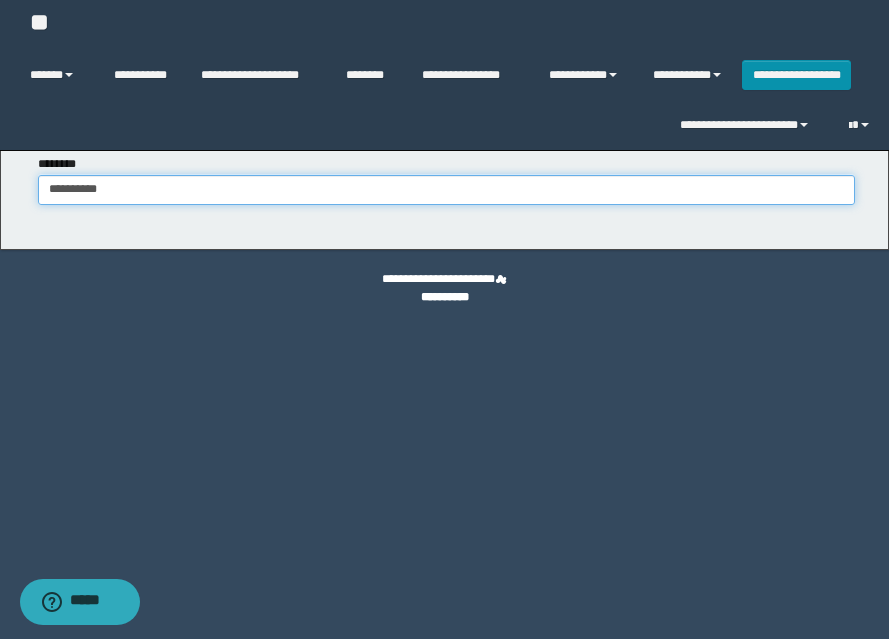 type on "**********" 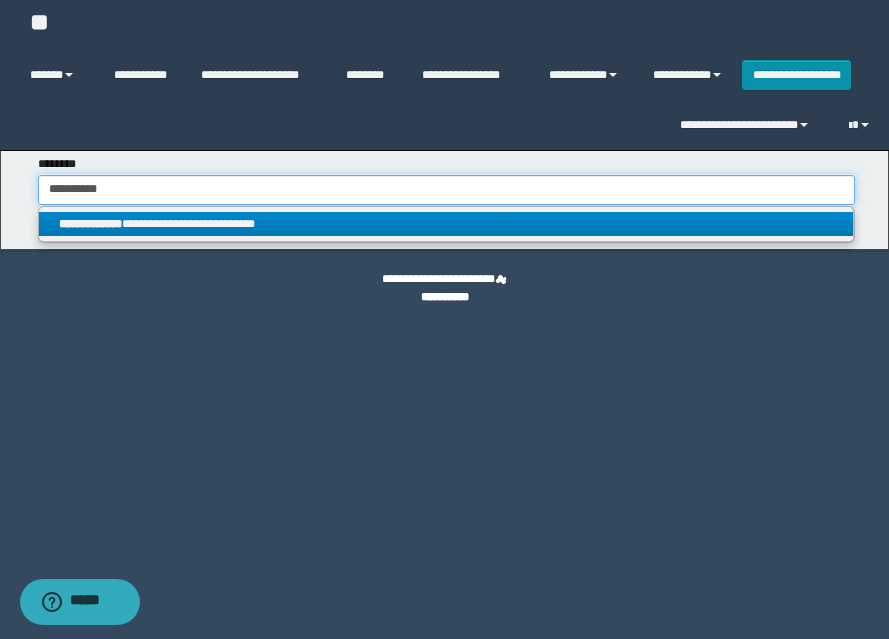 type on "**********" 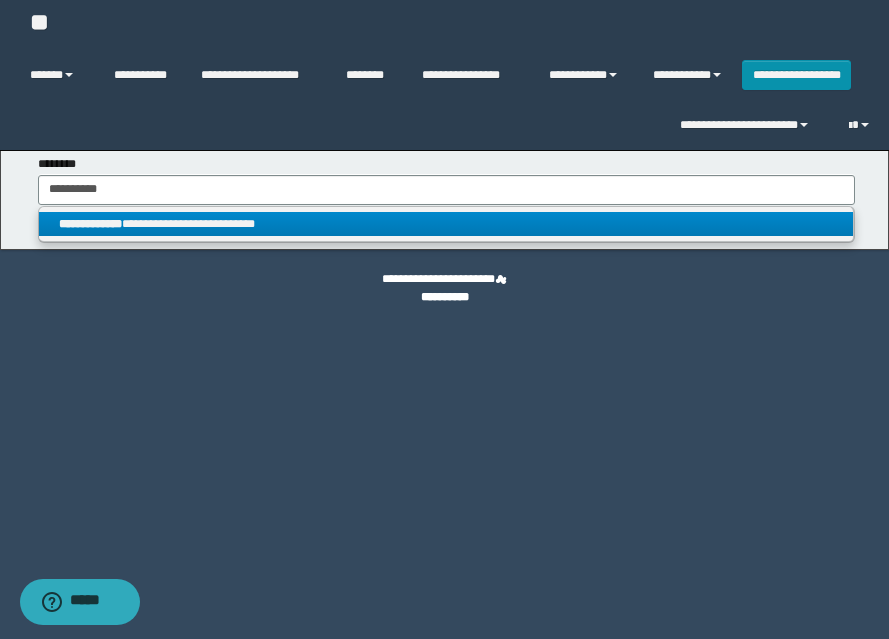 click on "**********" at bounding box center (90, 224) 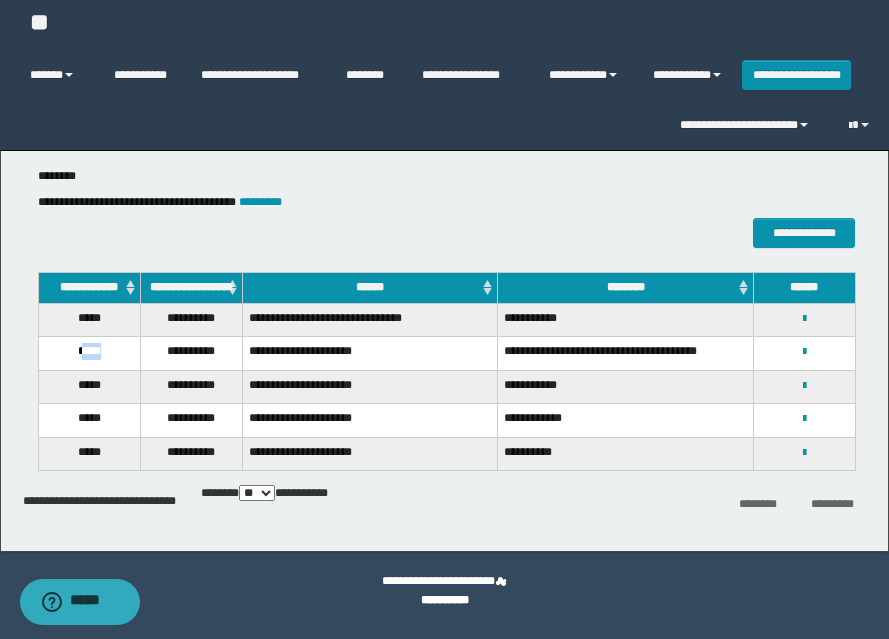 drag, startPoint x: 80, startPoint y: 364, endPoint x: 100, endPoint y: 367, distance: 20.22375 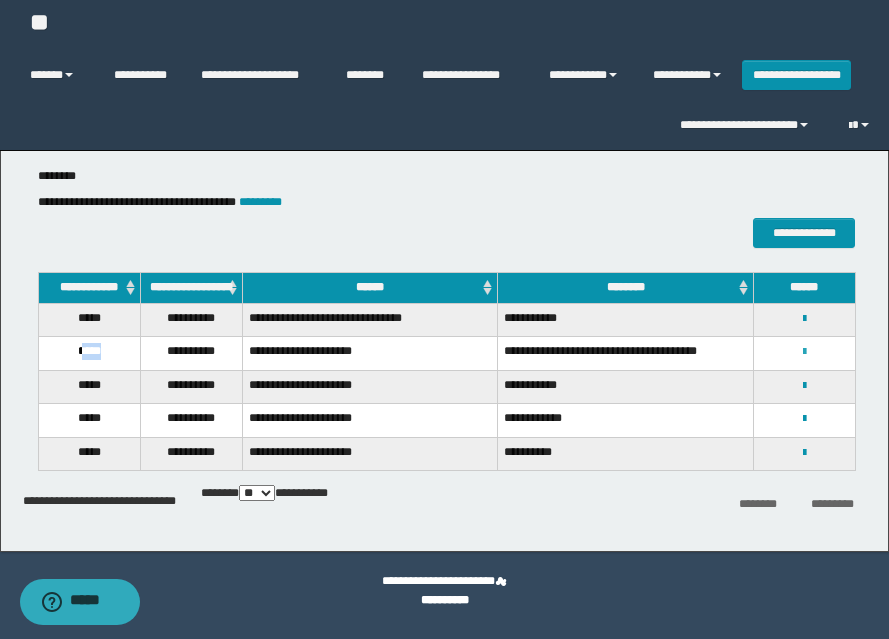 click at bounding box center [804, 352] 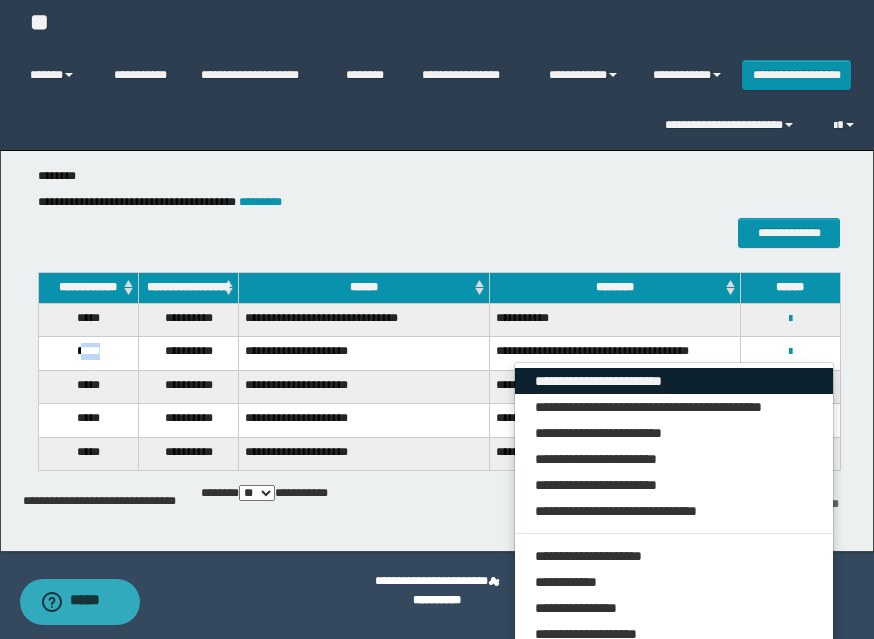 click on "**********" at bounding box center (674, 381) 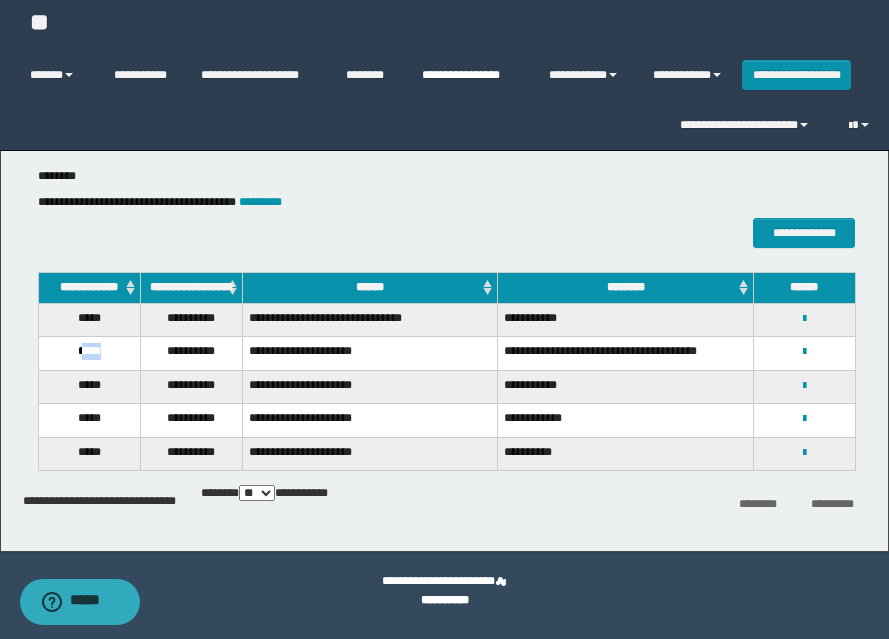 click on "**********" at bounding box center [470, 75] 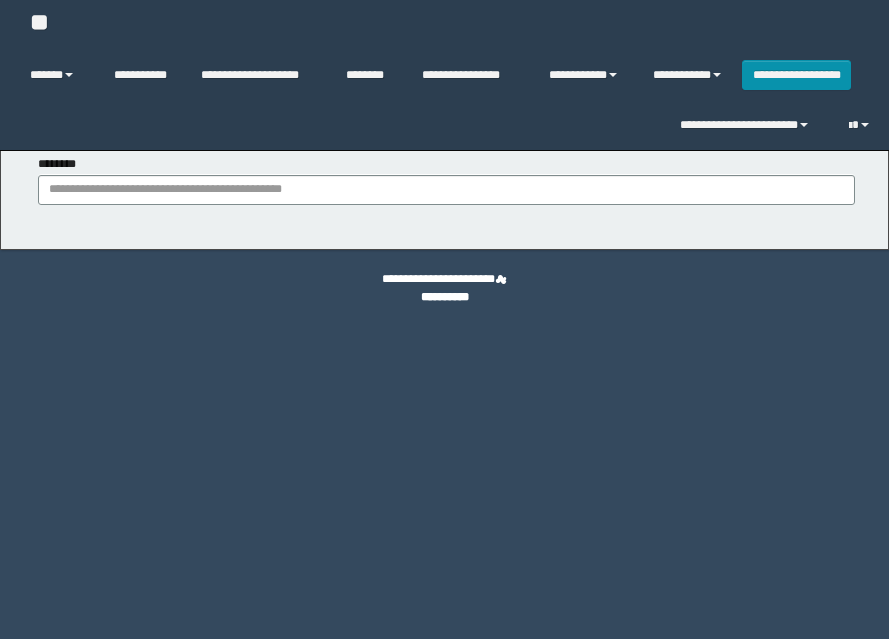 scroll, scrollTop: 0, scrollLeft: 0, axis: both 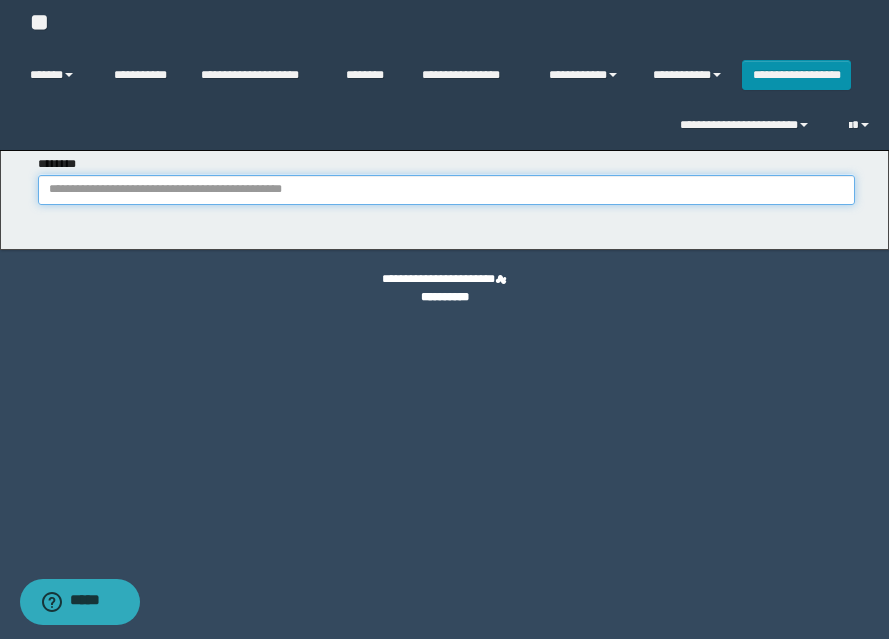 click on "********" at bounding box center (446, 190) 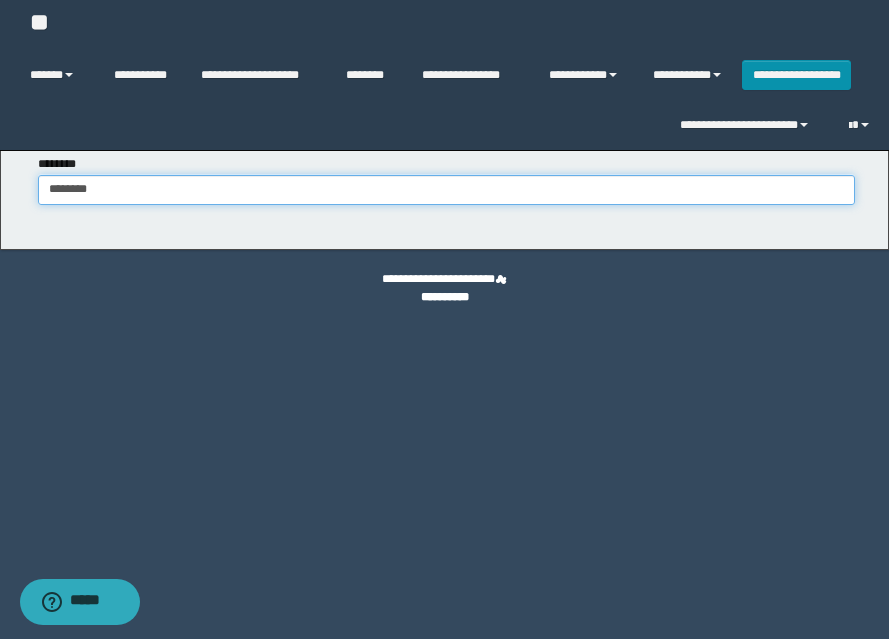 type on "********" 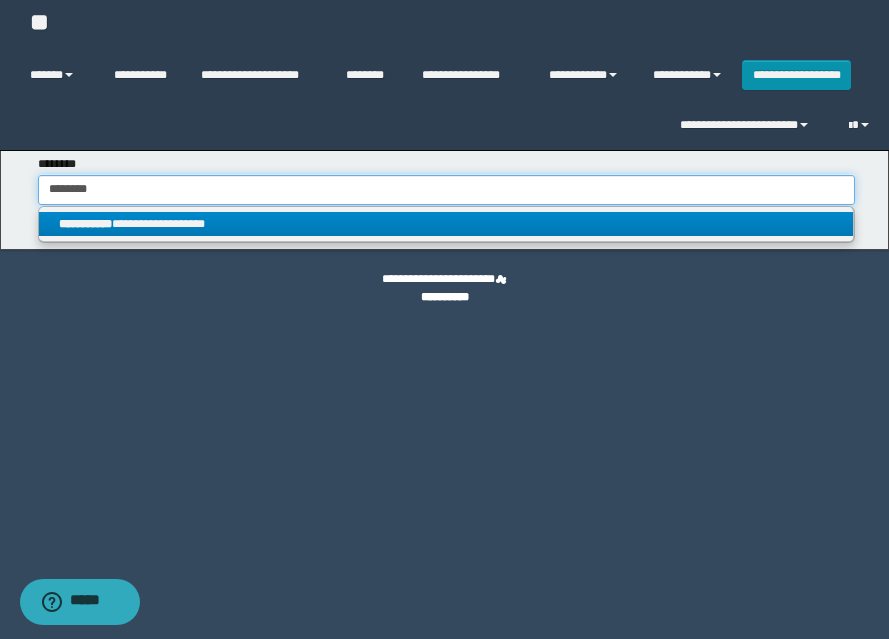 type on "********" 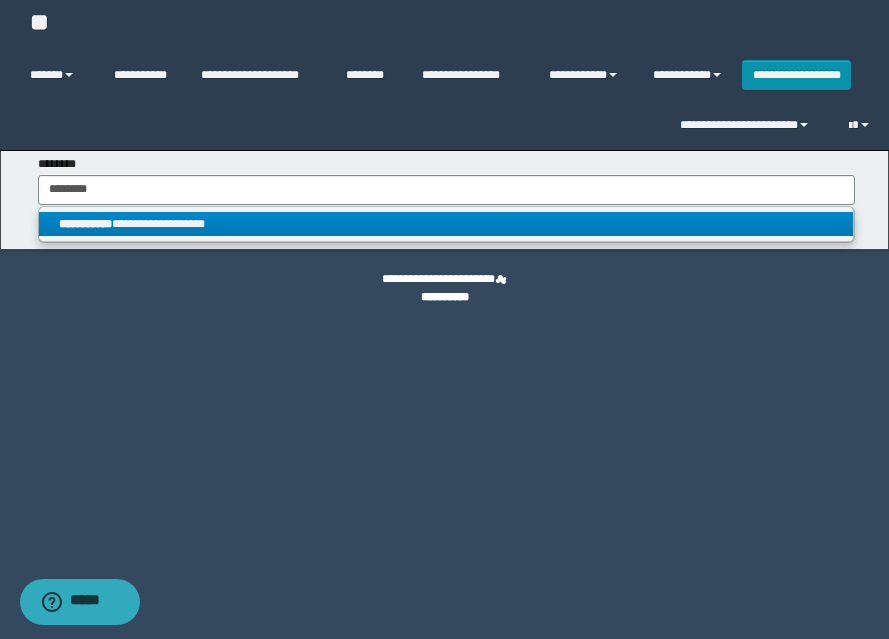 click on "**********" at bounding box center [446, 224] 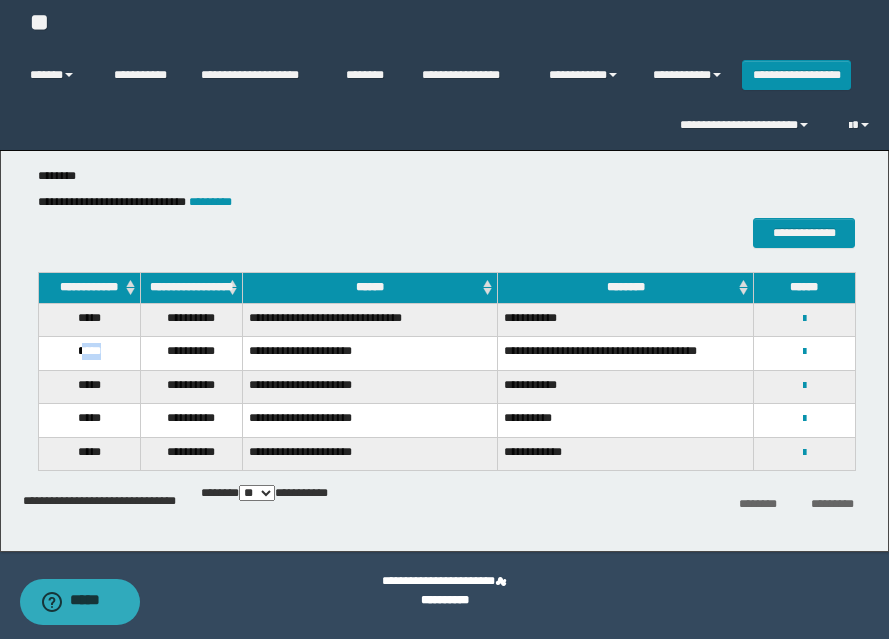 drag, startPoint x: 79, startPoint y: 364, endPoint x: 104, endPoint y: 364, distance: 25 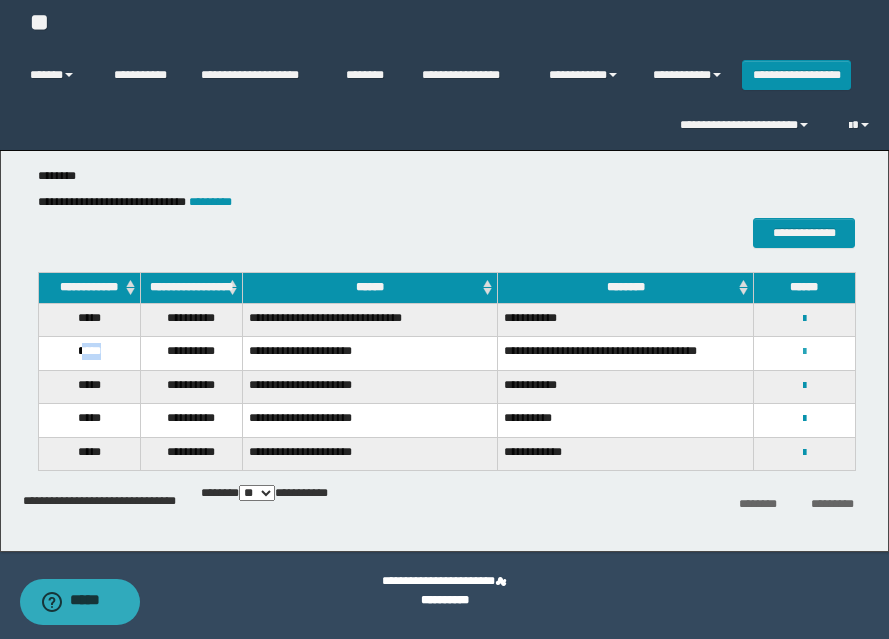 click at bounding box center [804, 352] 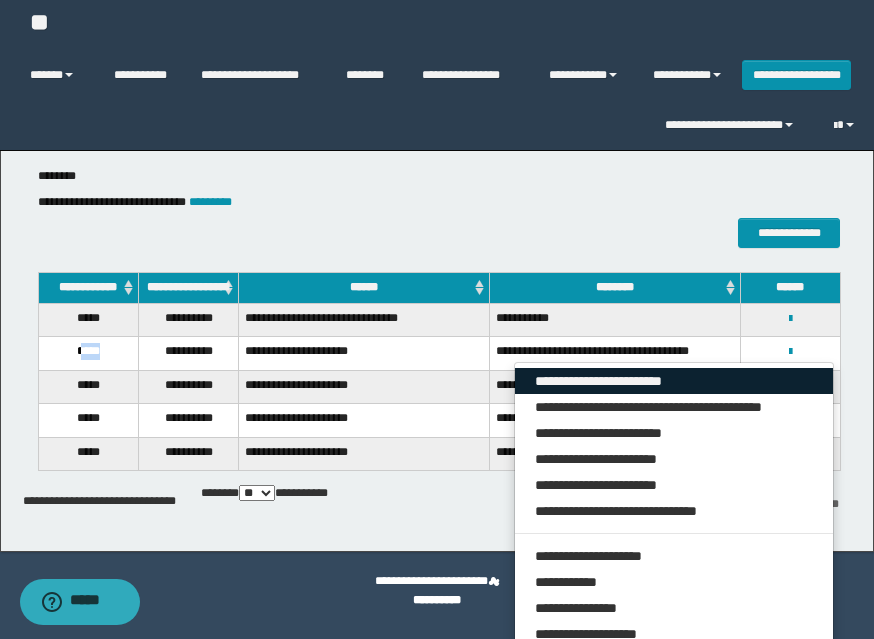 click on "**********" at bounding box center (674, 381) 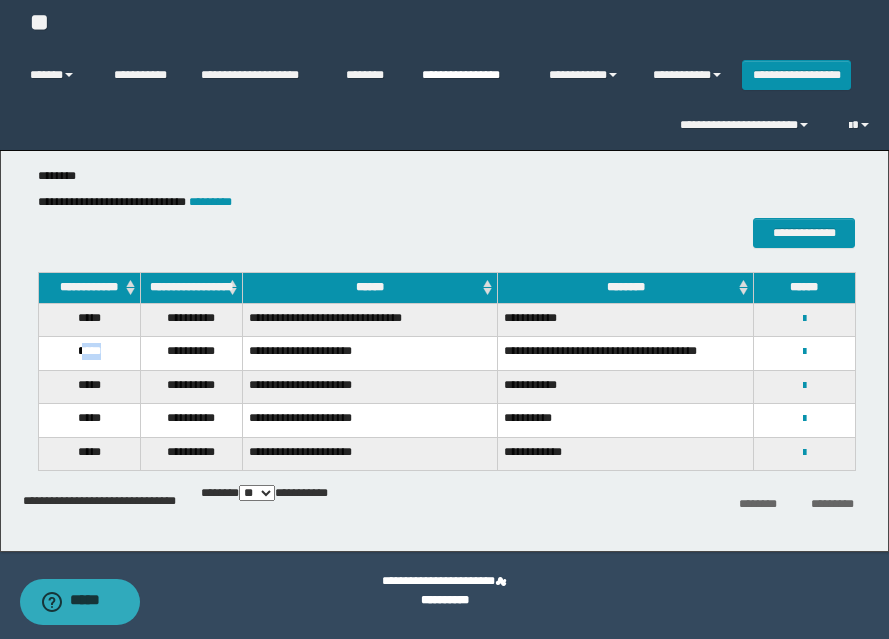 click on "**********" at bounding box center [470, 75] 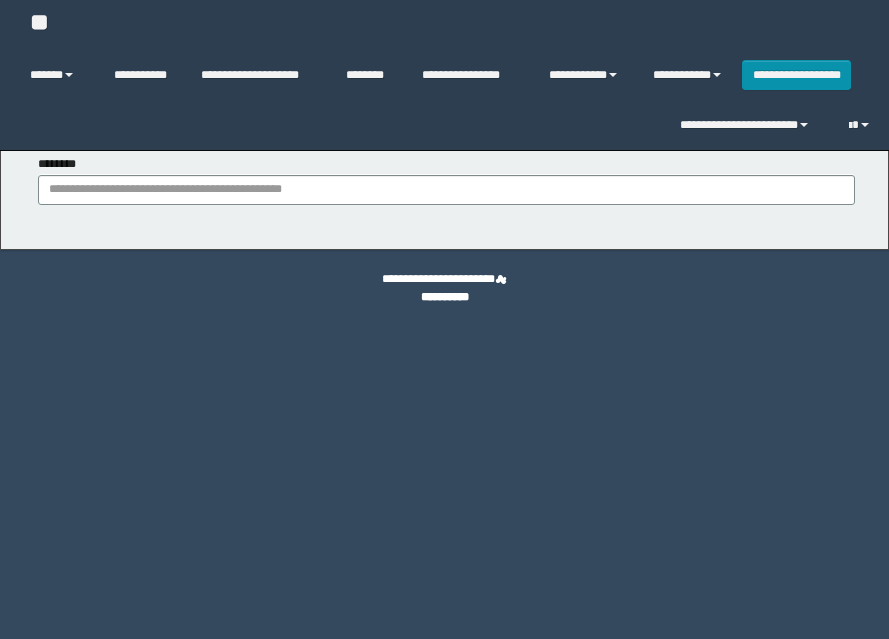 scroll, scrollTop: 0, scrollLeft: 0, axis: both 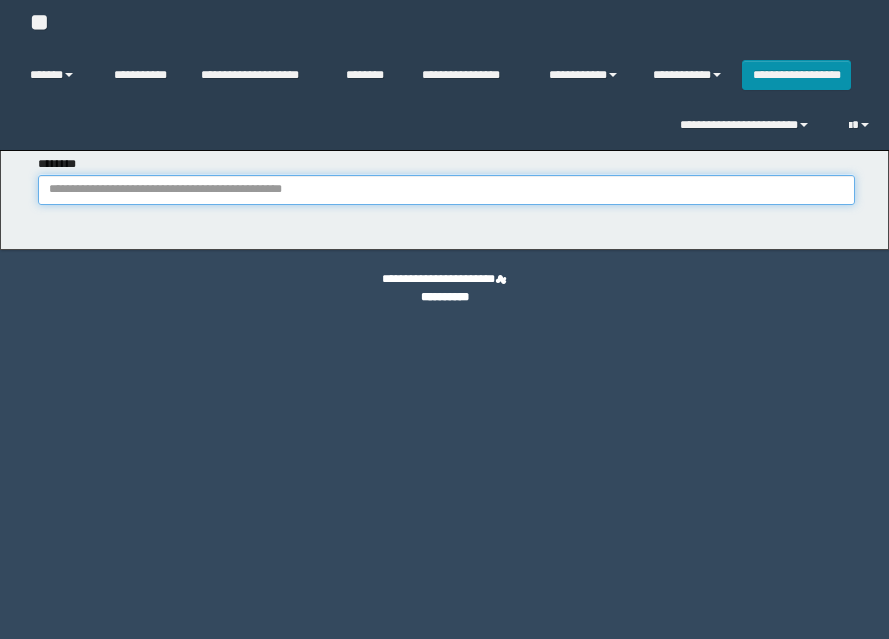 click on "********" at bounding box center [446, 190] 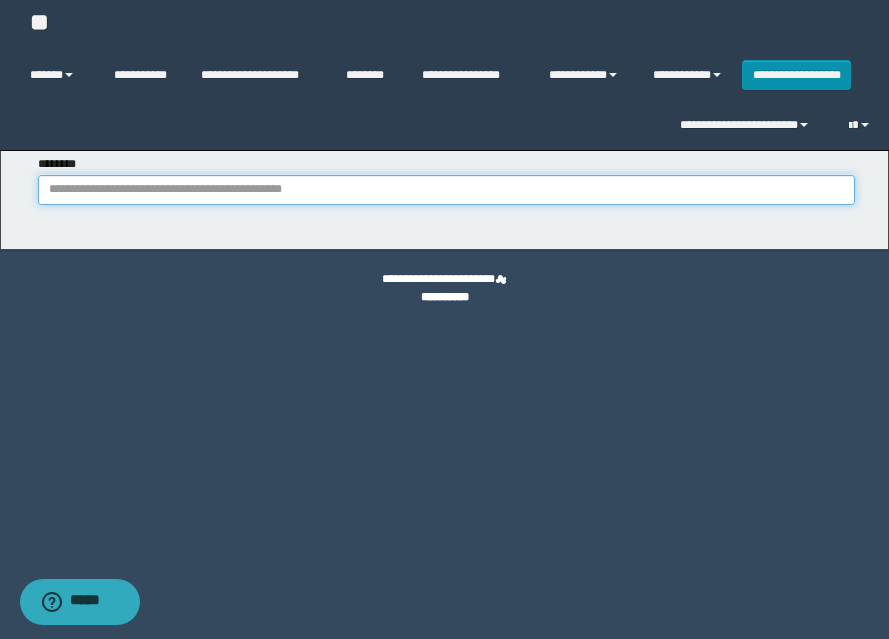 paste on "**********" 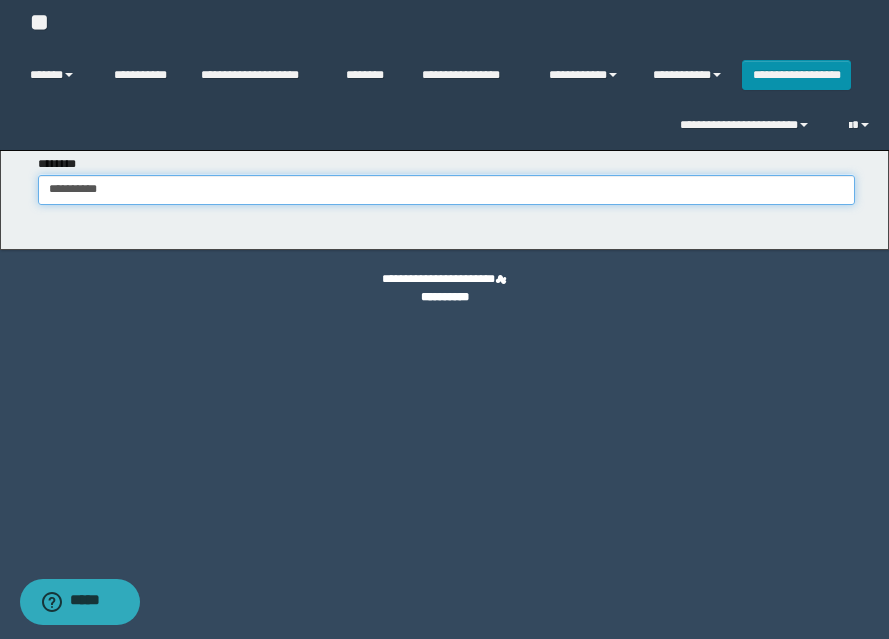 type on "**********" 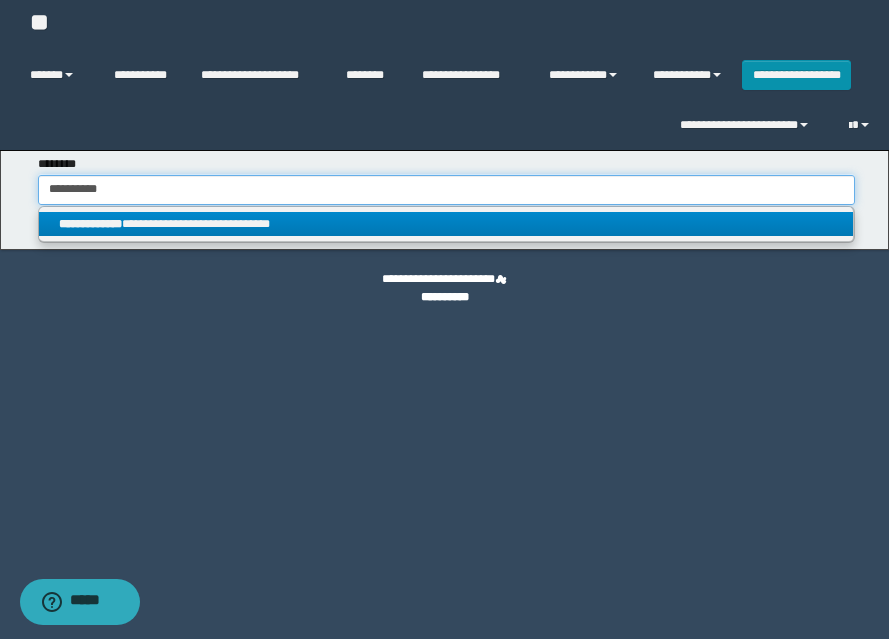 type on "**********" 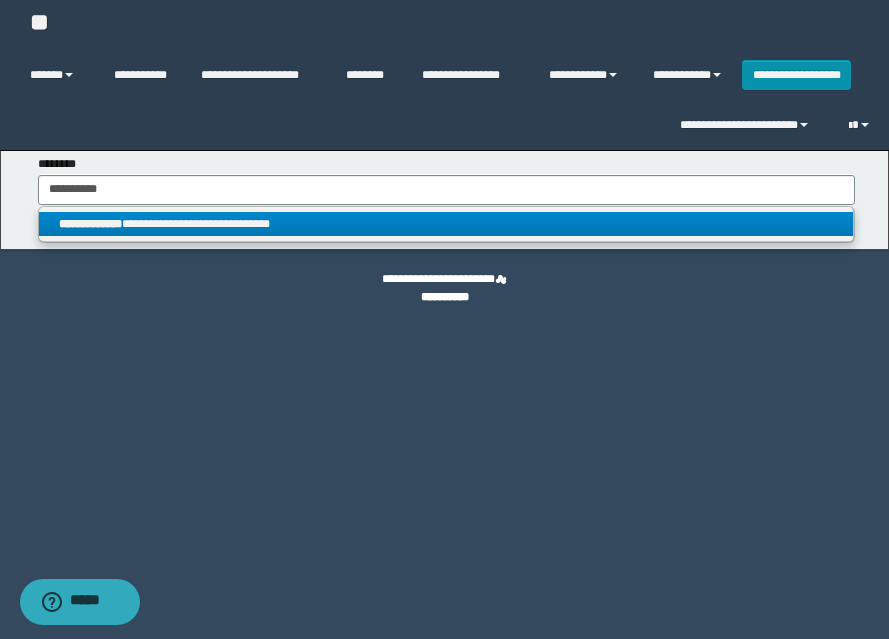 click on "**********" at bounding box center [446, 224] 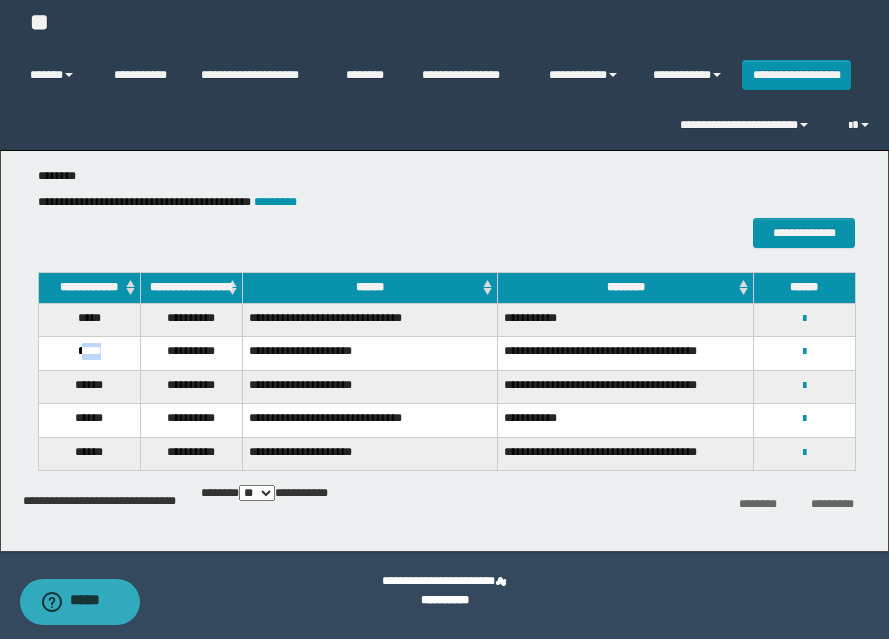 drag, startPoint x: 80, startPoint y: 363, endPoint x: 95, endPoint y: 361, distance: 15.132746 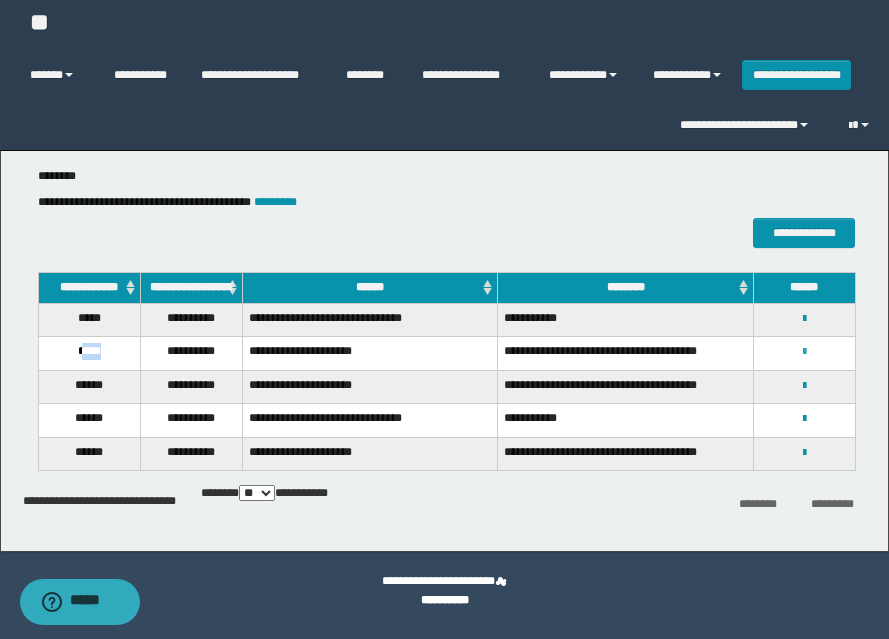 click at bounding box center [804, 352] 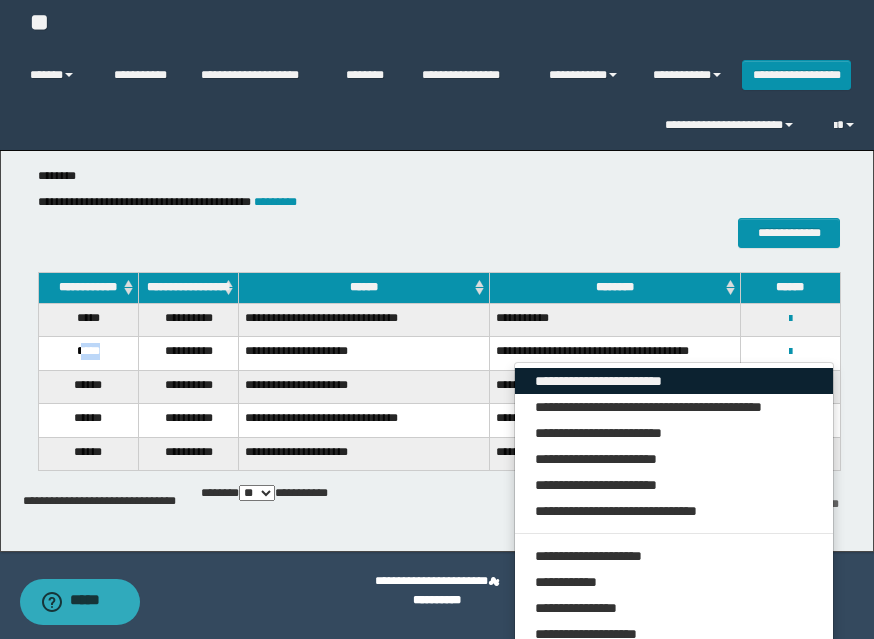click on "**********" at bounding box center (674, 381) 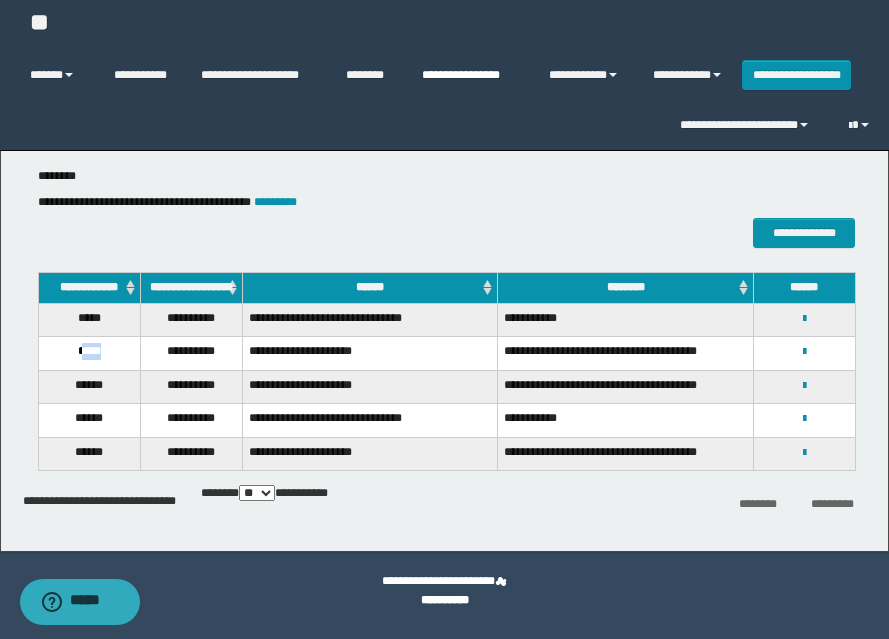 click on "**********" at bounding box center (470, 75) 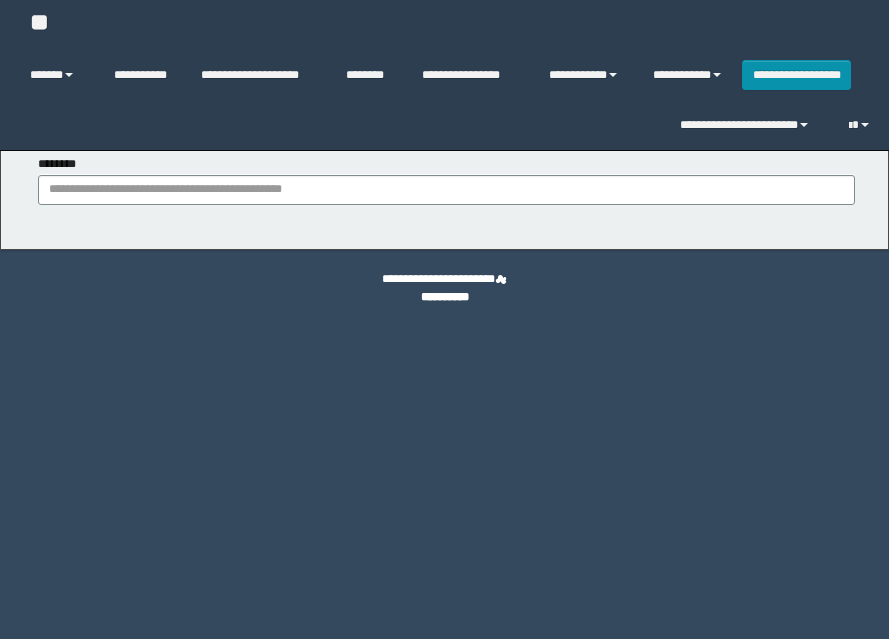 scroll, scrollTop: 0, scrollLeft: 0, axis: both 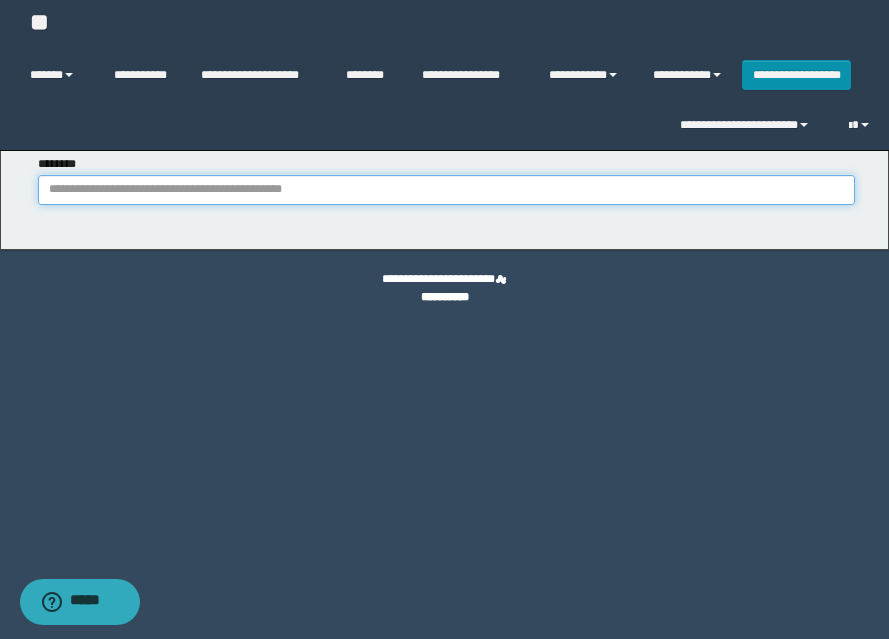 click on "********" at bounding box center (446, 190) 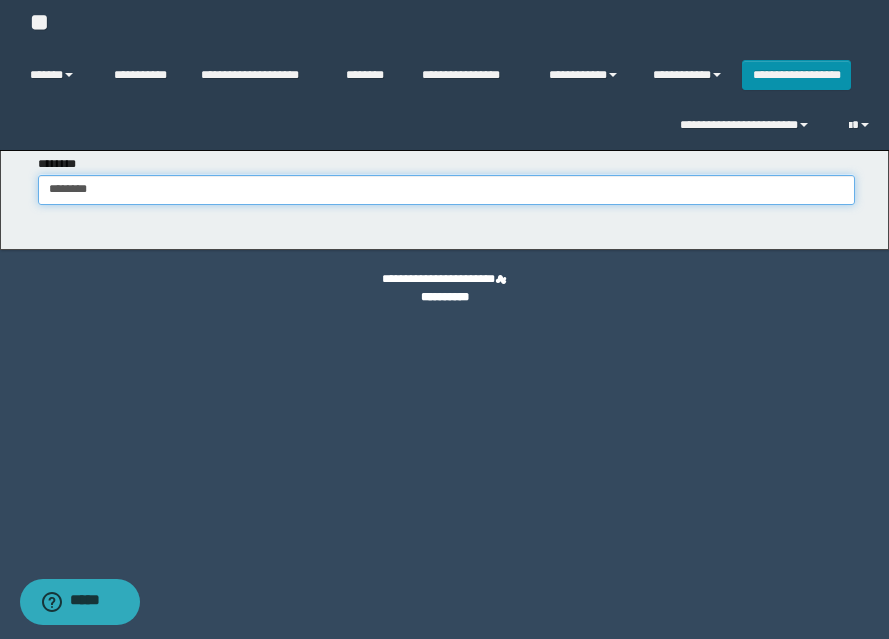 type on "********" 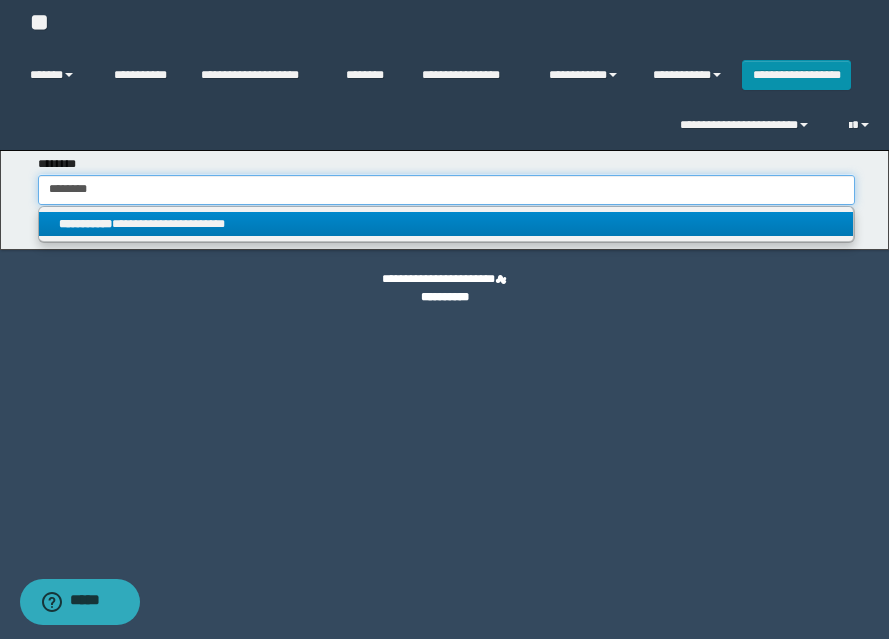 type on "********" 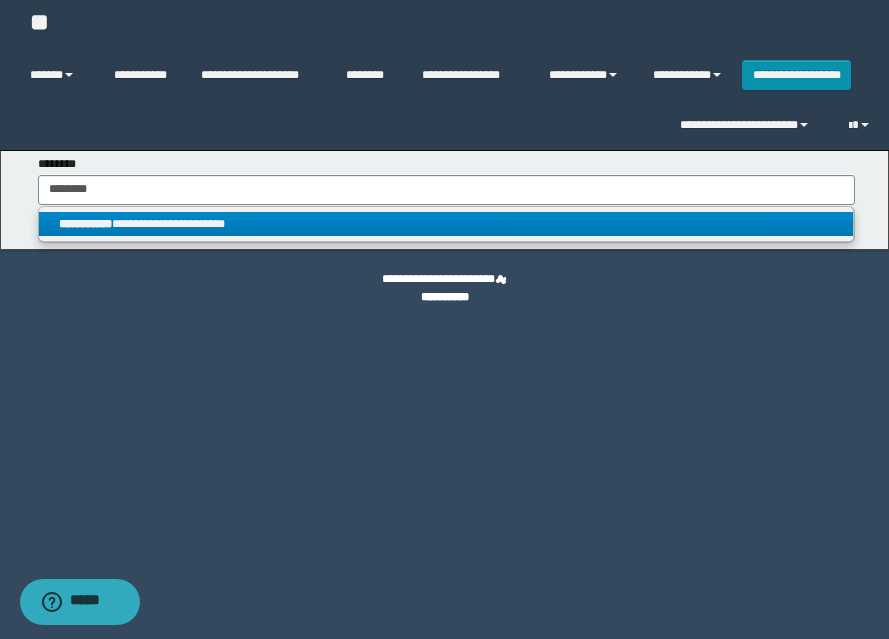 click on "**********" at bounding box center [446, 224] 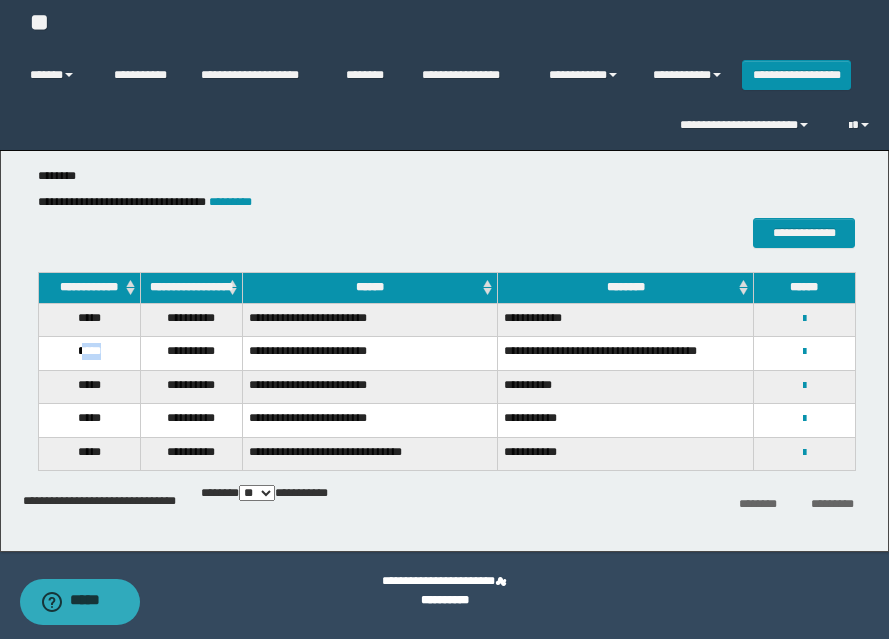 drag, startPoint x: 77, startPoint y: 368, endPoint x: 115, endPoint y: 369, distance: 38.013157 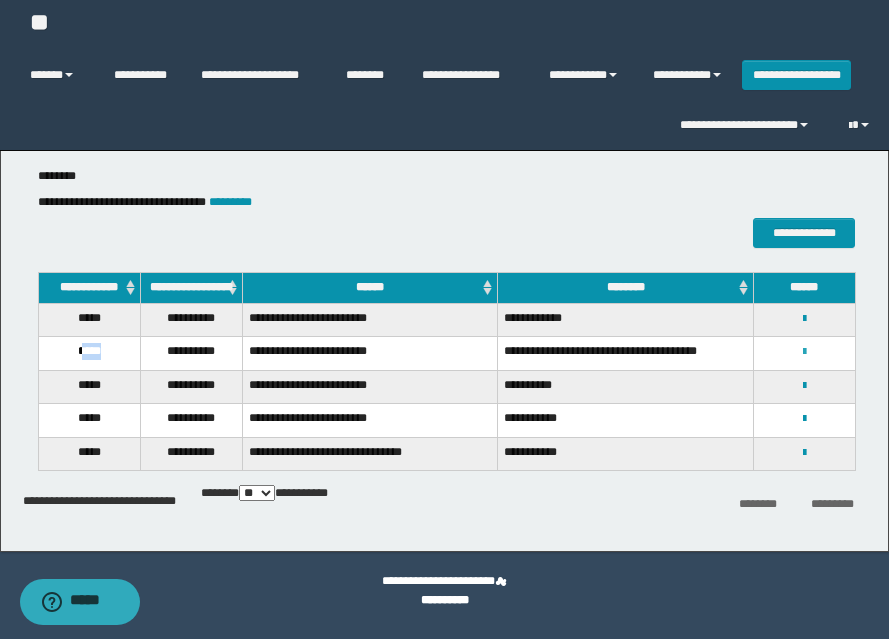 click at bounding box center (804, 352) 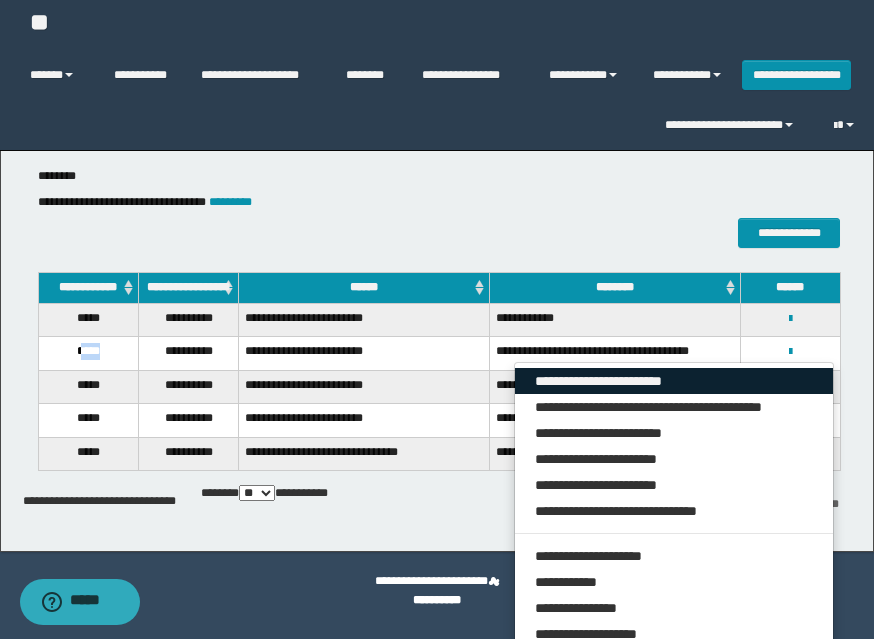 drag, startPoint x: 776, startPoint y: 388, endPoint x: 599, endPoint y: 299, distance: 198.11613 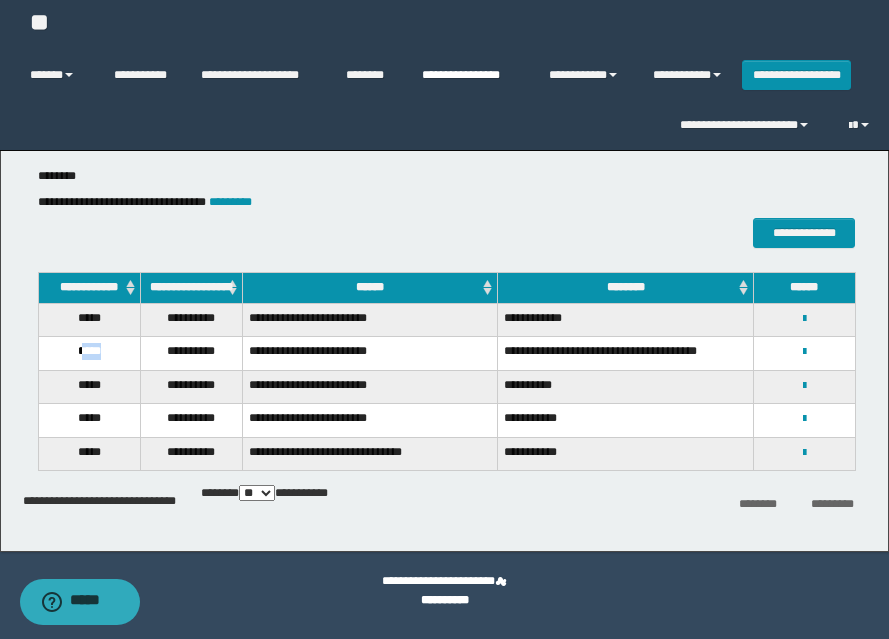 click on "**********" at bounding box center [470, 75] 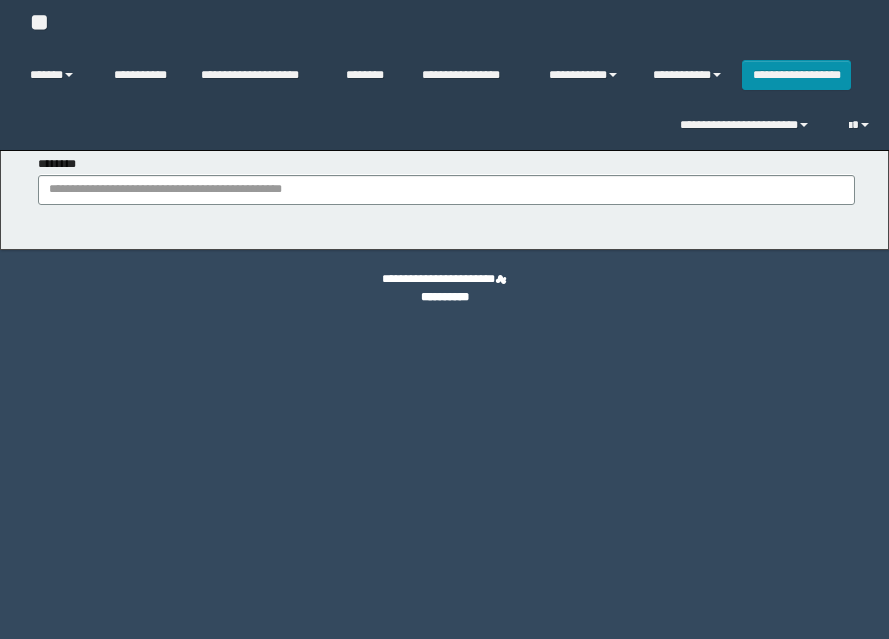 scroll, scrollTop: 0, scrollLeft: 0, axis: both 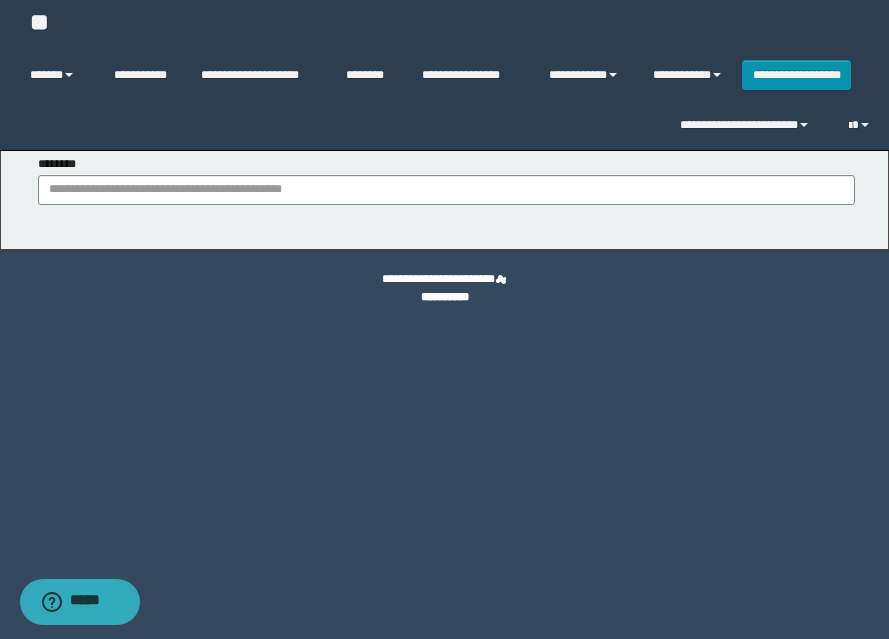 type on "********" 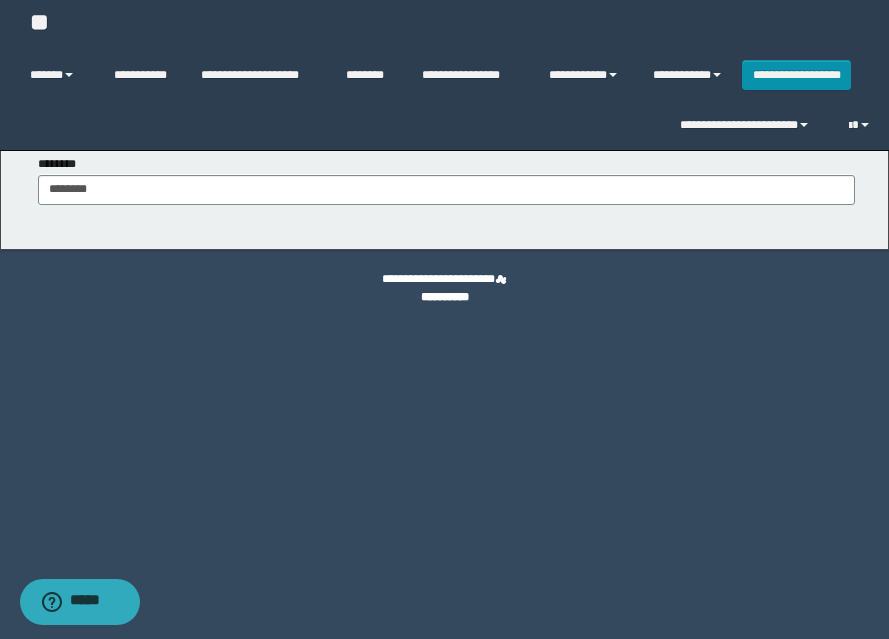 type on "********" 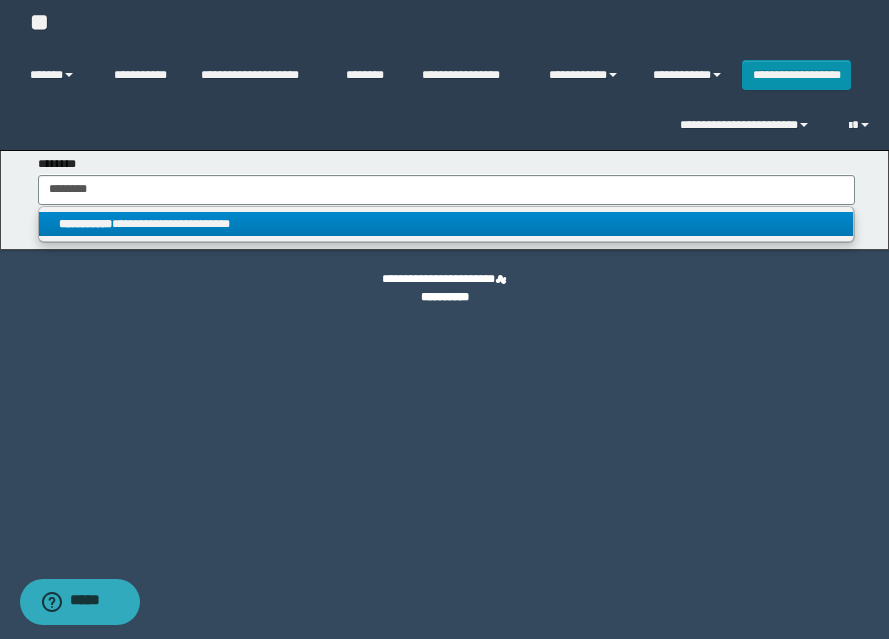 type on "********" 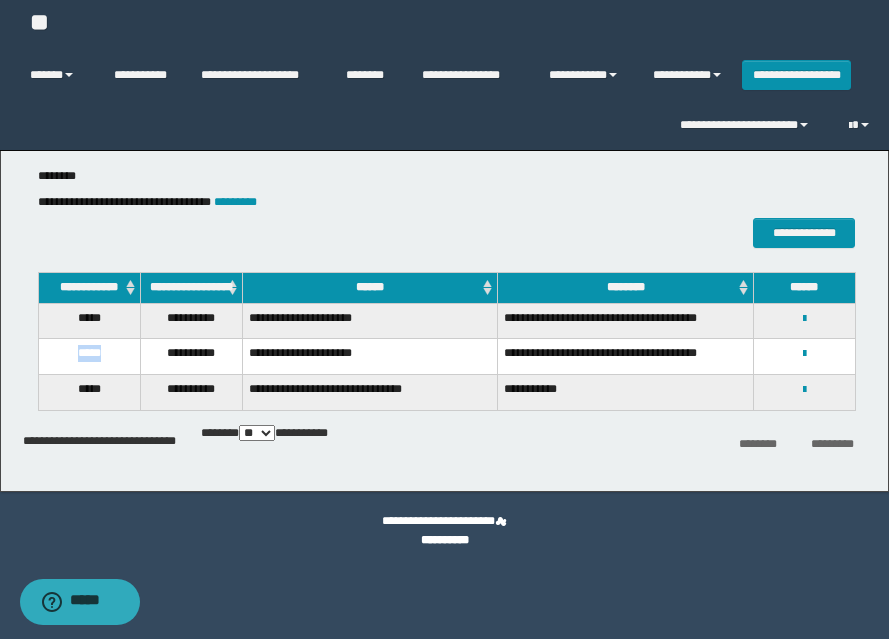 drag, startPoint x: 75, startPoint y: 362, endPoint x: 115, endPoint y: 362, distance: 40 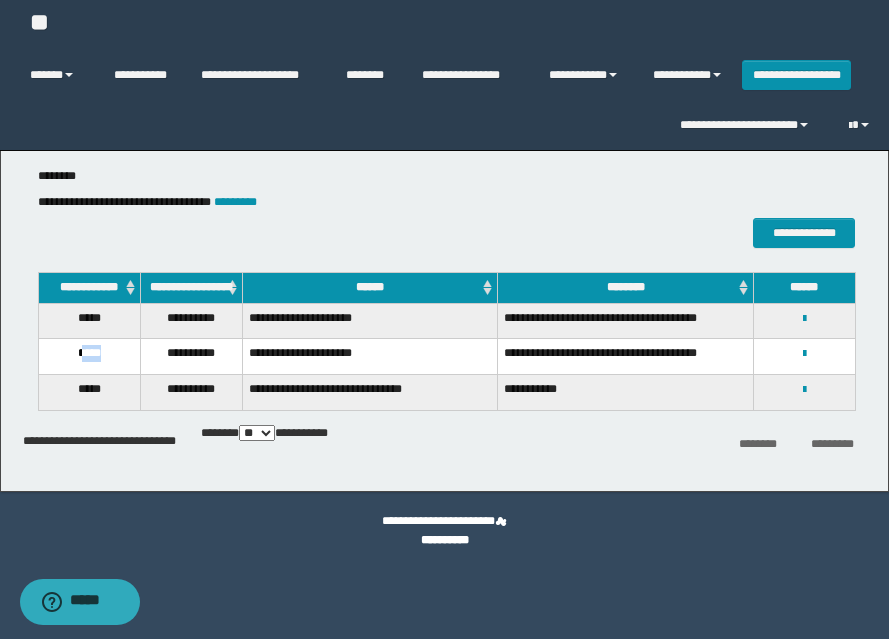 drag, startPoint x: 78, startPoint y: 366, endPoint x: 112, endPoint y: 367, distance: 34.0147 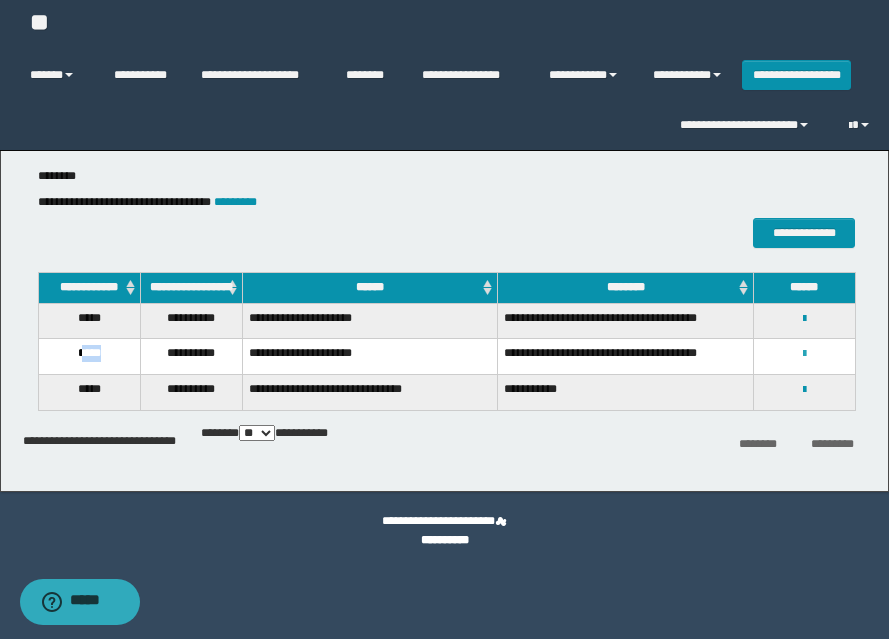 click at bounding box center [804, 354] 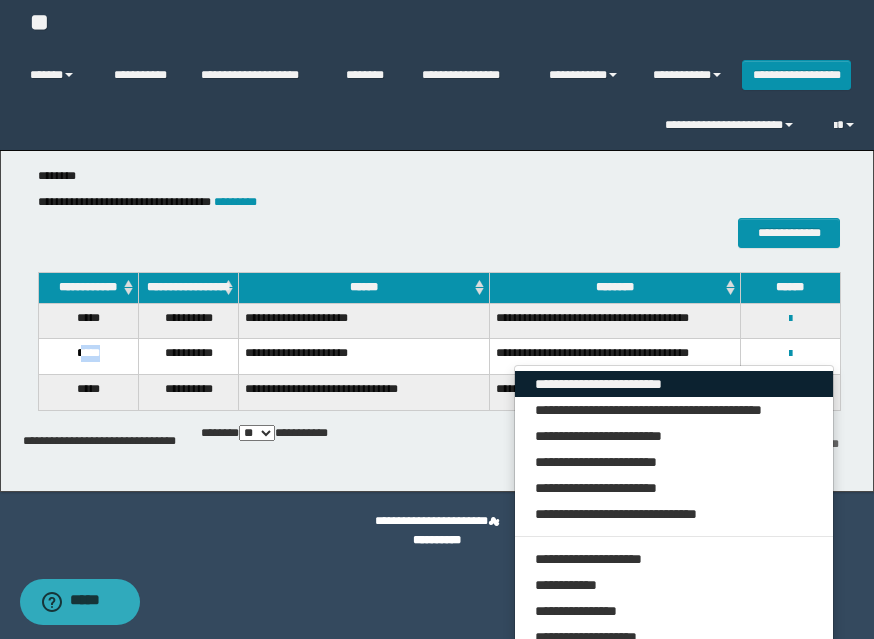 click on "**********" at bounding box center (674, 384) 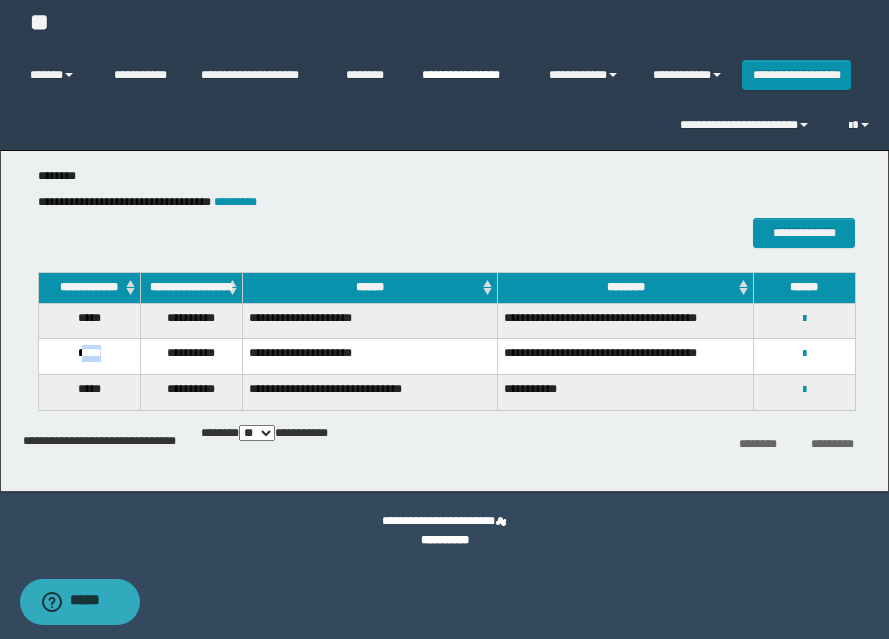 click on "**********" at bounding box center [470, 75] 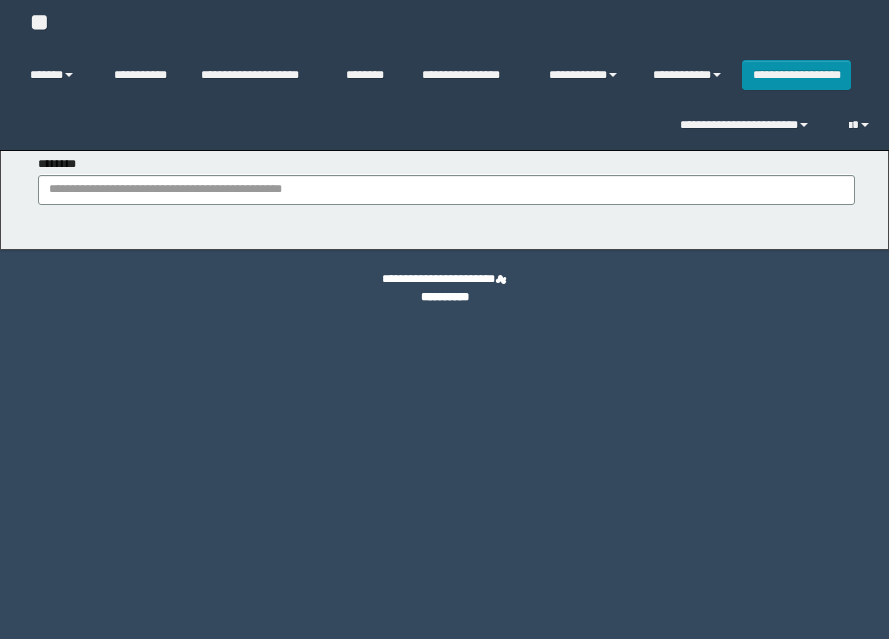scroll, scrollTop: 0, scrollLeft: 0, axis: both 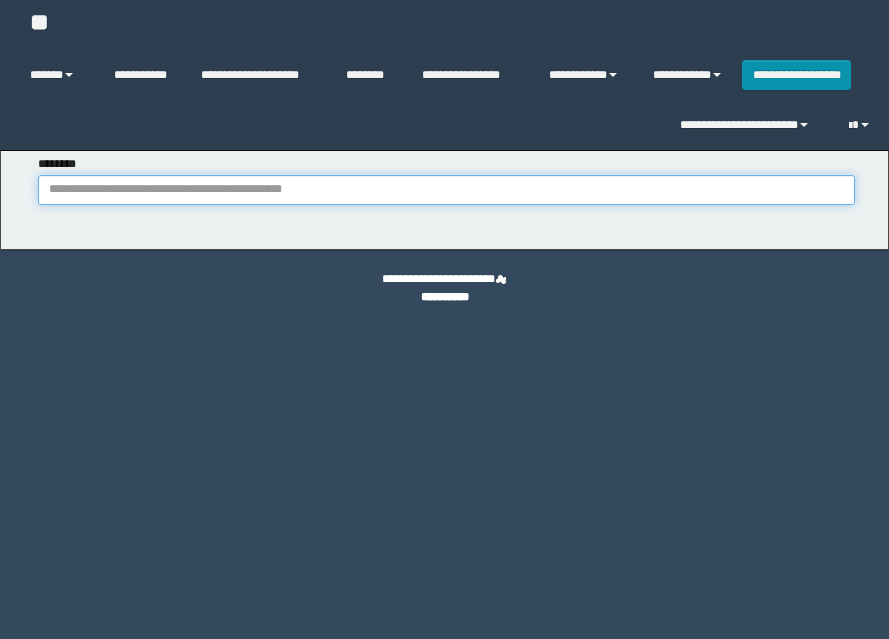 click on "********" at bounding box center (446, 190) 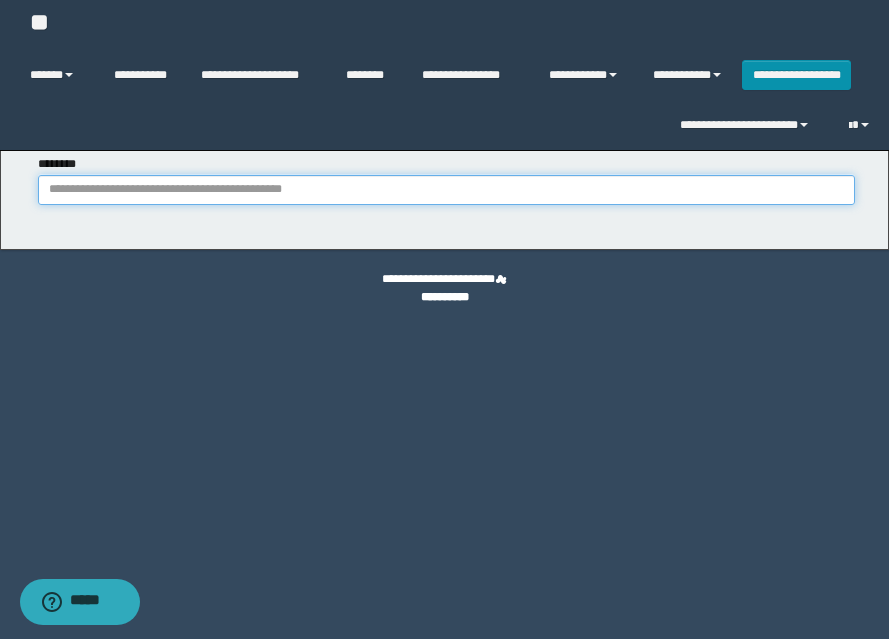 paste on "**********" 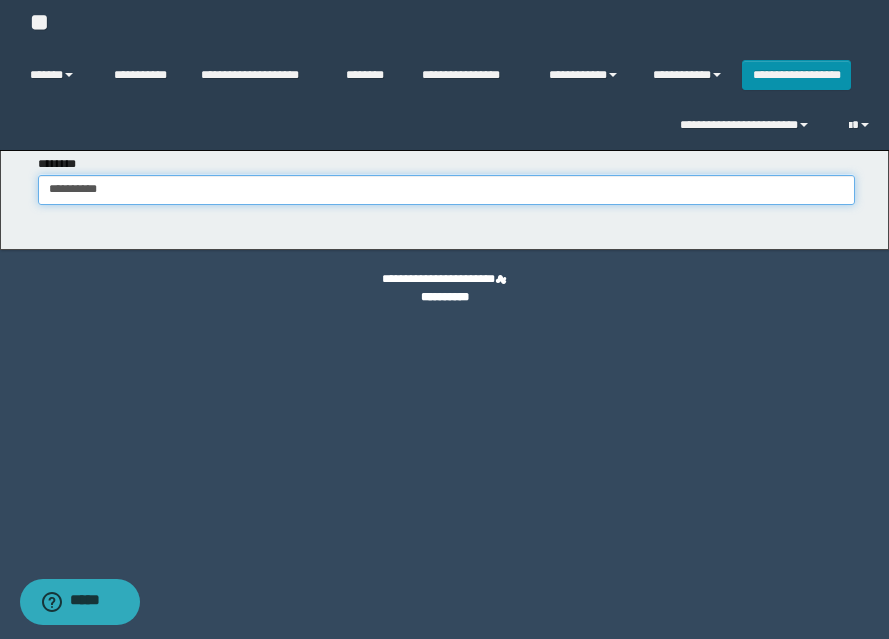 type on "**********" 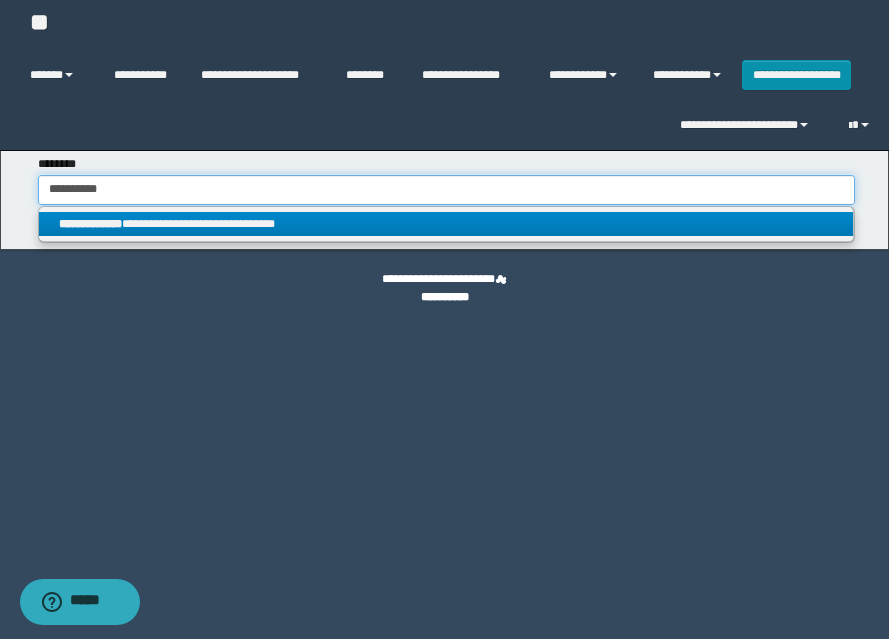 type on "**********" 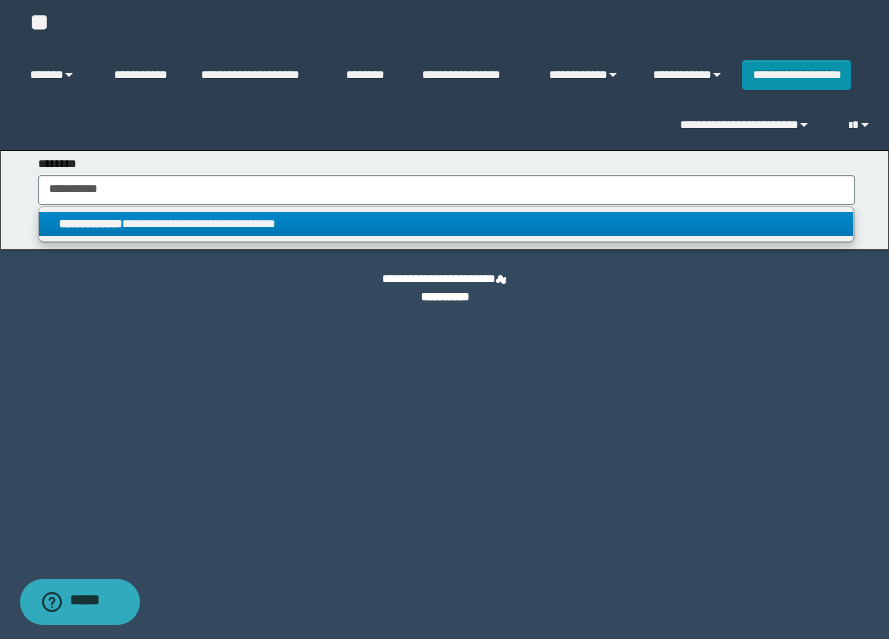 click on "**********" at bounding box center [446, 224] 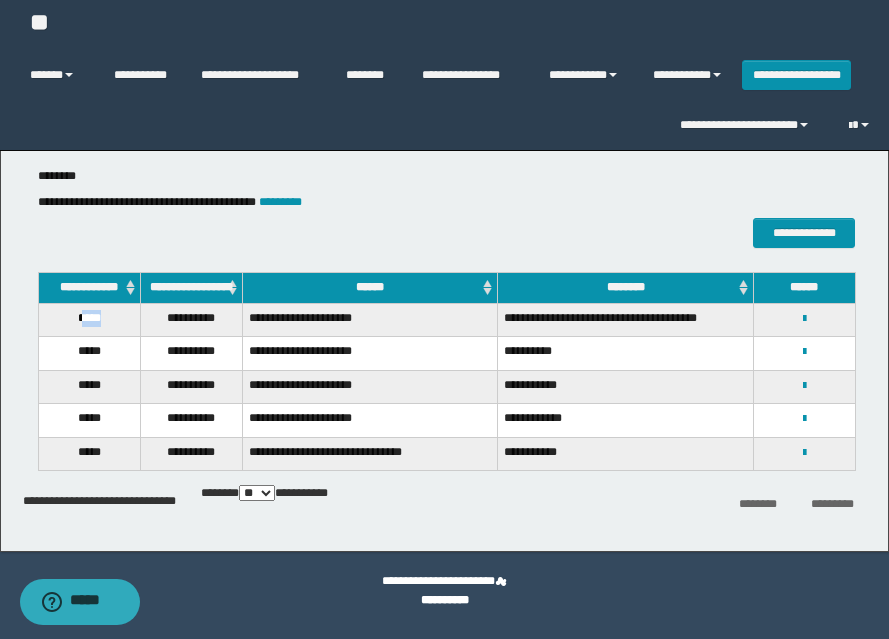 drag, startPoint x: 80, startPoint y: 333, endPoint x: 116, endPoint y: 336, distance: 36.124783 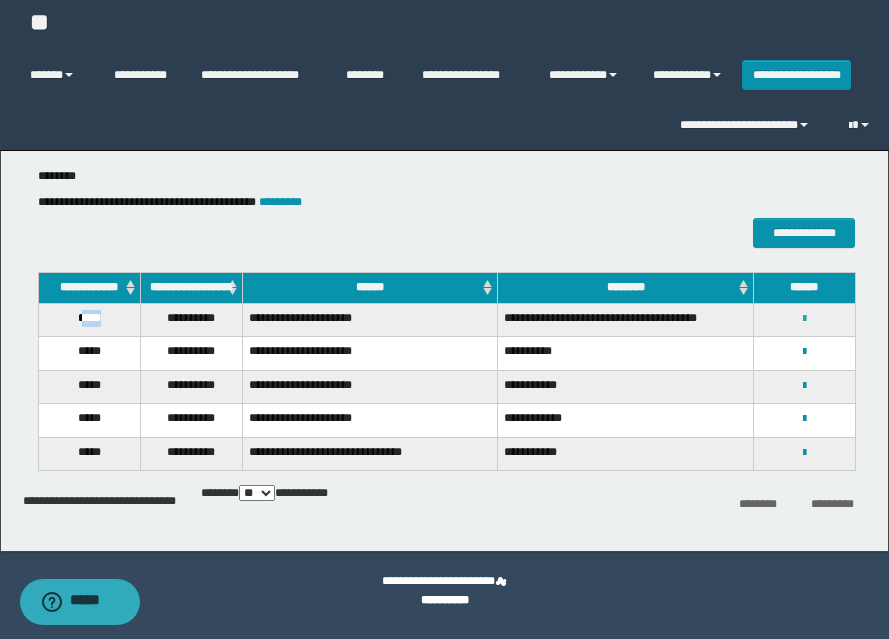 click at bounding box center (804, 319) 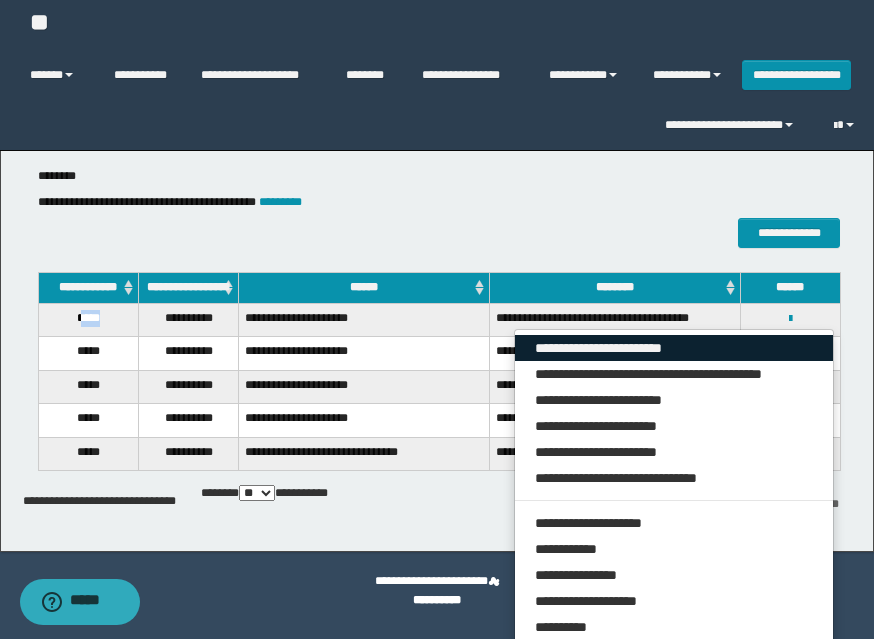 click on "**********" at bounding box center (674, 348) 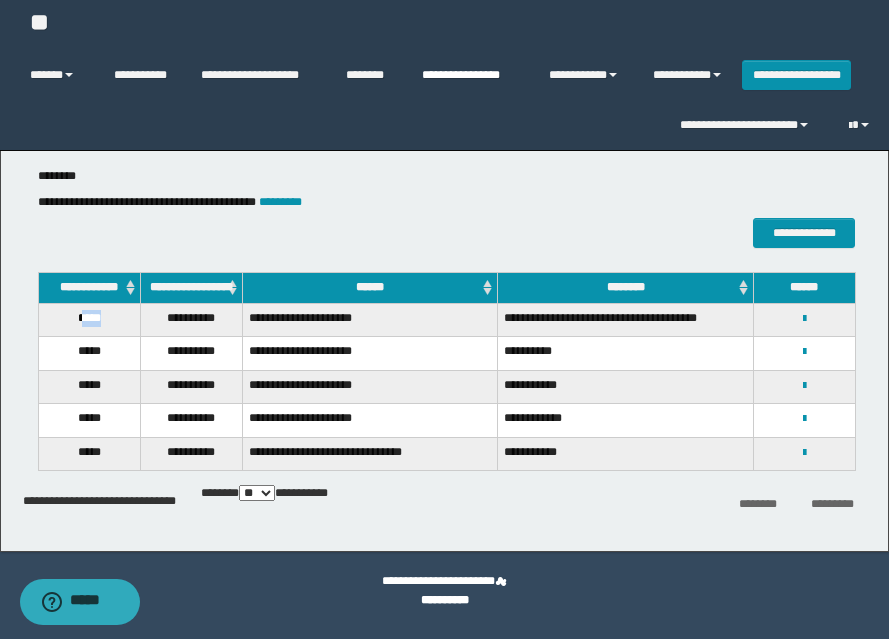 click on "**********" at bounding box center [470, 75] 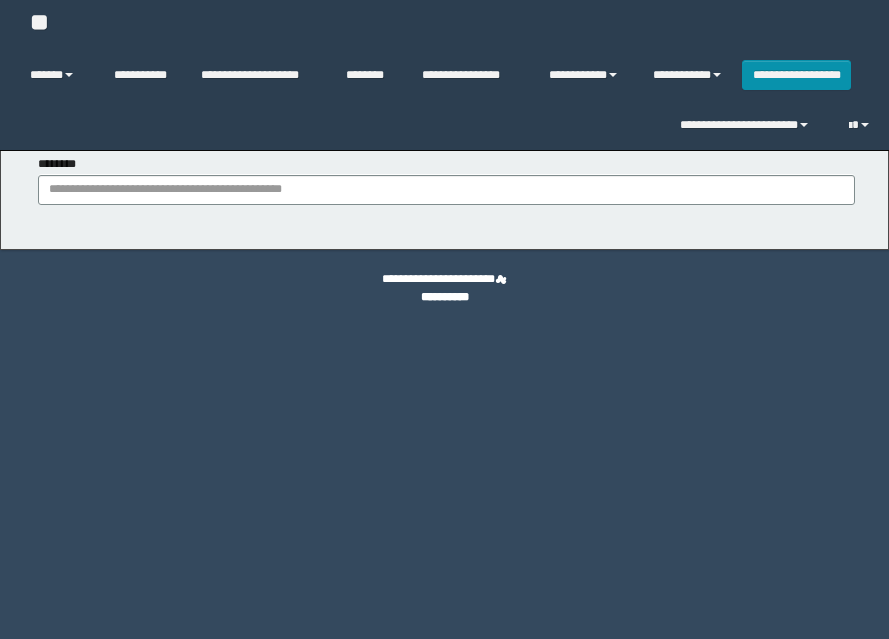 scroll, scrollTop: 0, scrollLeft: 0, axis: both 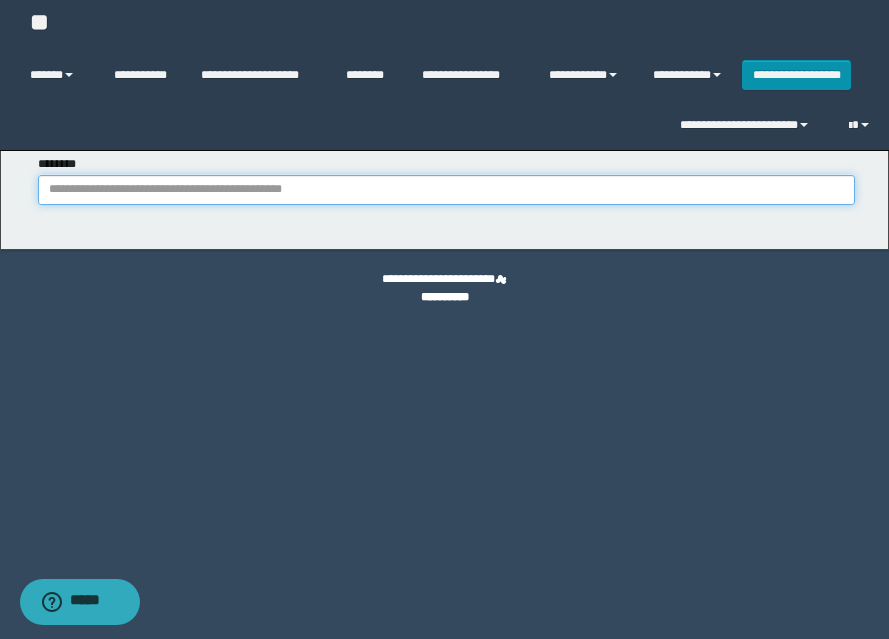 click on "********" at bounding box center [446, 190] 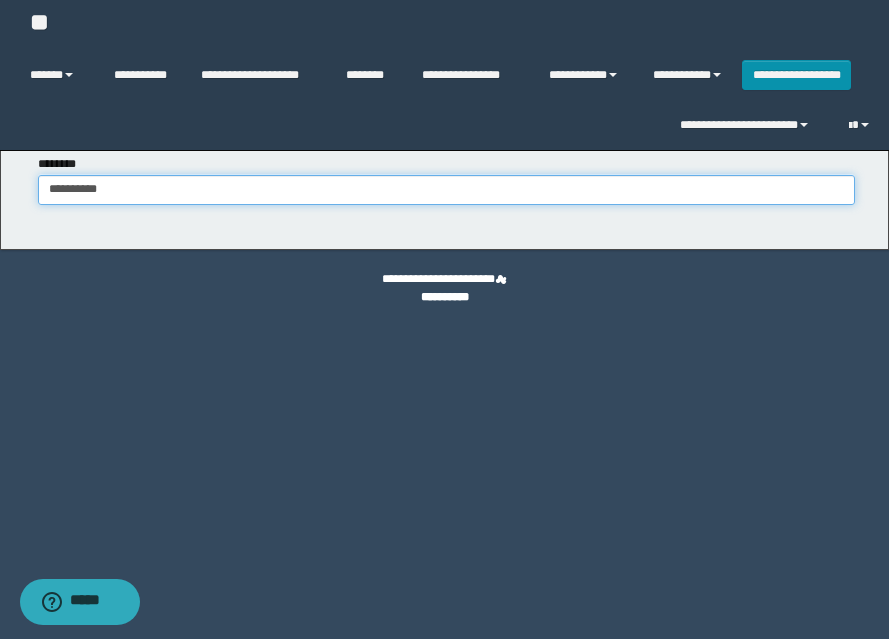 type on "**********" 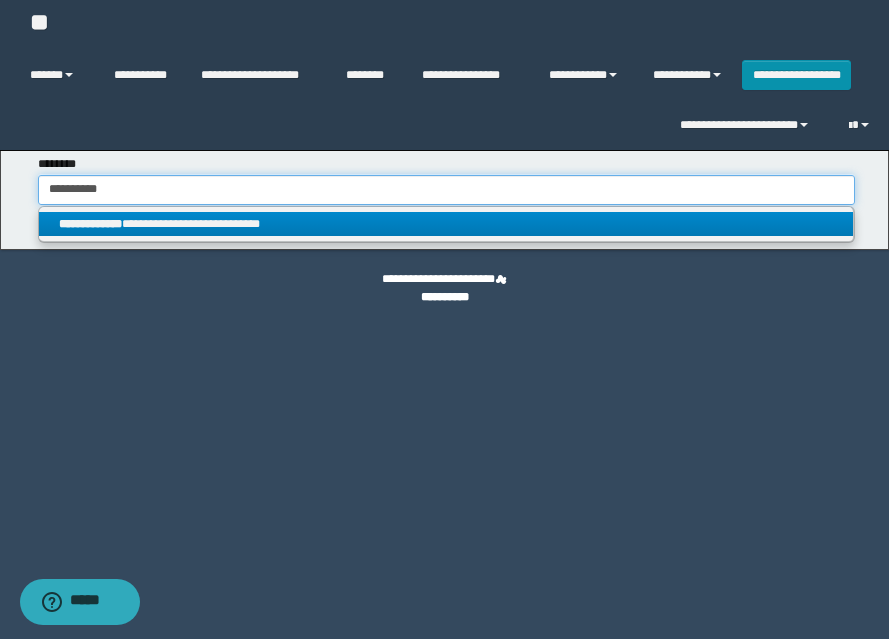type on "**********" 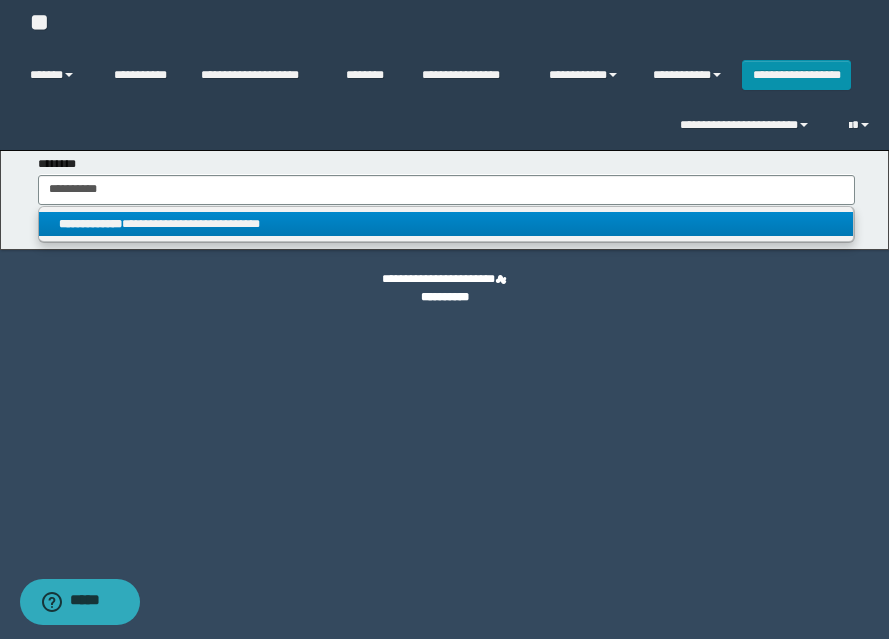 click on "**********" at bounding box center (446, 224) 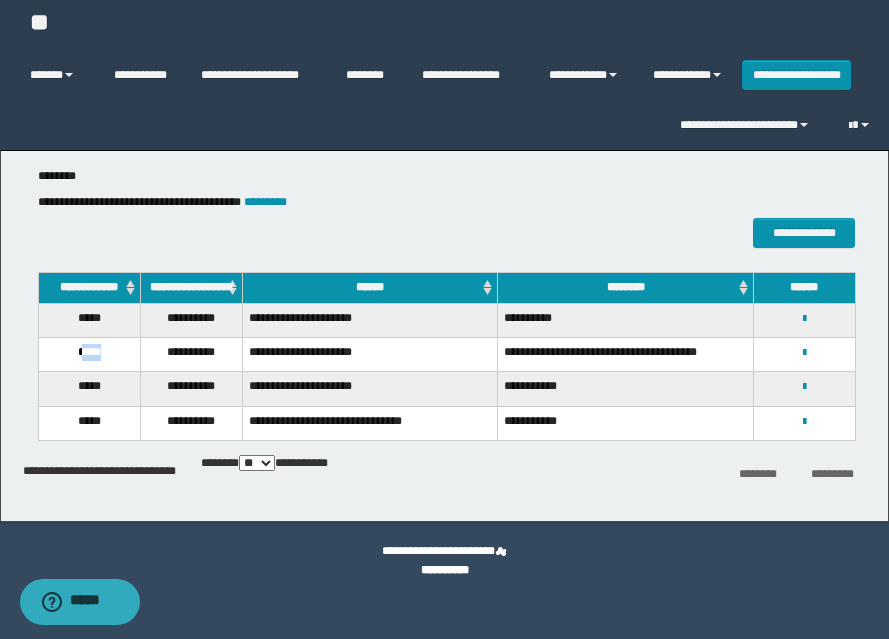 drag, startPoint x: 98, startPoint y: 366, endPoint x: 117, endPoint y: 364, distance: 19.104973 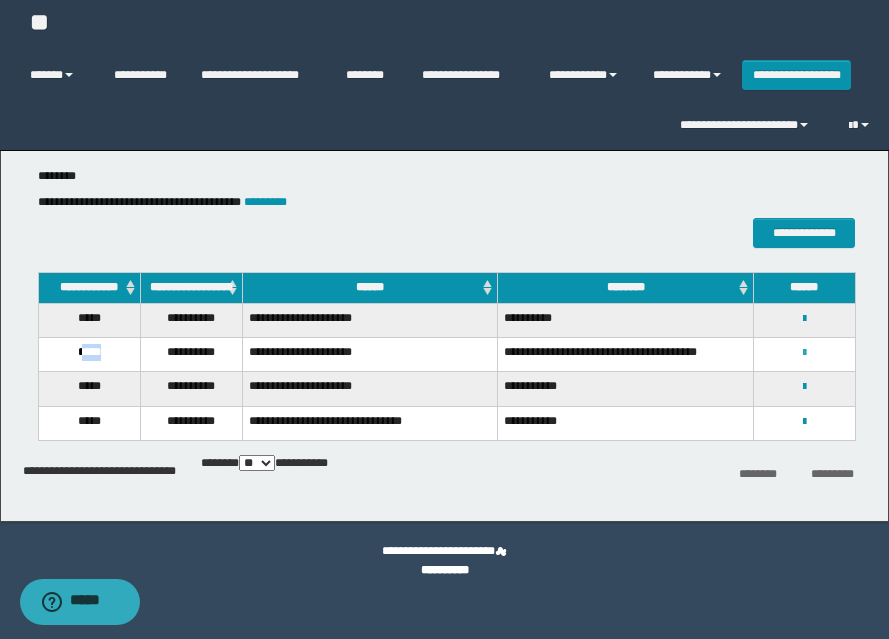 click at bounding box center (804, 353) 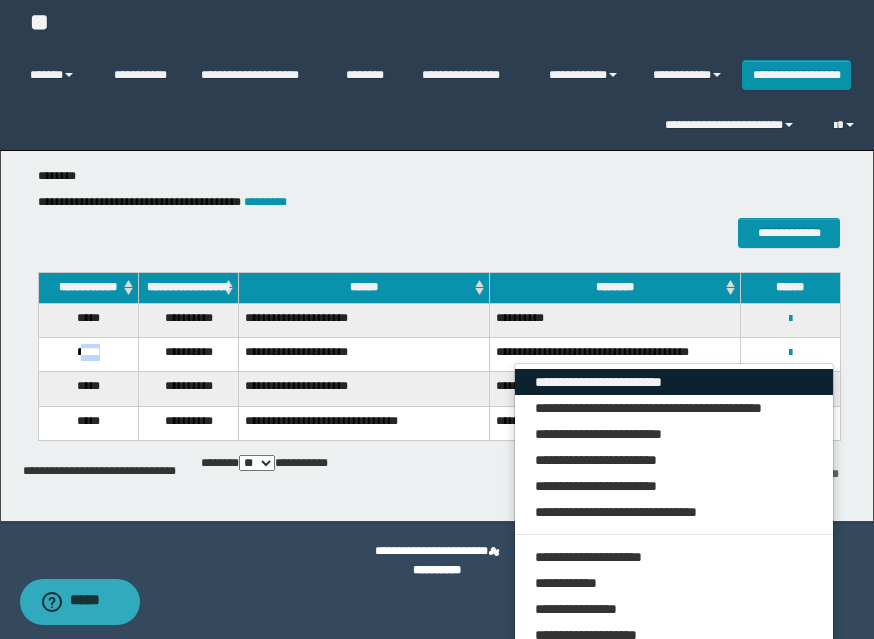 click on "**********" at bounding box center (674, 382) 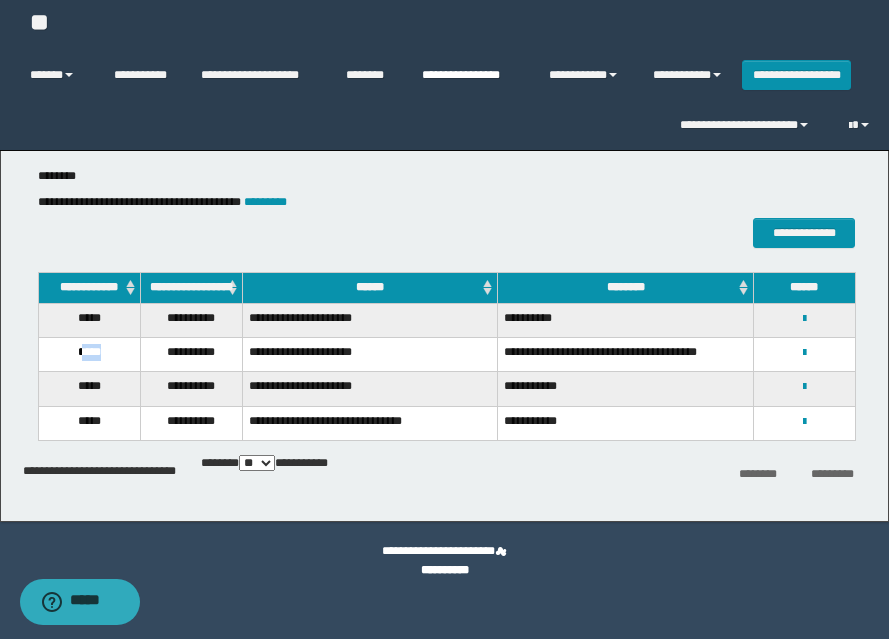 click on "**********" at bounding box center [470, 75] 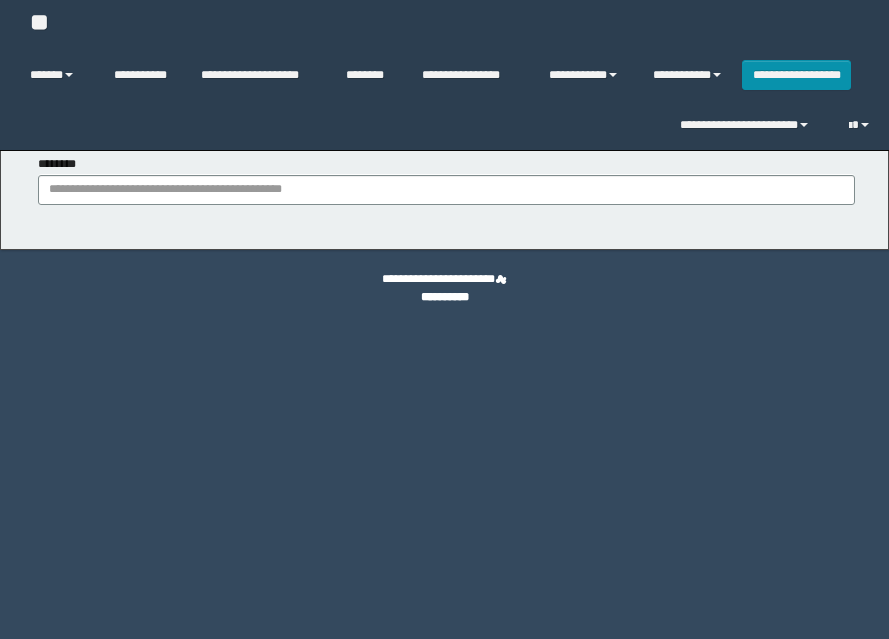 scroll, scrollTop: 0, scrollLeft: 0, axis: both 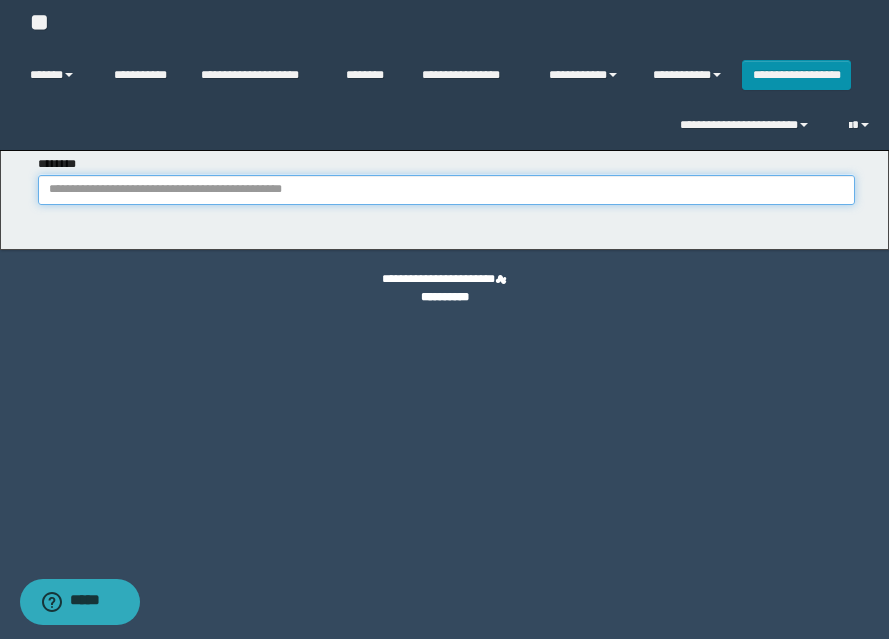 click on "********" at bounding box center [446, 190] 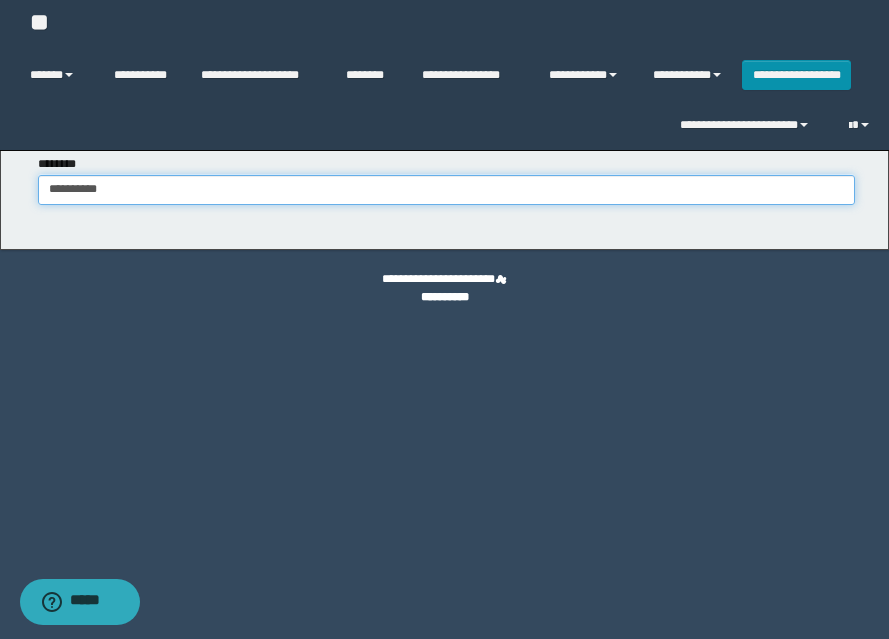 type on "**********" 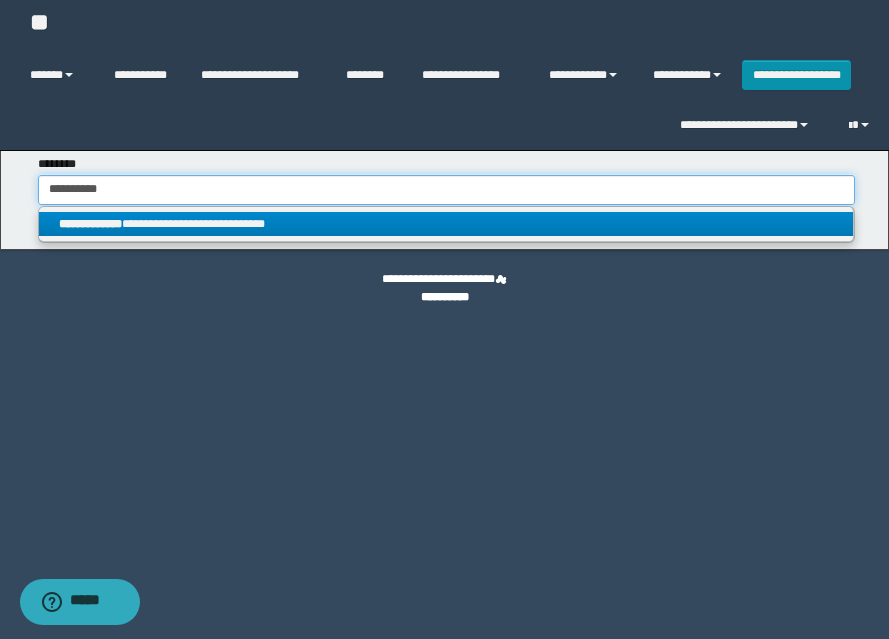 type on "**********" 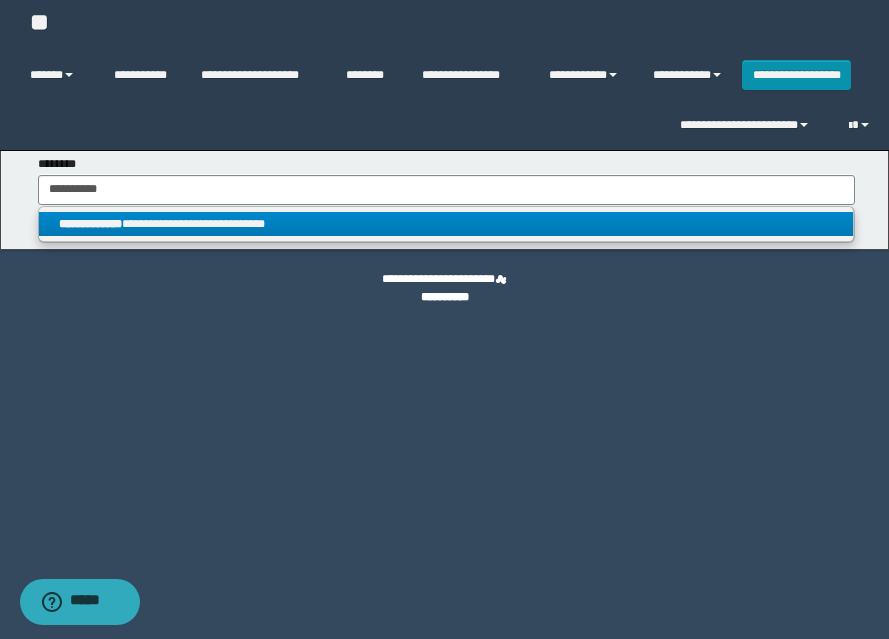 click on "**********" at bounding box center [446, 224] 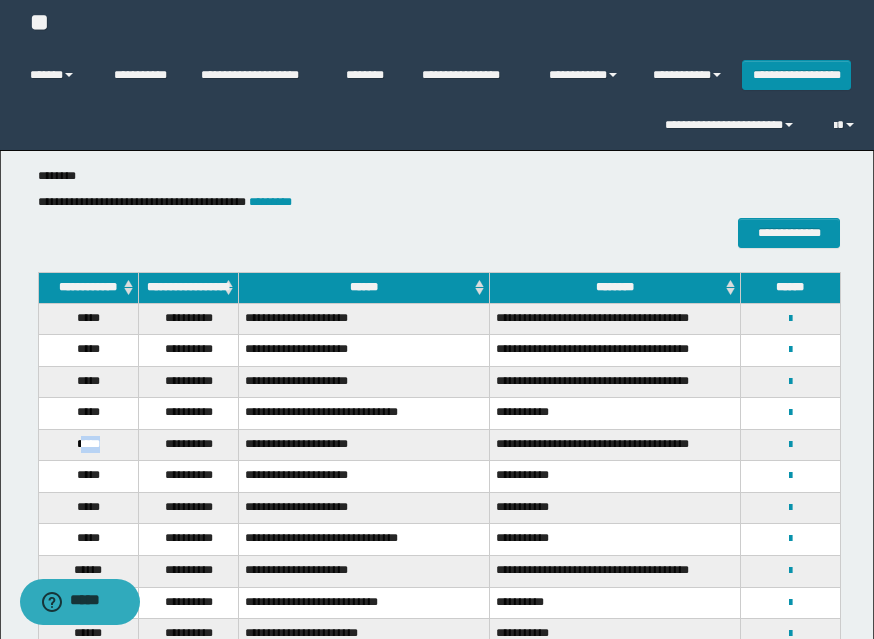 drag, startPoint x: 78, startPoint y: 456, endPoint x: 105, endPoint y: 458, distance: 27.073973 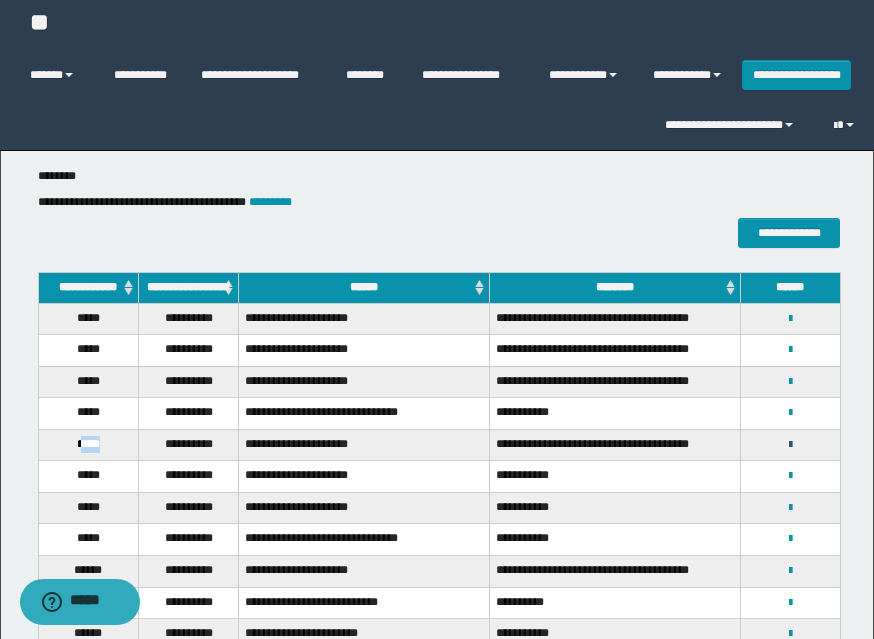 drag, startPoint x: 789, startPoint y: 452, endPoint x: 771, endPoint y: 456, distance: 18.439089 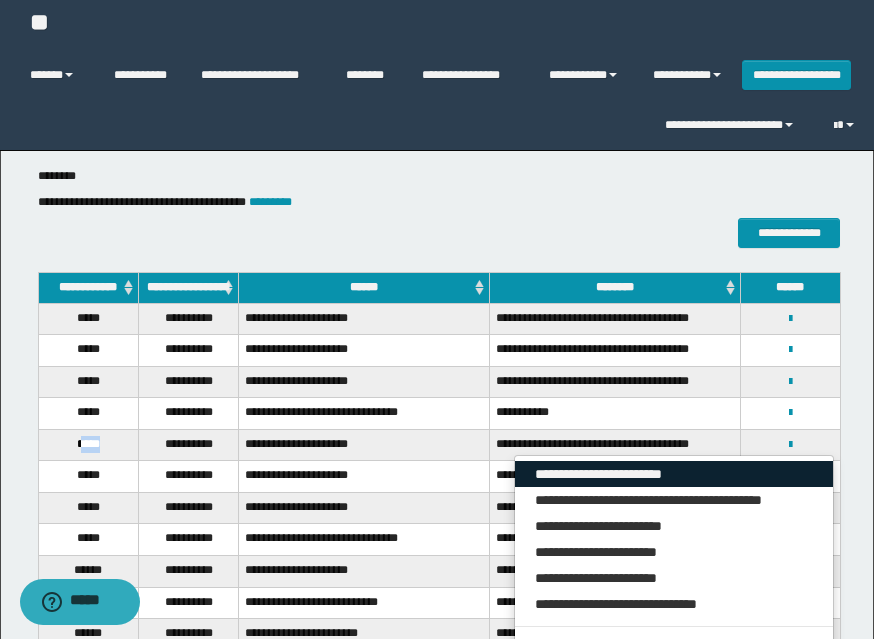 click on "**********" at bounding box center (674, 474) 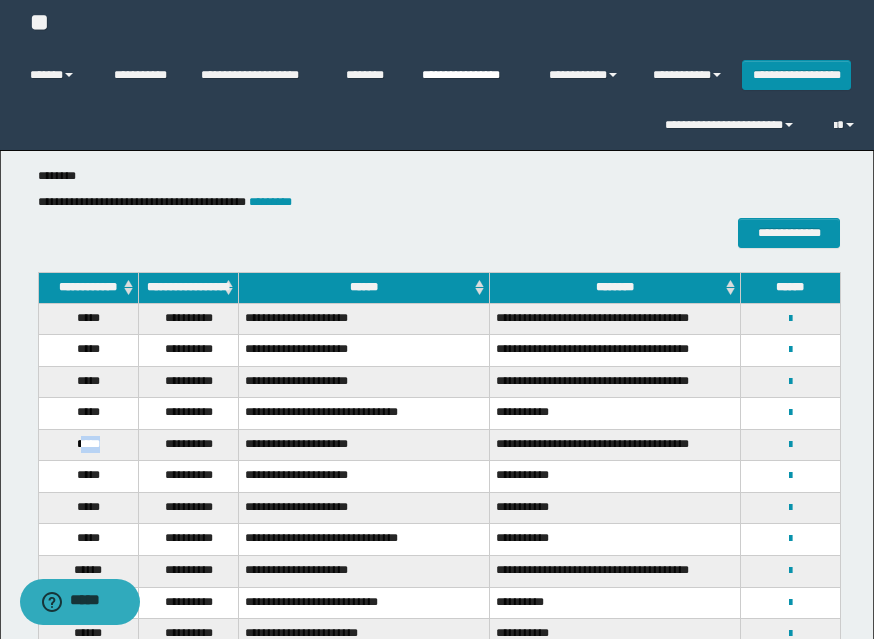 click on "**********" at bounding box center (470, 75) 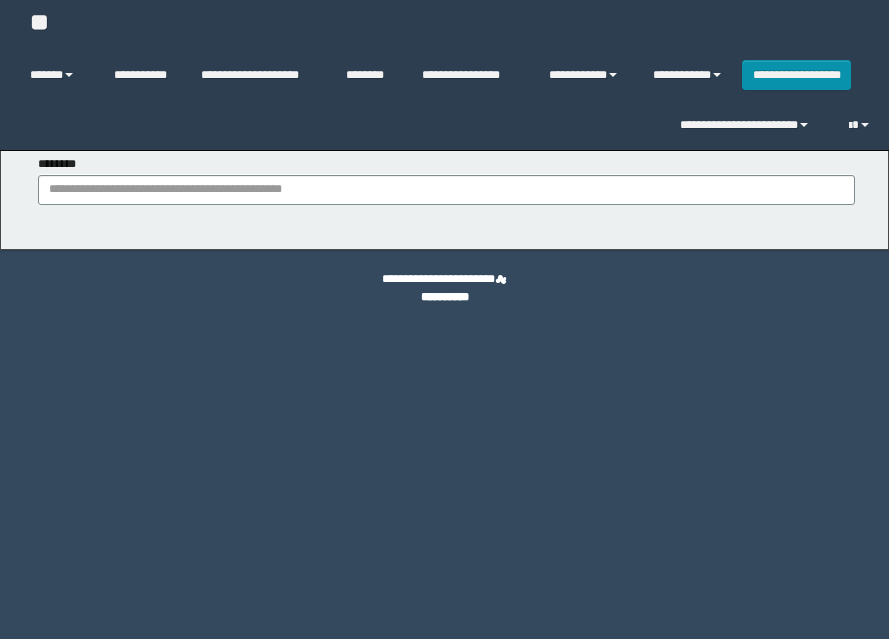 scroll, scrollTop: 0, scrollLeft: 0, axis: both 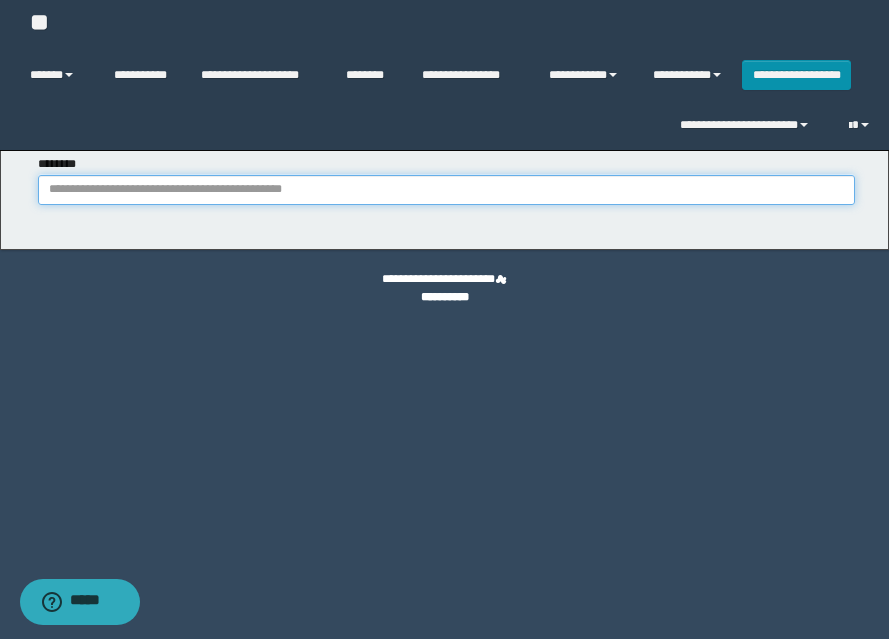 click on "********" at bounding box center (446, 190) 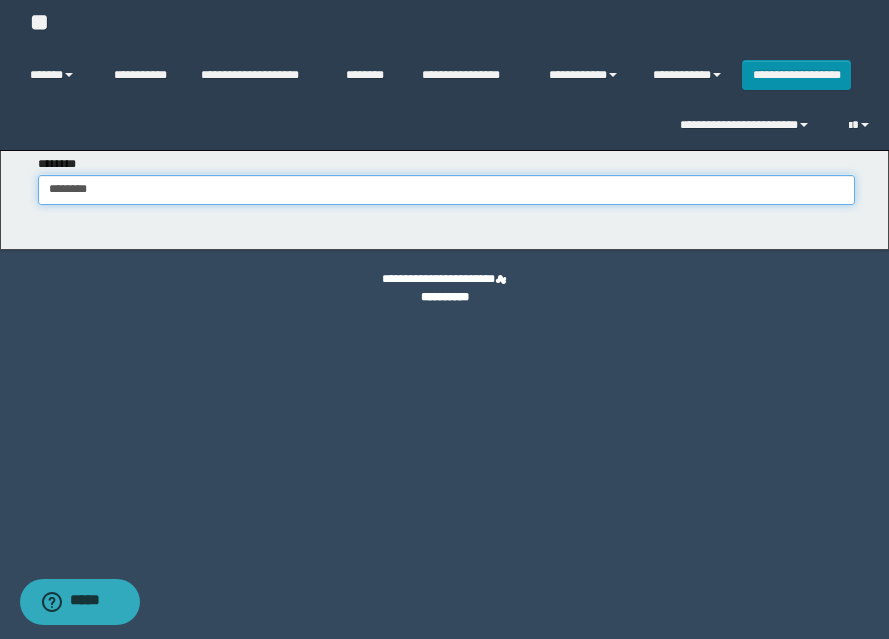 type on "********" 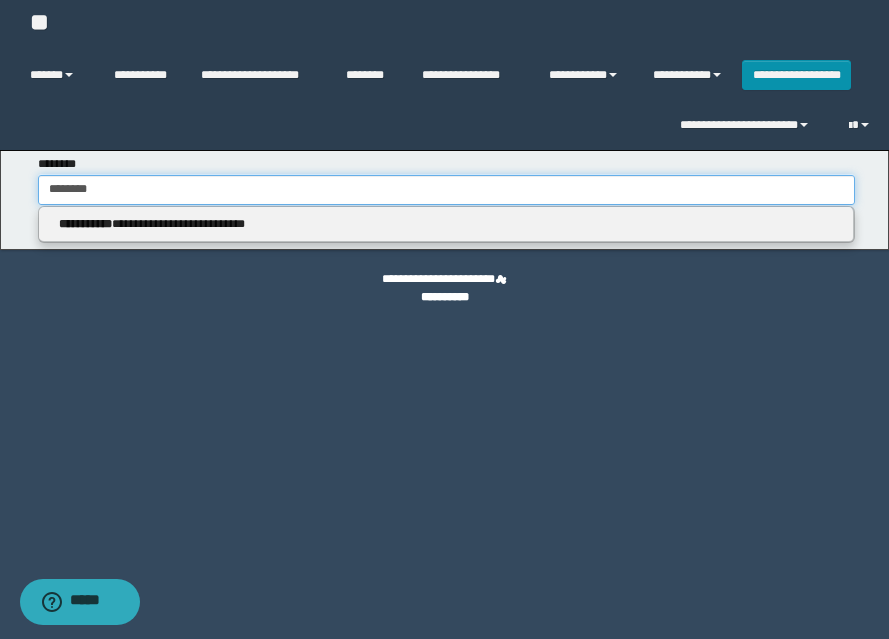 type on "********" 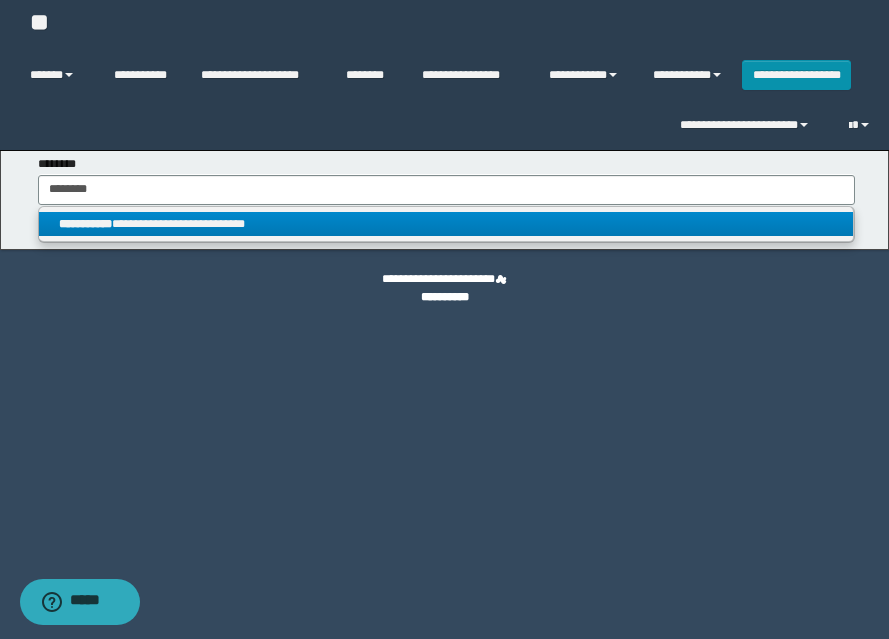 click on "**********" at bounding box center (446, 224) 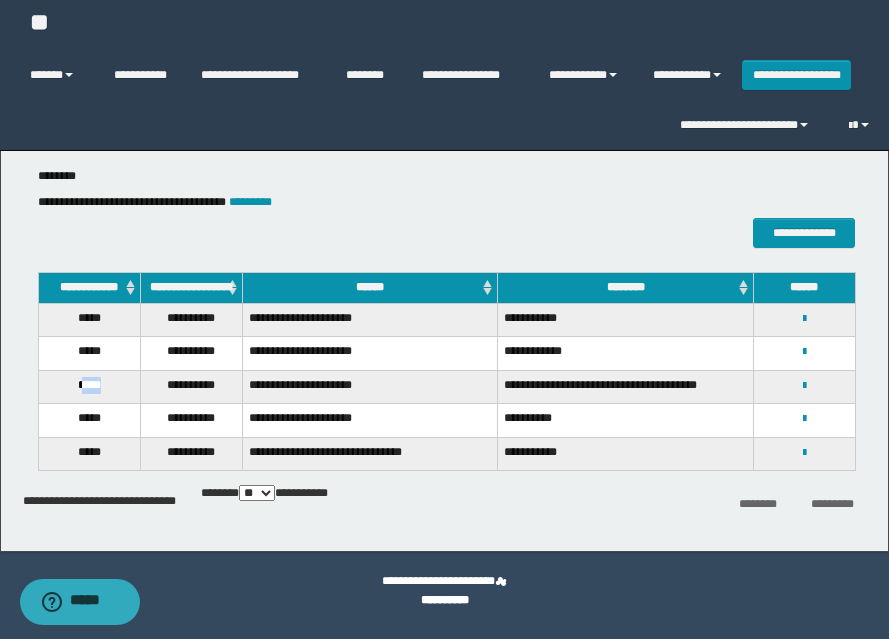 drag, startPoint x: 80, startPoint y: 397, endPoint x: 110, endPoint y: 398, distance: 30.016663 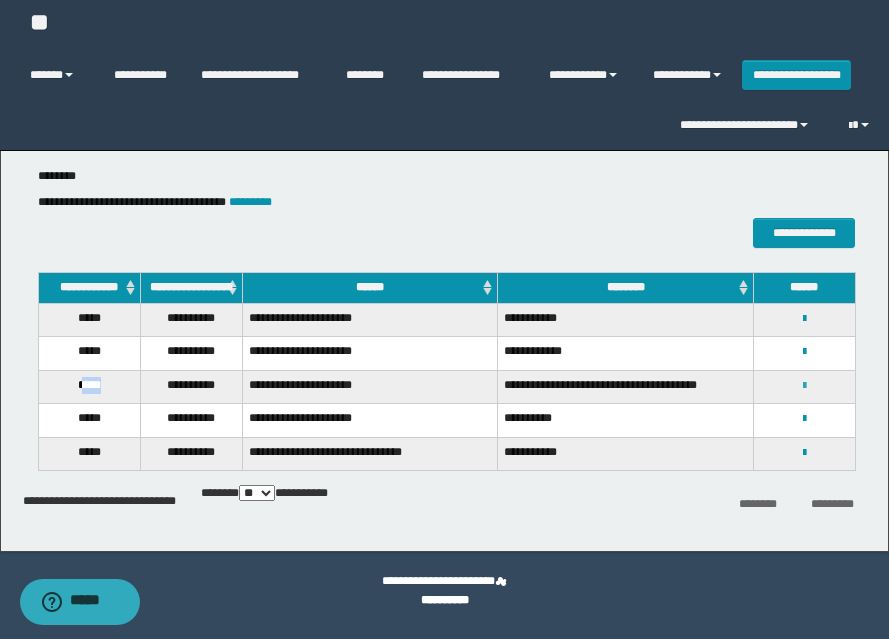 click at bounding box center [804, 386] 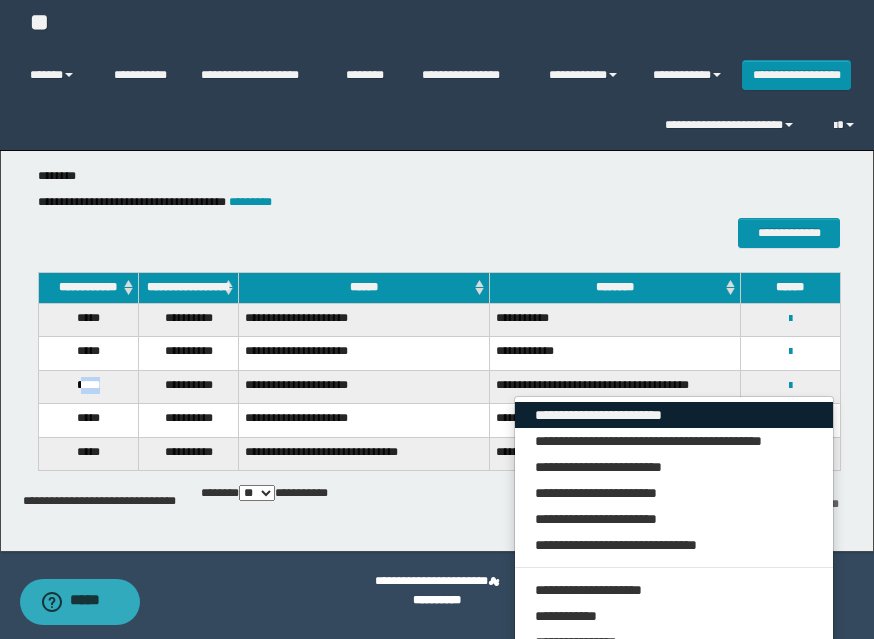 click on "**********" at bounding box center (674, 415) 